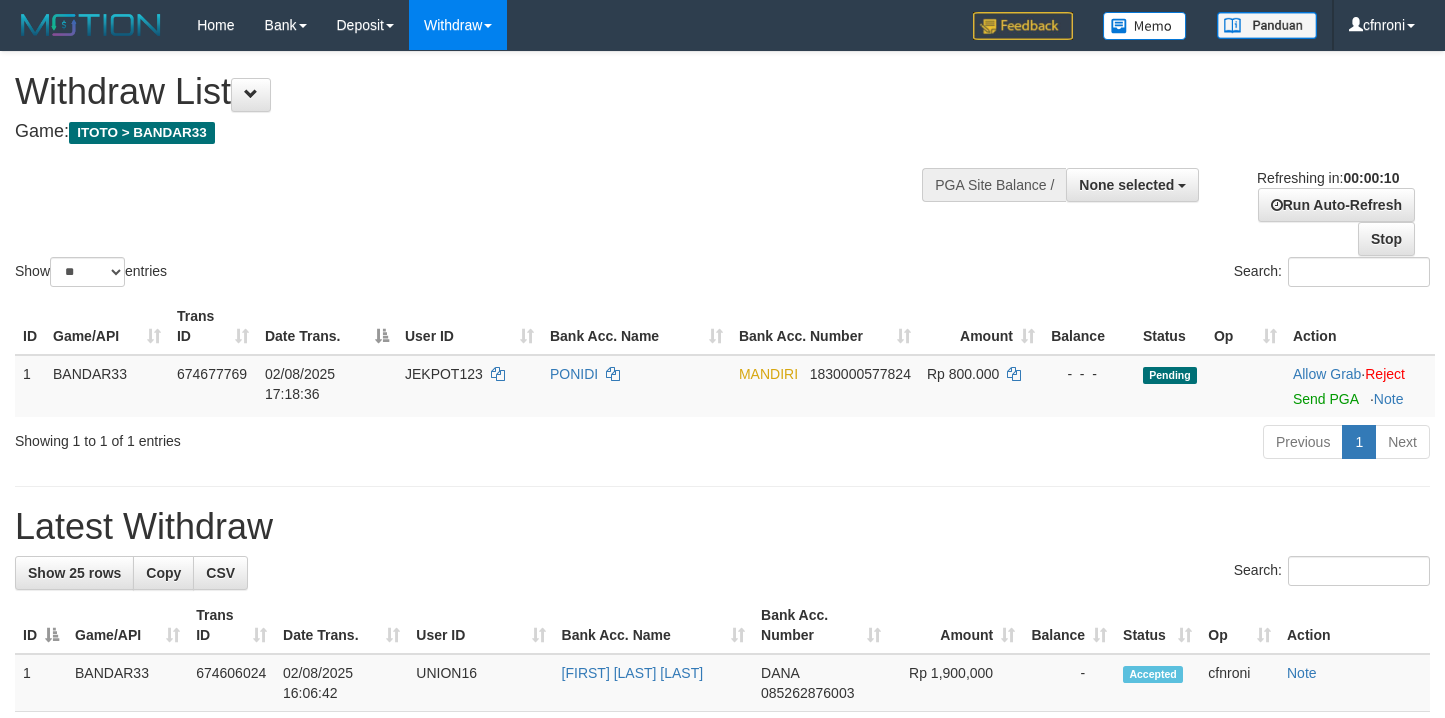 select 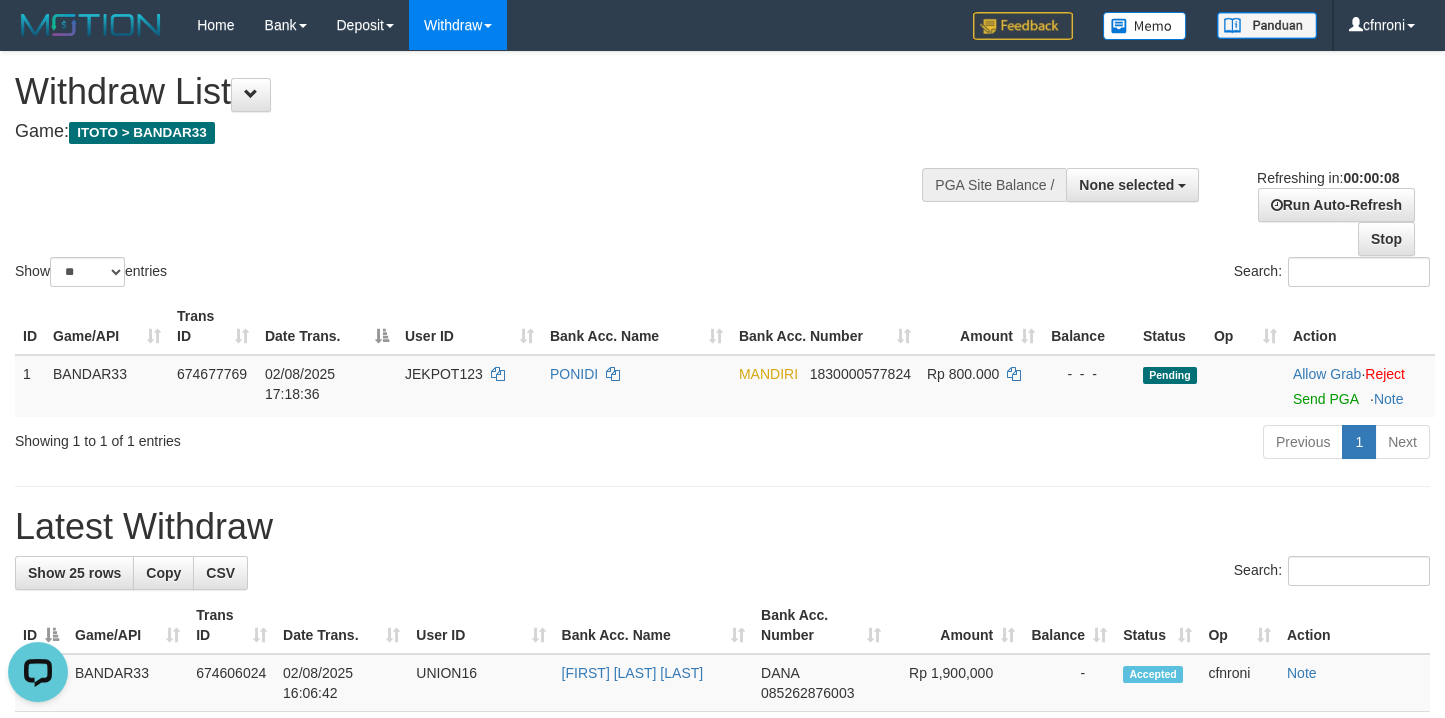 scroll, scrollTop: 0, scrollLeft: 0, axis: both 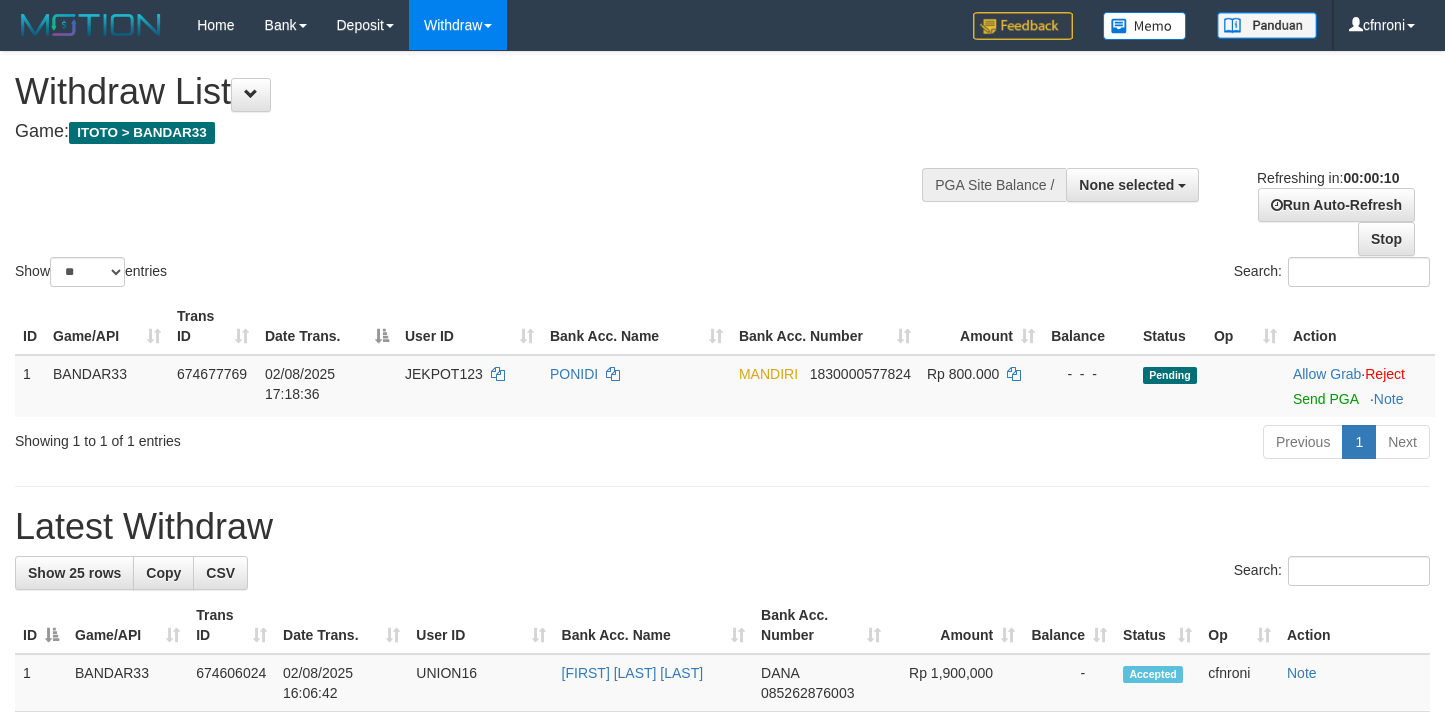 select 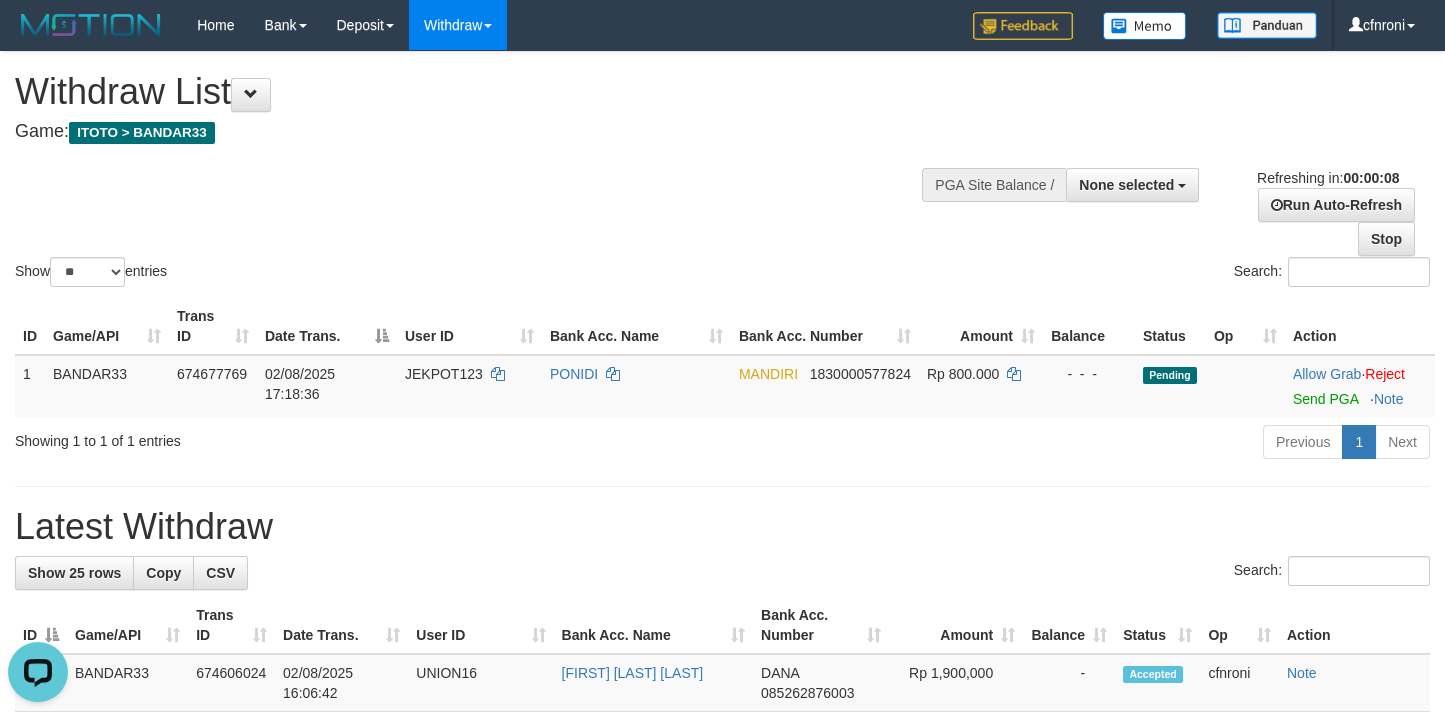 scroll, scrollTop: 0, scrollLeft: 0, axis: both 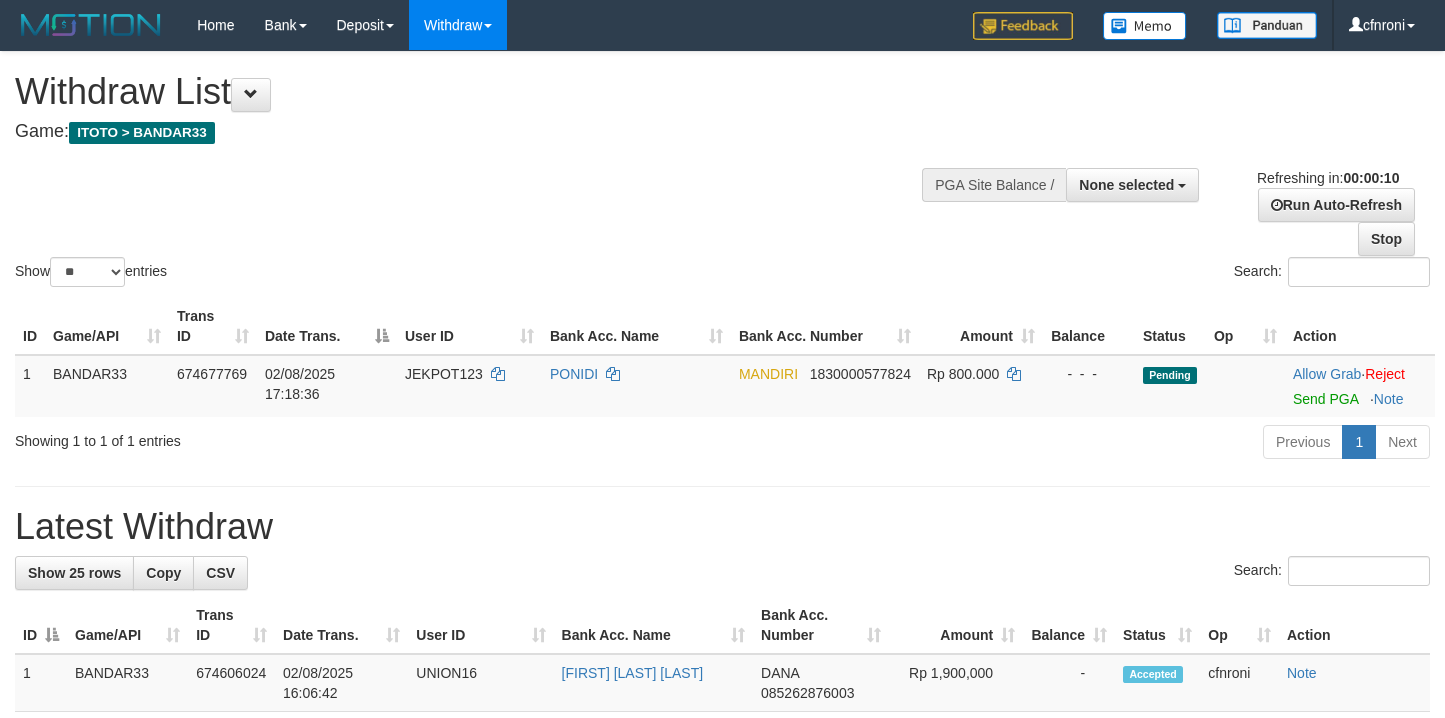 select 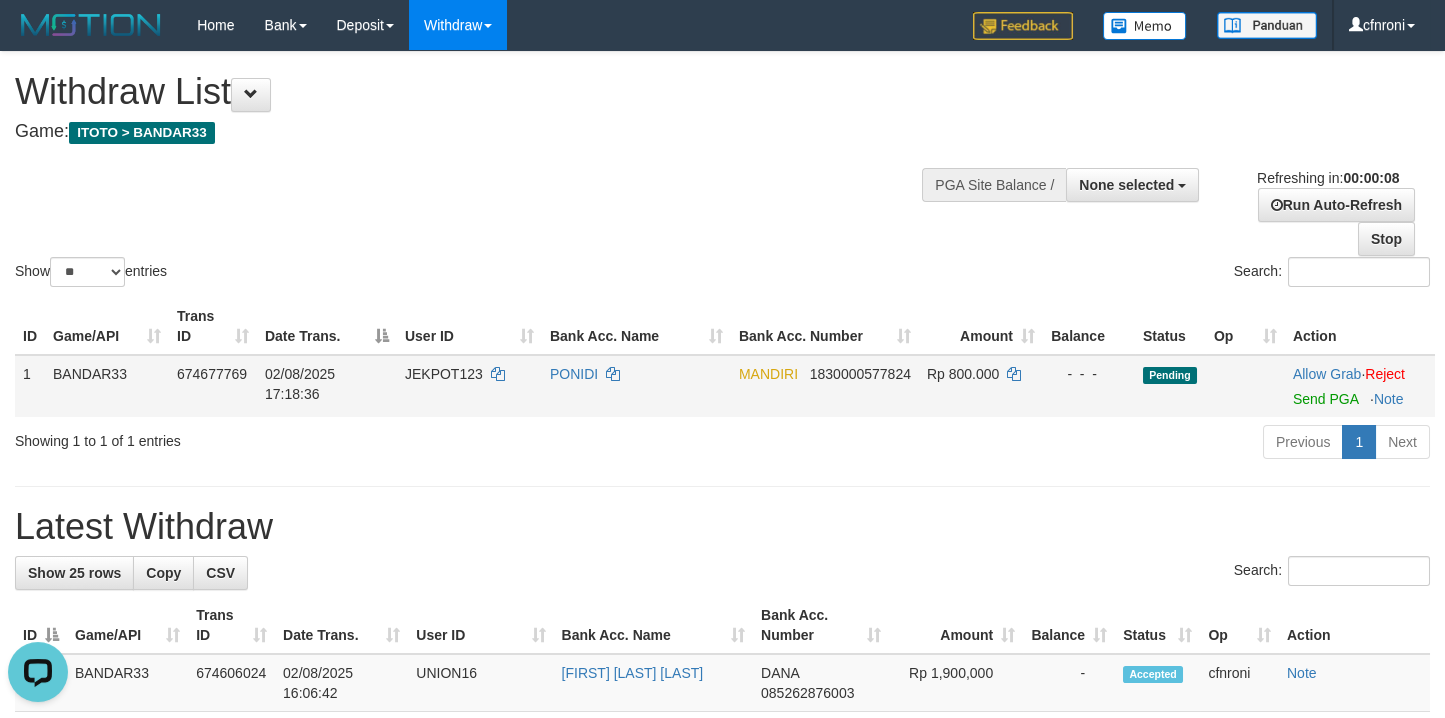 scroll, scrollTop: 0, scrollLeft: 0, axis: both 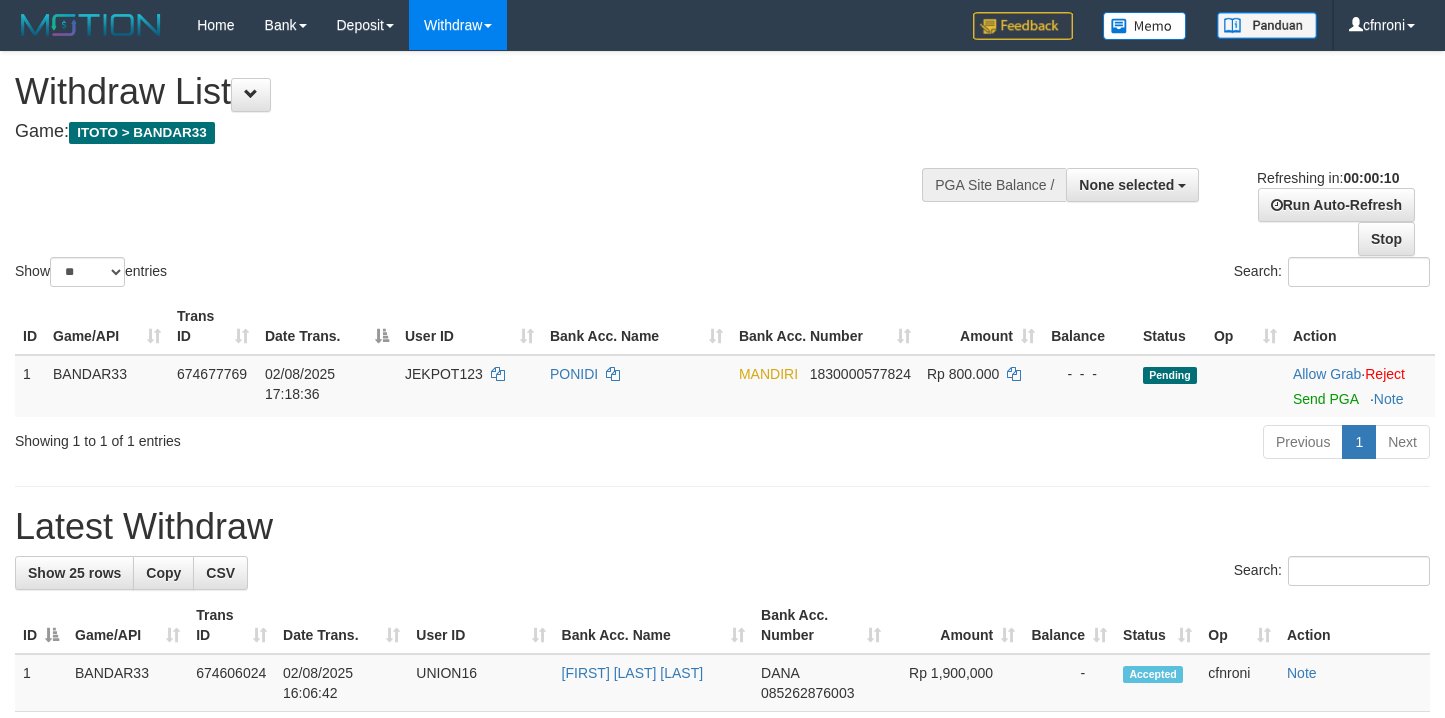 select 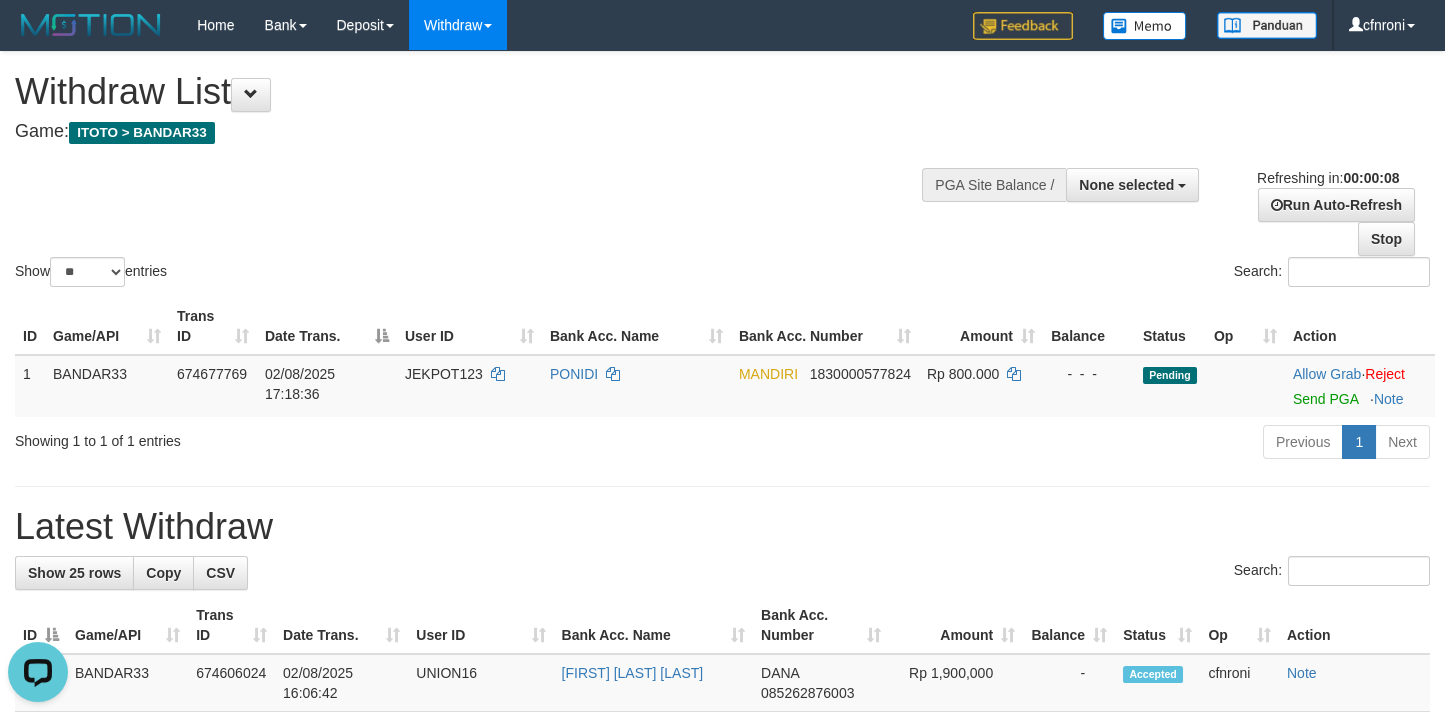 scroll, scrollTop: 0, scrollLeft: 0, axis: both 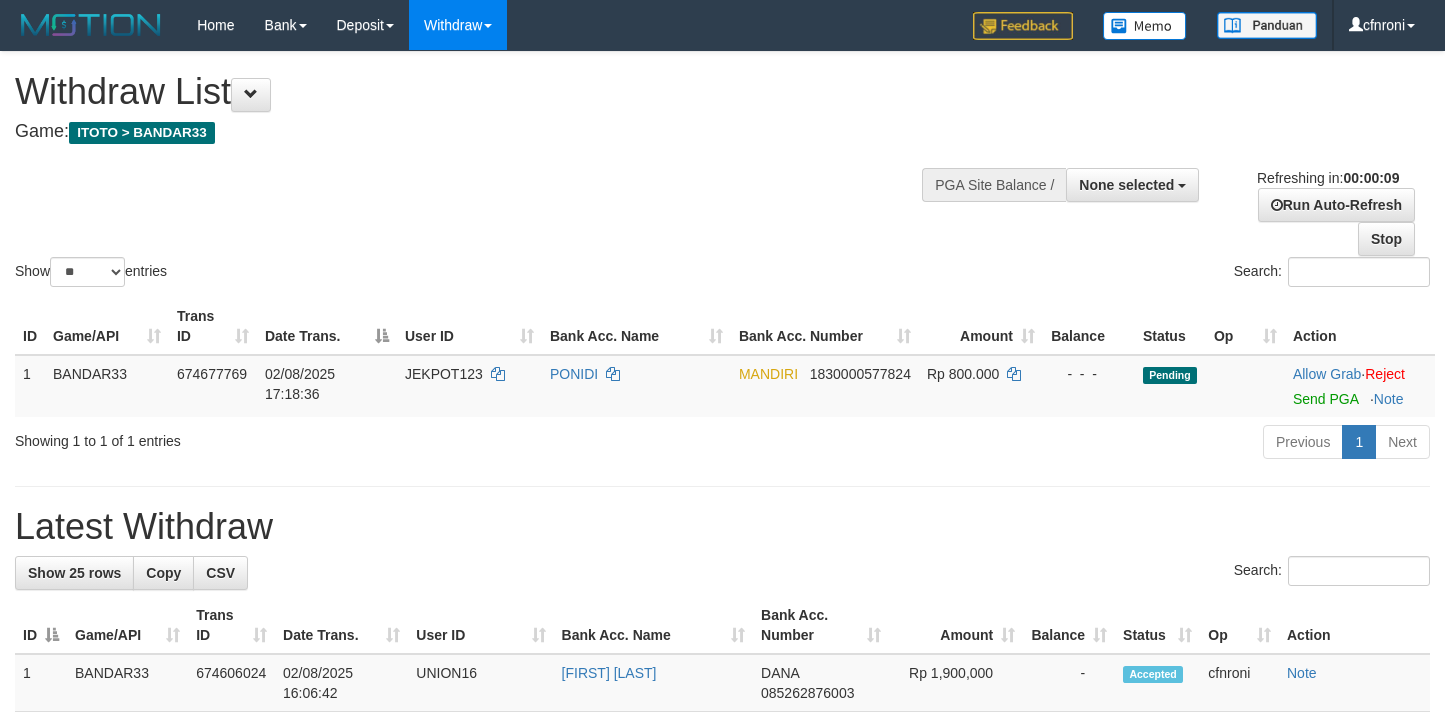 select 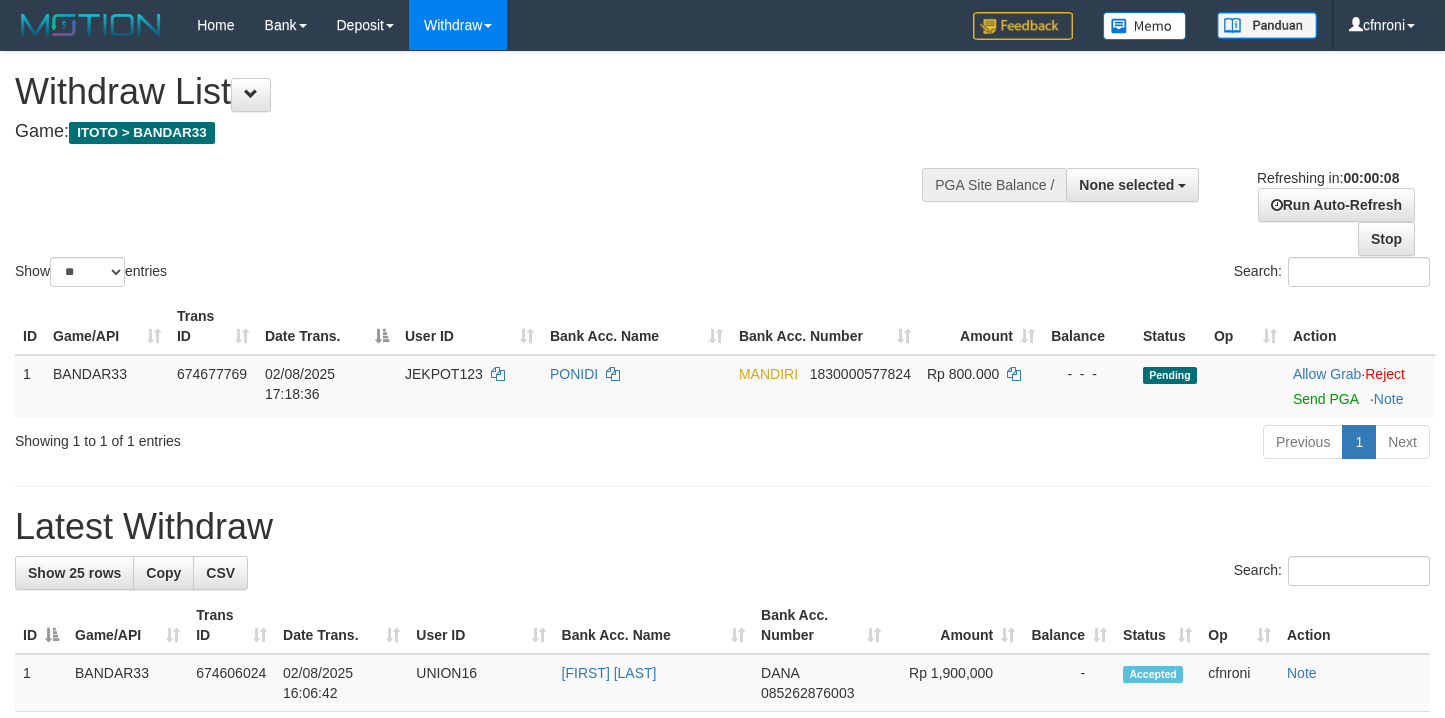 scroll, scrollTop: 0, scrollLeft: 0, axis: both 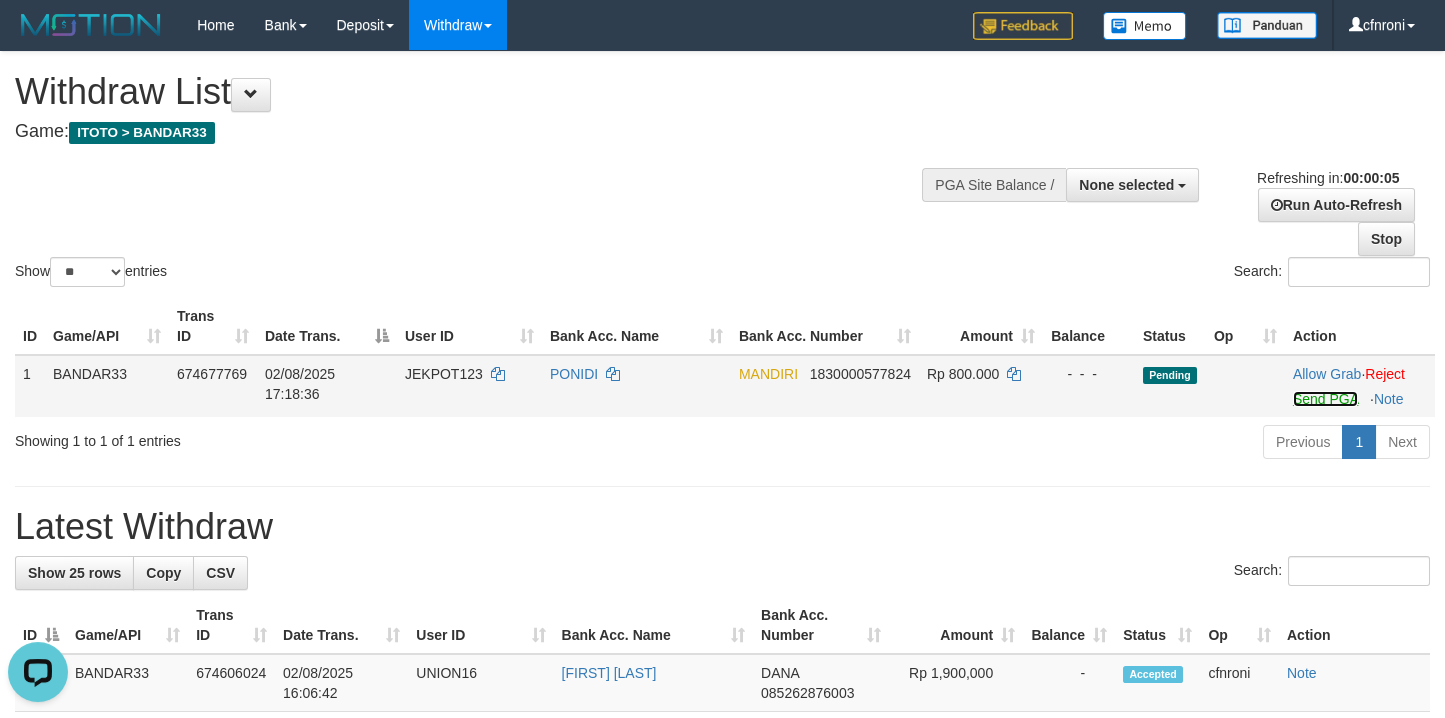 click on "Send PGA" at bounding box center [1325, 399] 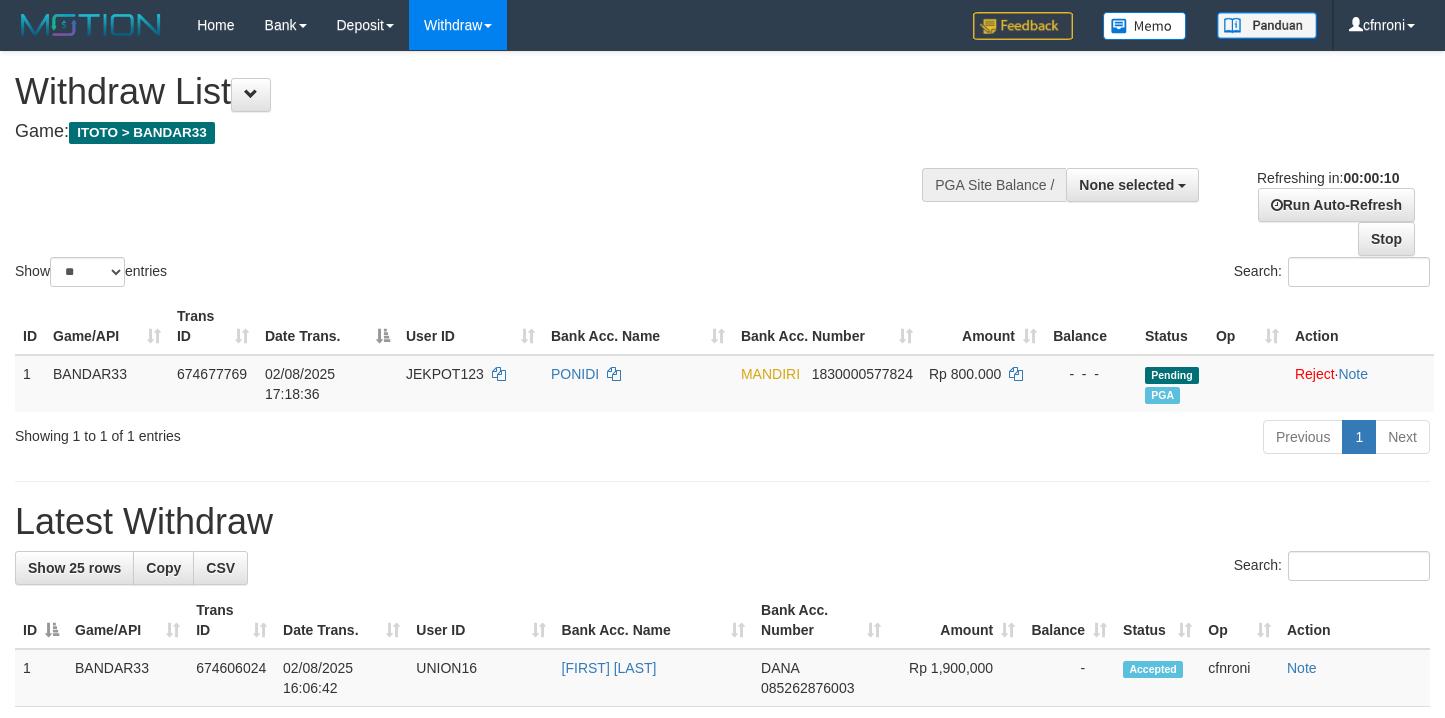 select 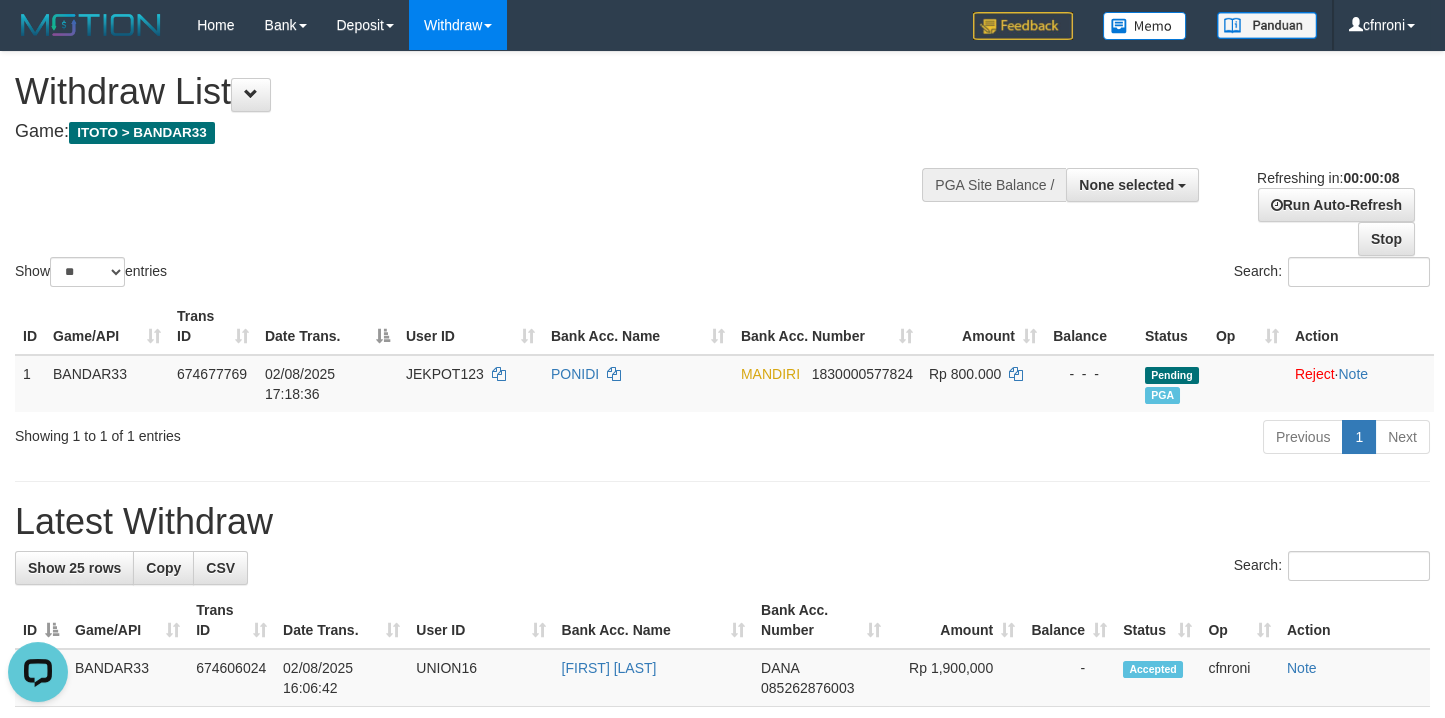 scroll, scrollTop: 0, scrollLeft: 0, axis: both 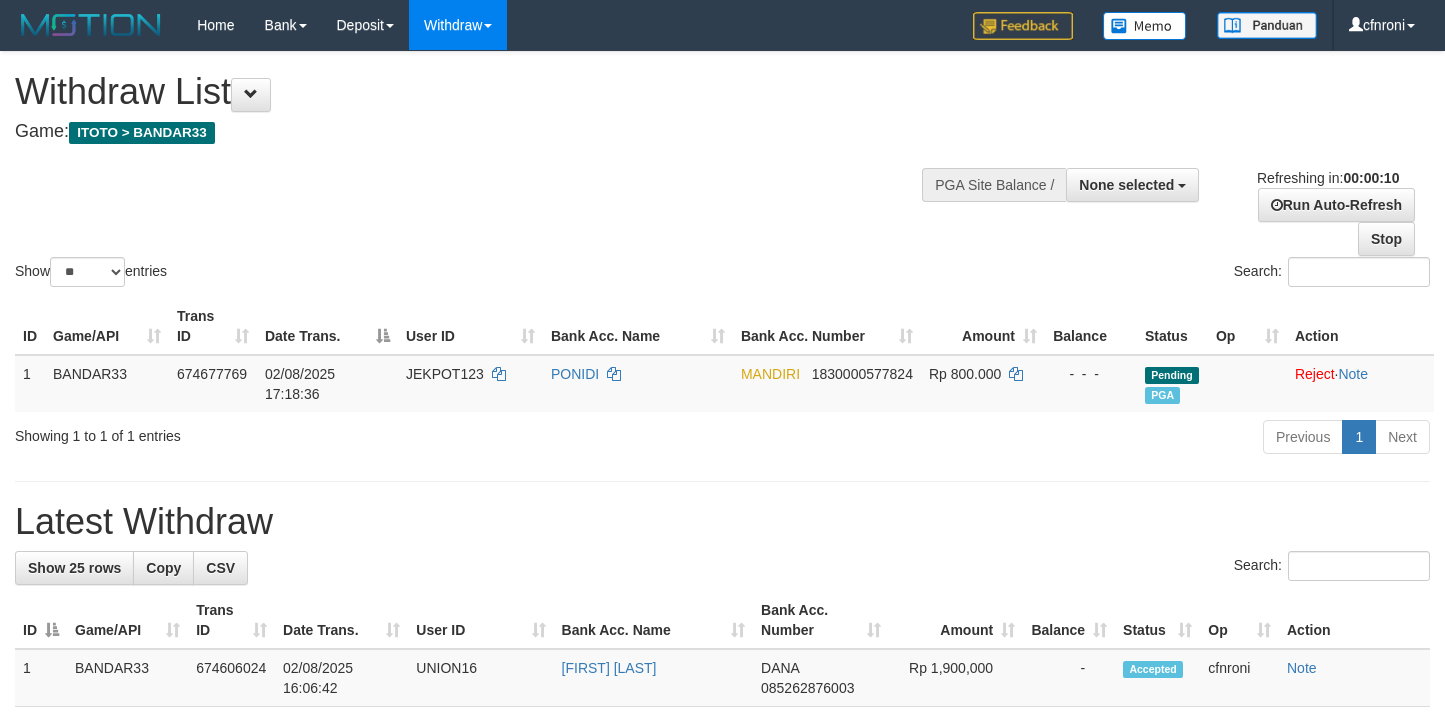 select 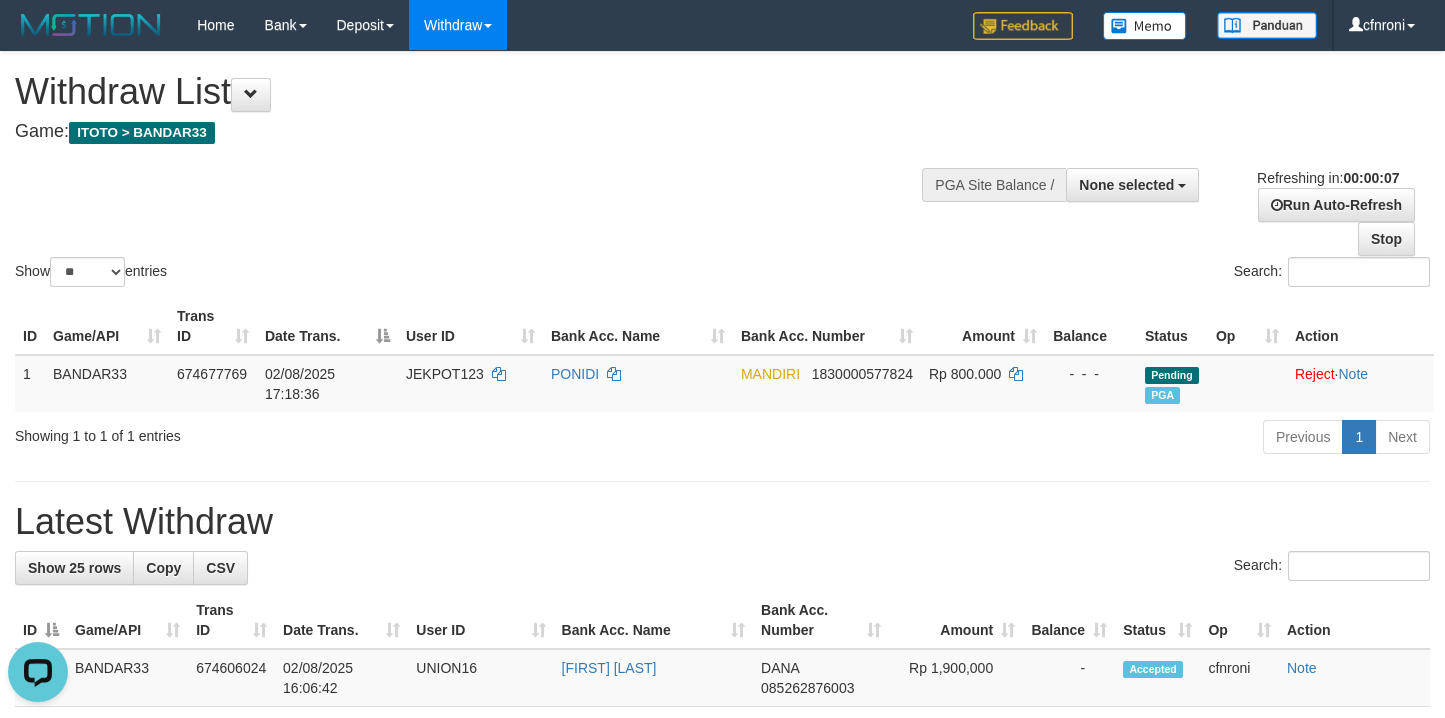 scroll, scrollTop: 0, scrollLeft: 0, axis: both 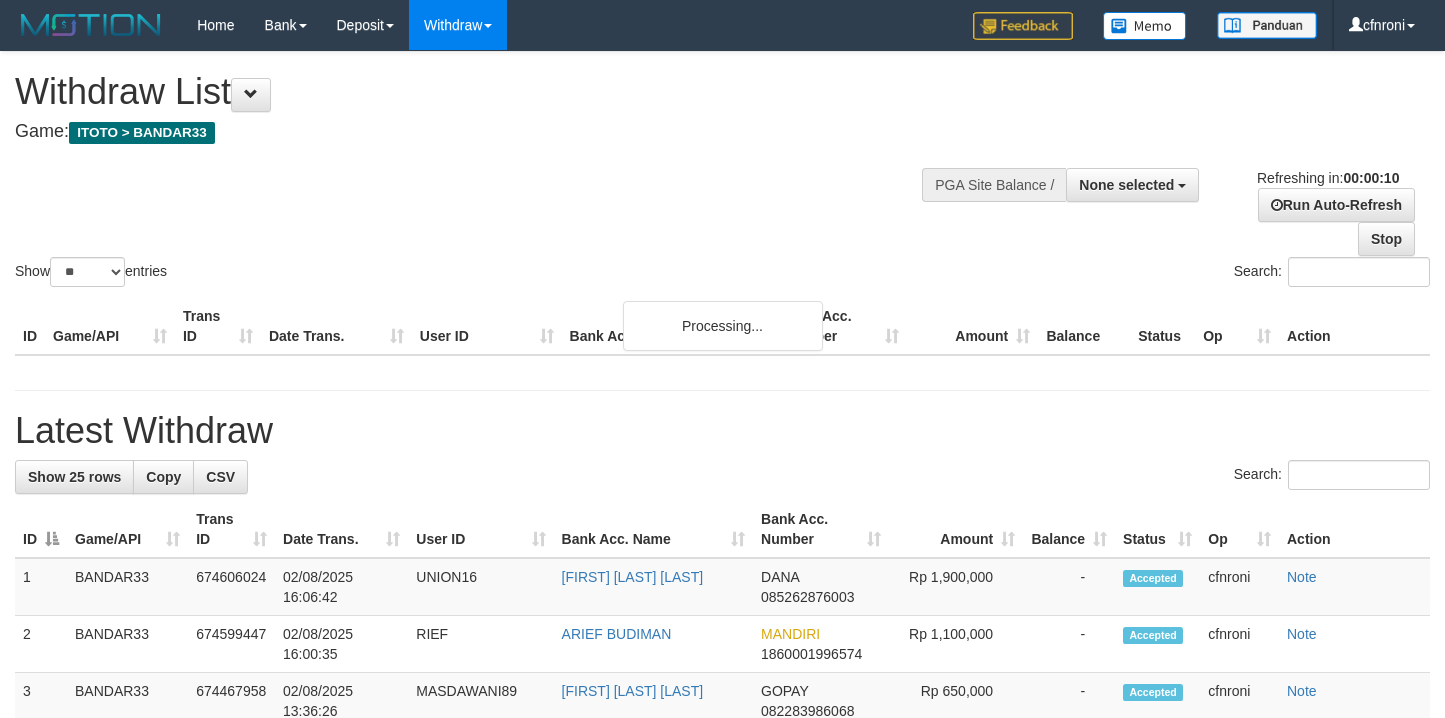 select 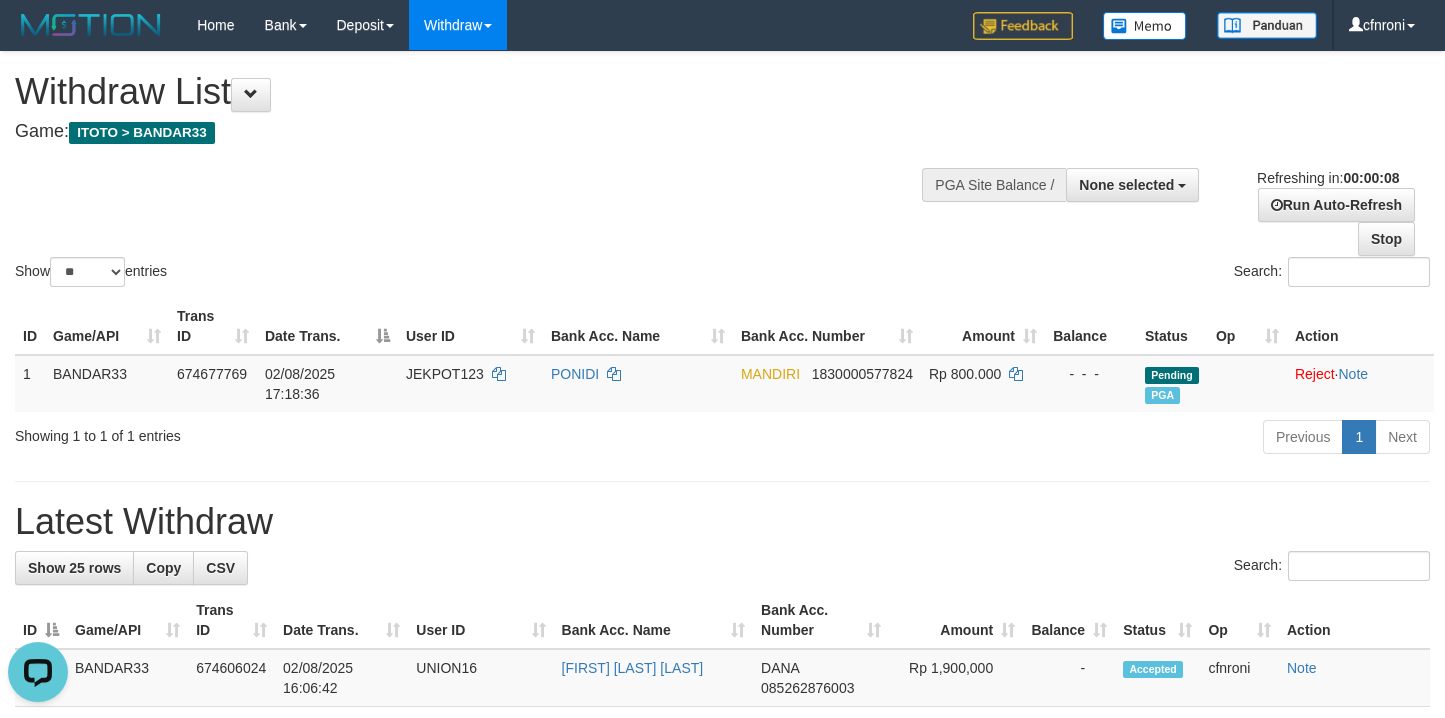 scroll, scrollTop: 0, scrollLeft: 0, axis: both 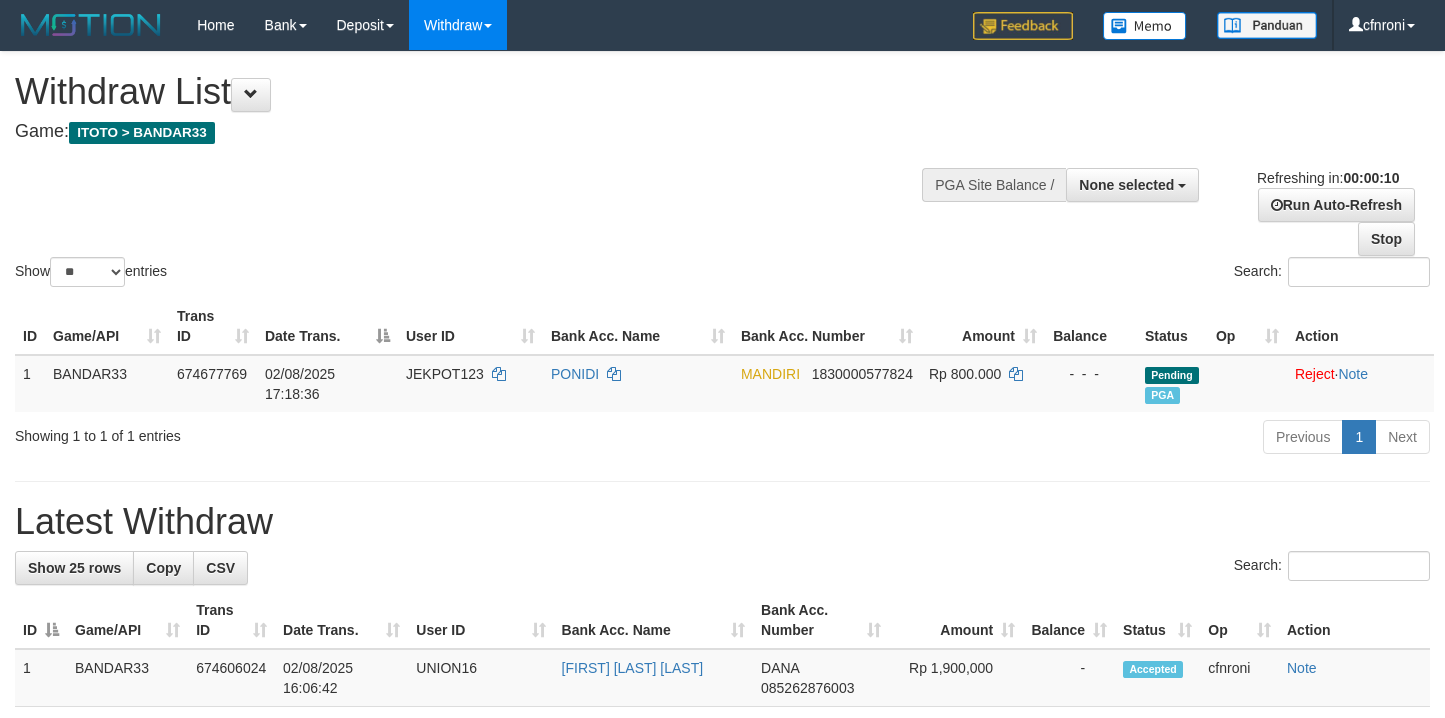 select 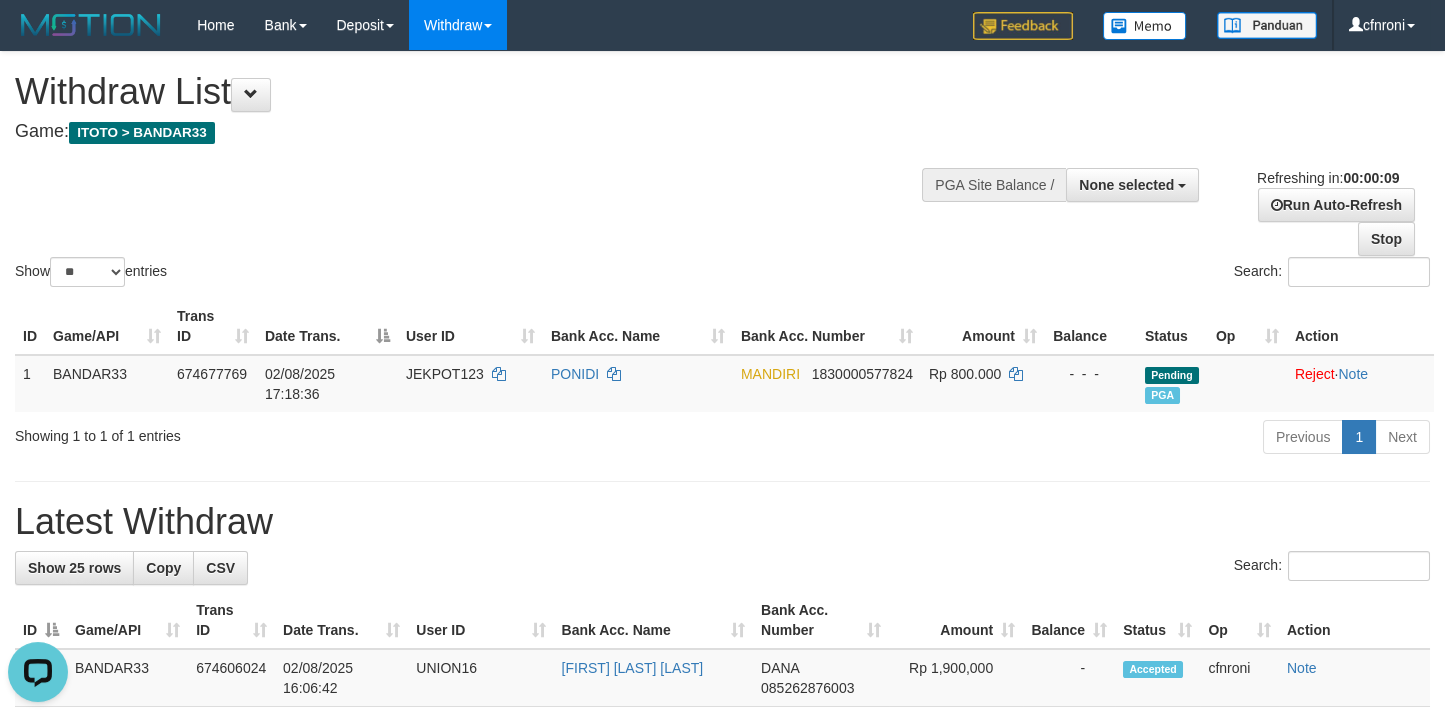 scroll, scrollTop: 0, scrollLeft: 0, axis: both 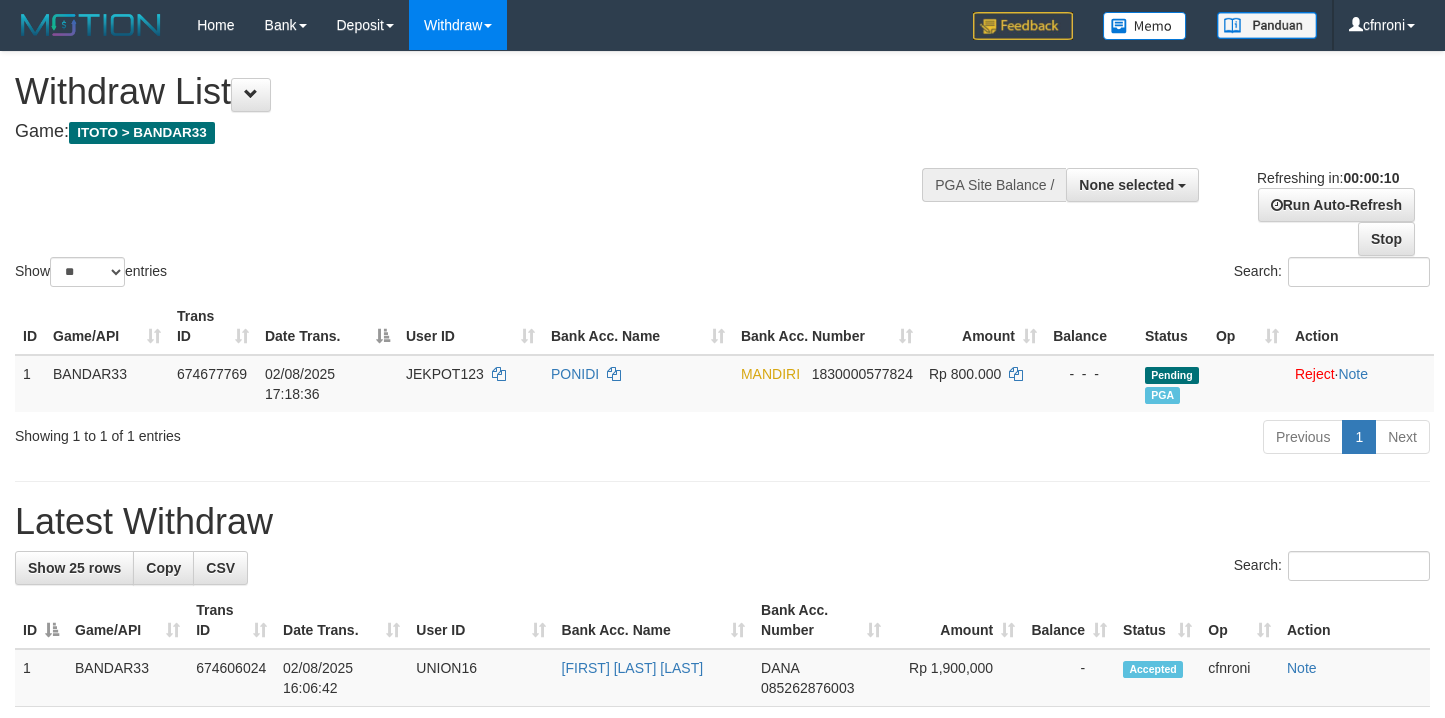 select 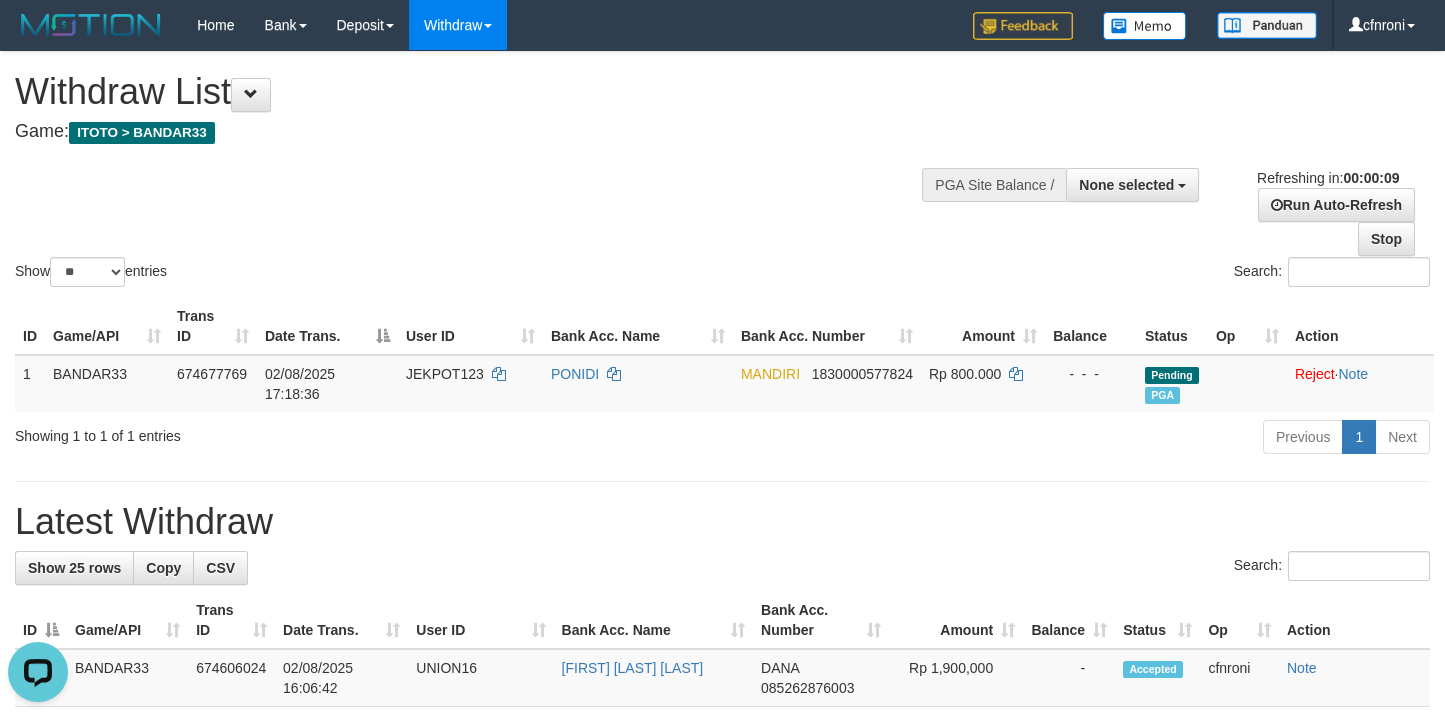 scroll, scrollTop: 0, scrollLeft: 0, axis: both 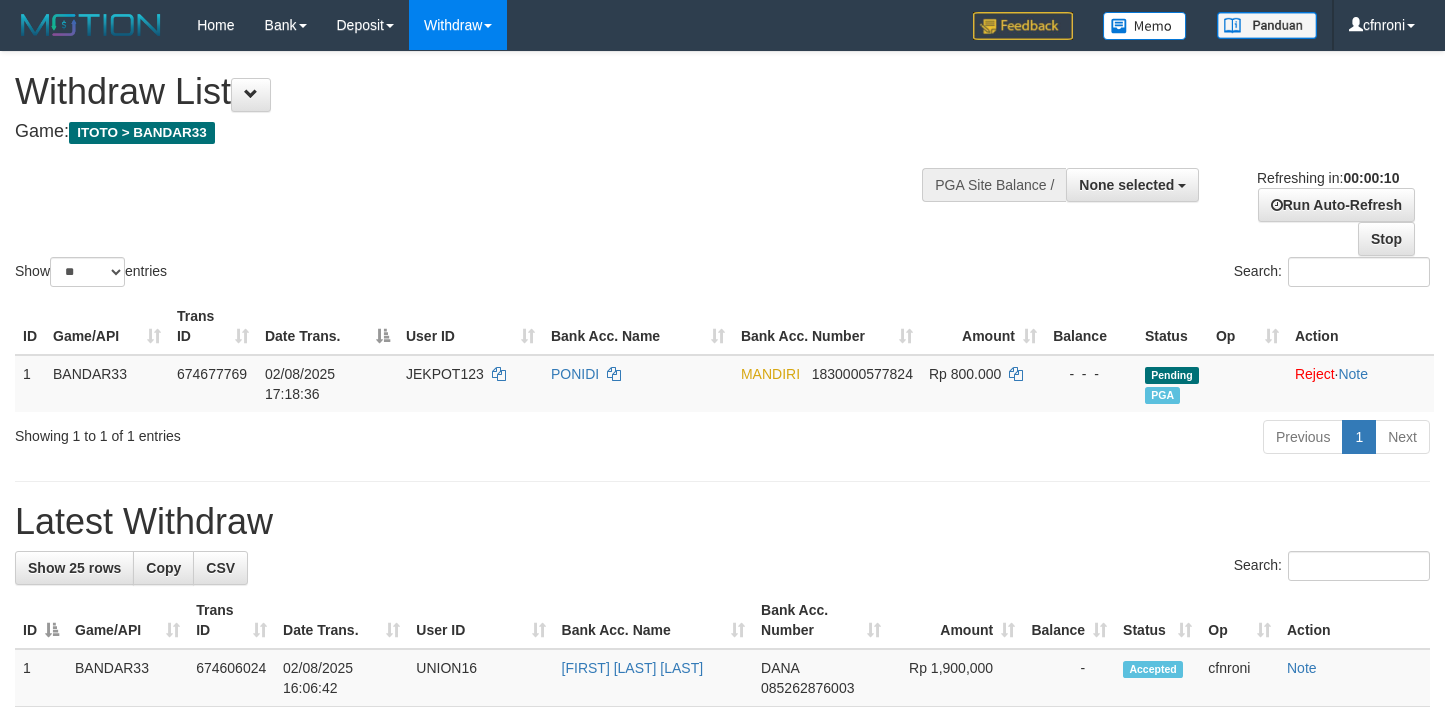 select 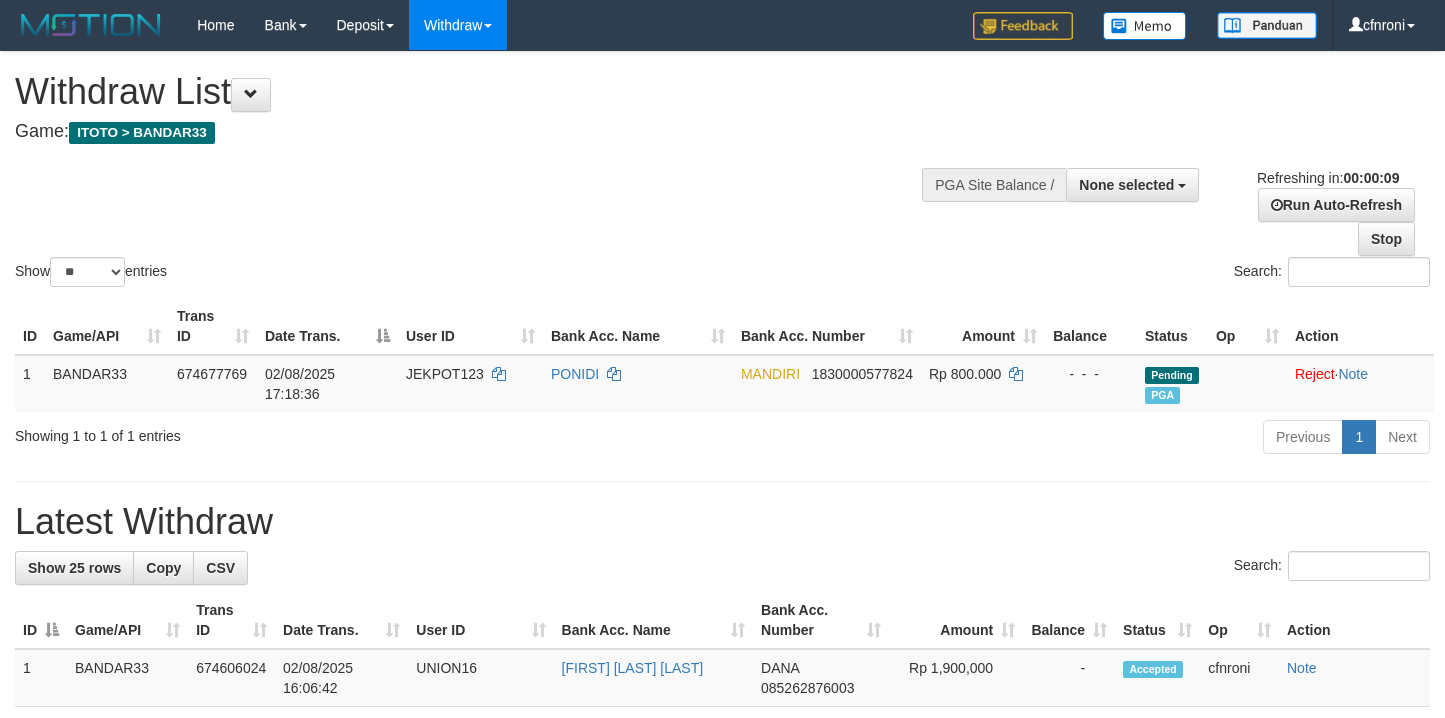 select 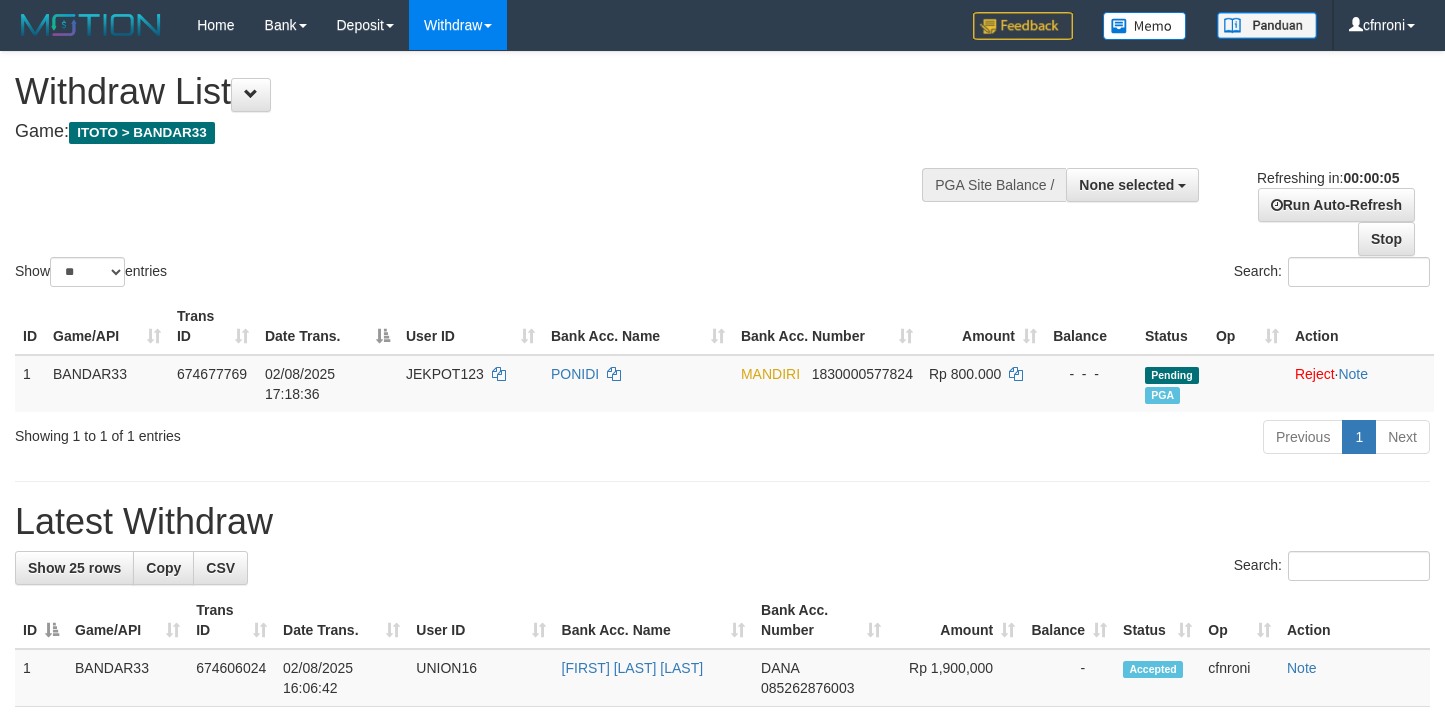scroll, scrollTop: 0, scrollLeft: 0, axis: both 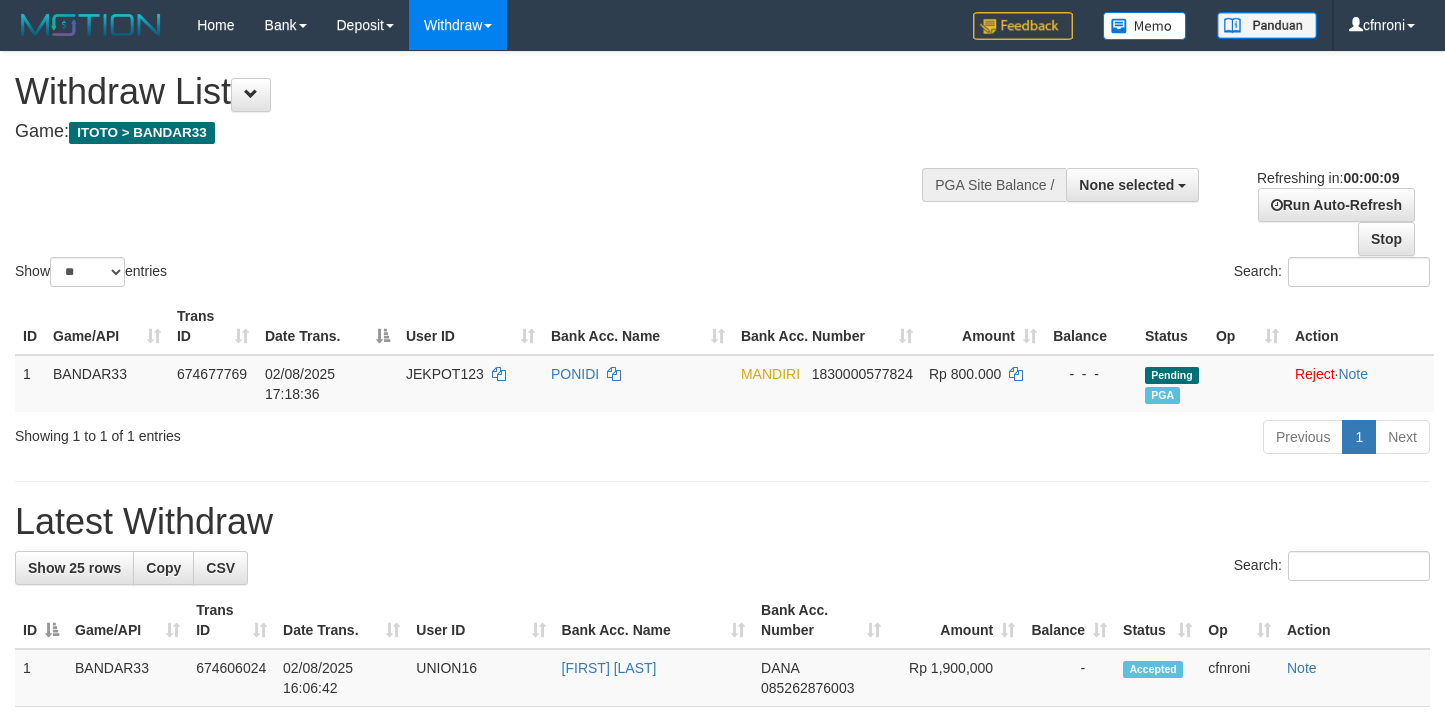select 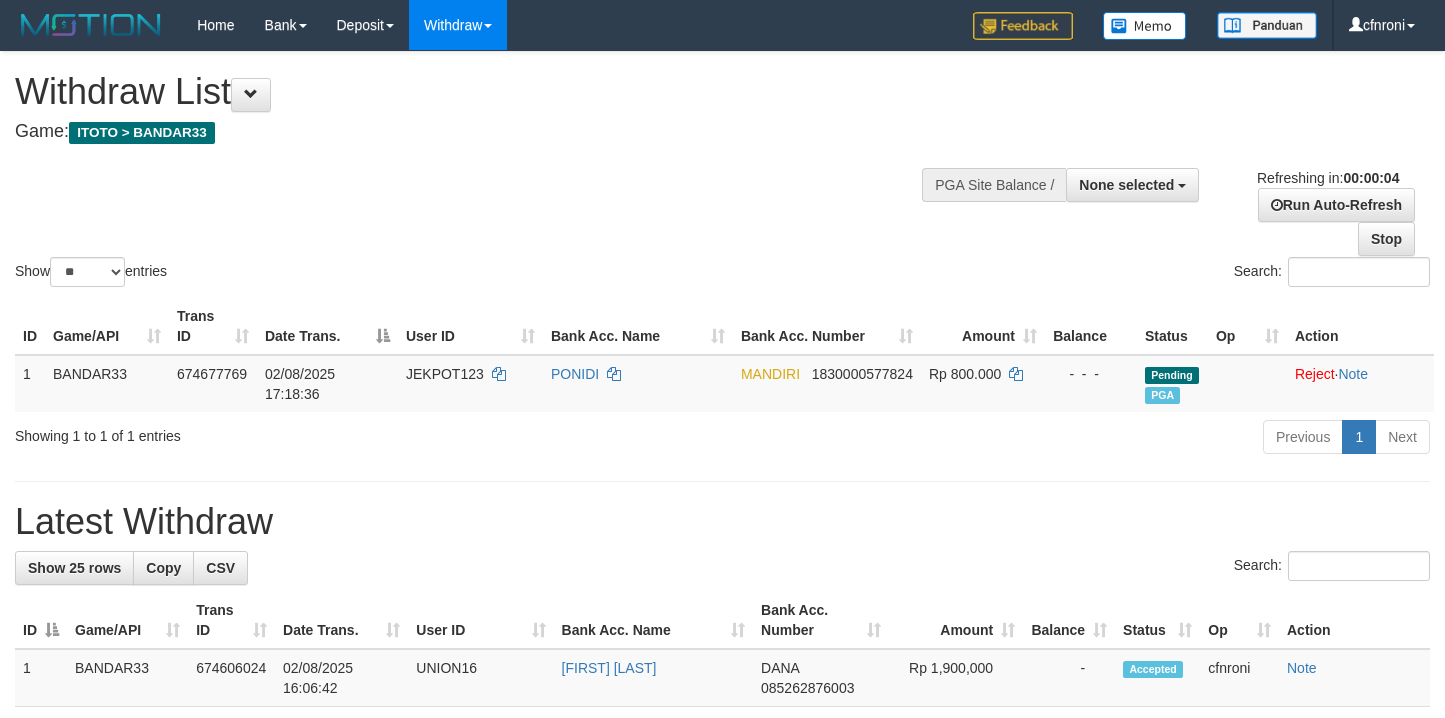 scroll, scrollTop: 0, scrollLeft: 0, axis: both 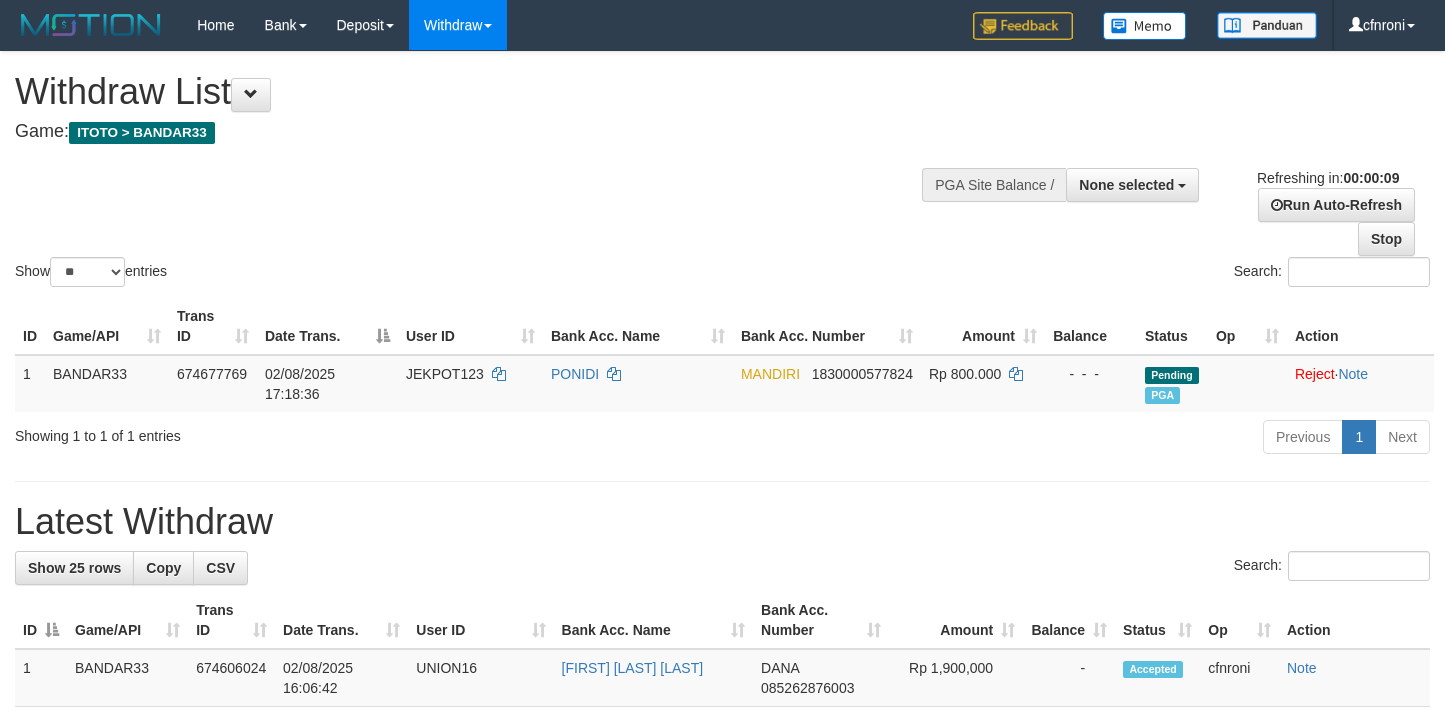 select 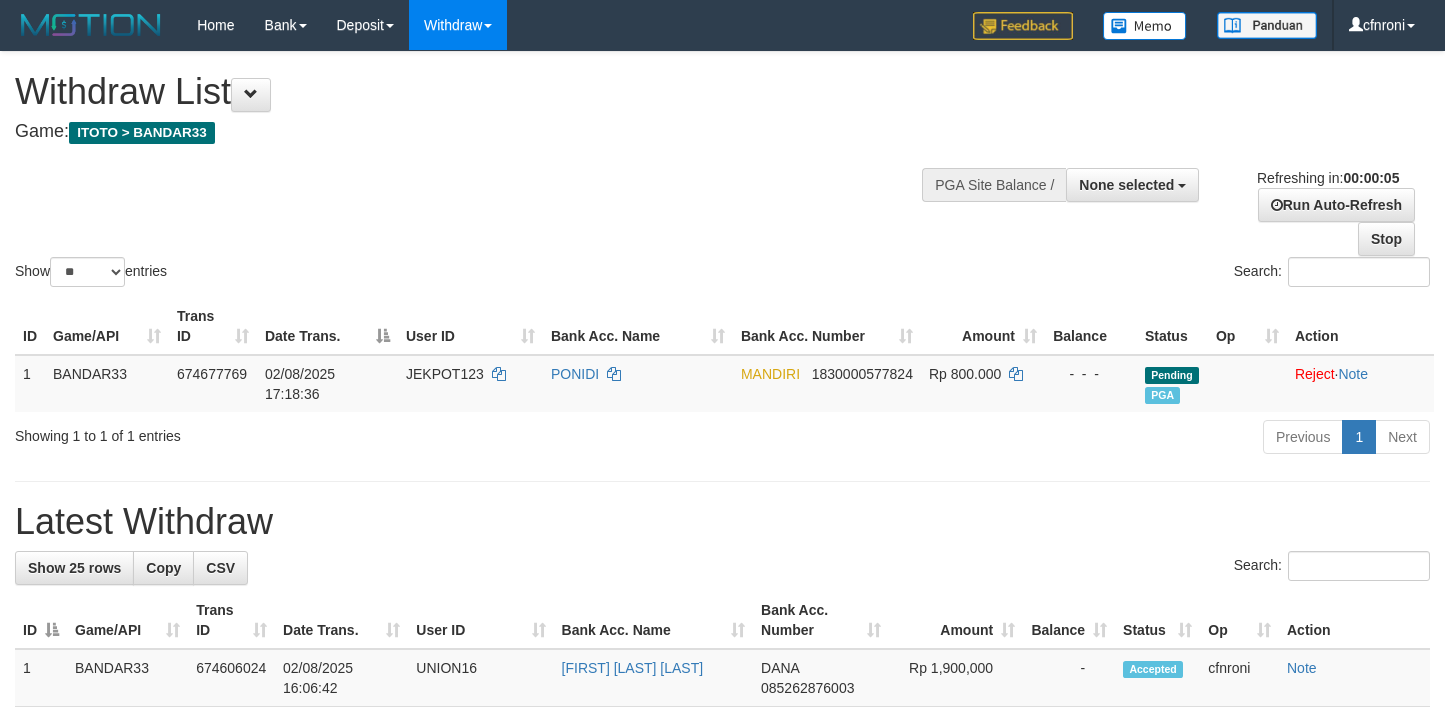 scroll, scrollTop: 0, scrollLeft: 0, axis: both 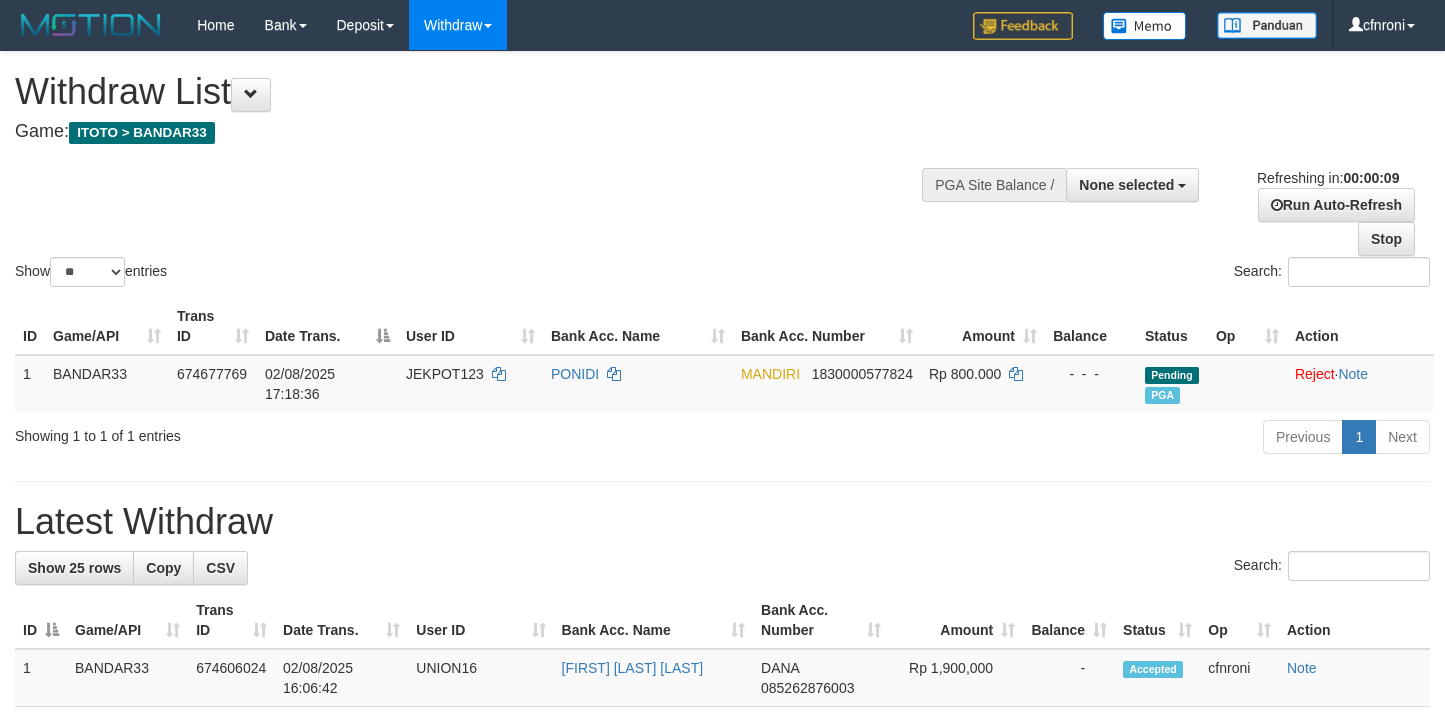 select 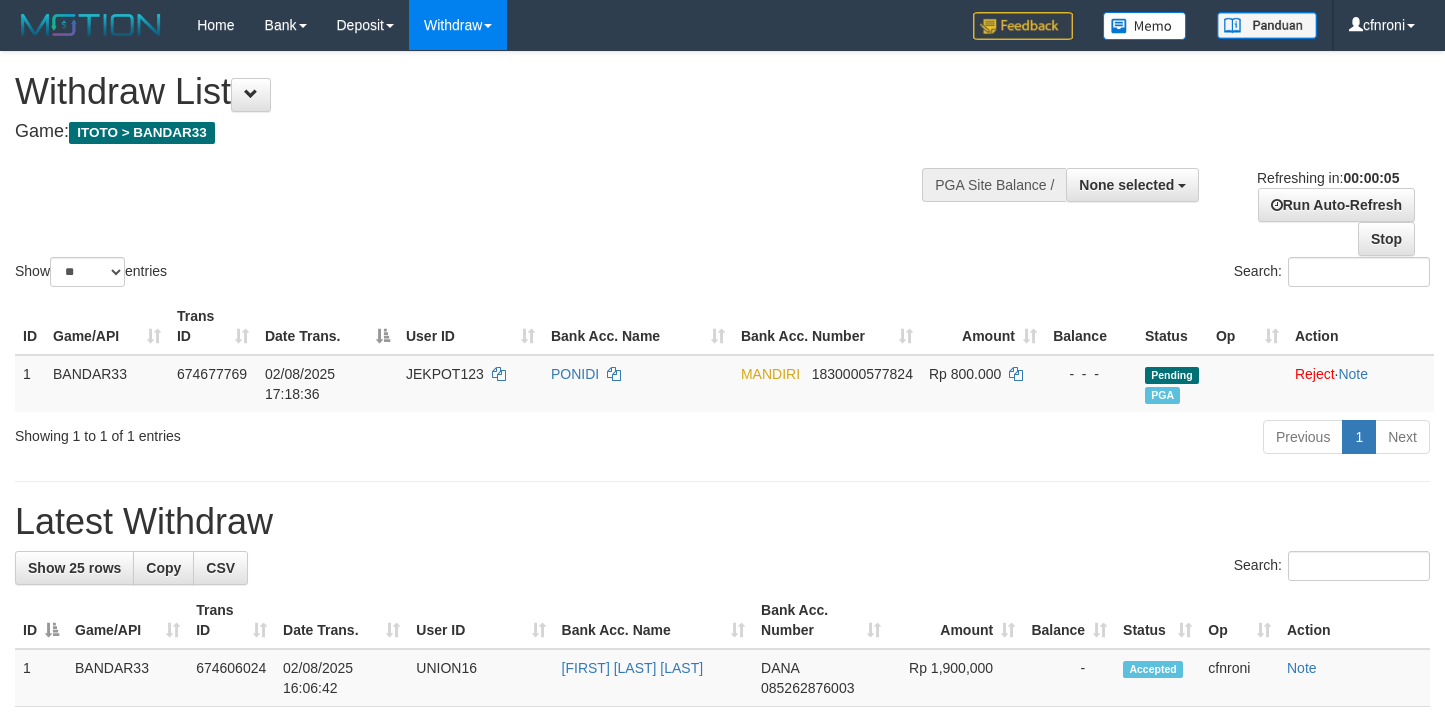 scroll, scrollTop: 0, scrollLeft: 0, axis: both 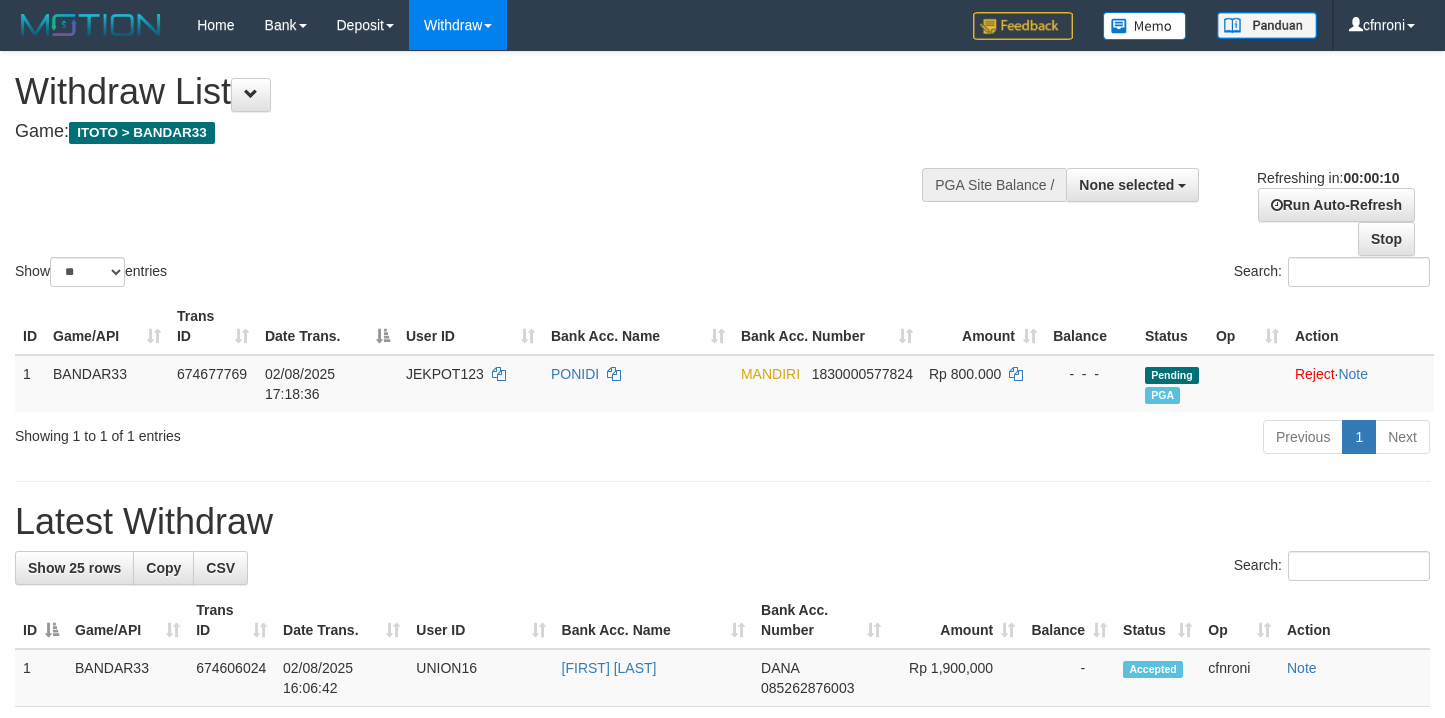 select 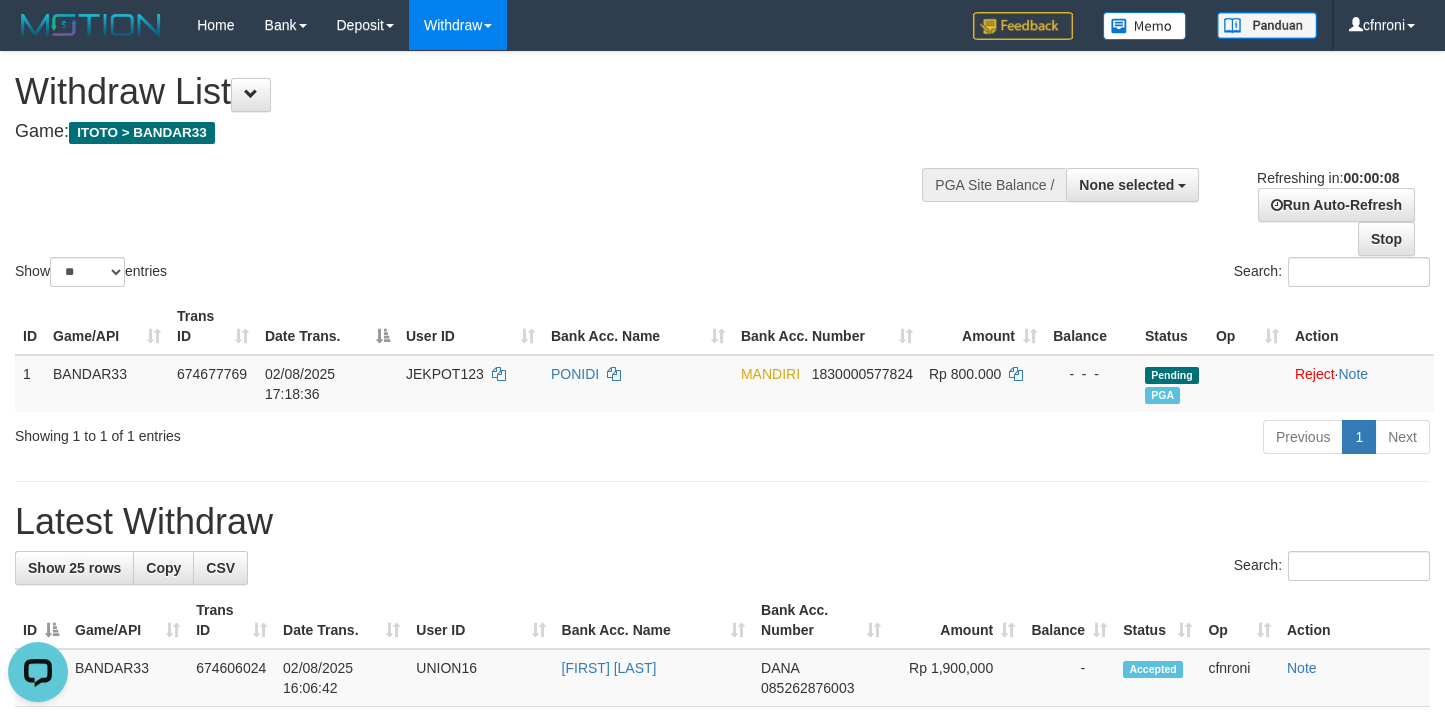 scroll, scrollTop: 0, scrollLeft: 0, axis: both 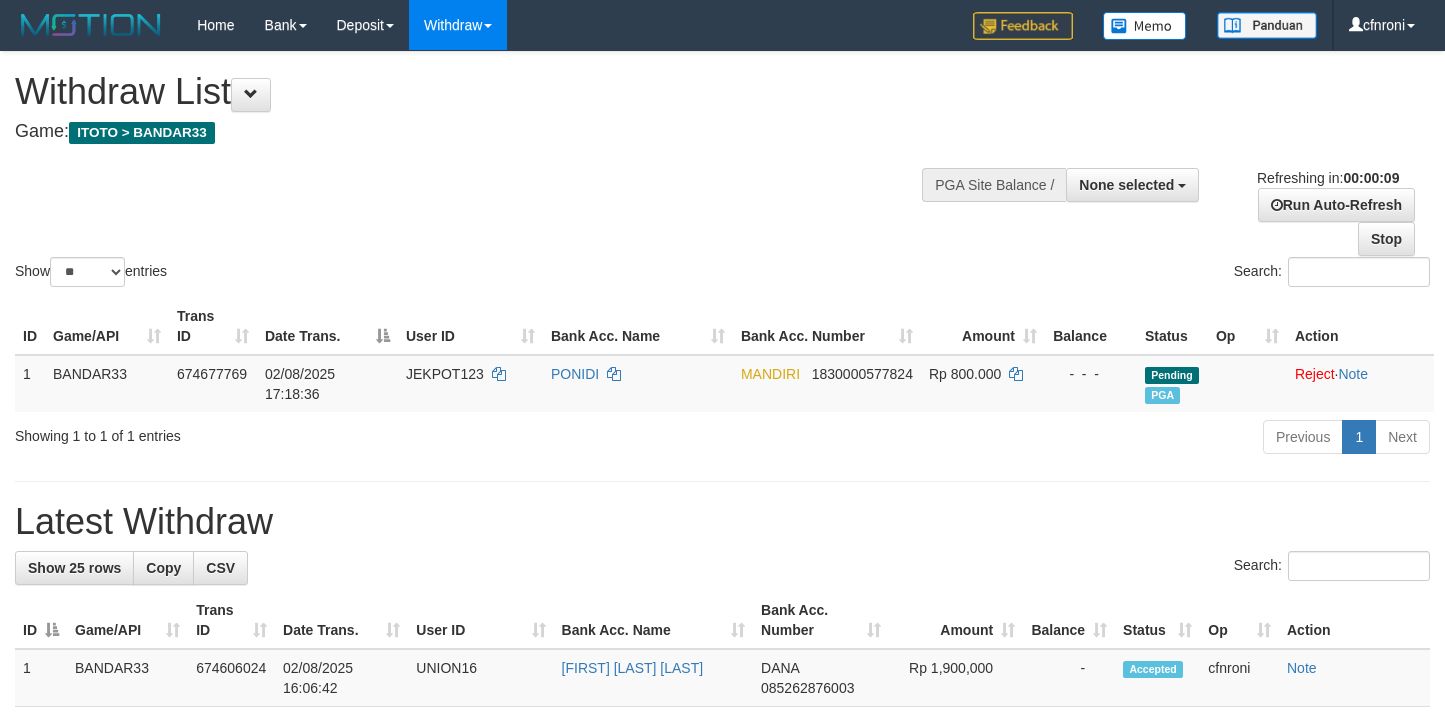 select 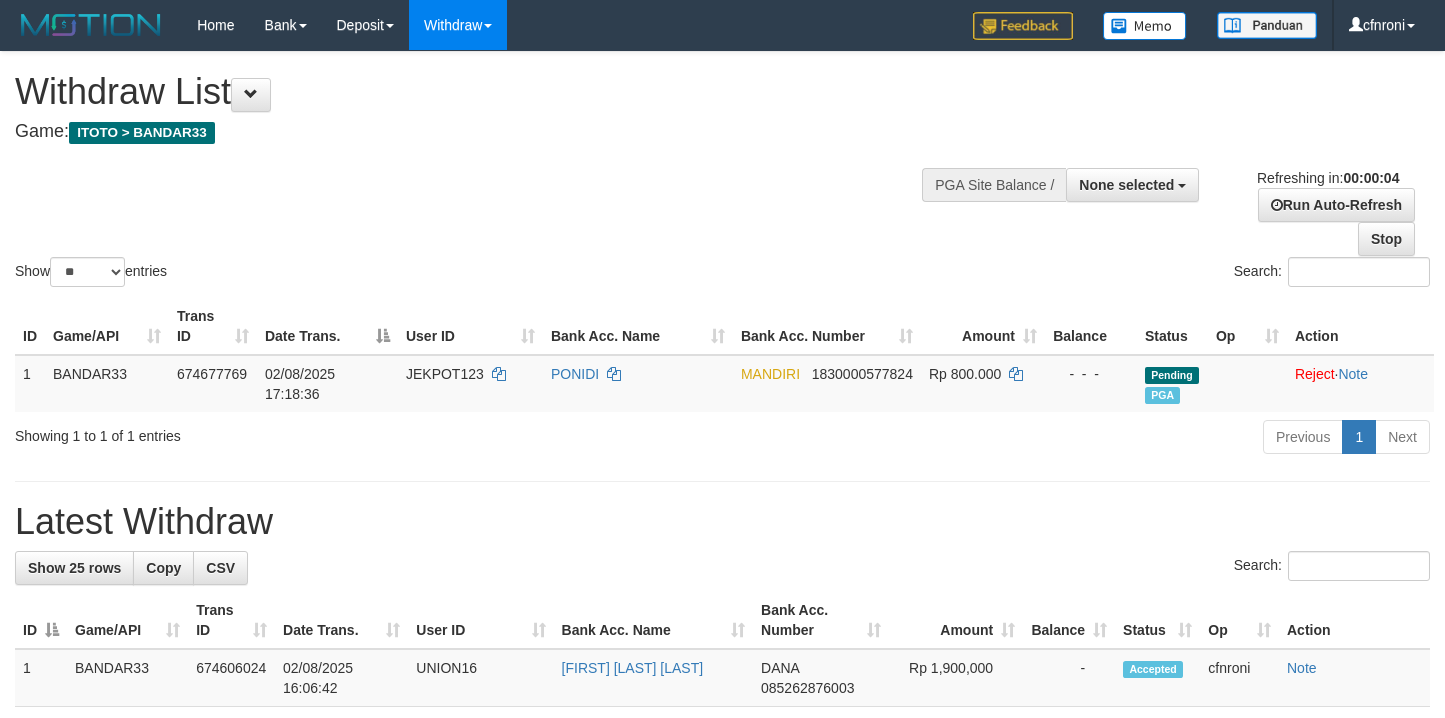 scroll, scrollTop: 0, scrollLeft: 0, axis: both 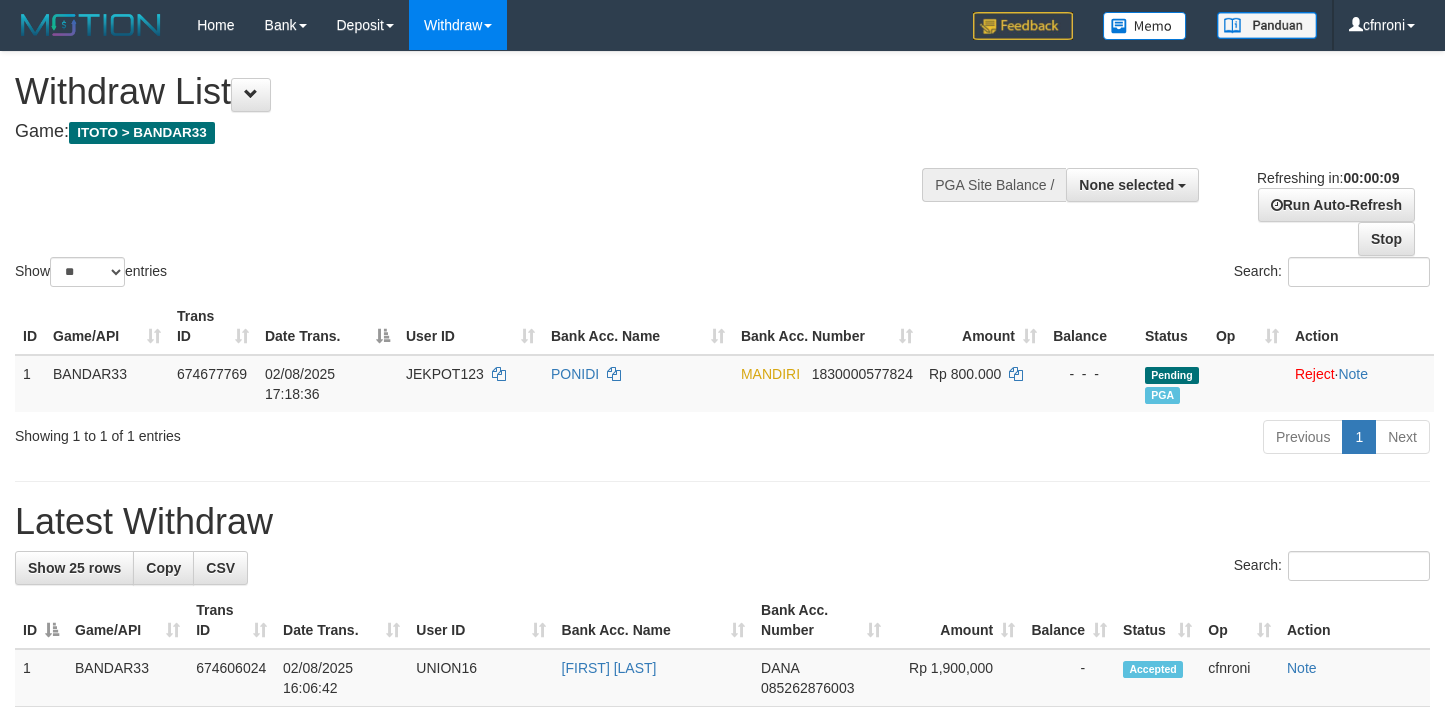select 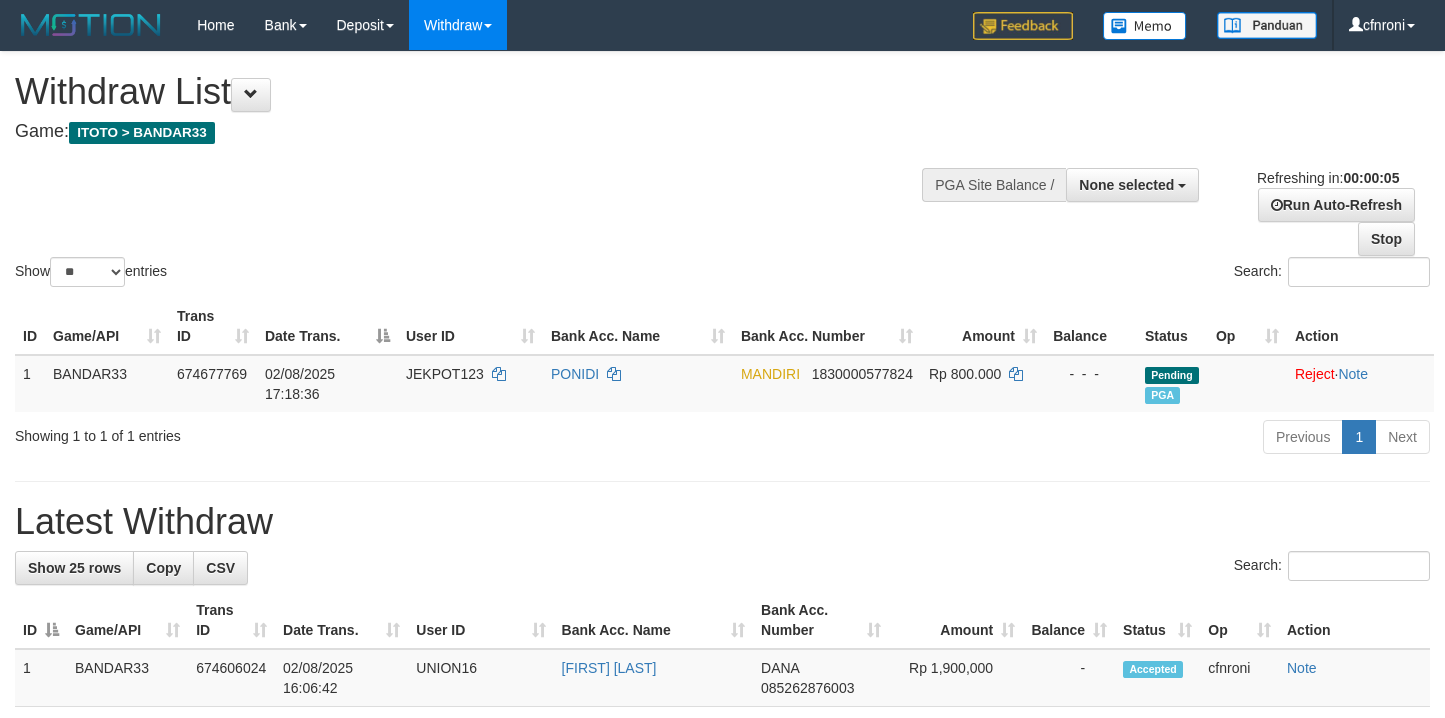 scroll, scrollTop: 0, scrollLeft: 0, axis: both 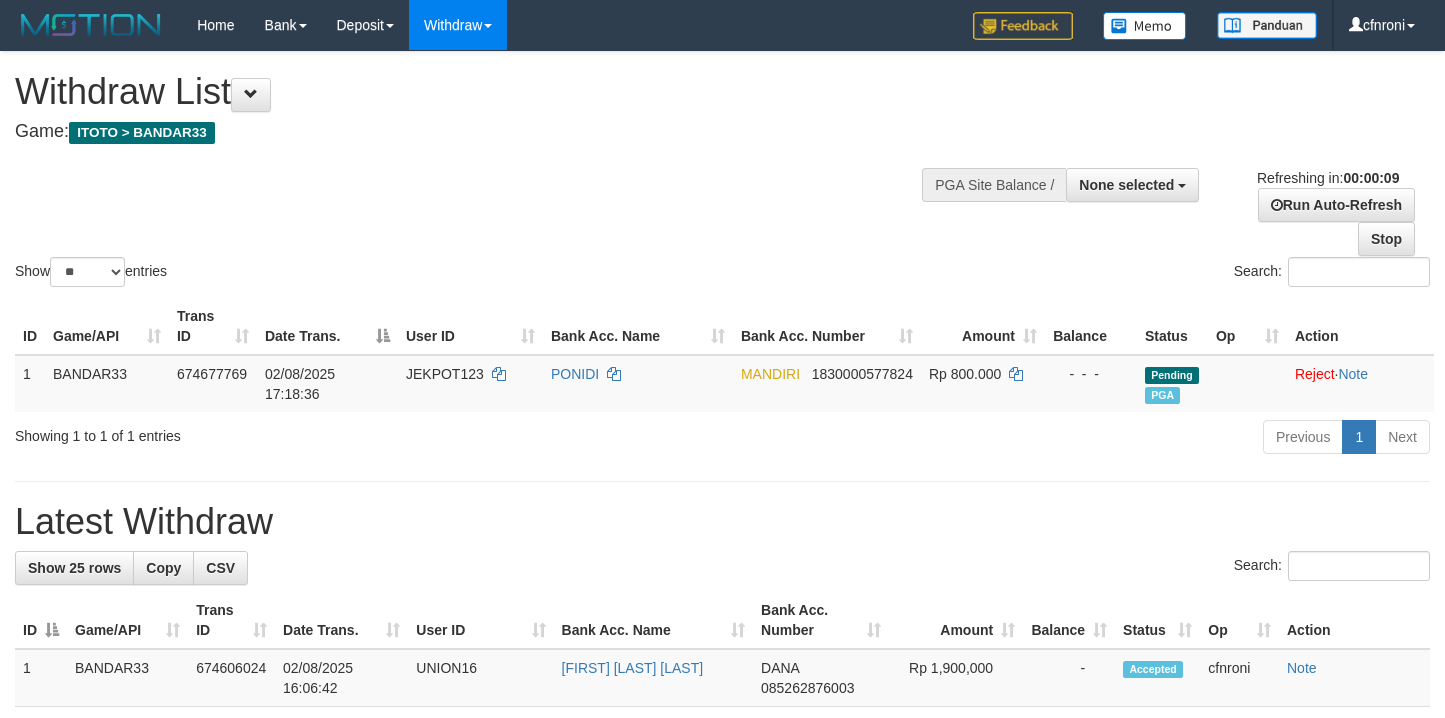 select 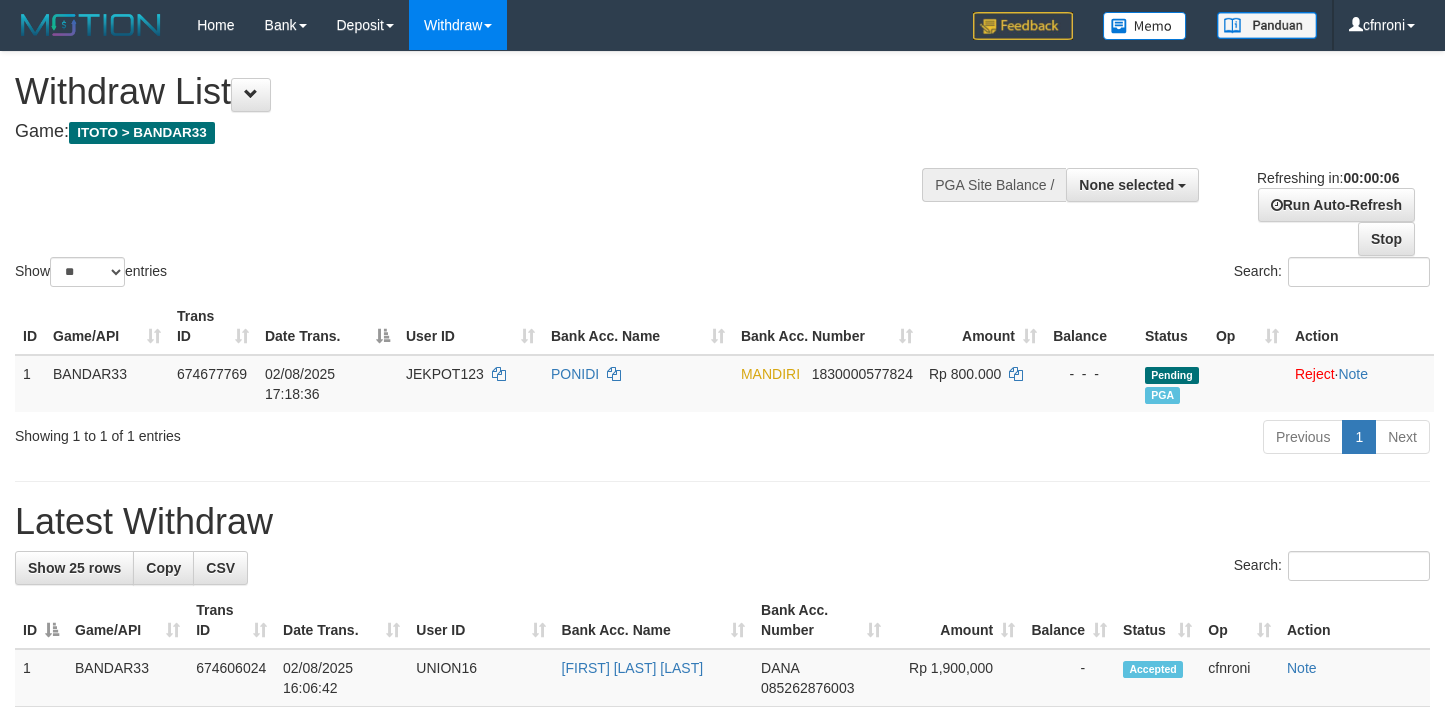 scroll, scrollTop: 0, scrollLeft: 0, axis: both 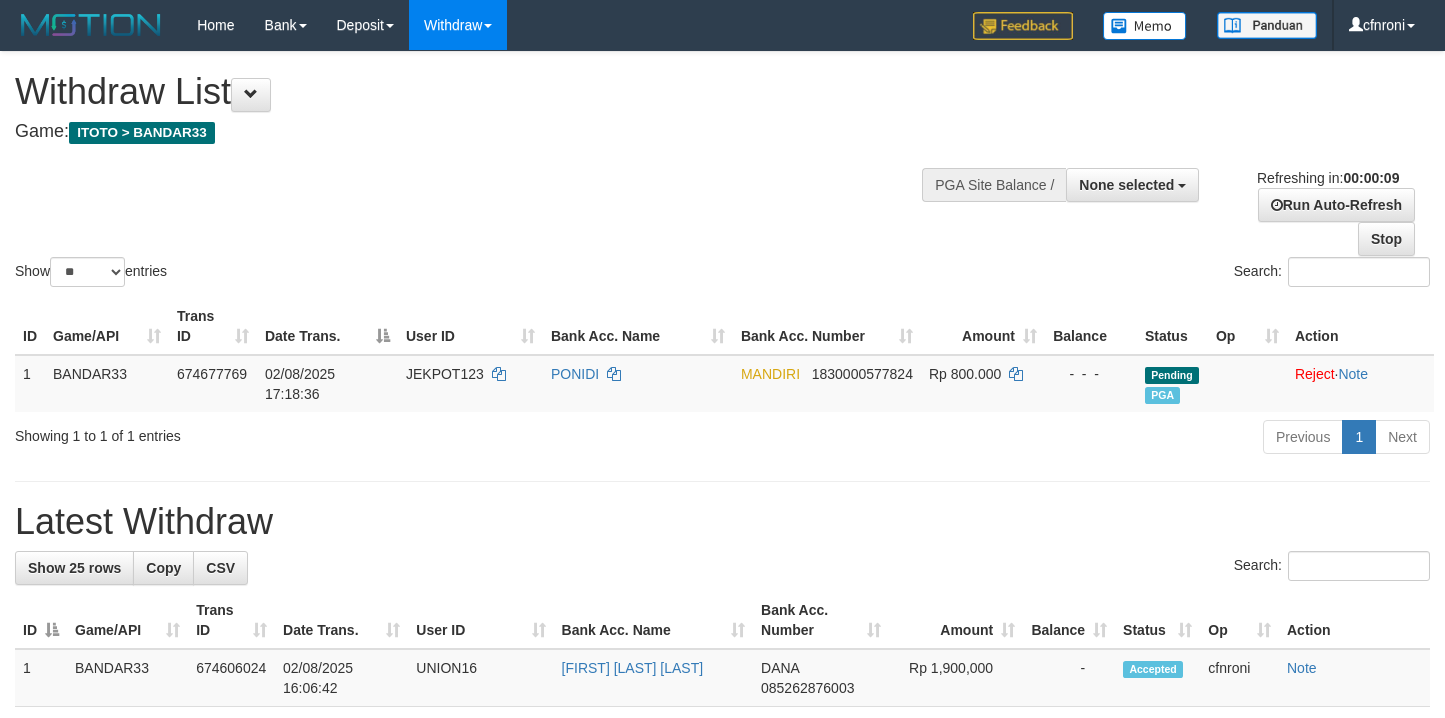 select 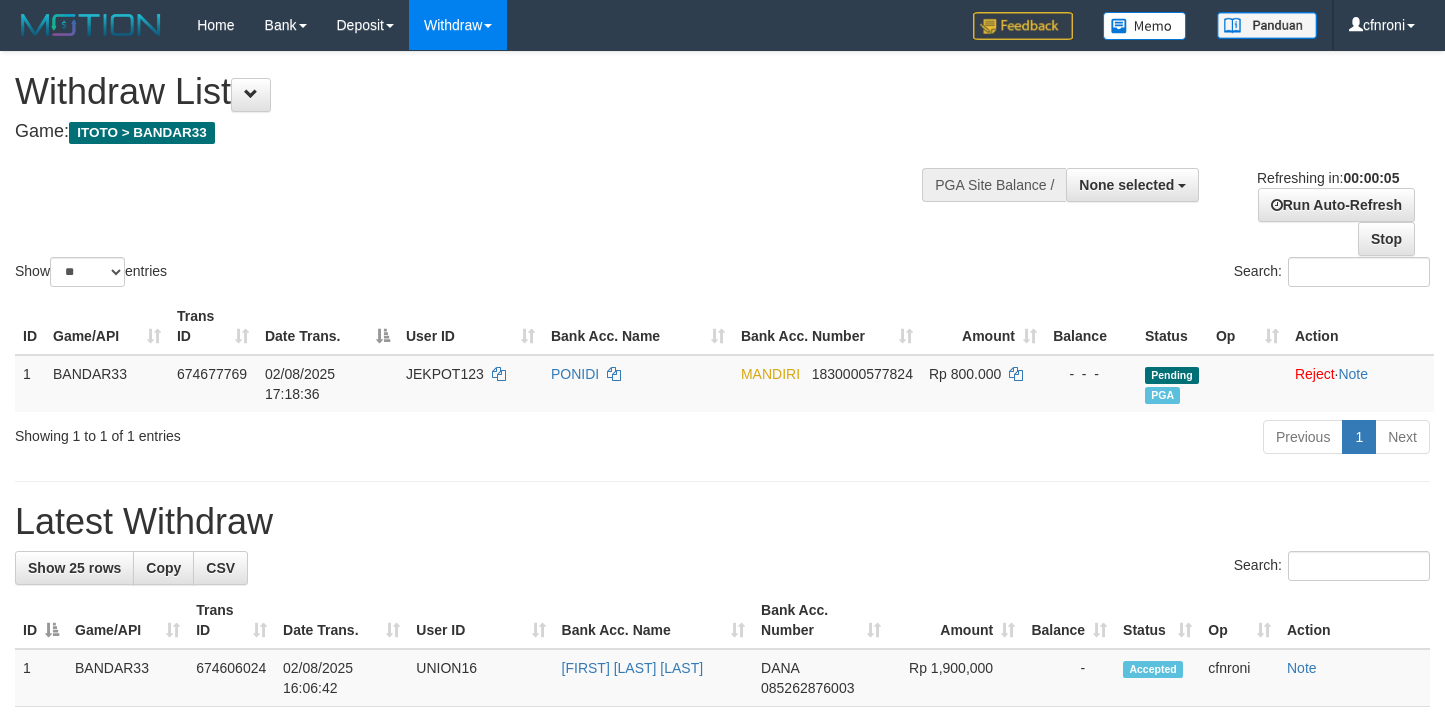 scroll, scrollTop: 0, scrollLeft: 0, axis: both 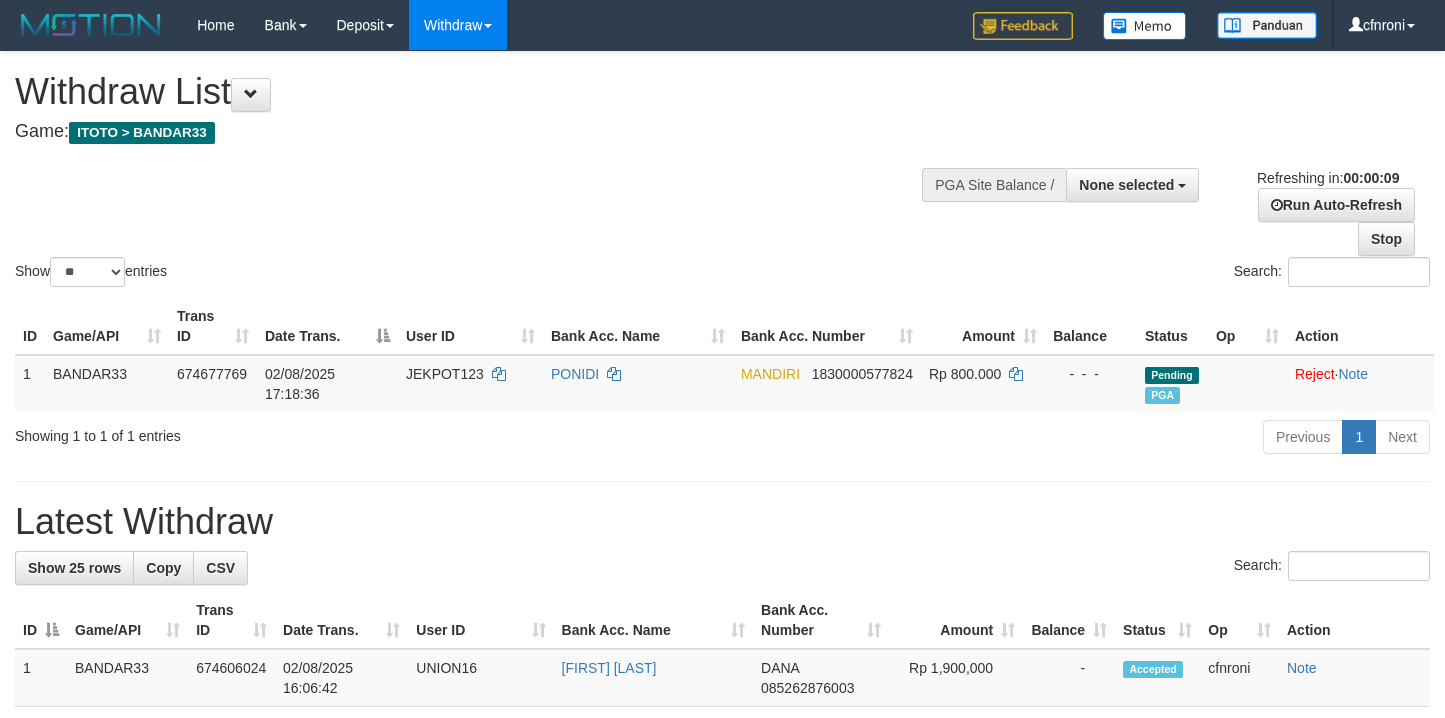 select 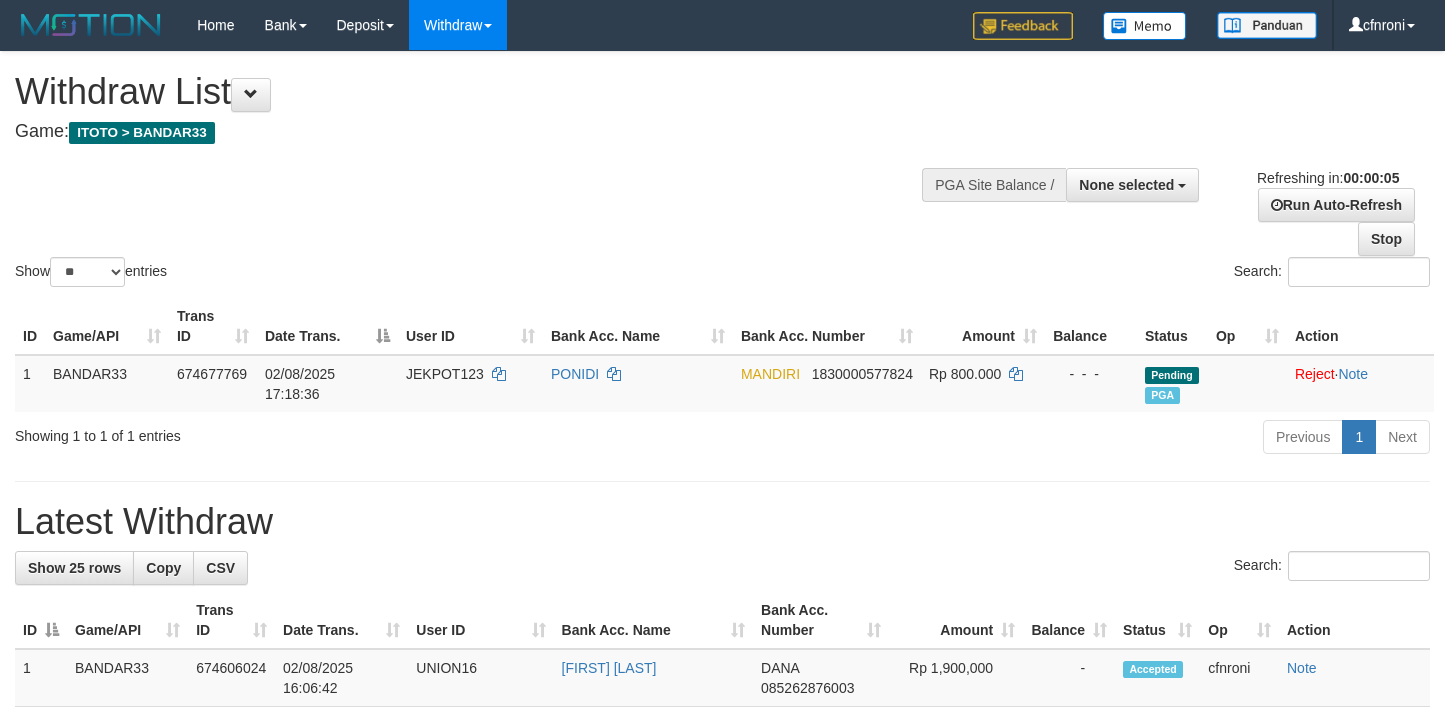scroll, scrollTop: 0, scrollLeft: 0, axis: both 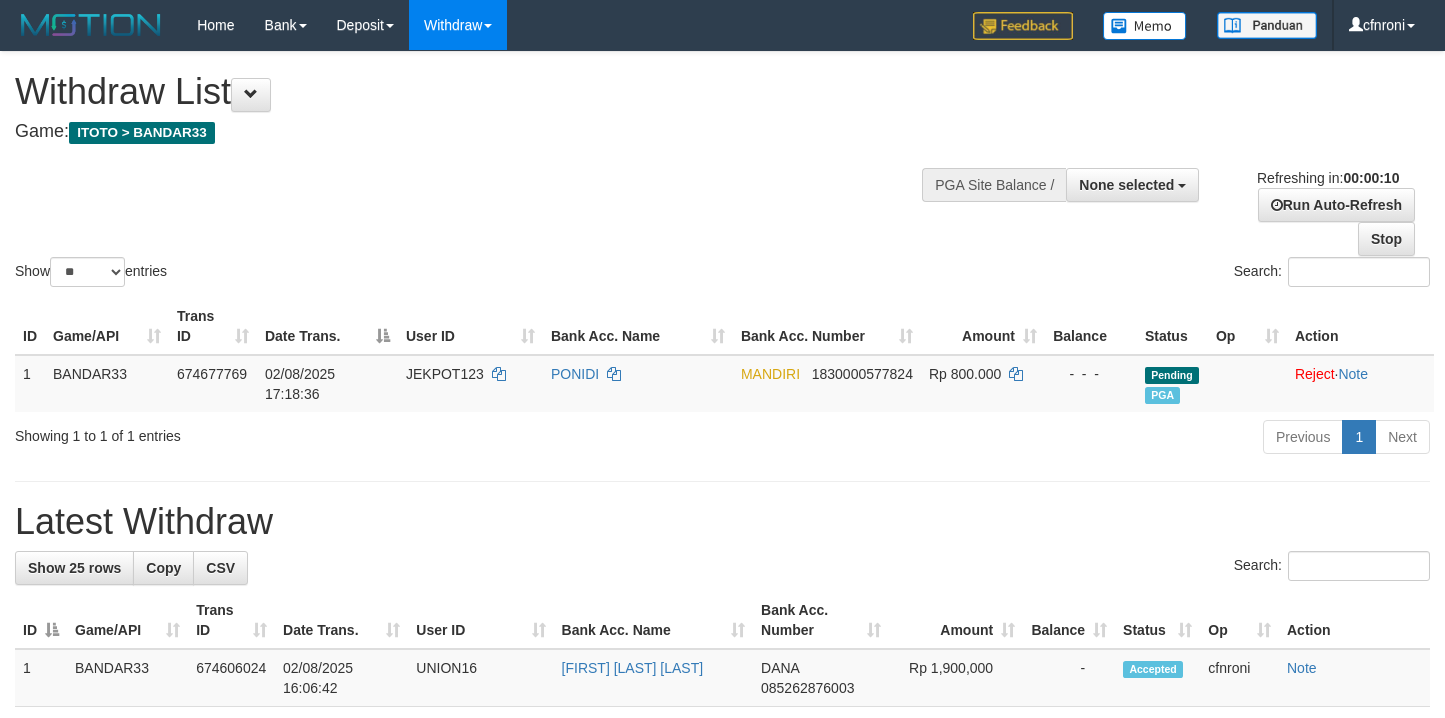 select 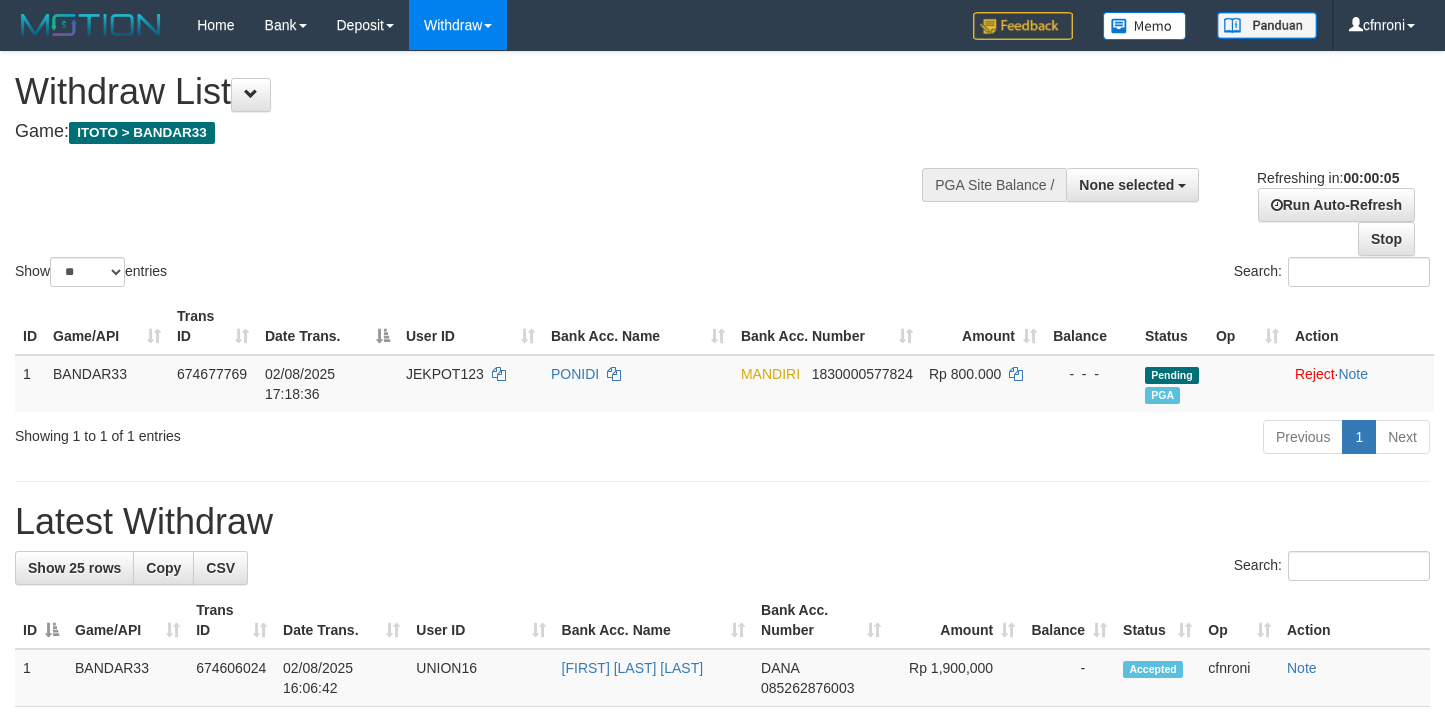 scroll, scrollTop: 0, scrollLeft: 0, axis: both 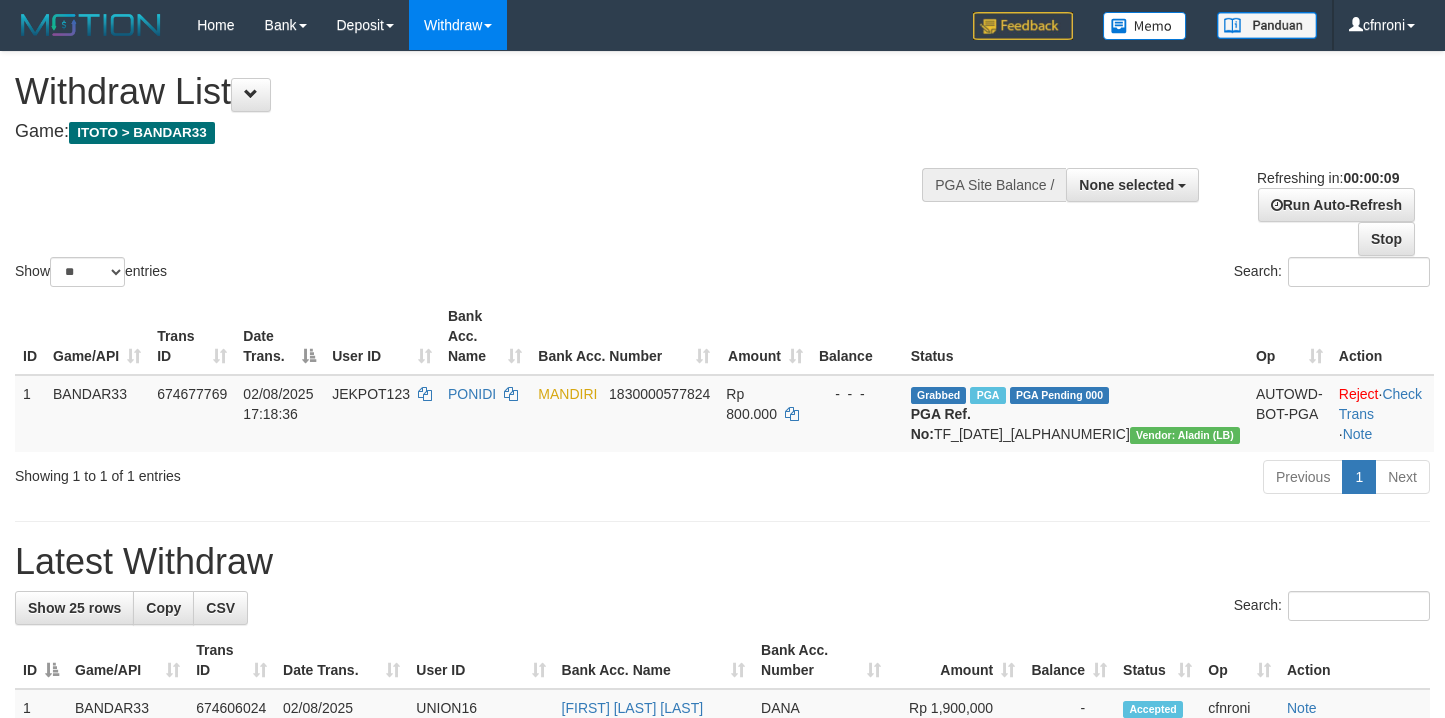 select 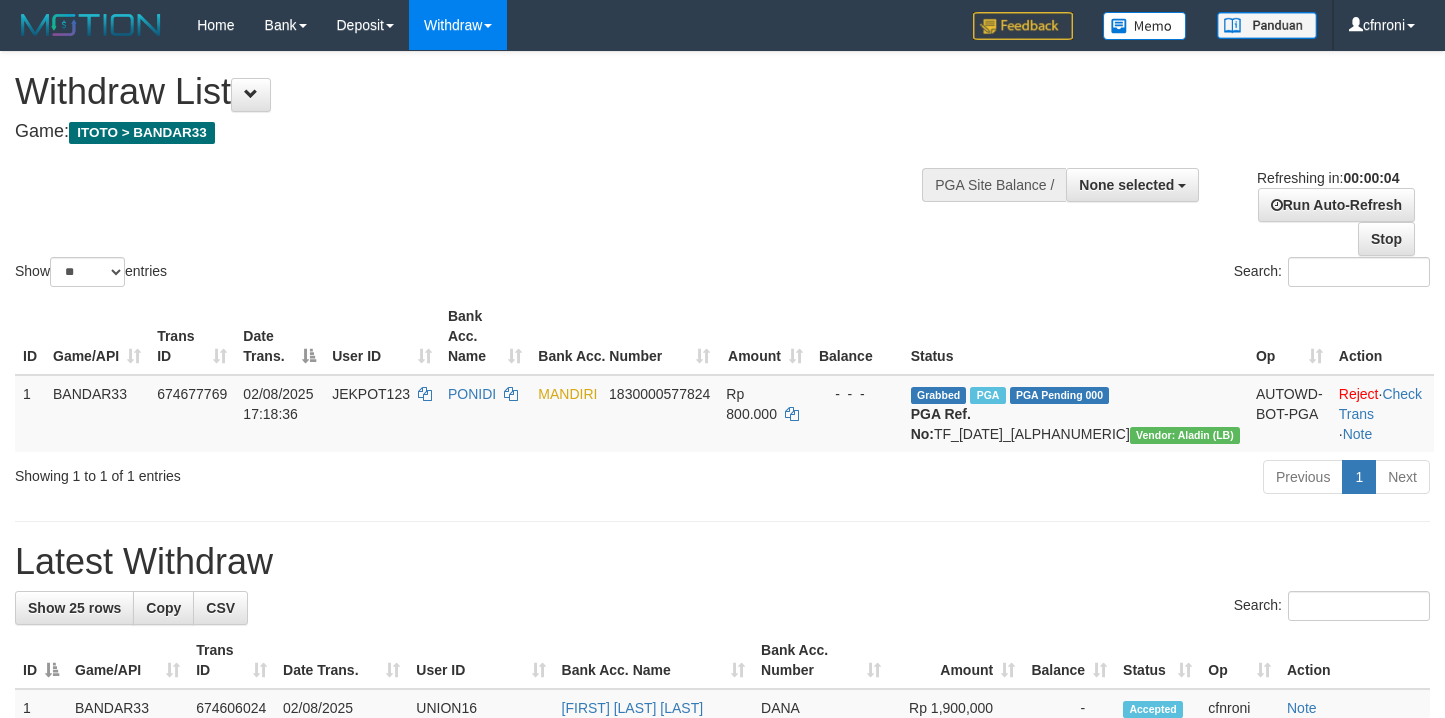 scroll, scrollTop: 0, scrollLeft: 0, axis: both 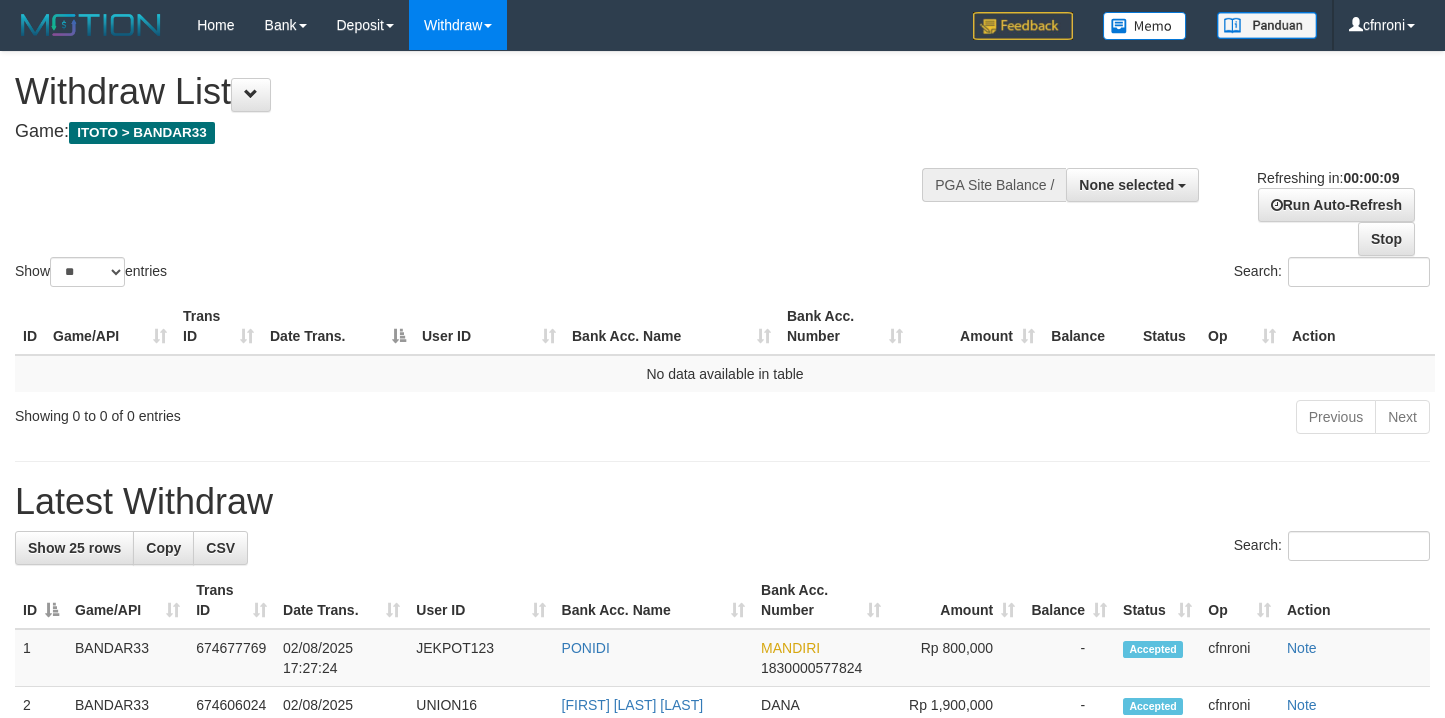 select 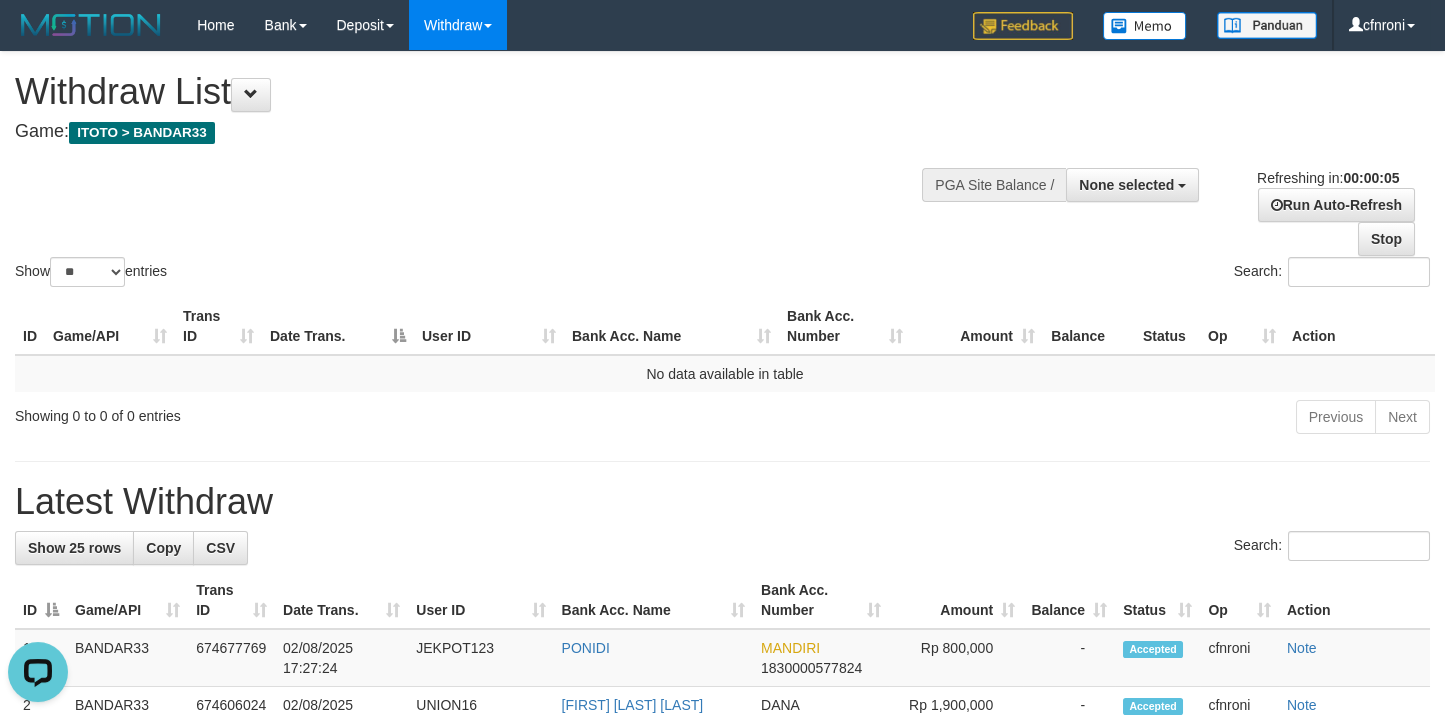 scroll, scrollTop: 0, scrollLeft: 0, axis: both 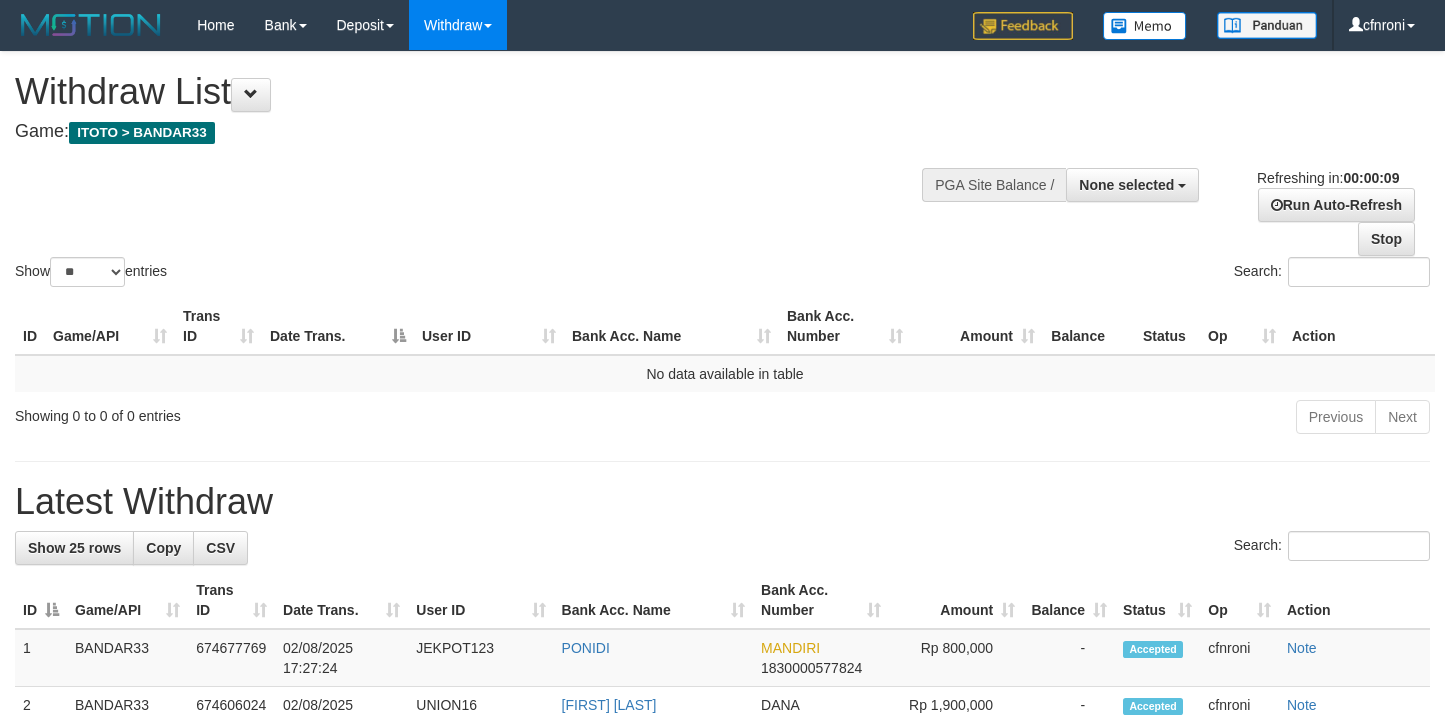 select 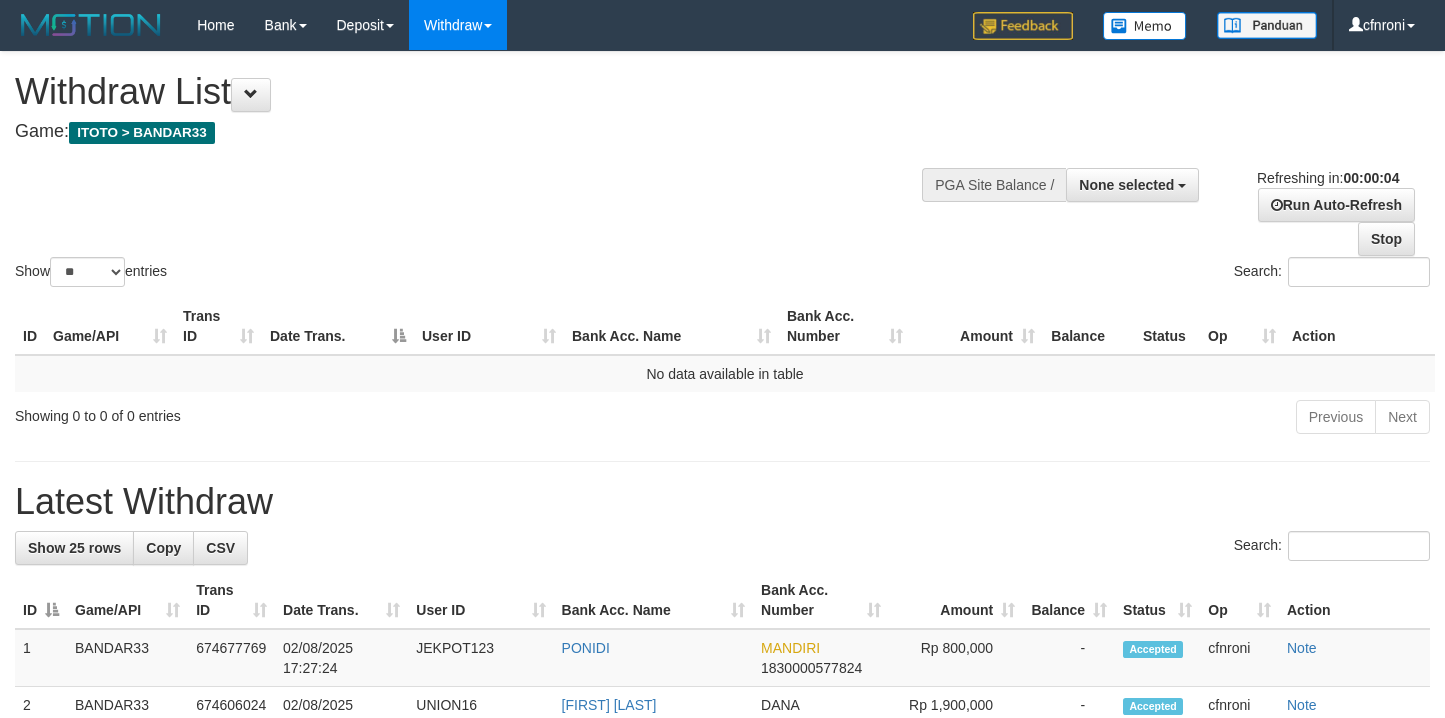 scroll, scrollTop: 0, scrollLeft: 0, axis: both 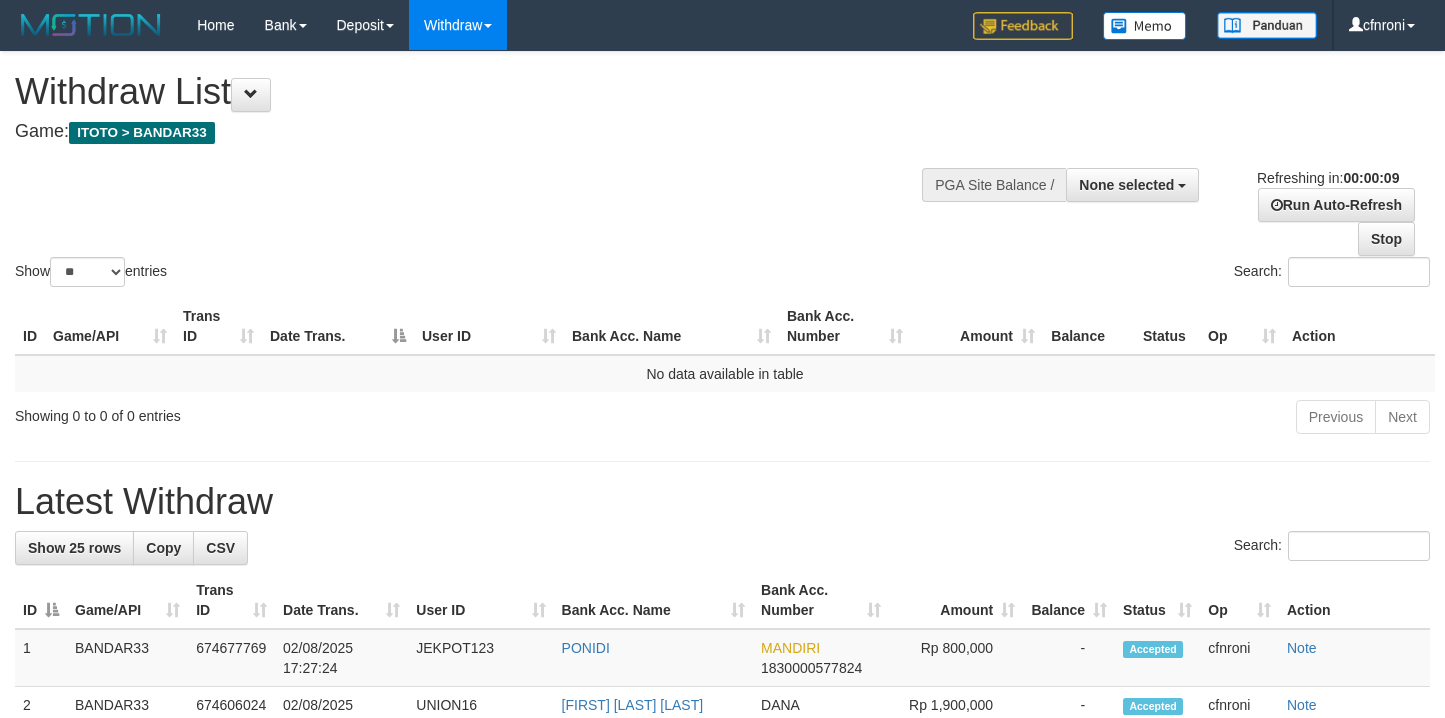 select 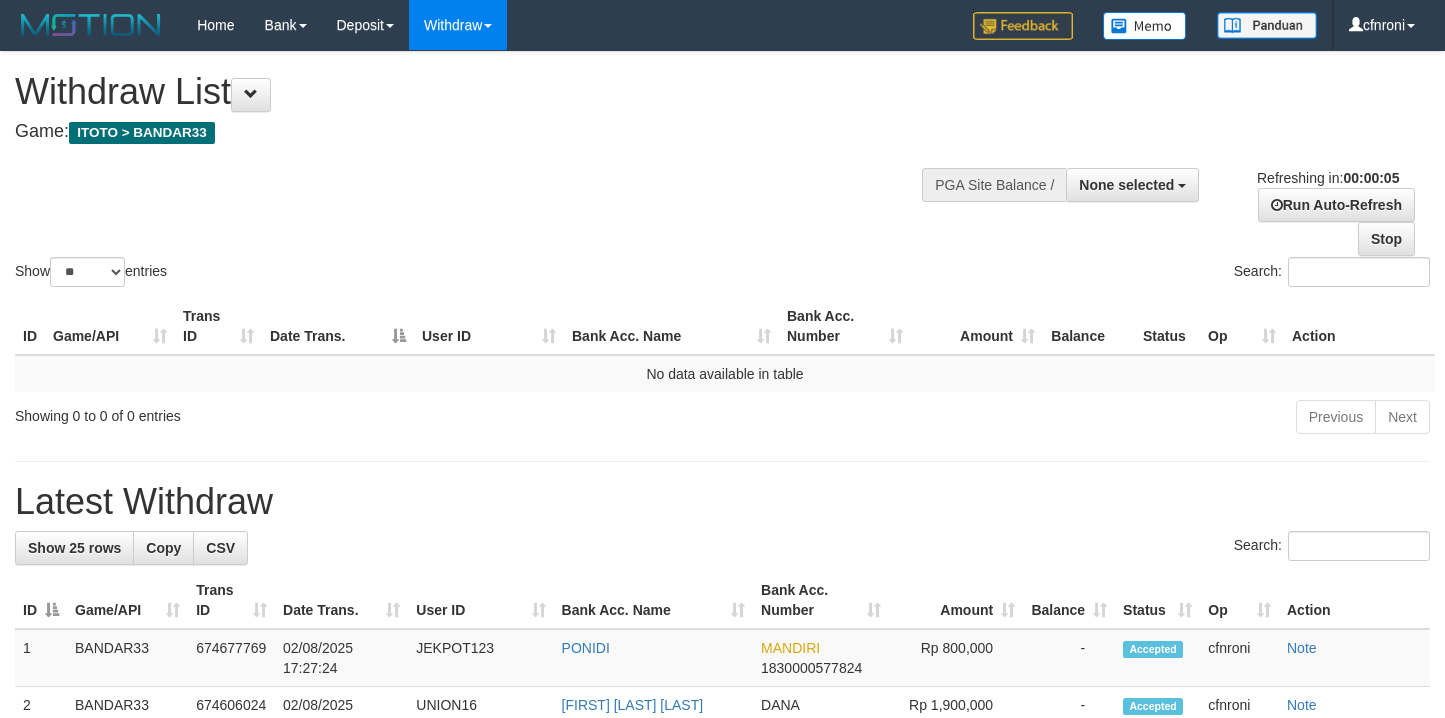 scroll, scrollTop: 0, scrollLeft: 0, axis: both 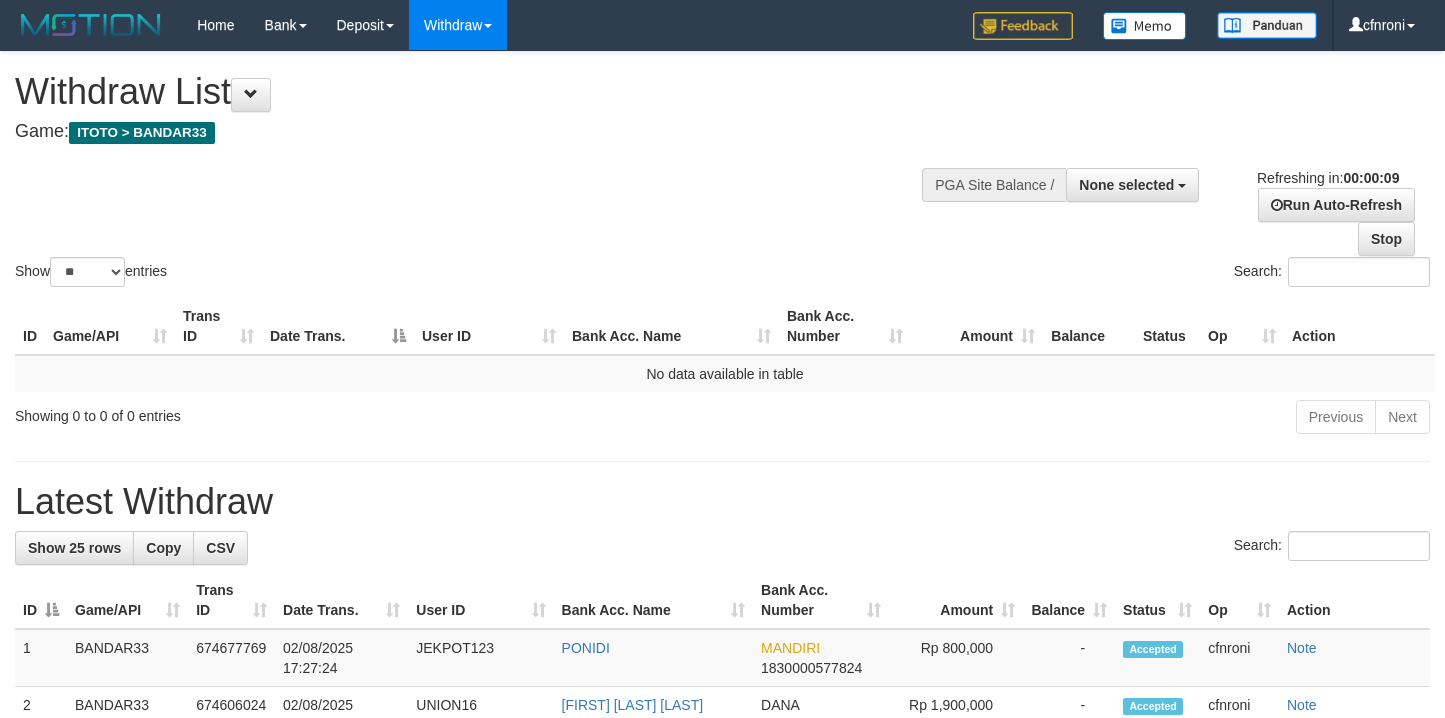 select 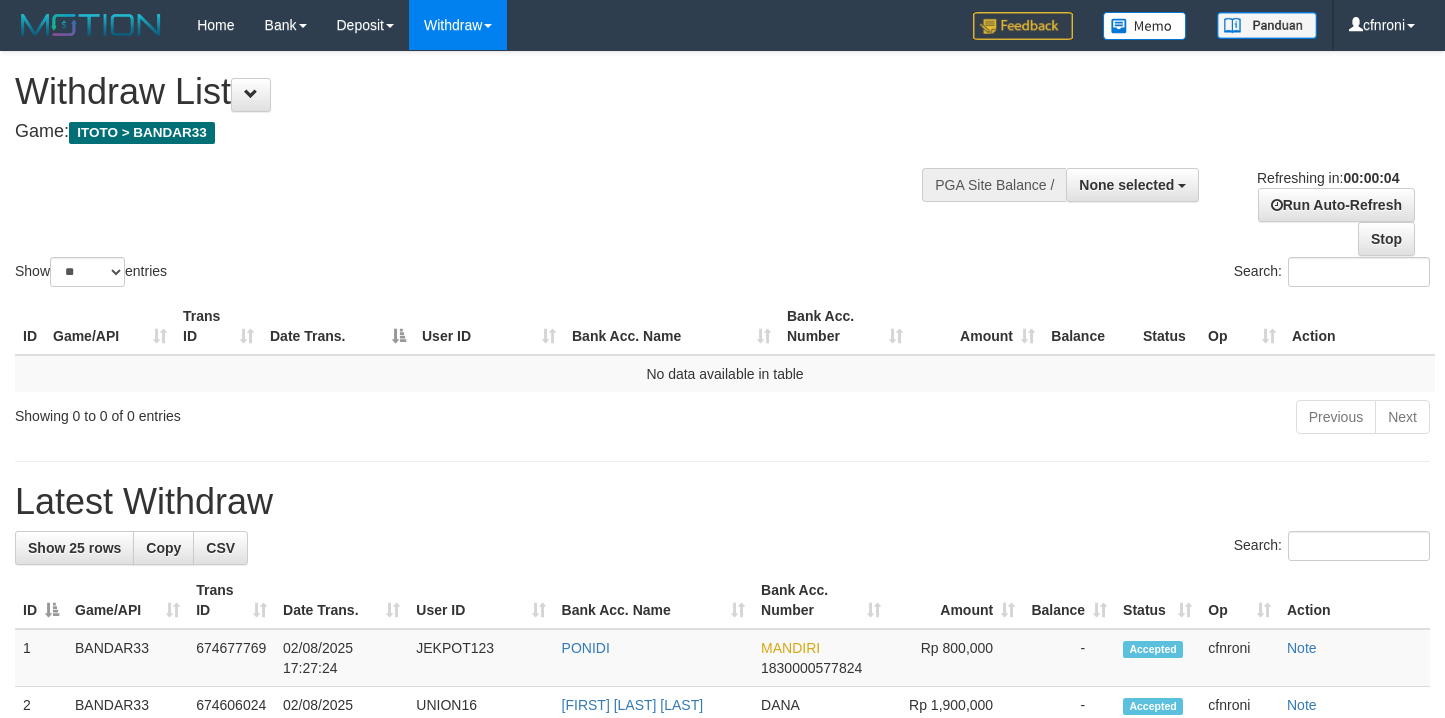 scroll, scrollTop: 0, scrollLeft: 0, axis: both 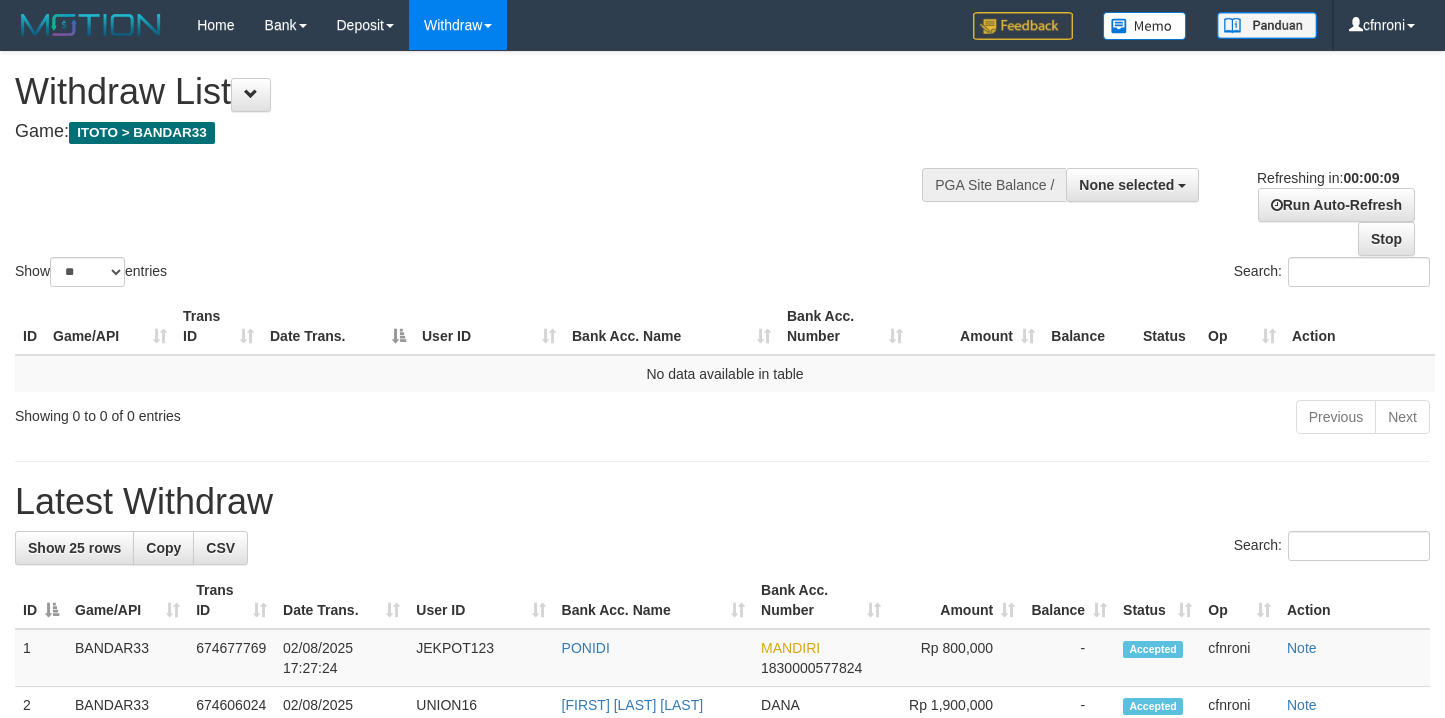 select 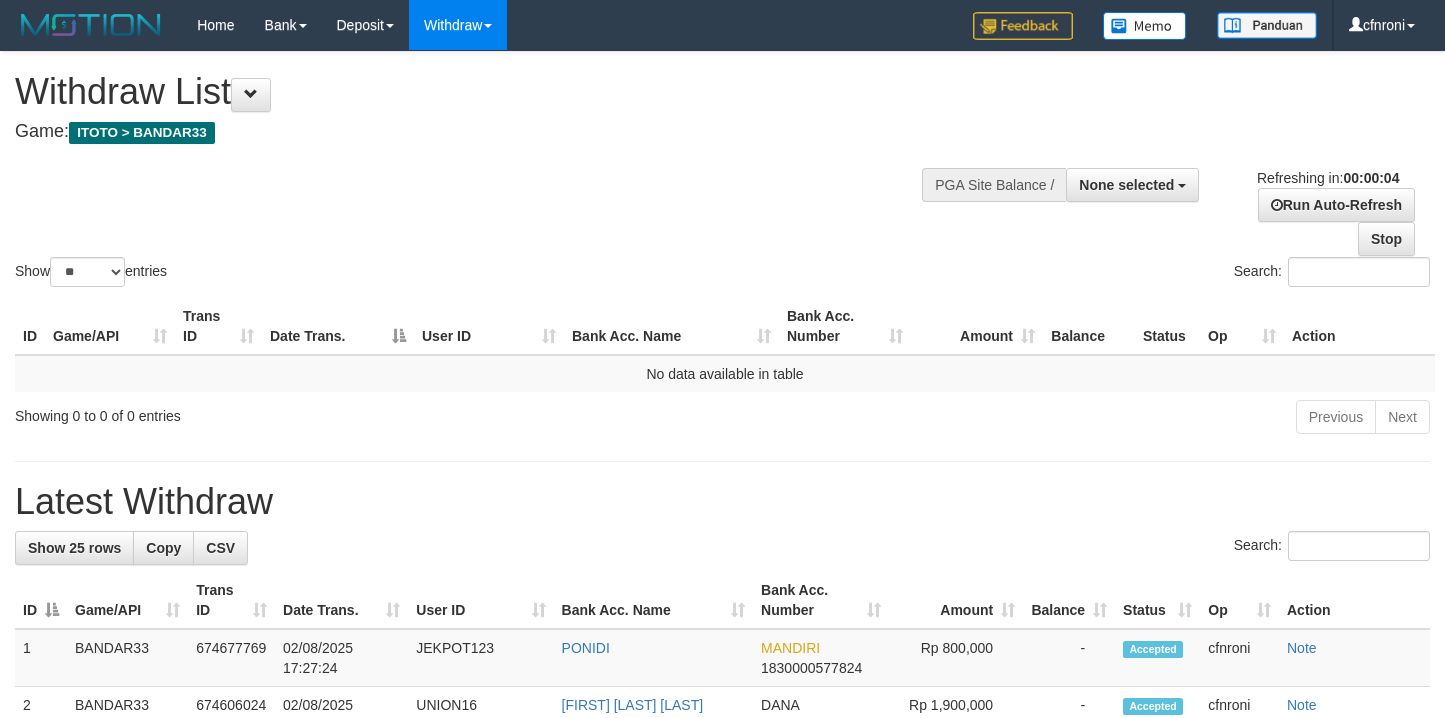 scroll, scrollTop: 0, scrollLeft: 0, axis: both 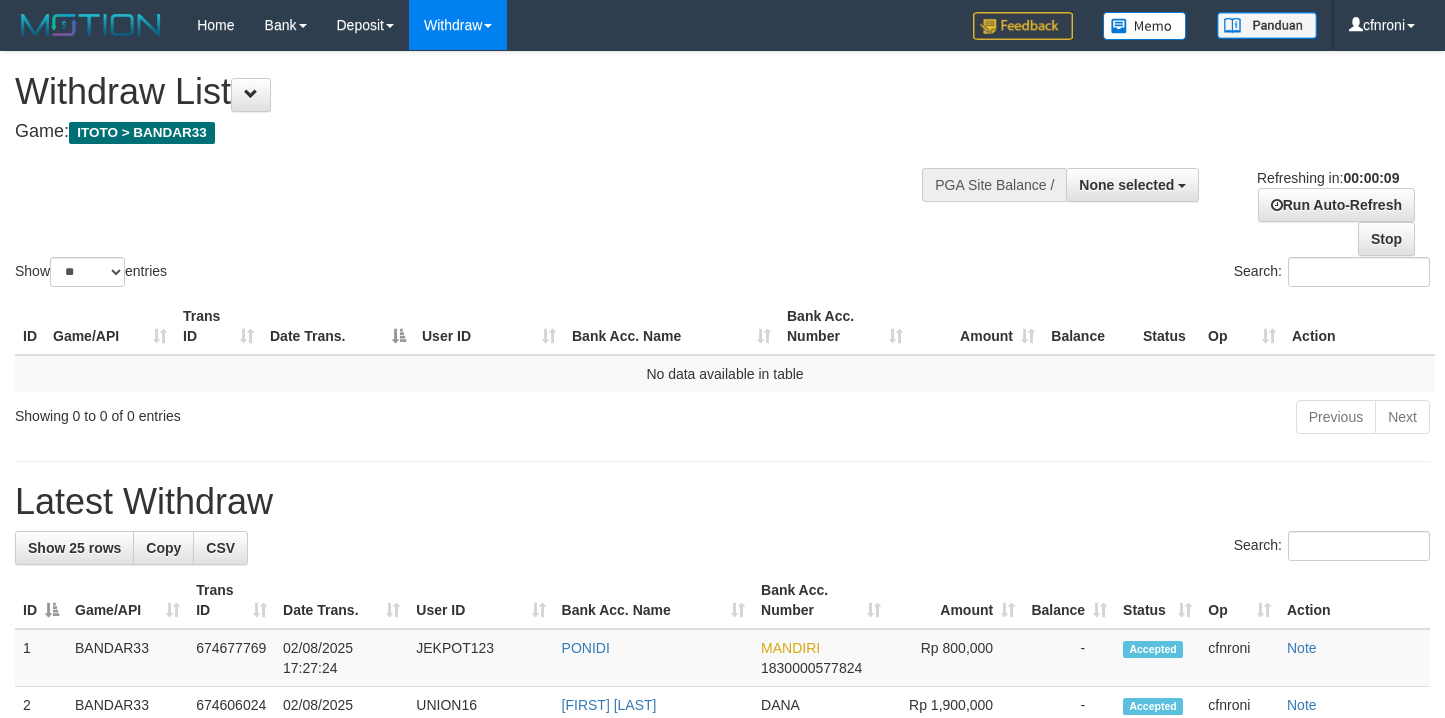 select 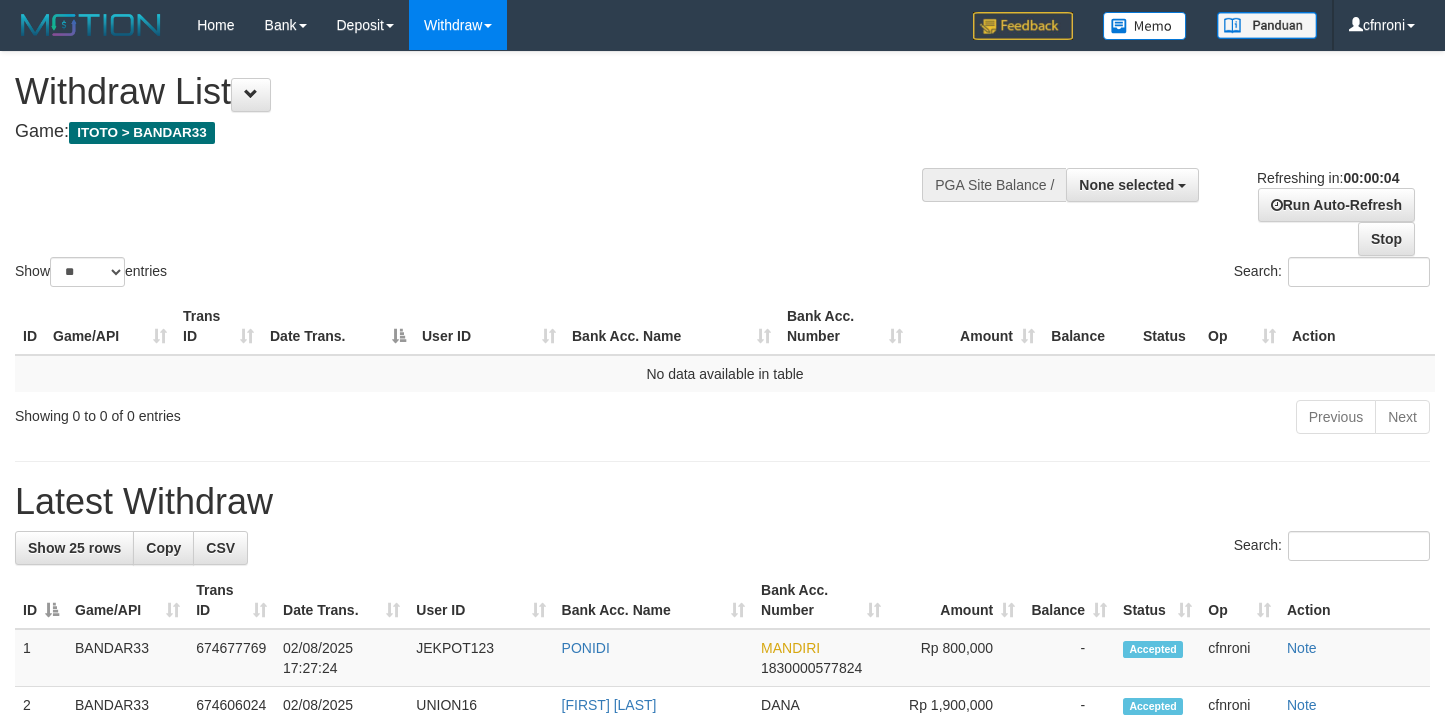 scroll, scrollTop: 0, scrollLeft: 0, axis: both 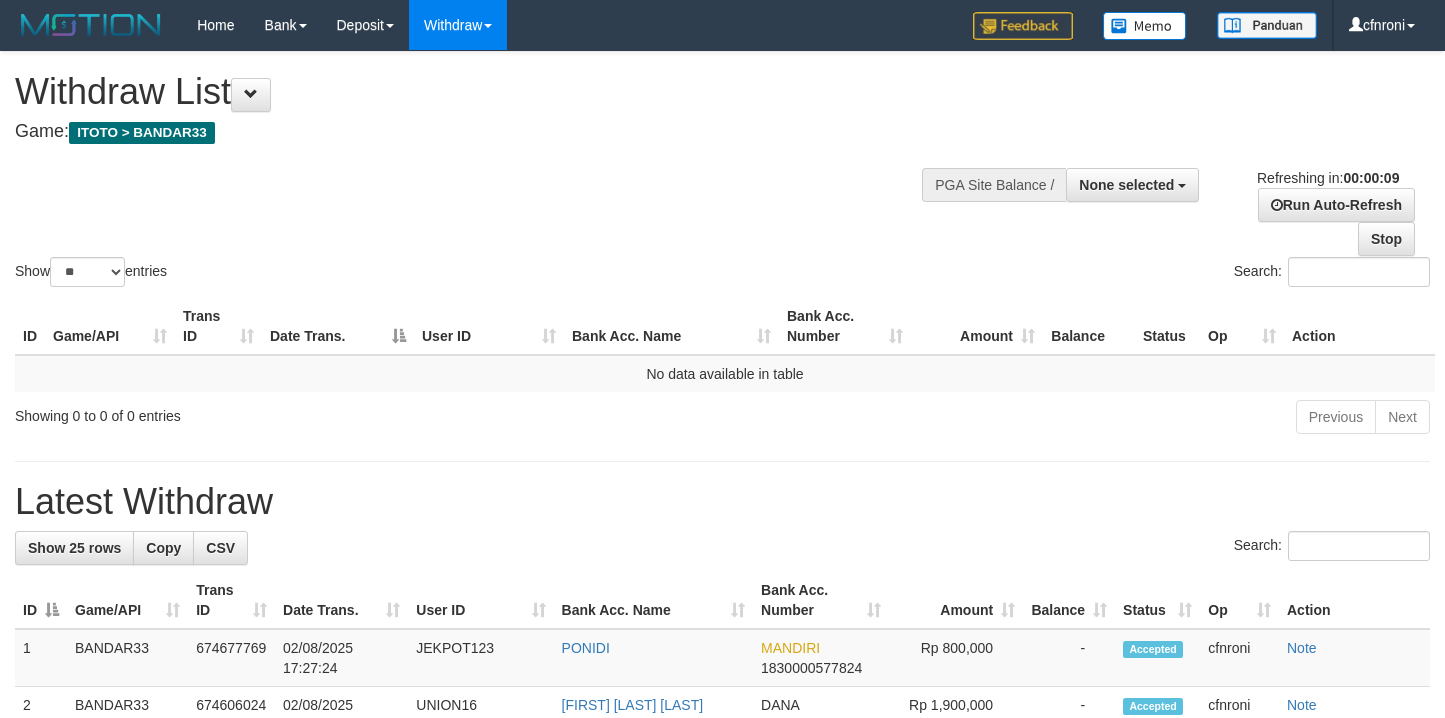 select 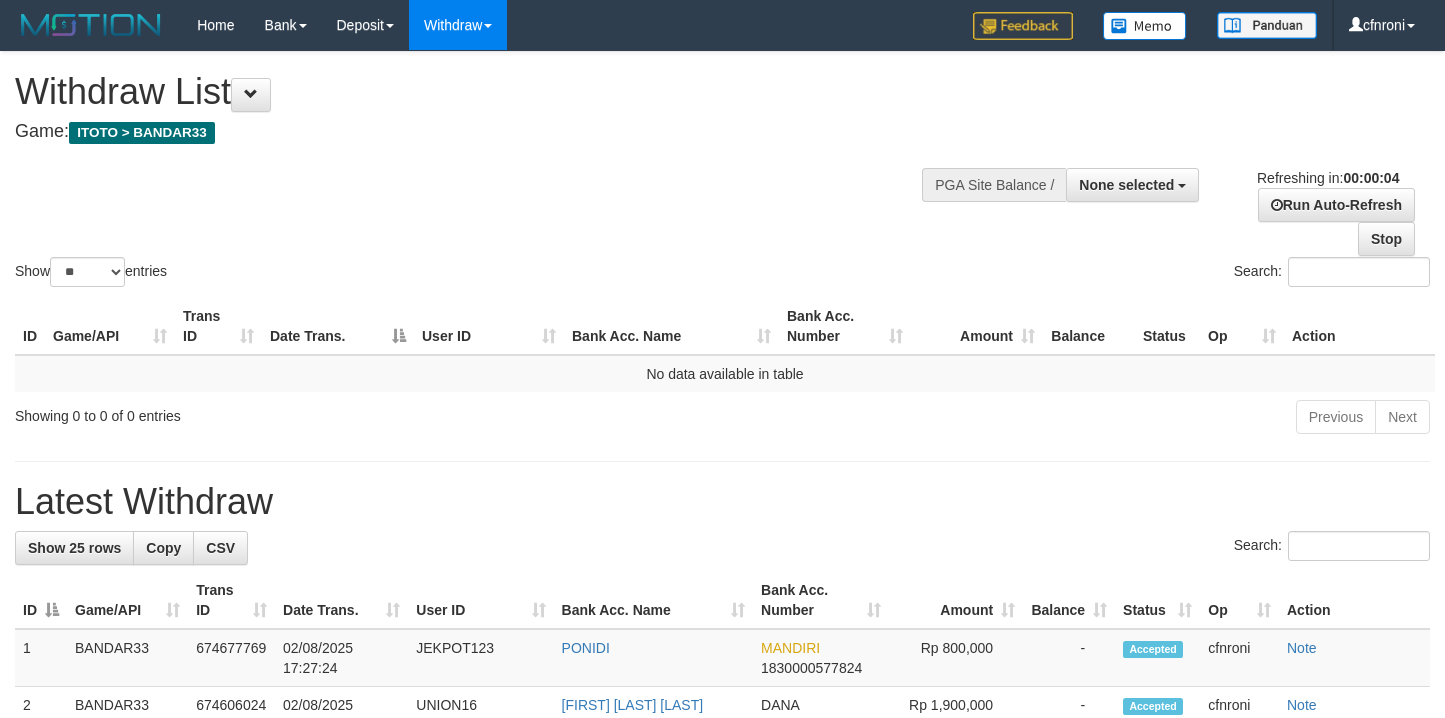 scroll, scrollTop: 0, scrollLeft: 0, axis: both 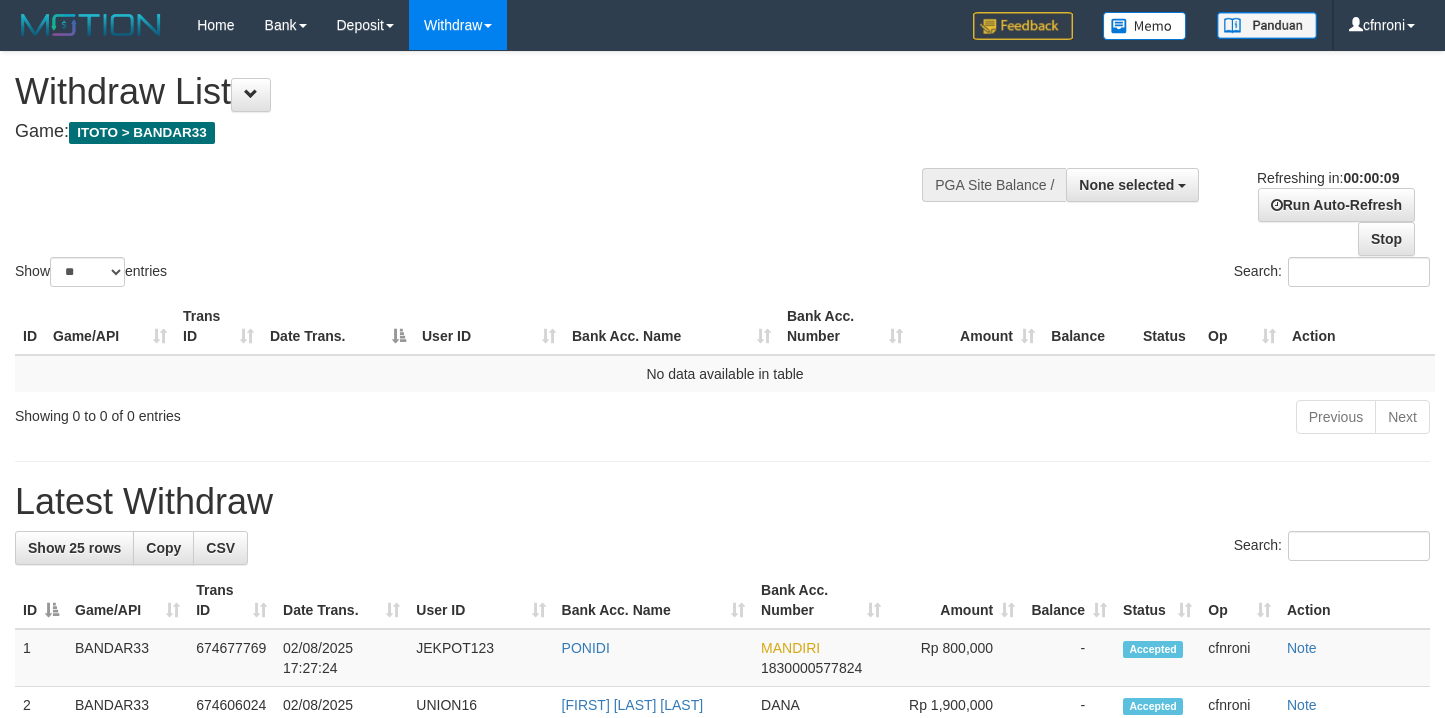 select 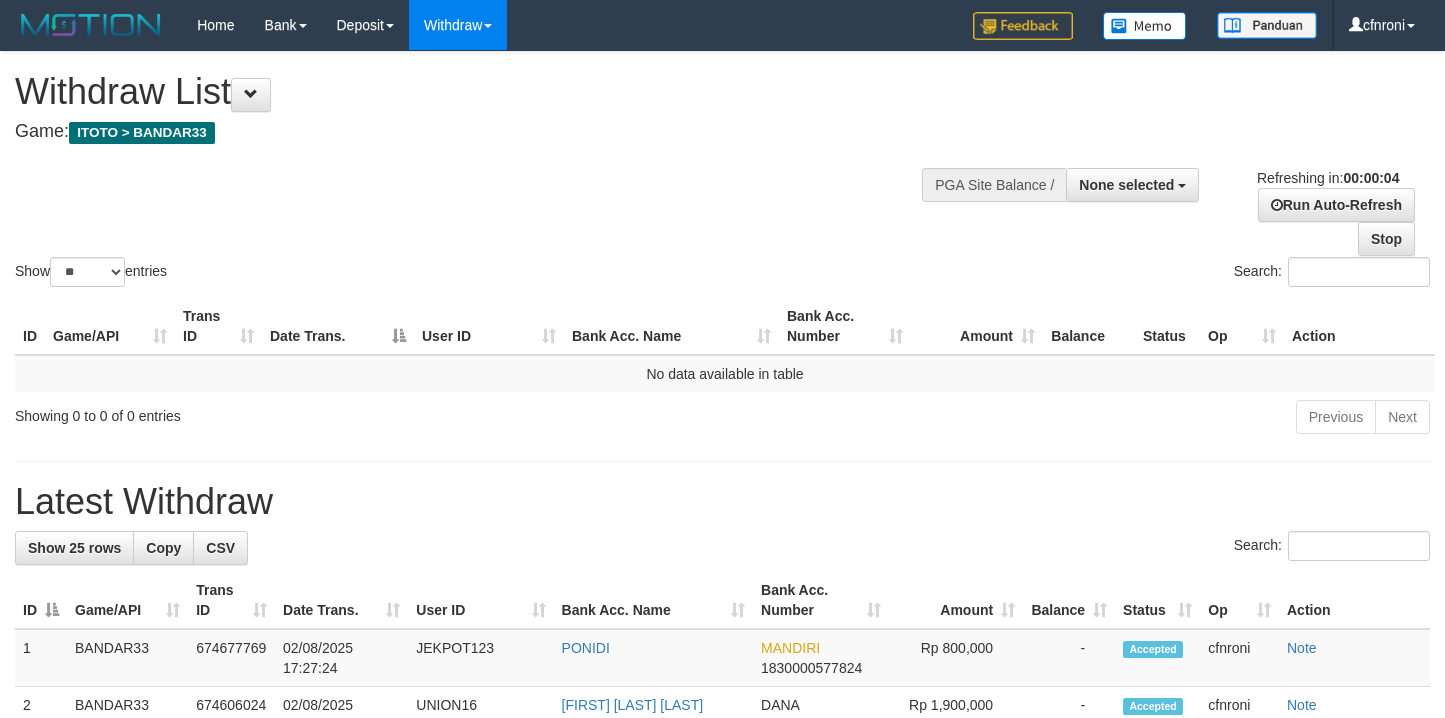 scroll, scrollTop: 0, scrollLeft: 0, axis: both 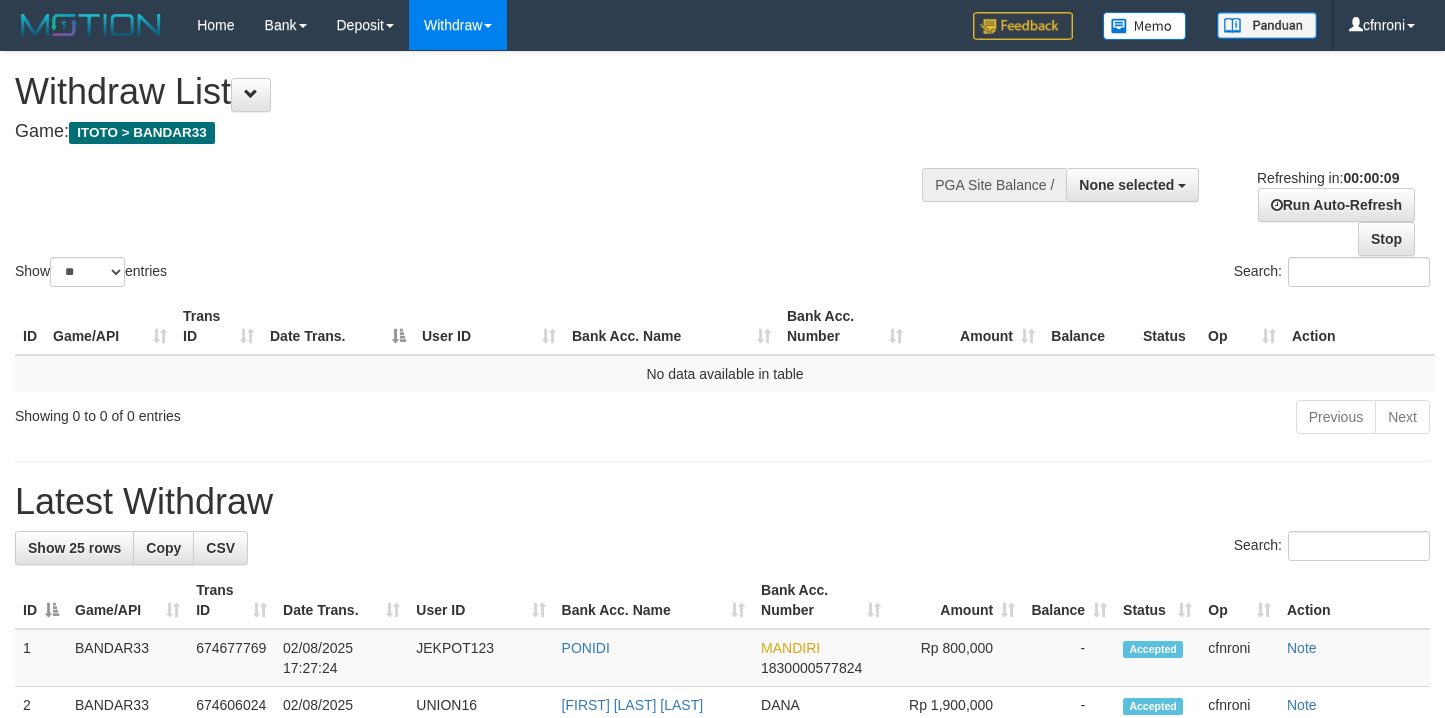 select 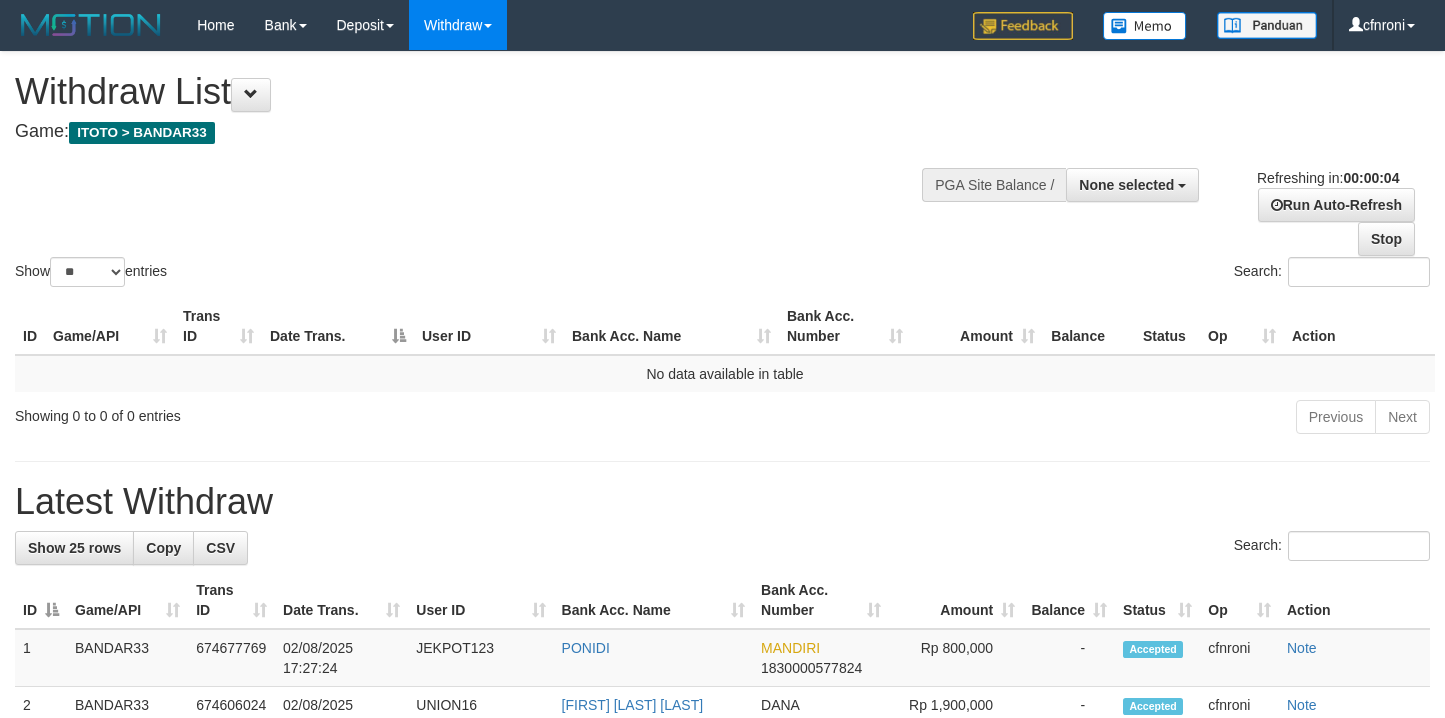 scroll, scrollTop: 0, scrollLeft: 0, axis: both 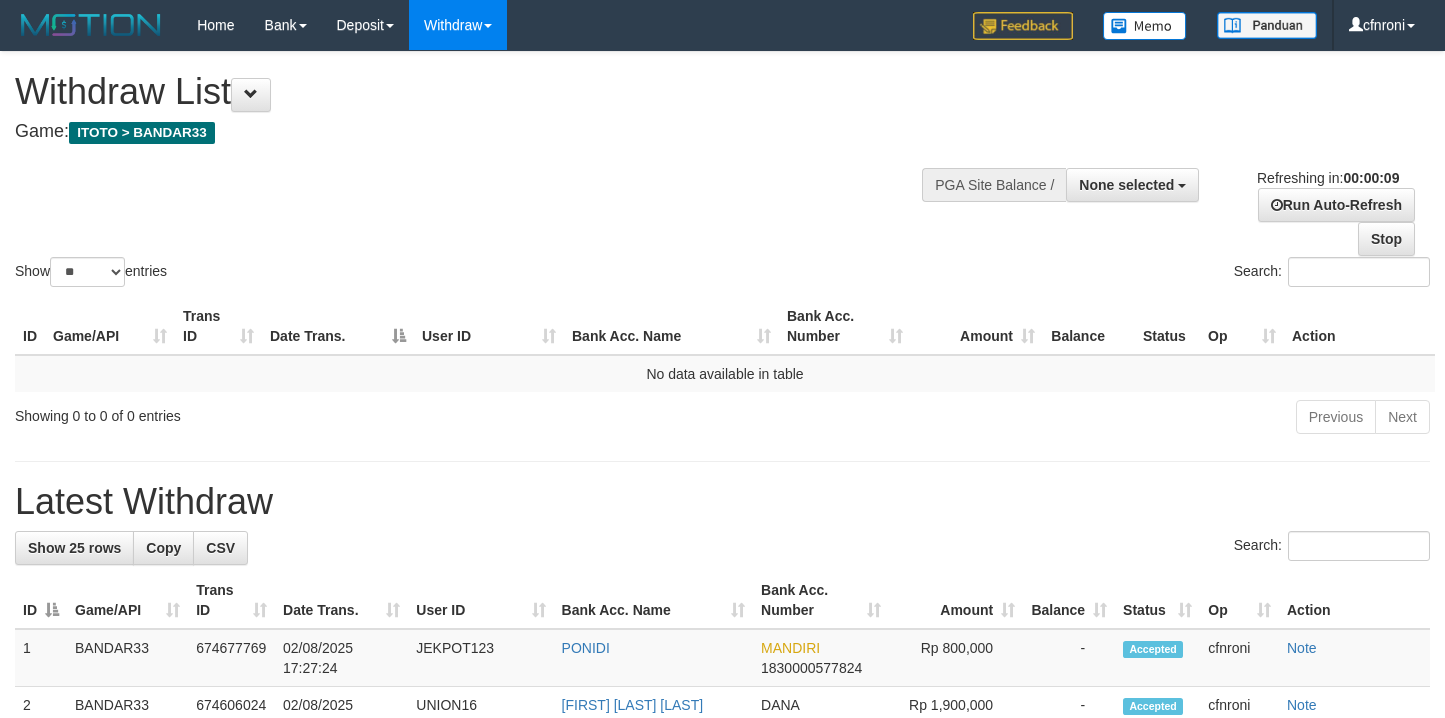 select 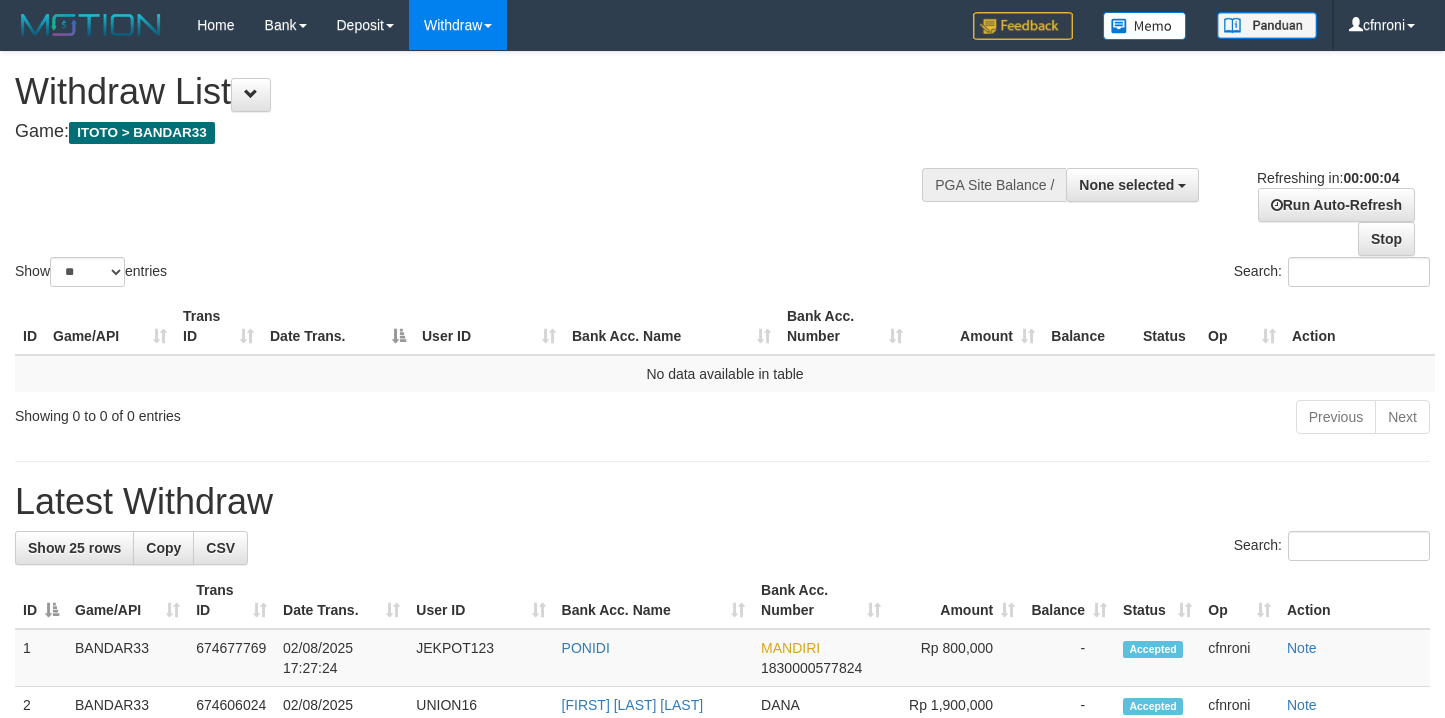 scroll, scrollTop: 0, scrollLeft: 0, axis: both 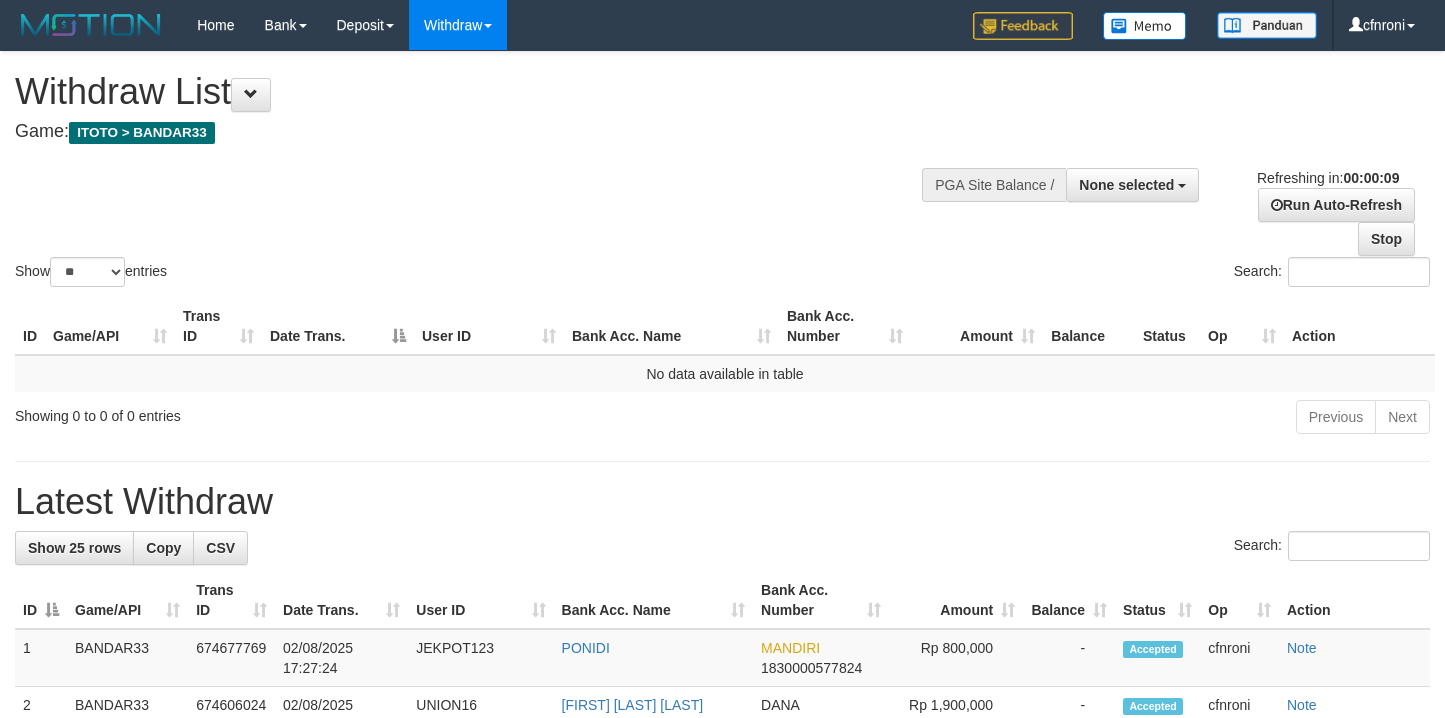 select 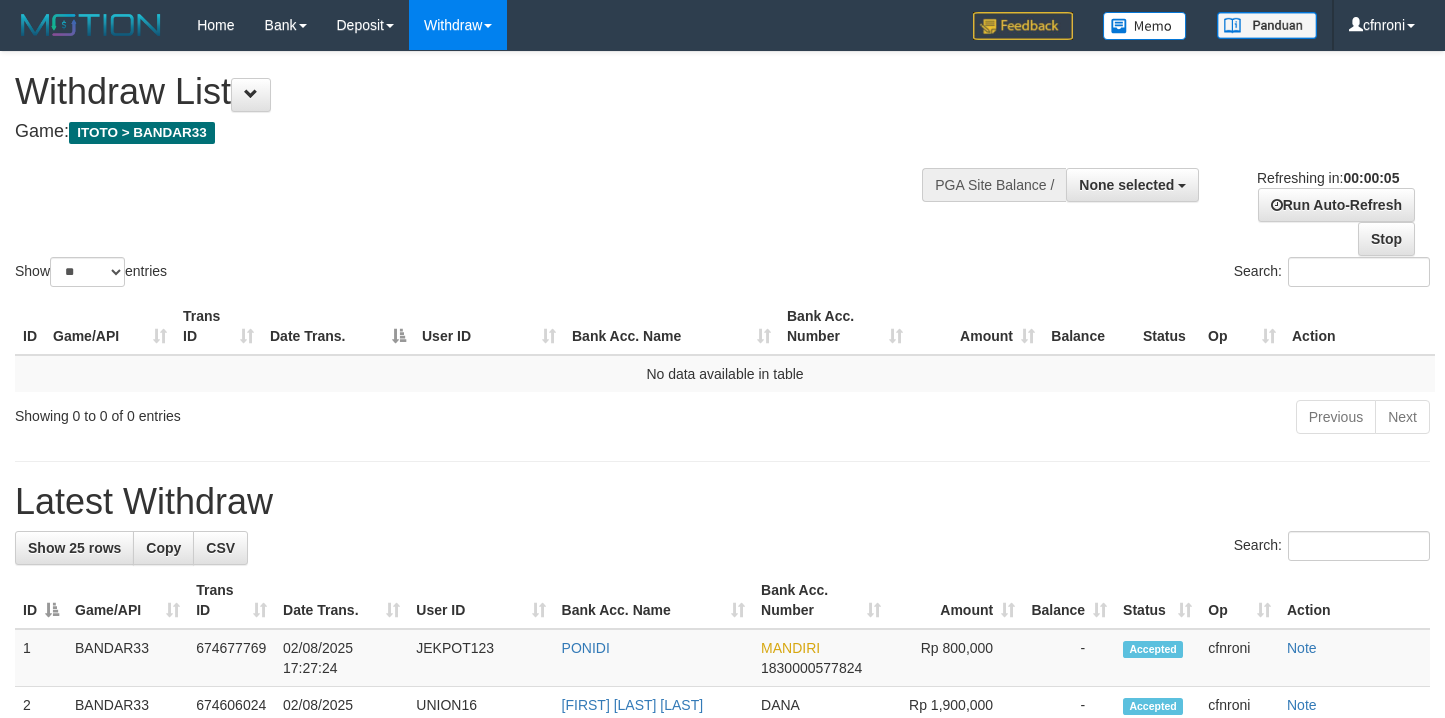 scroll, scrollTop: 0, scrollLeft: 0, axis: both 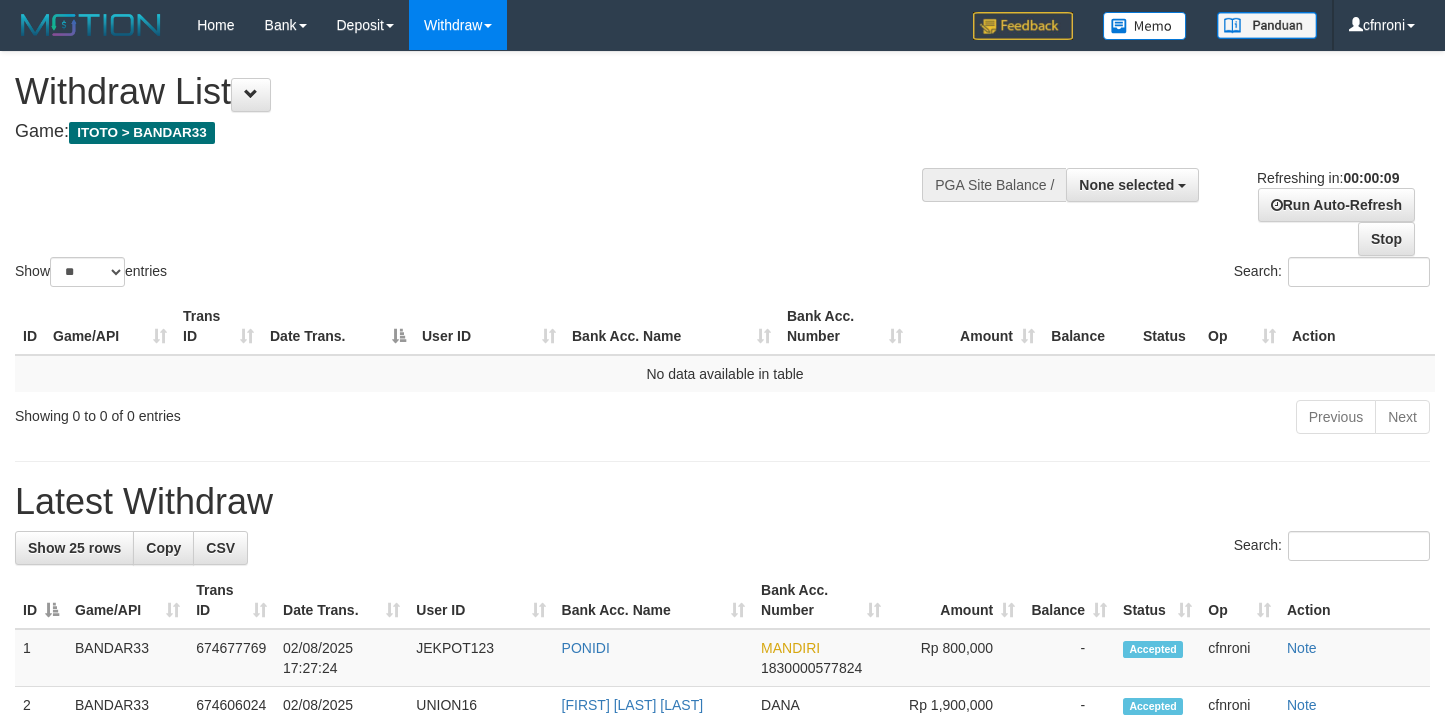 select 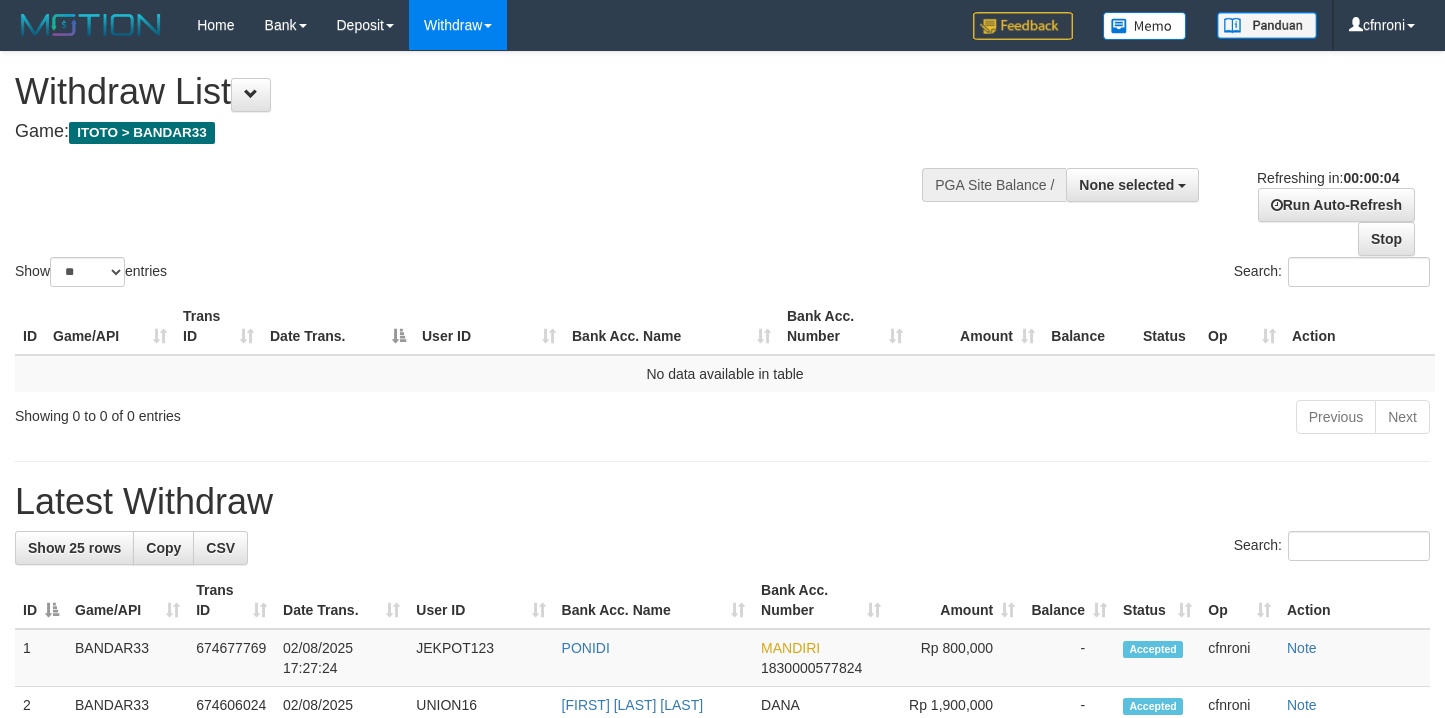 scroll, scrollTop: 0, scrollLeft: 0, axis: both 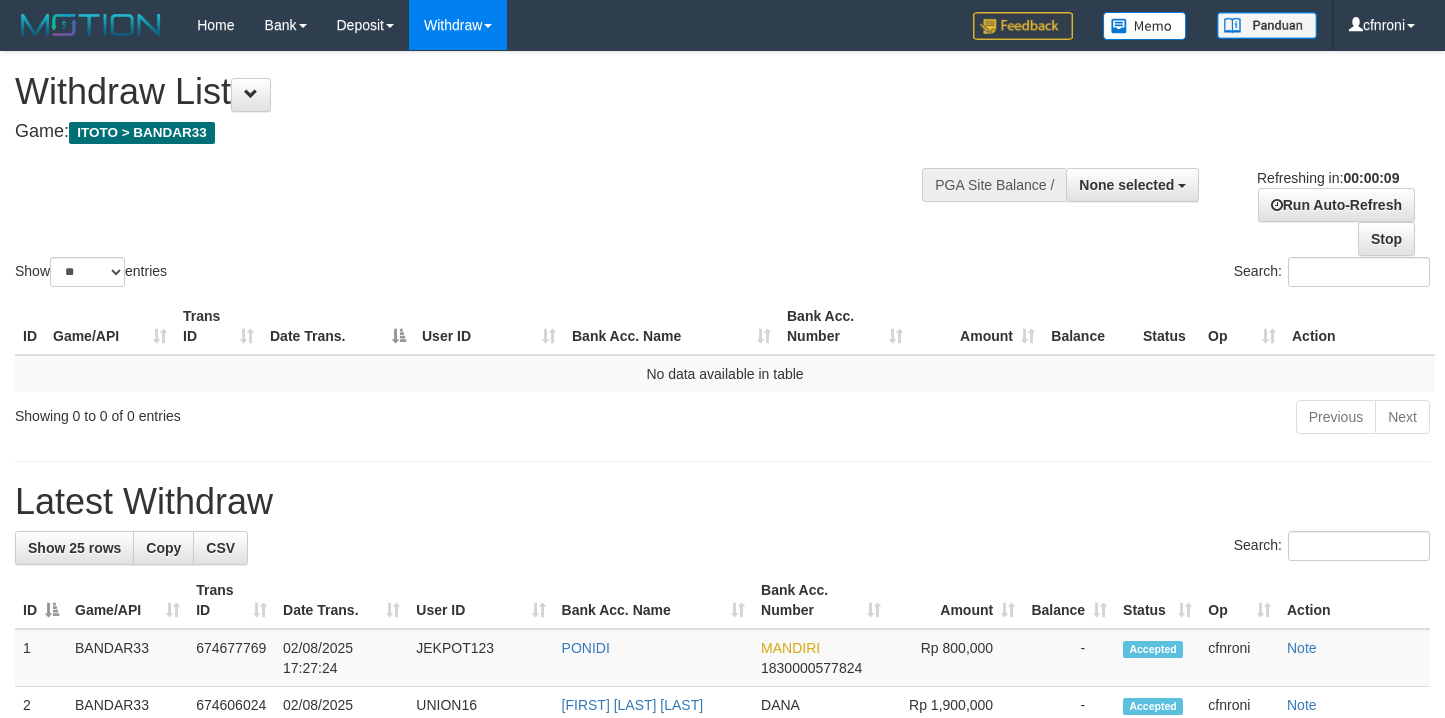 select 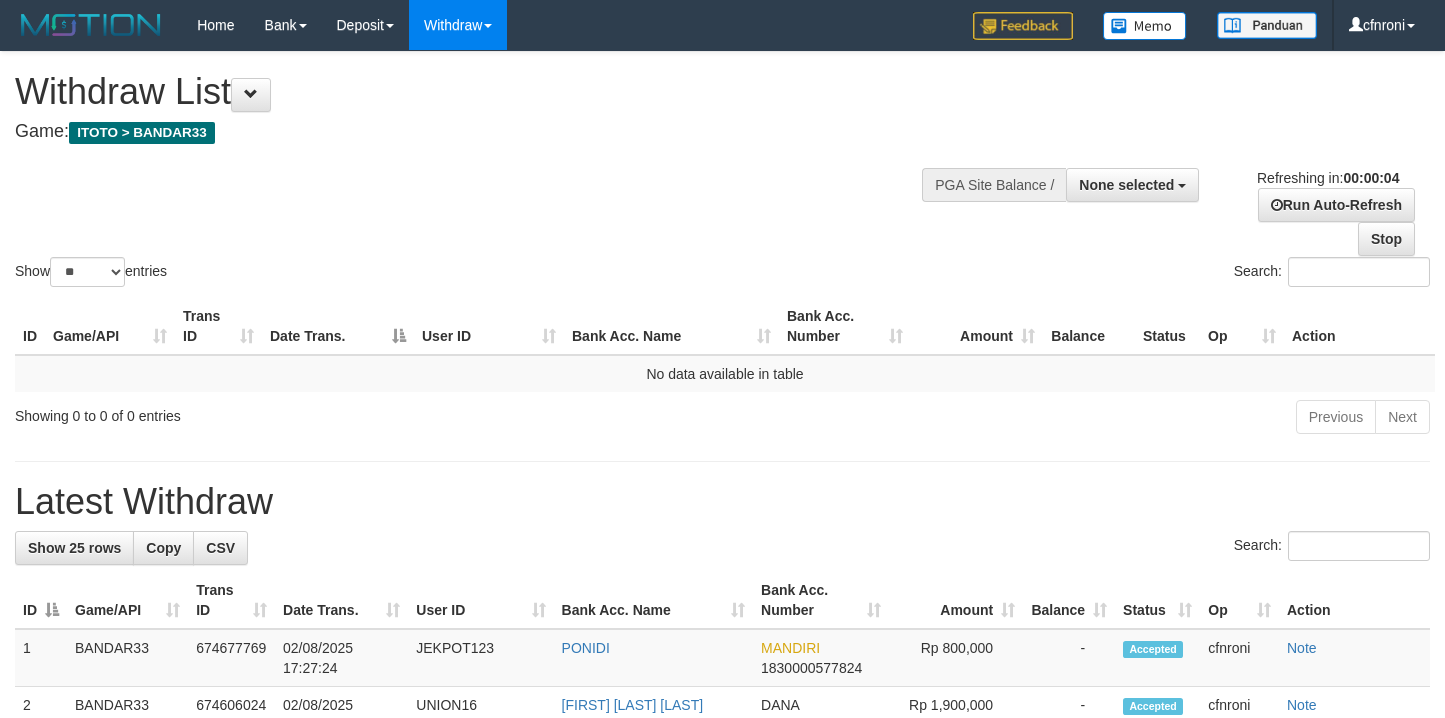 scroll, scrollTop: 0, scrollLeft: 0, axis: both 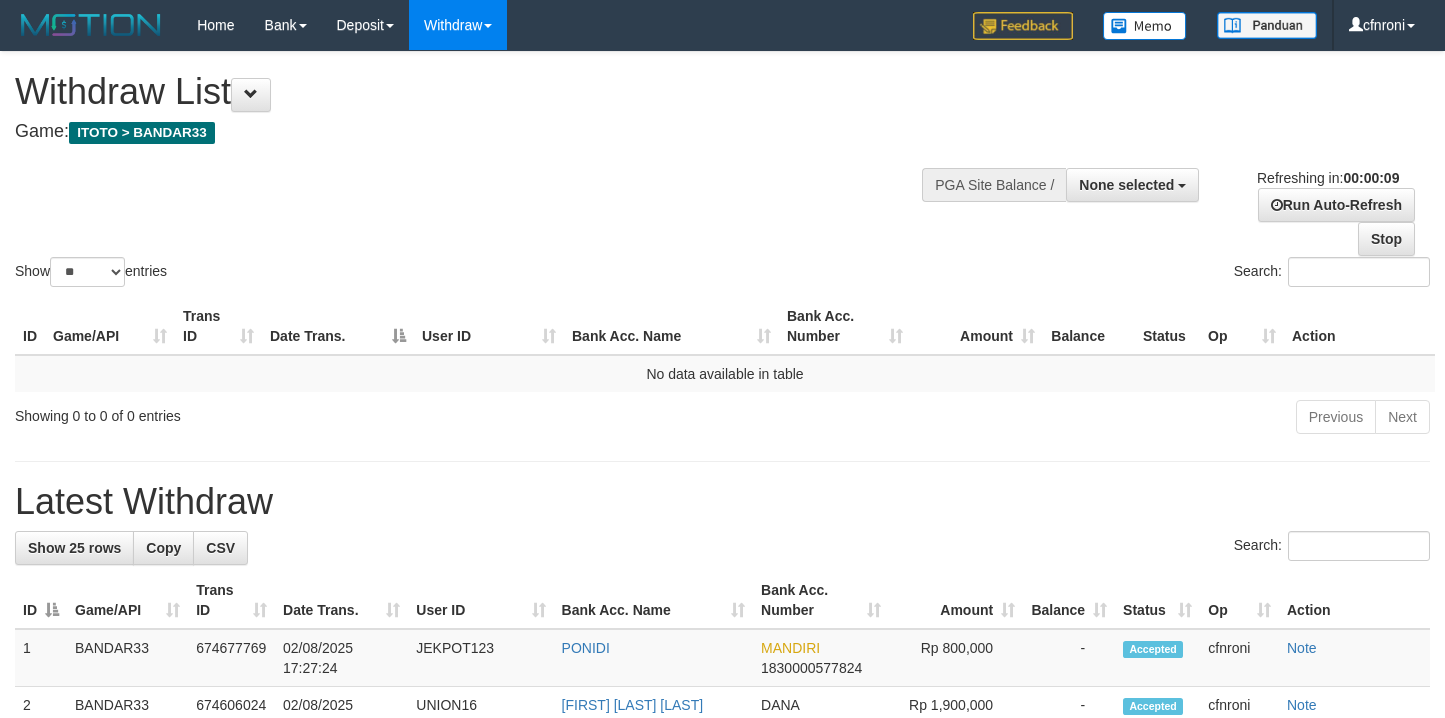 select 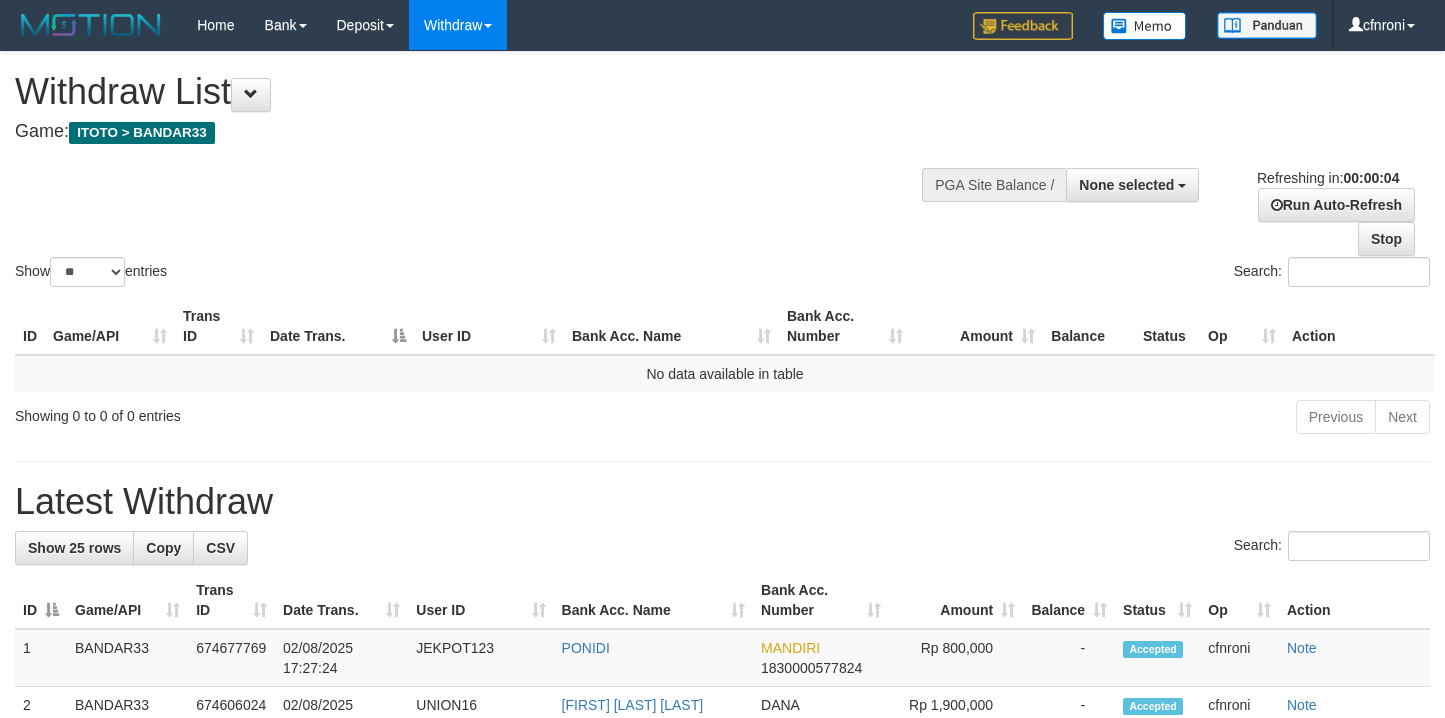 scroll, scrollTop: 0, scrollLeft: 0, axis: both 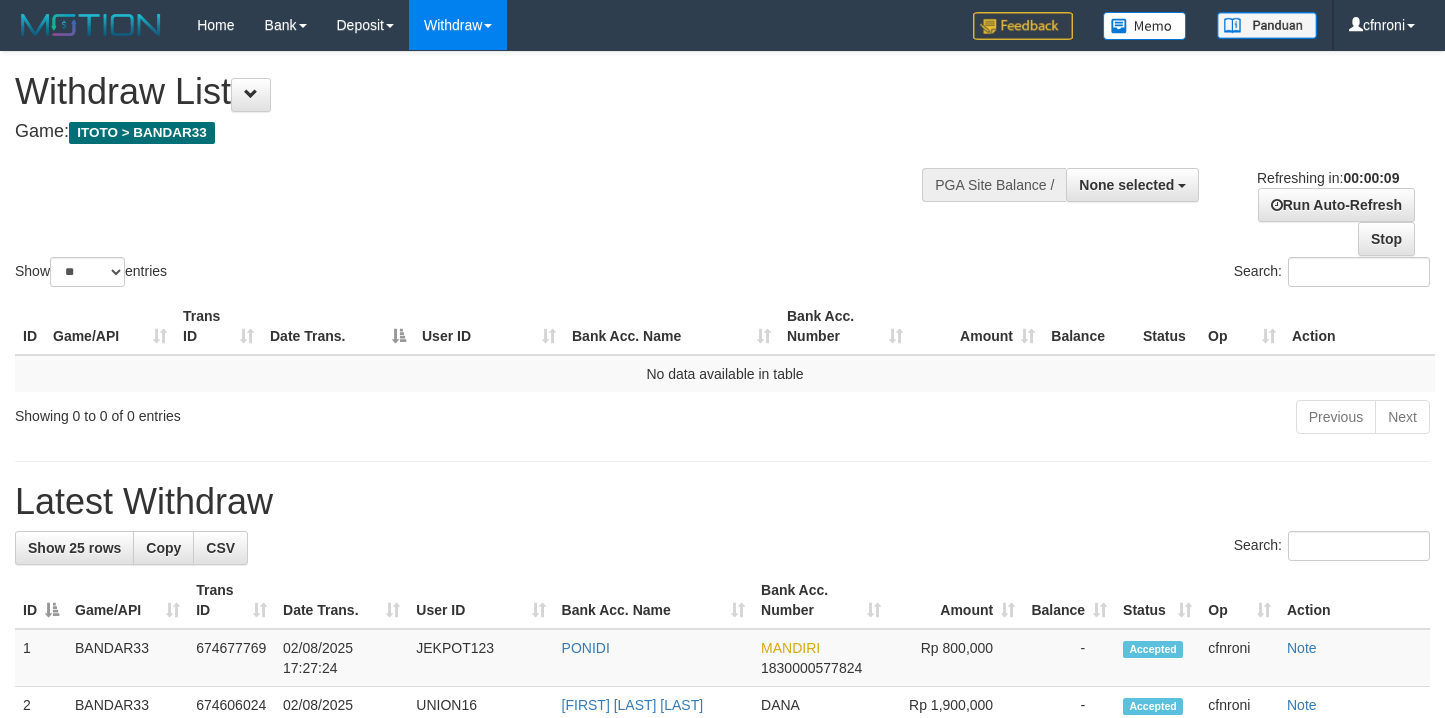 select 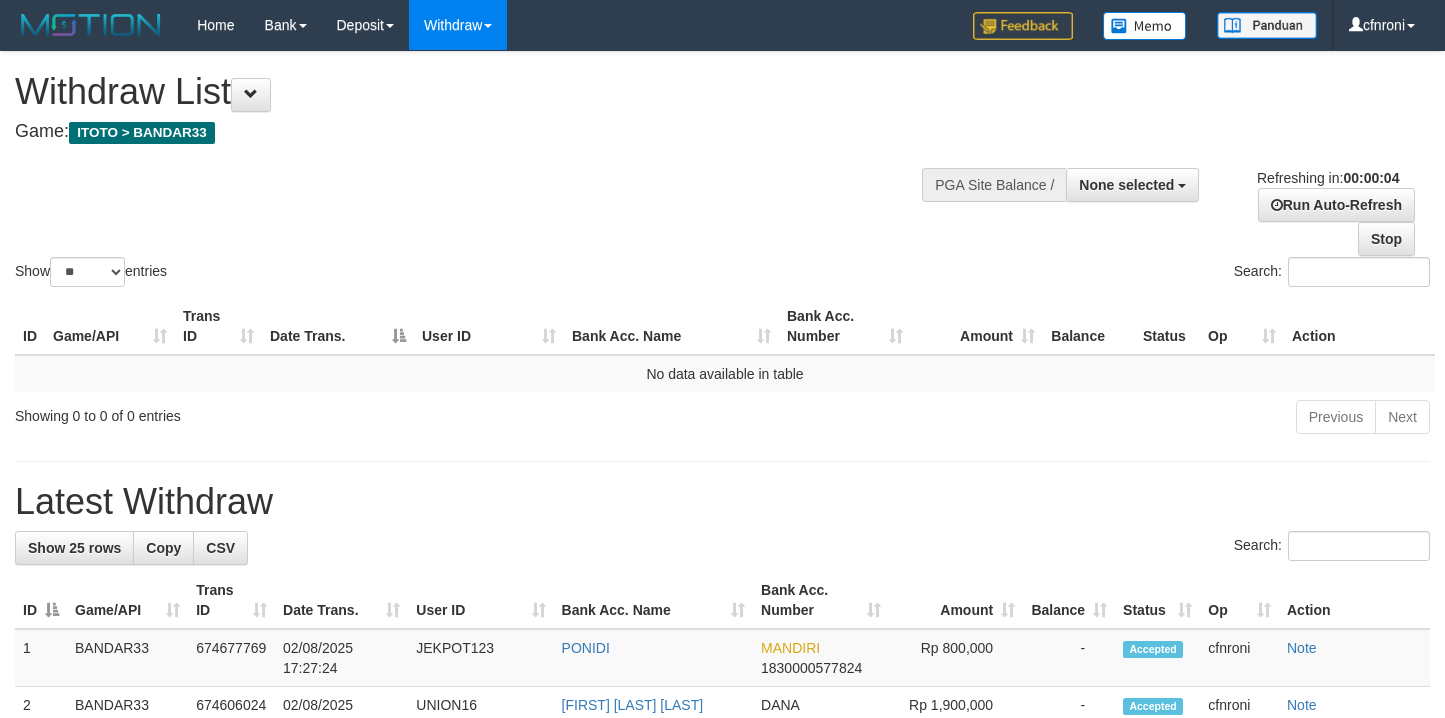 scroll, scrollTop: 0, scrollLeft: 0, axis: both 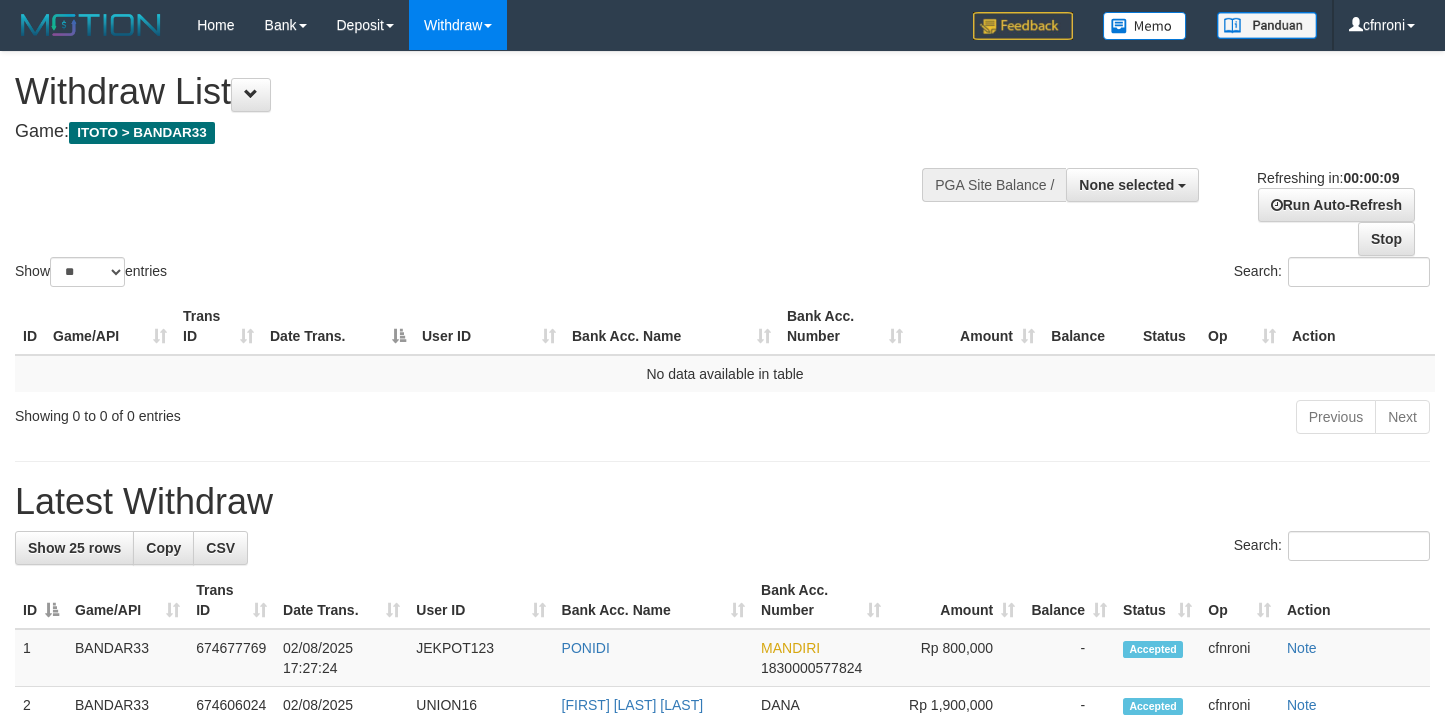 select 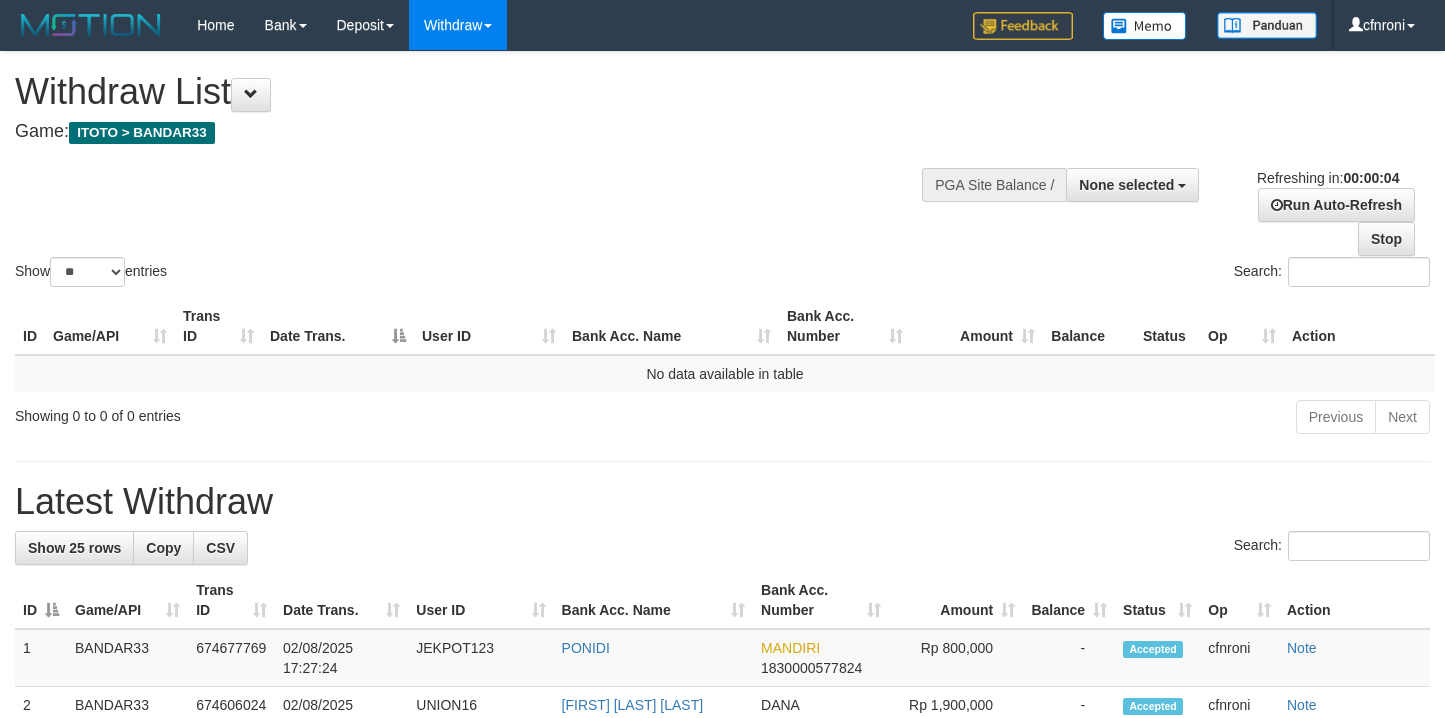 scroll, scrollTop: 0, scrollLeft: 0, axis: both 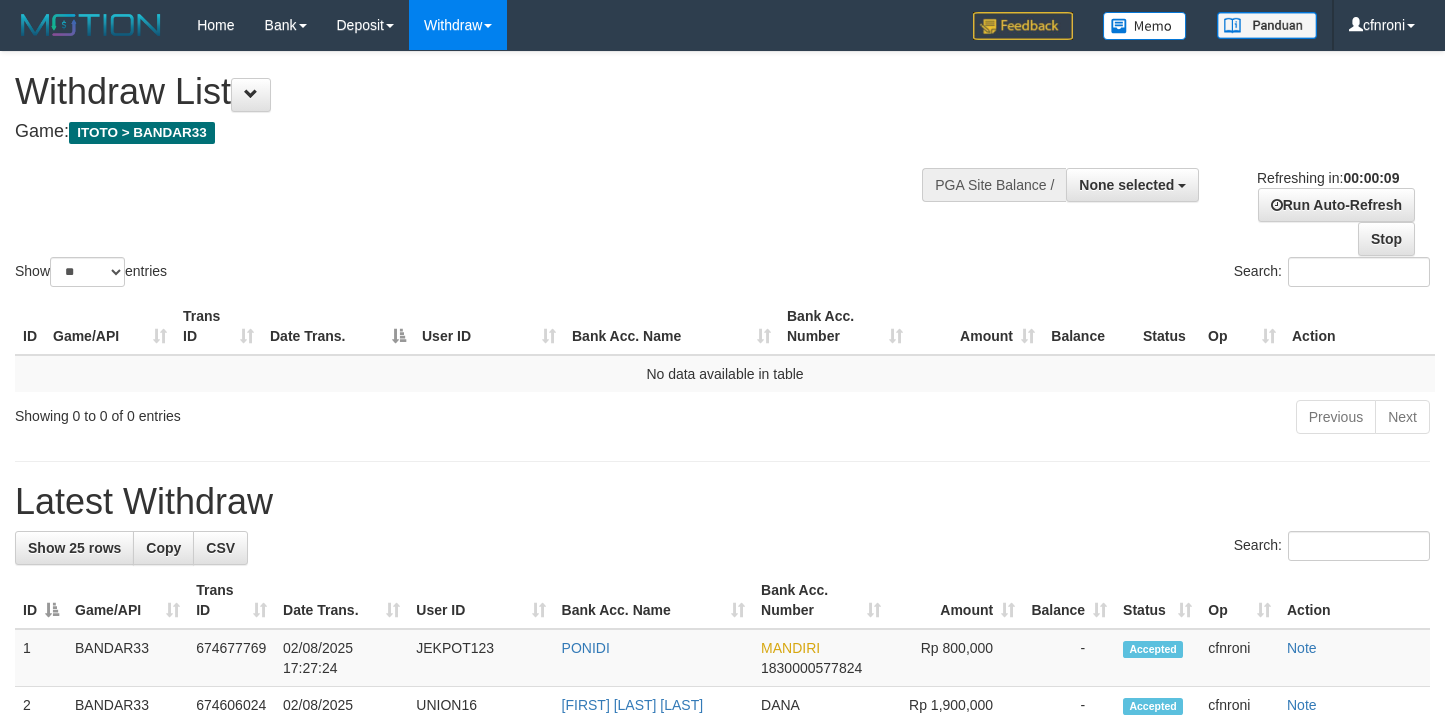 select 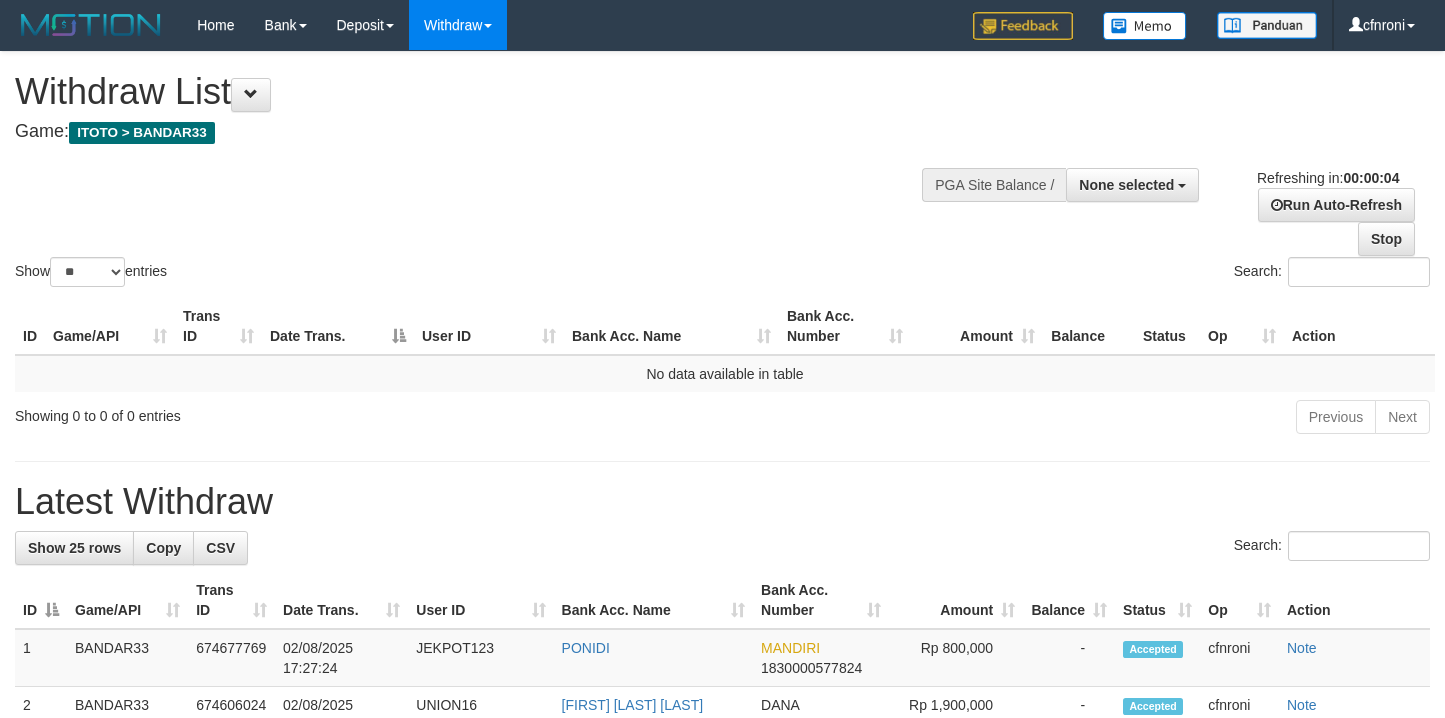 scroll, scrollTop: 0, scrollLeft: 0, axis: both 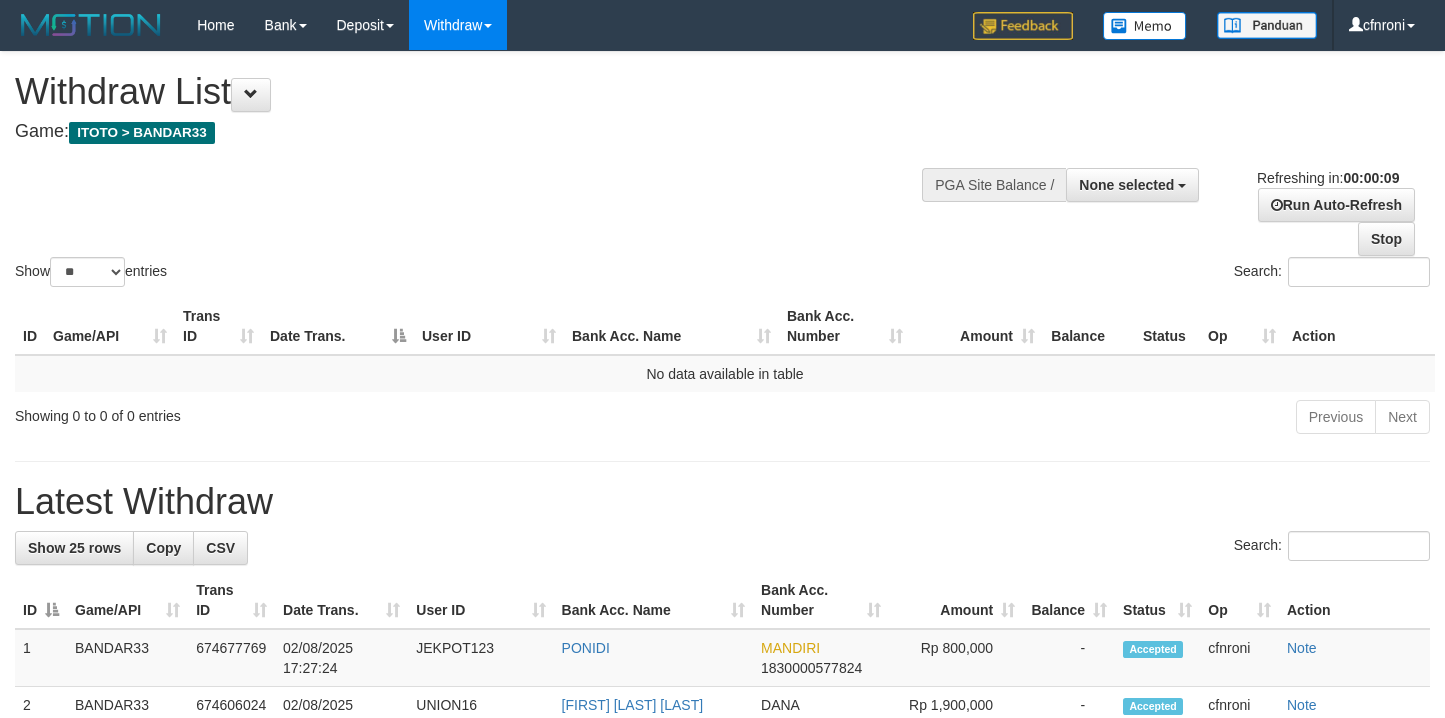 select 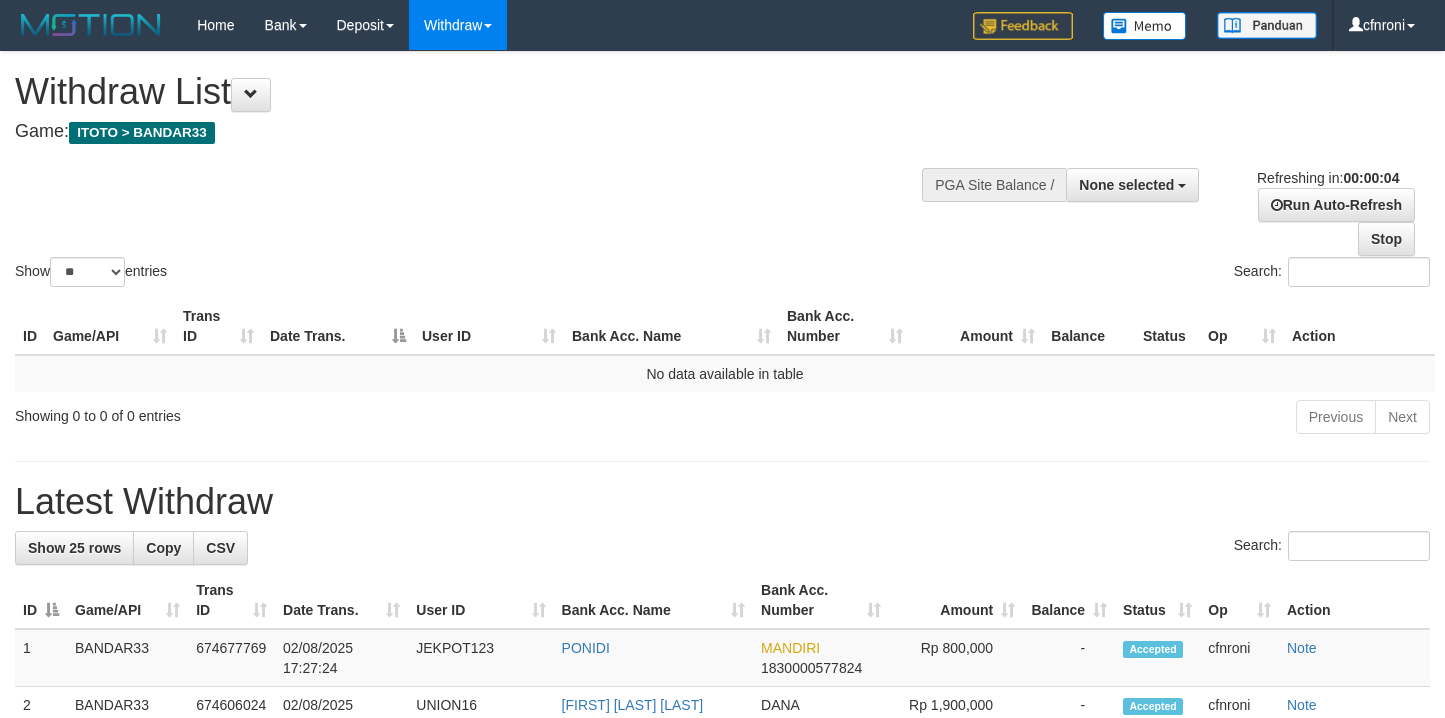 scroll, scrollTop: 0, scrollLeft: 0, axis: both 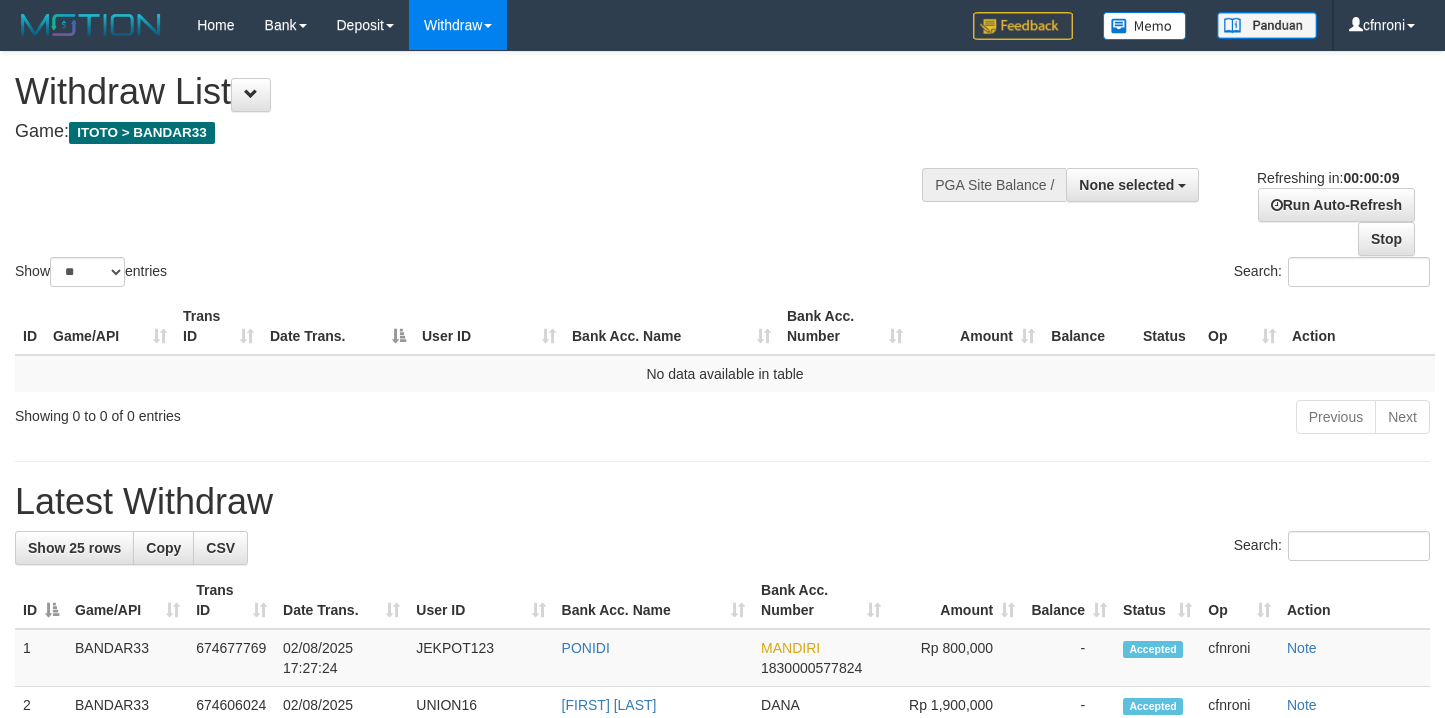 select 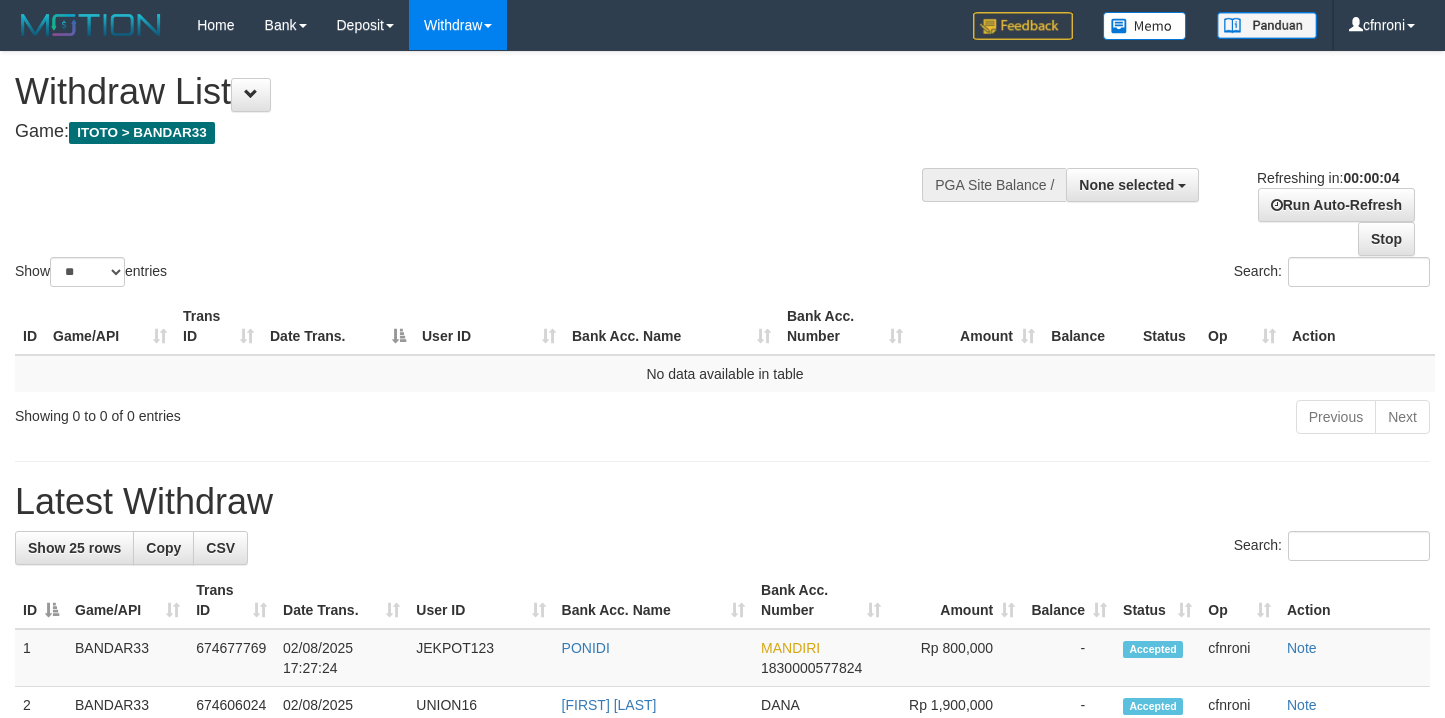 scroll, scrollTop: 0, scrollLeft: 0, axis: both 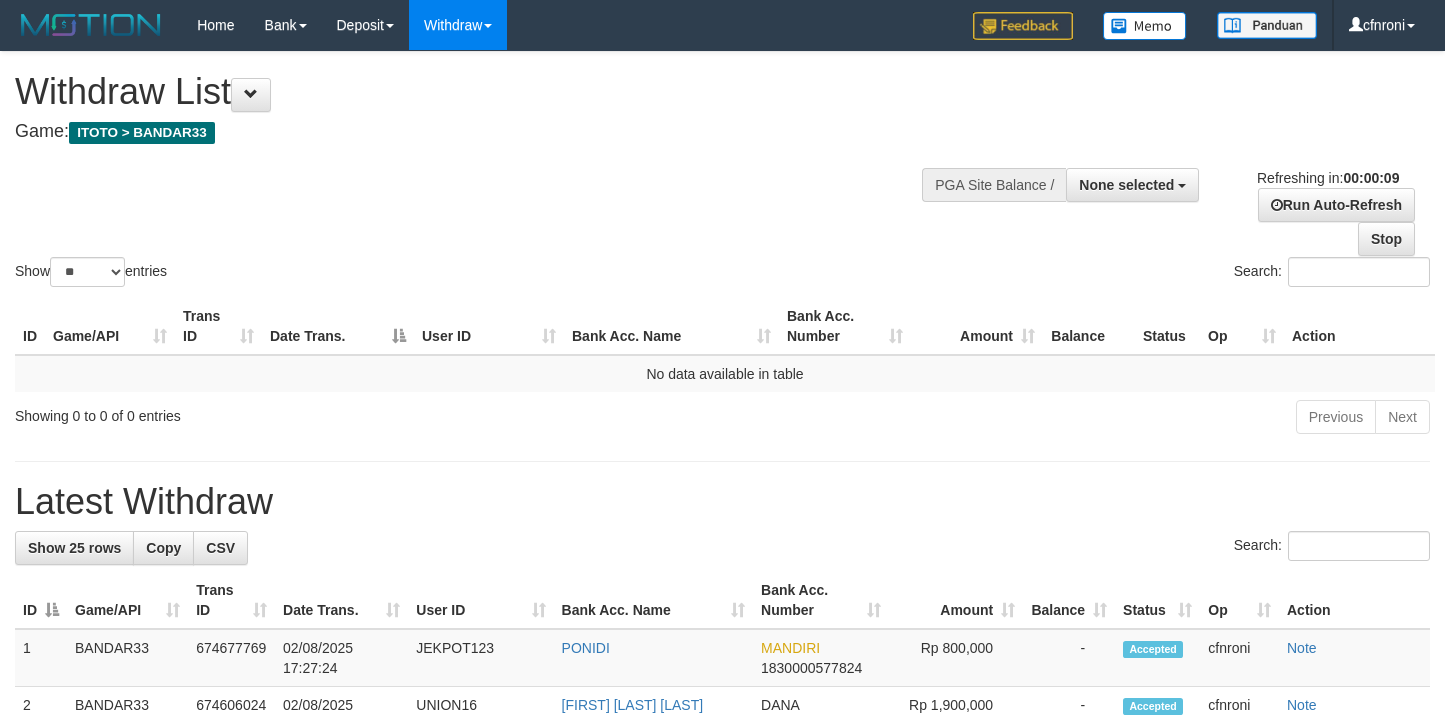 select 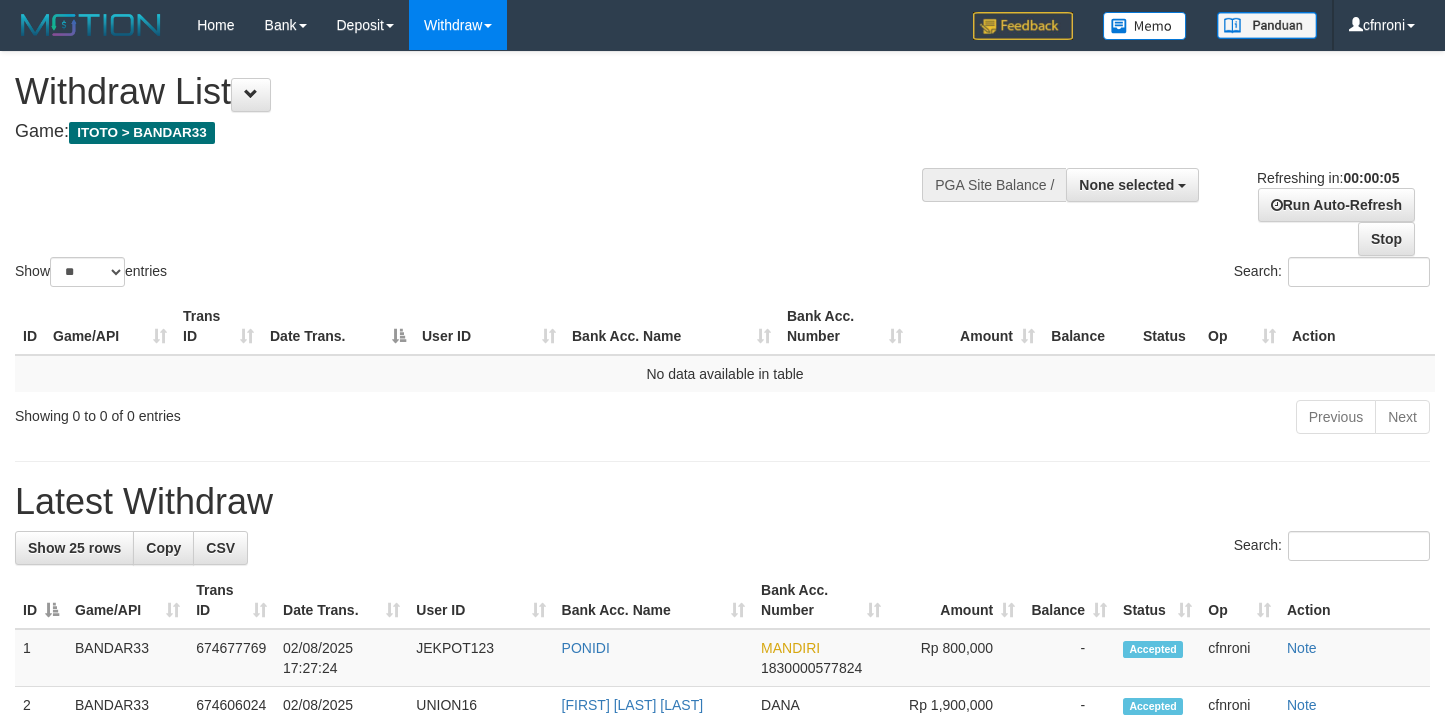 scroll, scrollTop: 0, scrollLeft: 0, axis: both 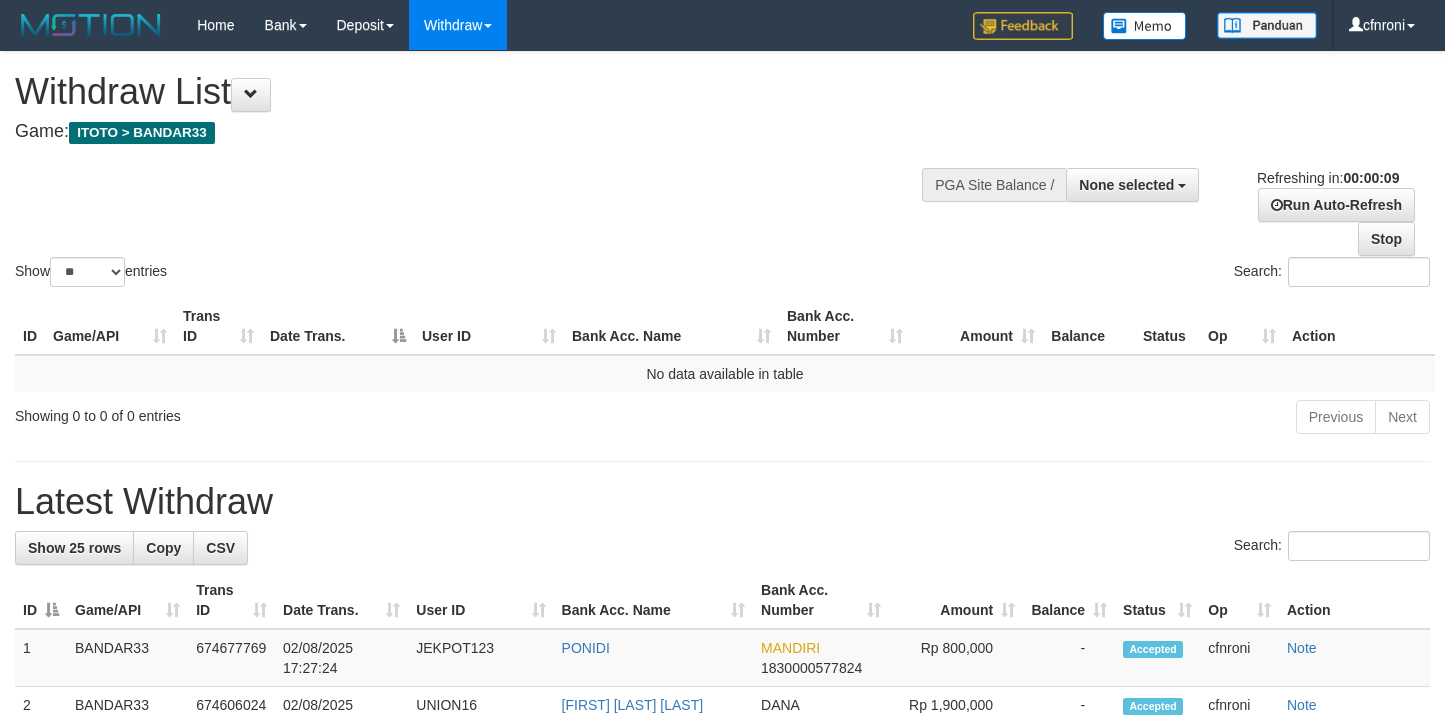 select 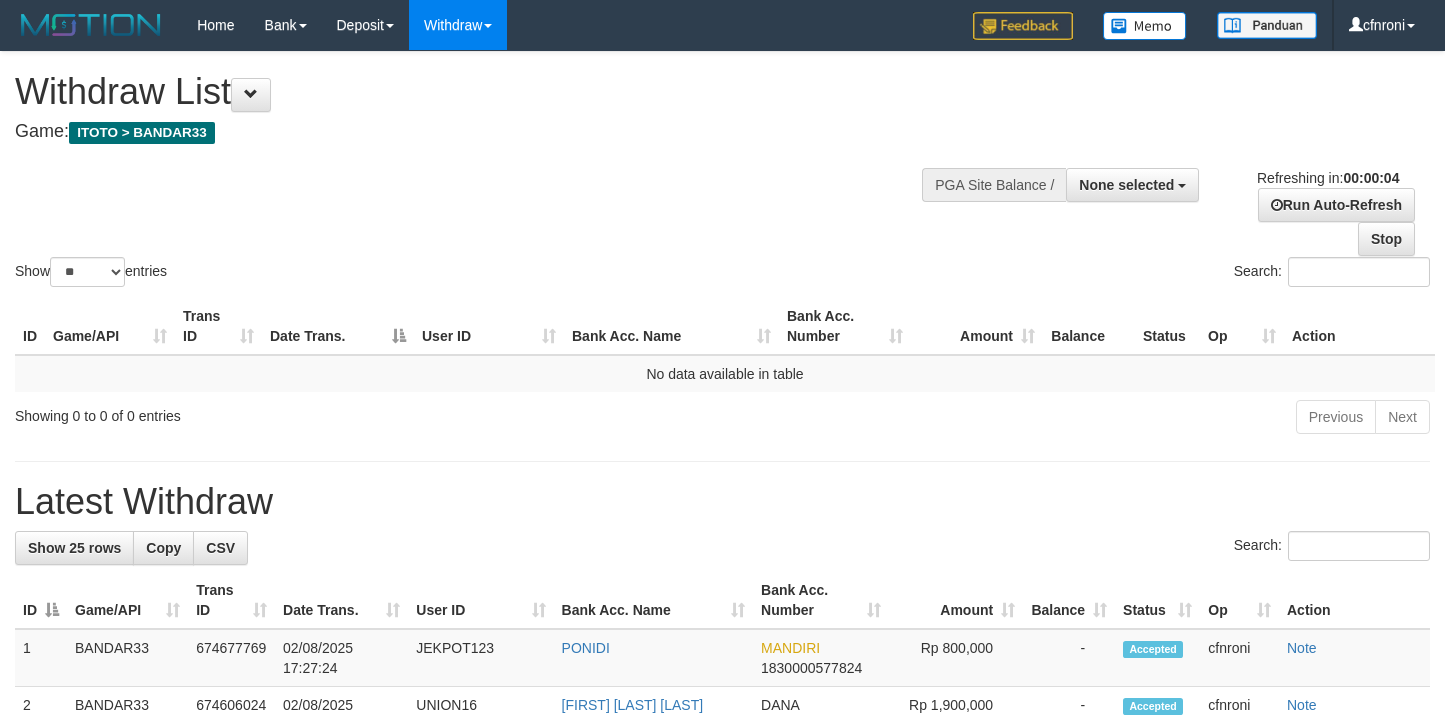 scroll, scrollTop: 0, scrollLeft: 0, axis: both 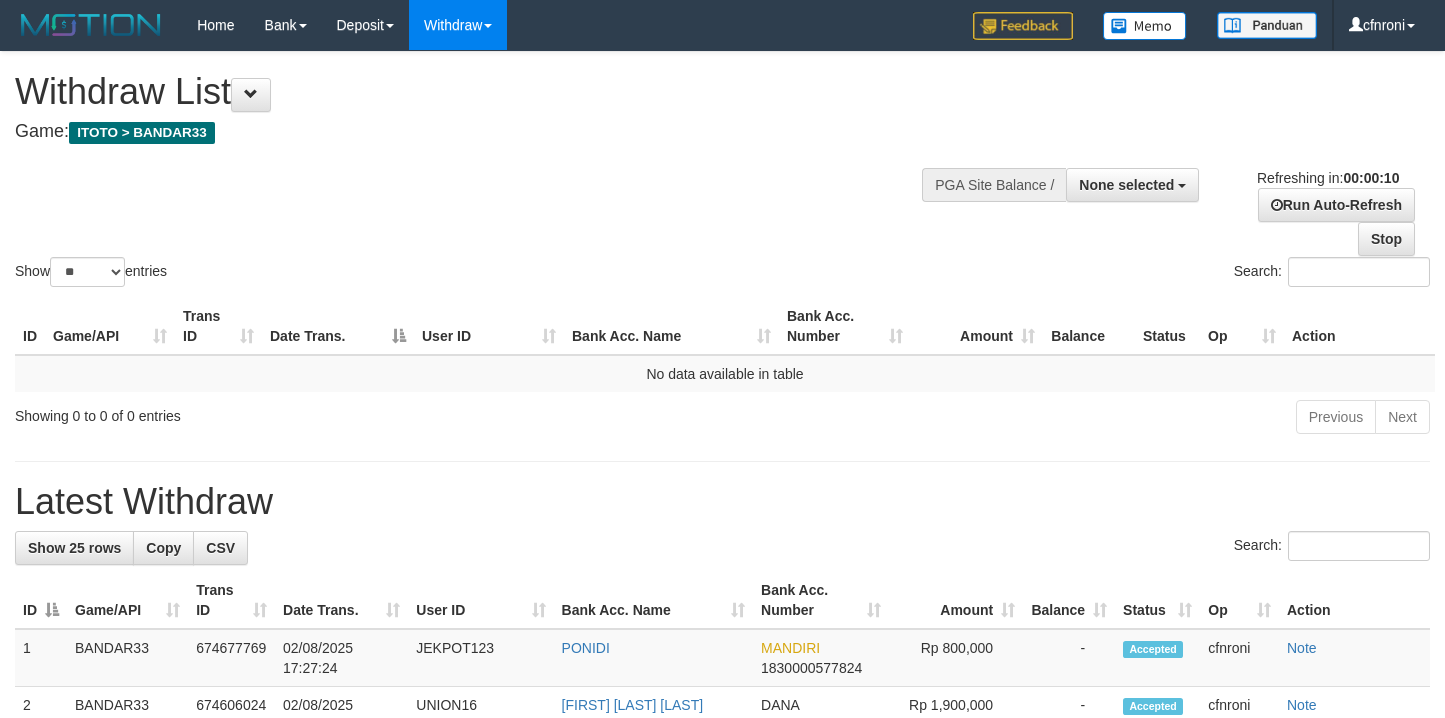 select 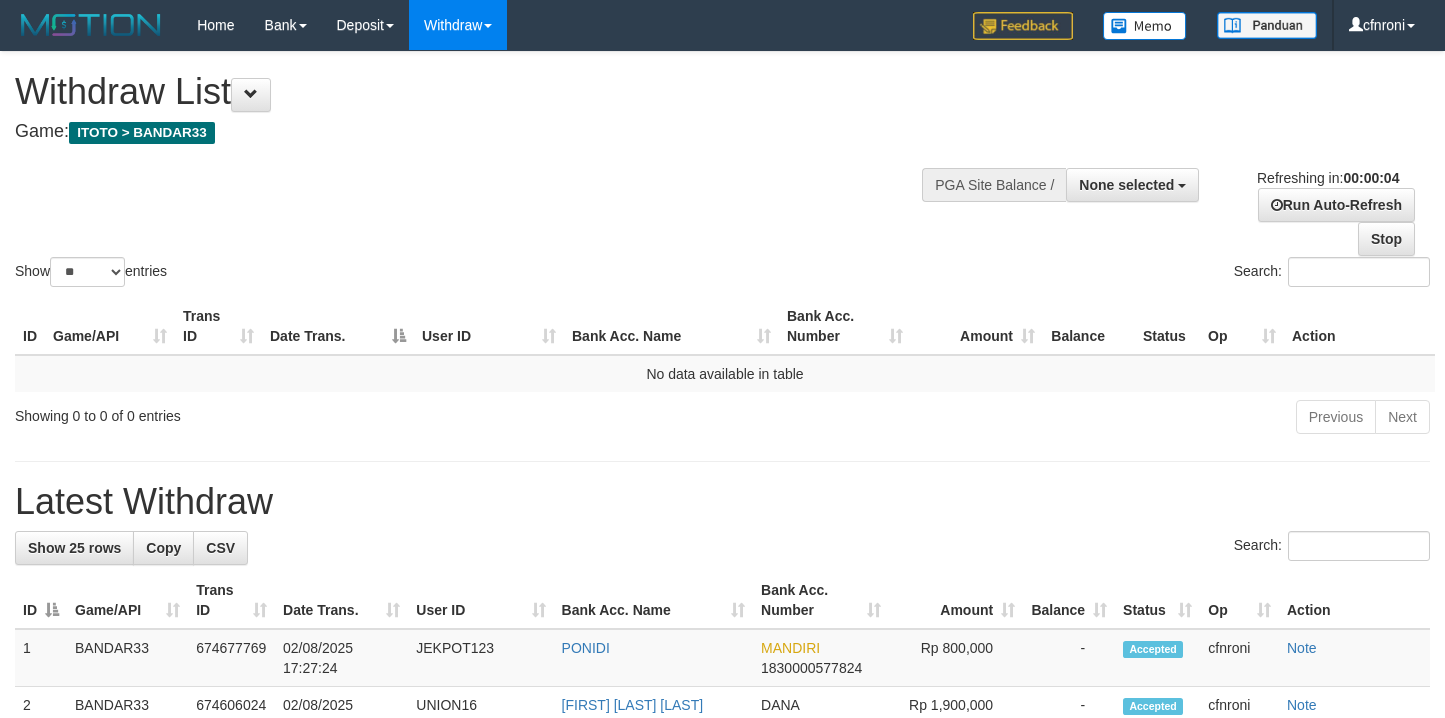 scroll, scrollTop: 0, scrollLeft: 0, axis: both 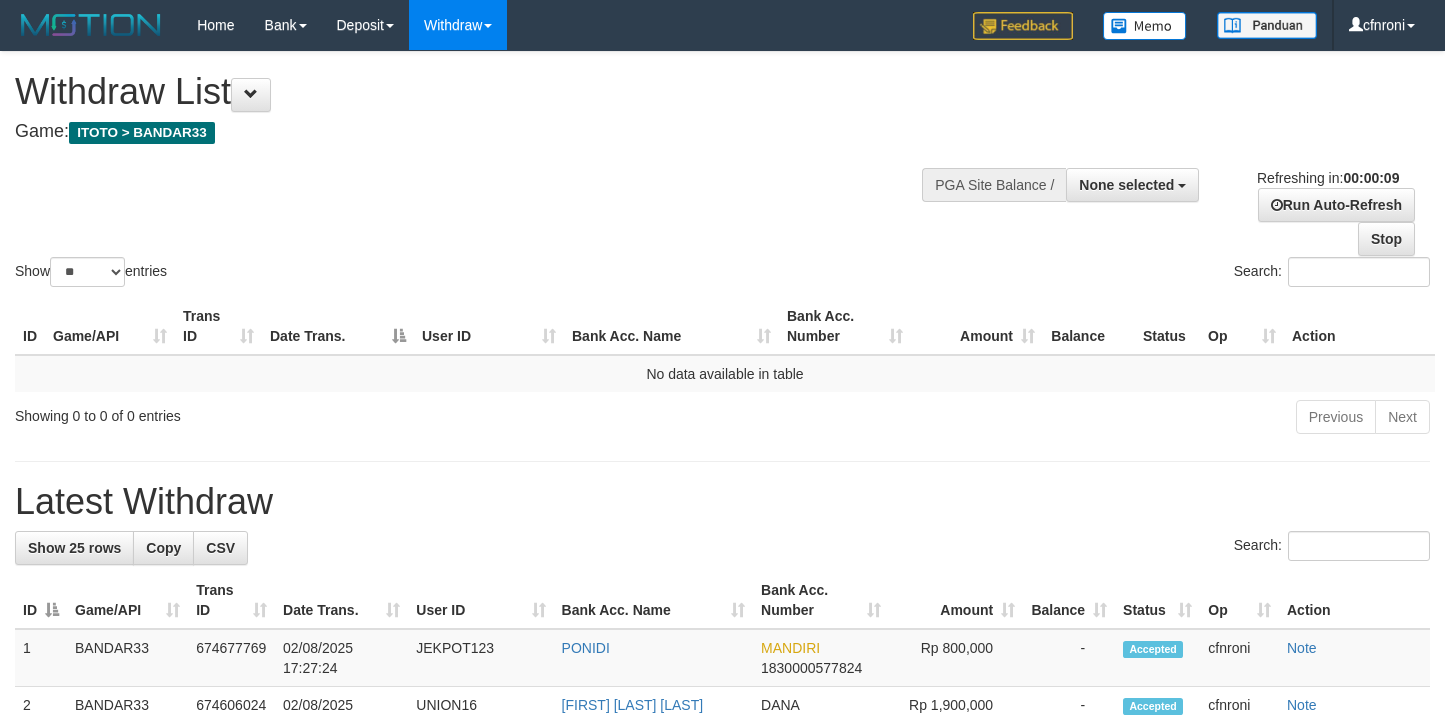 select 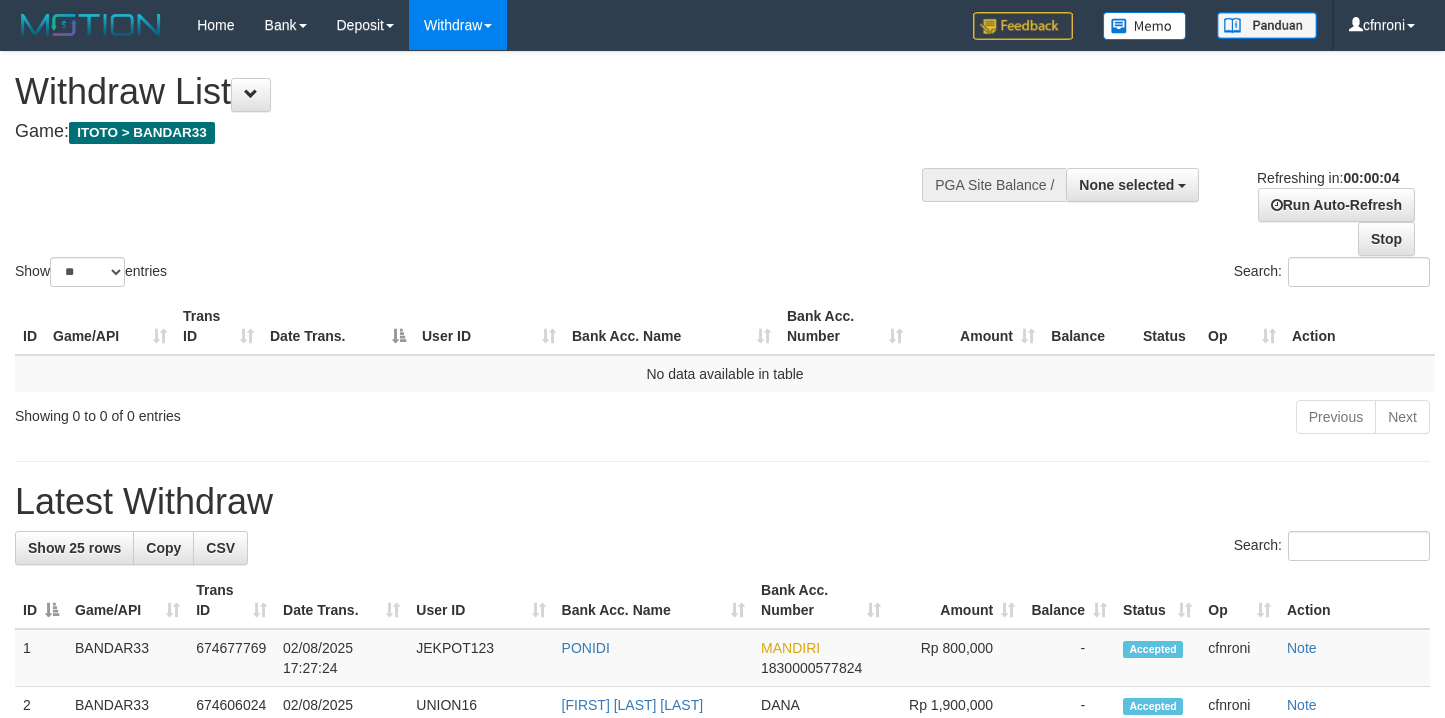 scroll, scrollTop: 0, scrollLeft: 0, axis: both 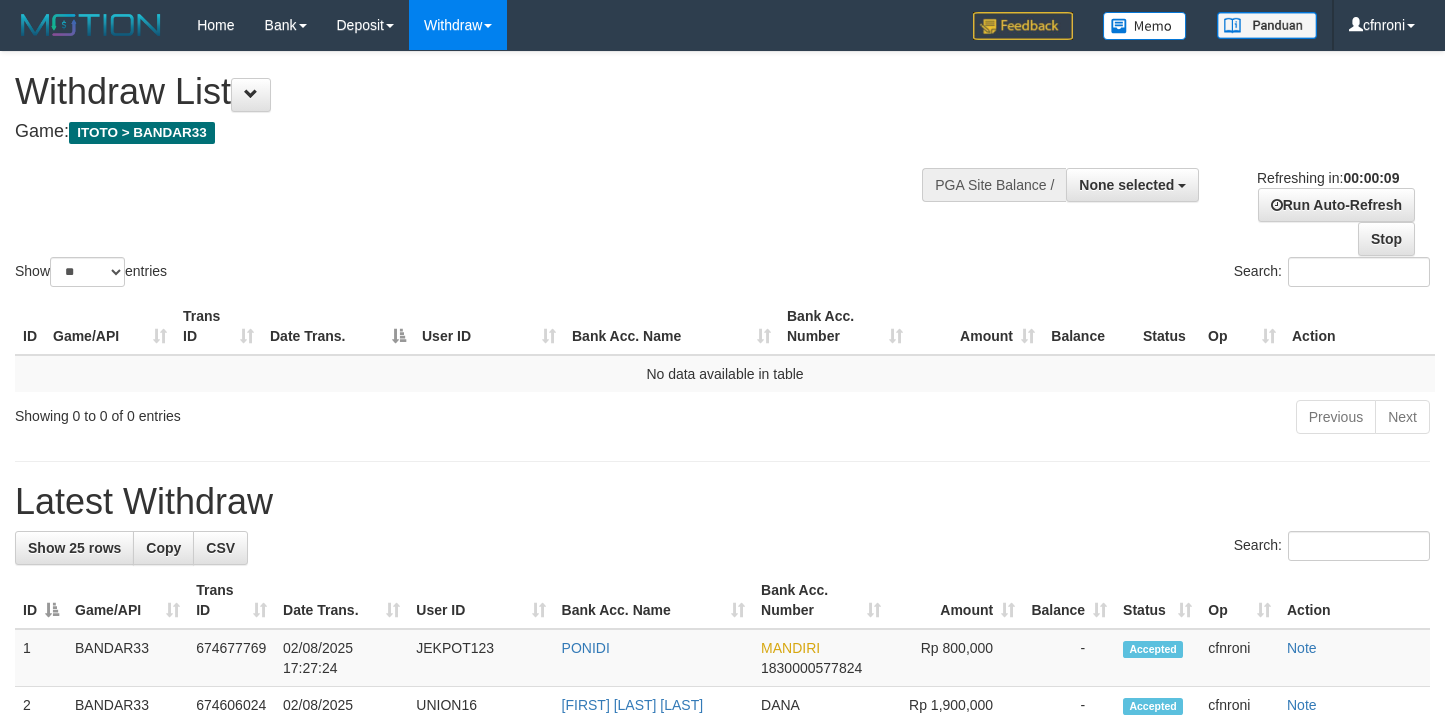 select 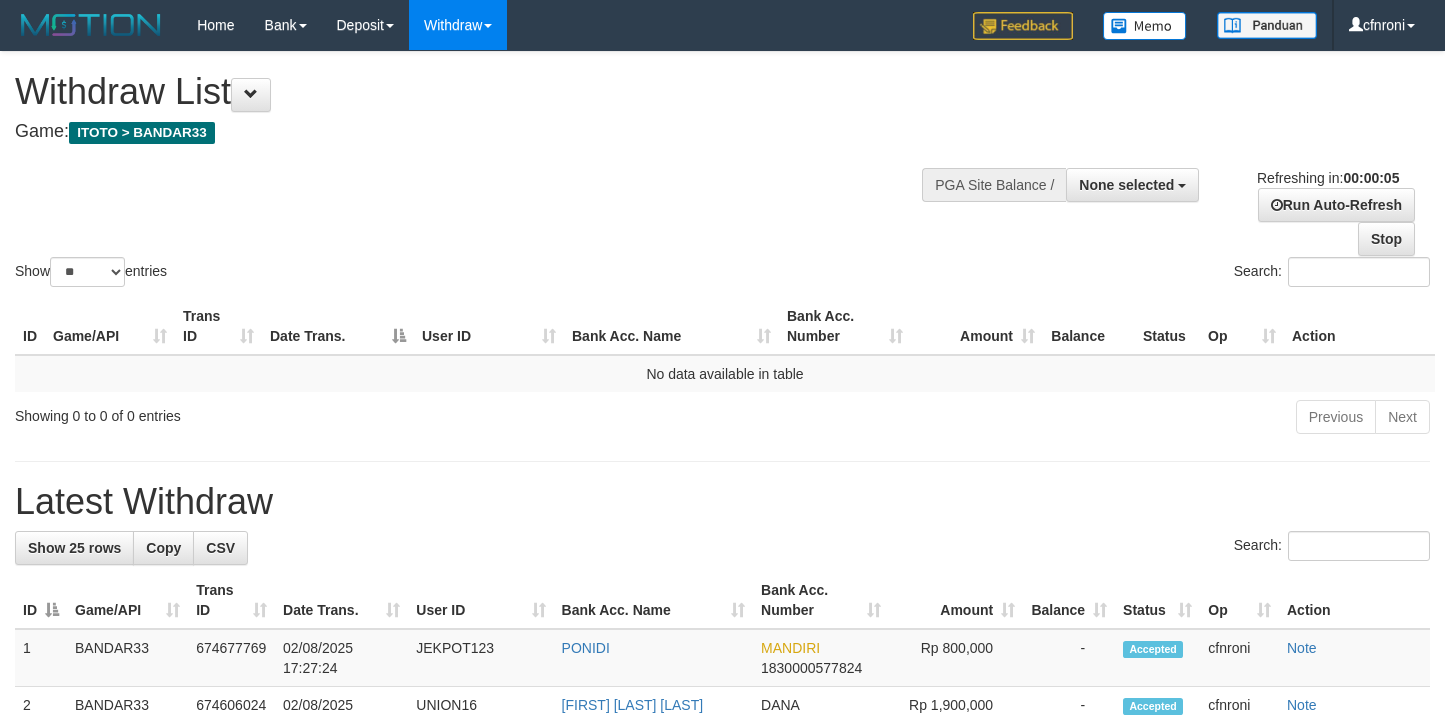 scroll, scrollTop: 0, scrollLeft: 0, axis: both 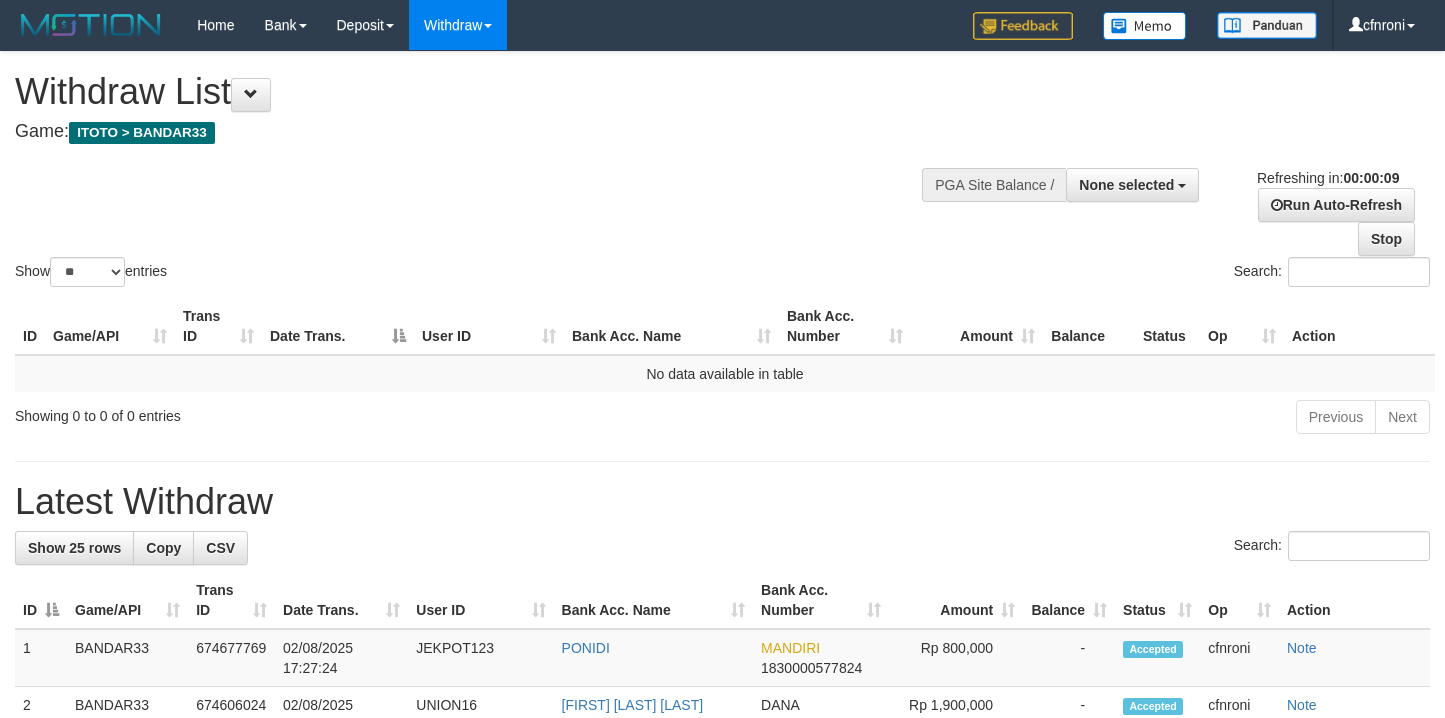 select 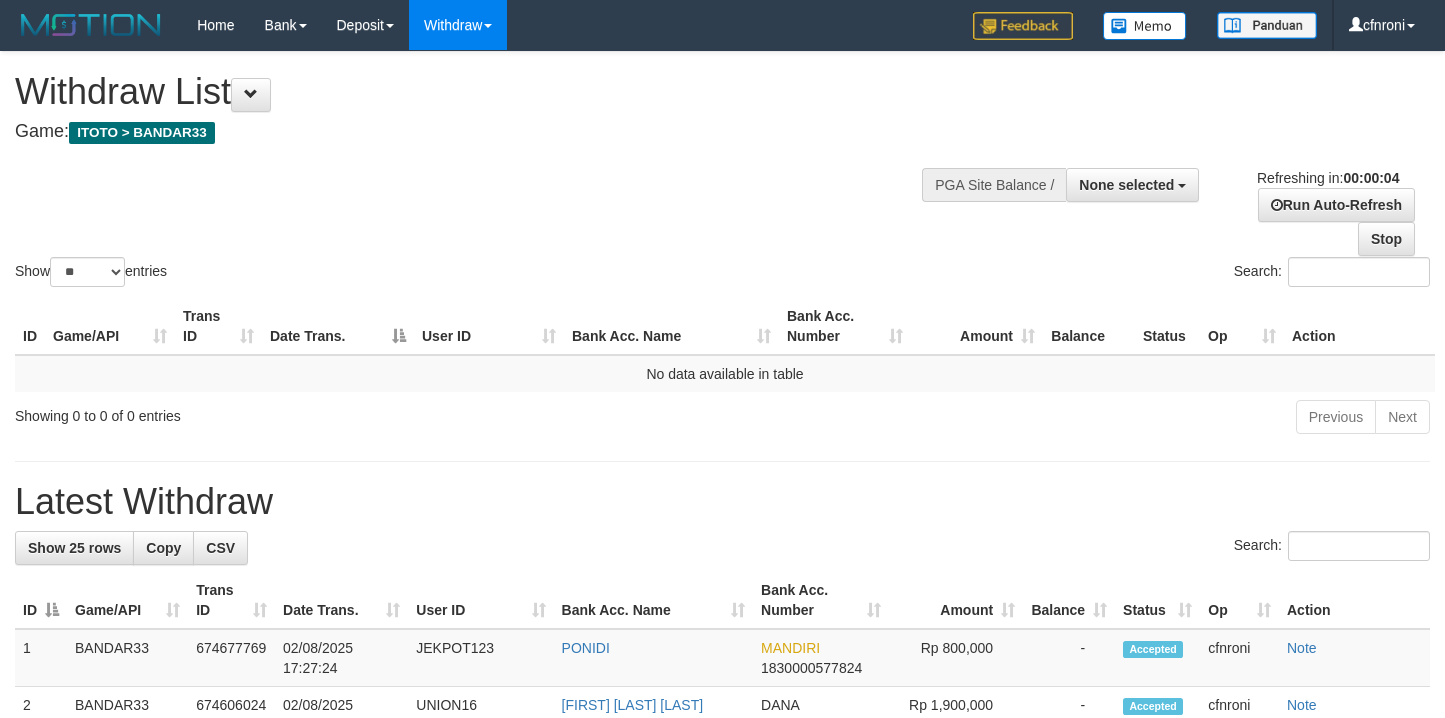 scroll, scrollTop: 0, scrollLeft: 0, axis: both 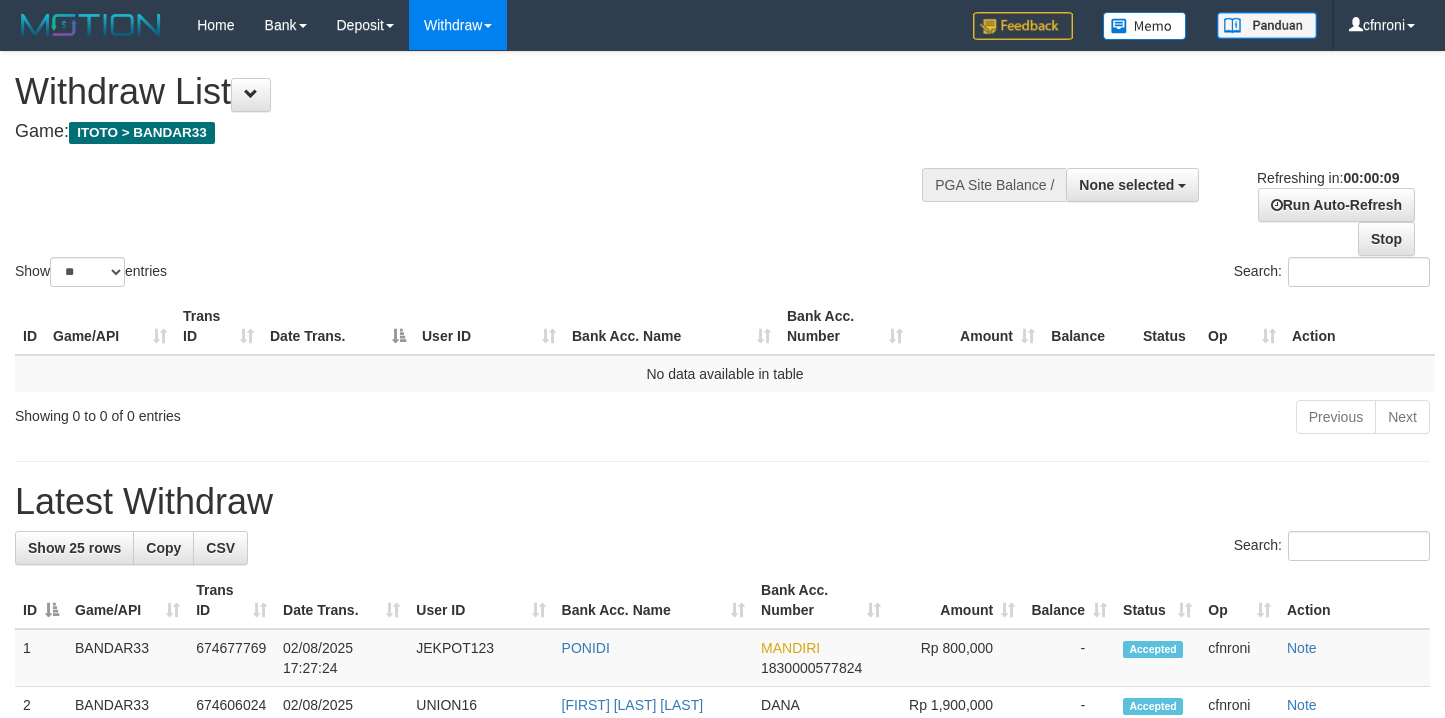 select 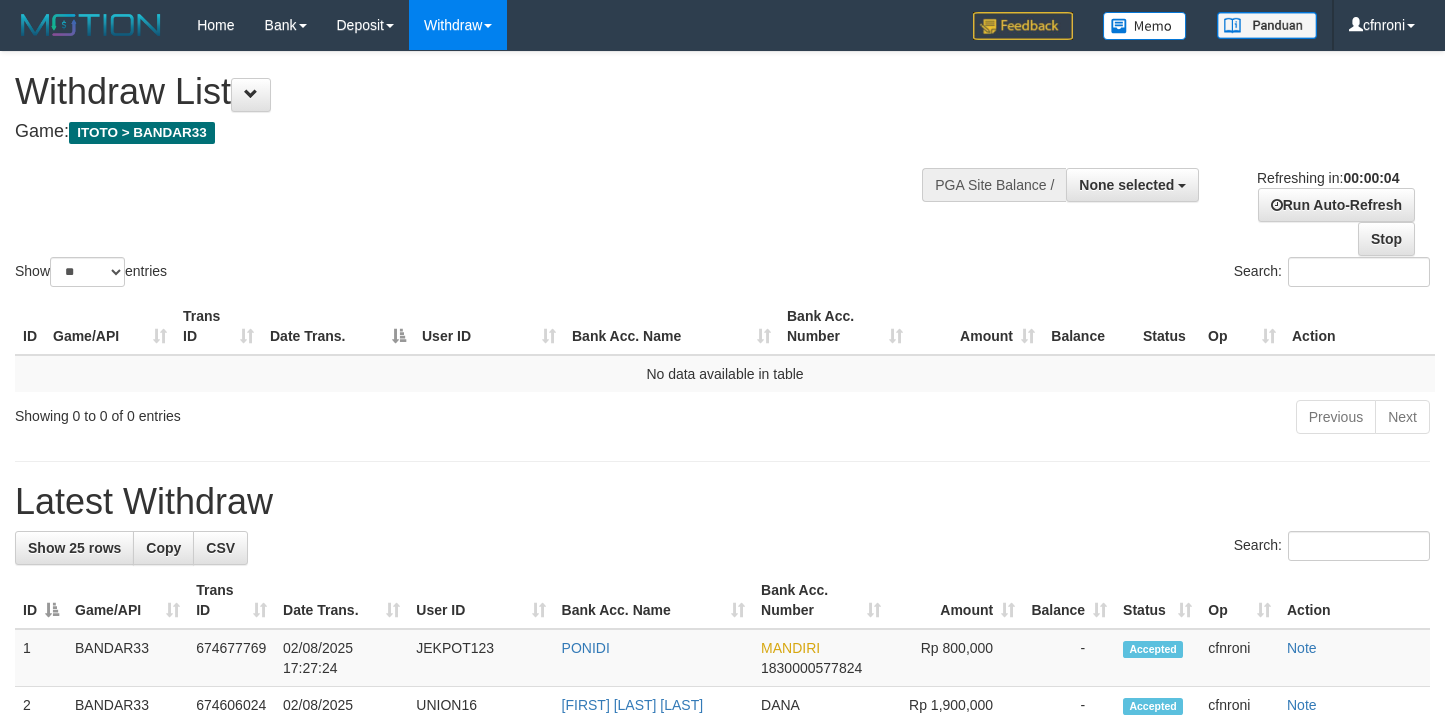 scroll, scrollTop: 0, scrollLeft: 0, axis: both 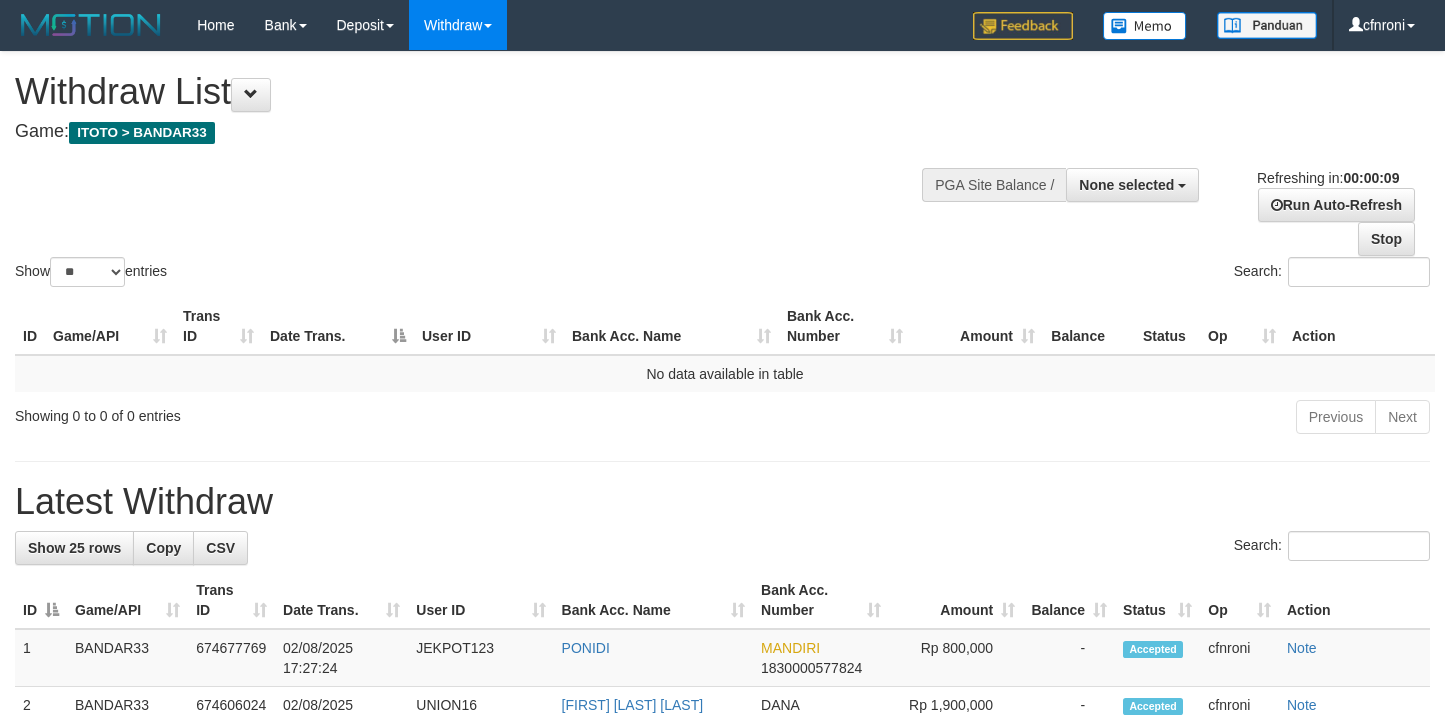 select 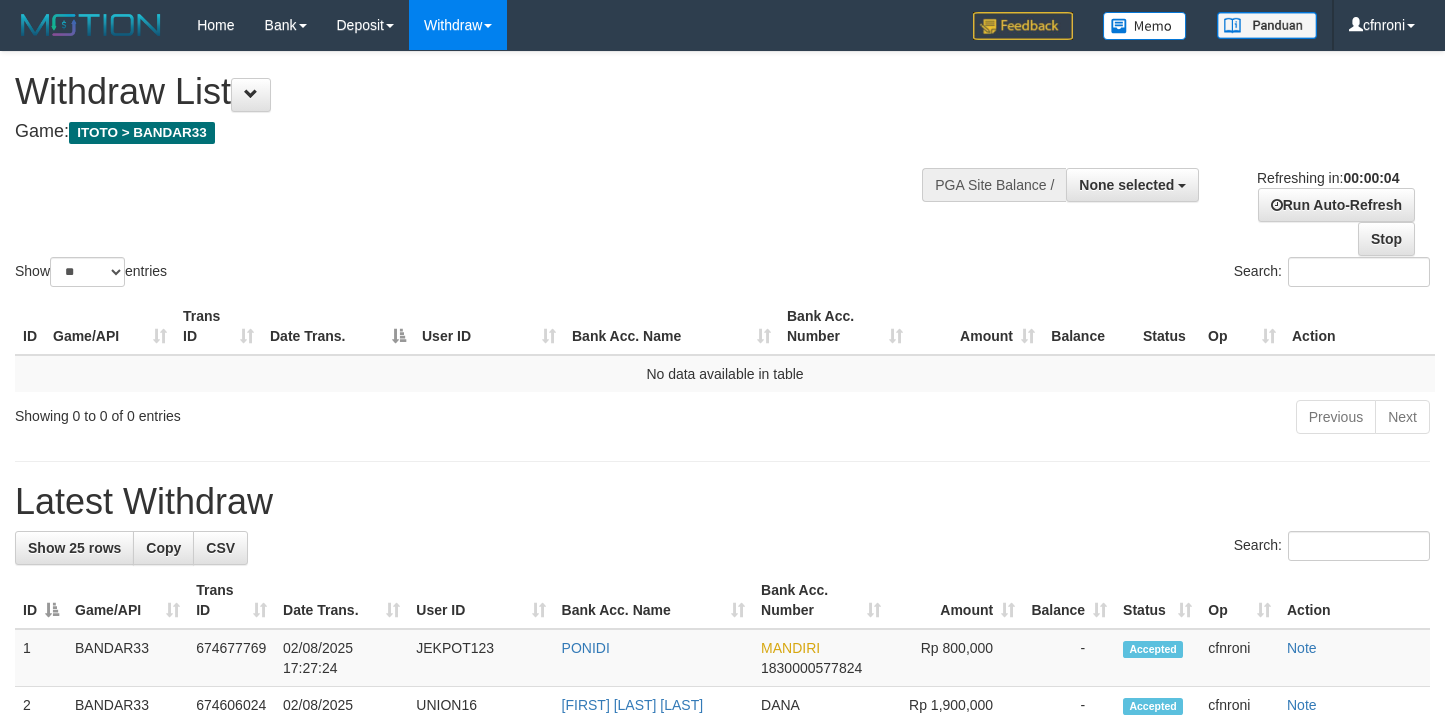 scroll, scrollTop: 0, scrollLeft: 0, axis: both 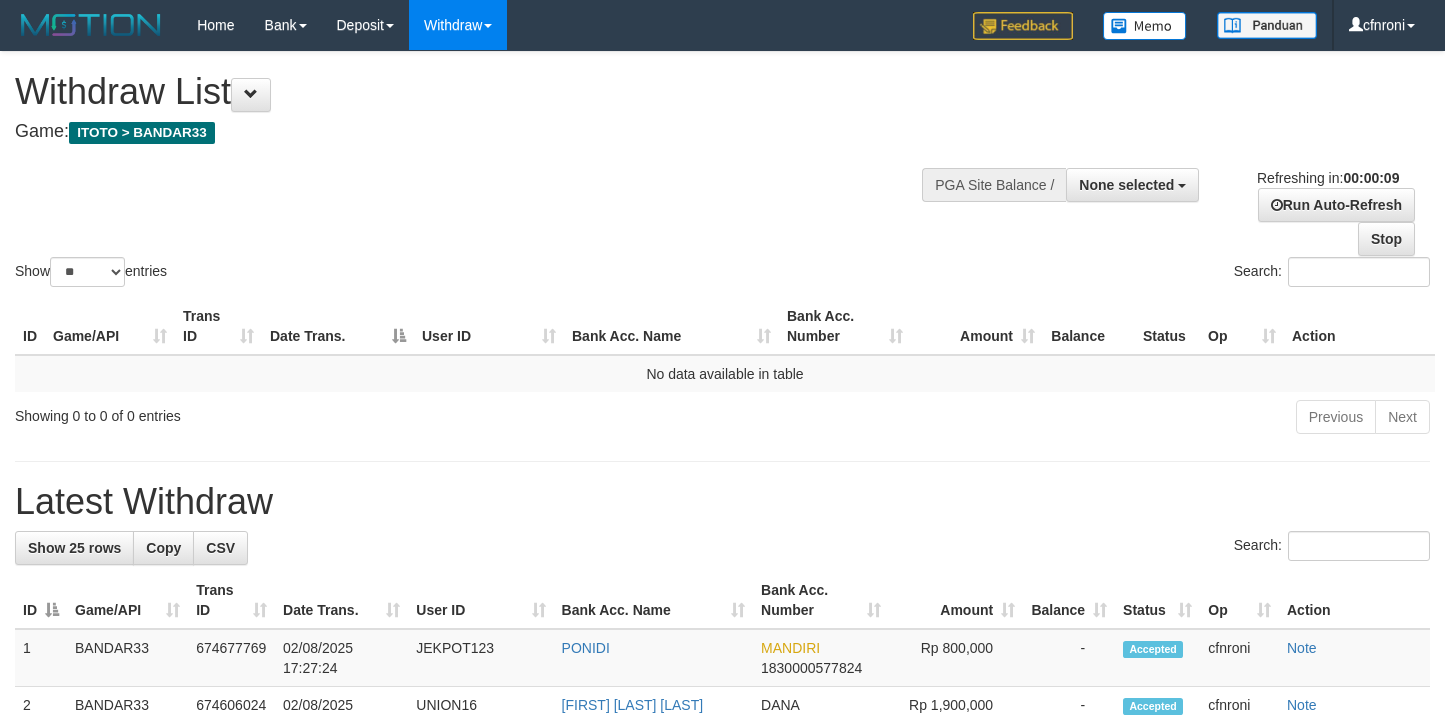 select 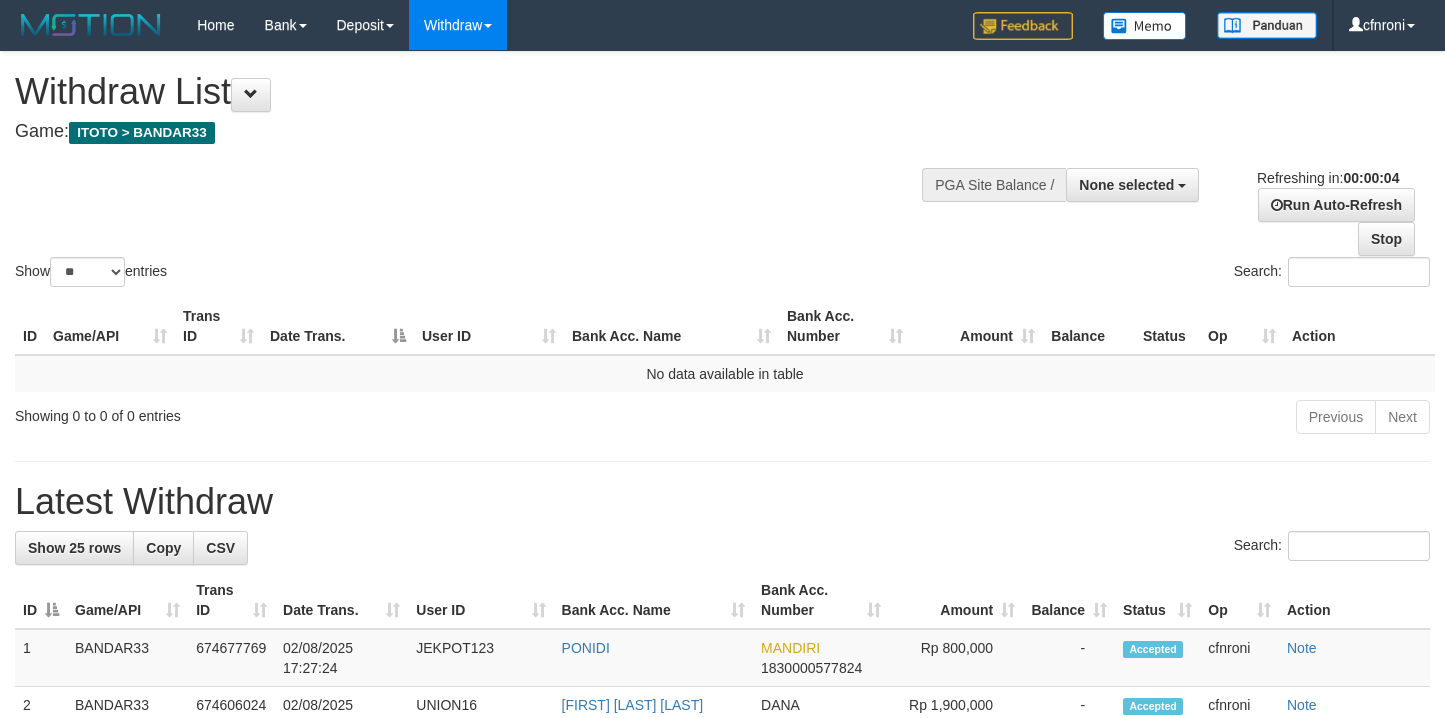 scroll, scrollTop: 0, scrollLeft: 0, axis: both 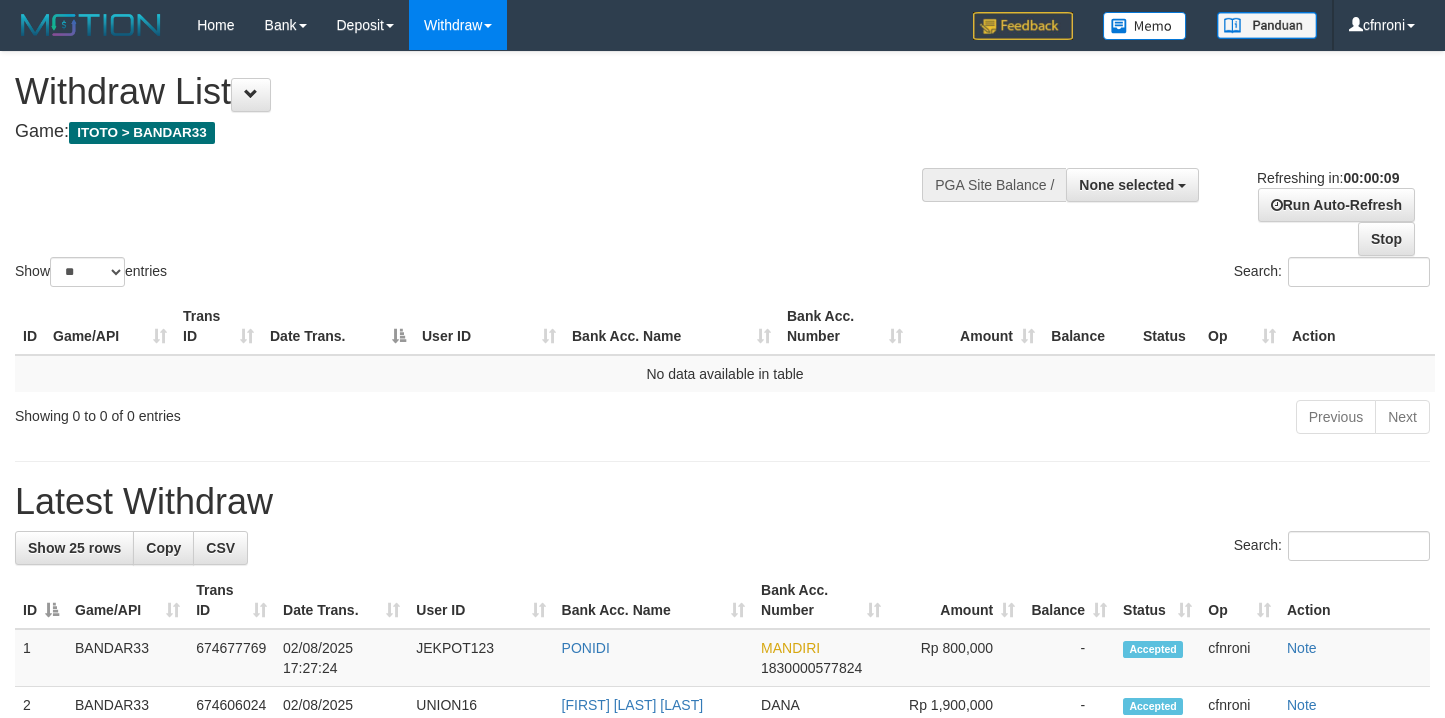 select 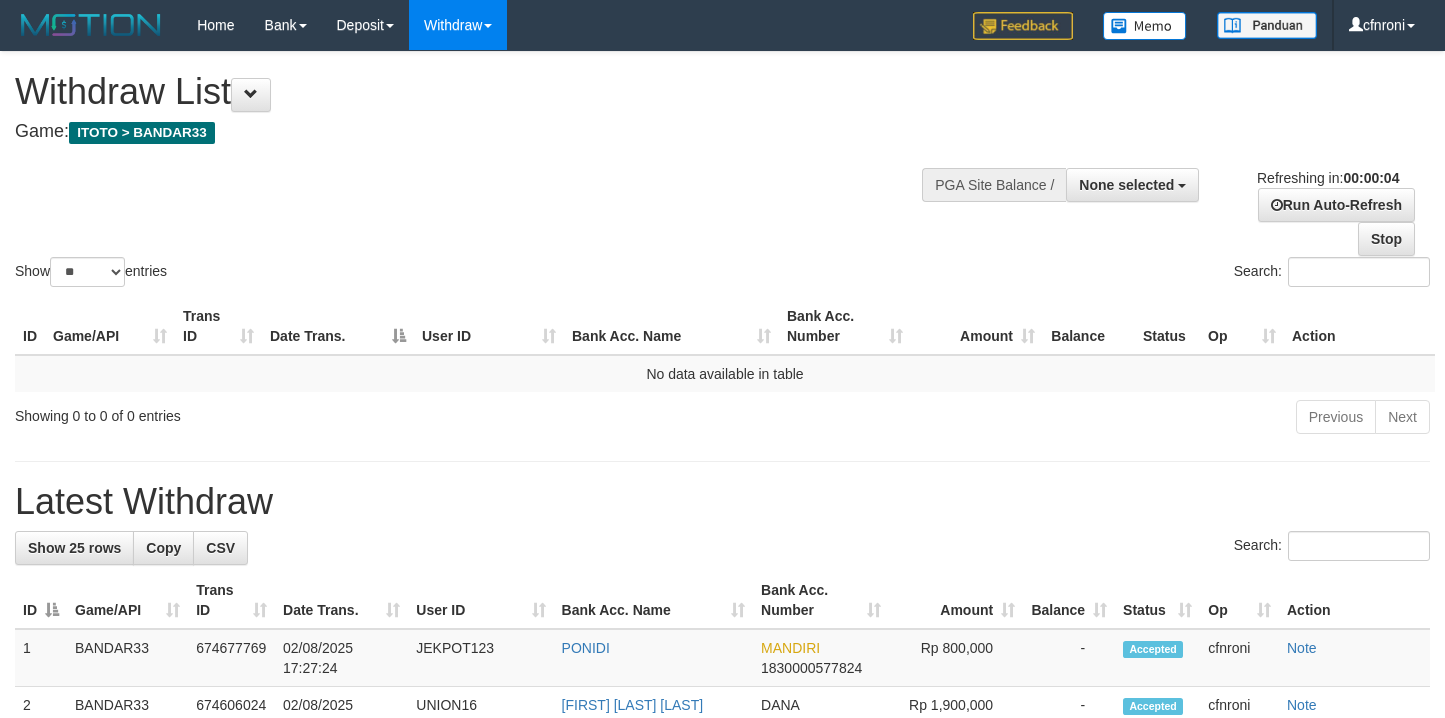 scroll, scrollTop: 0, scrollLeft: 0, axis: both 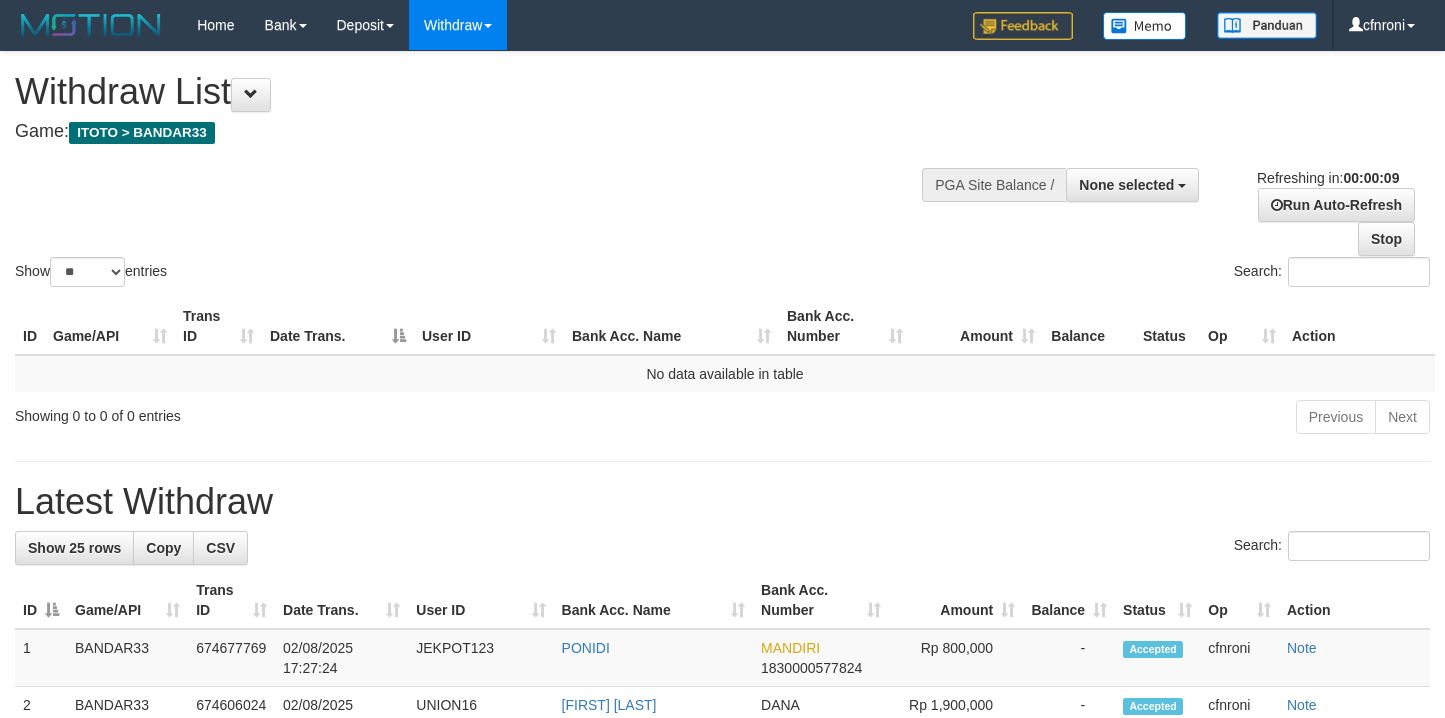 select 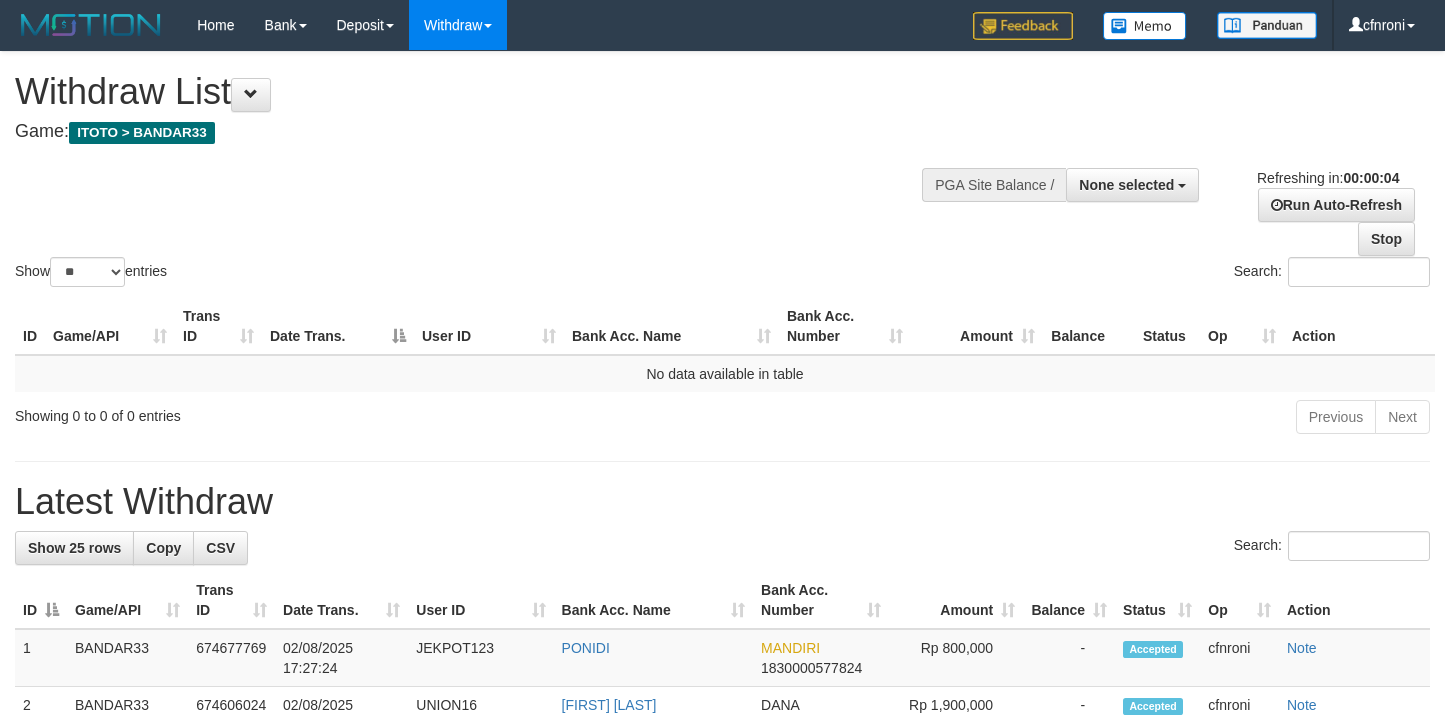 scroll, scrollTop: 0, scrollLeft: 0, axis: both 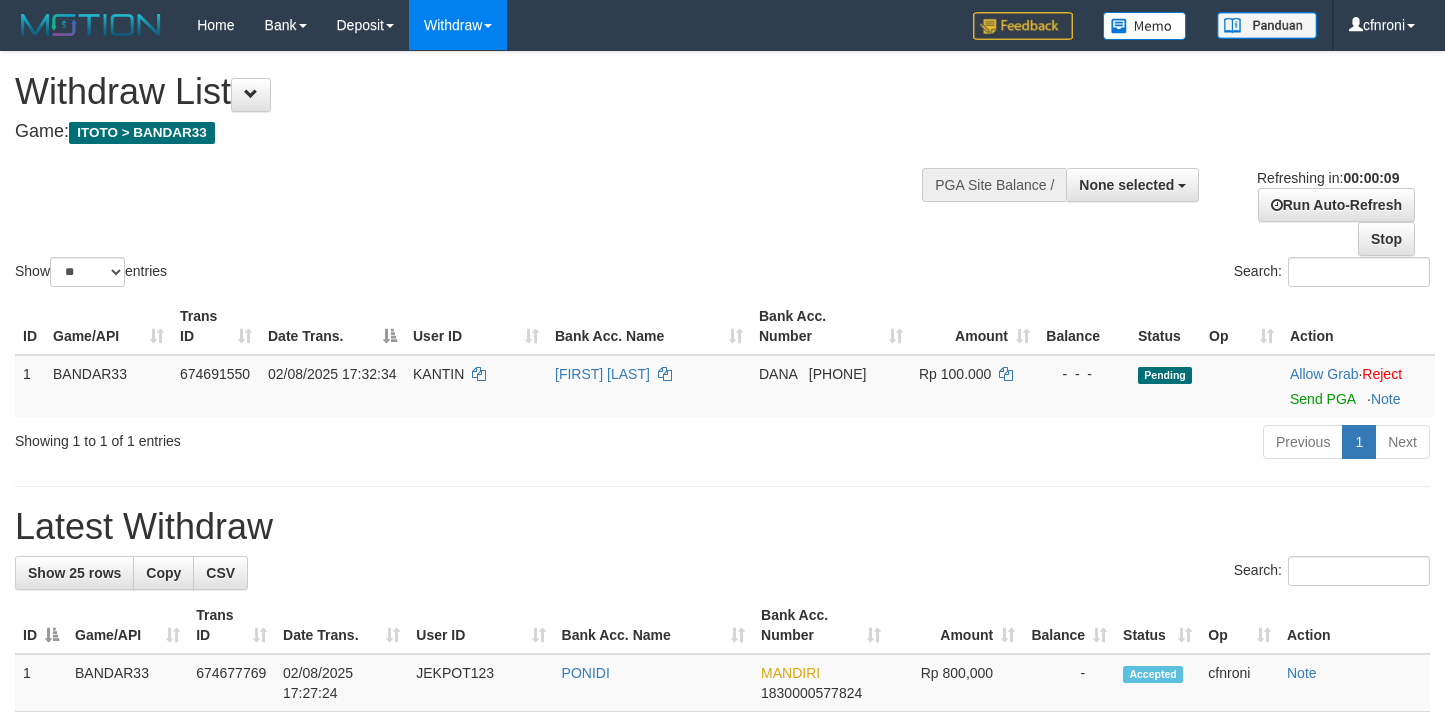 select 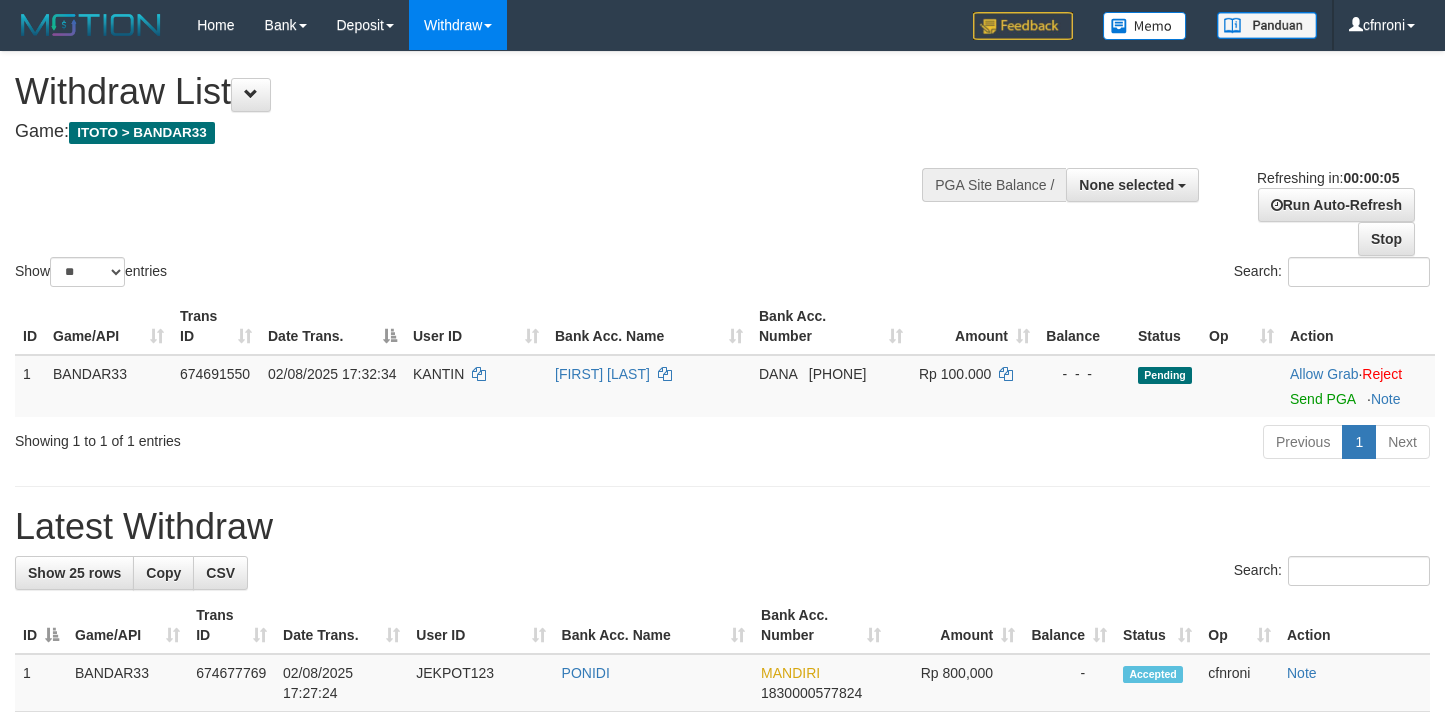 scroll, scrollTop: 0, scrollLeft: 0, axis: both 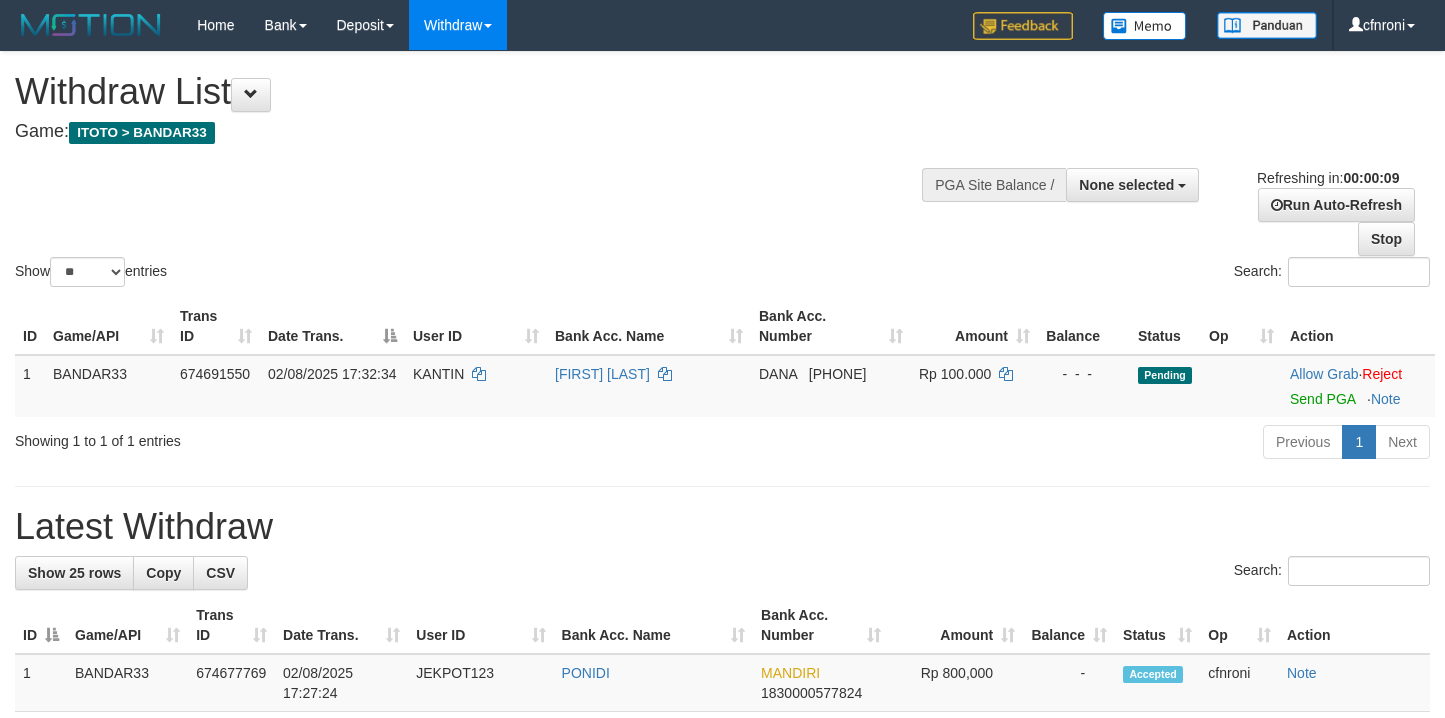 select 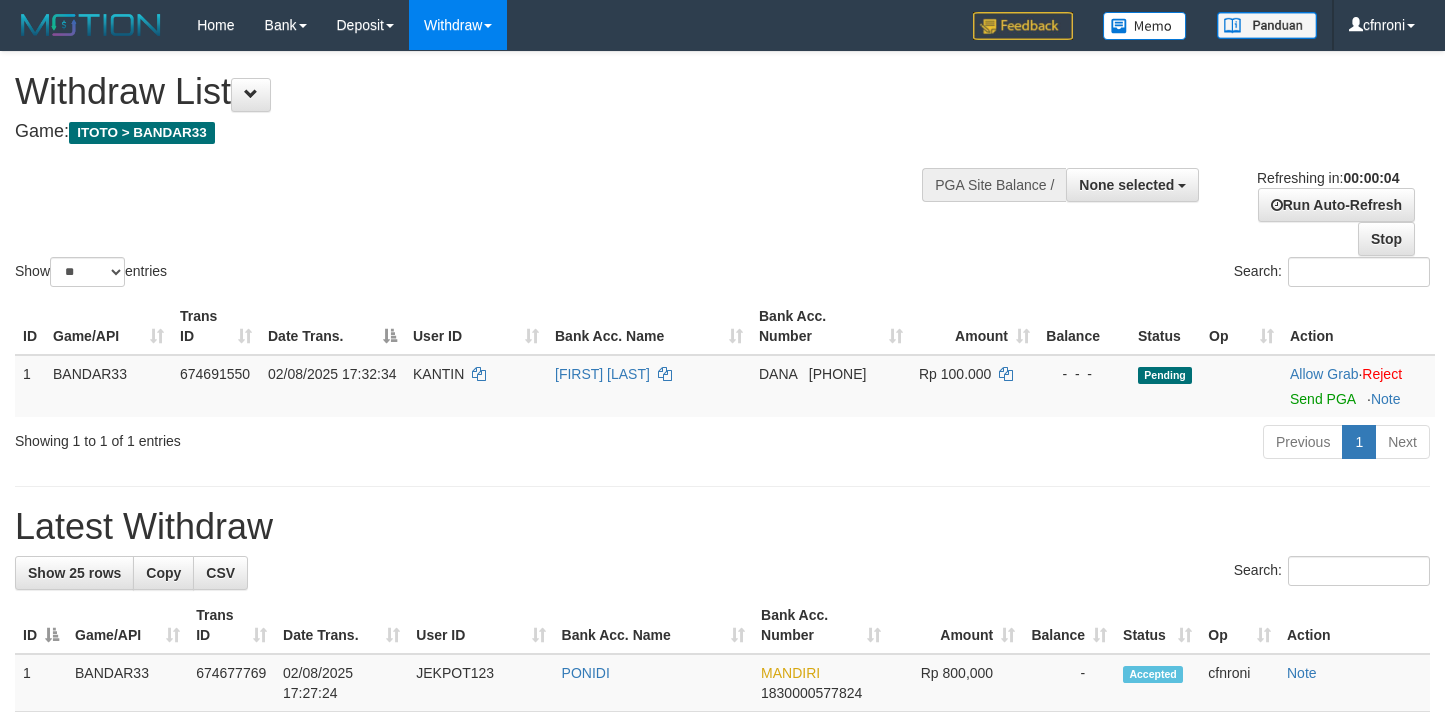 scroll, scrollTop: 0, scrollLeft: 0, axis: both 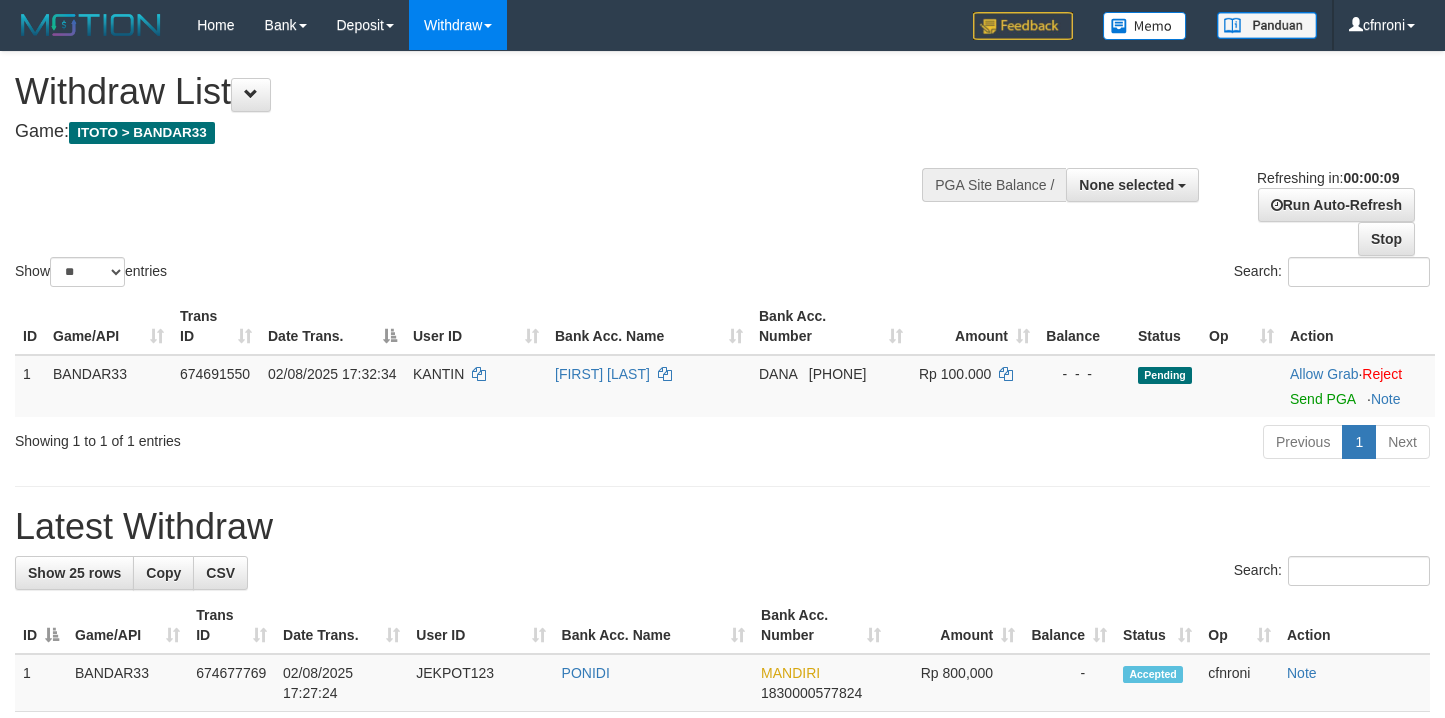 select 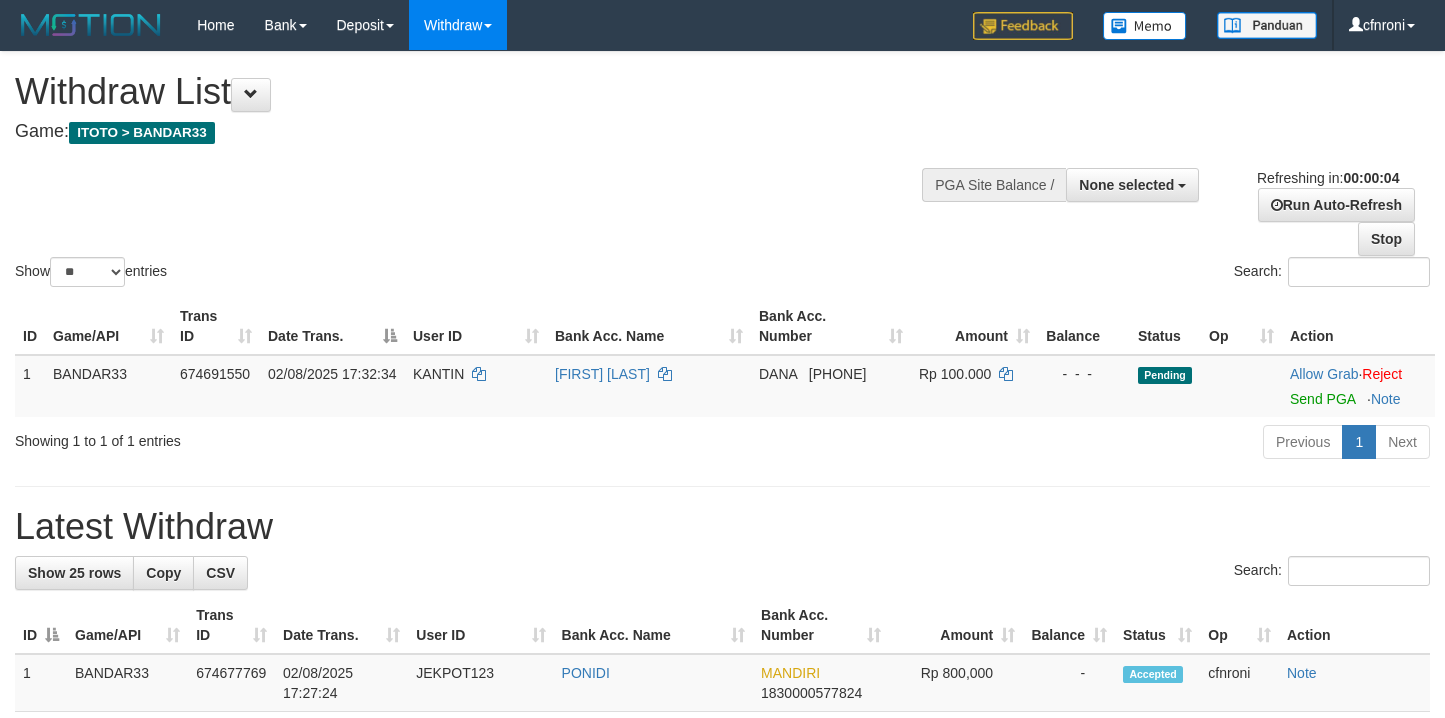 scroll, scrollTop: 0, scrollLeft: 0, axis: both 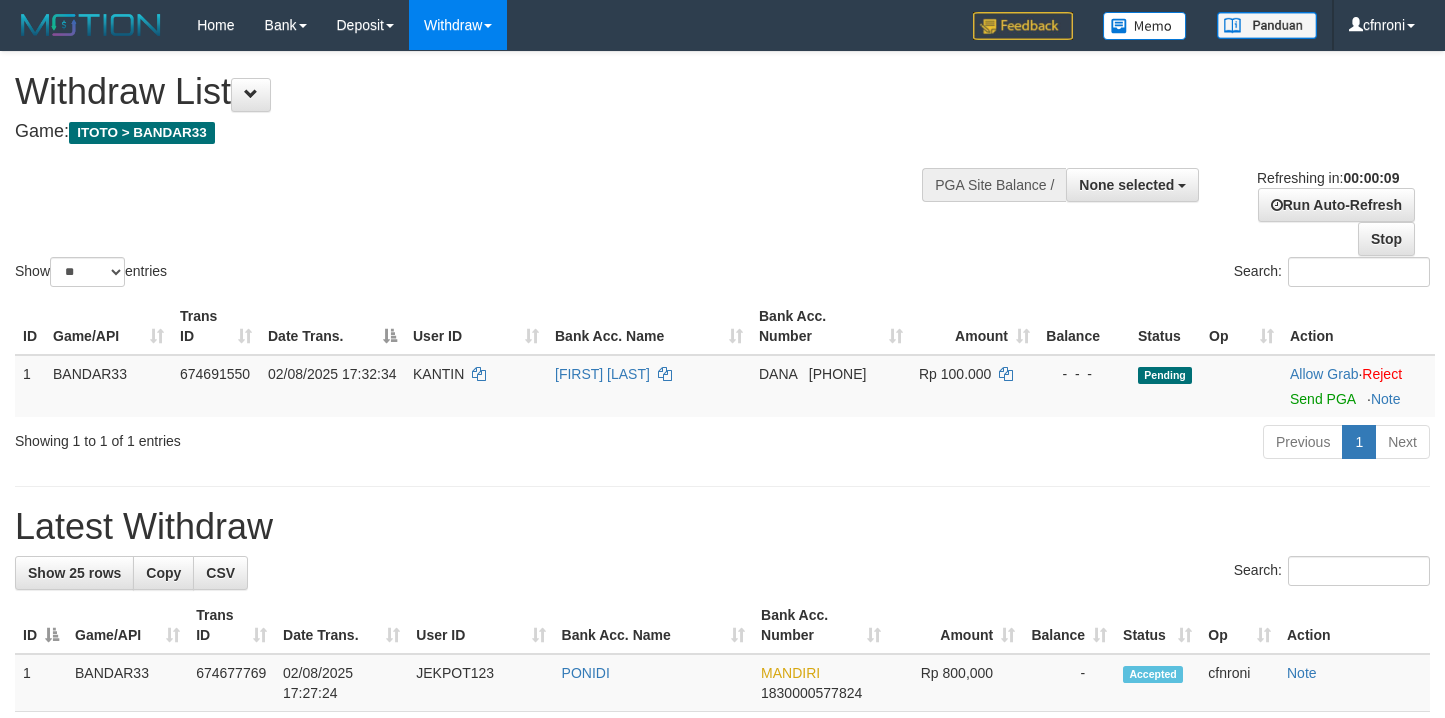 select 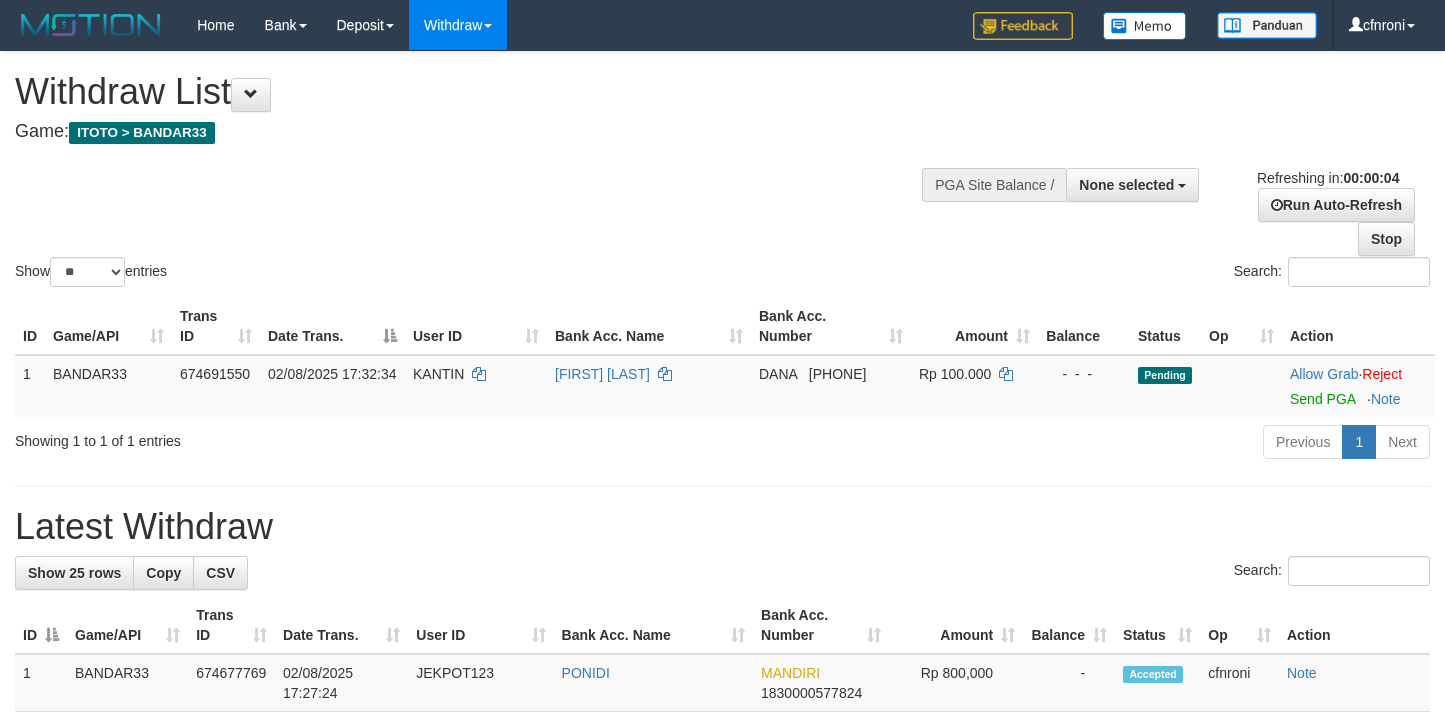 scroll, scrollTop: 0, scrollLeft: 0, axis: both 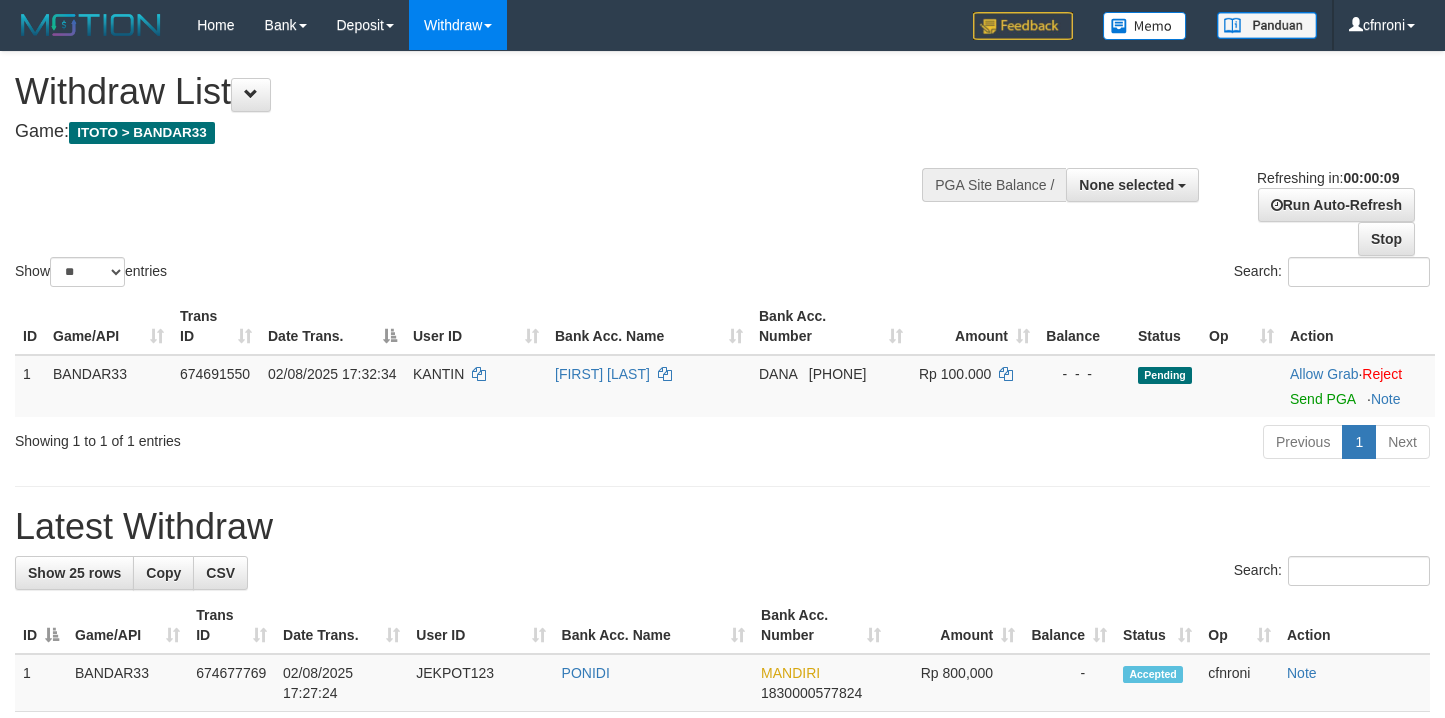 select 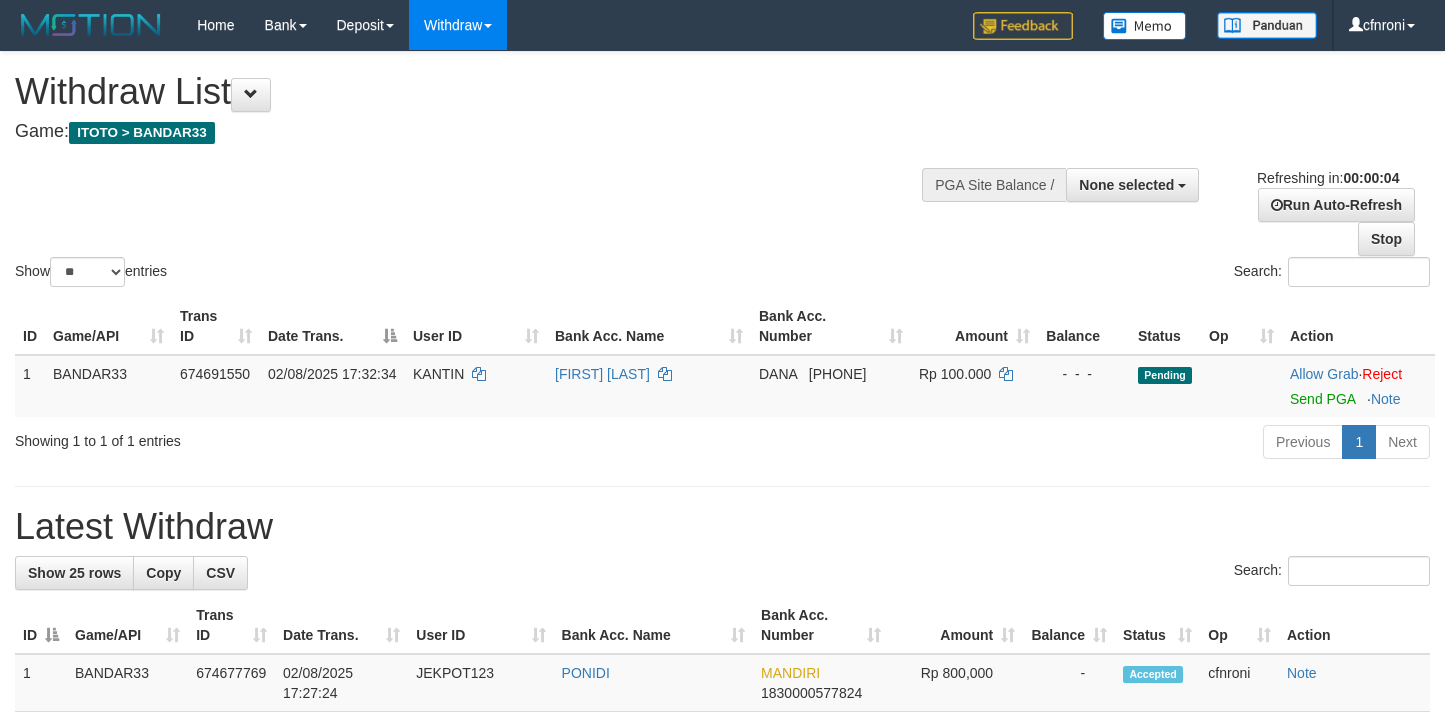 scroll, scrollTop: 0, scrollLeft: 0, axis: both 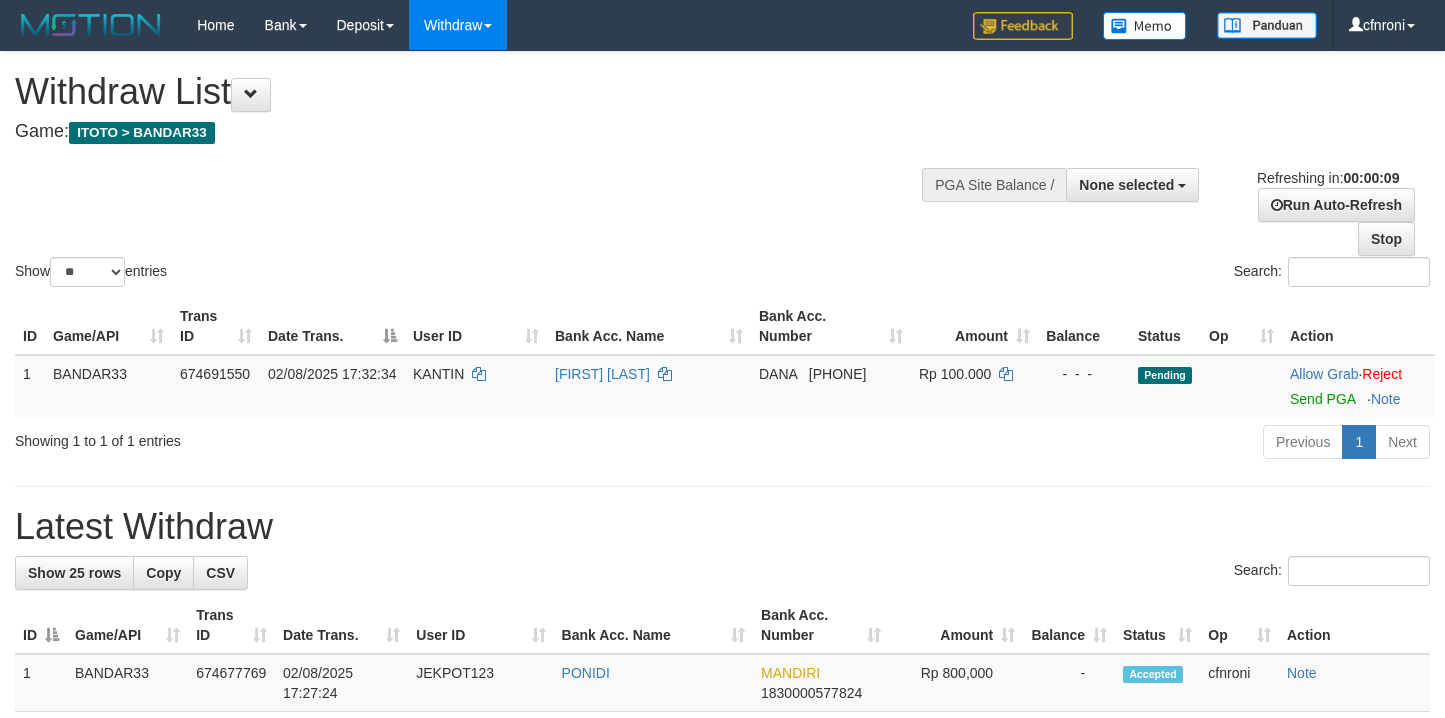 select 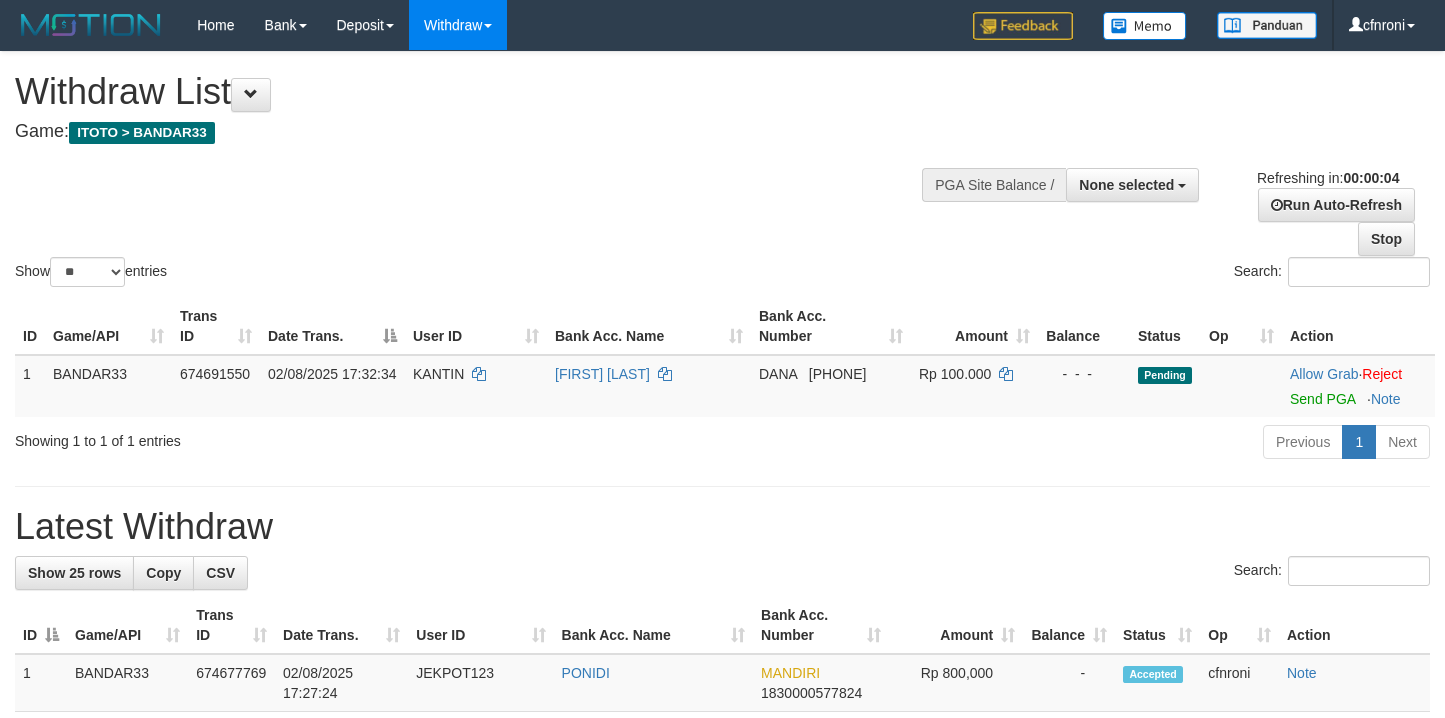 scroll, scrollTop: 0, scrollLeft: 0, axis: both 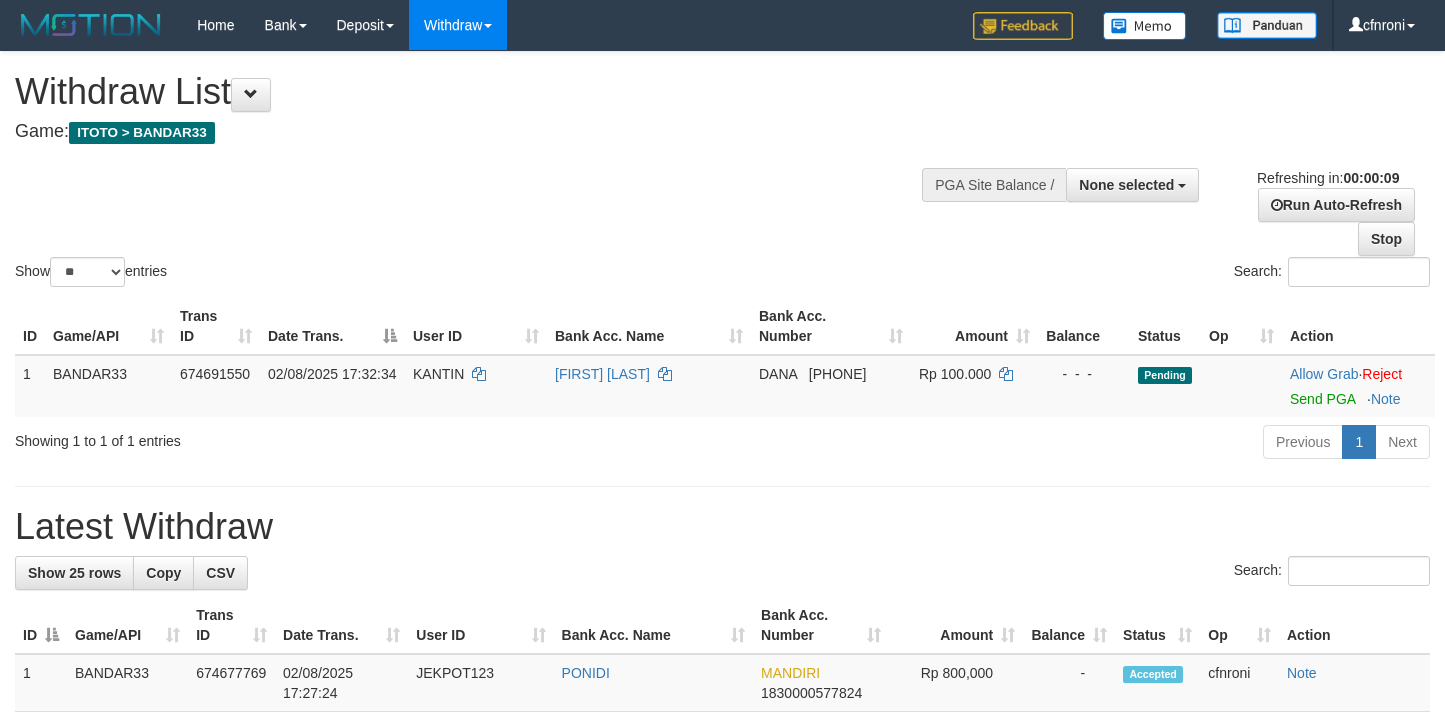select 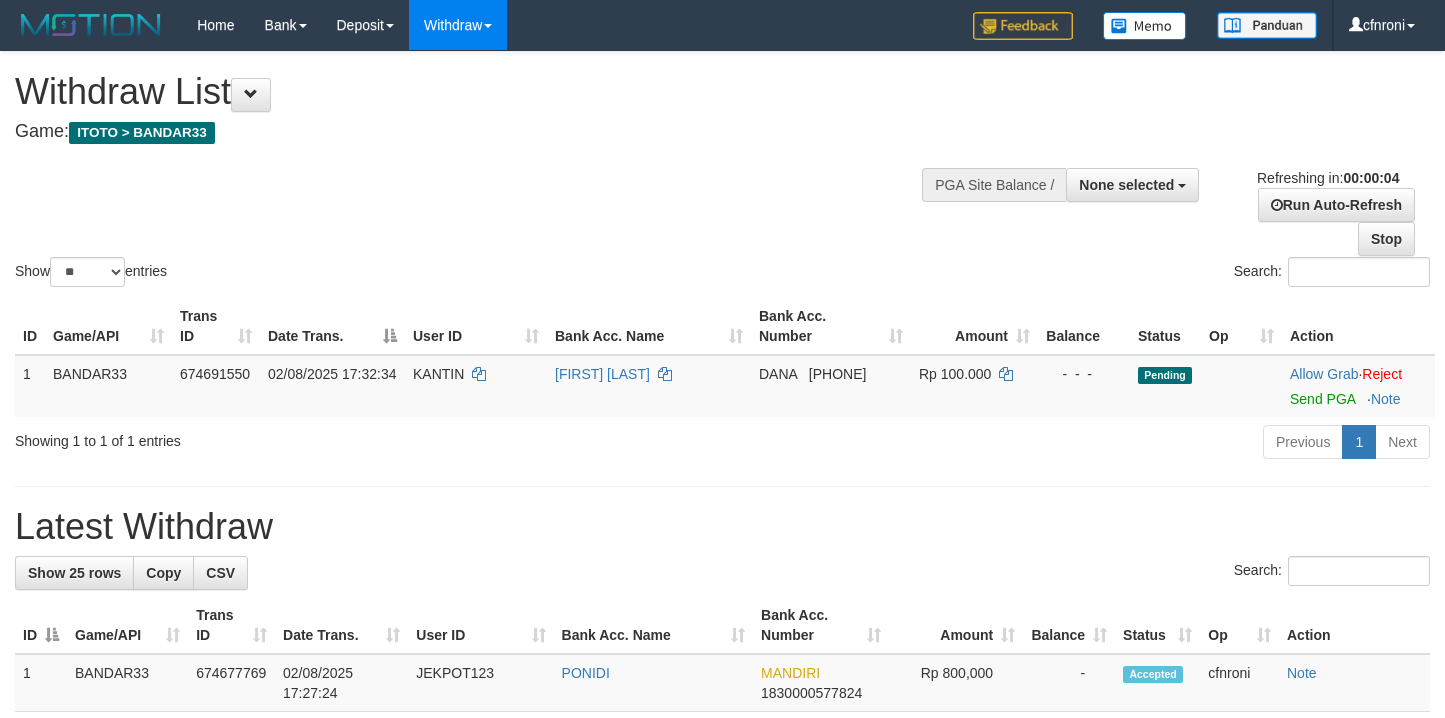 scroll, scrollTop: 0, scrollLeft: 0, axis: both 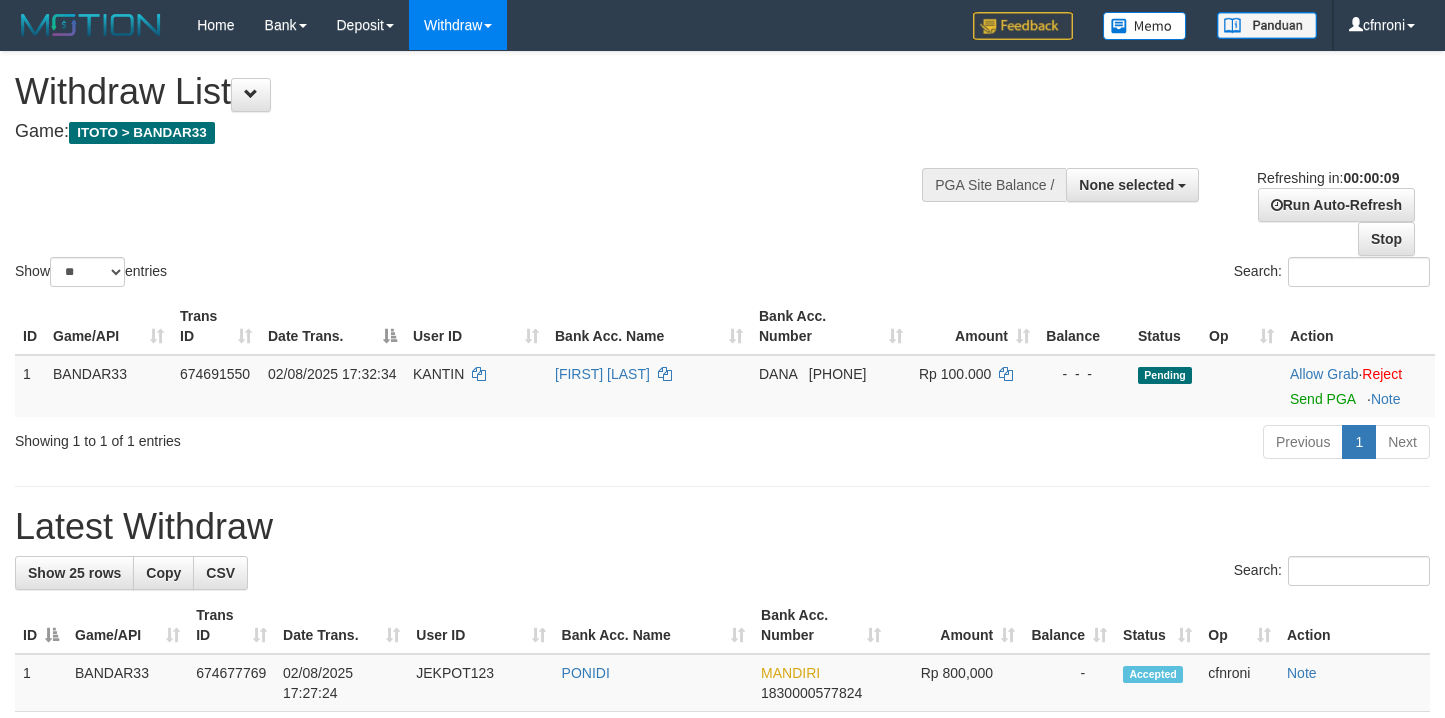 select 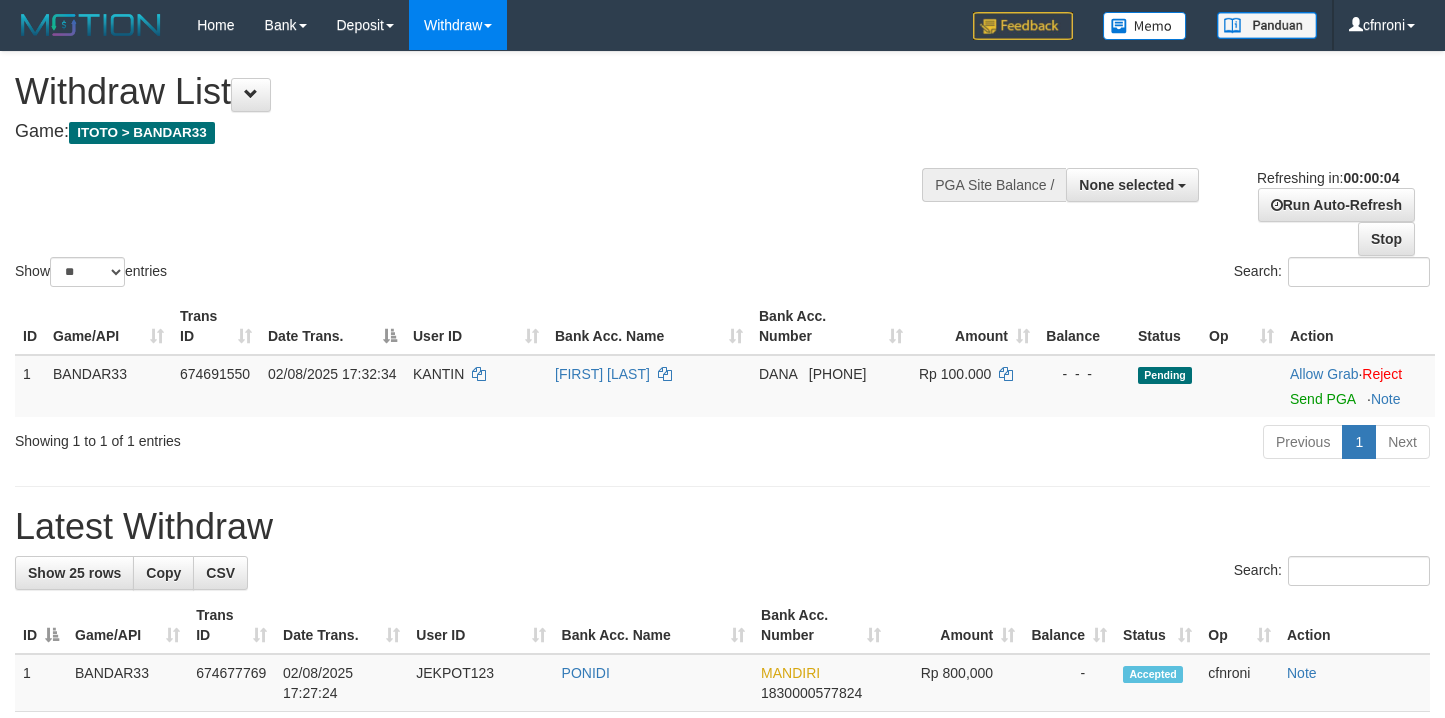 scroll, scrollTop: 0, scrollLeft: 0, axis: both 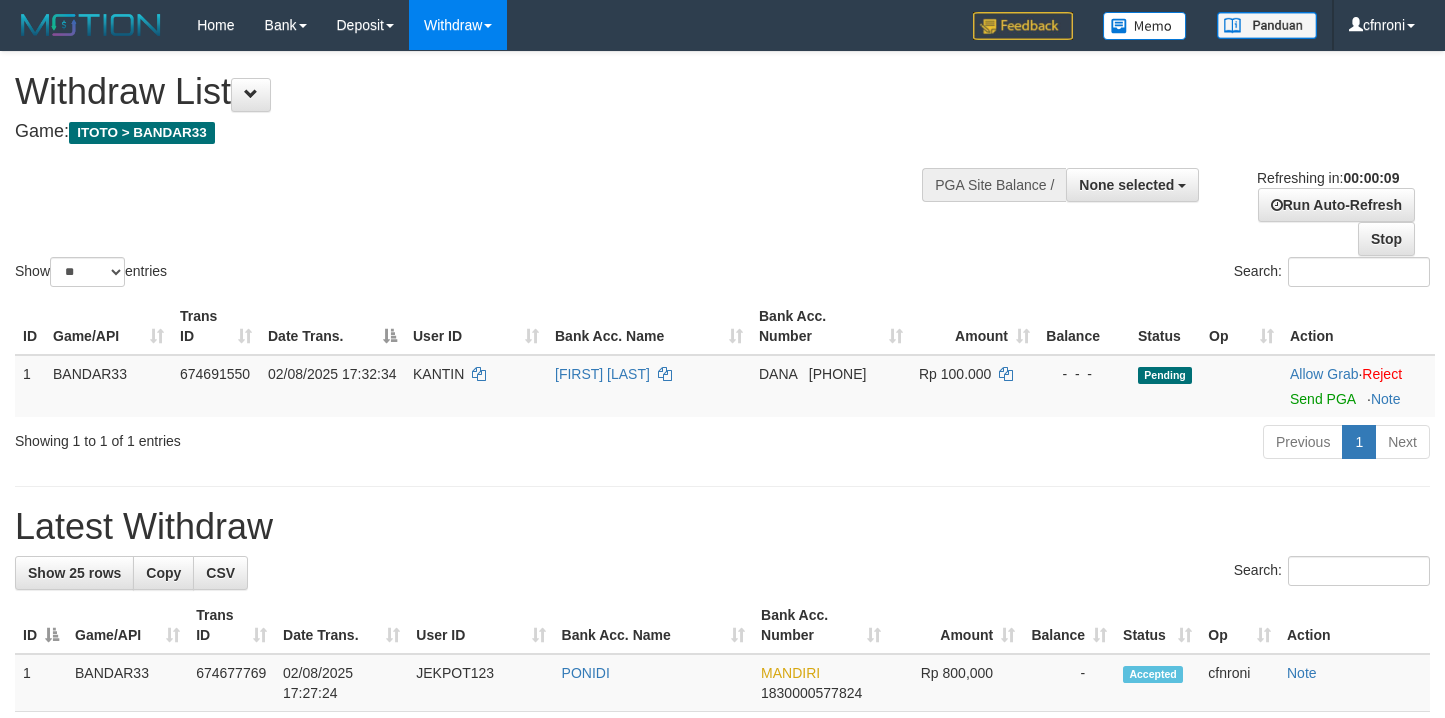 select 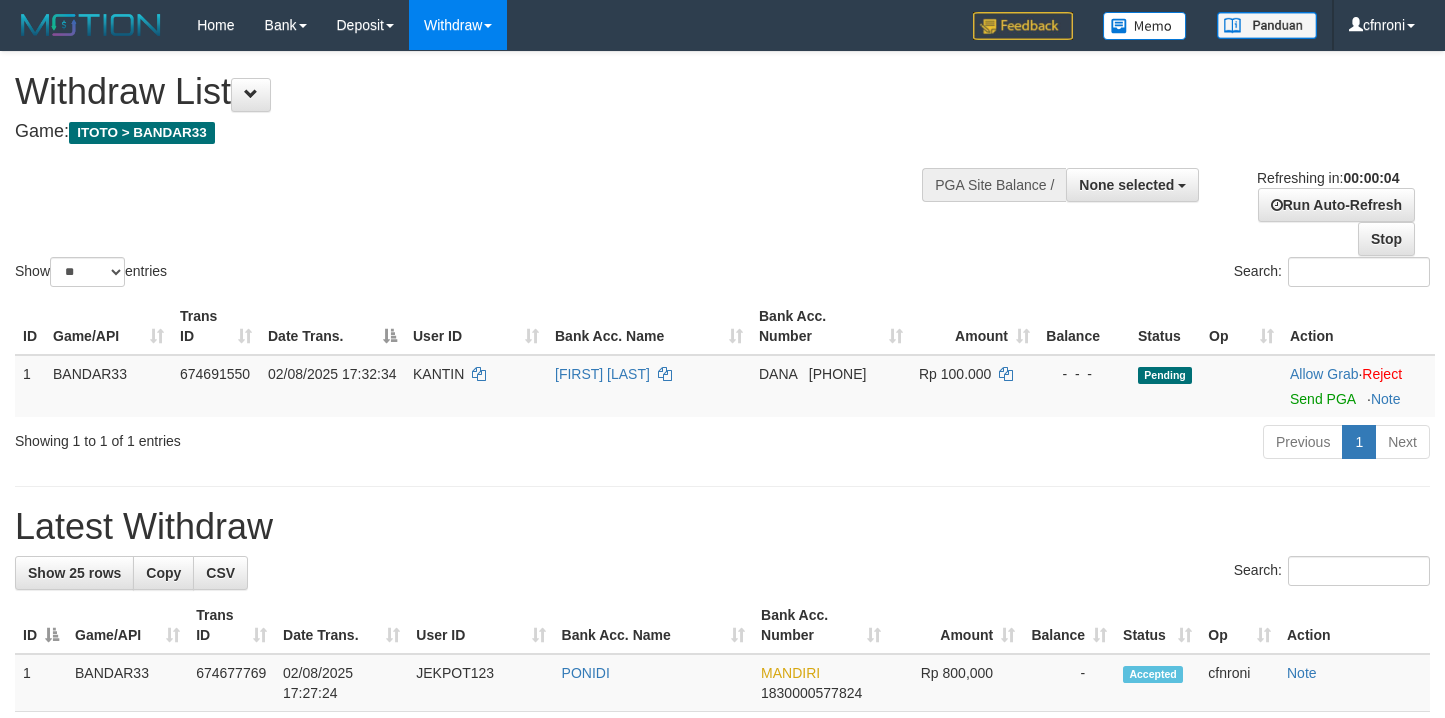 scroll, scrollTop: 0, scrollLeft: 0, axis: both 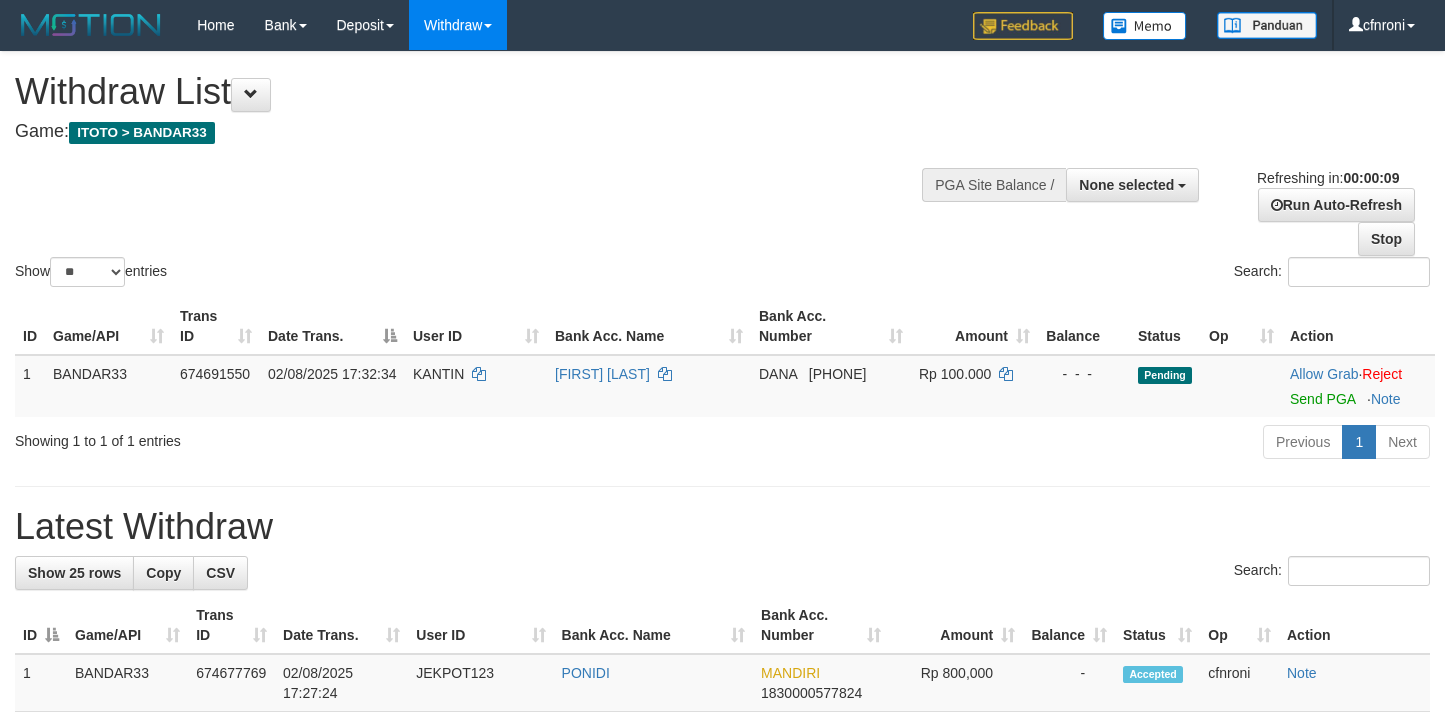 select 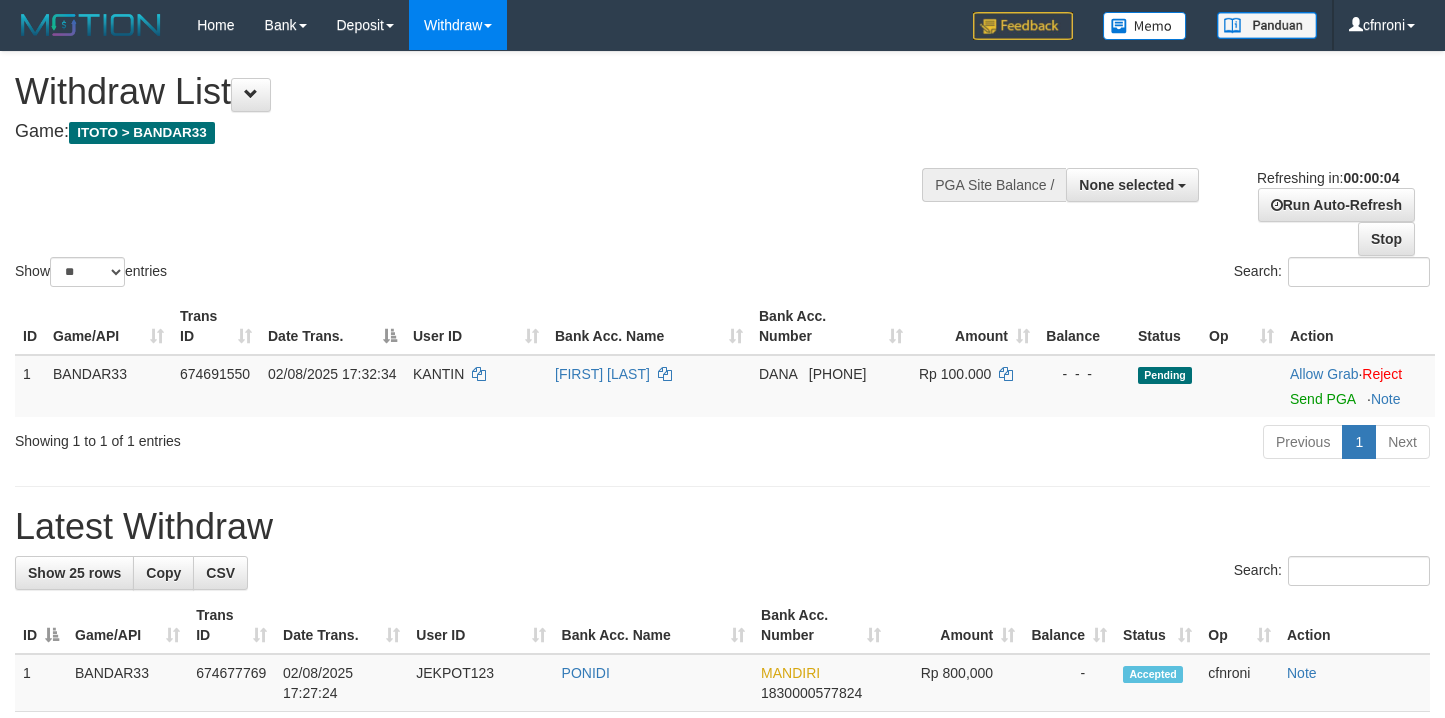 scroll, scrollTop: 0, scrollLeft: 0, axis: both 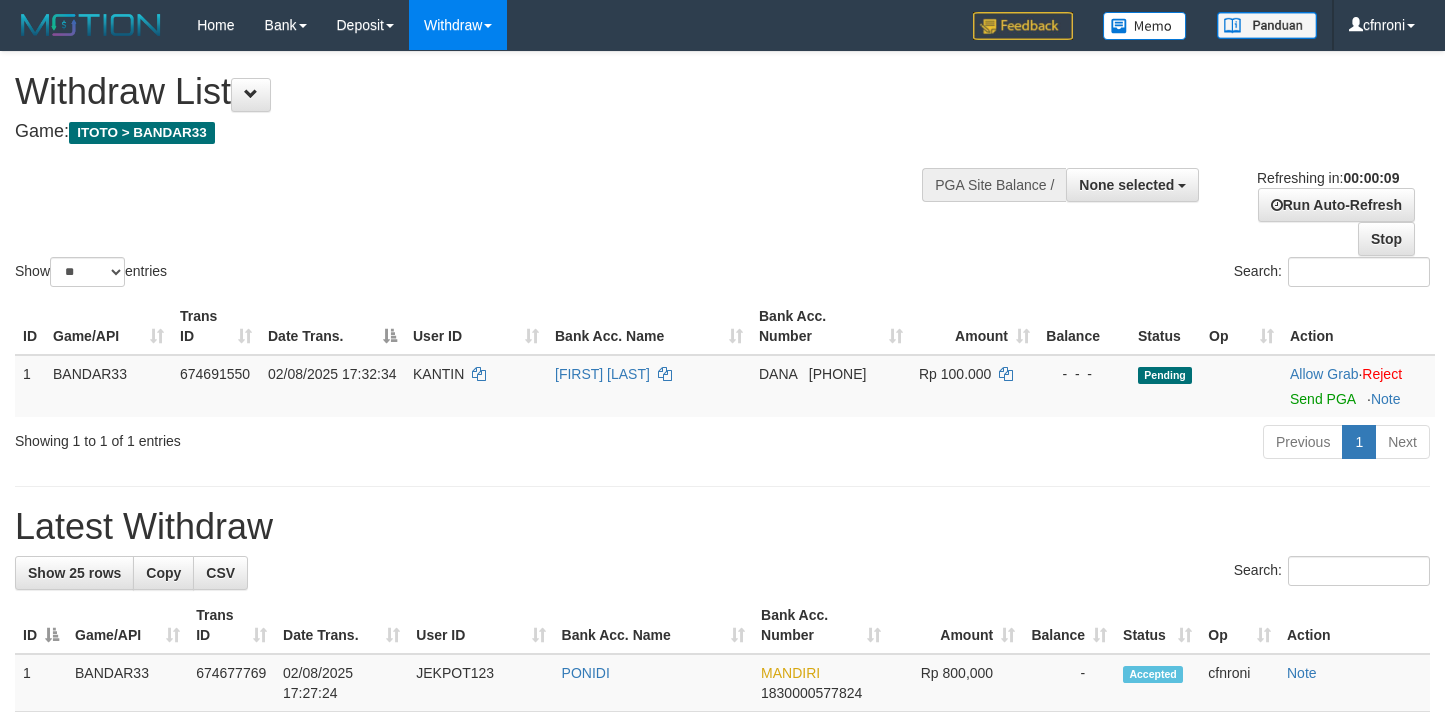 select 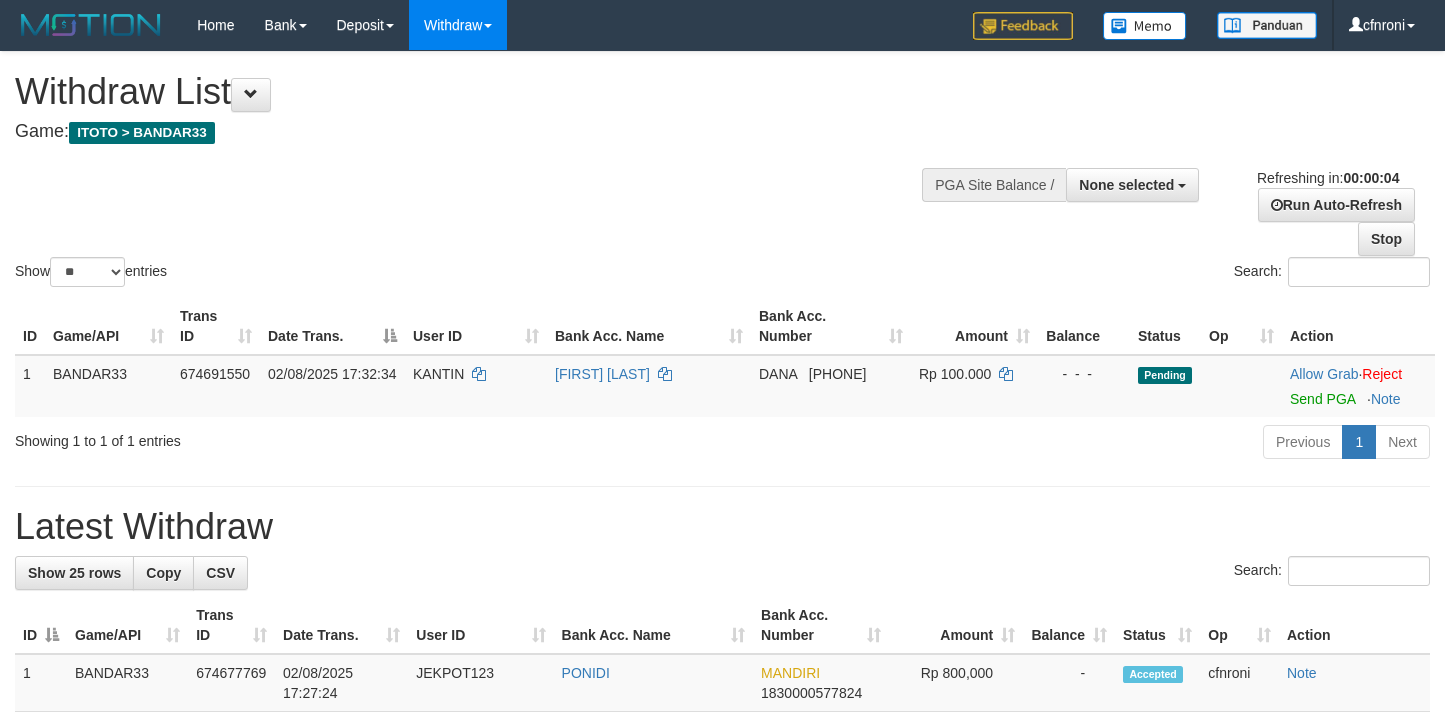 scroll, scrollTop: 0, scrollLeft: 0, axis: both 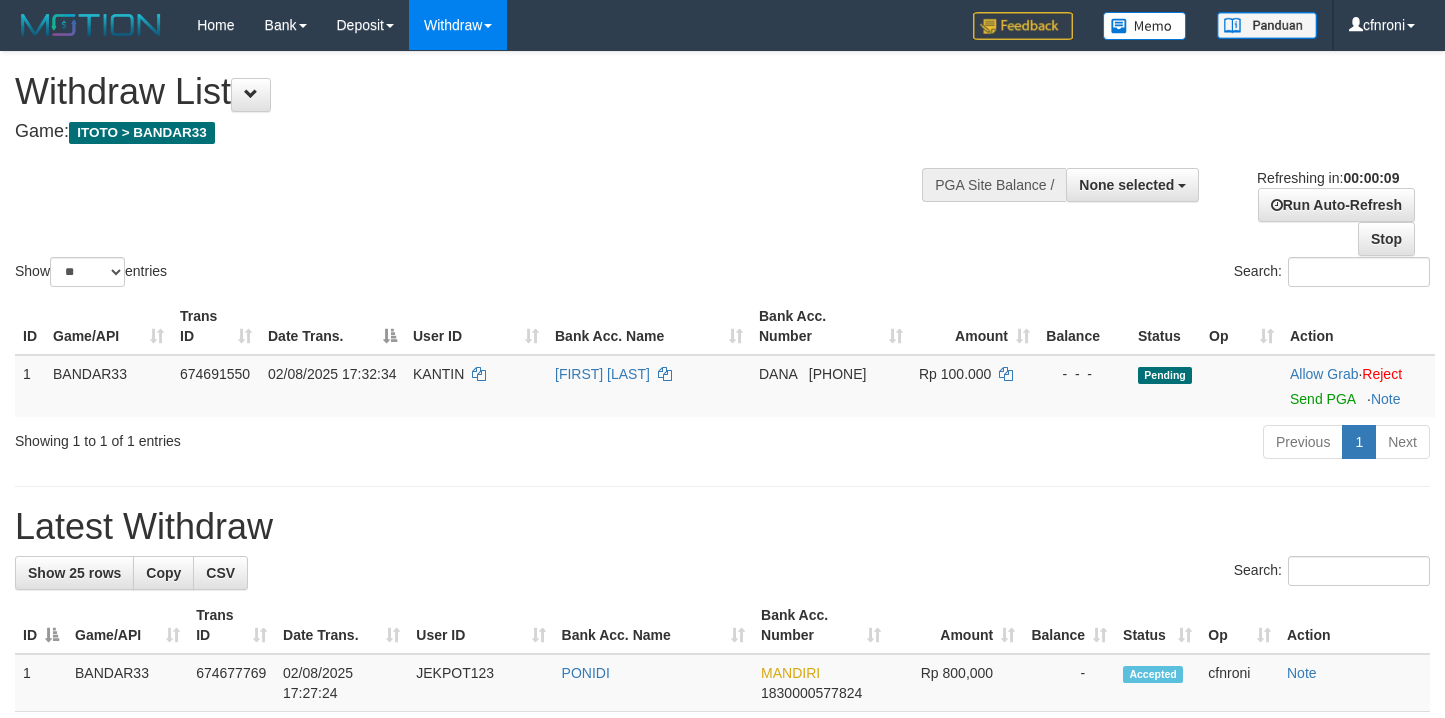 select 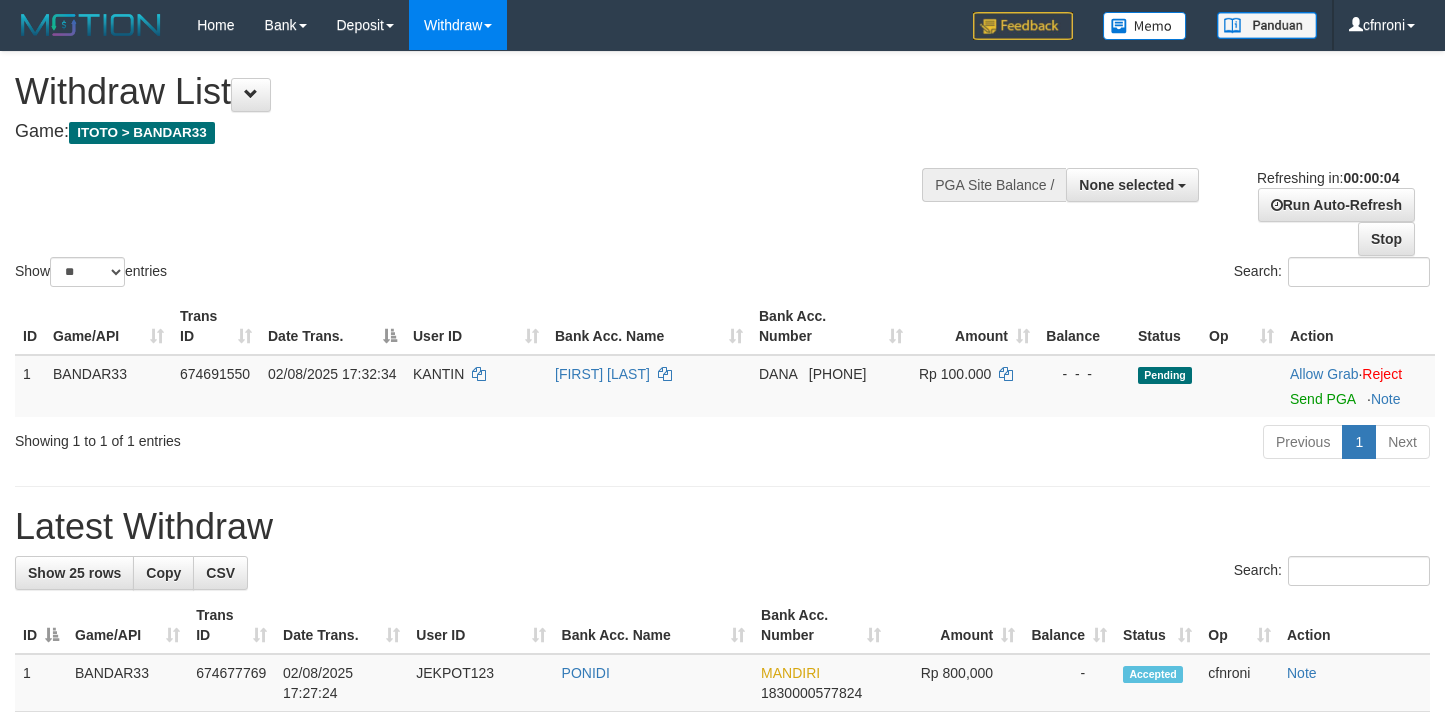 scroll, scrollTop: 0, scrollLeft: 0, axis: both 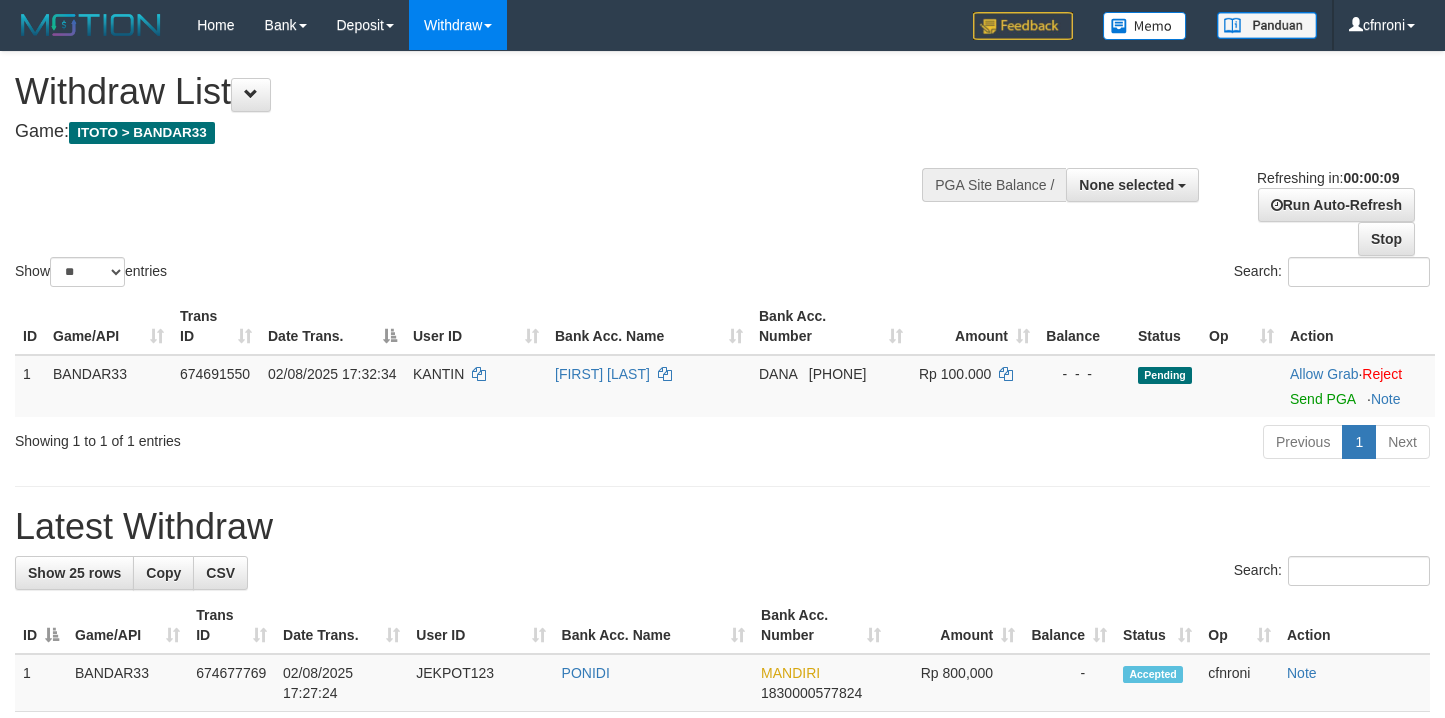 select 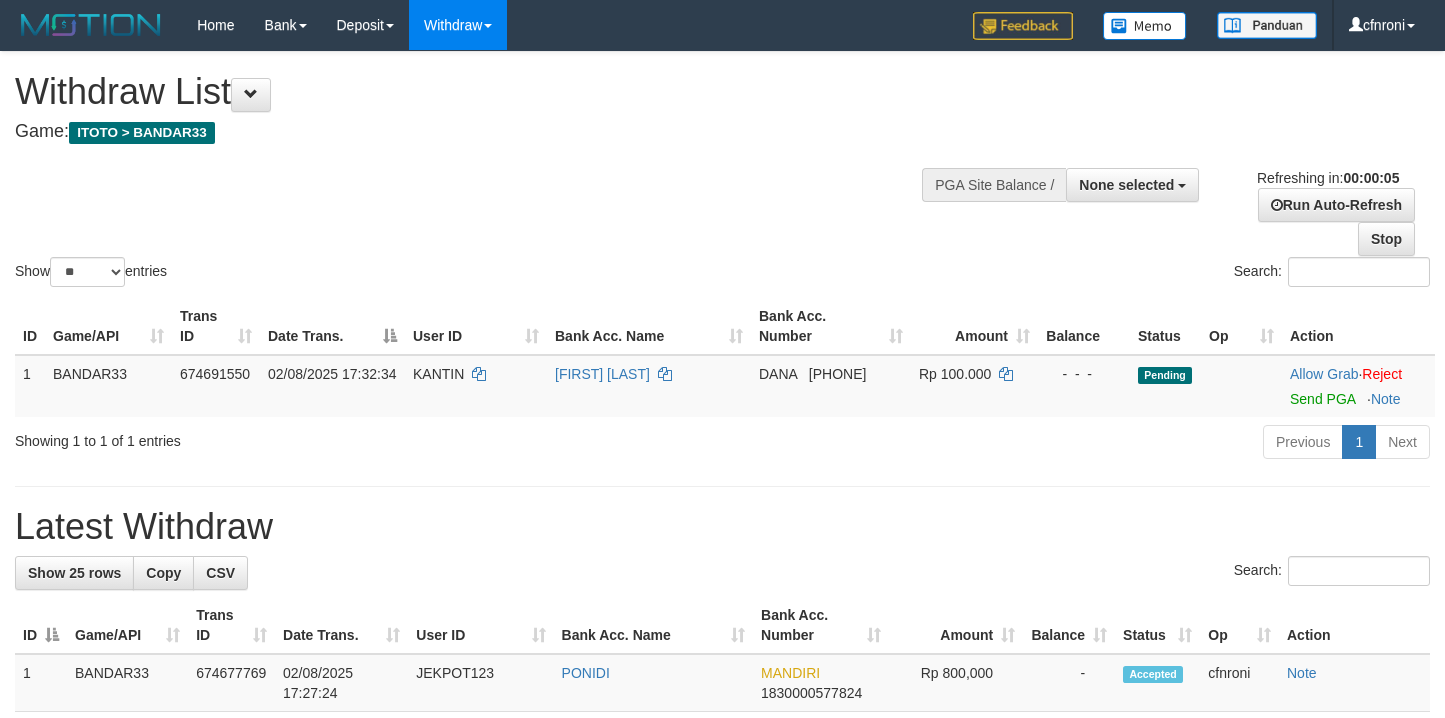 scroll, scrollTop: 0, scrollLeft: 0, axis: both 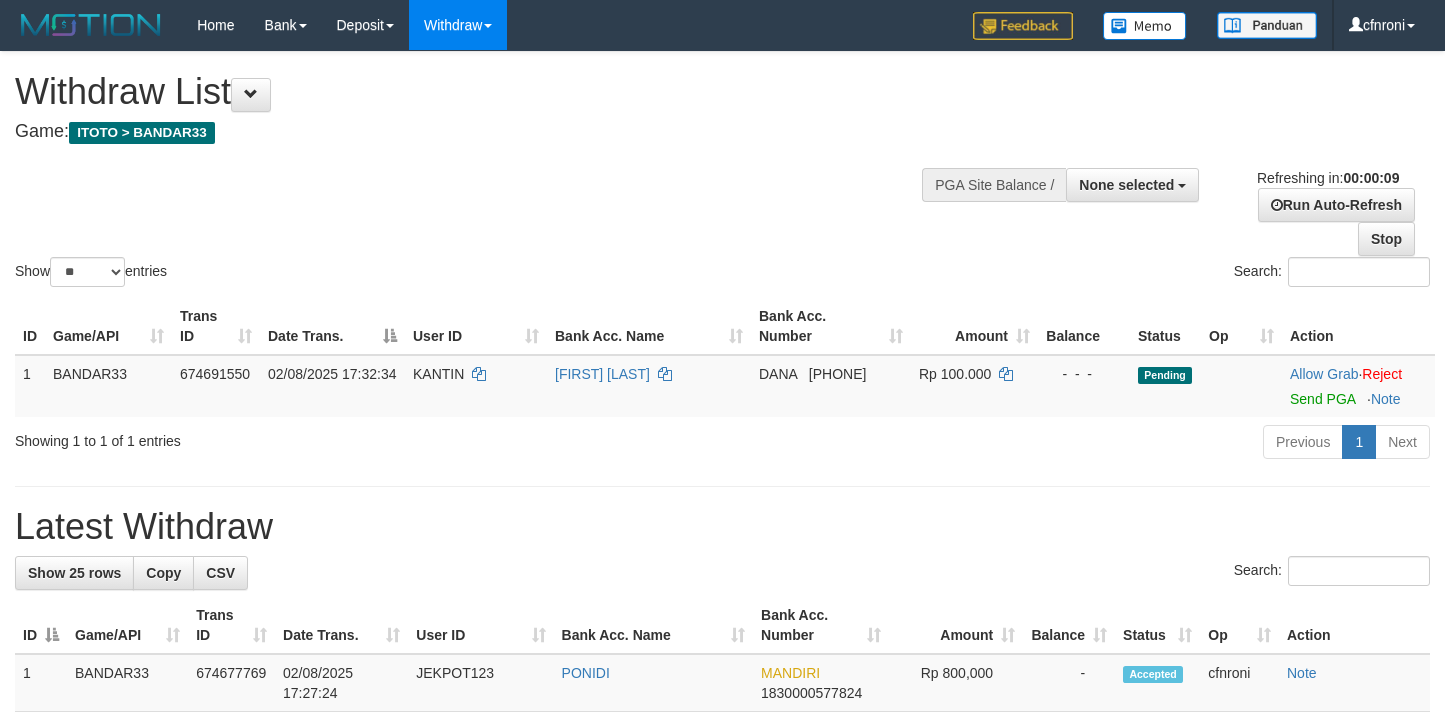 select 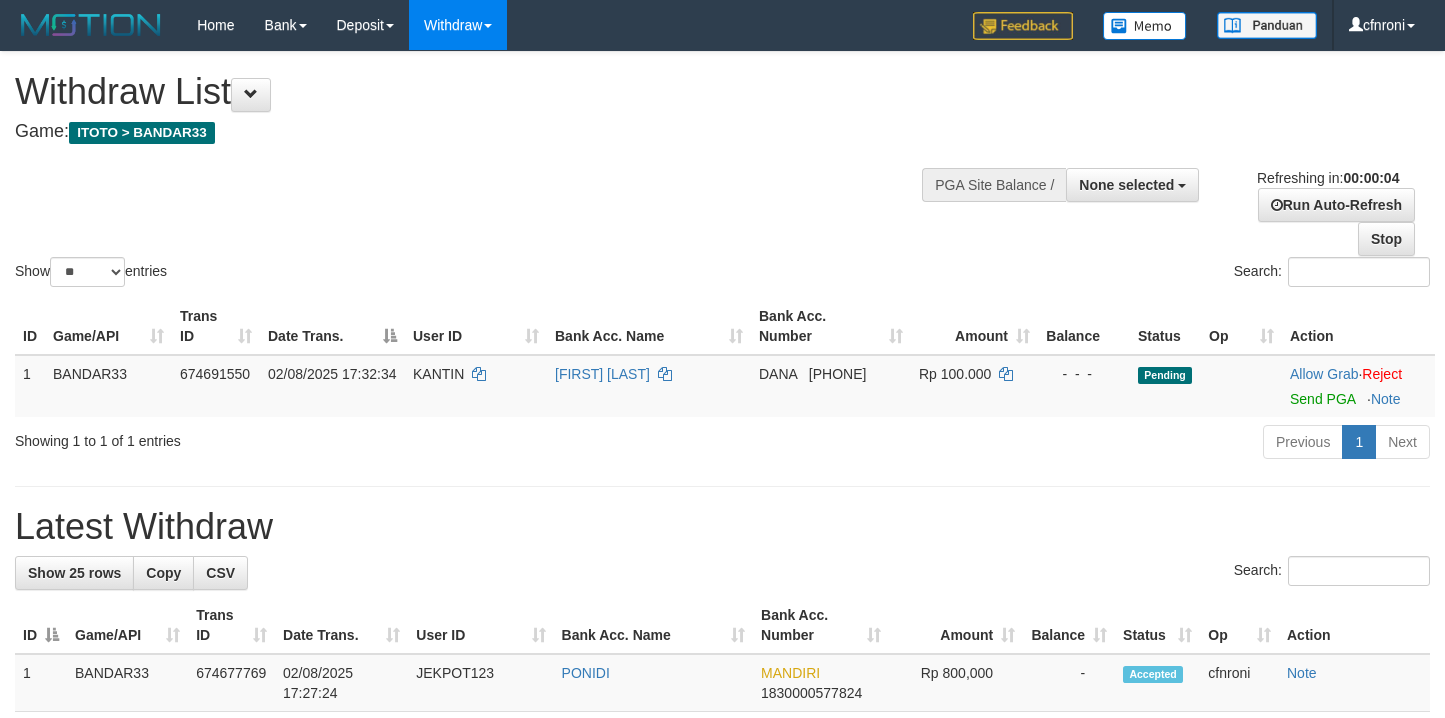 scroll, scrollTop: 0, scrollLeft: 0, axis: both 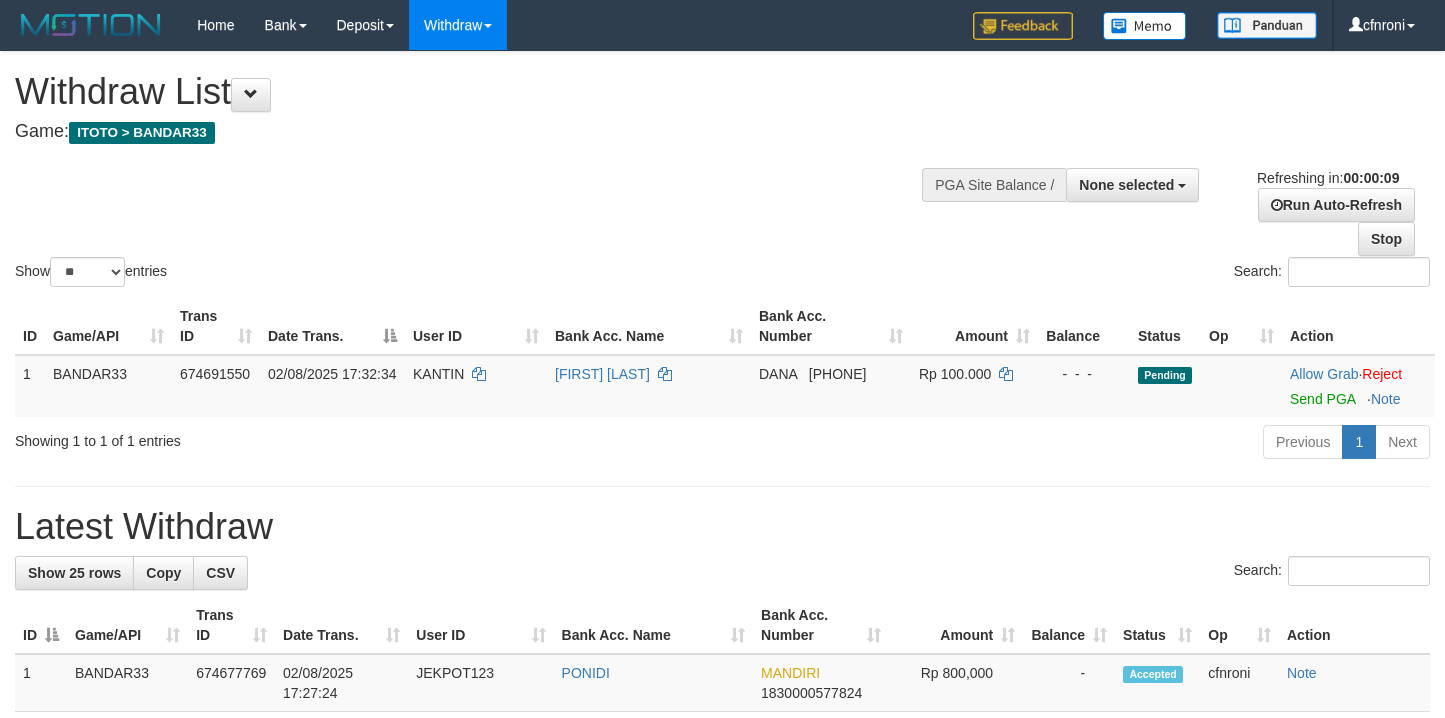 select 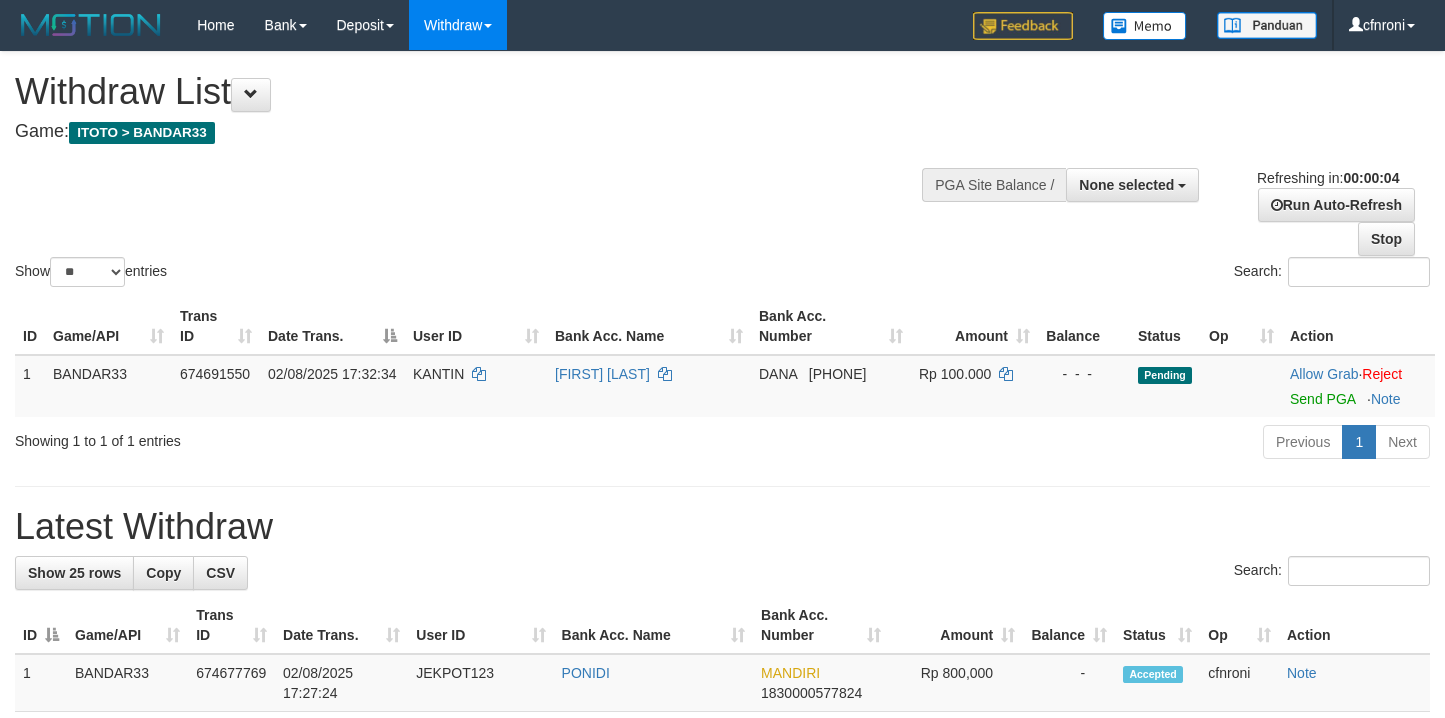 scroll, scrollTop: 0, scrollLeft: 0, axis: both 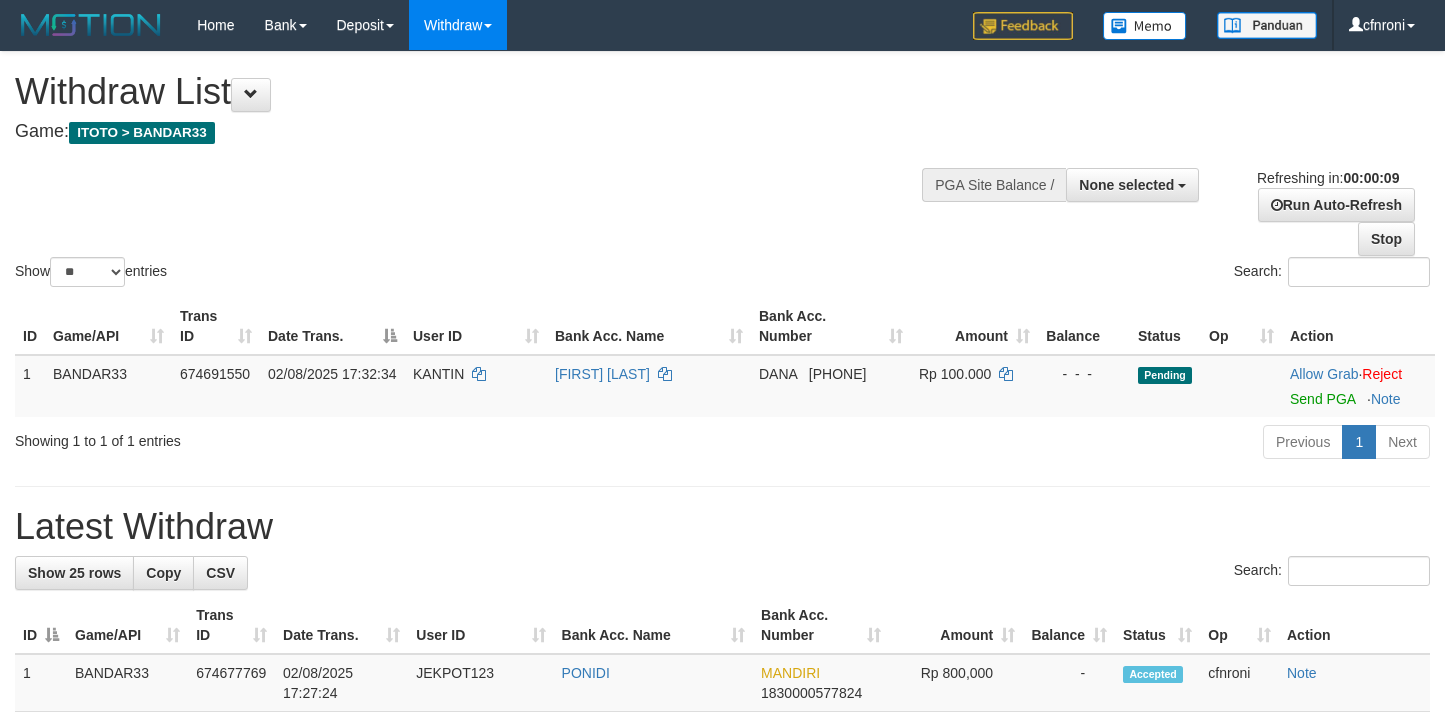 select 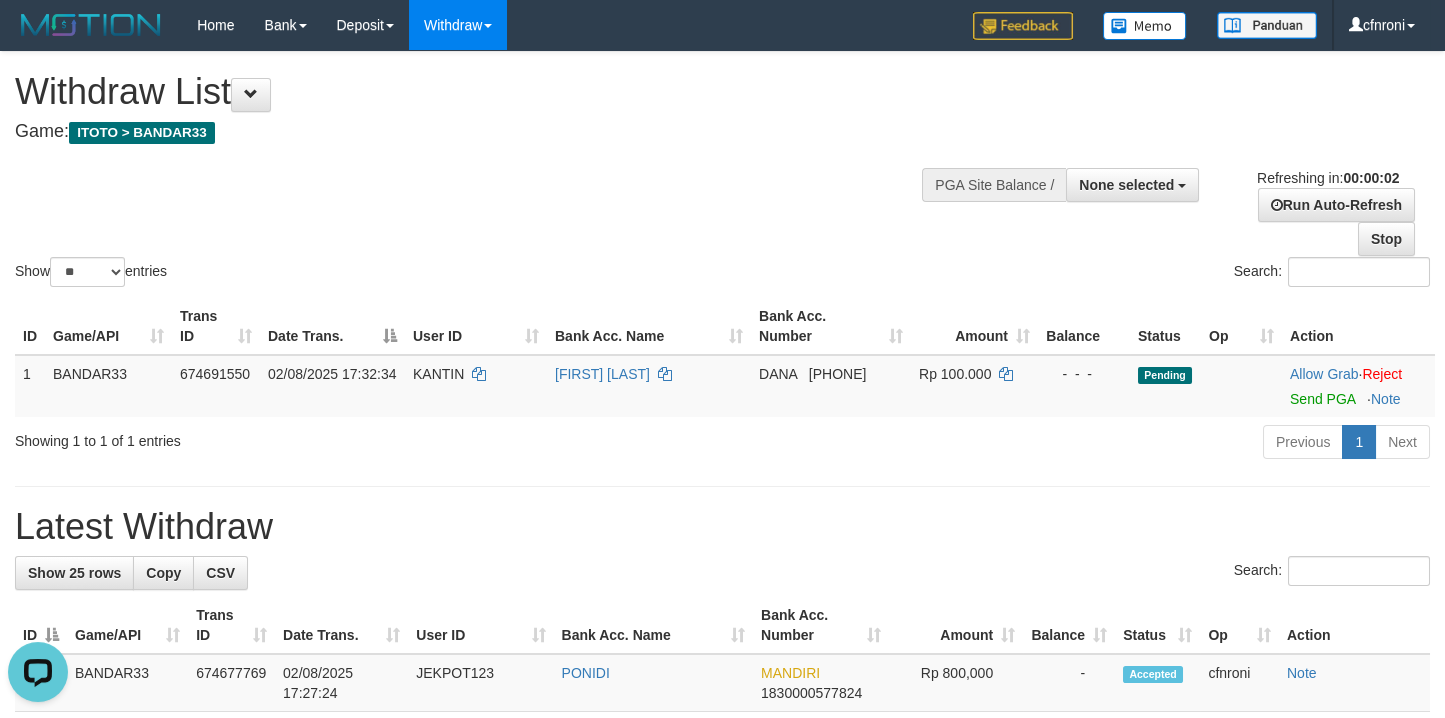 scroll, scrollTop: 0, scrollLeft: 0, axis: both 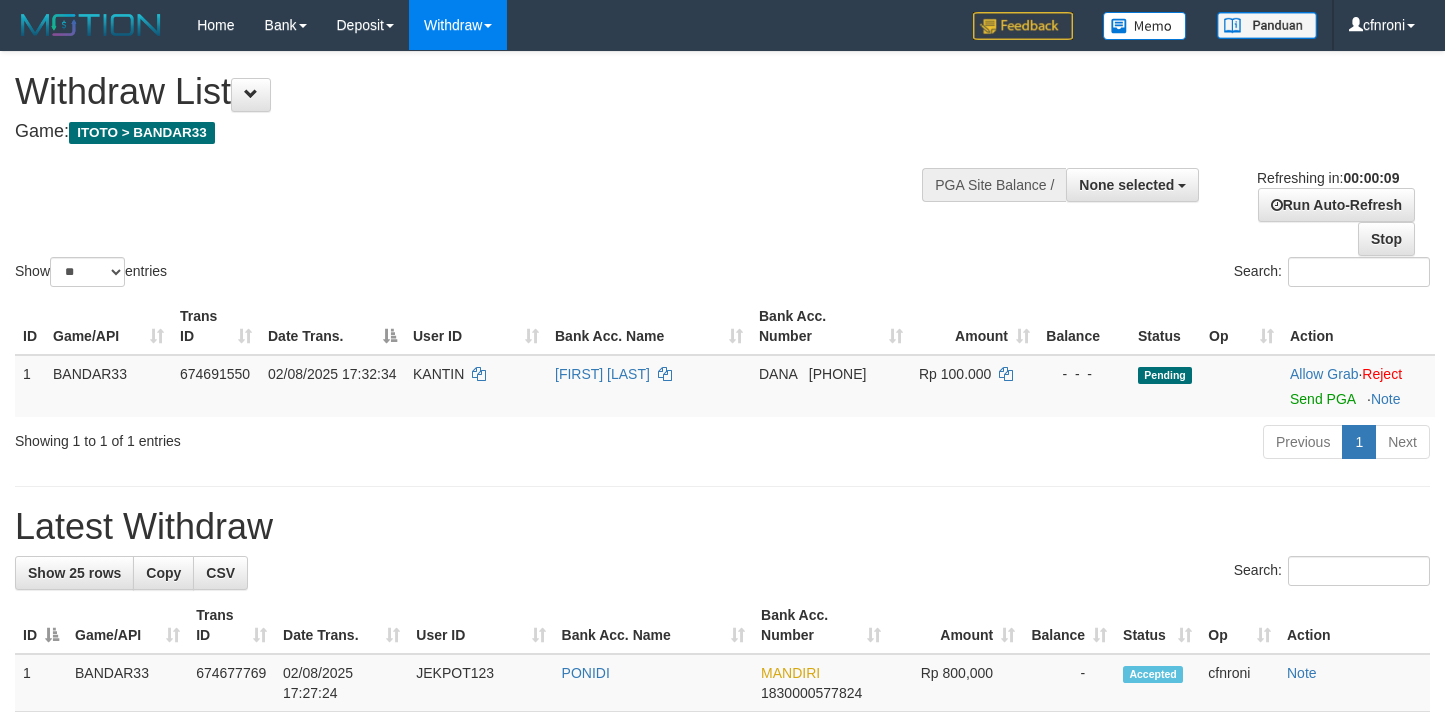 select 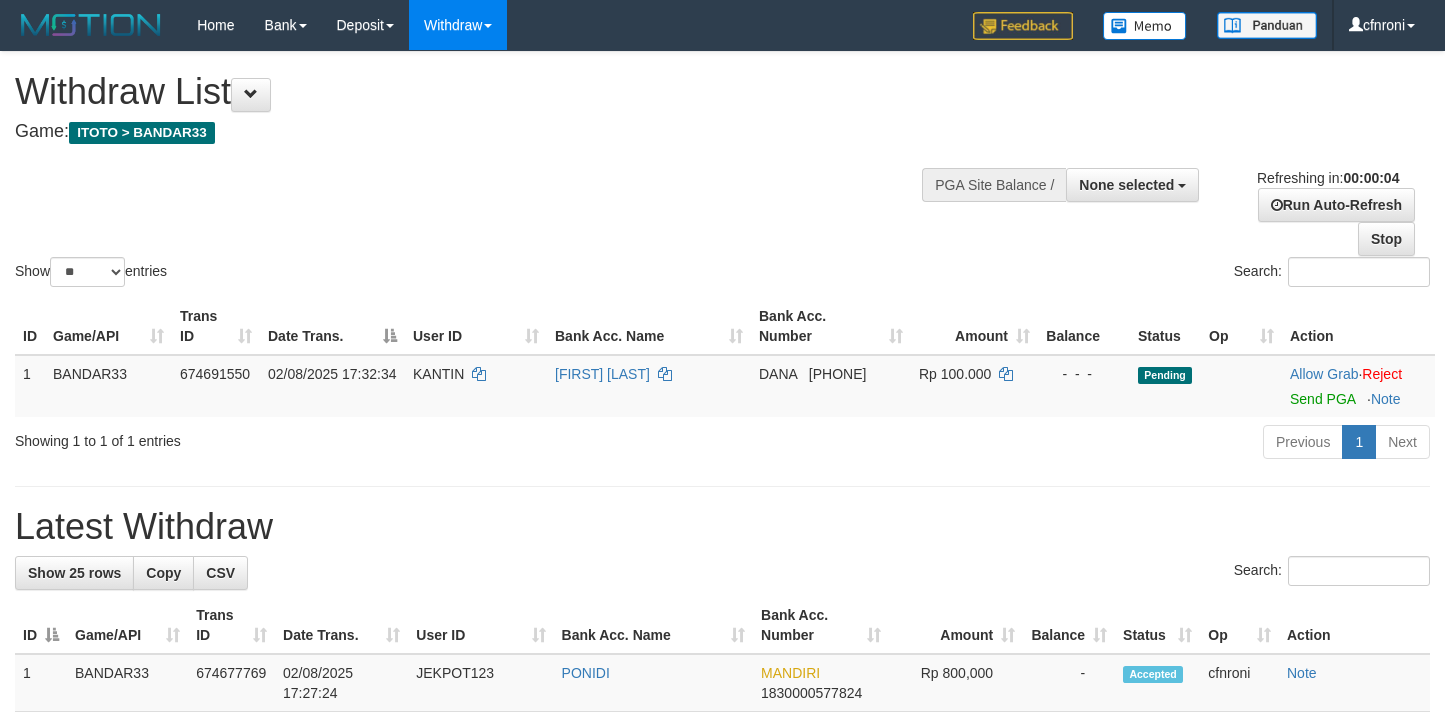 scroll, scrollTop: 0, scrollLeft: 0, axis: both 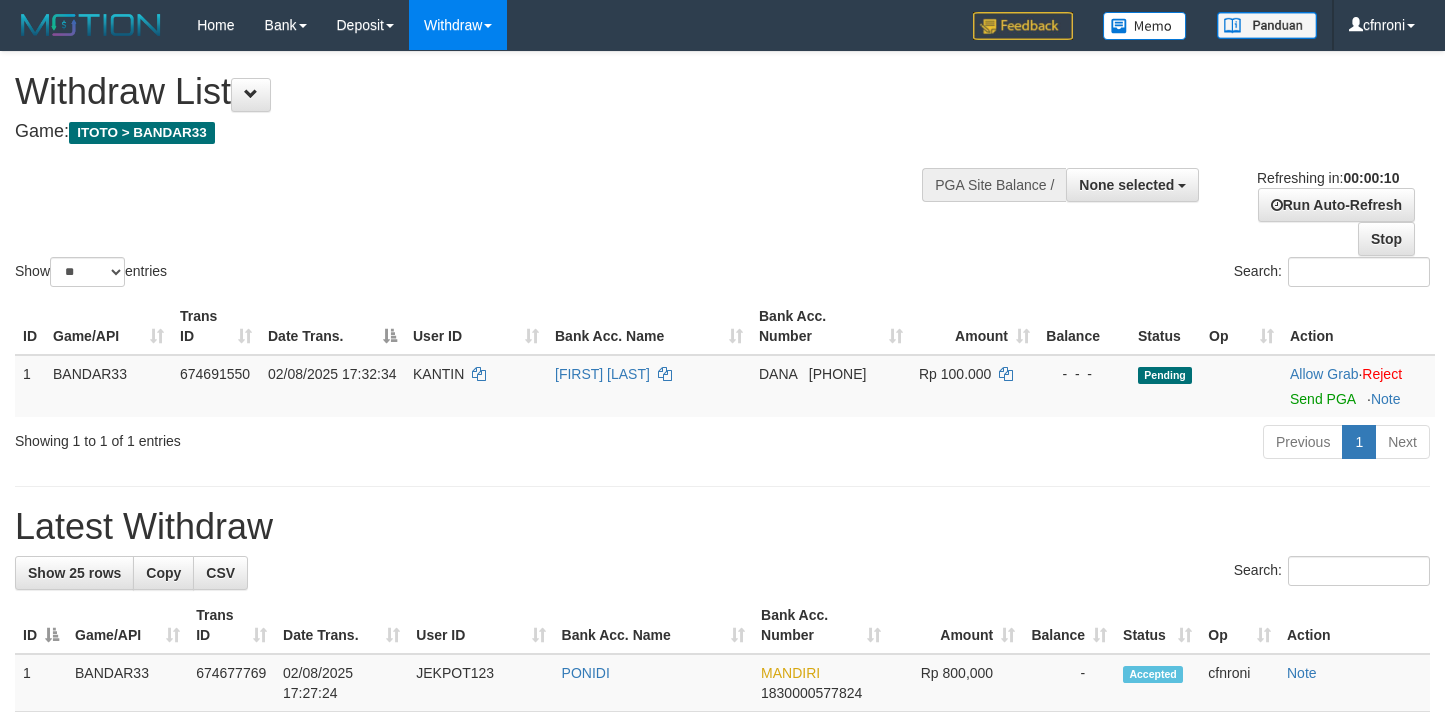 select 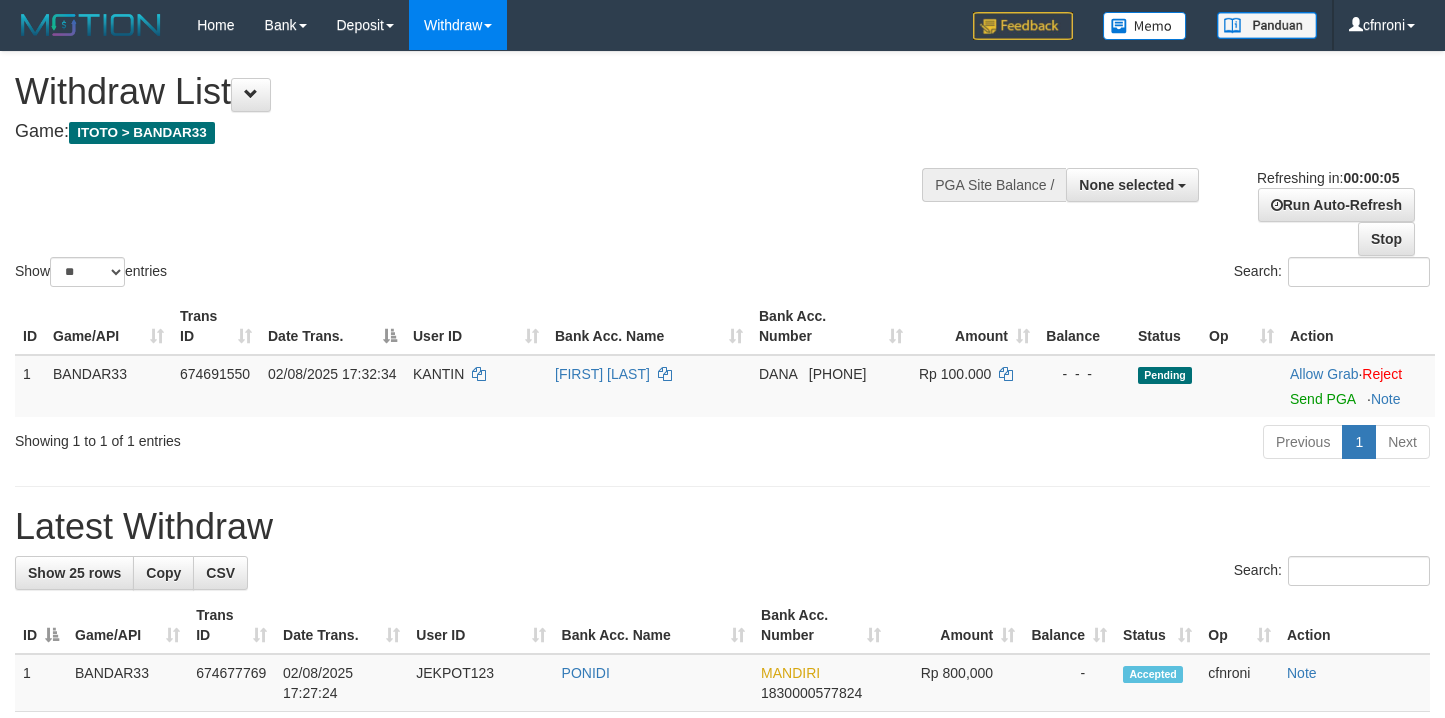 scroll, scrollTop: 0, scrollLeft: 0, axis: both 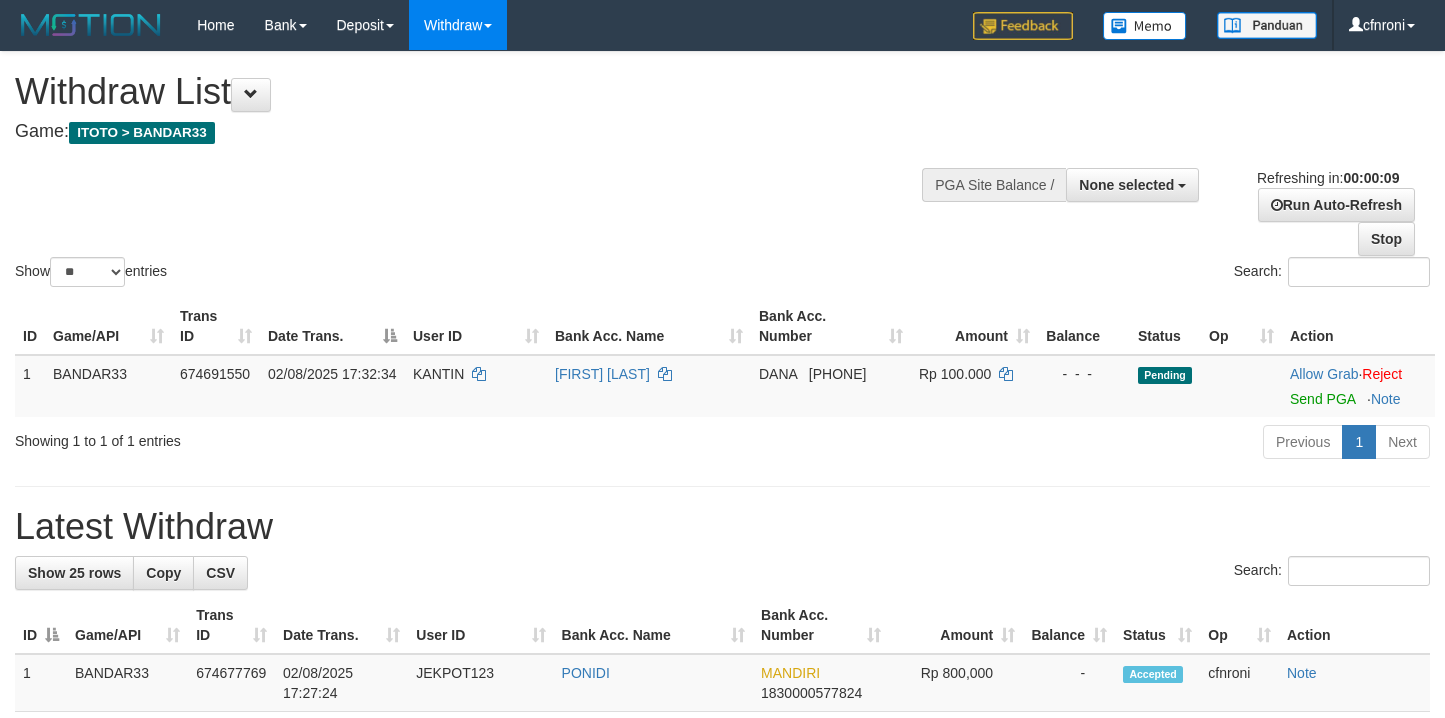 select 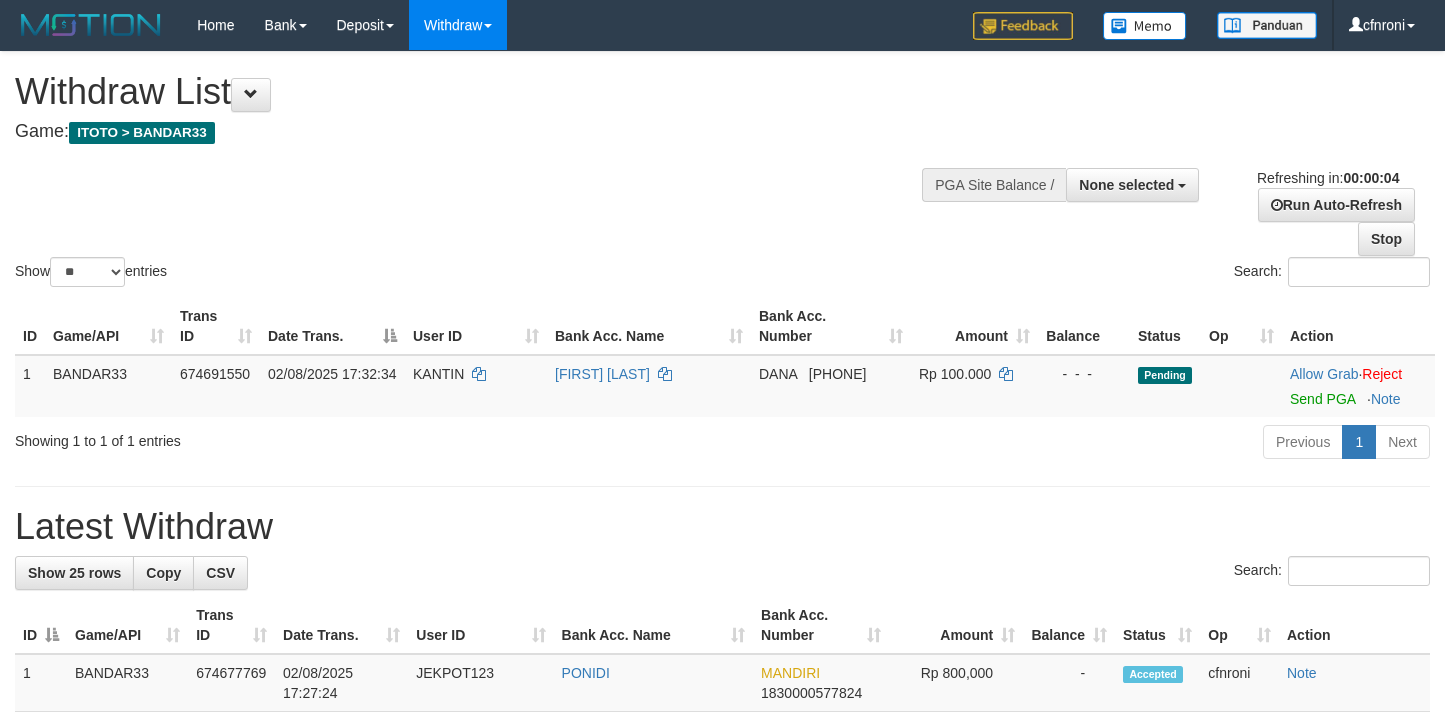 scroll, scrollTop: 0, scrollLeft: 0, axis: both 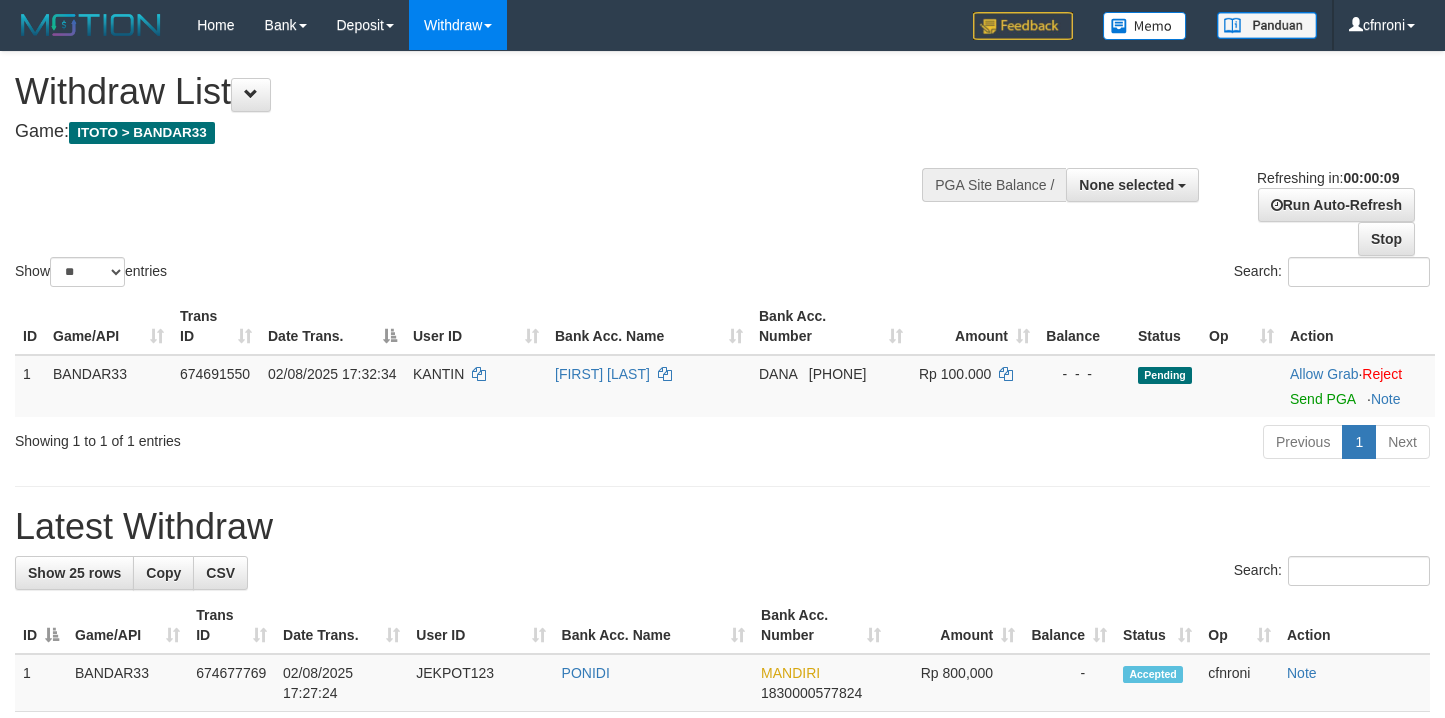 select 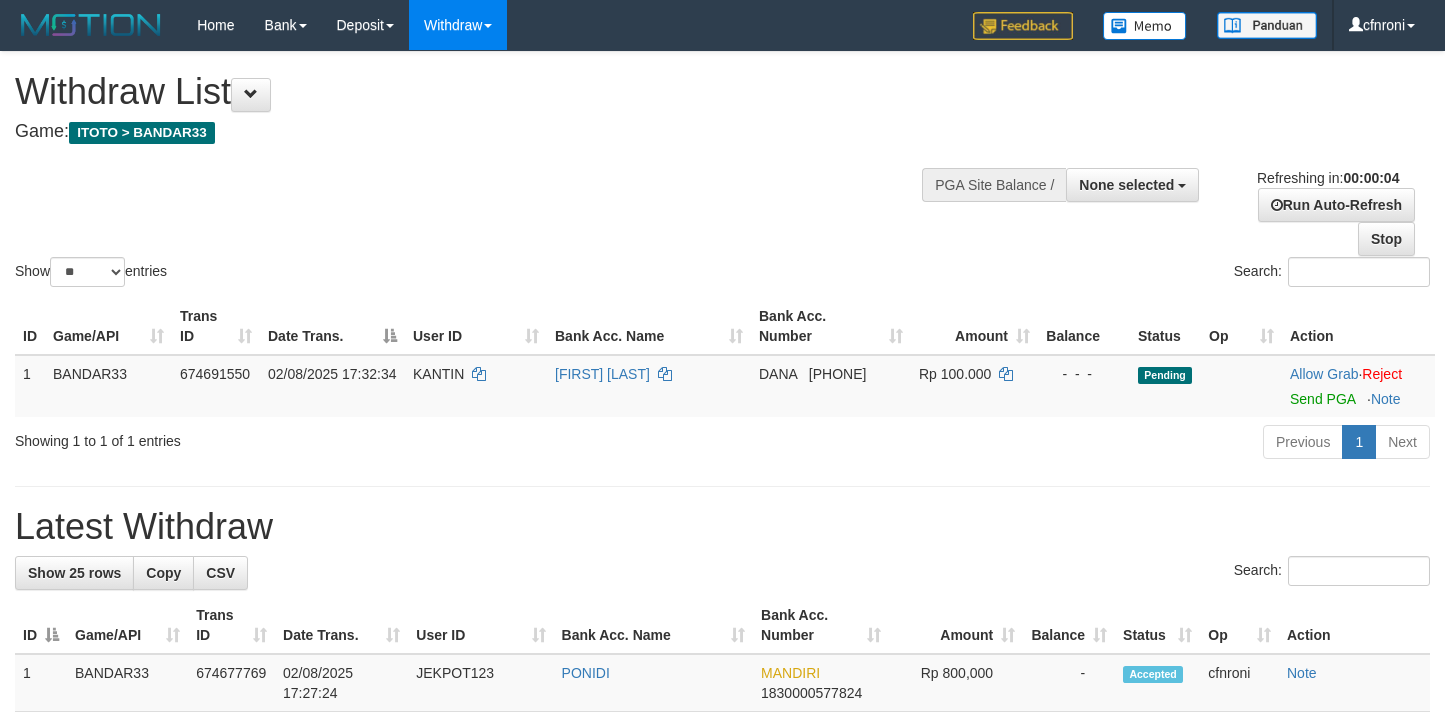 scroll, scrollTop: 0, scrollLeft: 0, axis: both 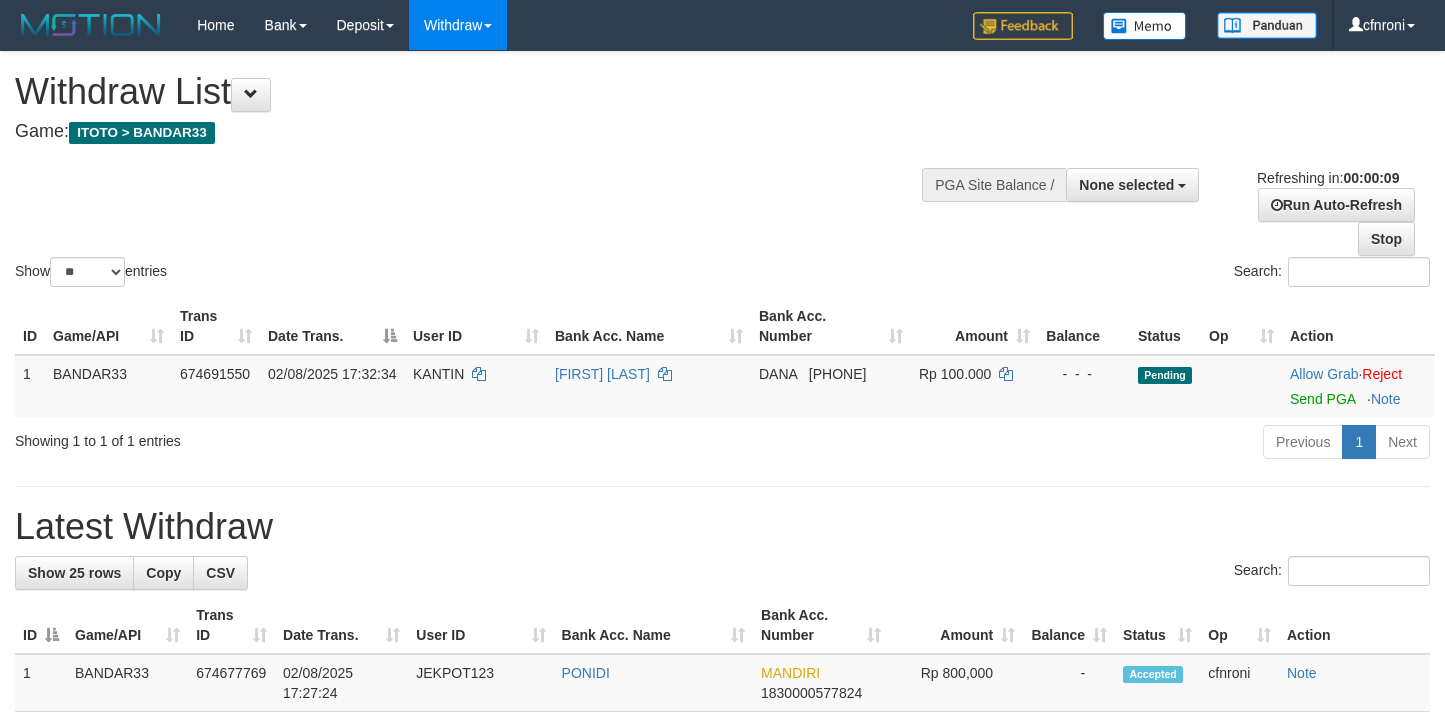 select 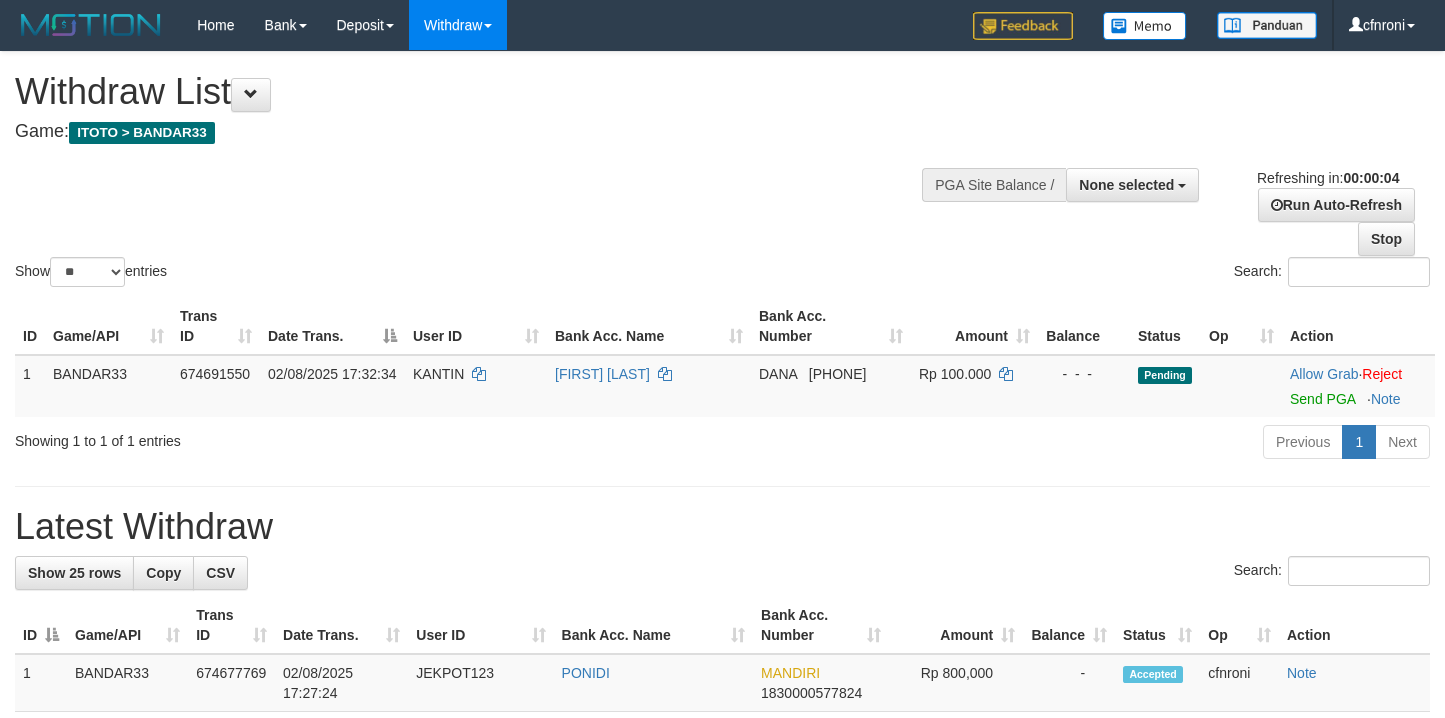scroll, scrollTop: 0, scrollLeft: 0, axis: both 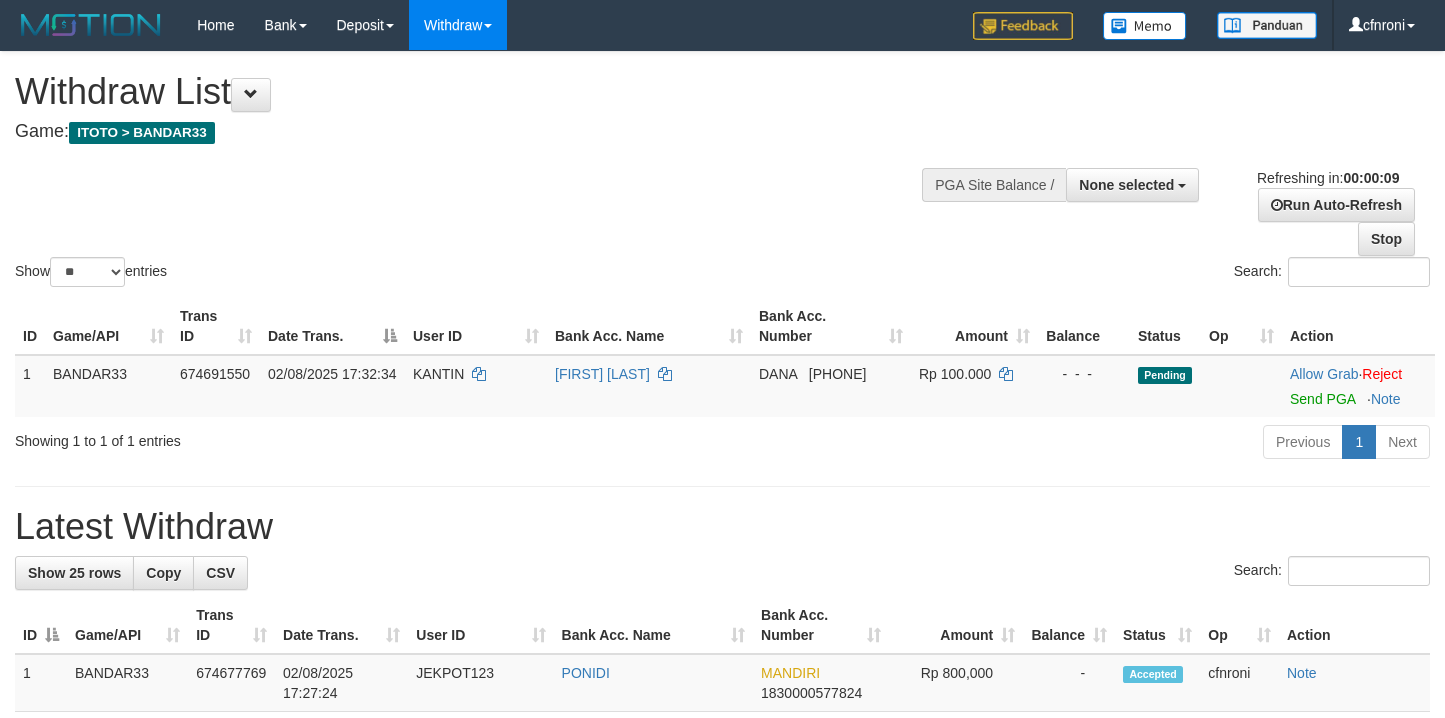 select 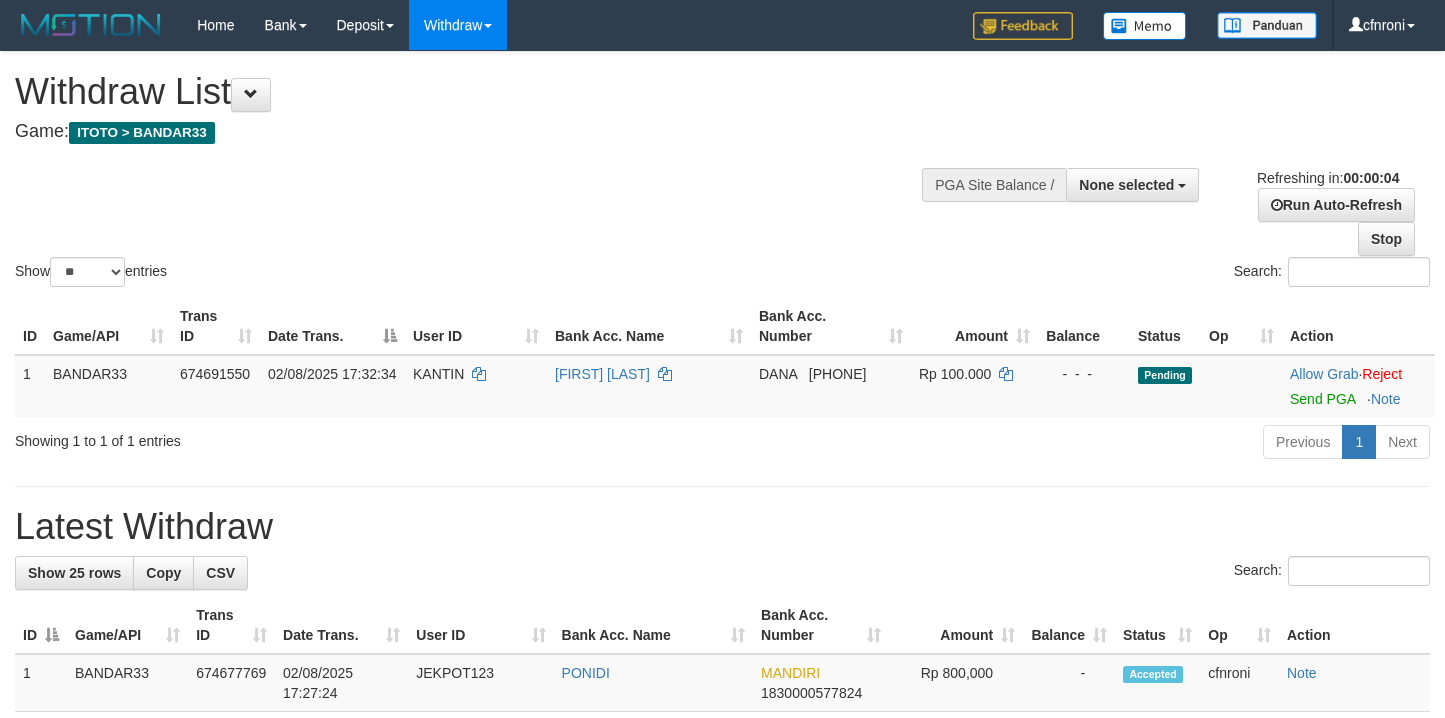 scroll, scrollTop: 0, scrollLeft: 0, axis: both 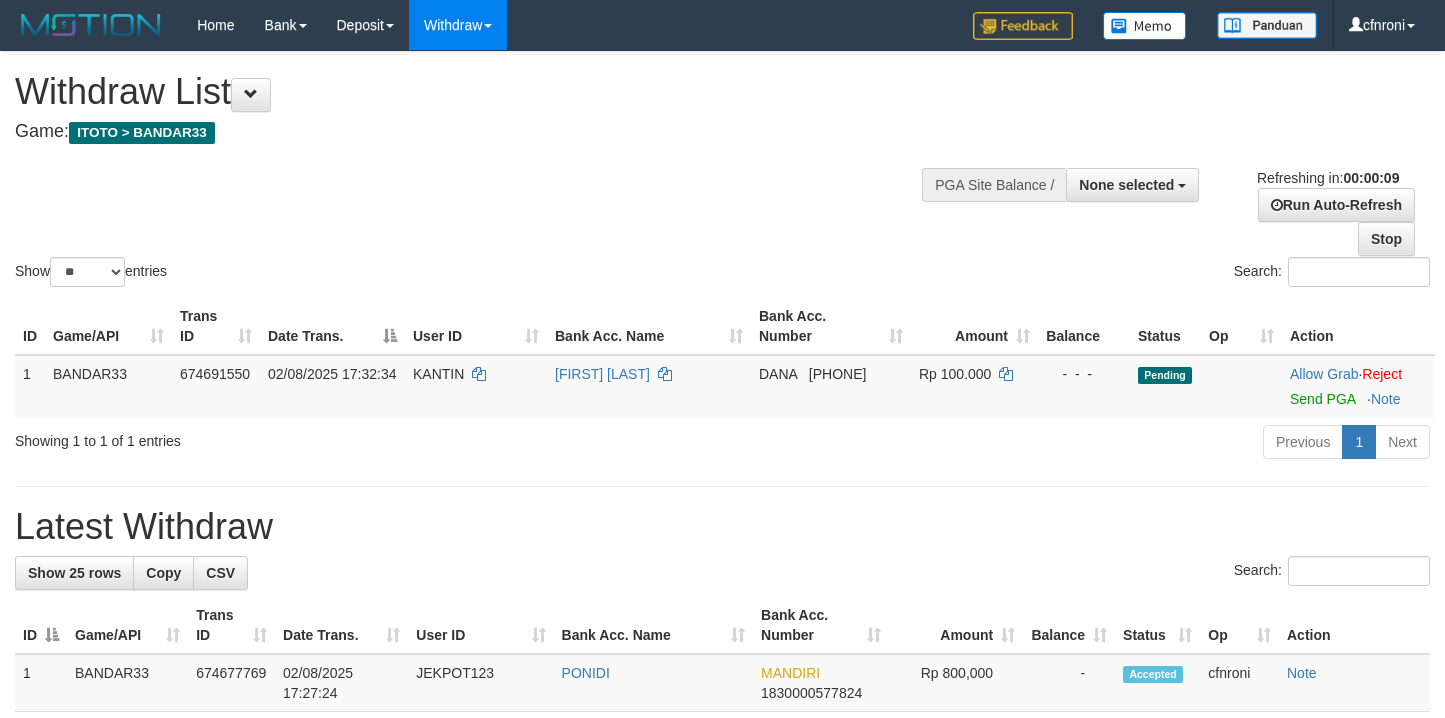 select 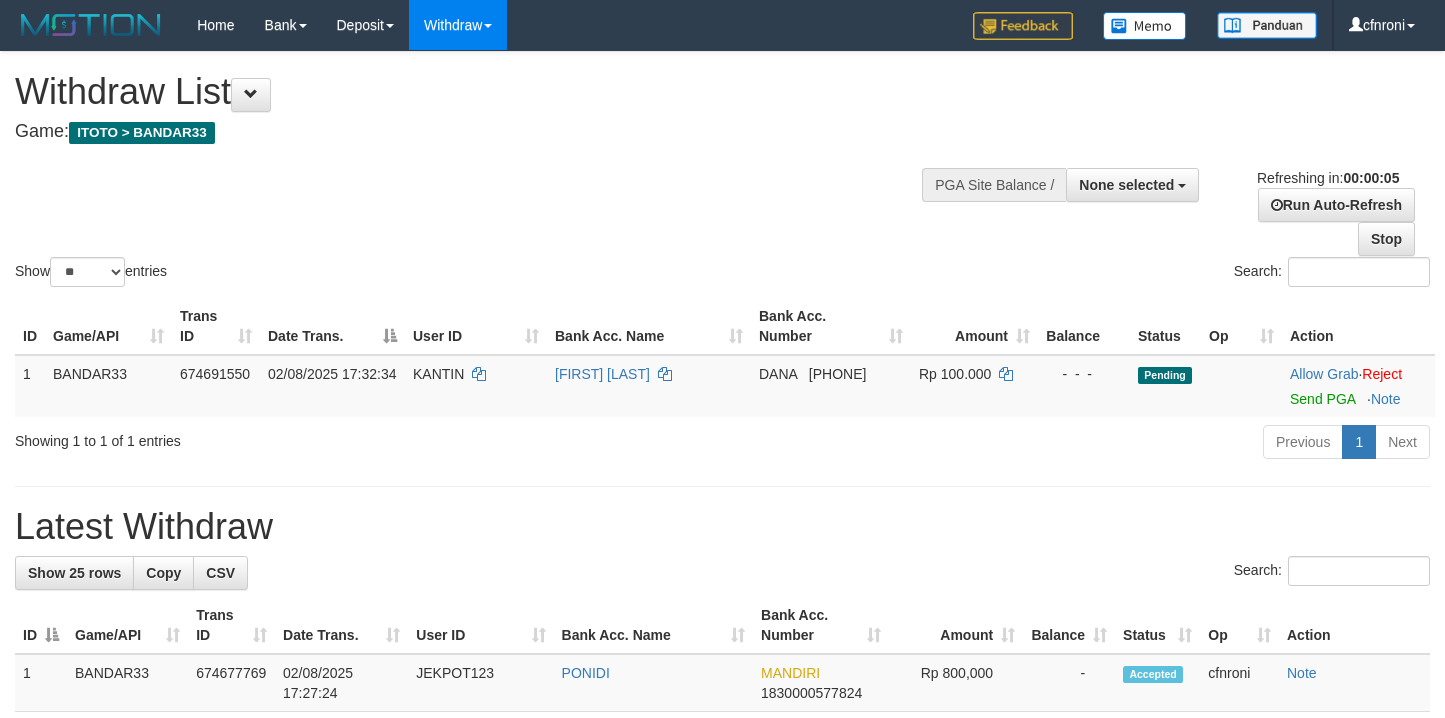 scroll, scrollTop: 0, scrollLeft: 0, axis: both 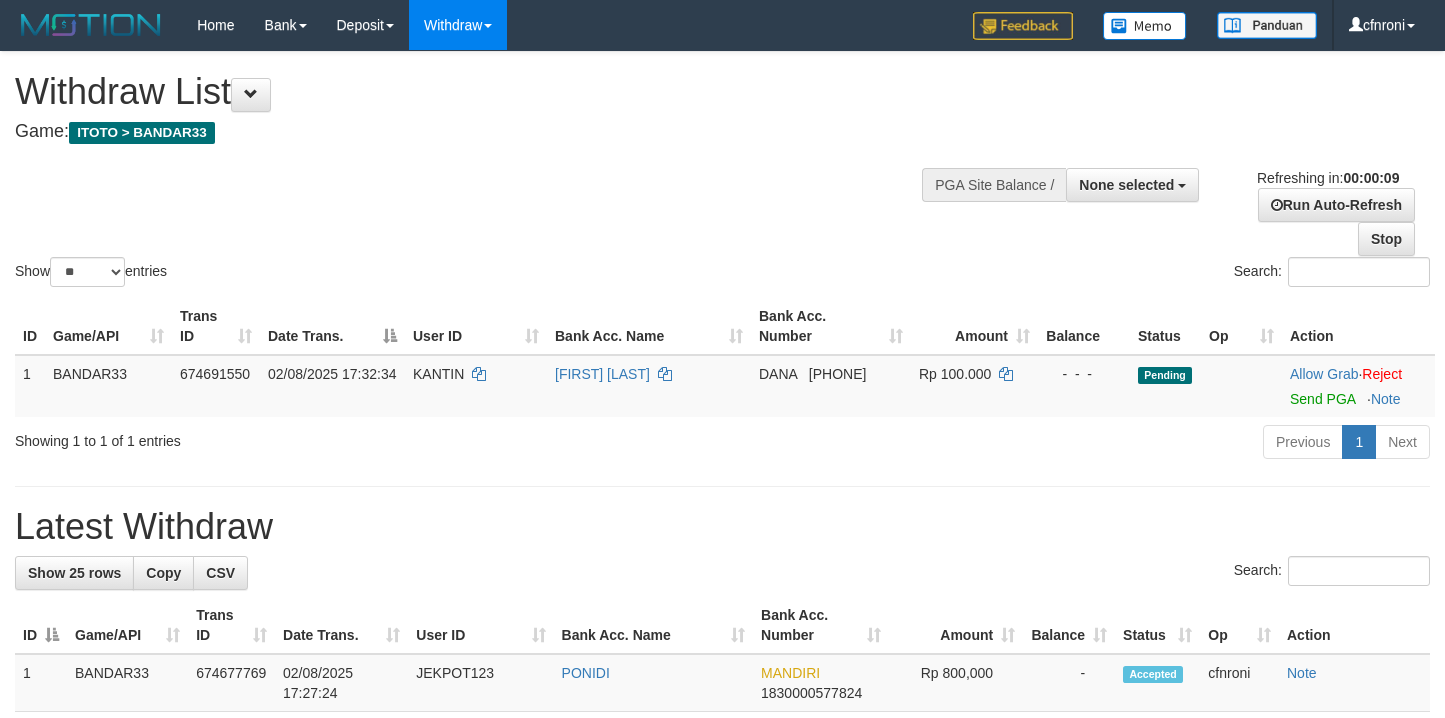 select 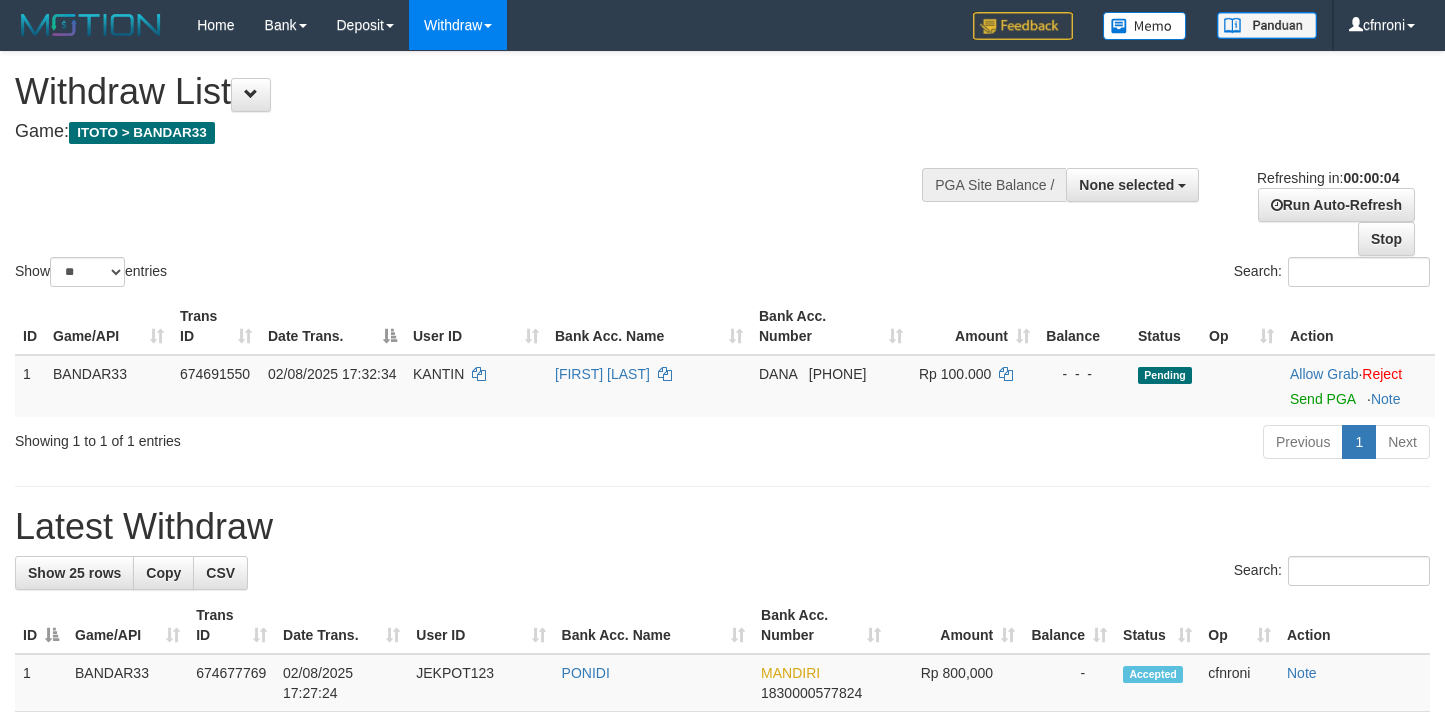 scroll, scrollTop: 0, scrollLeft: 0, axis: both 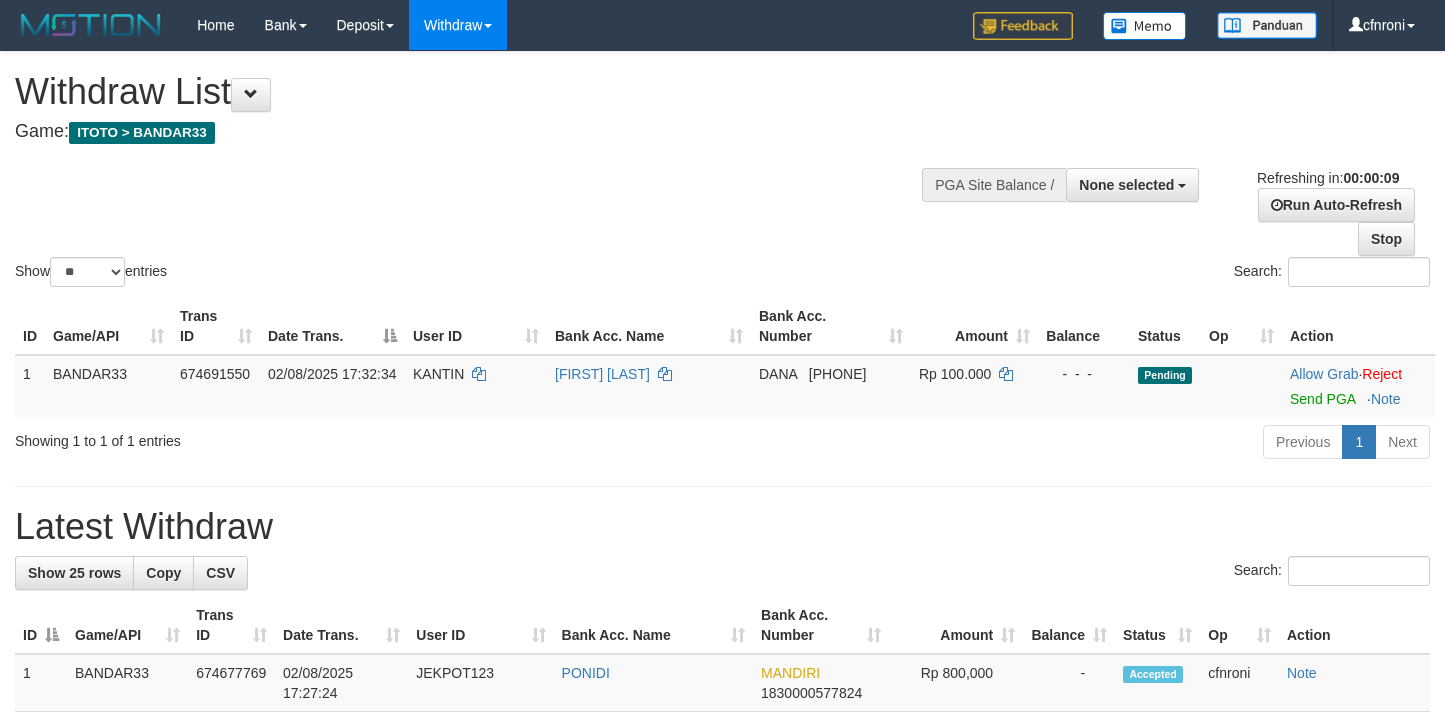 select 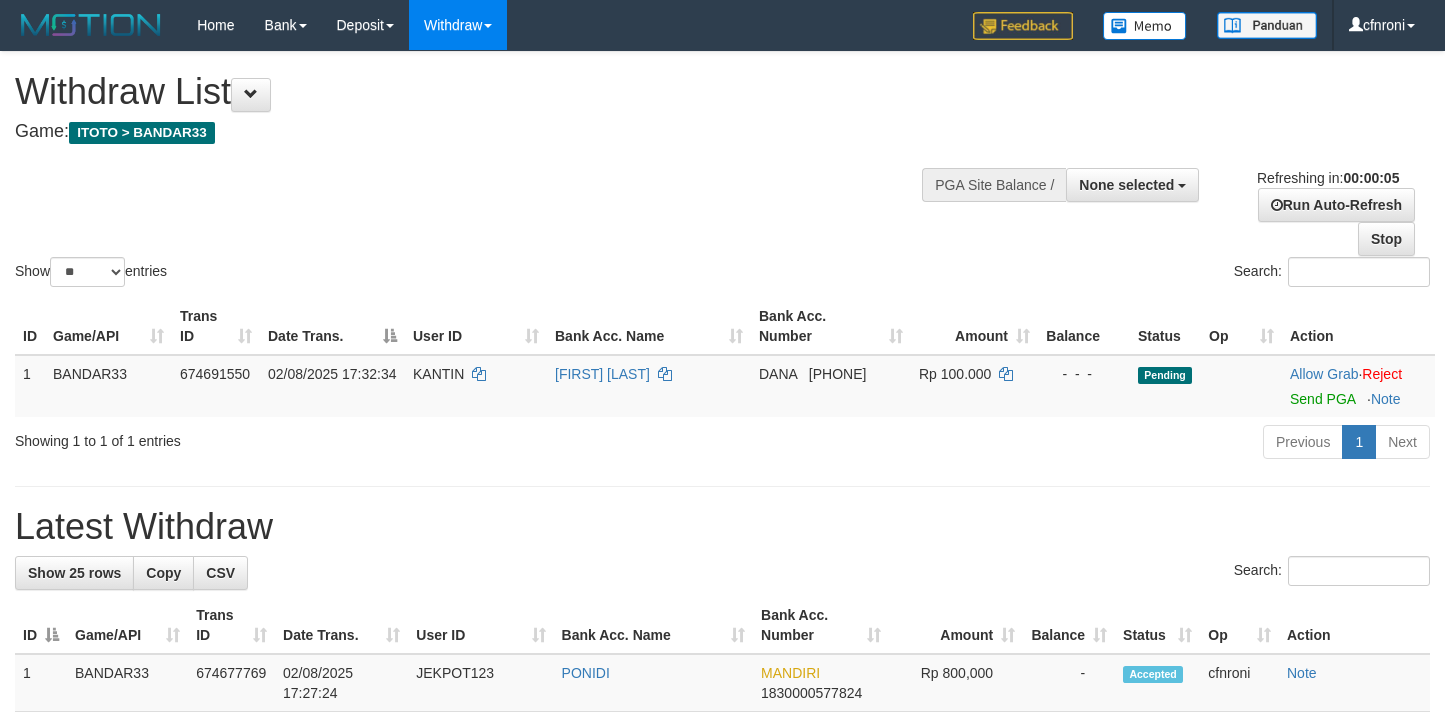 scroll, scrollTop: 0, scrollLeft: 0, axis: both 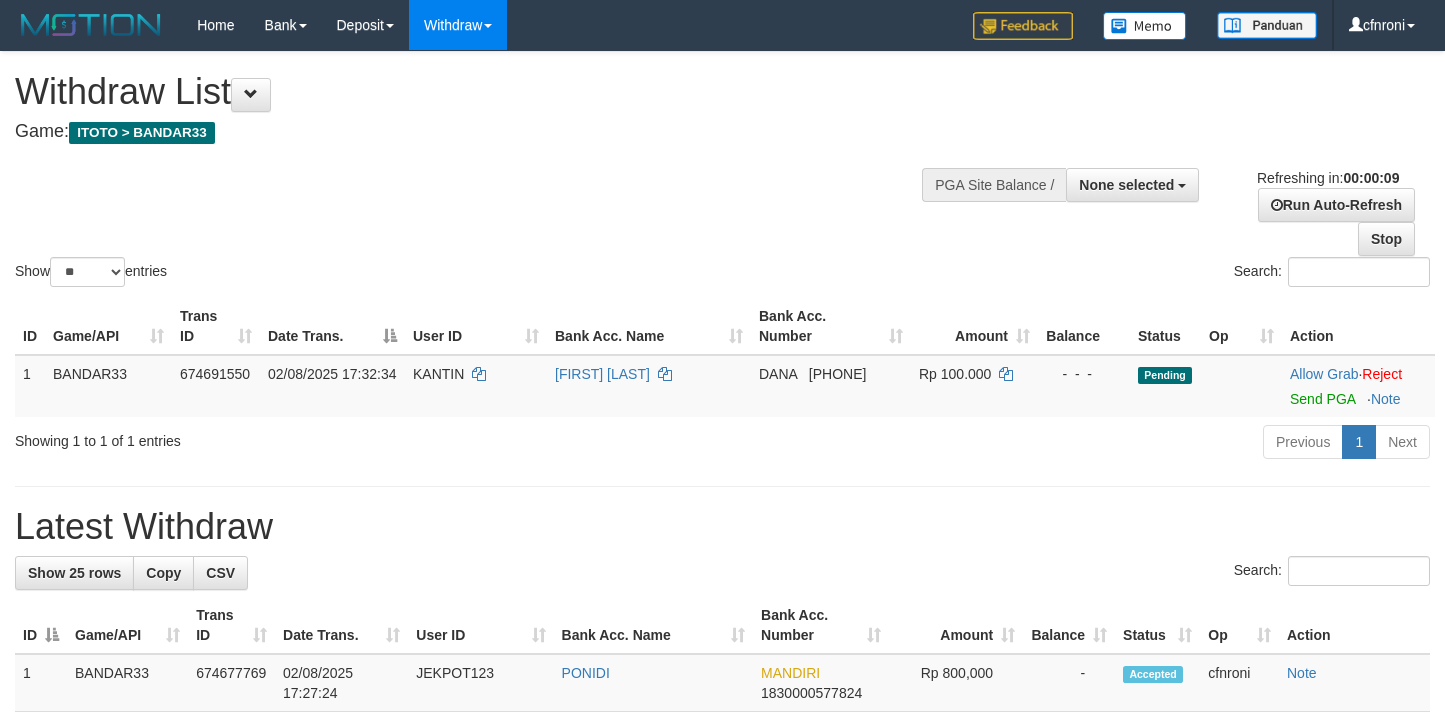 select 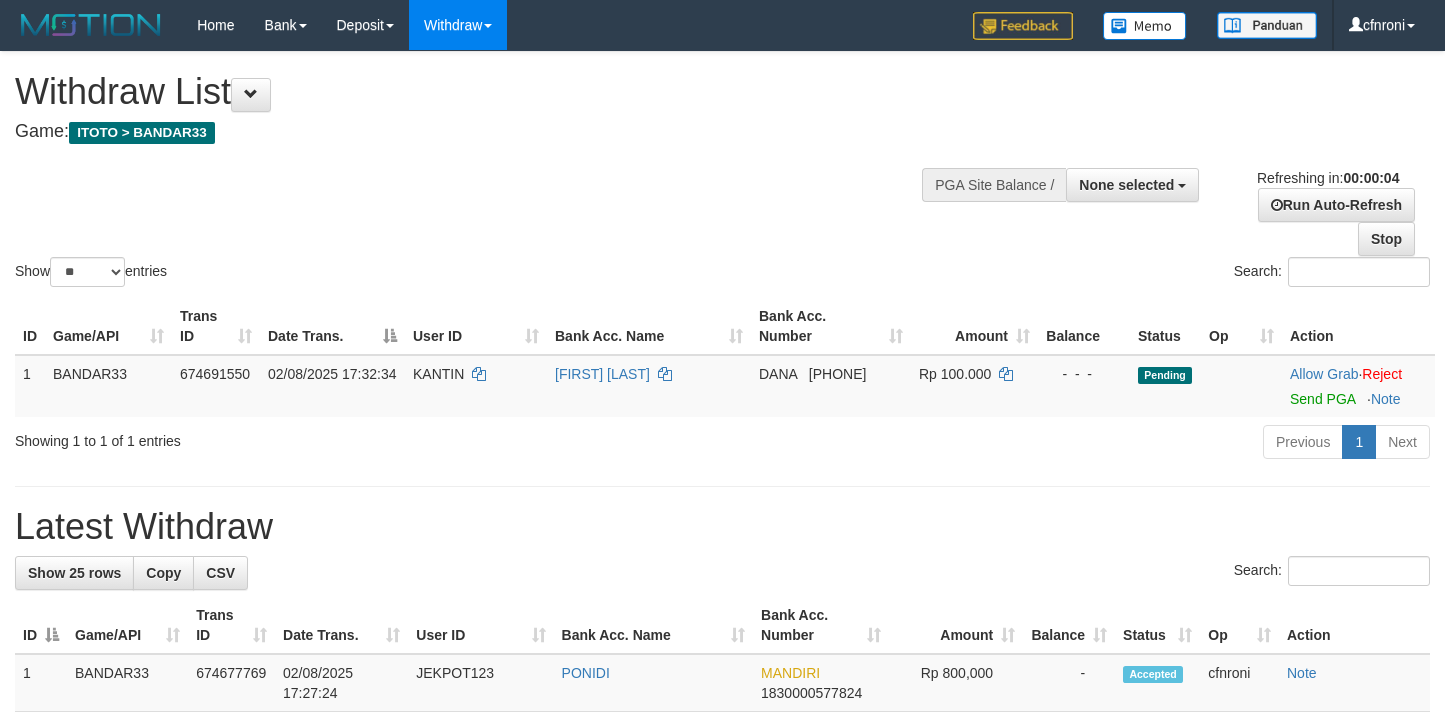 scroll, scrollTop: 0, scrollLeft: 0, axis: both 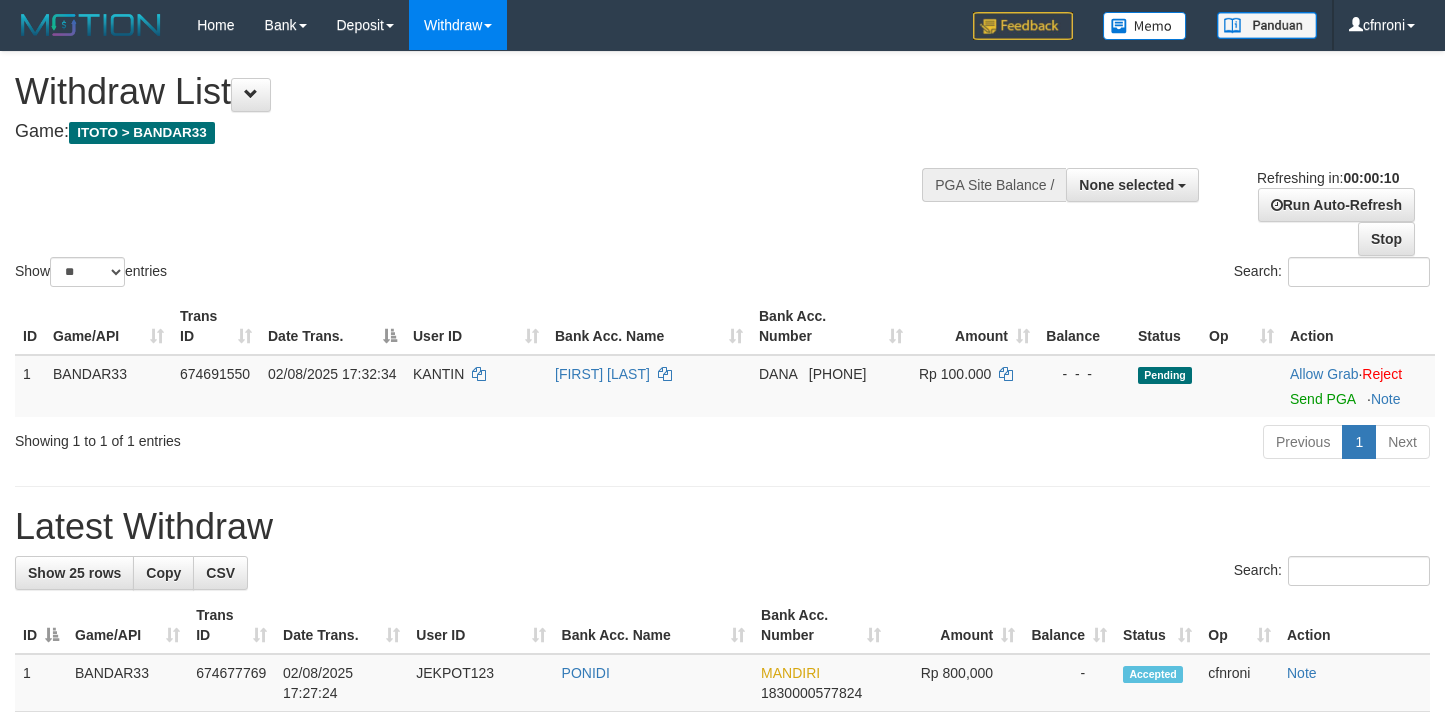 select 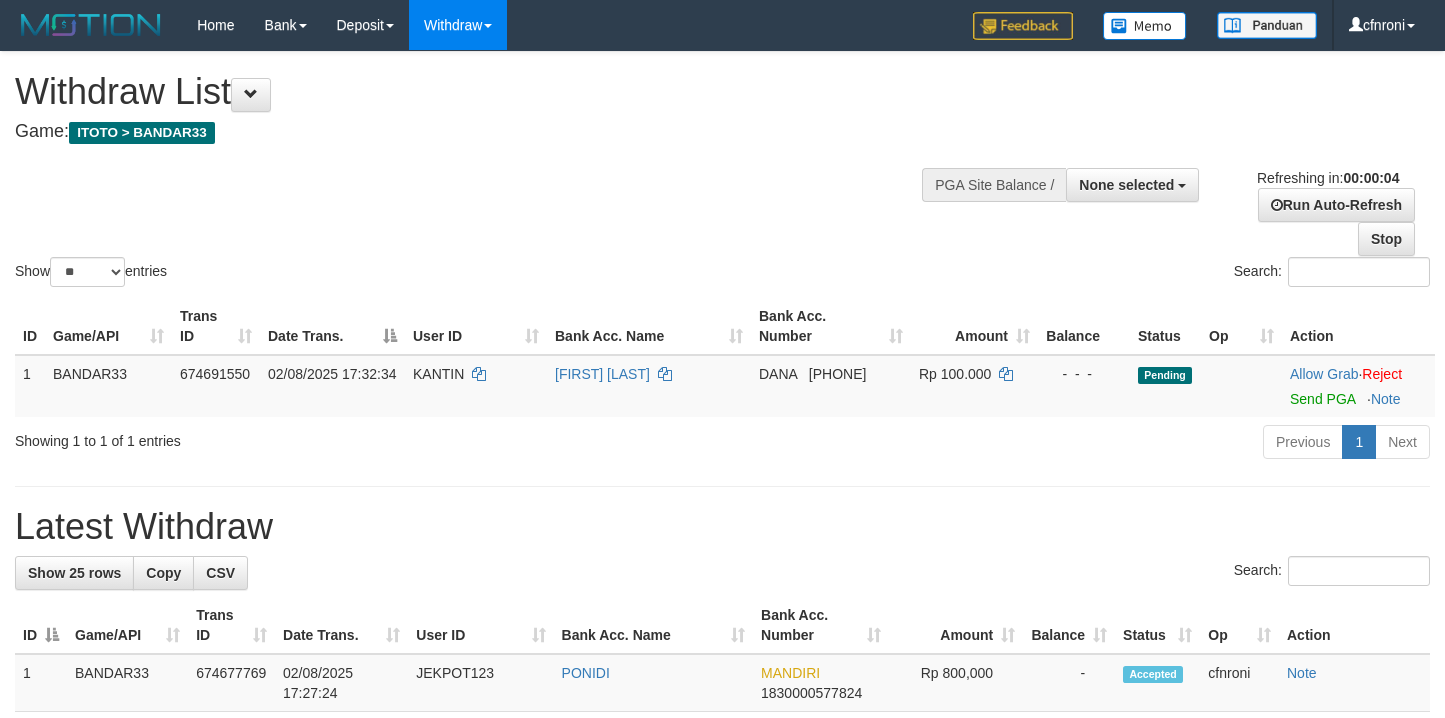scroll, scrollTop: 0, scrollLeft: 0, axis: both 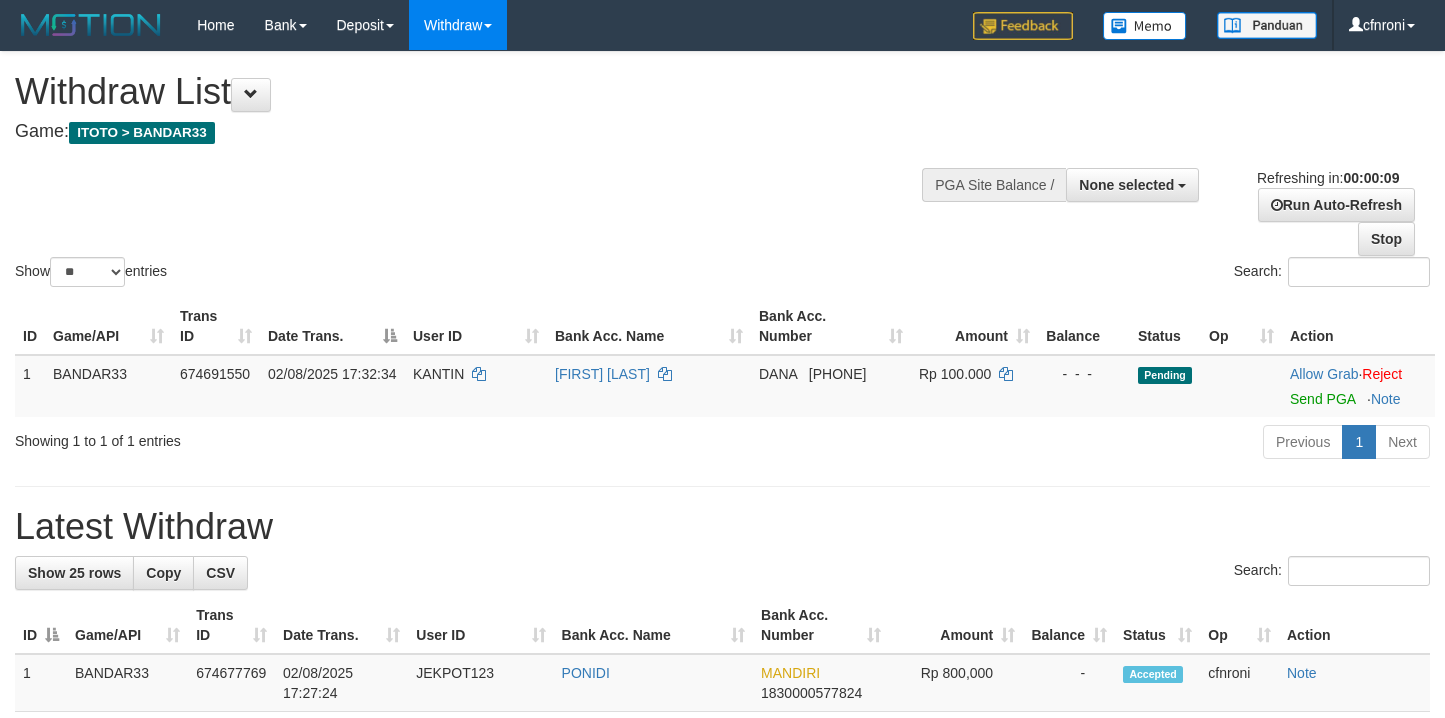 select 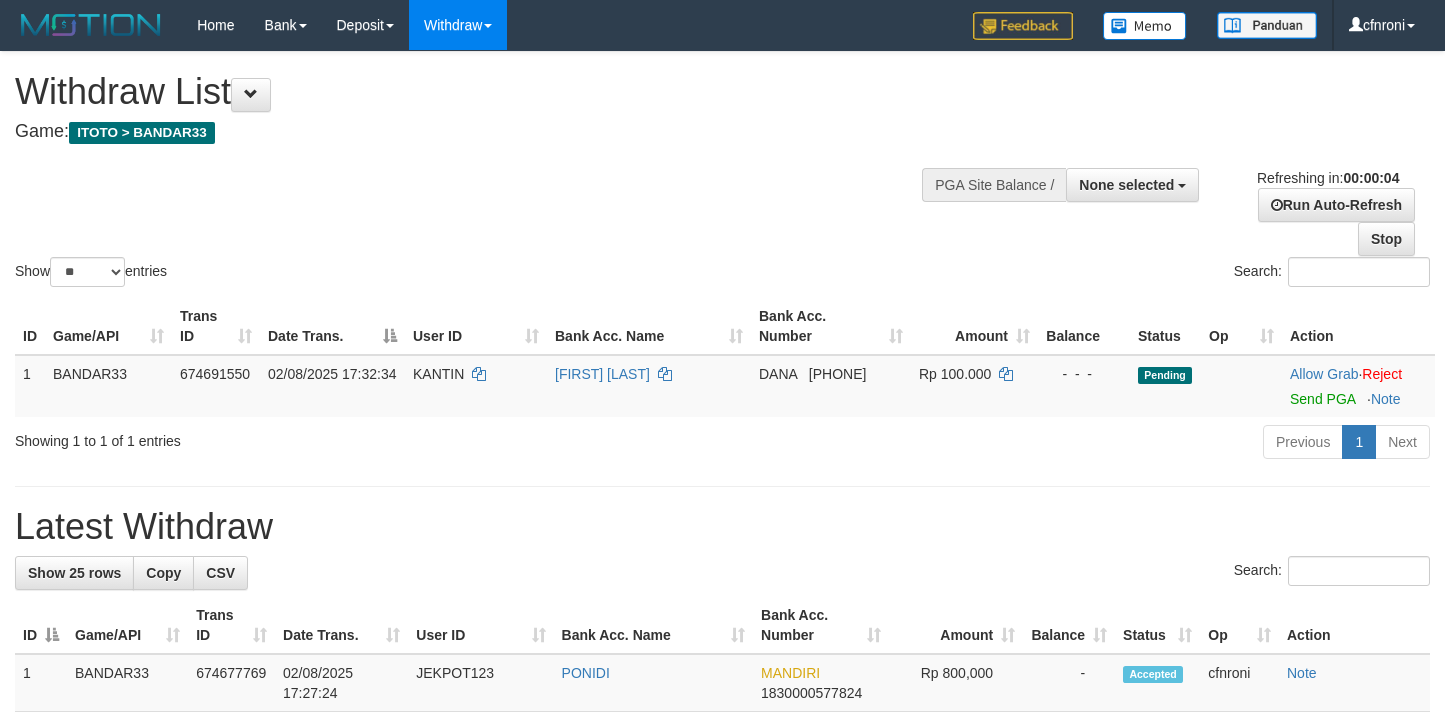 scroll, scrollTop: 0, scrollLeft: 0, axis: both 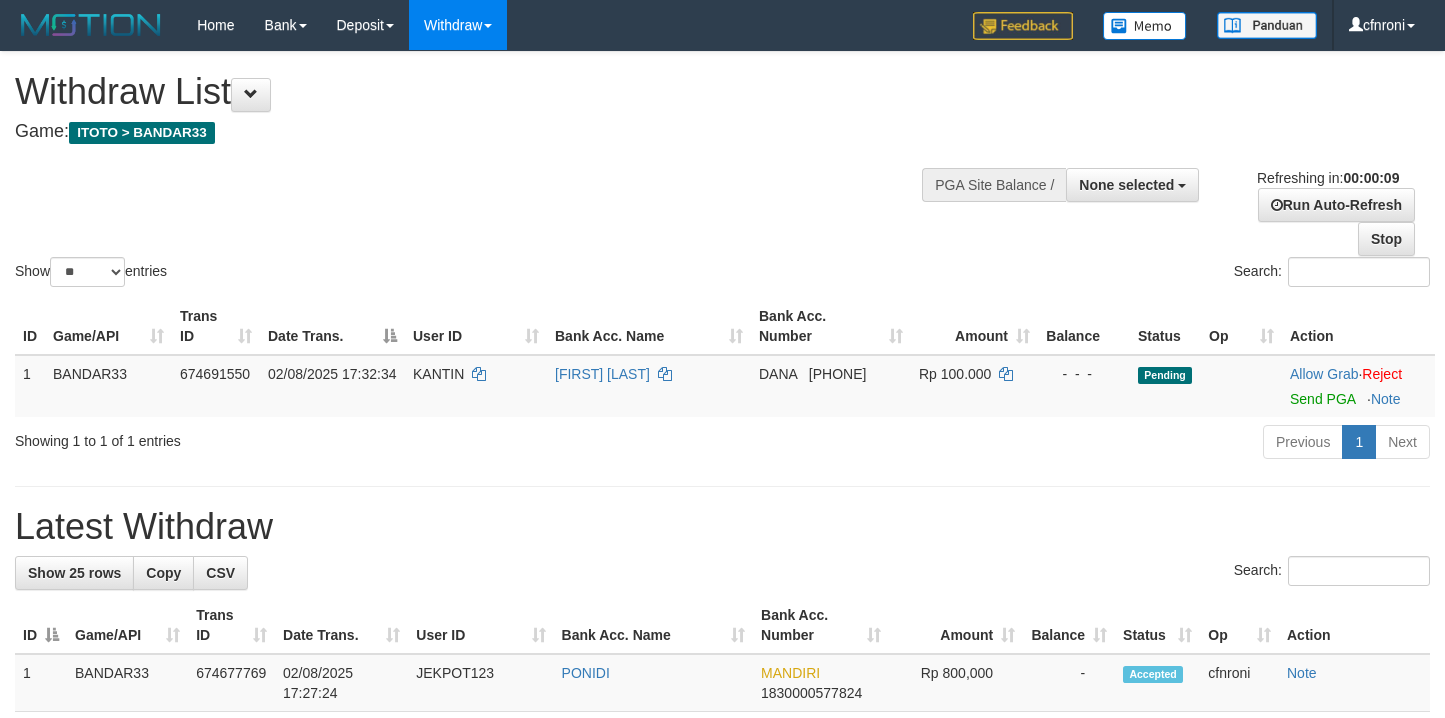 select 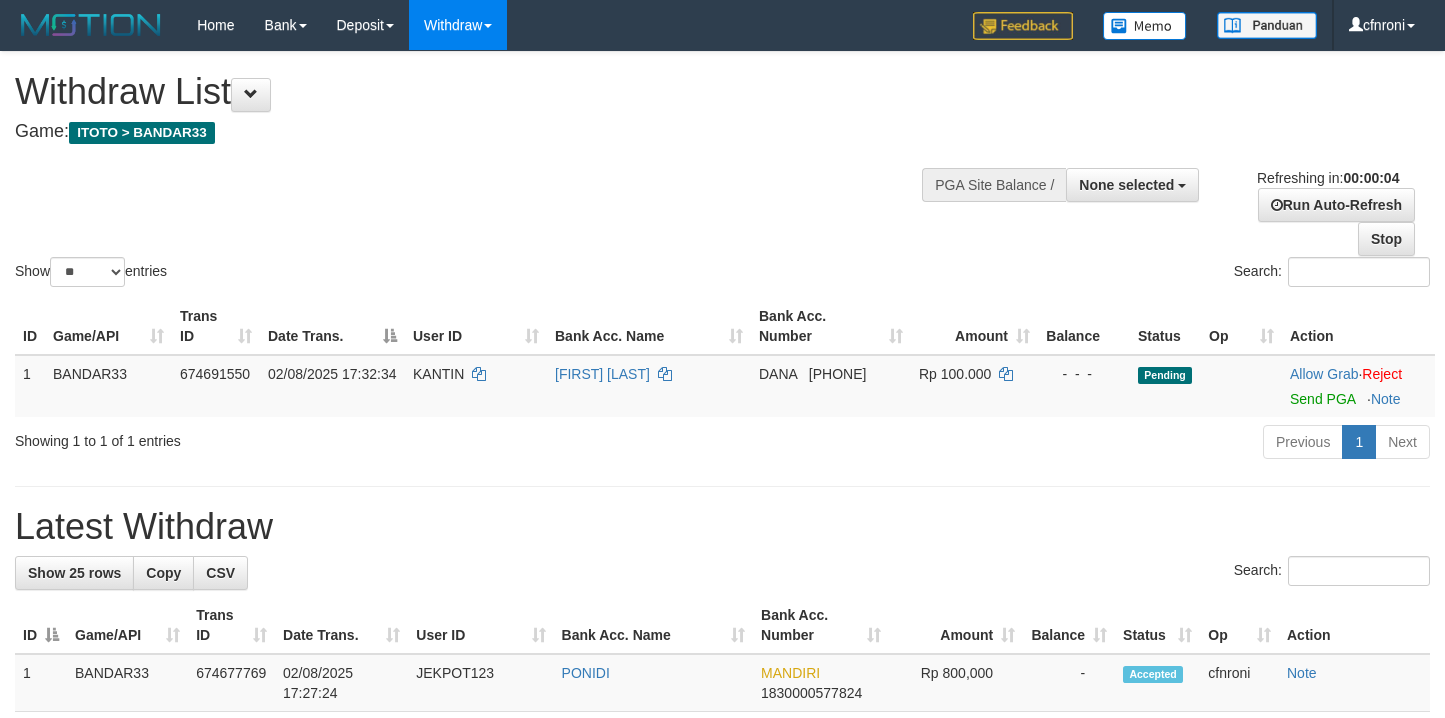 scroll, scrollTop: 0, scrollLeft: 0, axis: both 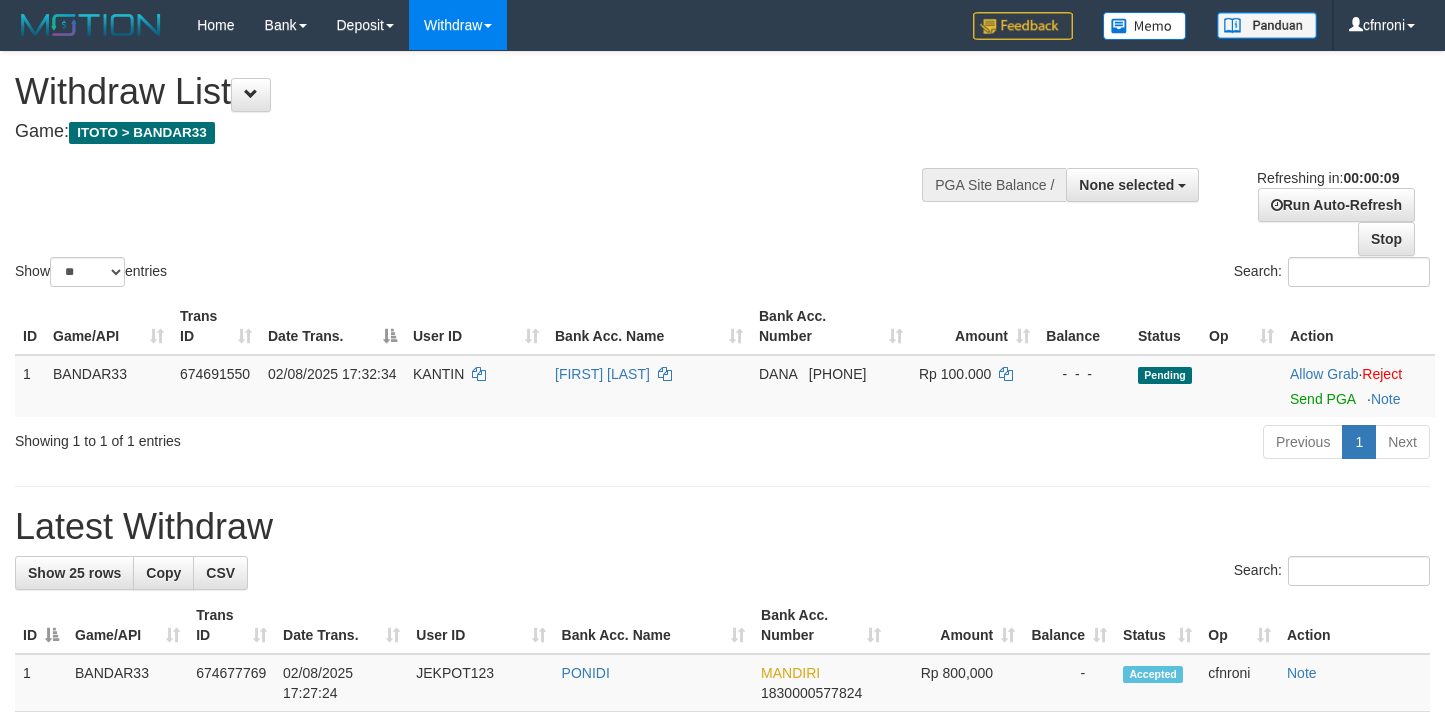 select 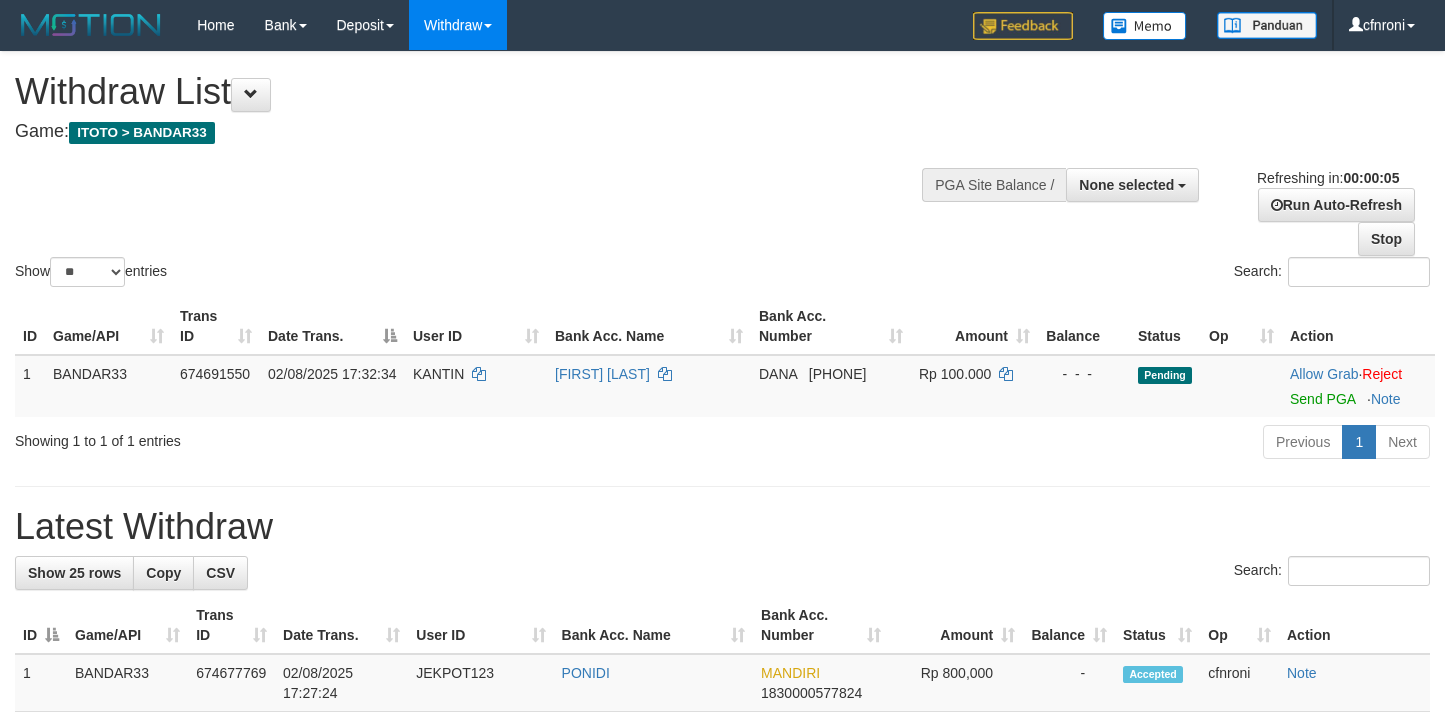 scroll, scrollTop: 0, scrollLeft: 0, axis: both 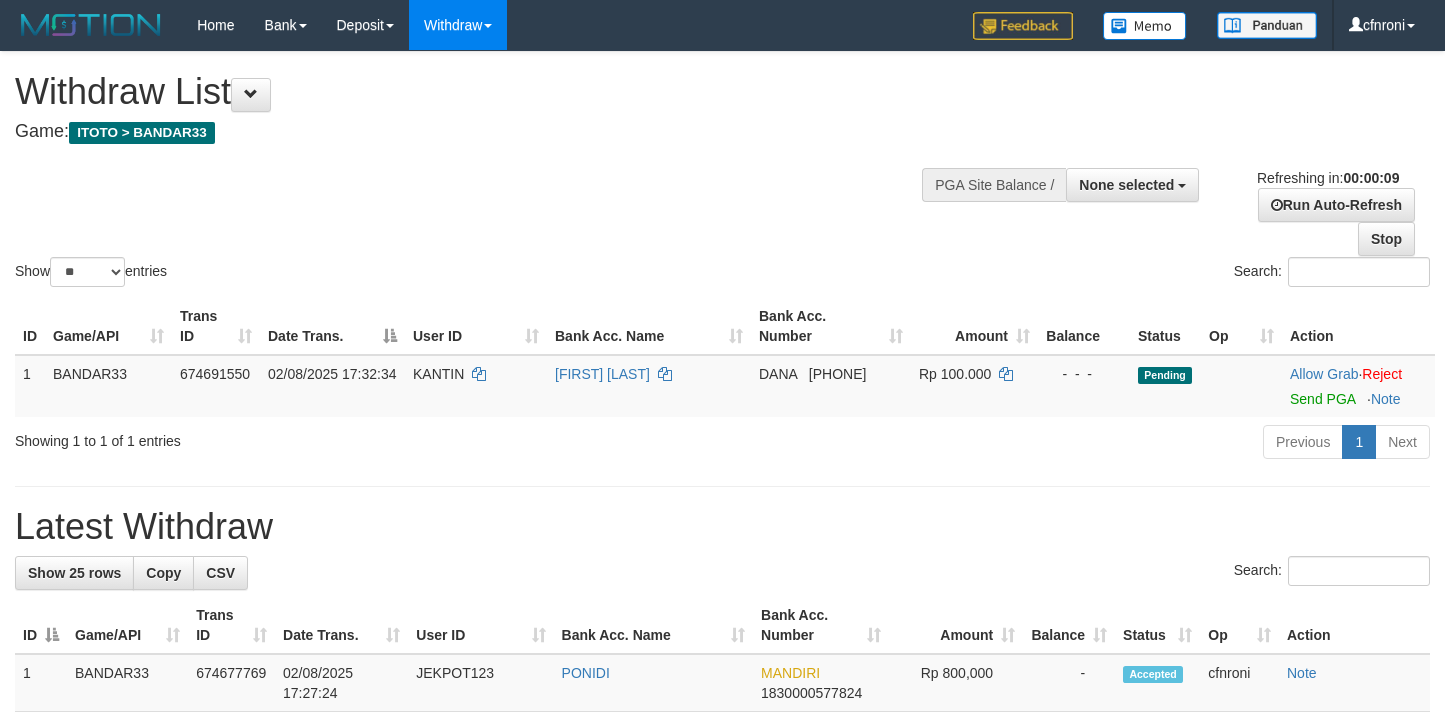 select 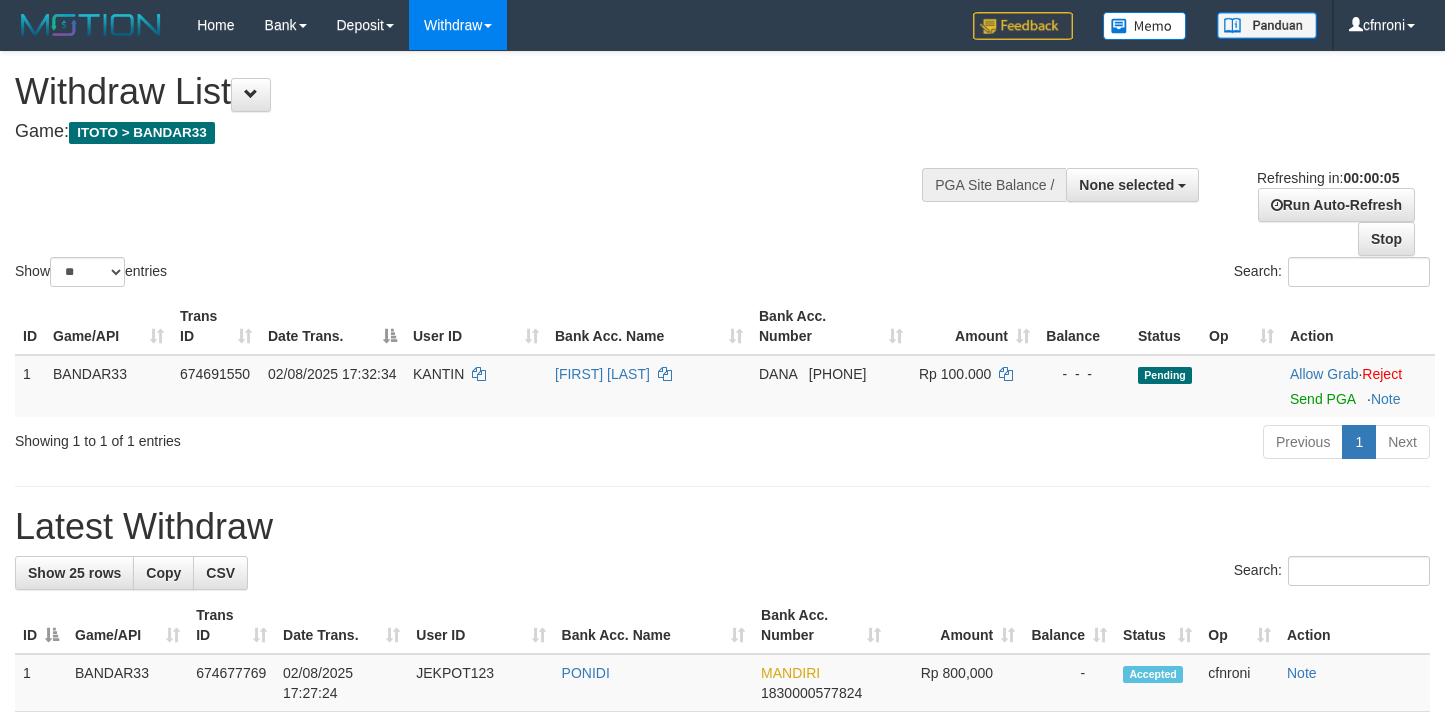 scroll, scrollTop: 0, scrollLeft: 0, axis: both 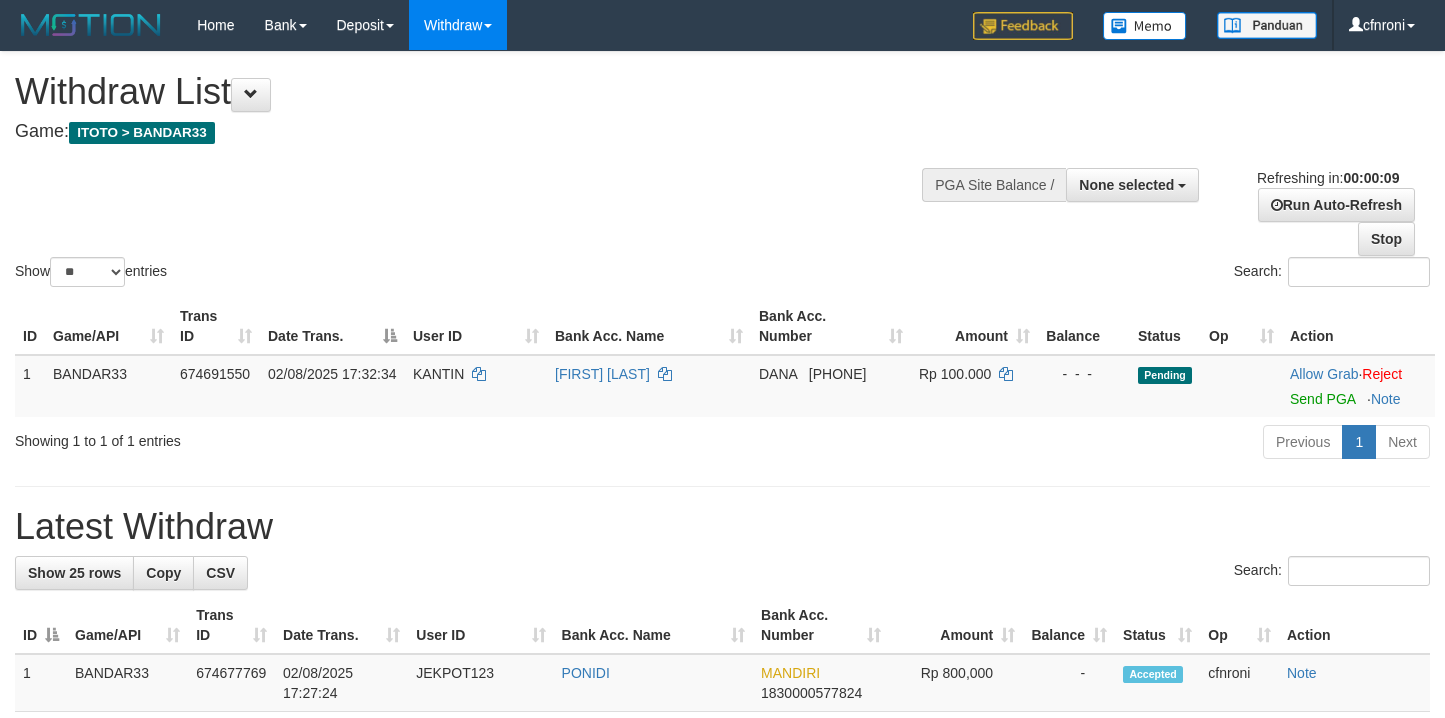 select 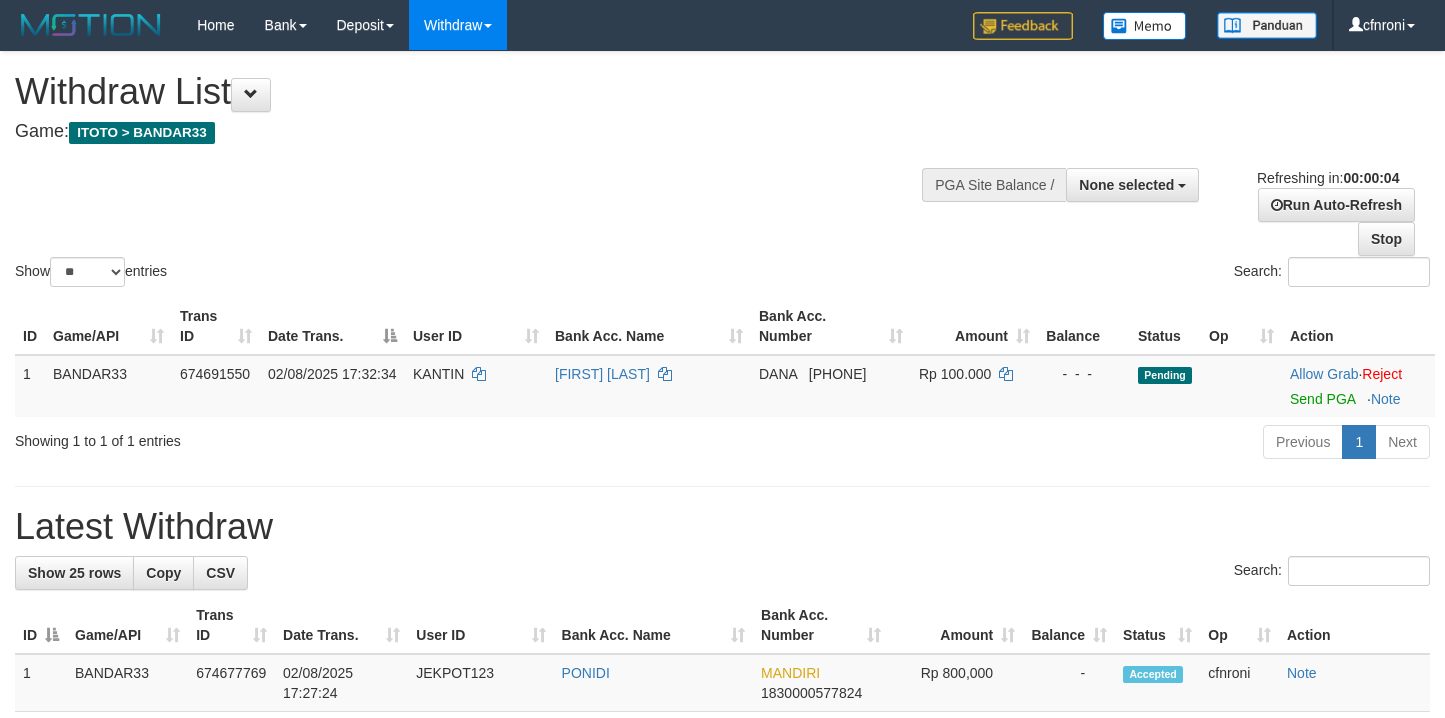 scroll, scrollTop: 0, scrollLeft: 0, axis: both 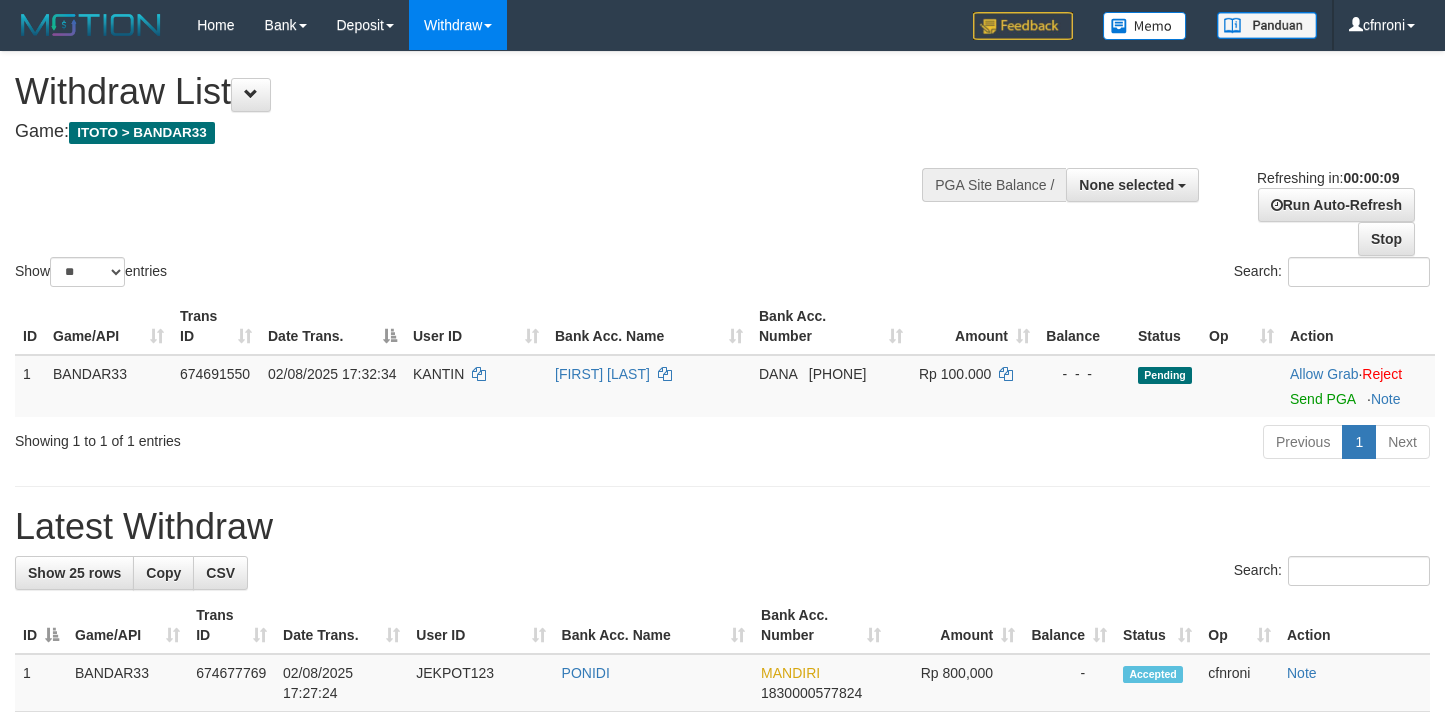 select 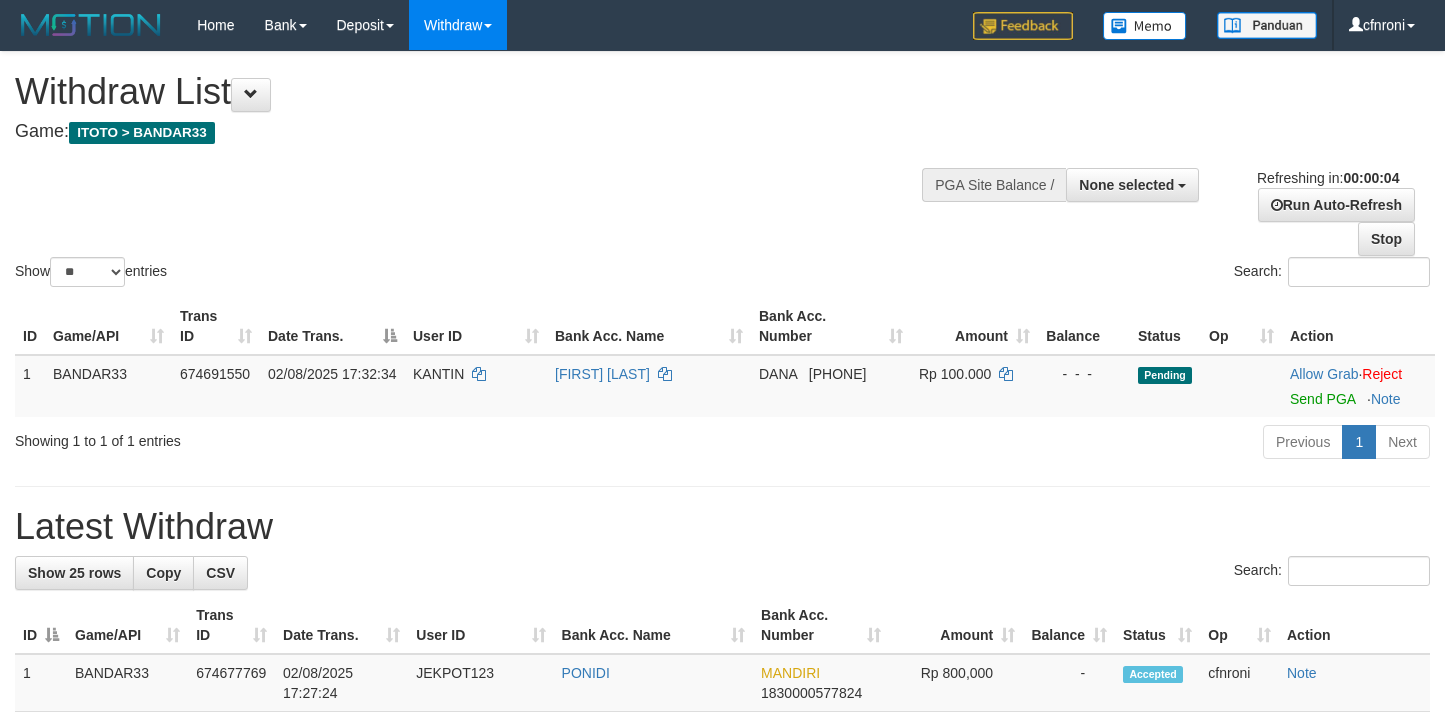 scroll, scrollTop: 0, scrollLeft: 0, axis: both 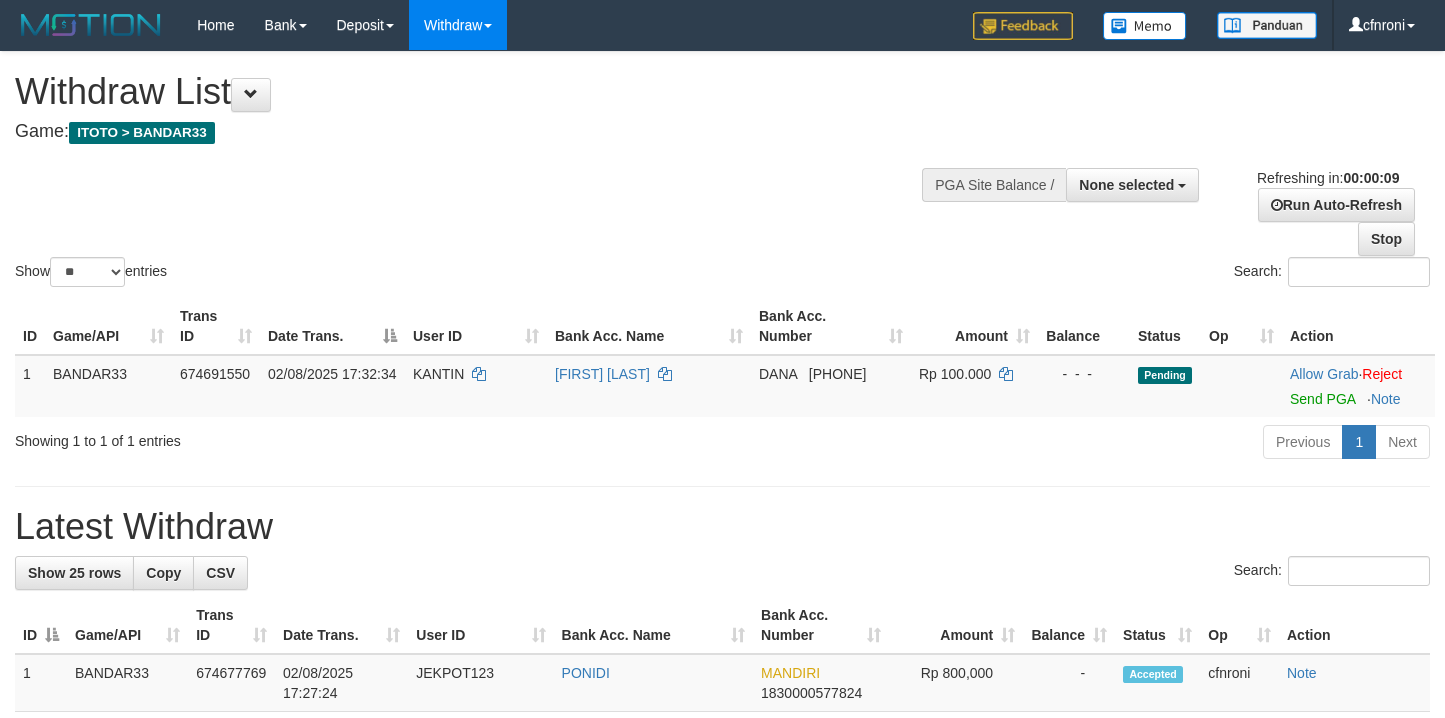select 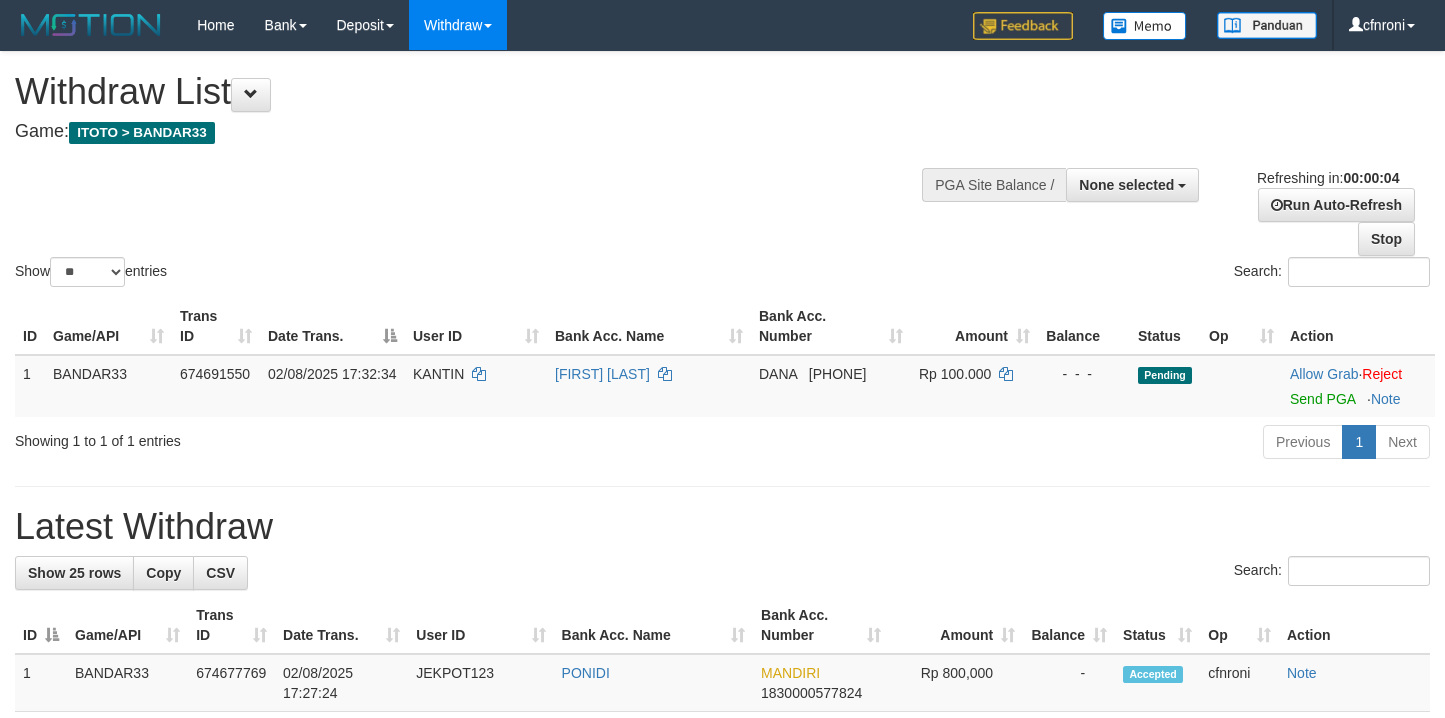 scroll, scrollTop: 0, scrollLeft: 0, axis: both 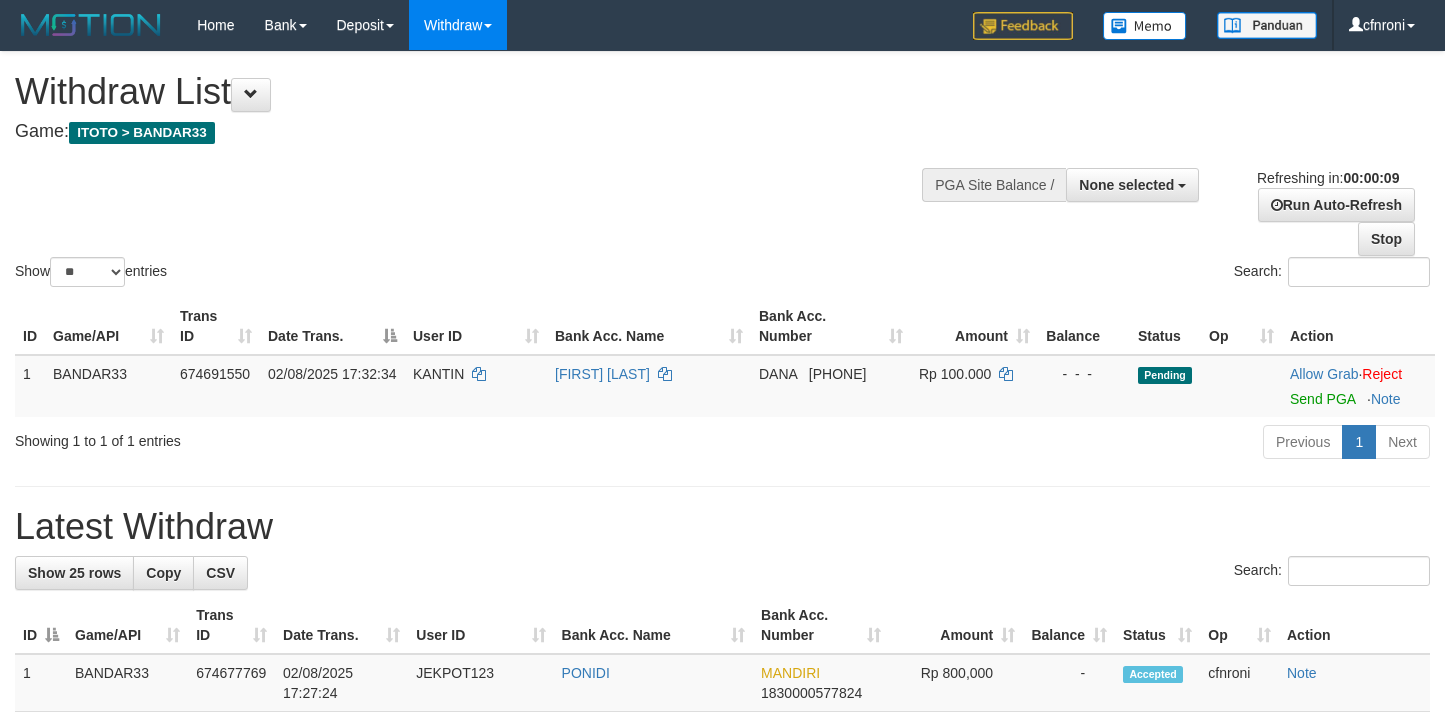 select 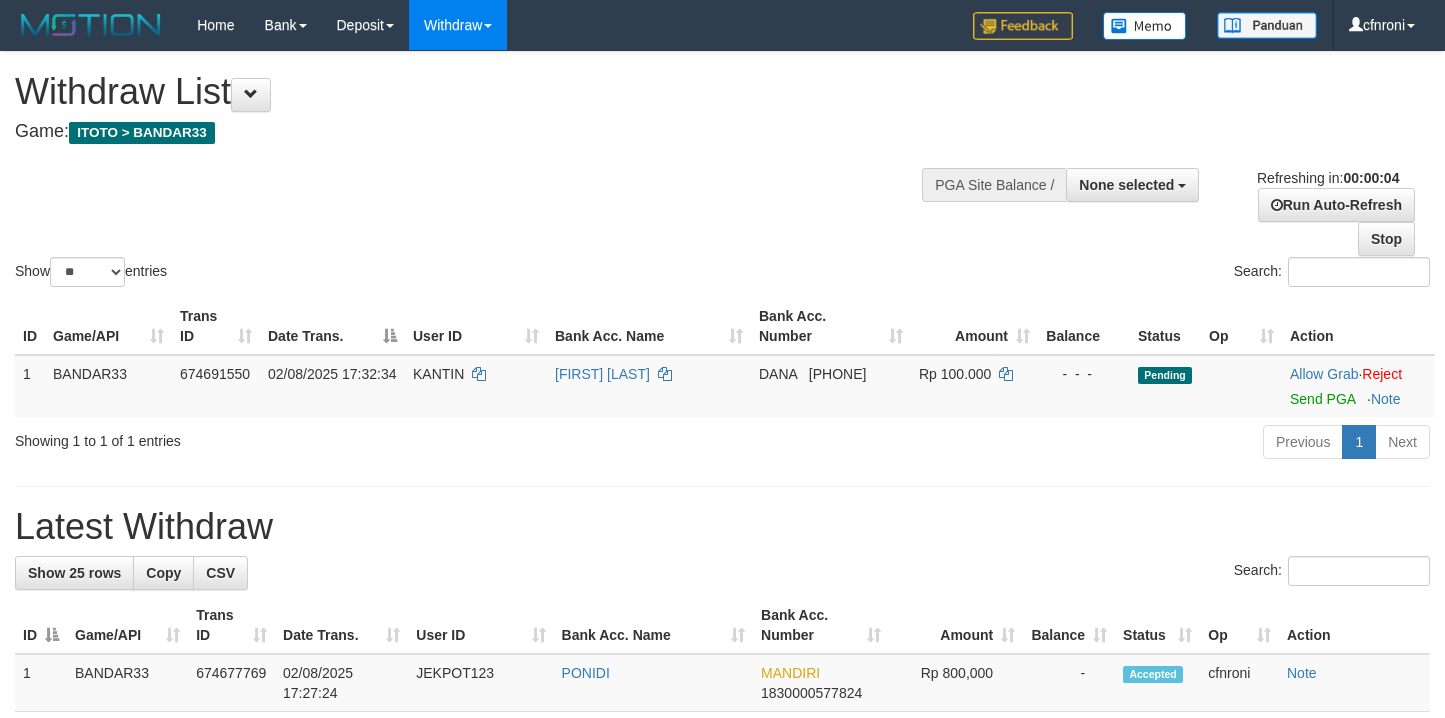 scroll, scrollTop: 0, scrollLeft: 0, axis: both 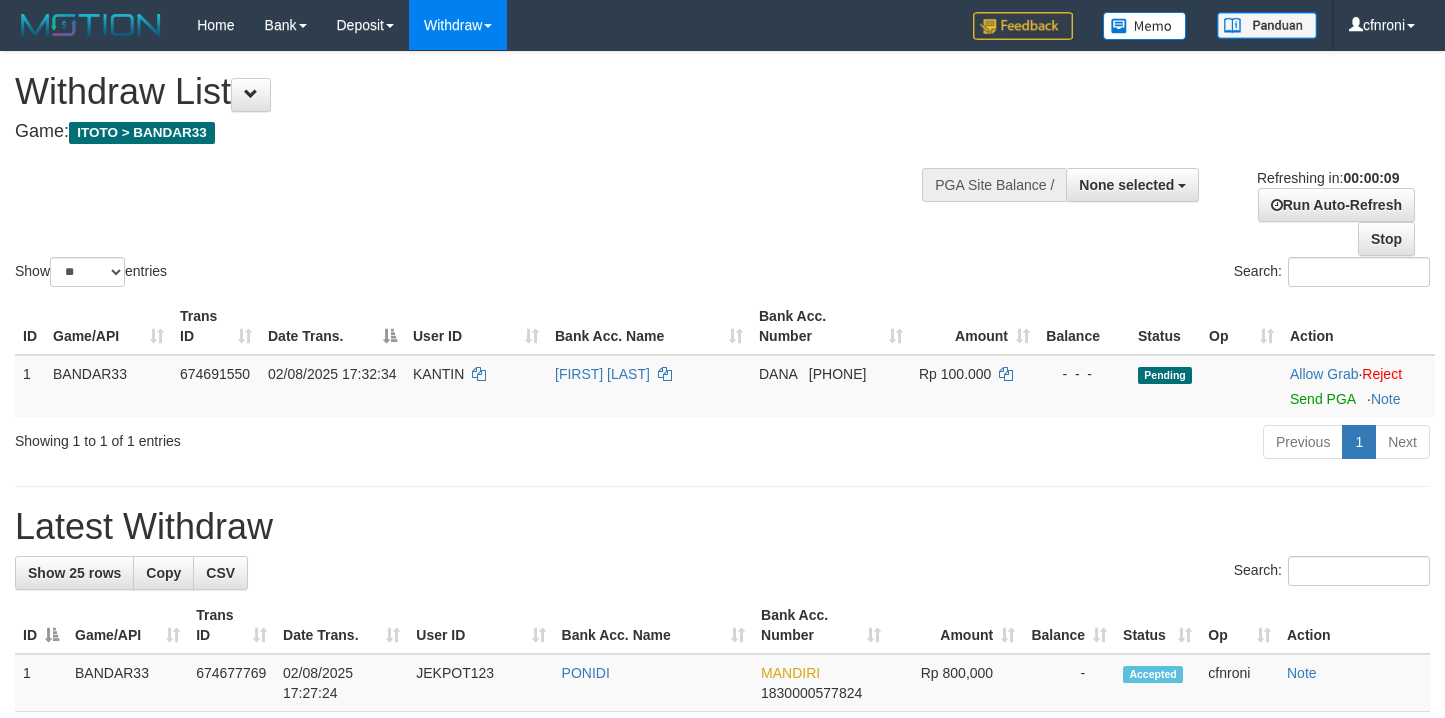 select 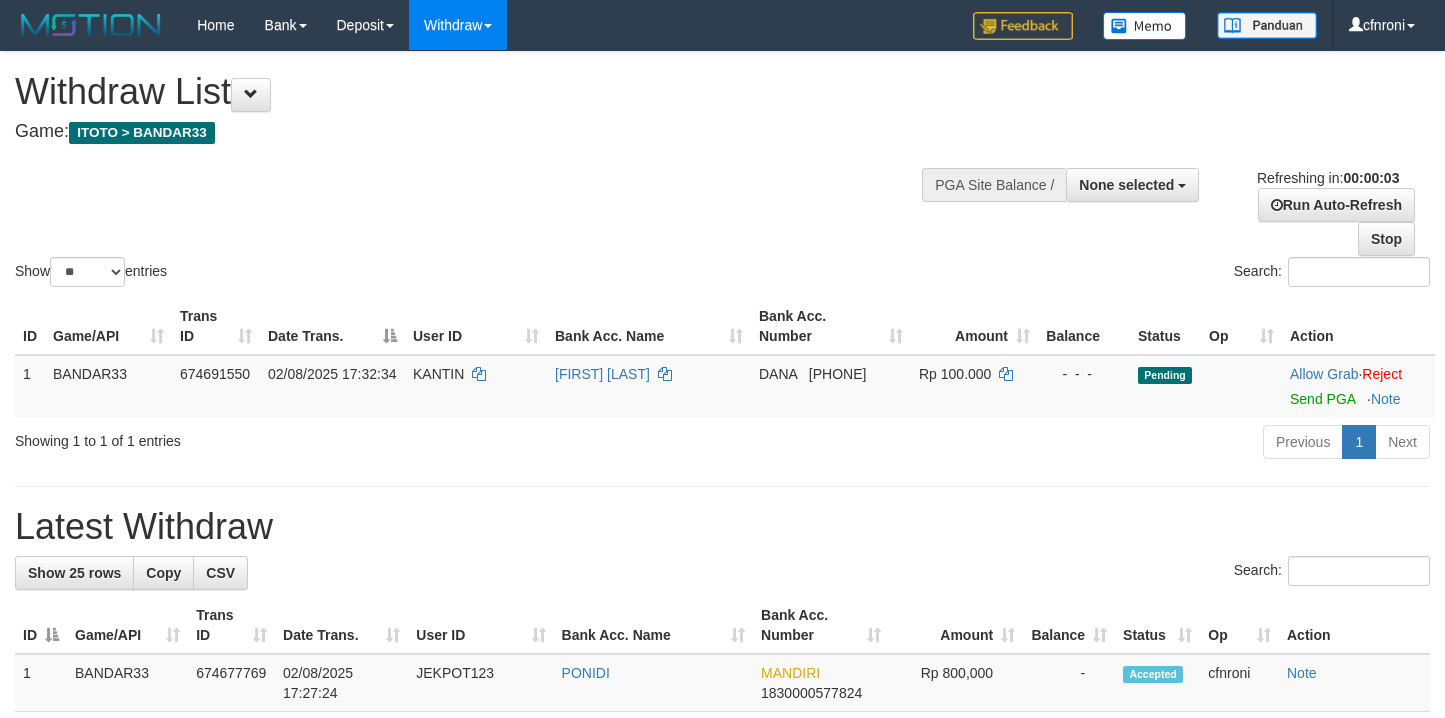 scroll, scrollTop: 0, scrollLeft: 0, axis: both 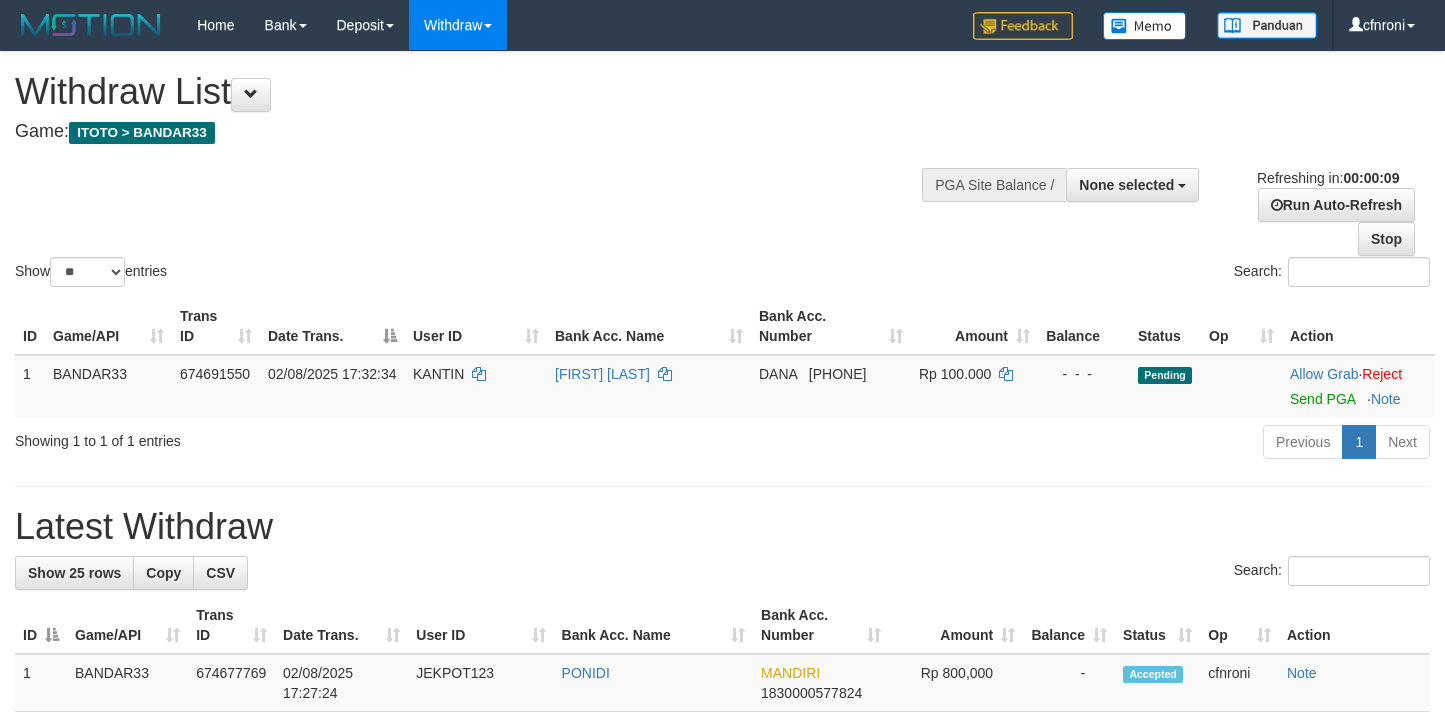 select 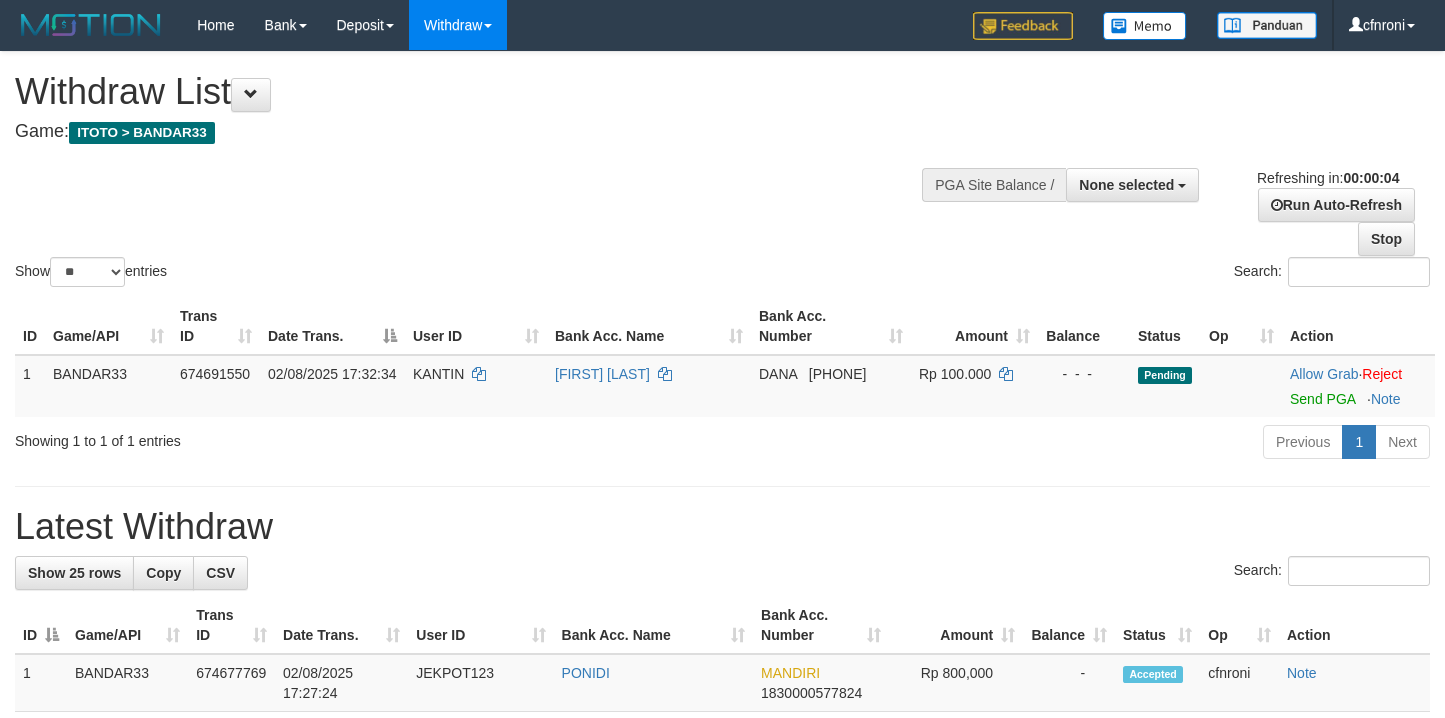 scroll, scrollTop: 0, scrollLeft: 0, axis: both 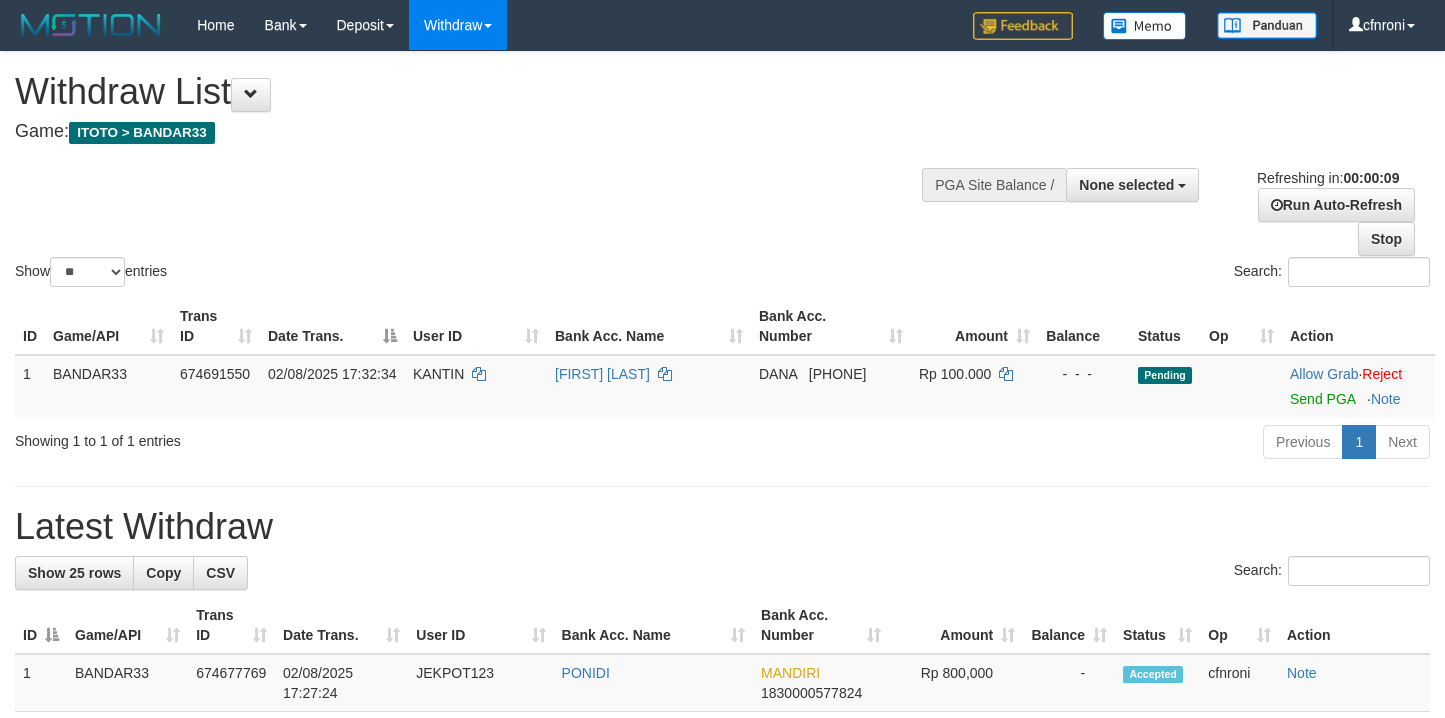 select 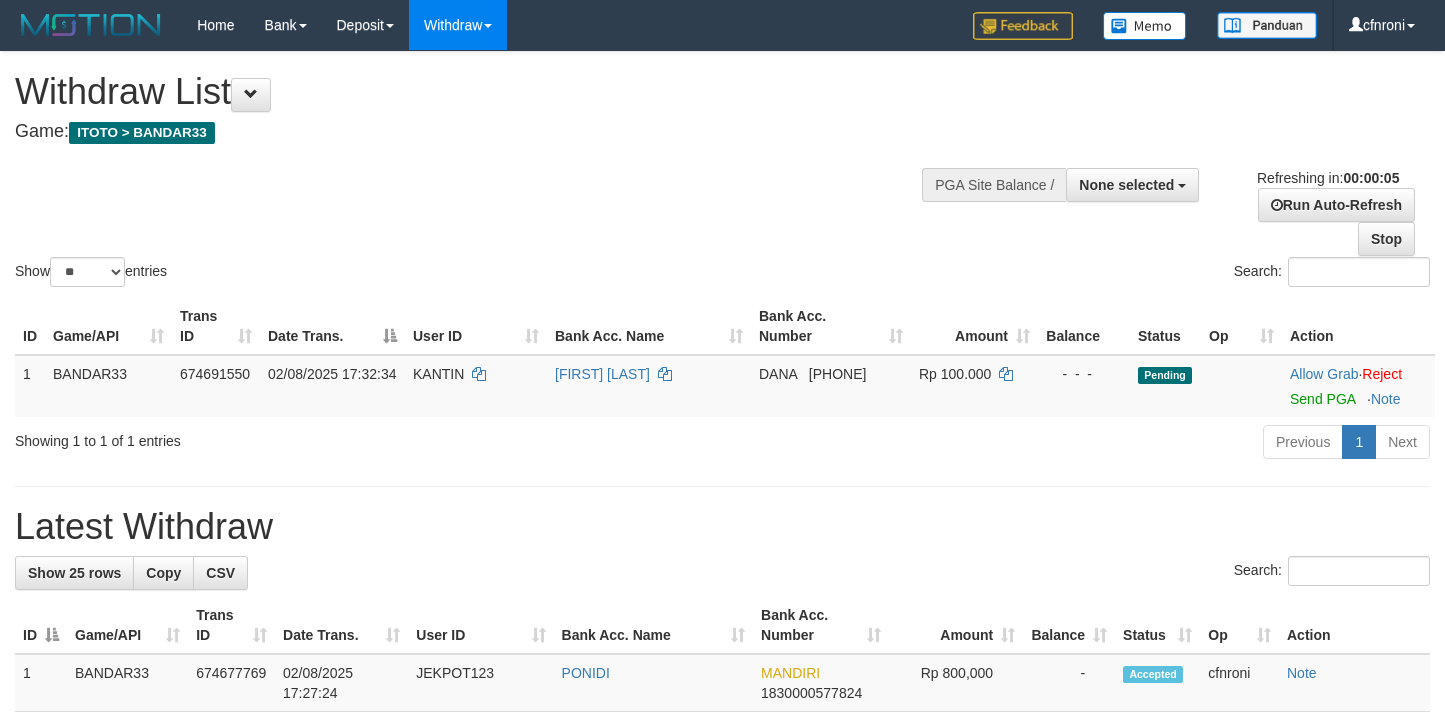 scroll, scrollTop: 0, scrollLeft: 0, axis: both 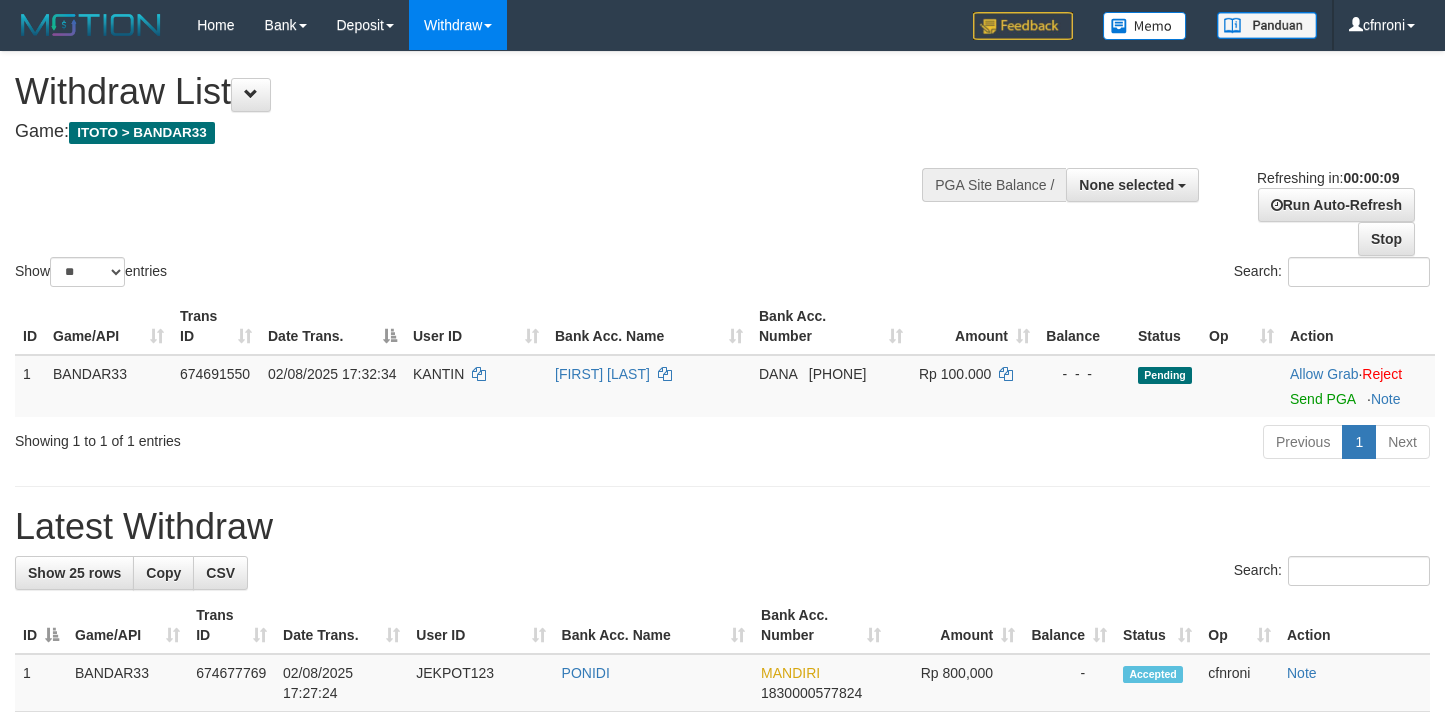 select 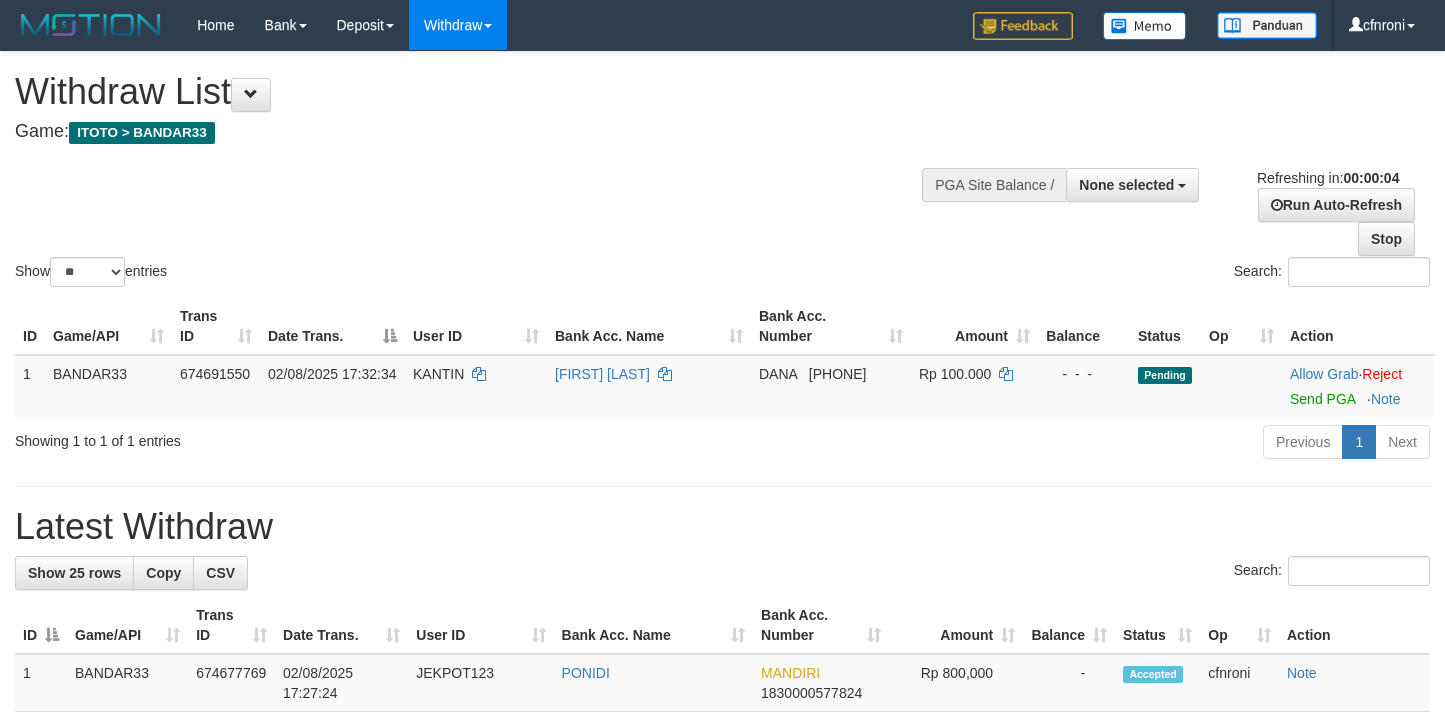 scroll, scrollTop: 0, scrollLeft: 0, axis: both 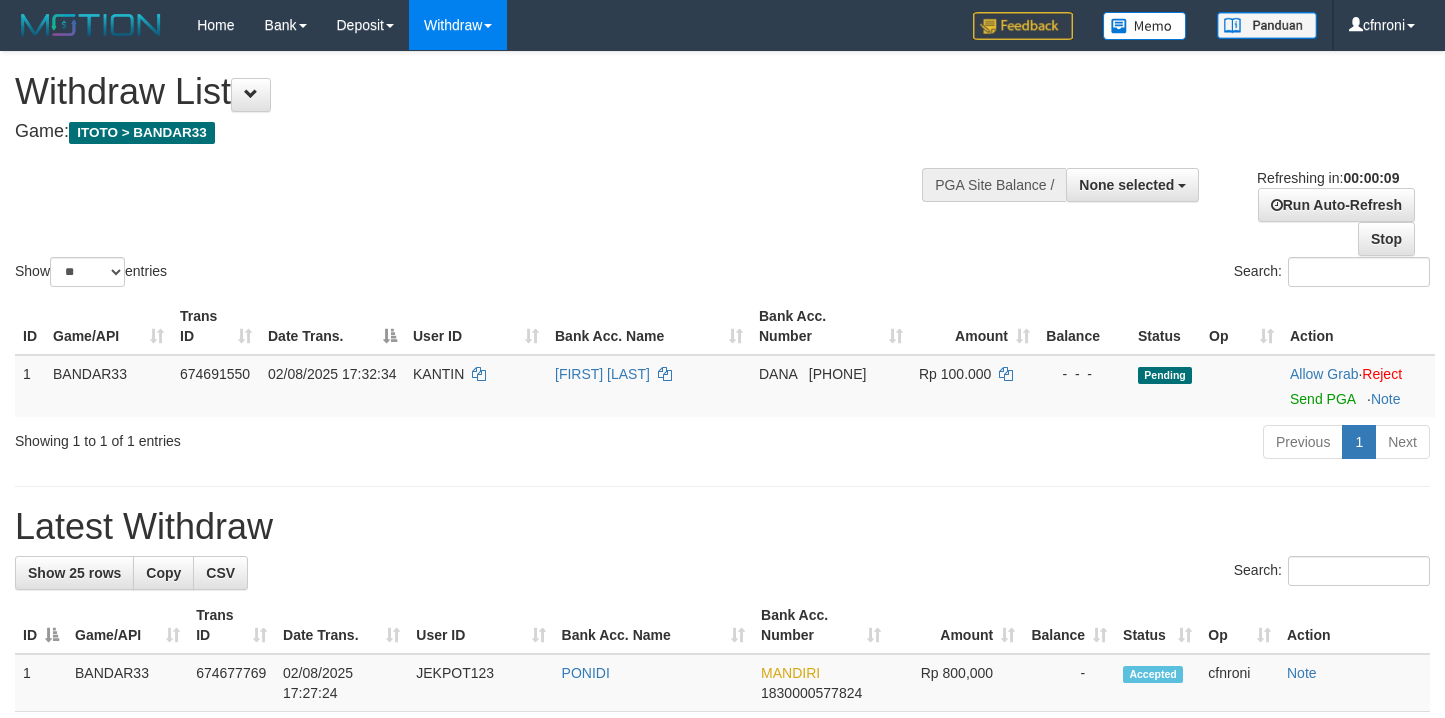 select 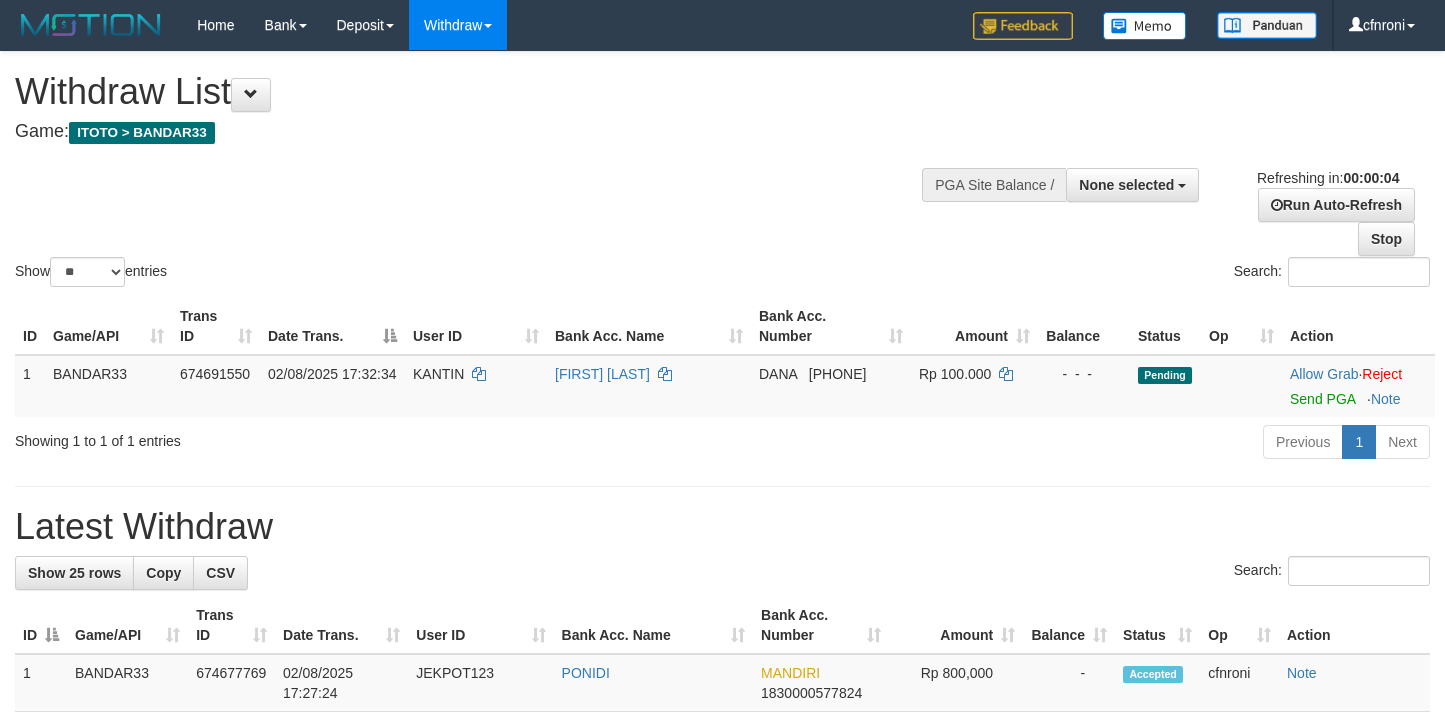 scroll, scrollTop: 0, scrollLeft: 0, axis: both 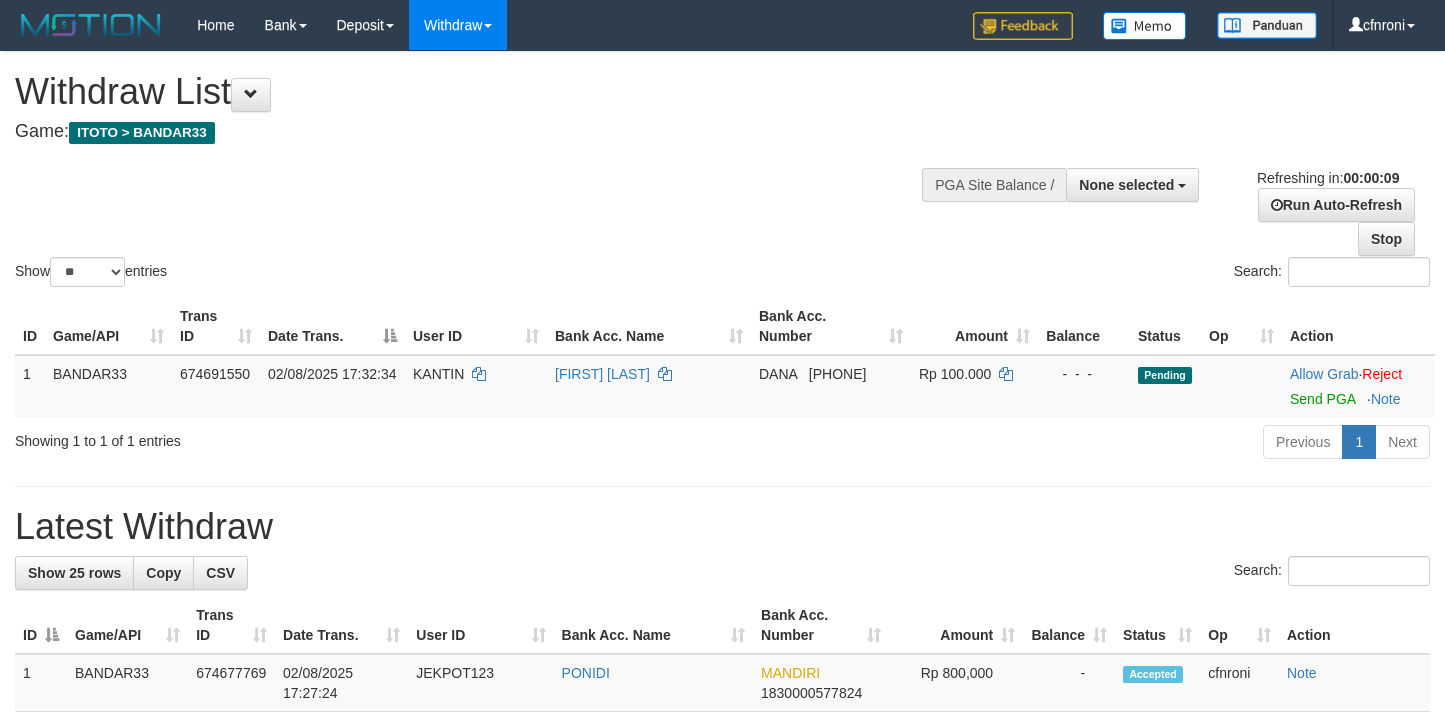 select 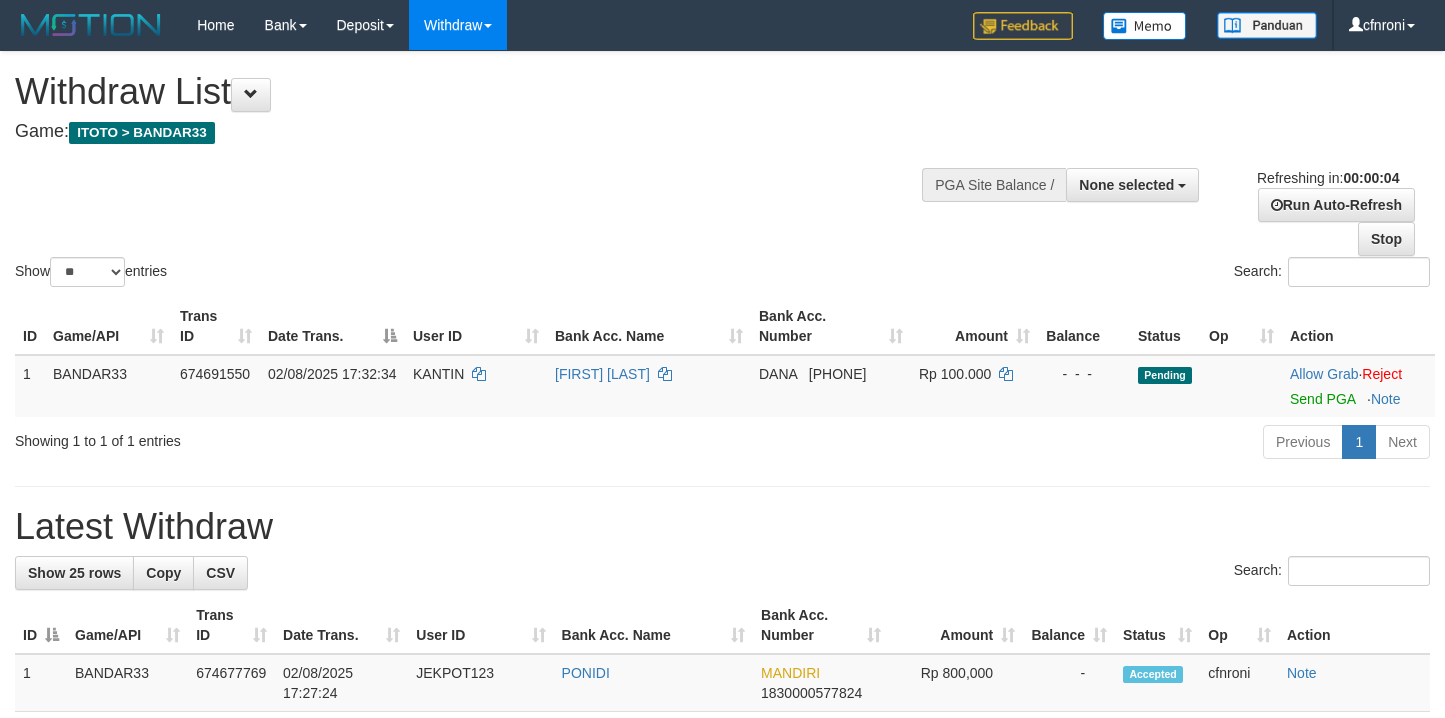 scroll, scrollTop: 0, scrollLeft: 0, axis: both 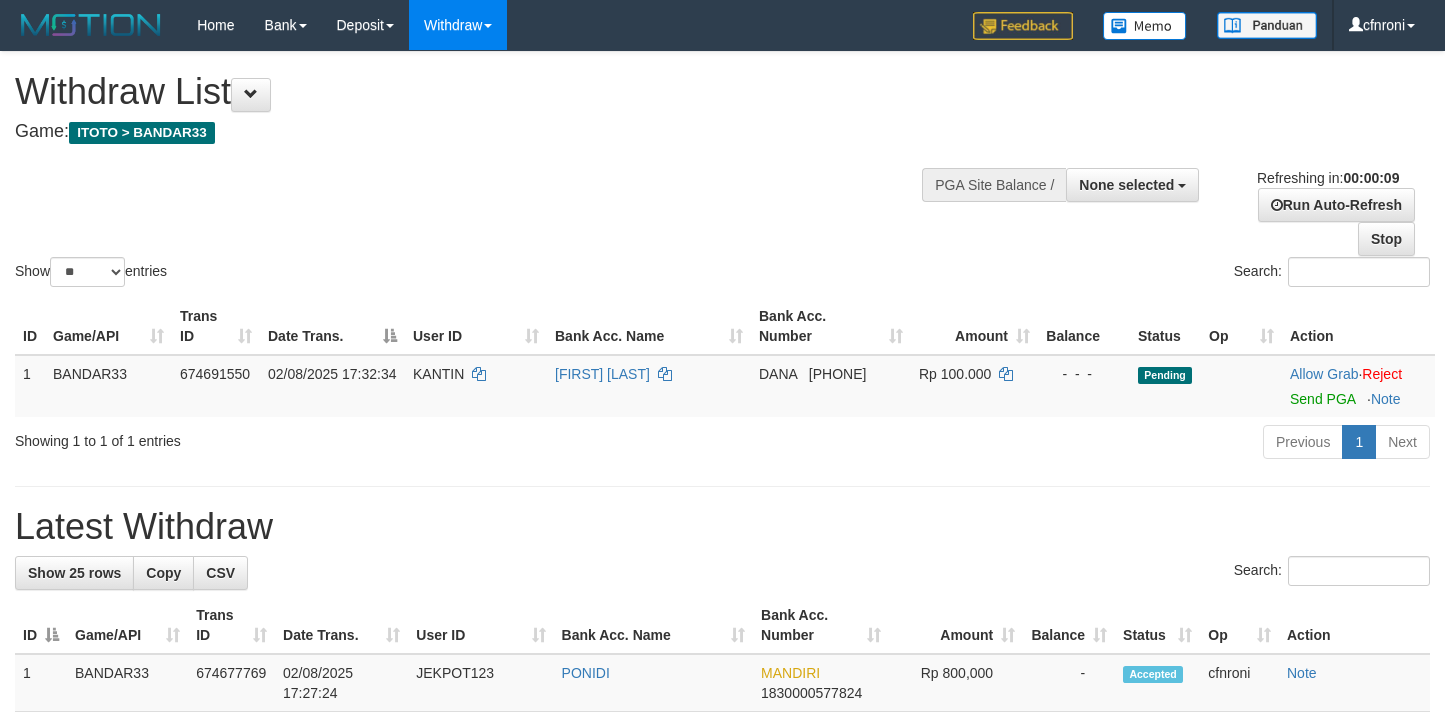 select 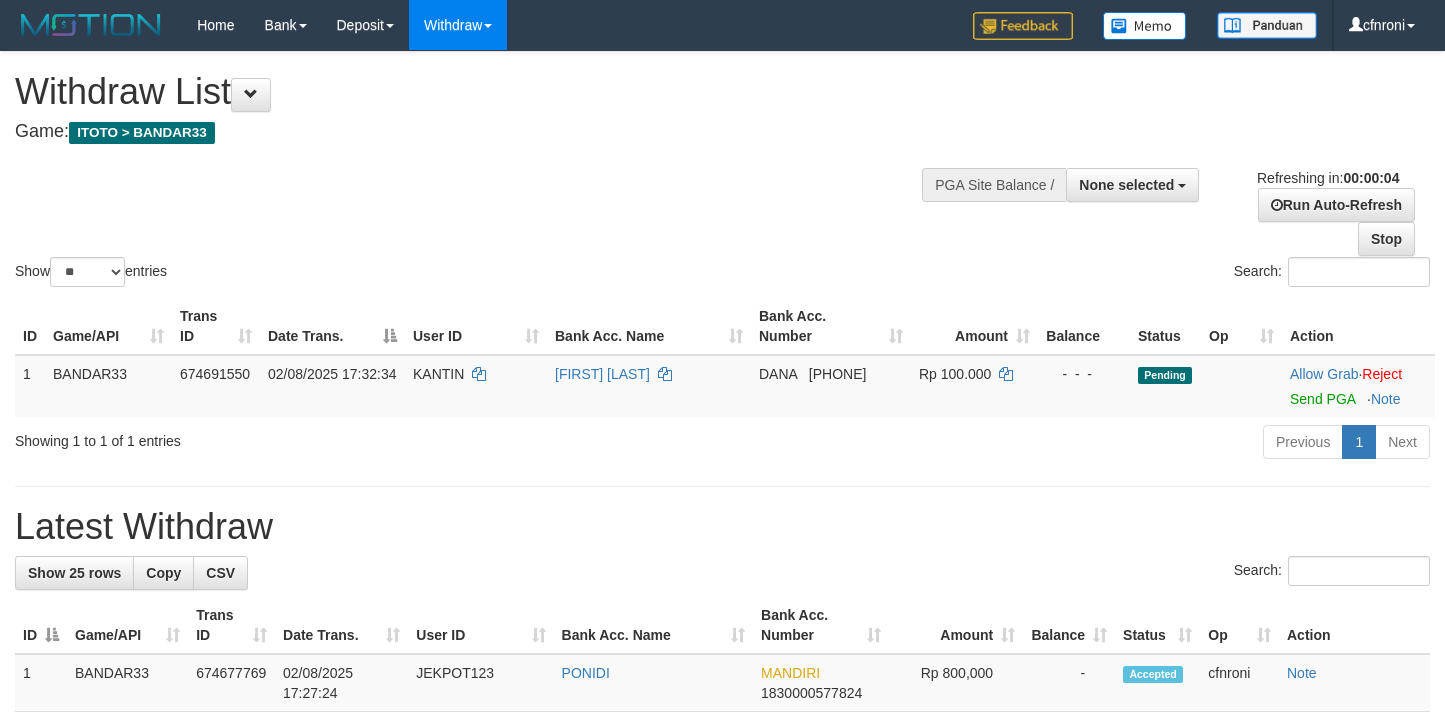 scroll, scrollTop: 0, scrollLeft: 0, axis: both 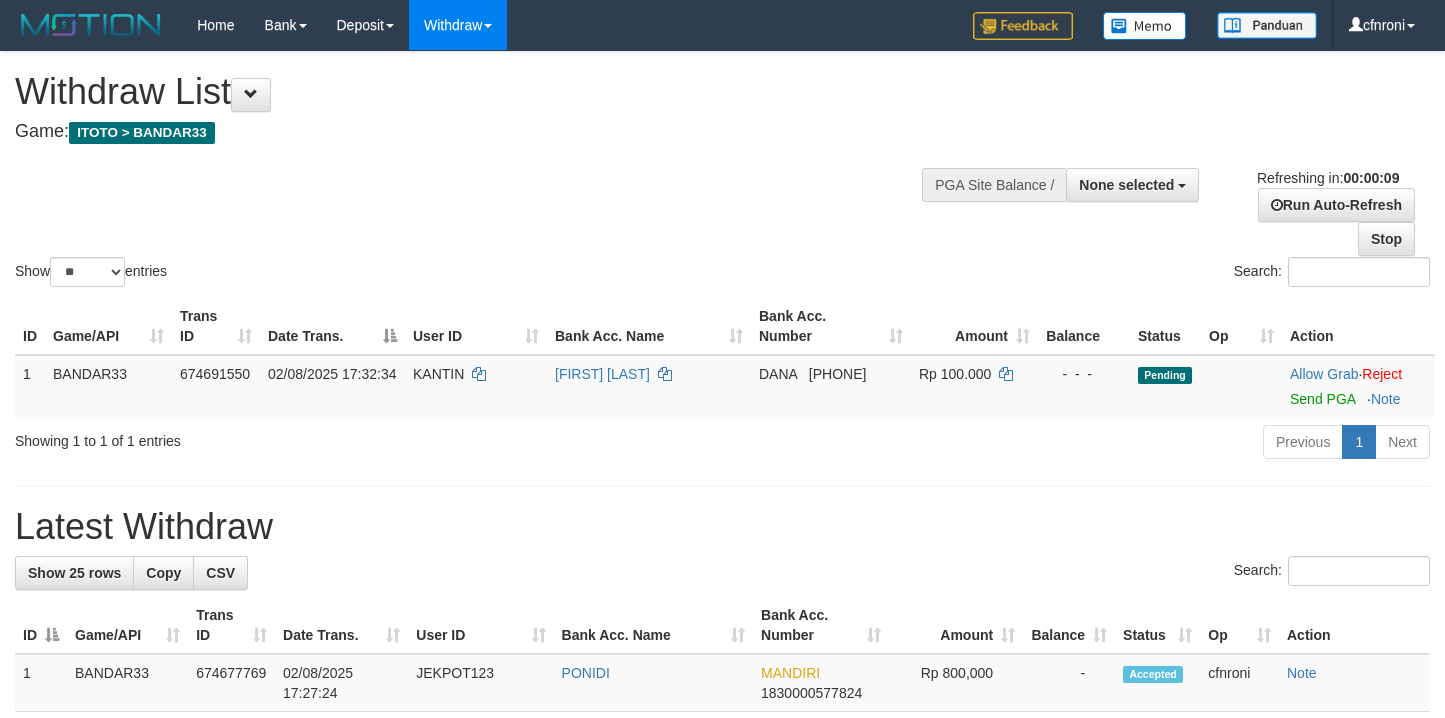 select 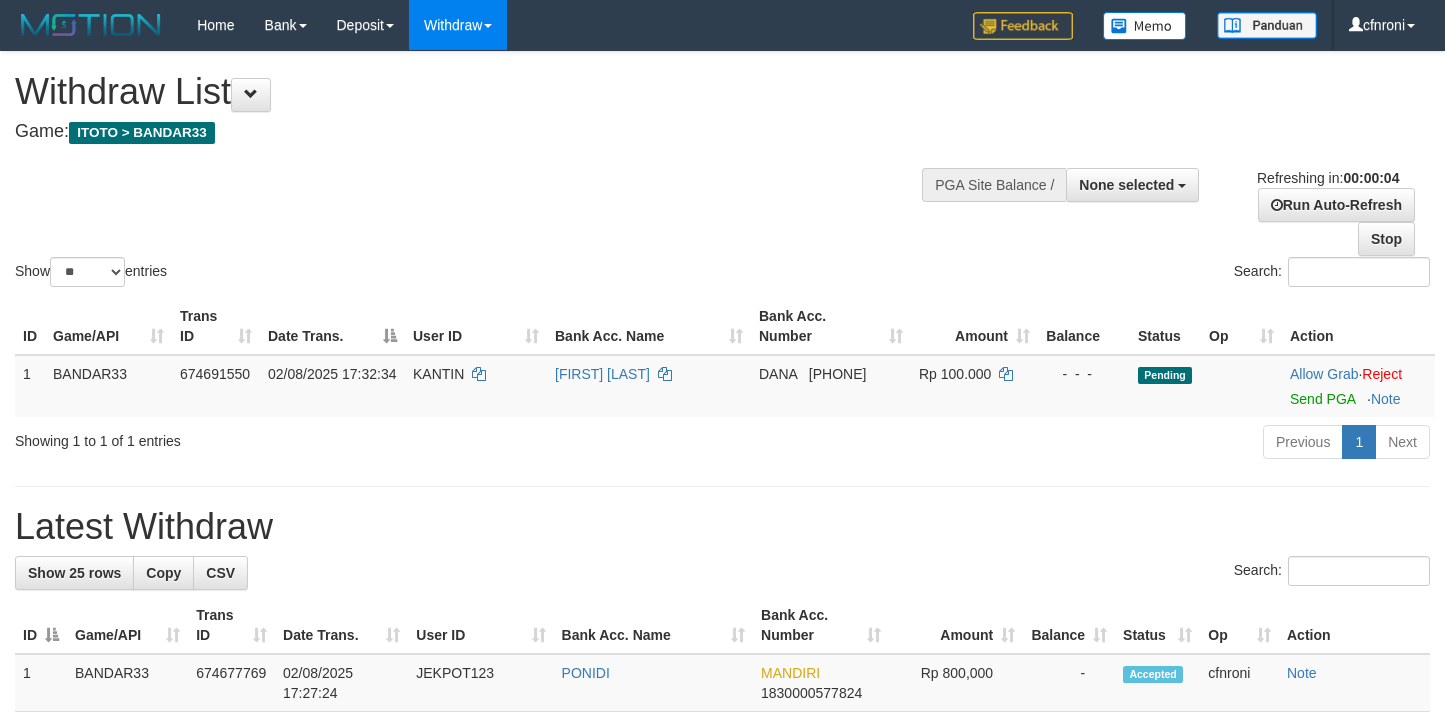 scroll, scrollTop: 0, scrollLeft: 0, axis: both 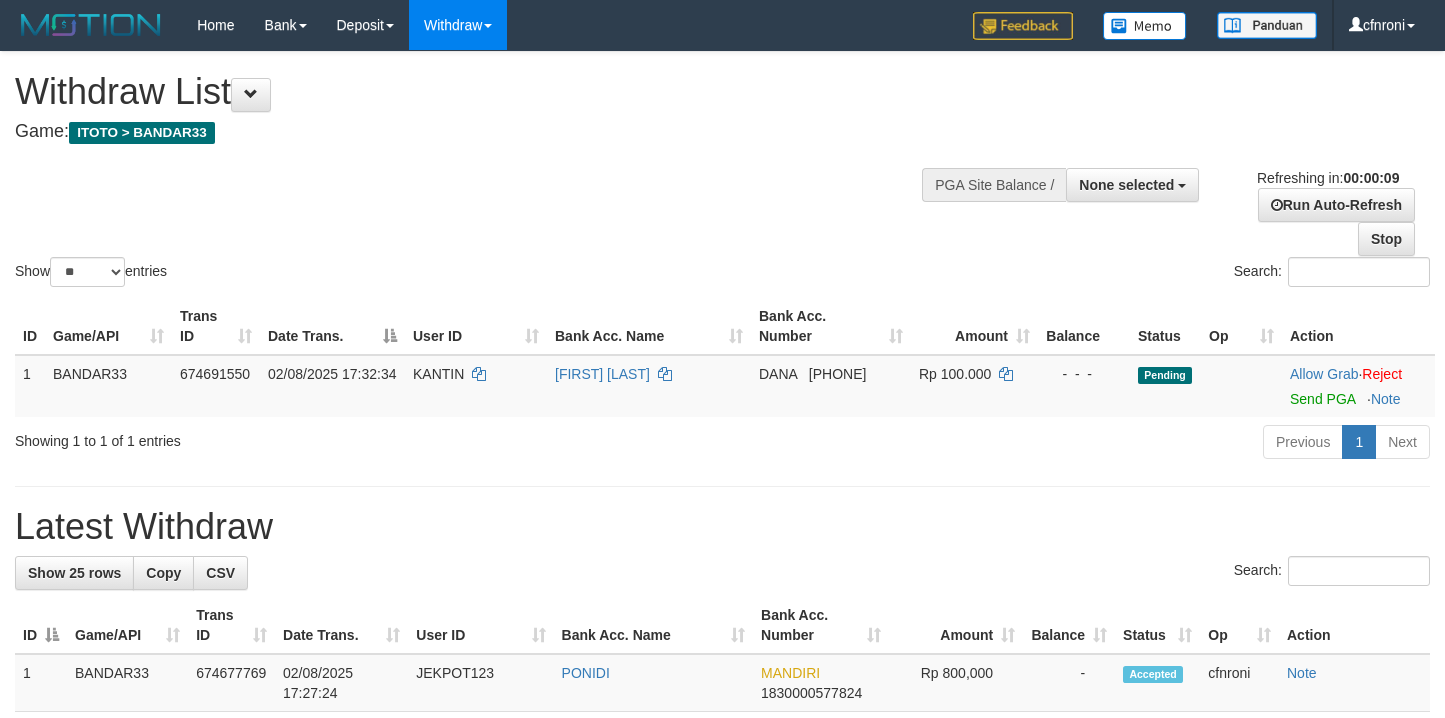 select 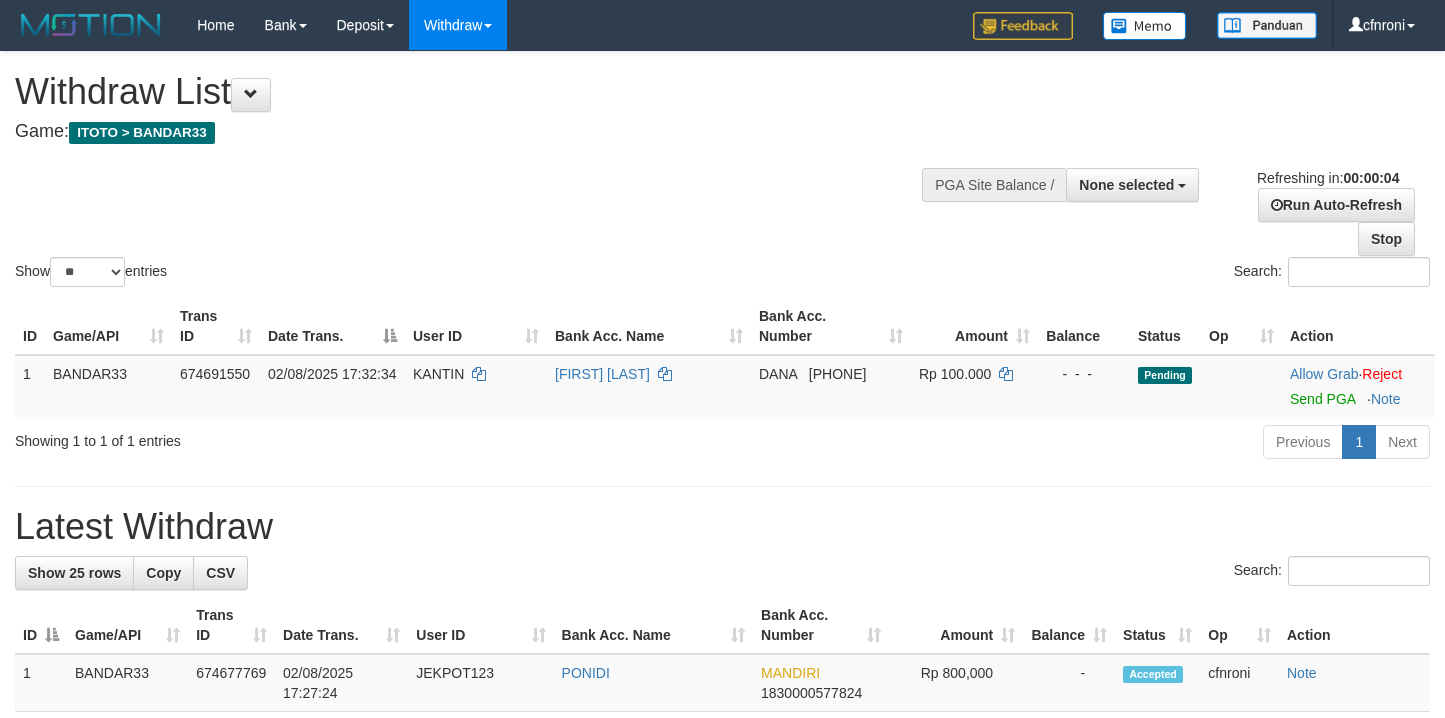scroll, scrollTop: 0, scrollLeft: 0, axis: both 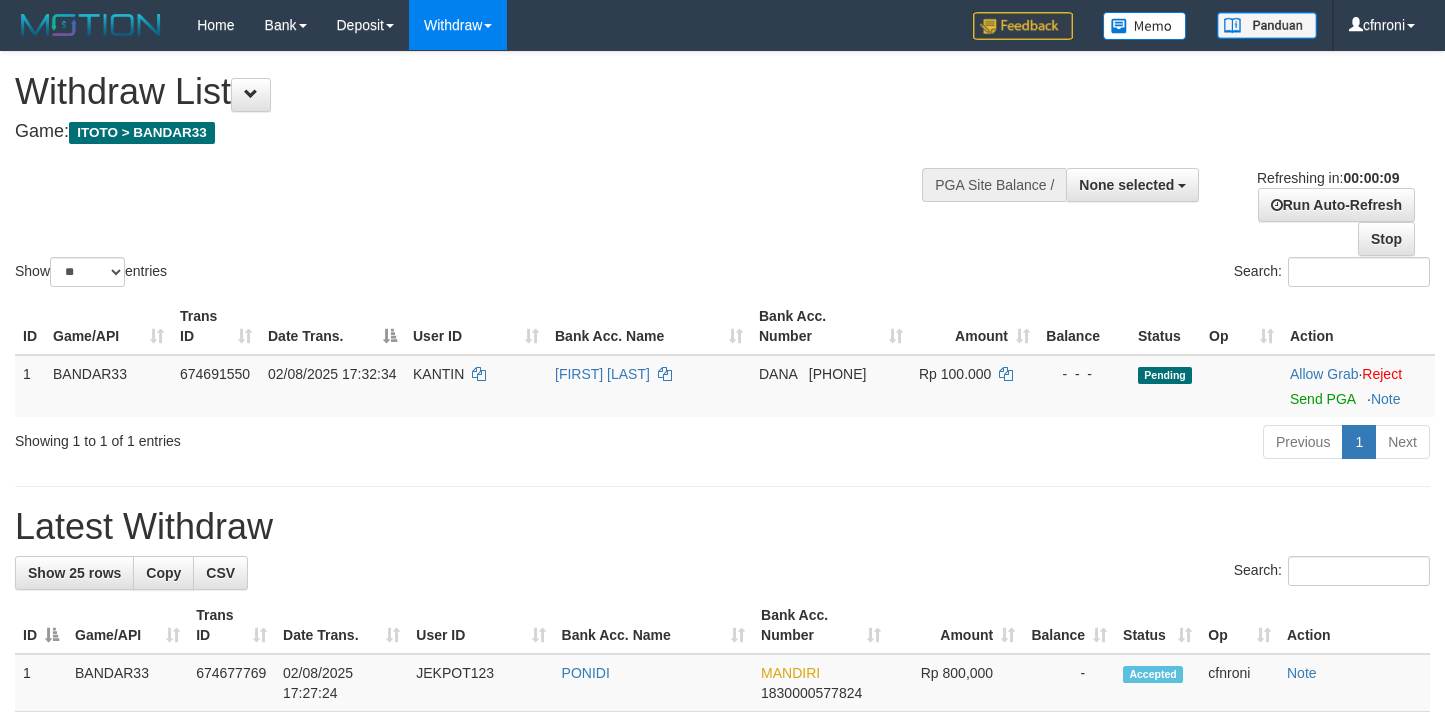 select 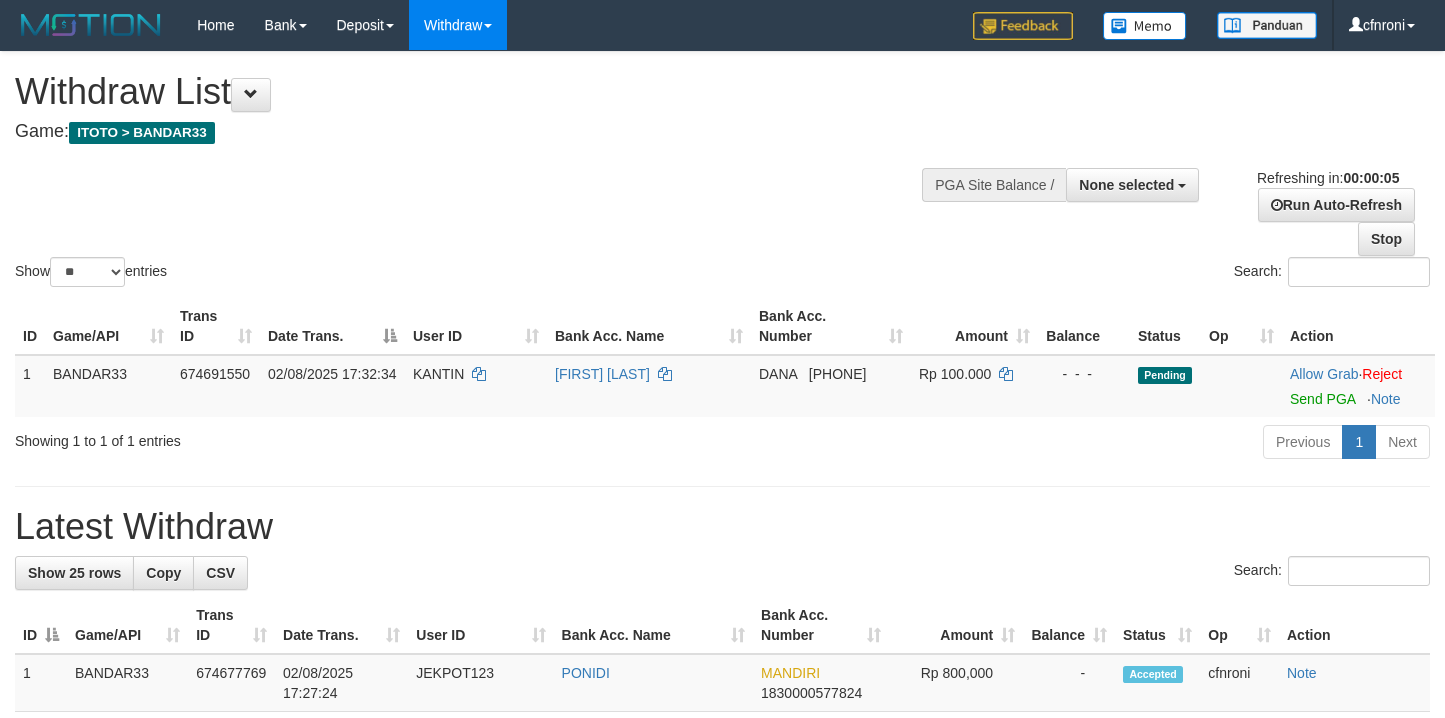 scroll, scrollTop: 0, scrollLeft: 0, axis: both 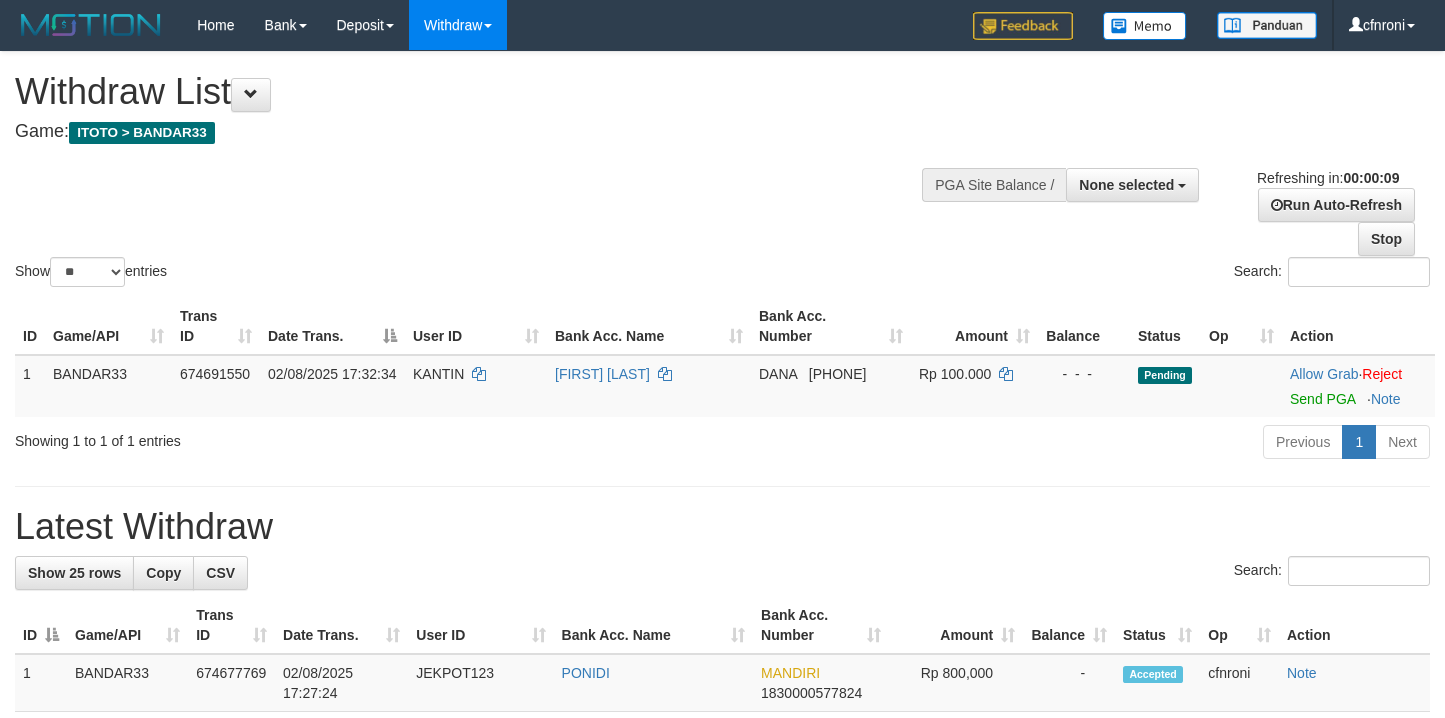 select 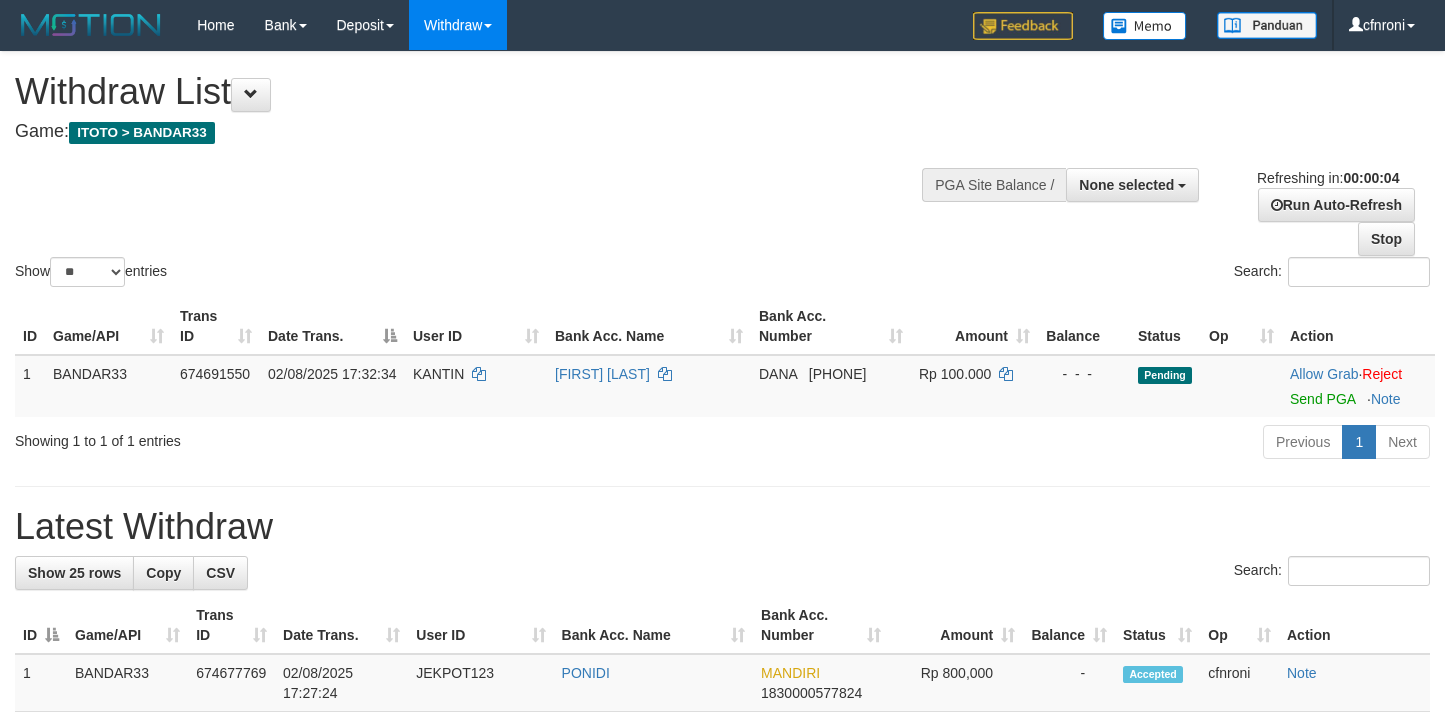scroll, scrollTop: 0, scrollLeft: 0, axis: both 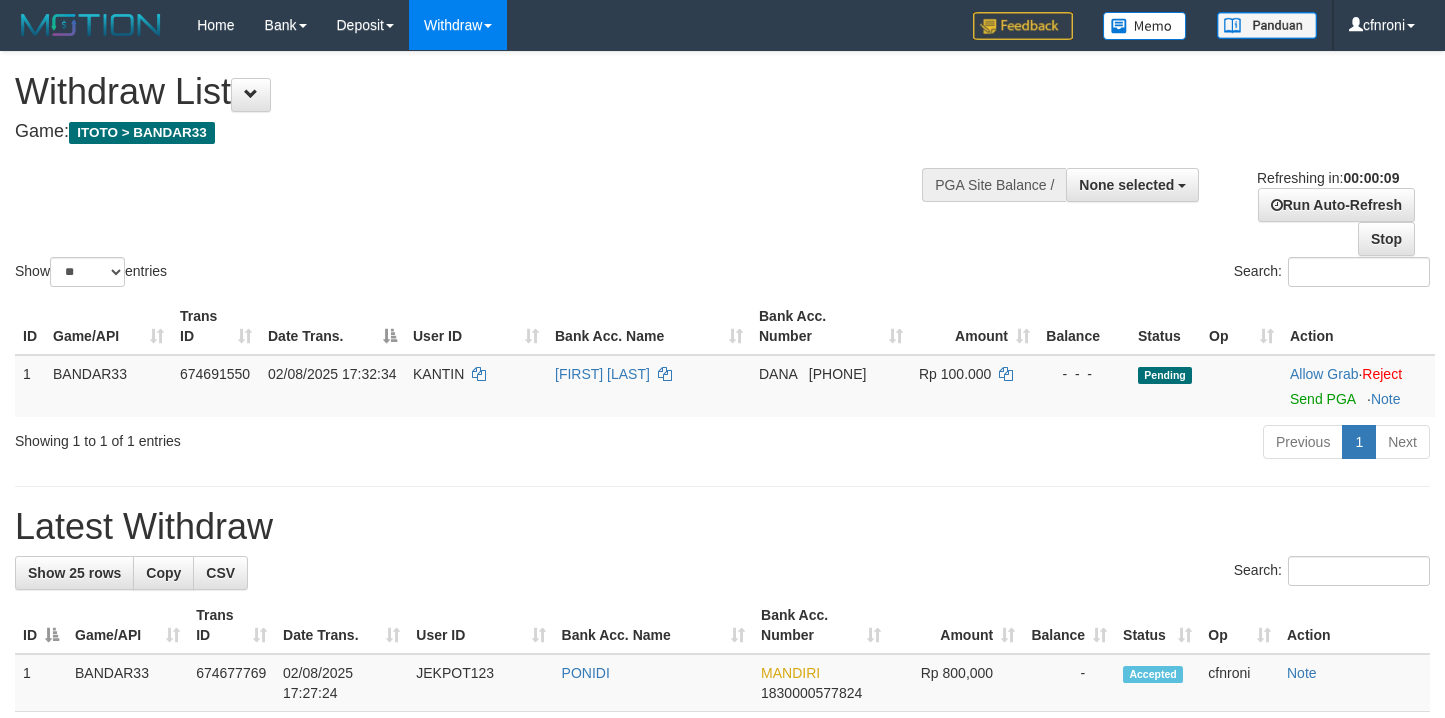 select 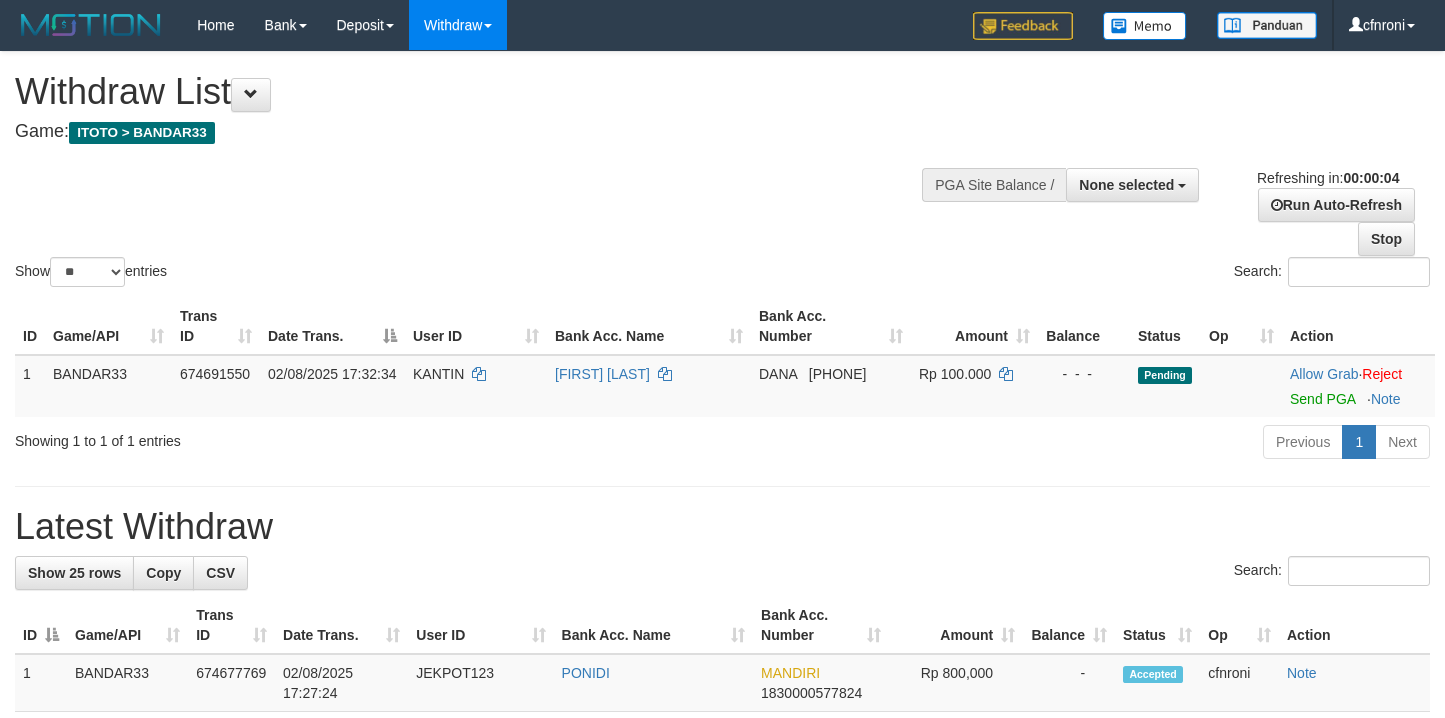 scroll, scrollTop: 0, scrollLeft: 0, axis: both 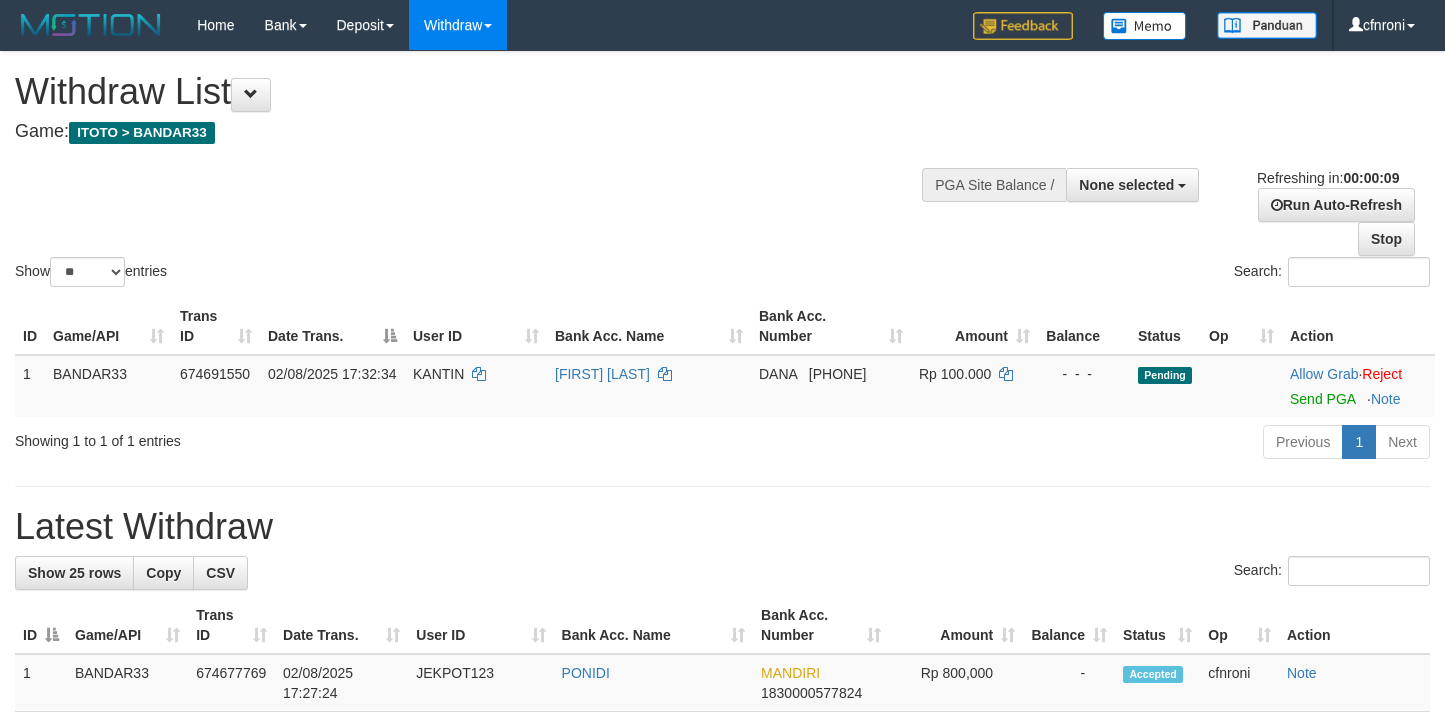 select 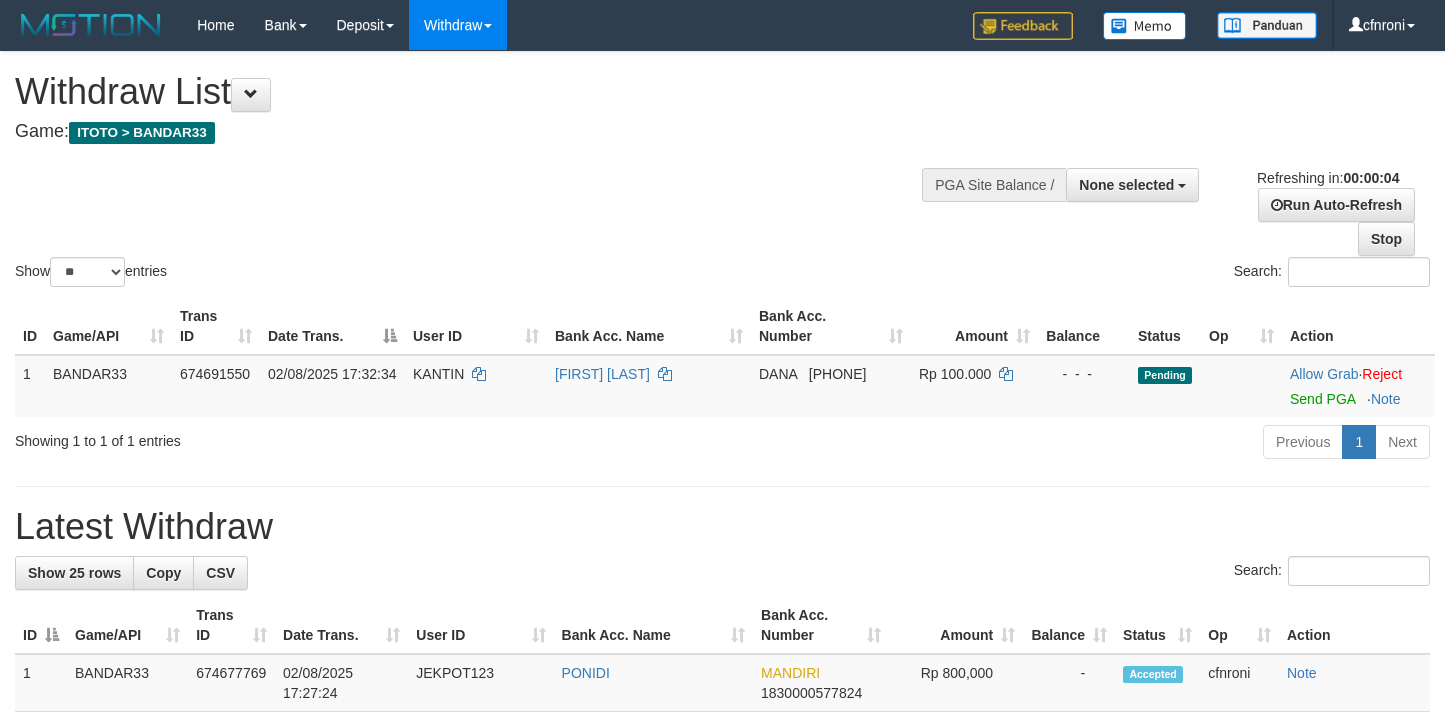 scroll, scrollTop: 0, scrollLeft: 0, axis: both 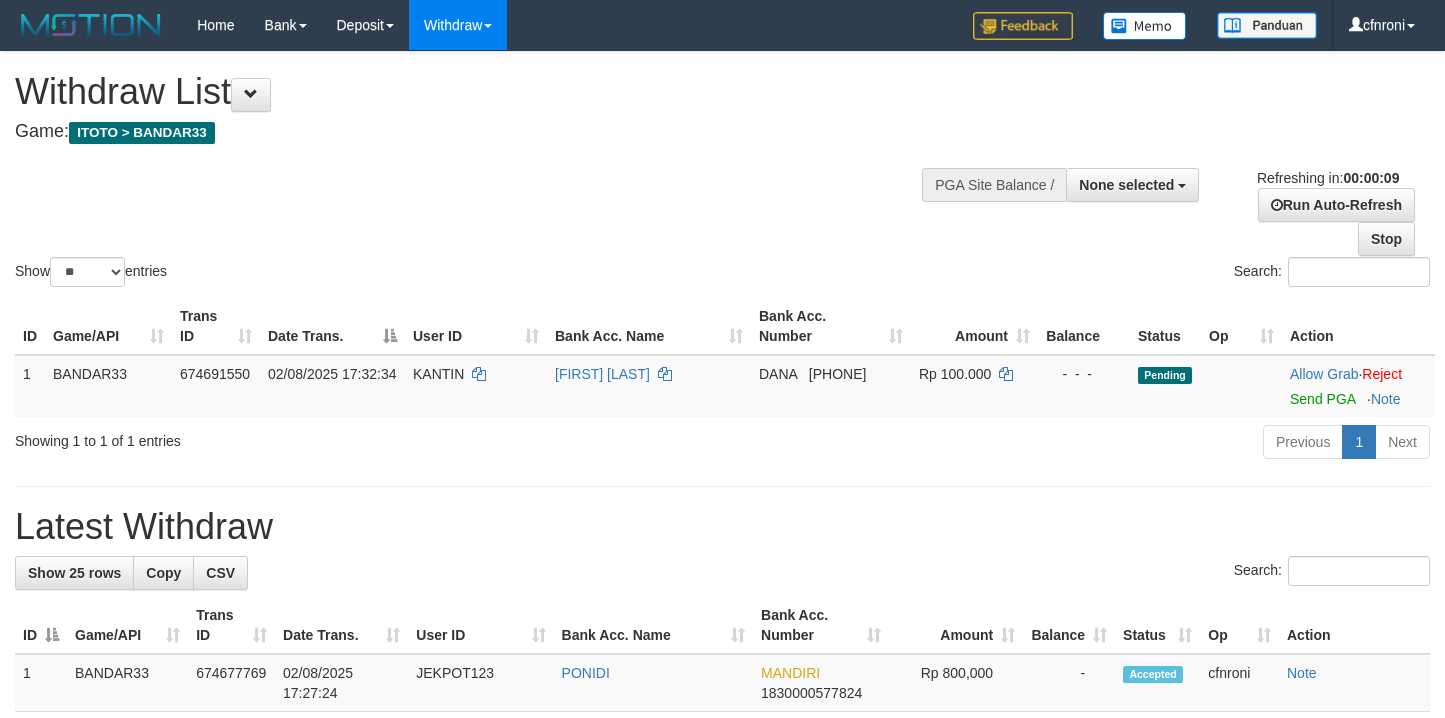 select 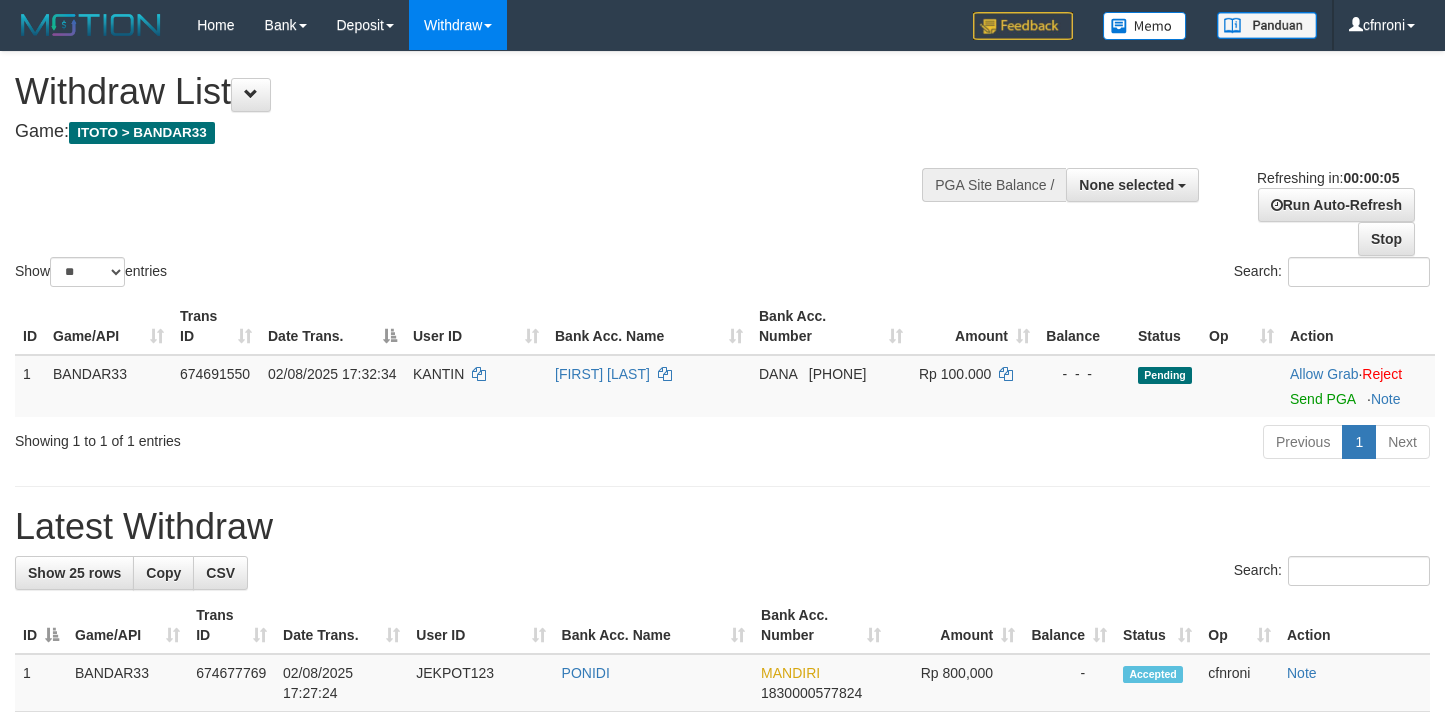 scroll, scrollTop: 0, scrollLeft: 0, axis: both 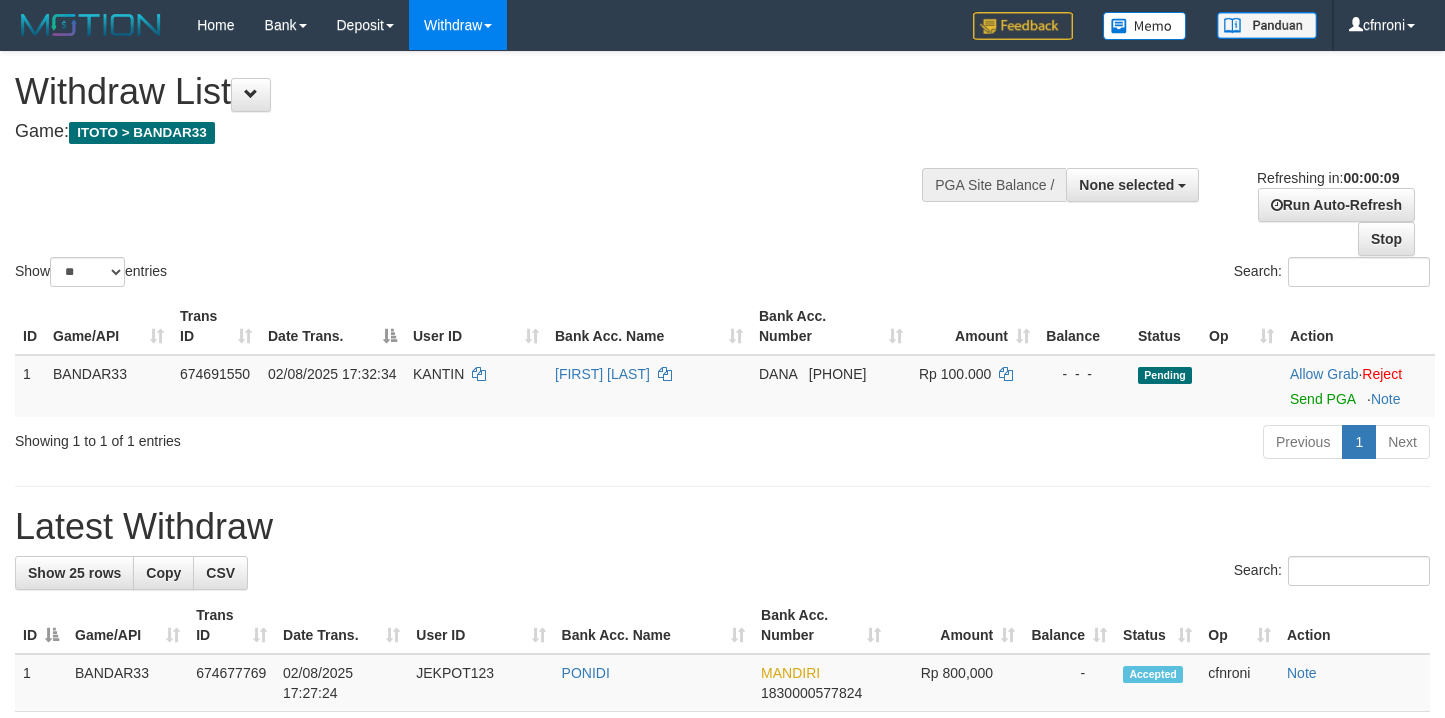 select 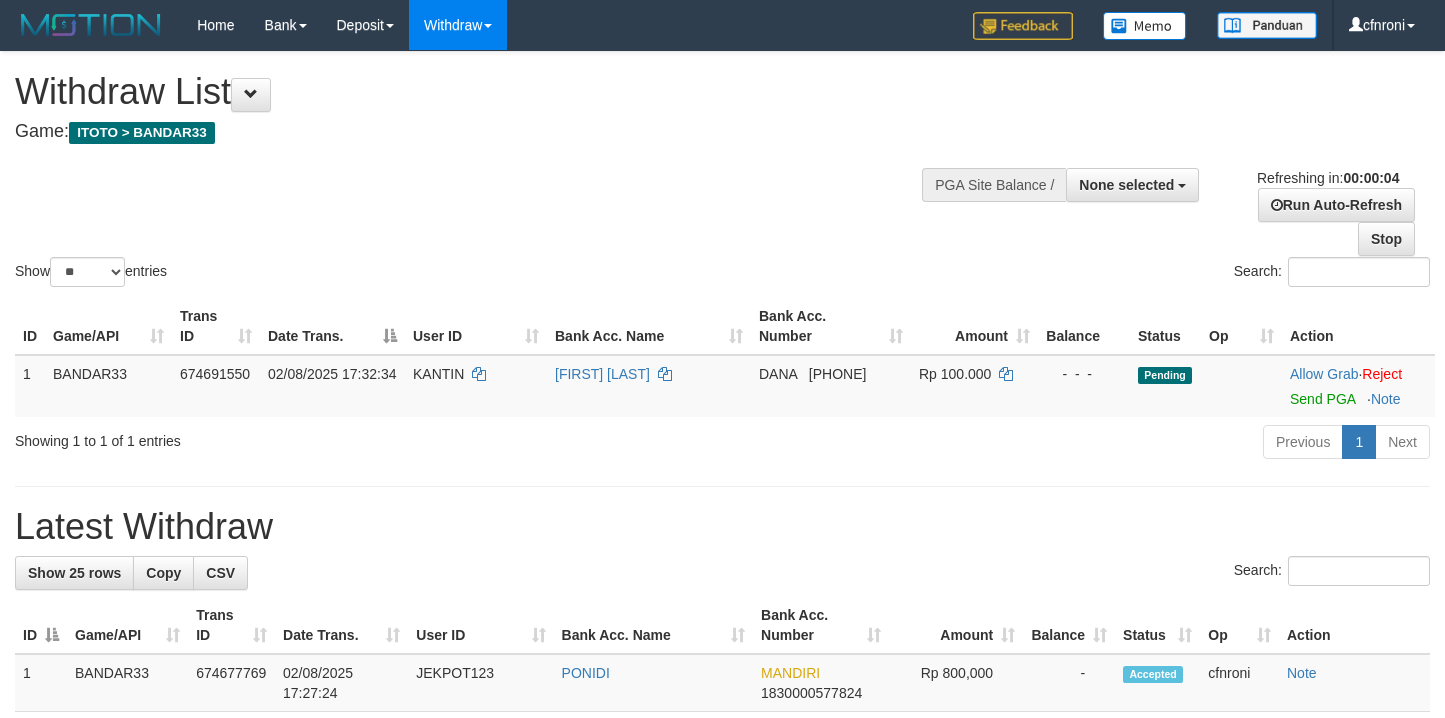 scroll, scrollTop: 0, scrollLeft: 0, axis: both 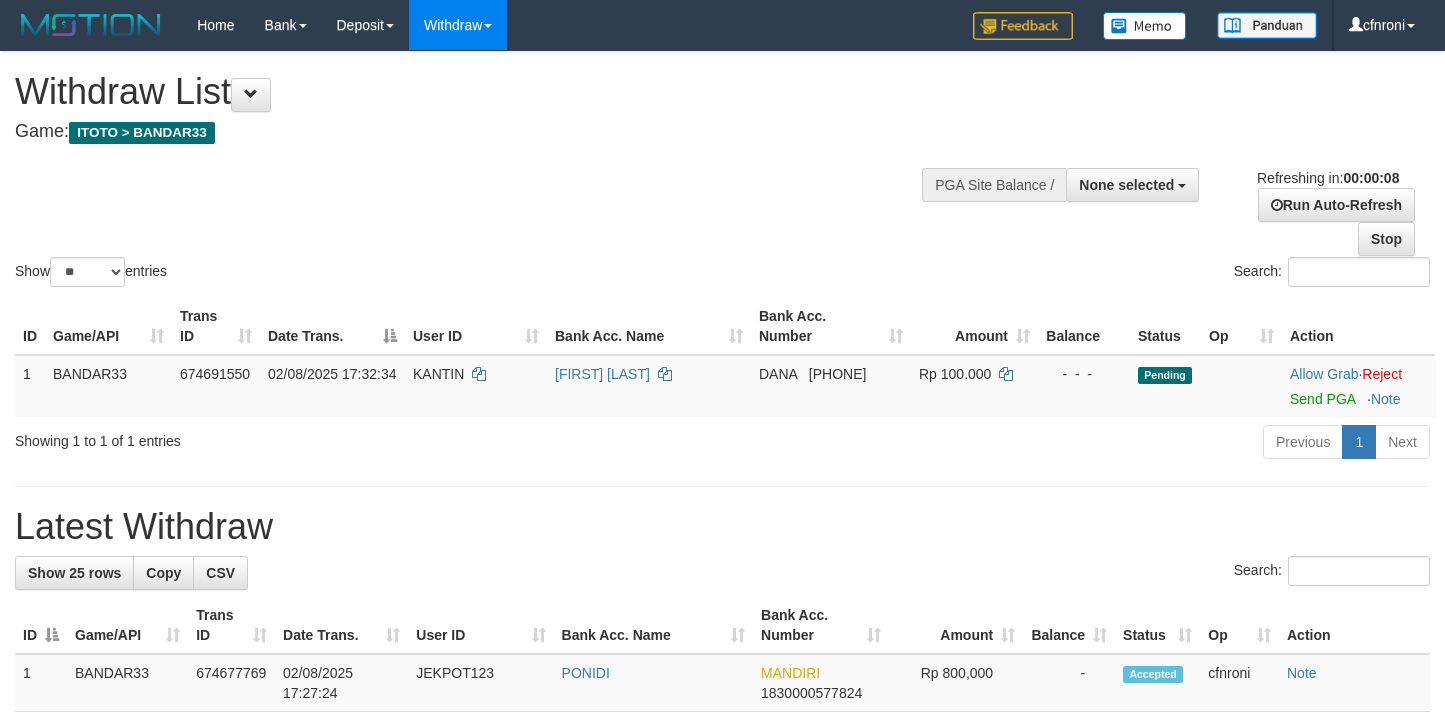 select 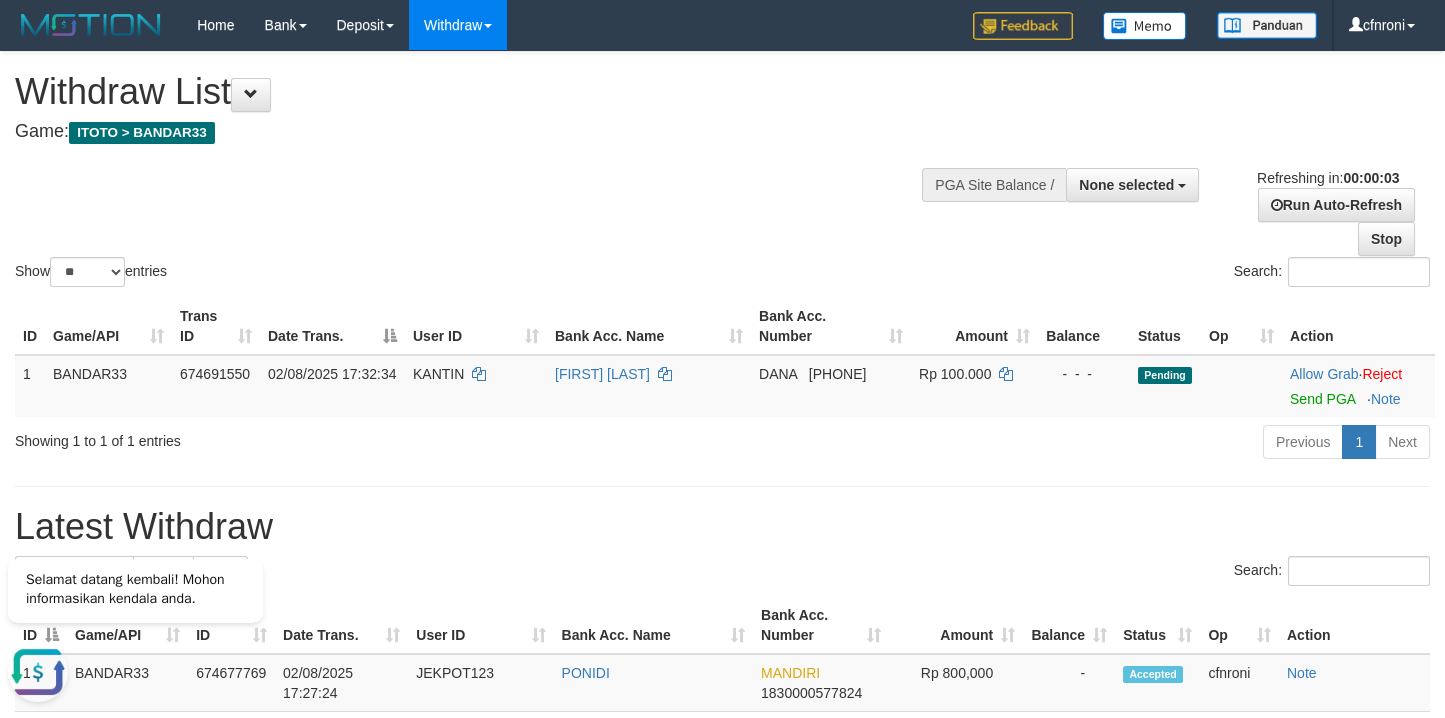 scroll, scrollTop: 0, scrollLeft: 0, axis: both 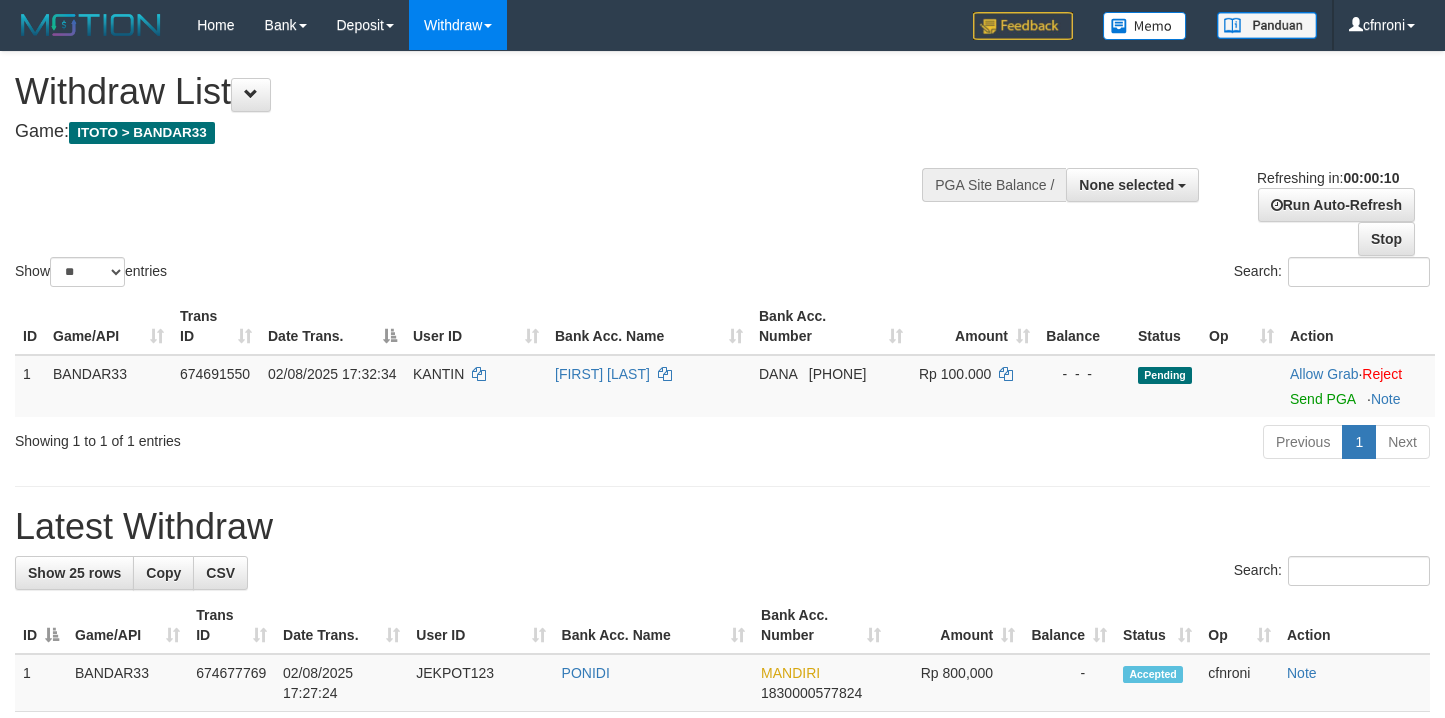 select 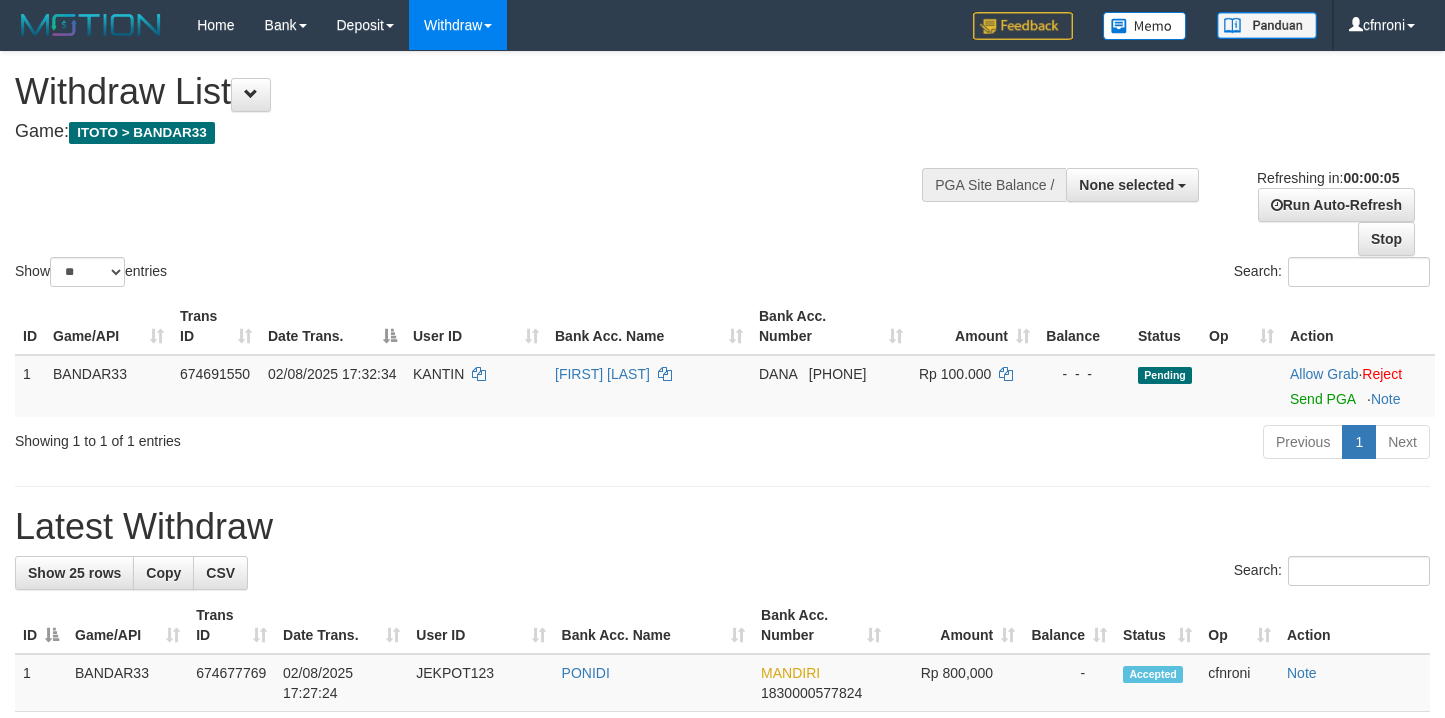 scroll, scrollTop: 0, scrollLeft: 0, axis: both 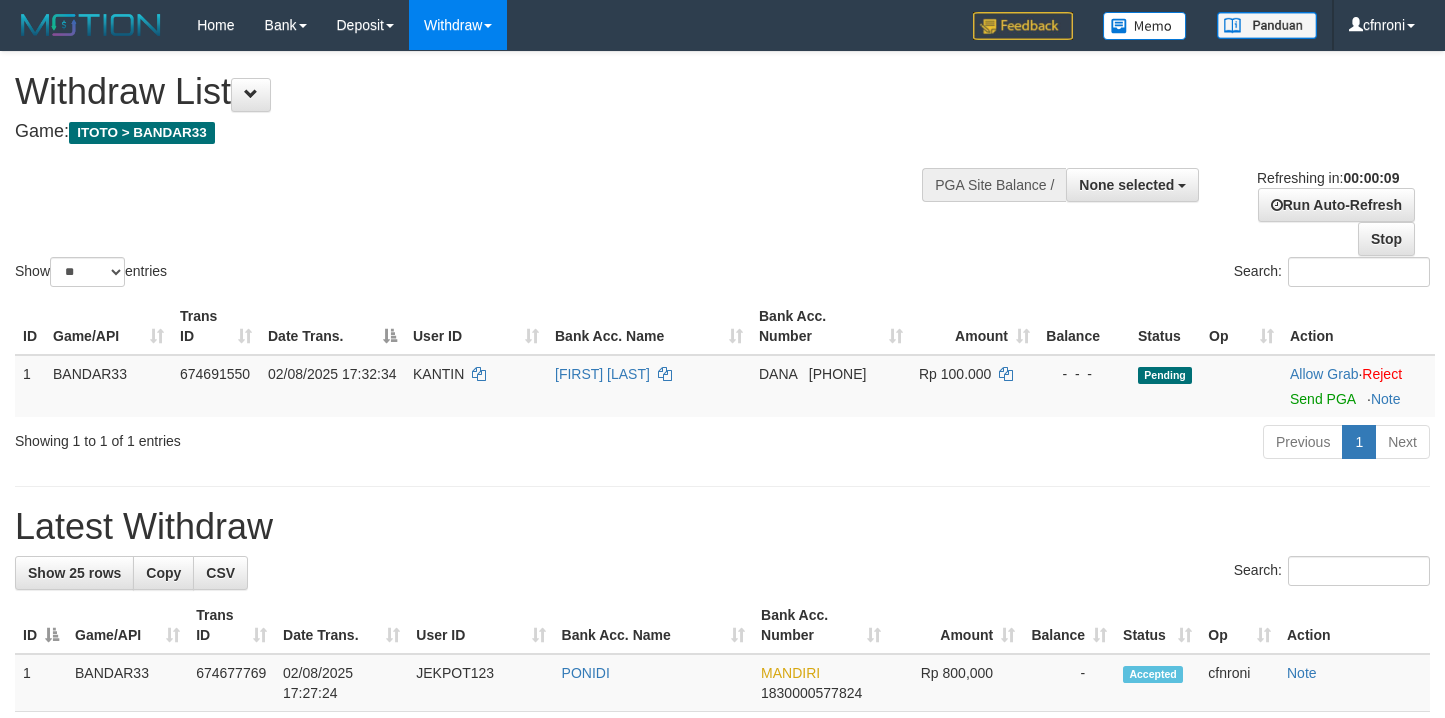select 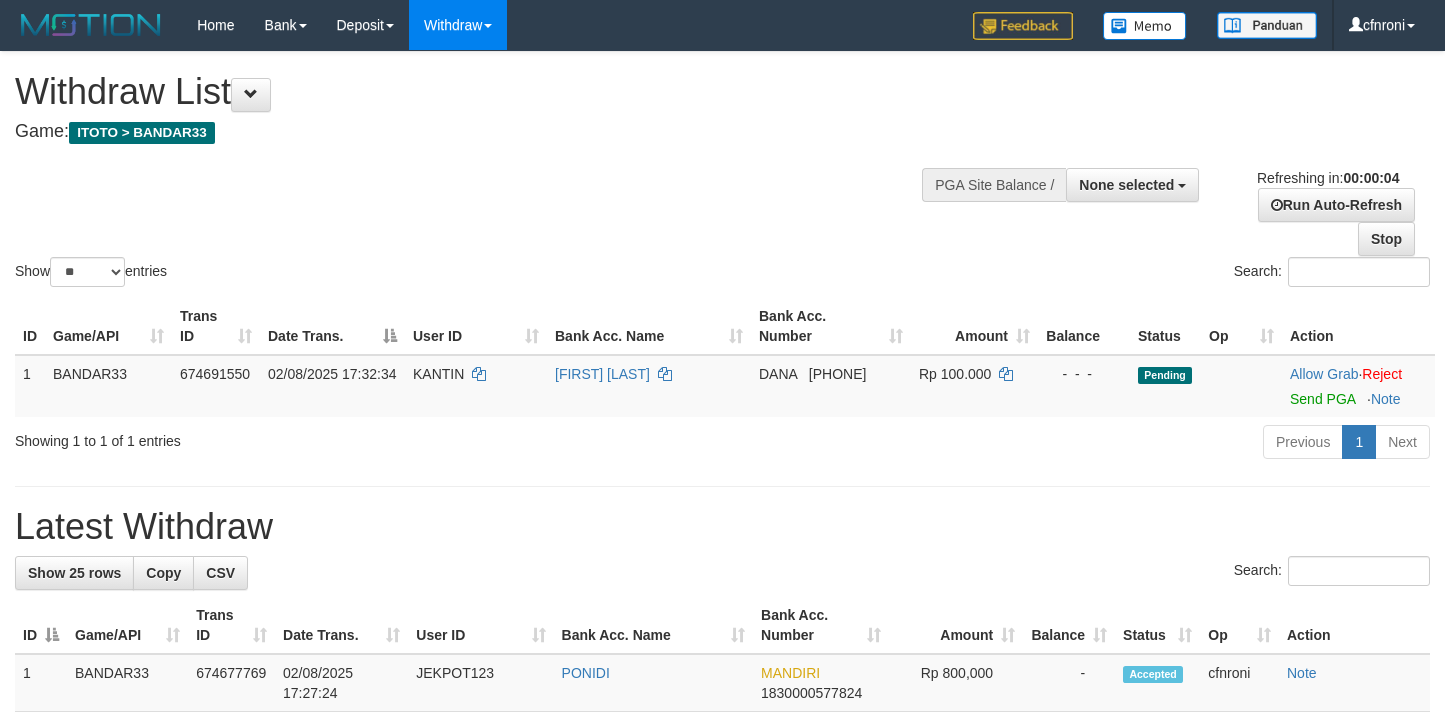scroll, scrollTop: 0, scrollLeft: 0, axis: both 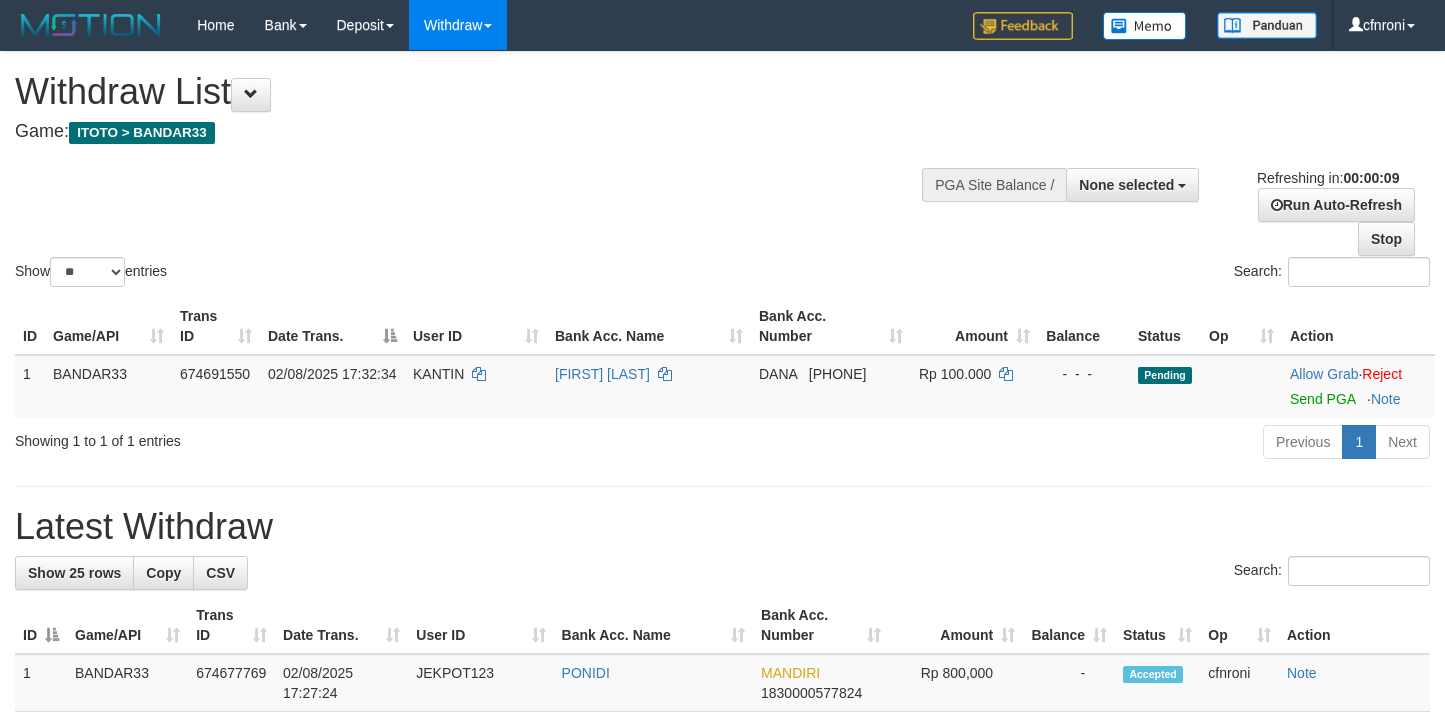 select 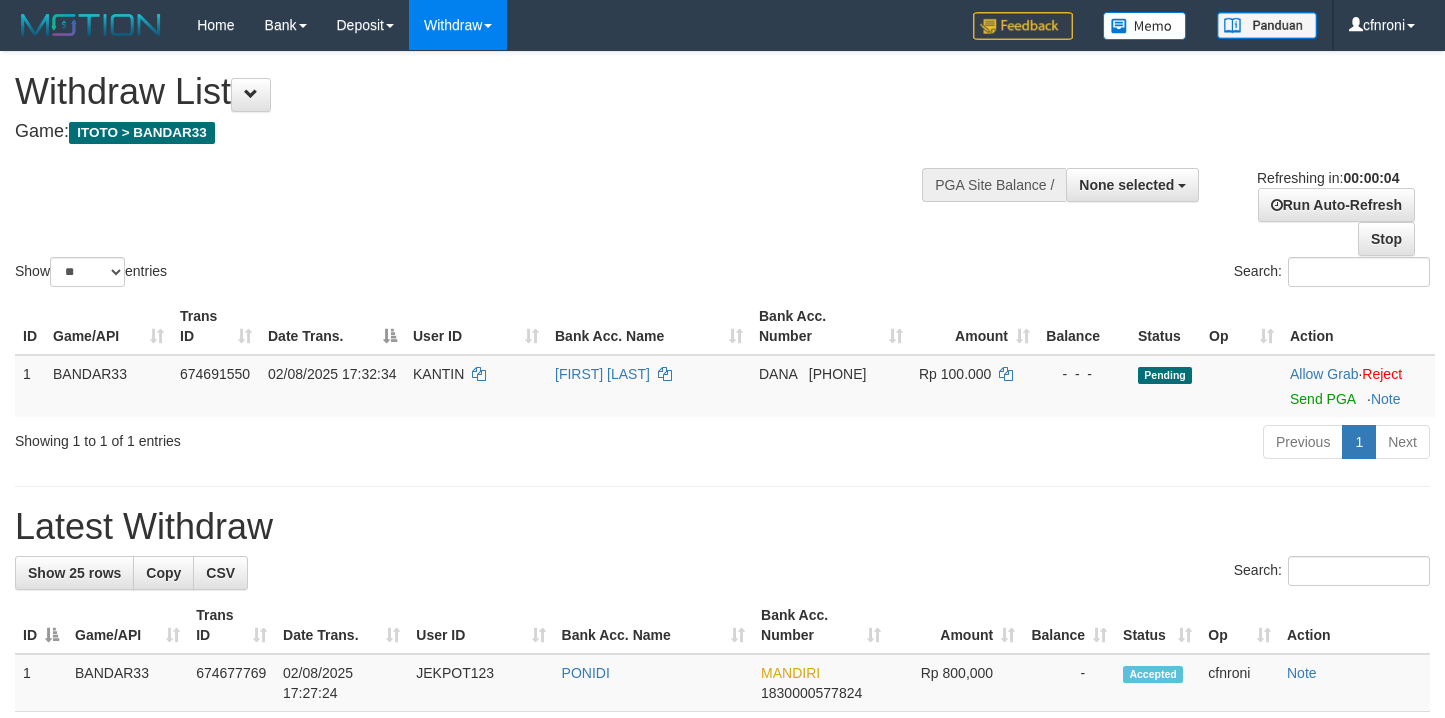 scroll, scrollTop: 0, scrollLeft: 0, axis: both 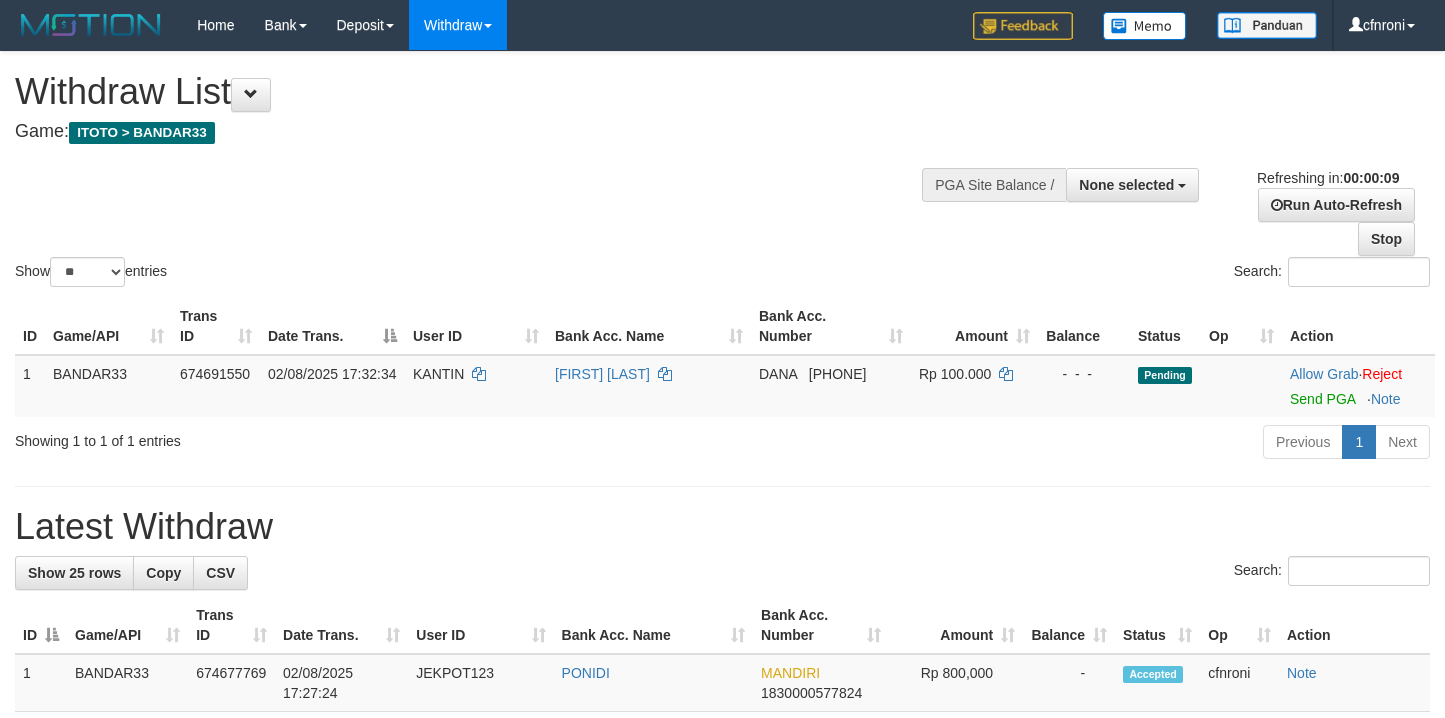 select 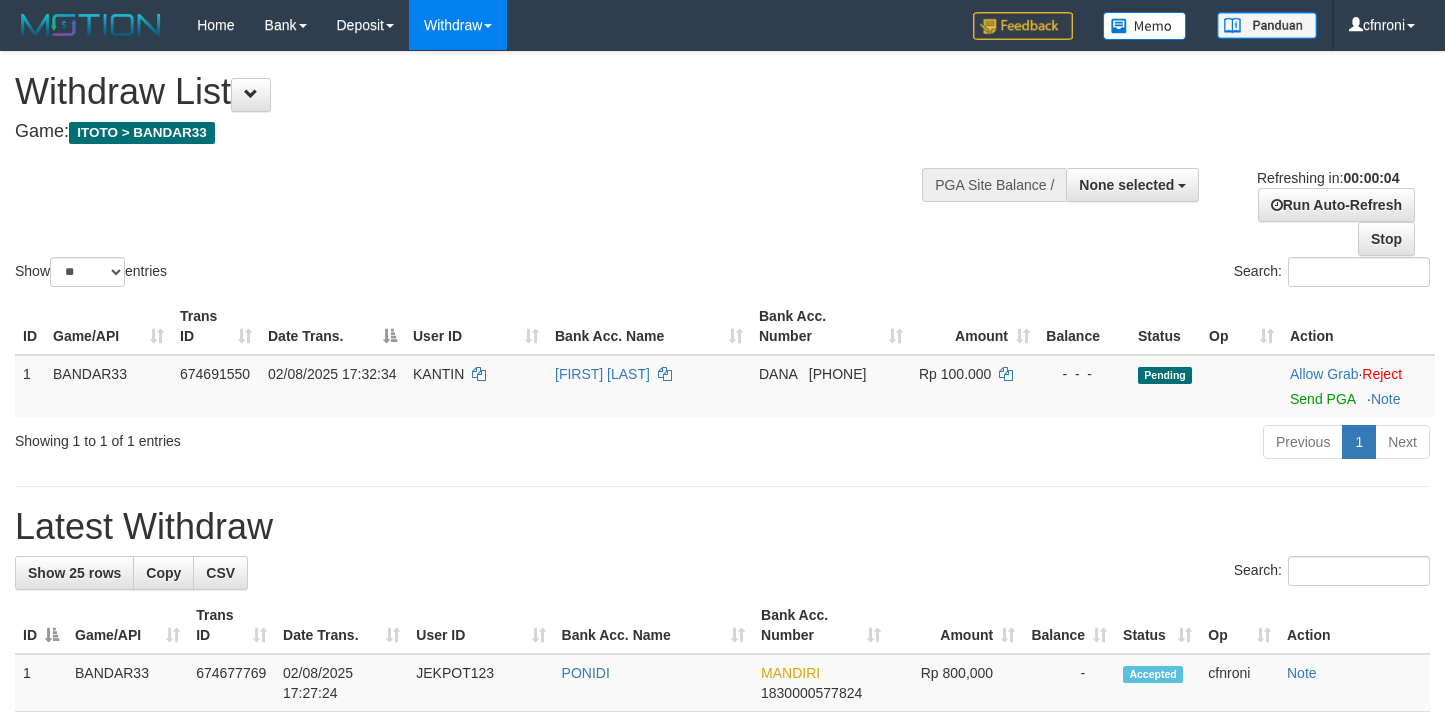 scroll, scrollTop: 0, scrollLeft: 0, axis: both 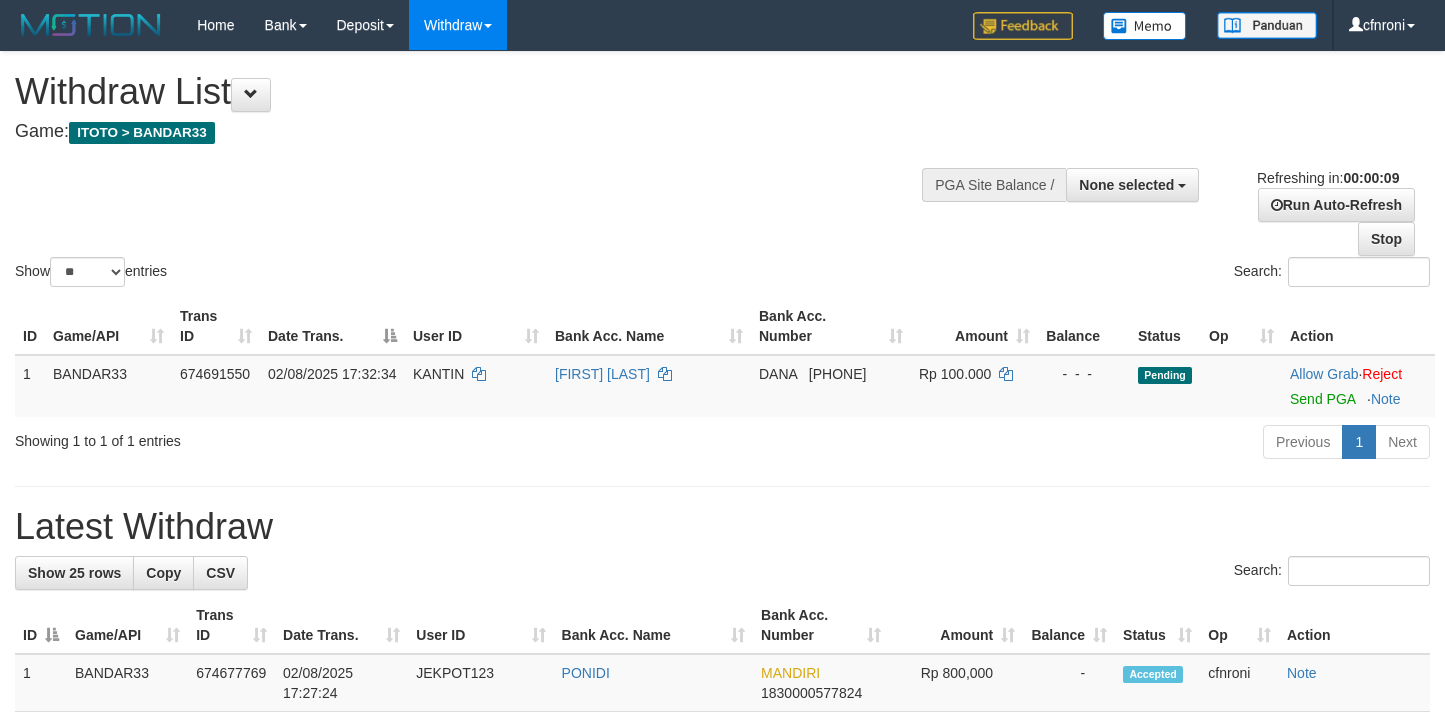 select 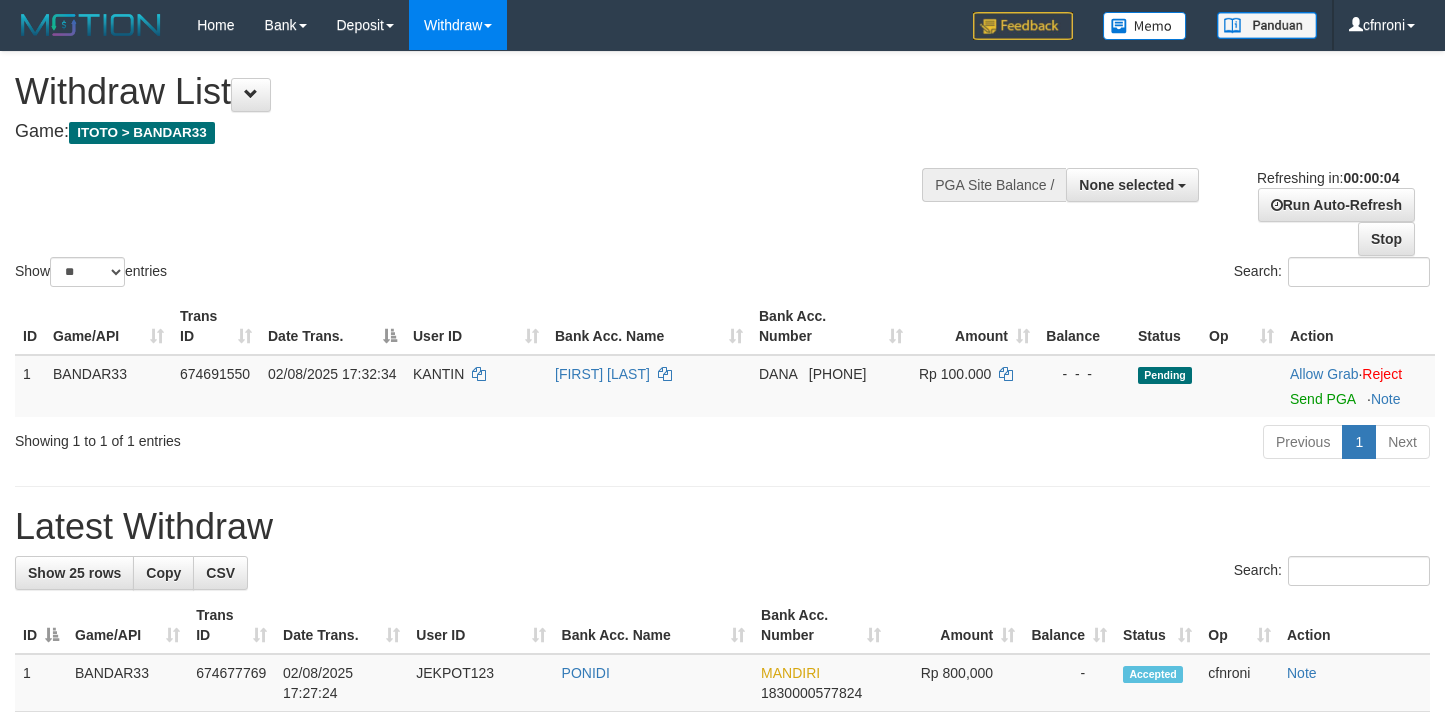 scroll, scrollTop: 0, scrollLeft: 0, axis: both 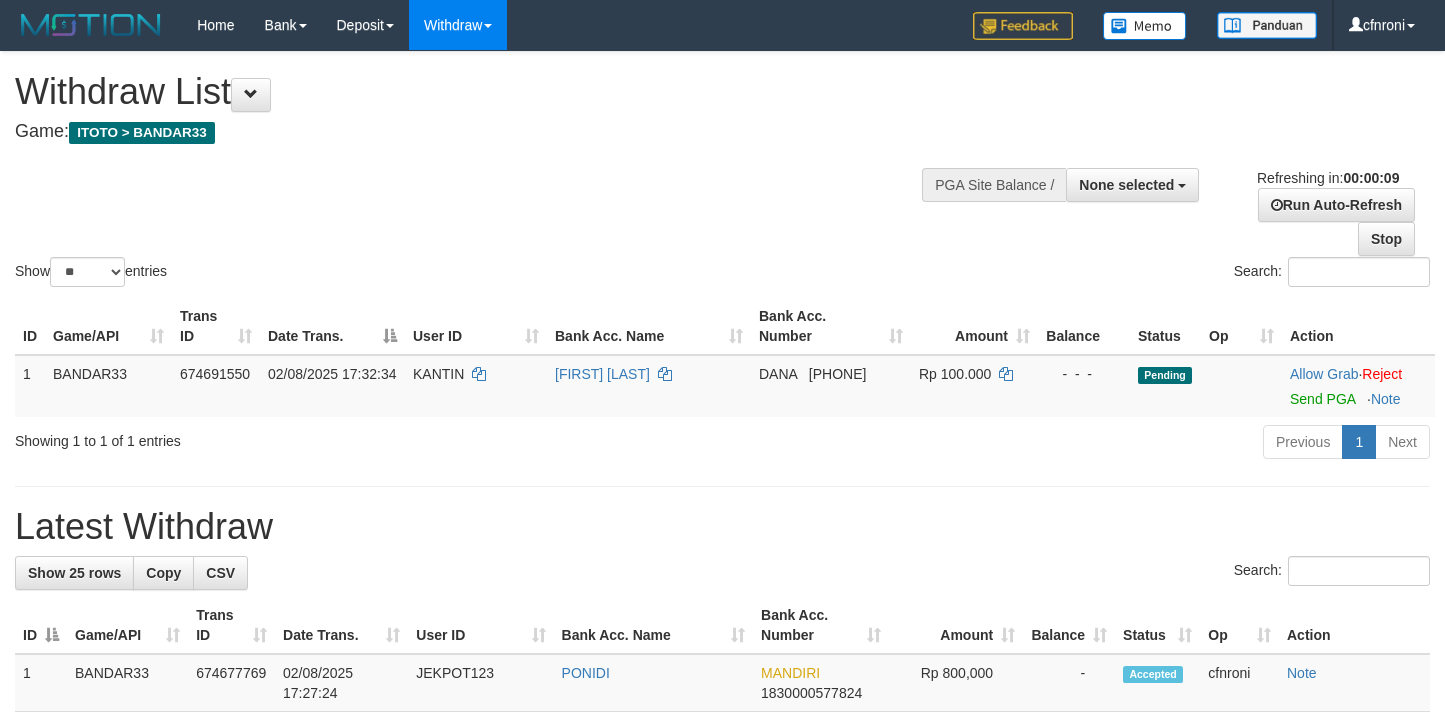 select 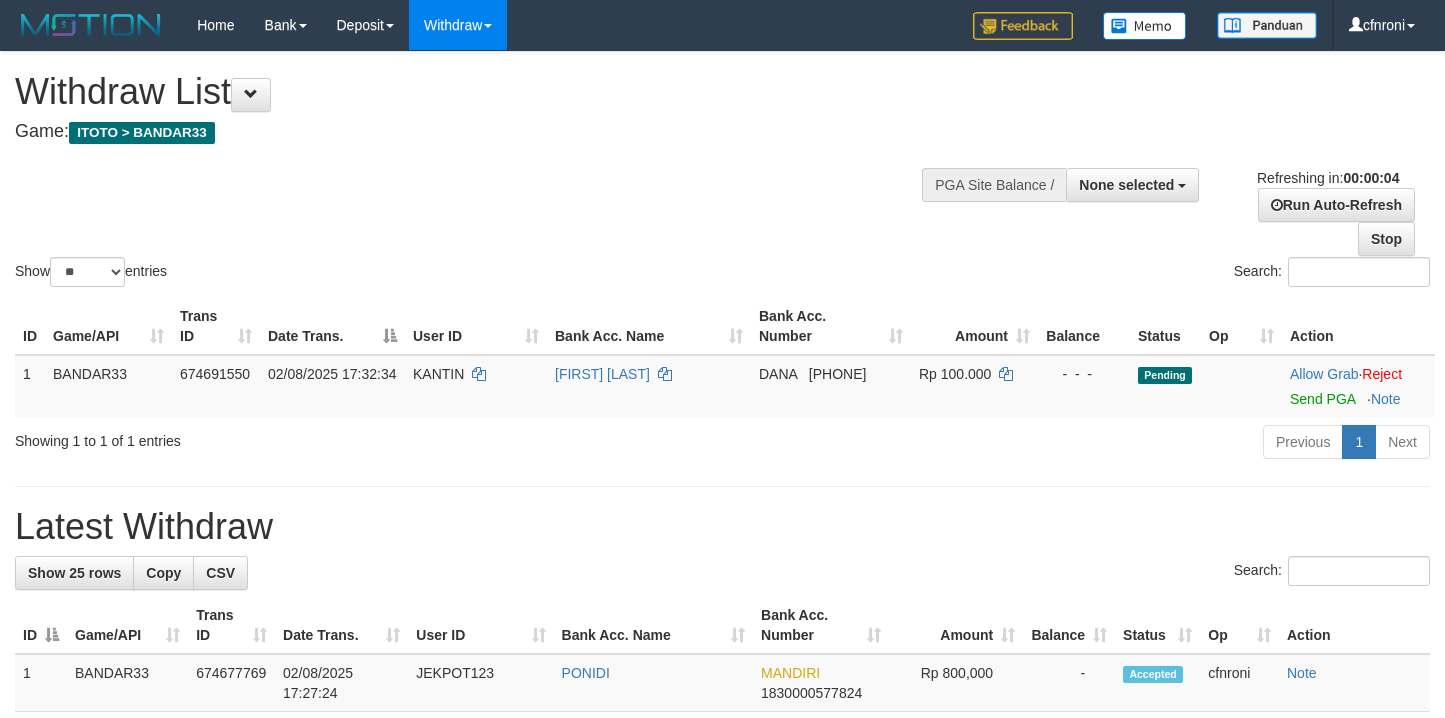 scroll, scrollTop: 0, scrollLeft: 0, axis: both 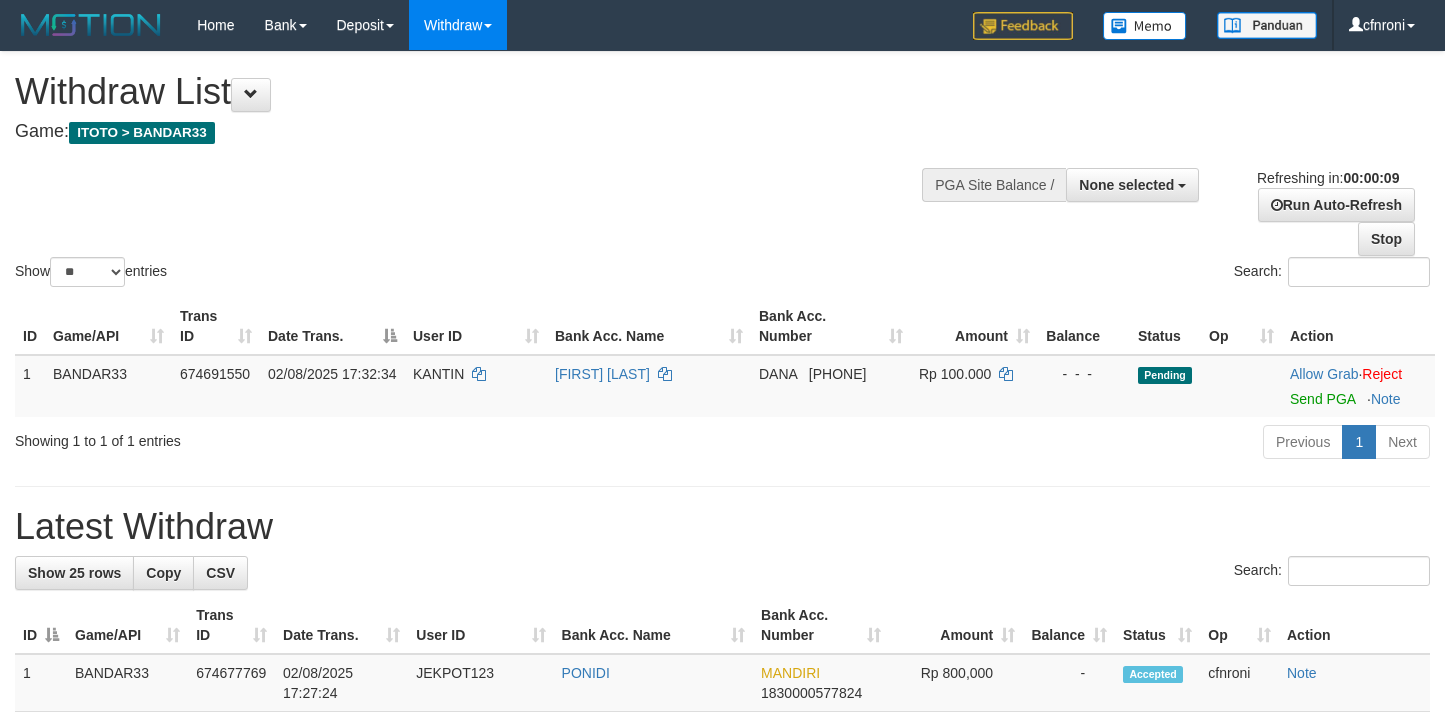 select 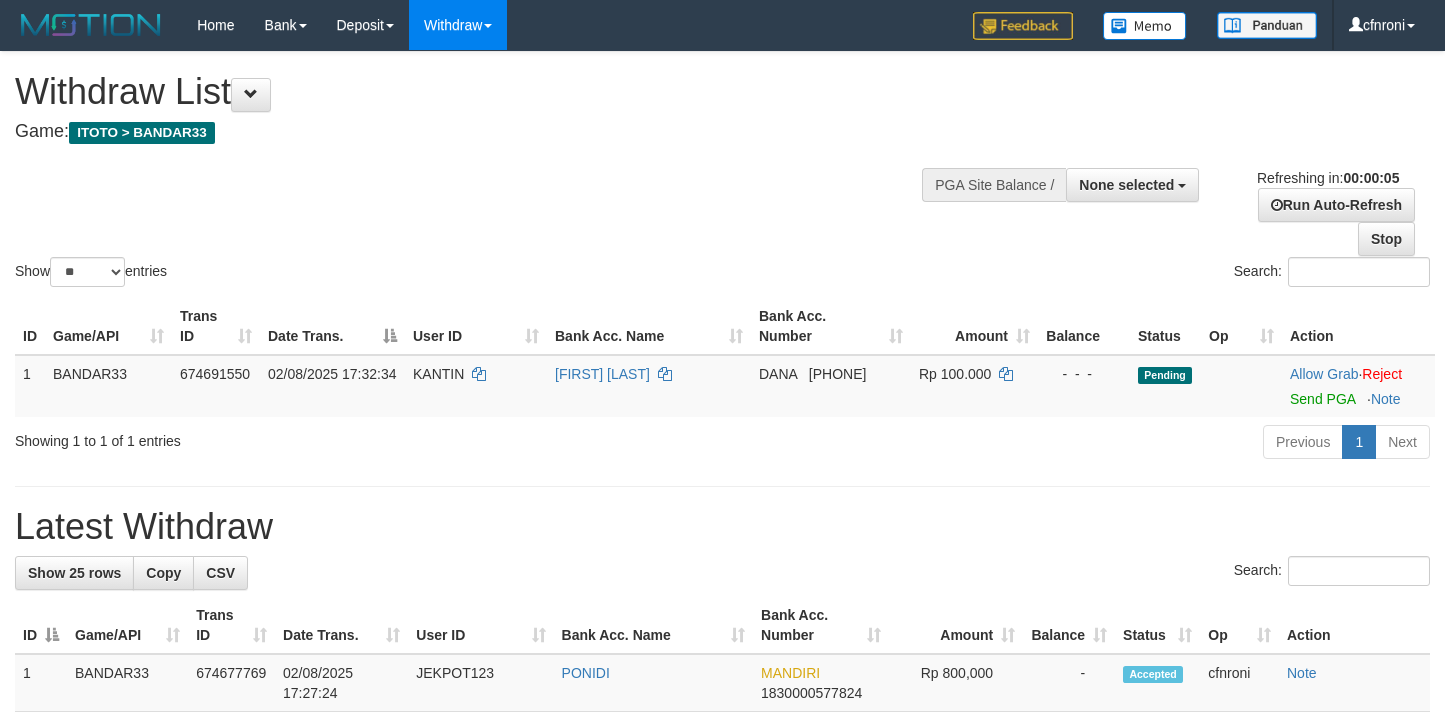 scroll, scrollTop: 0, scrollLeft: 0, axis: both 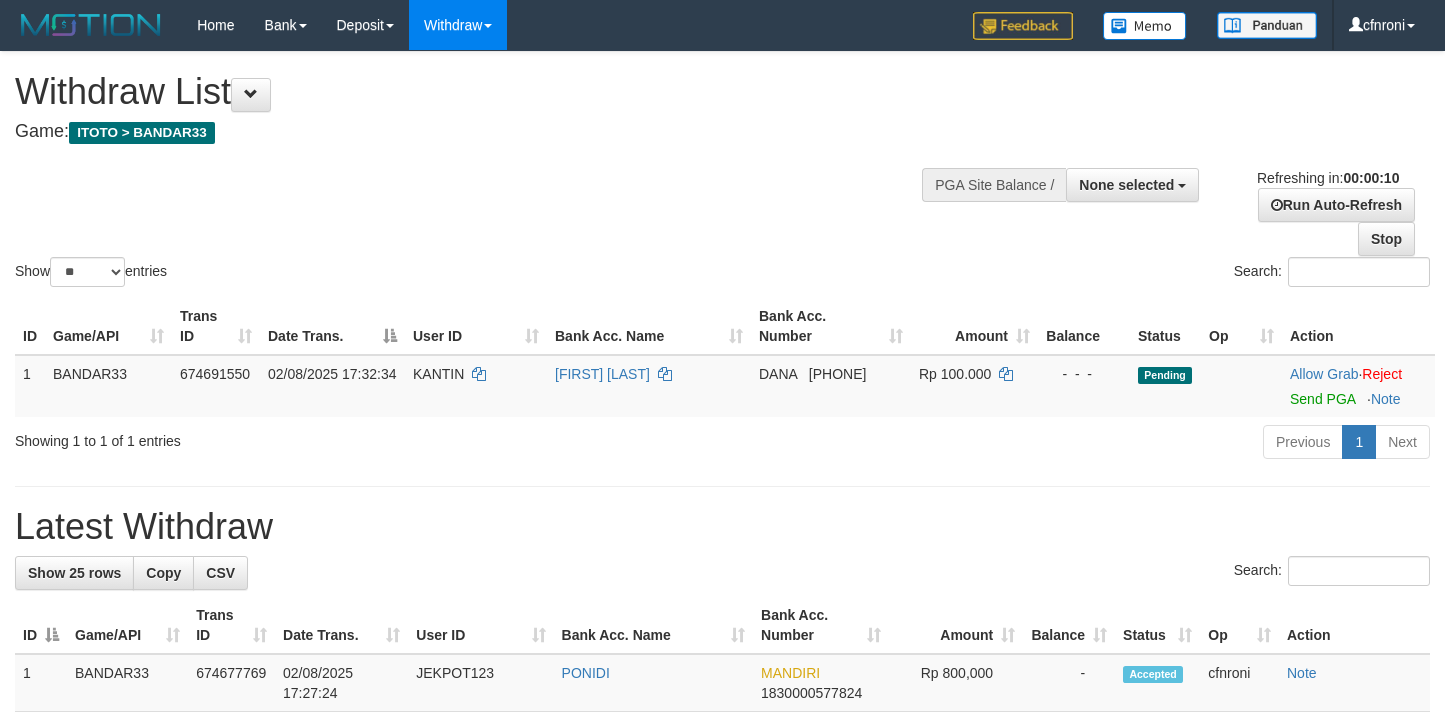 select 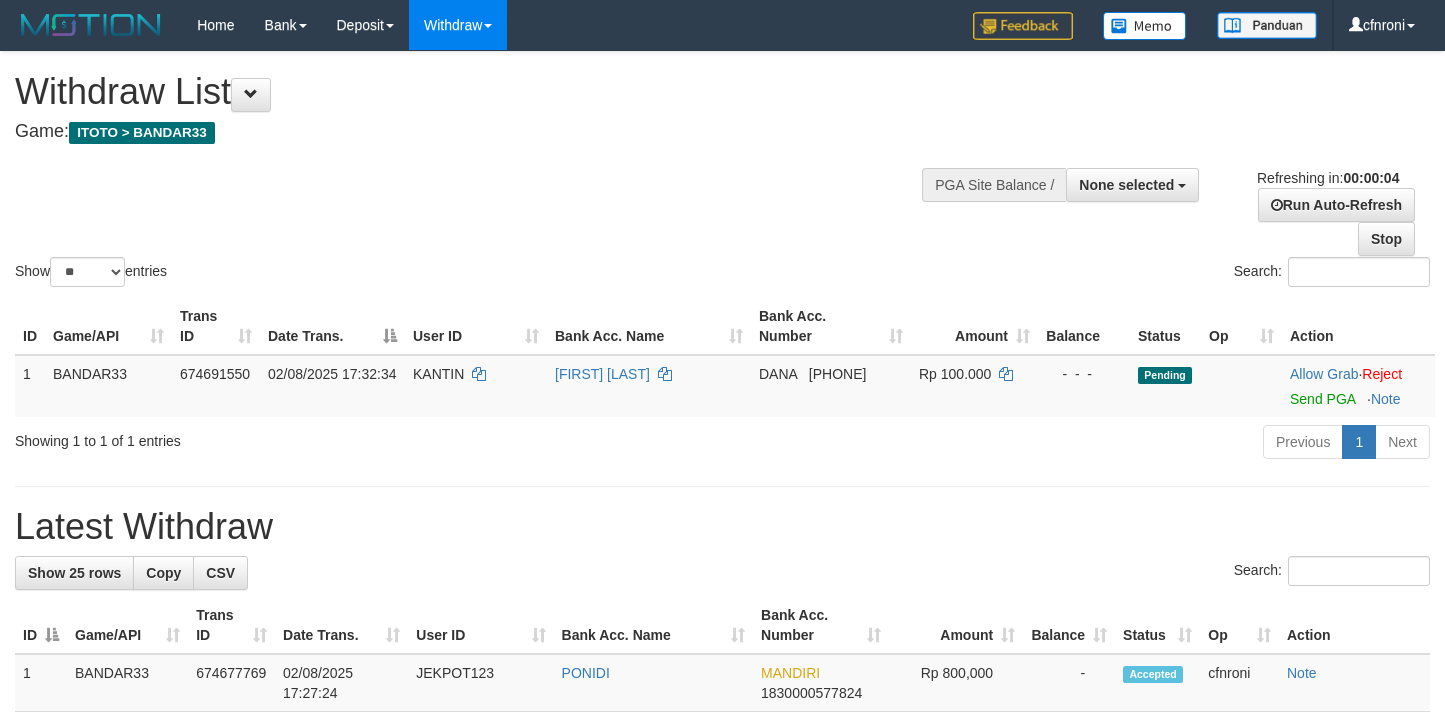 scroll, scrollTop: 0, scrollLeft: 0, axis: both 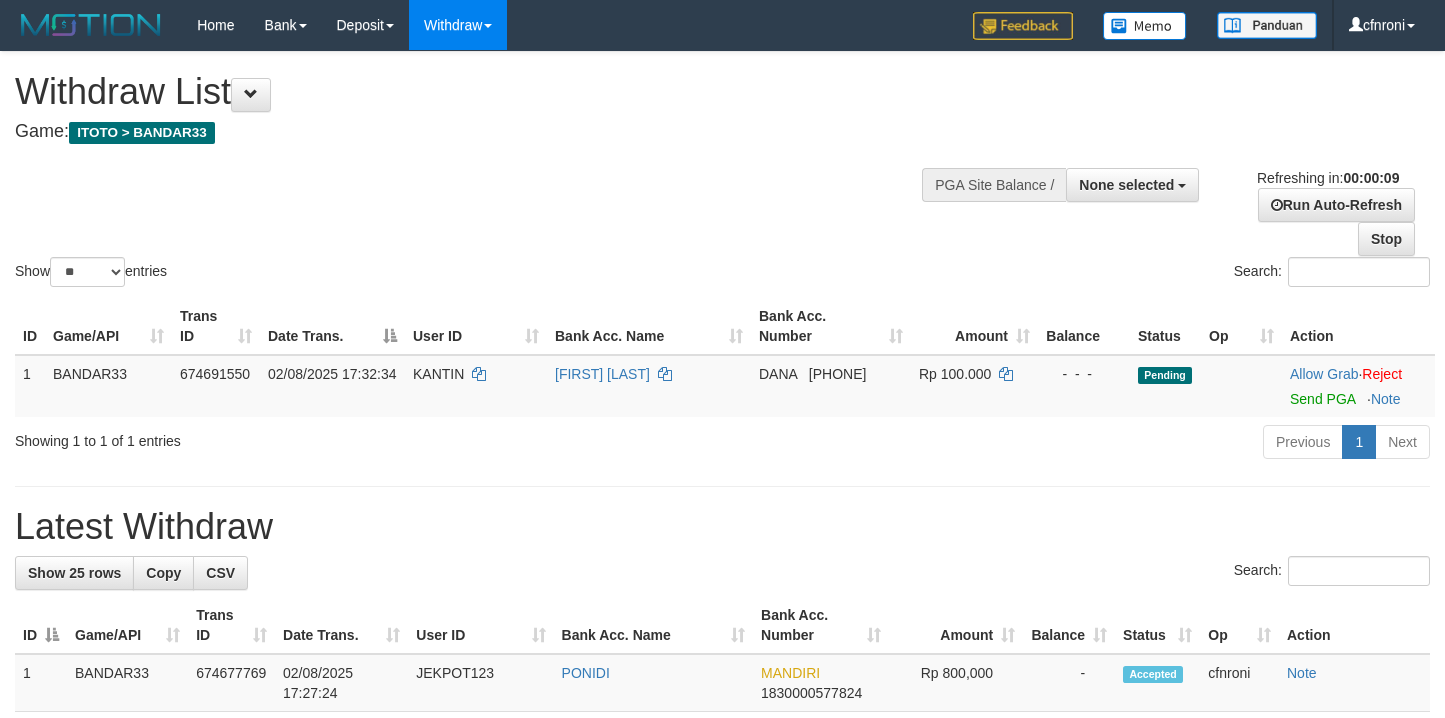 select 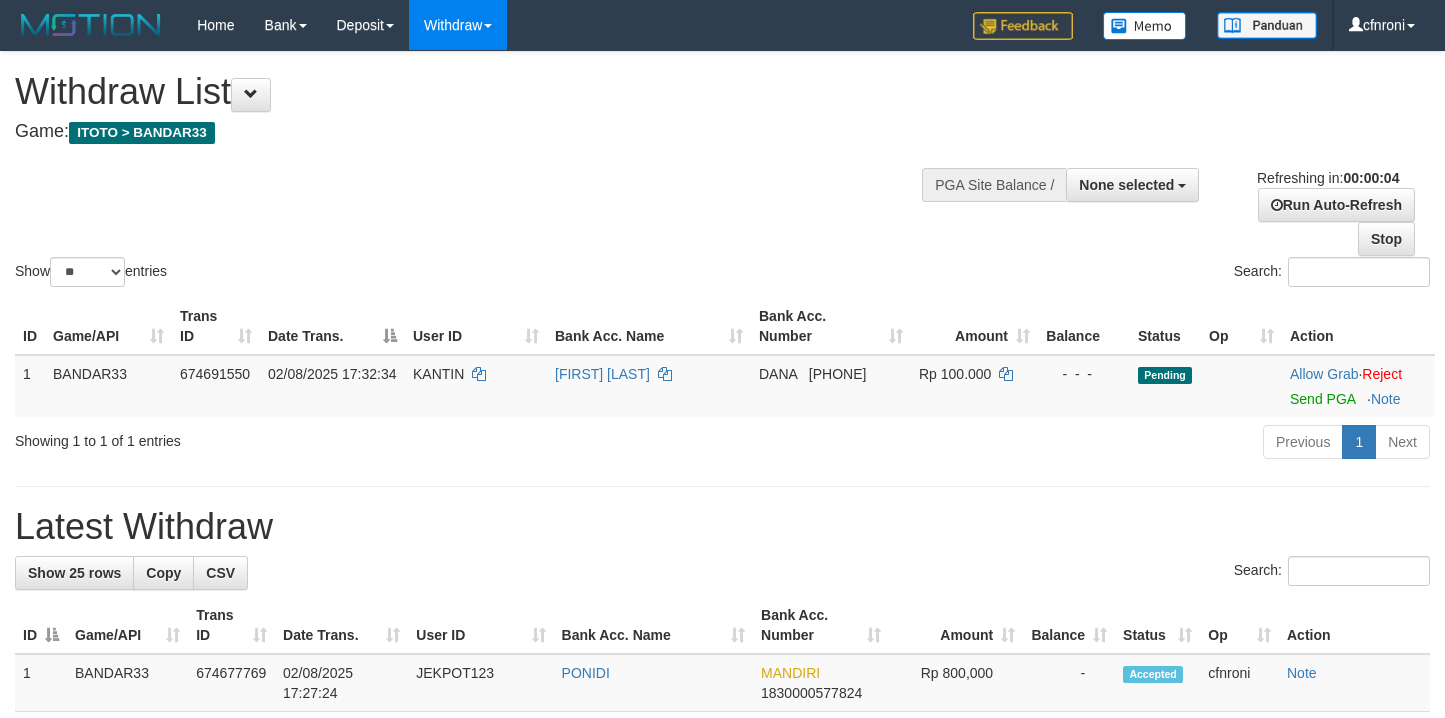 scroll, scrollTop: 0, scrollLeft: 0, axis: both 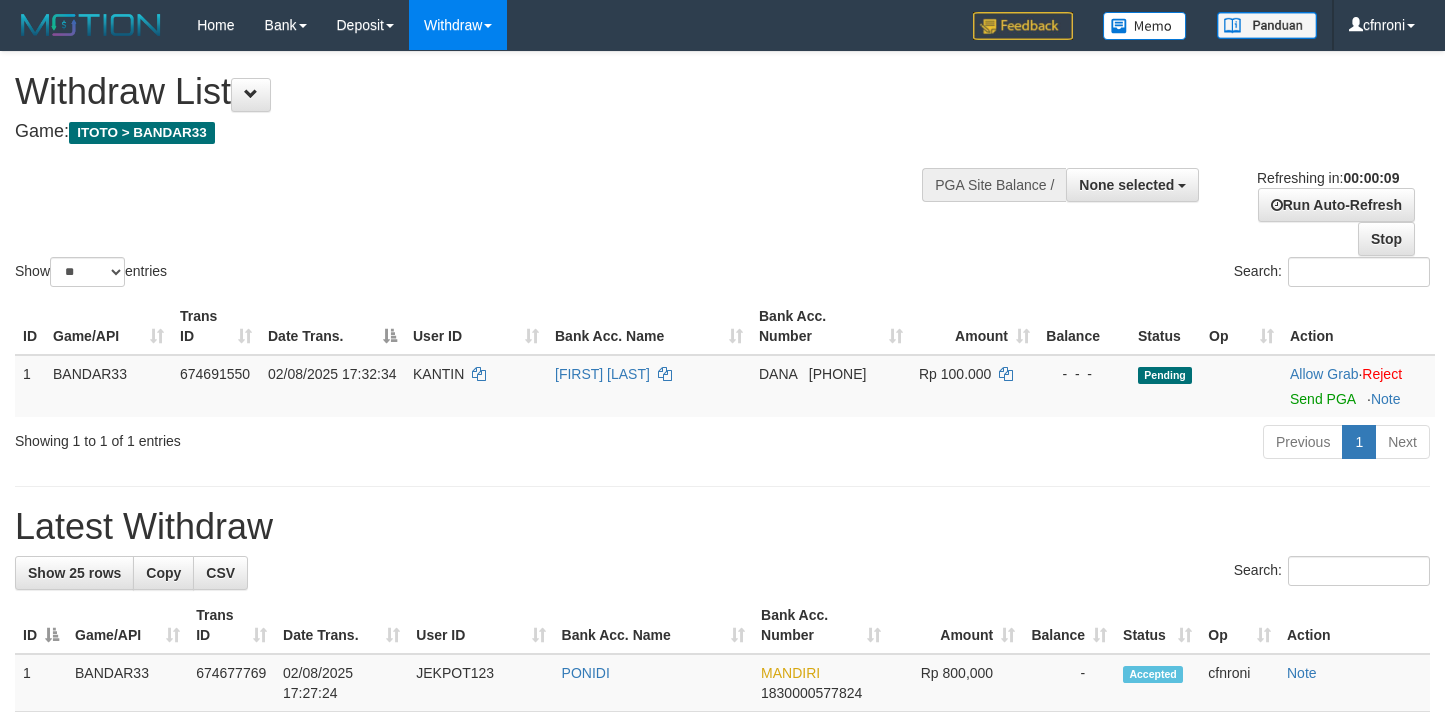 select 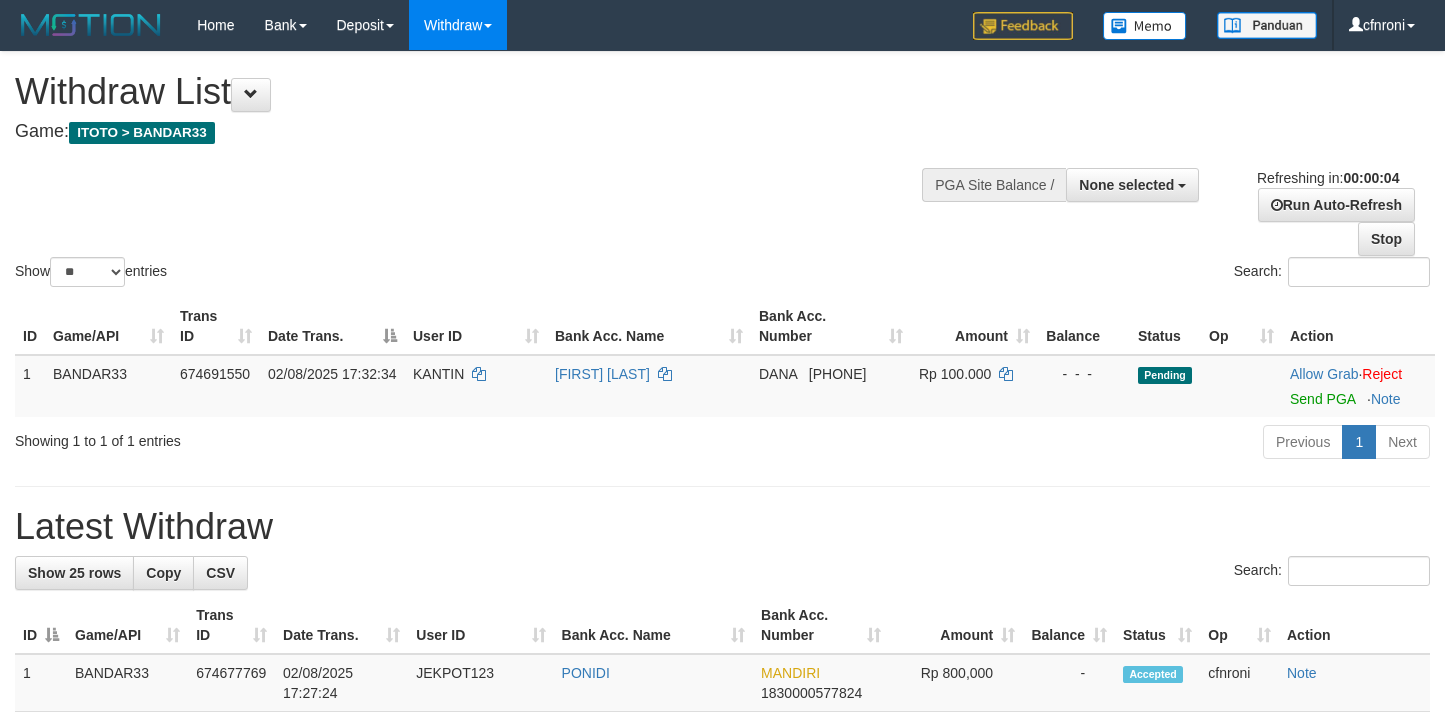 scroll, scrollTop: 0, scrollLeft: 0, axis: both 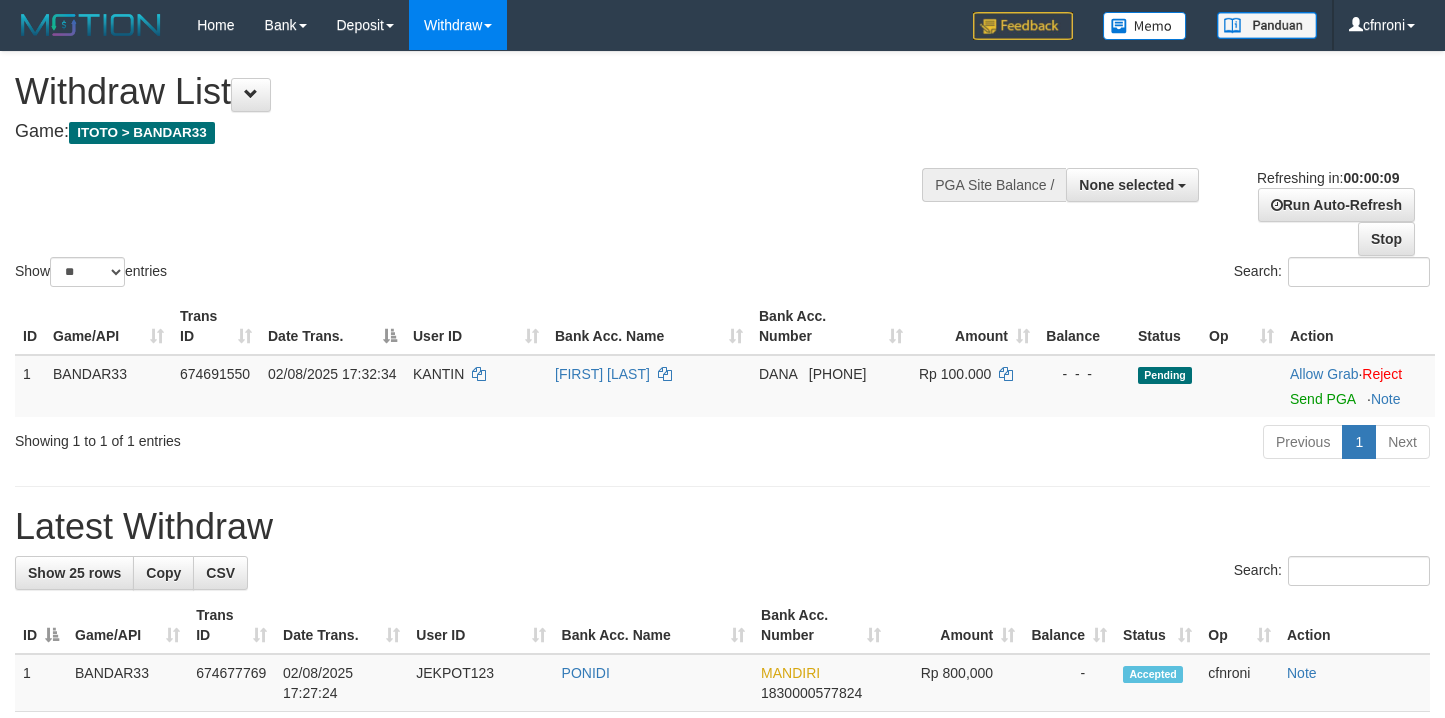 select 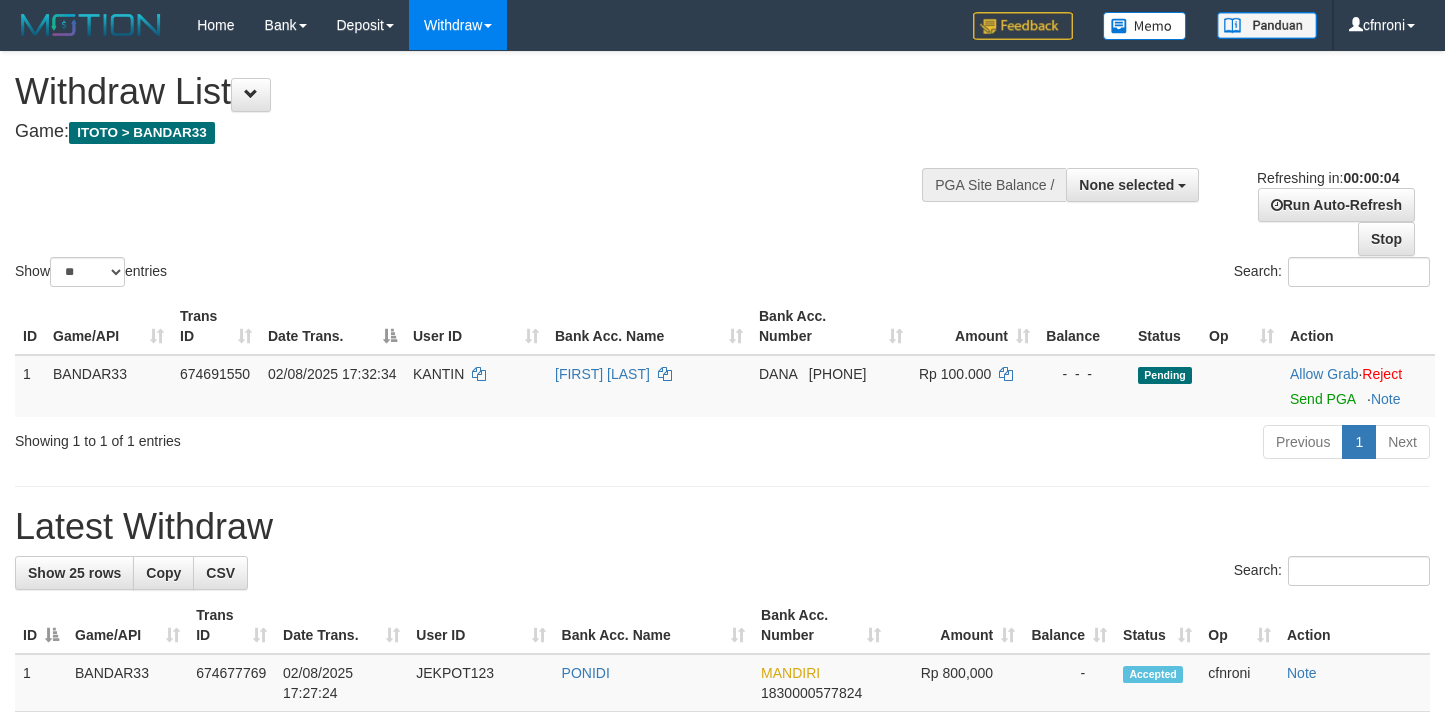 scroll, scrollTop: 0, scrollLeft: 0, axis: both 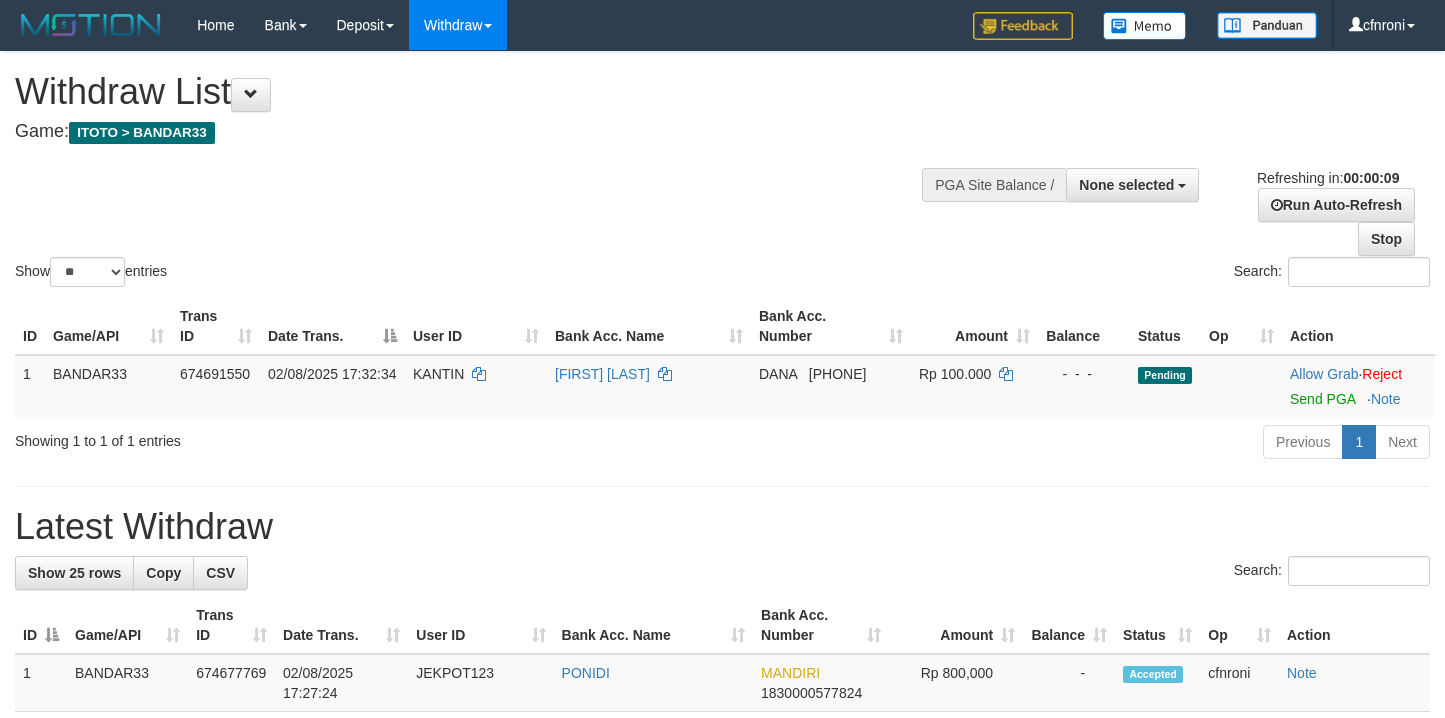 select 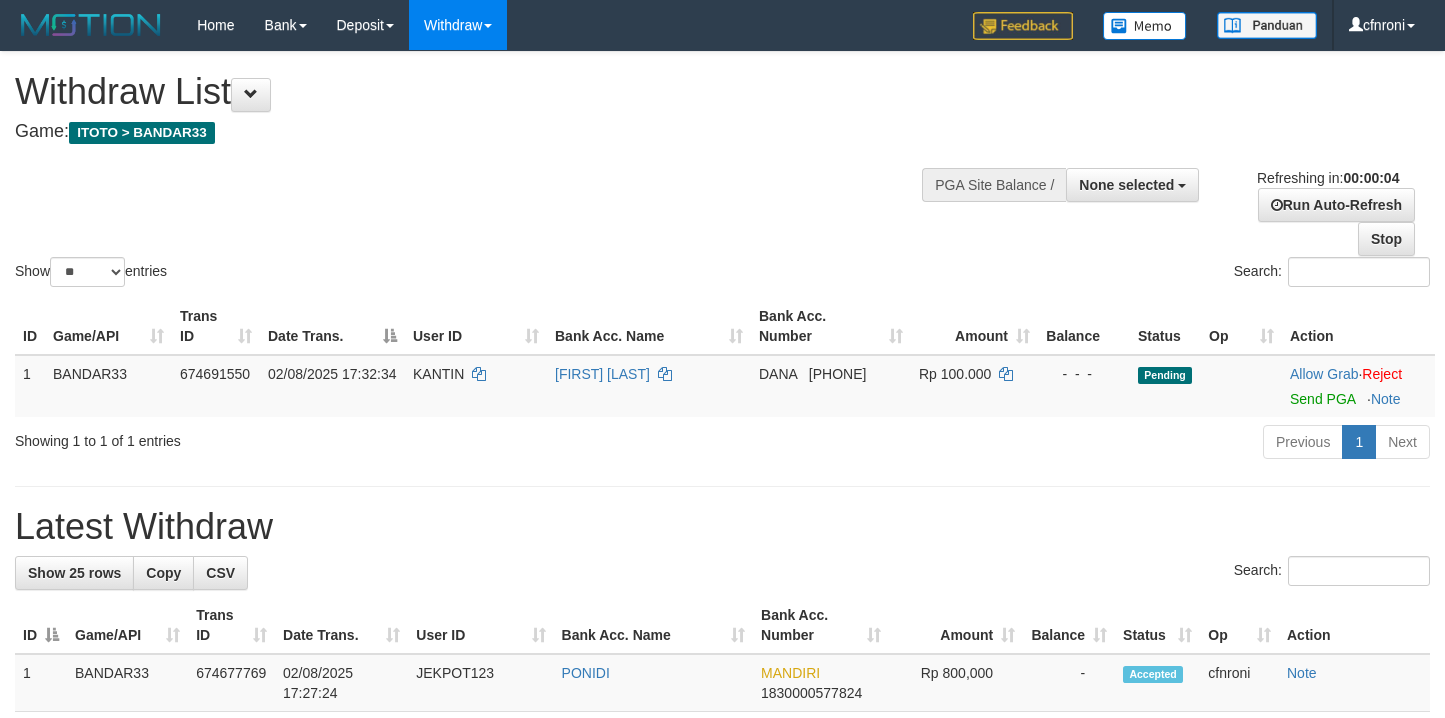 scroll, scrollTop: 0, scrollLeft: 0, axis: both 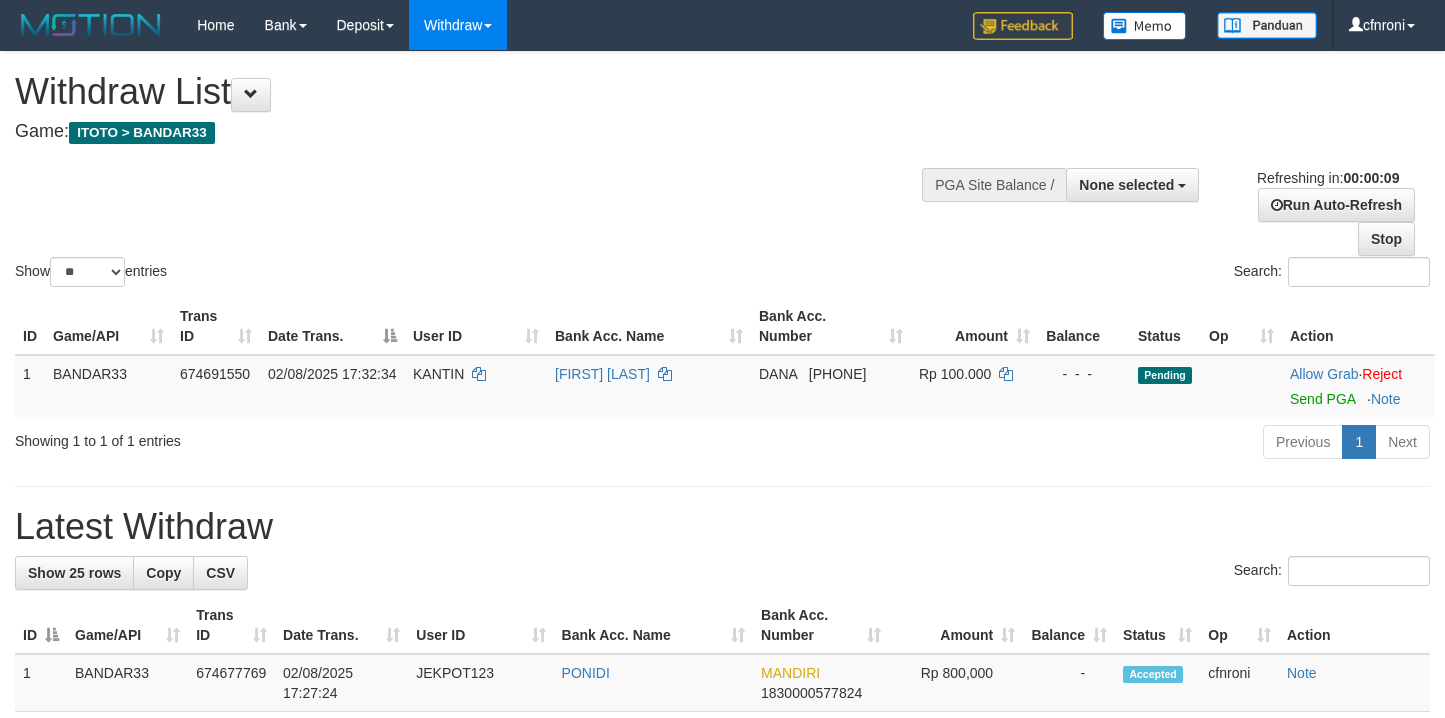select 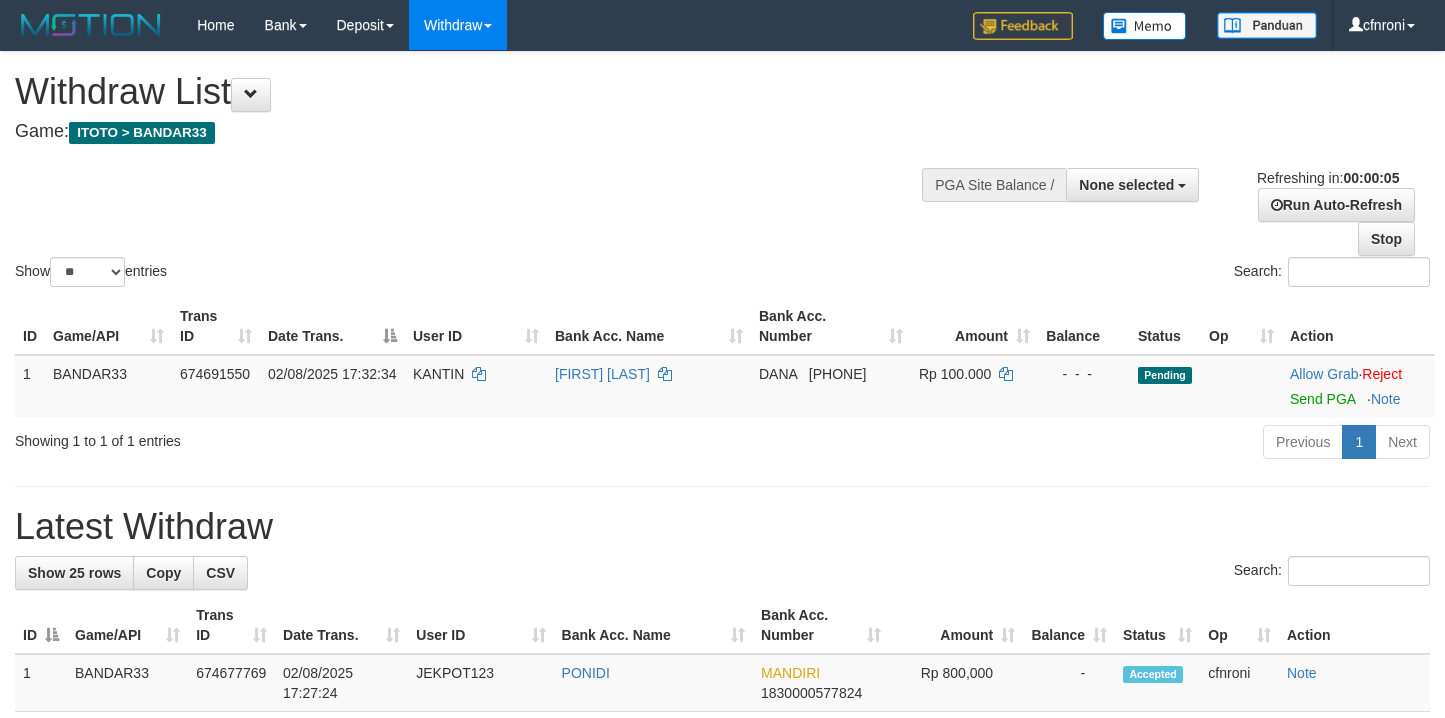 scroll, scrollTop: 0, scrollLeft: 0, axis: both 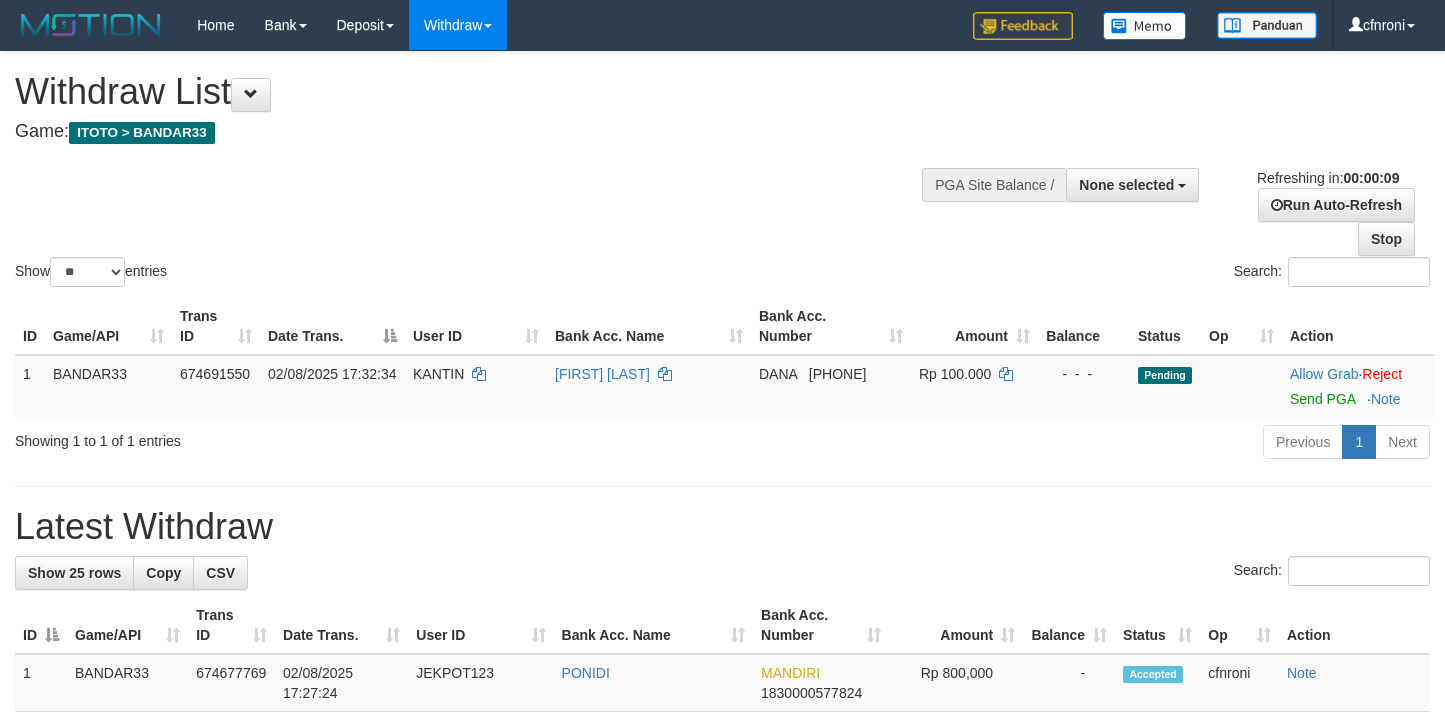 select 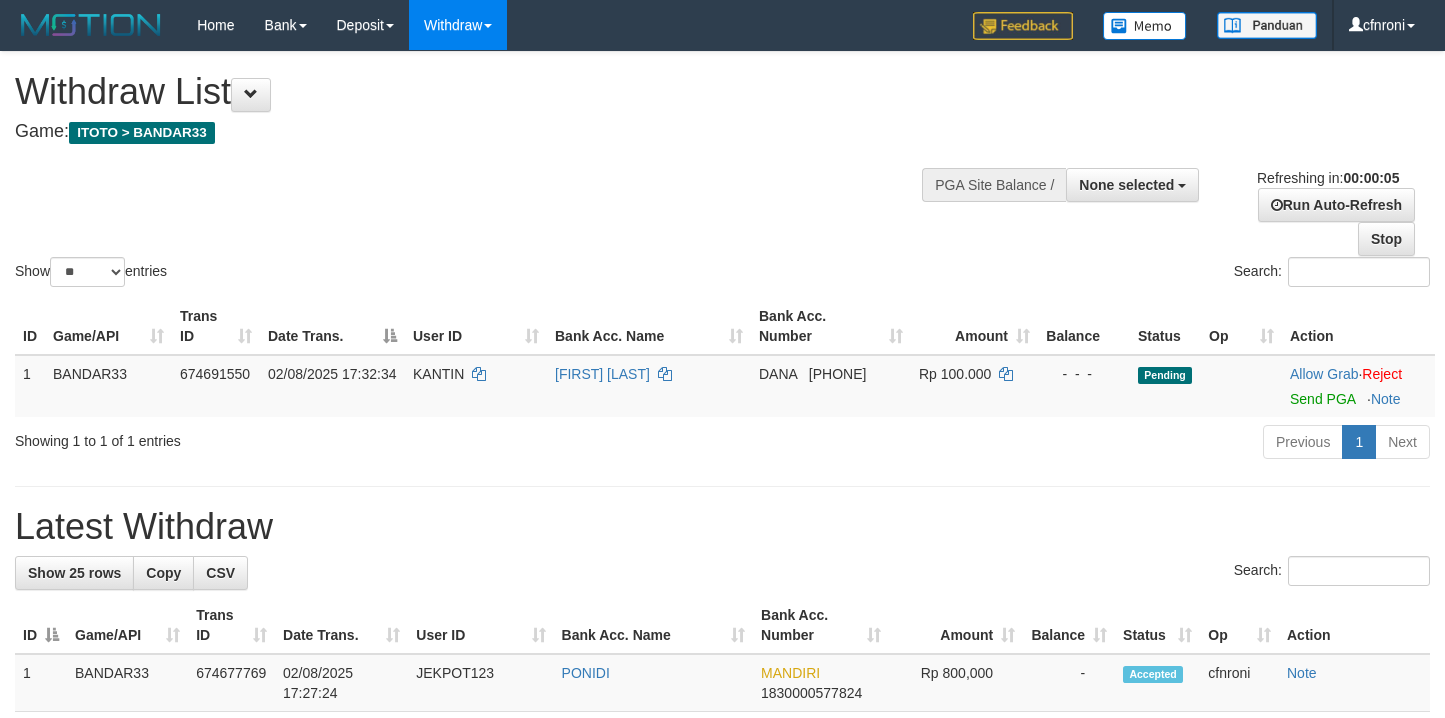 scroll, scrollTop: 0, scrollLeft: 0, axis: both 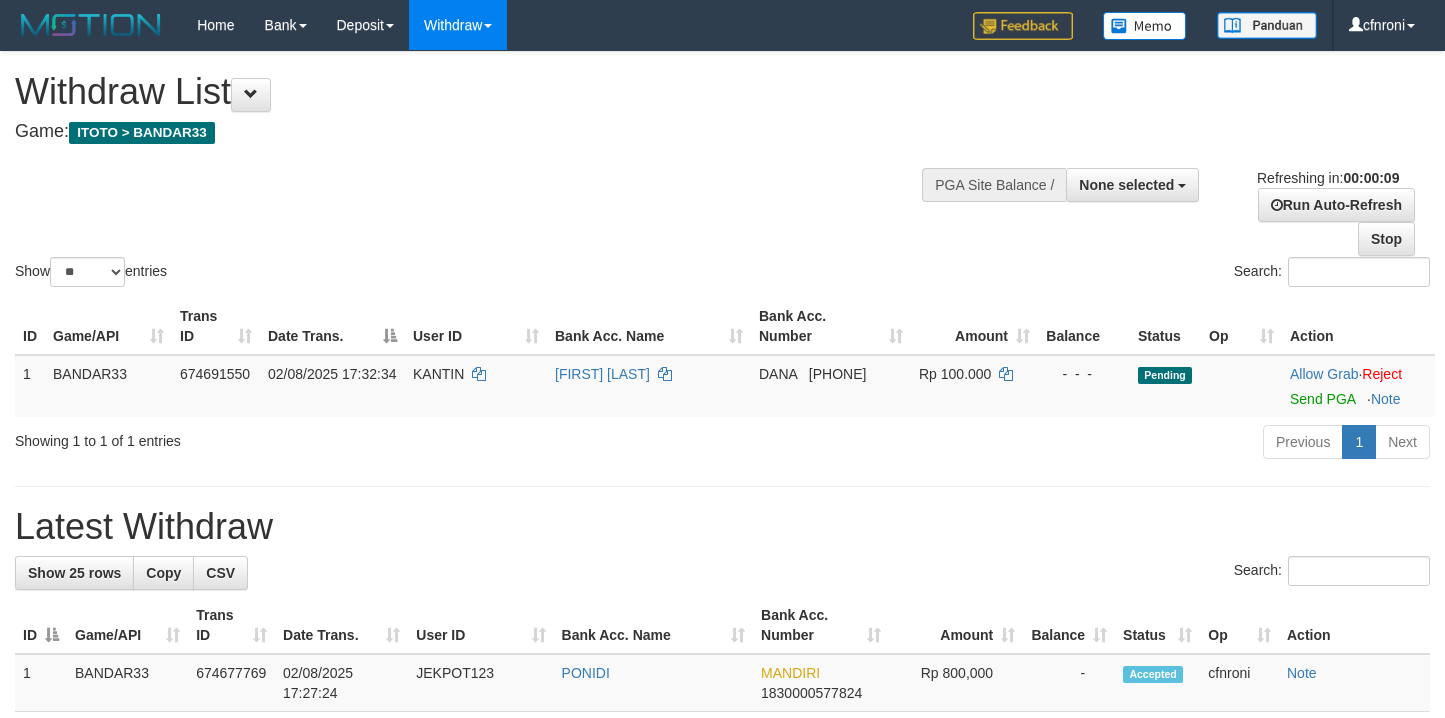 select 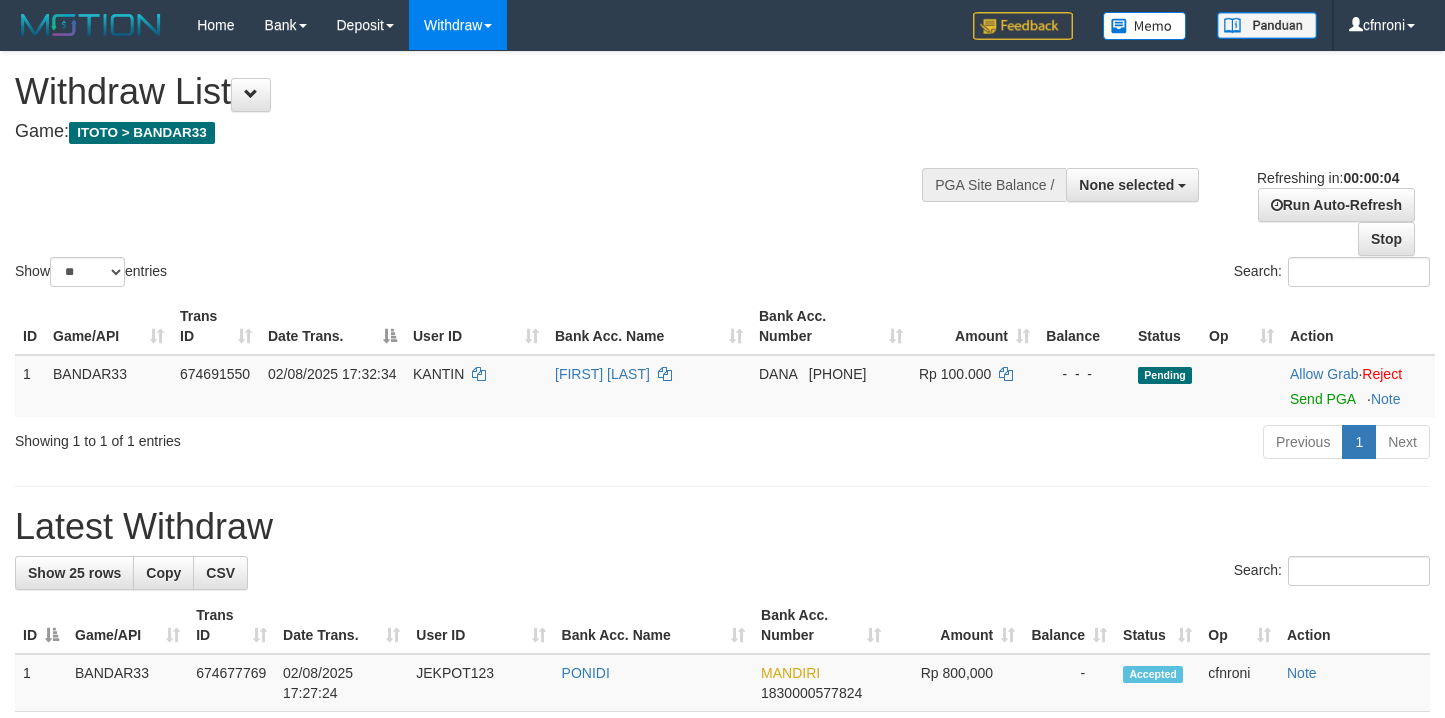 scroll, scrollTop: 0, scrollLeft: 0, axis: both 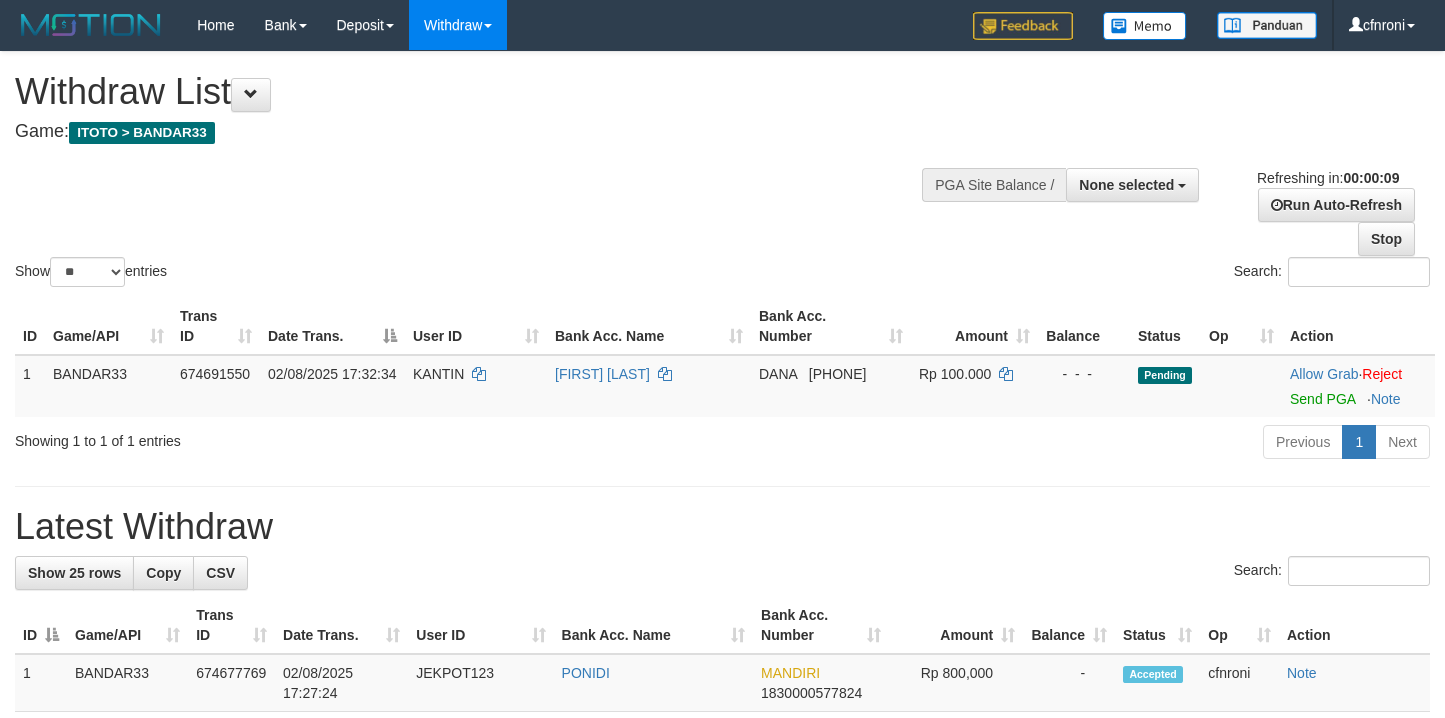 select 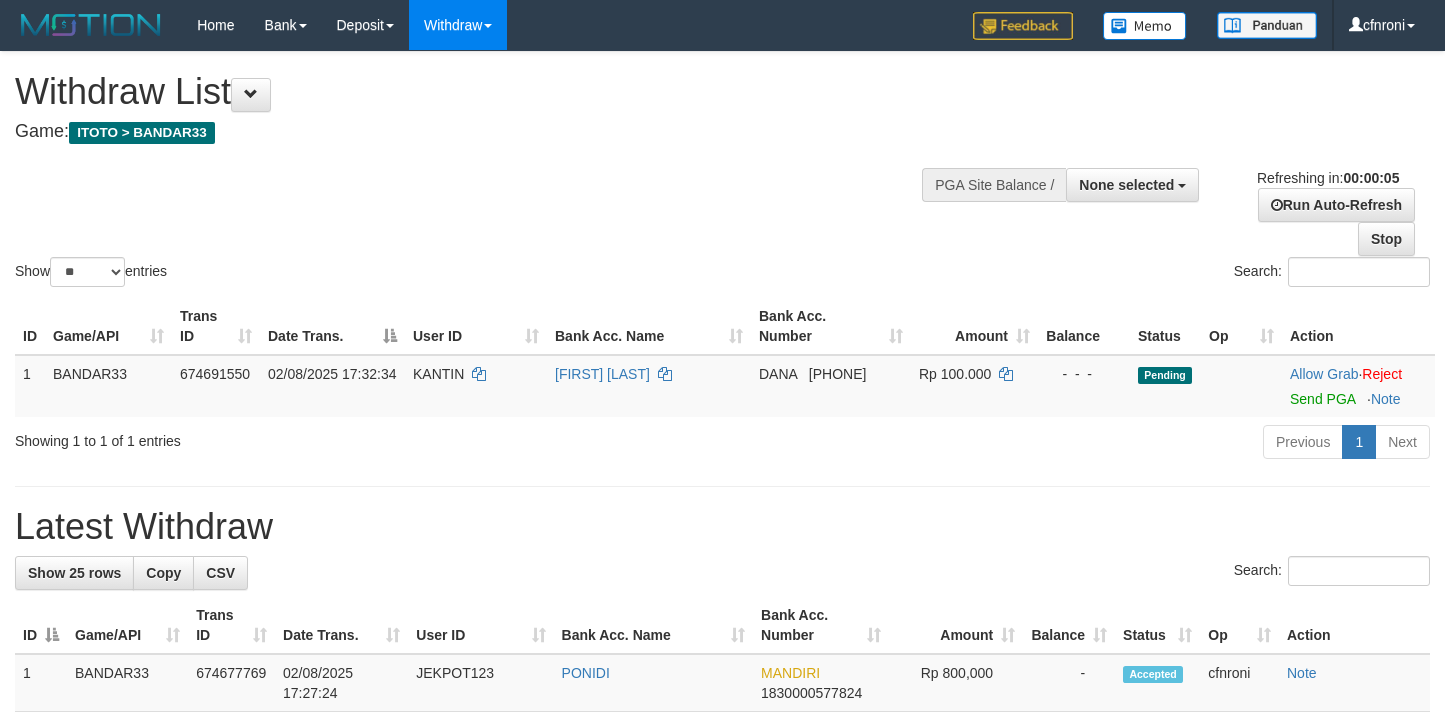scroll, scrollTop: 0, scrollLeft: 0, axis: both 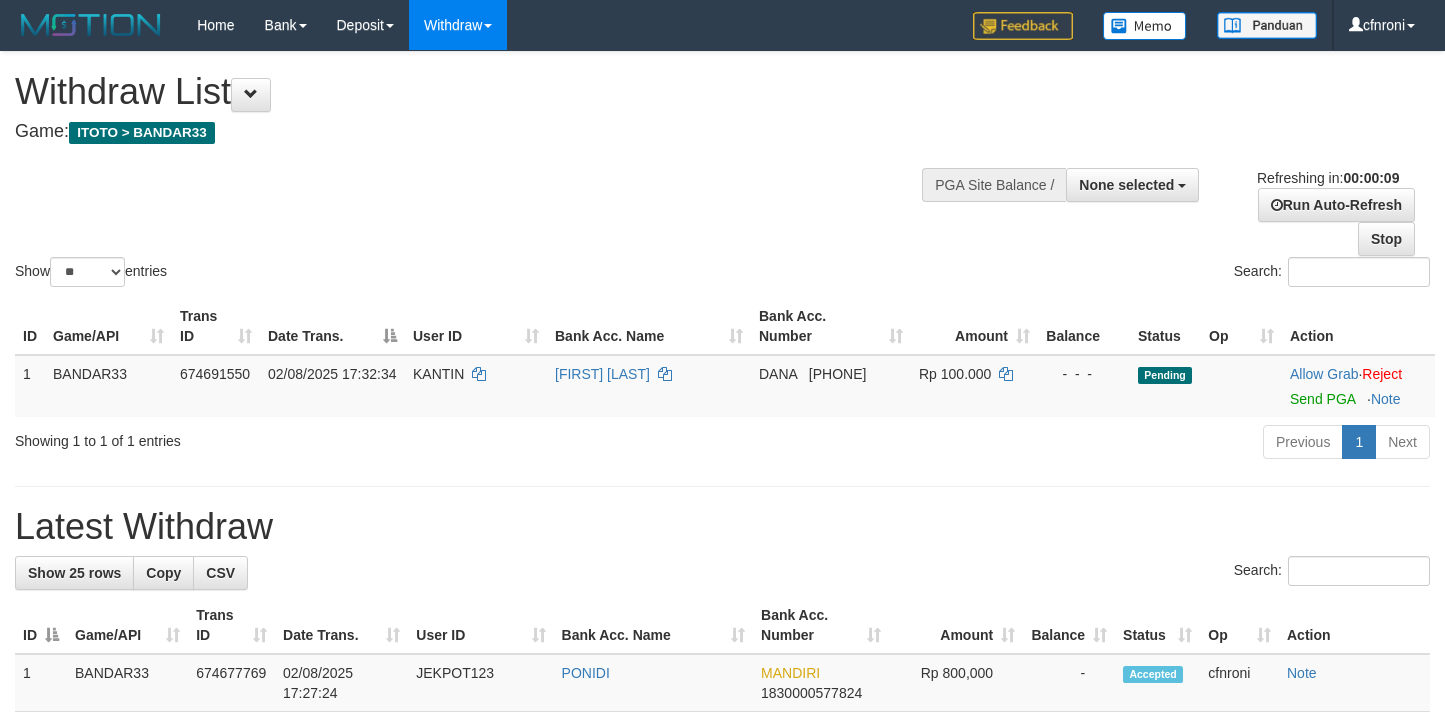 select 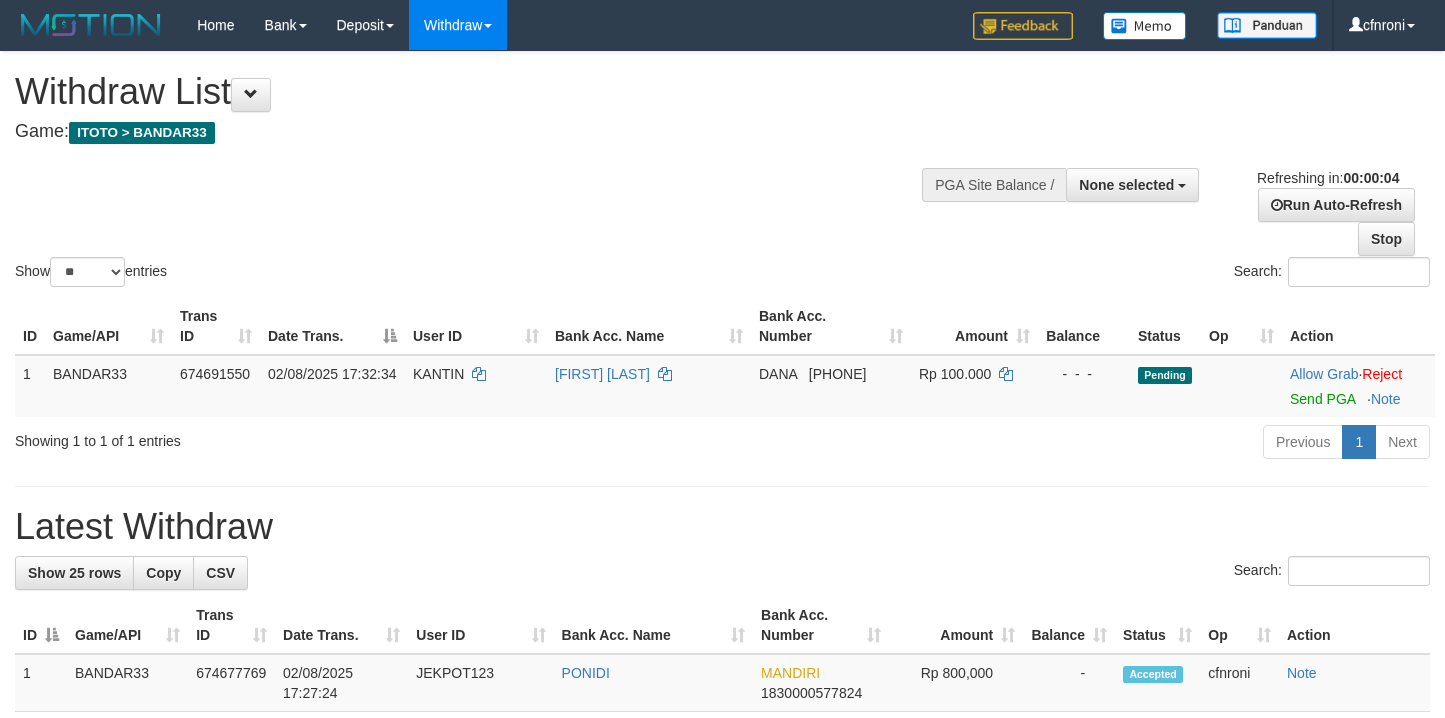 scroll, scrollTop: 0, scrollLeft: 0, axis: both 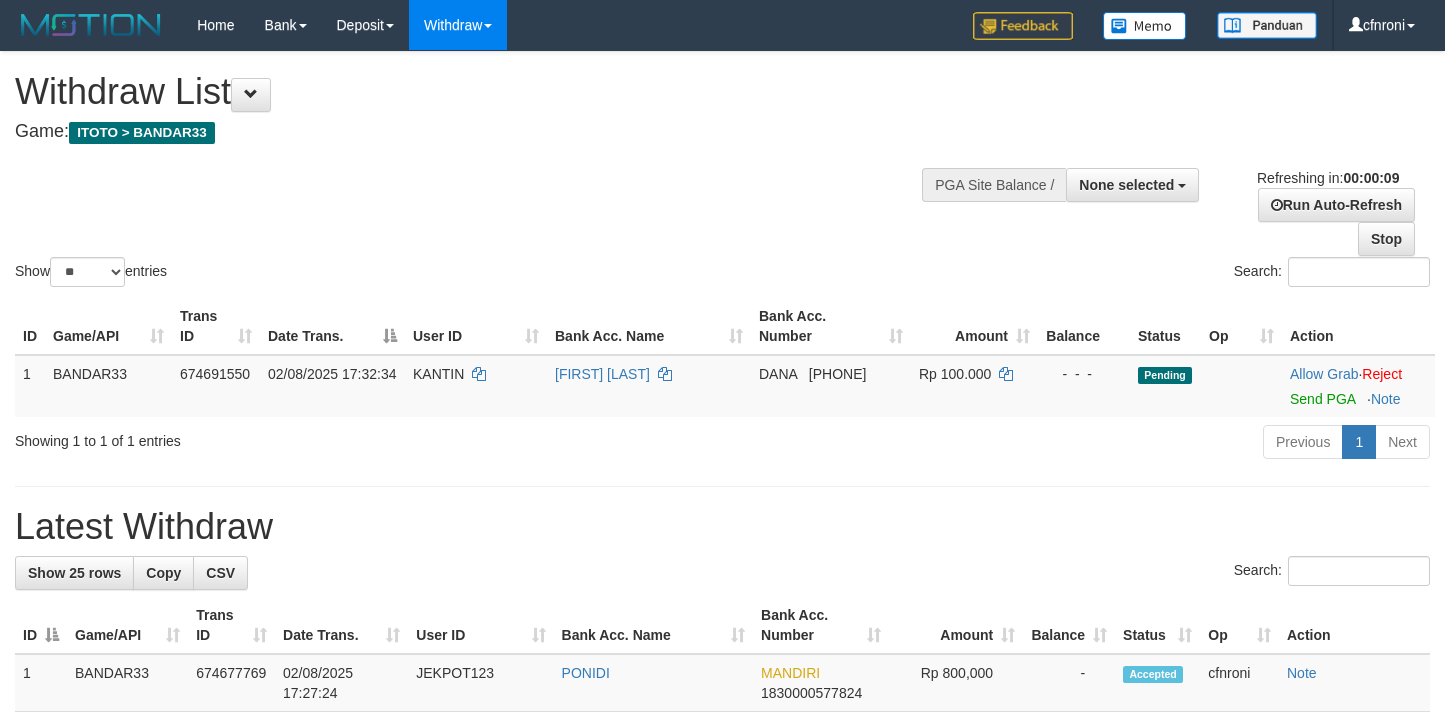 select 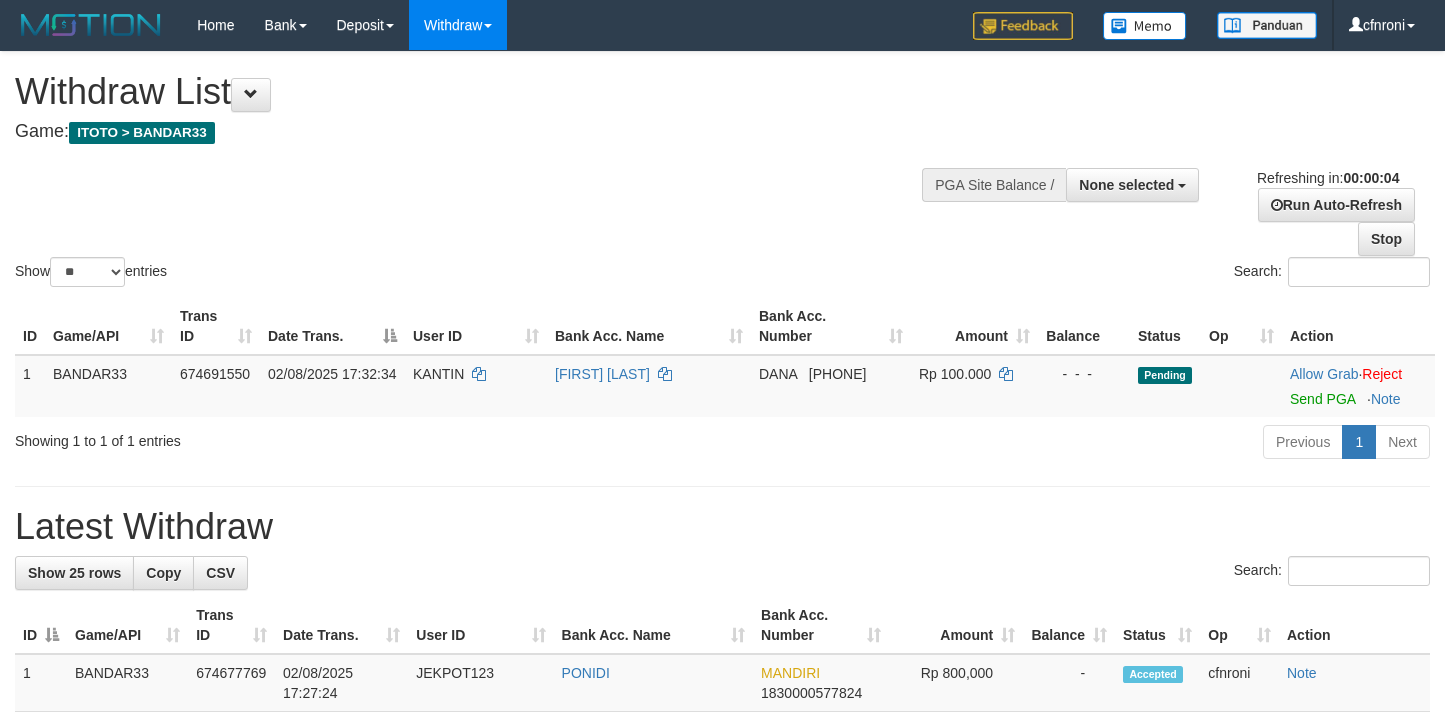 scroll, scrollTop: 0, scrollLeft: 0, axis: both 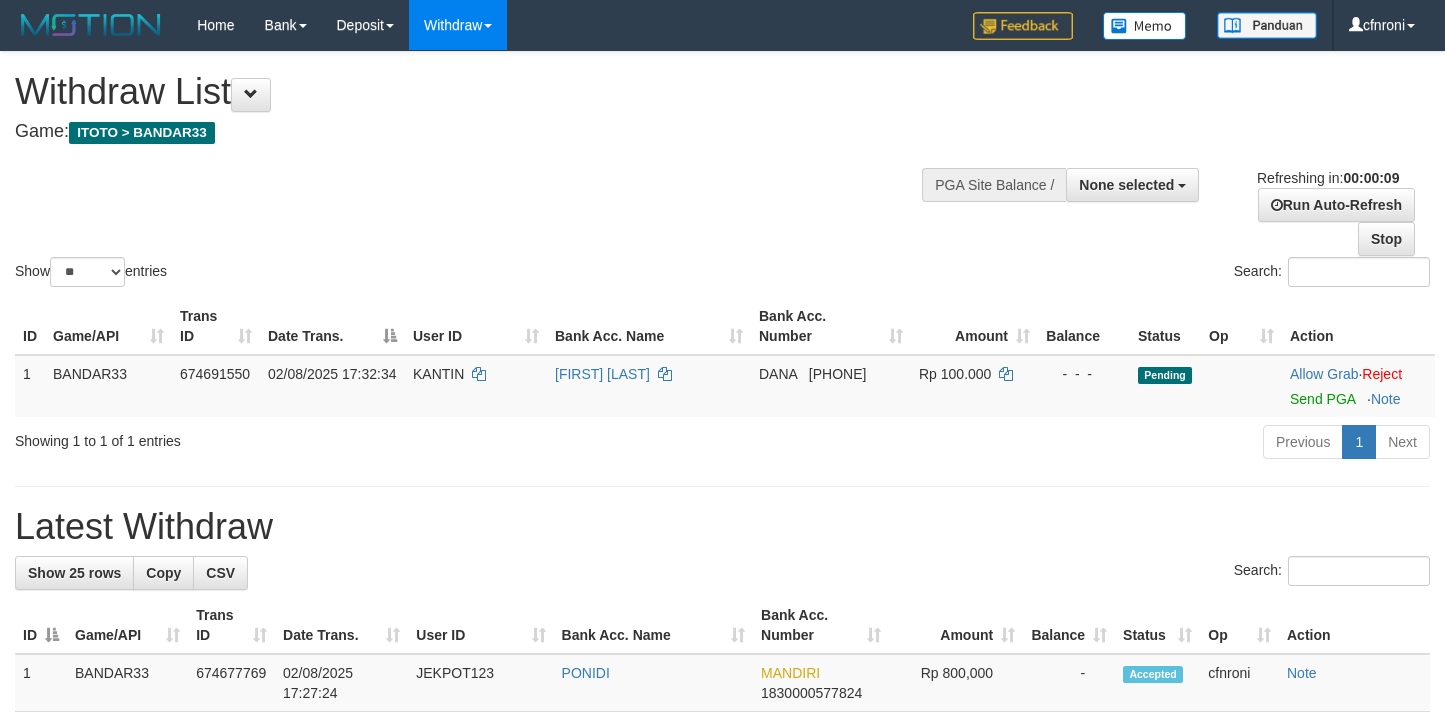 select 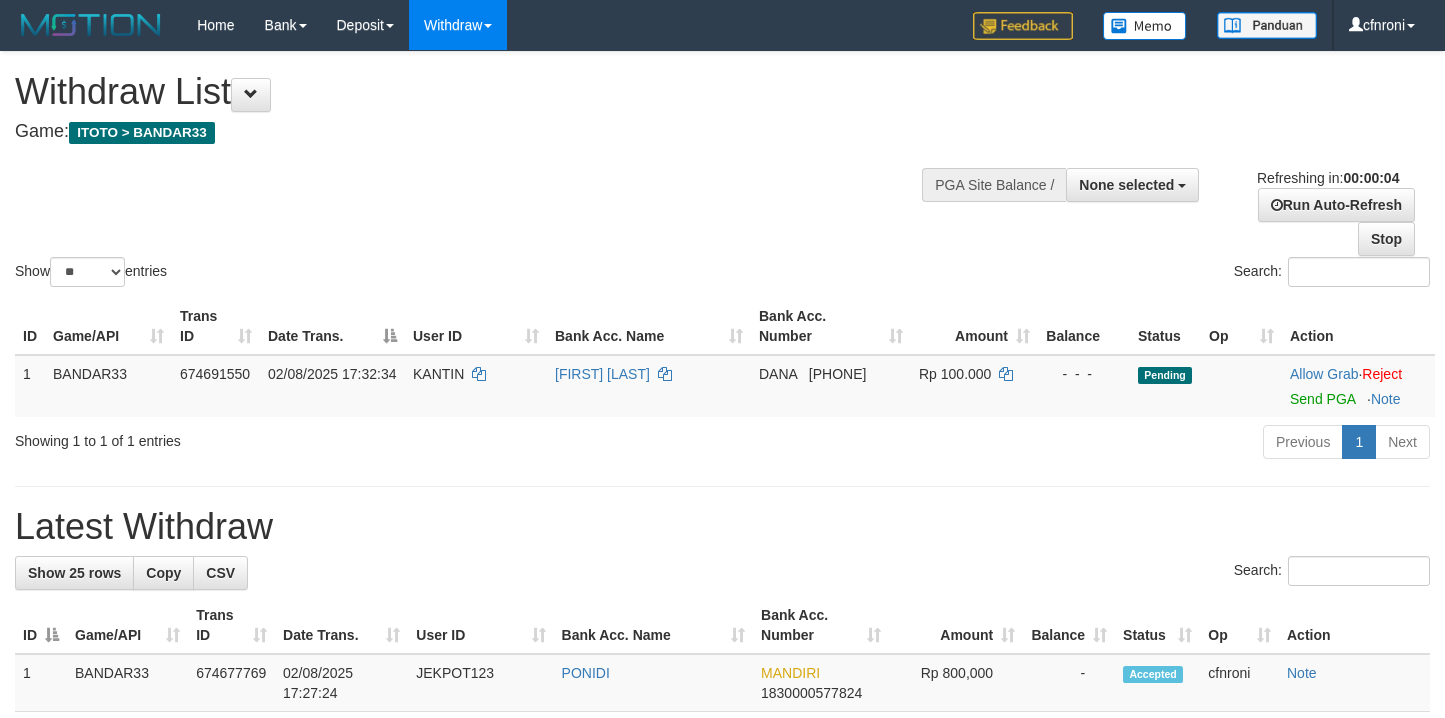 scroll, scrollTop: 0, scrollLeft: 0, axis: both 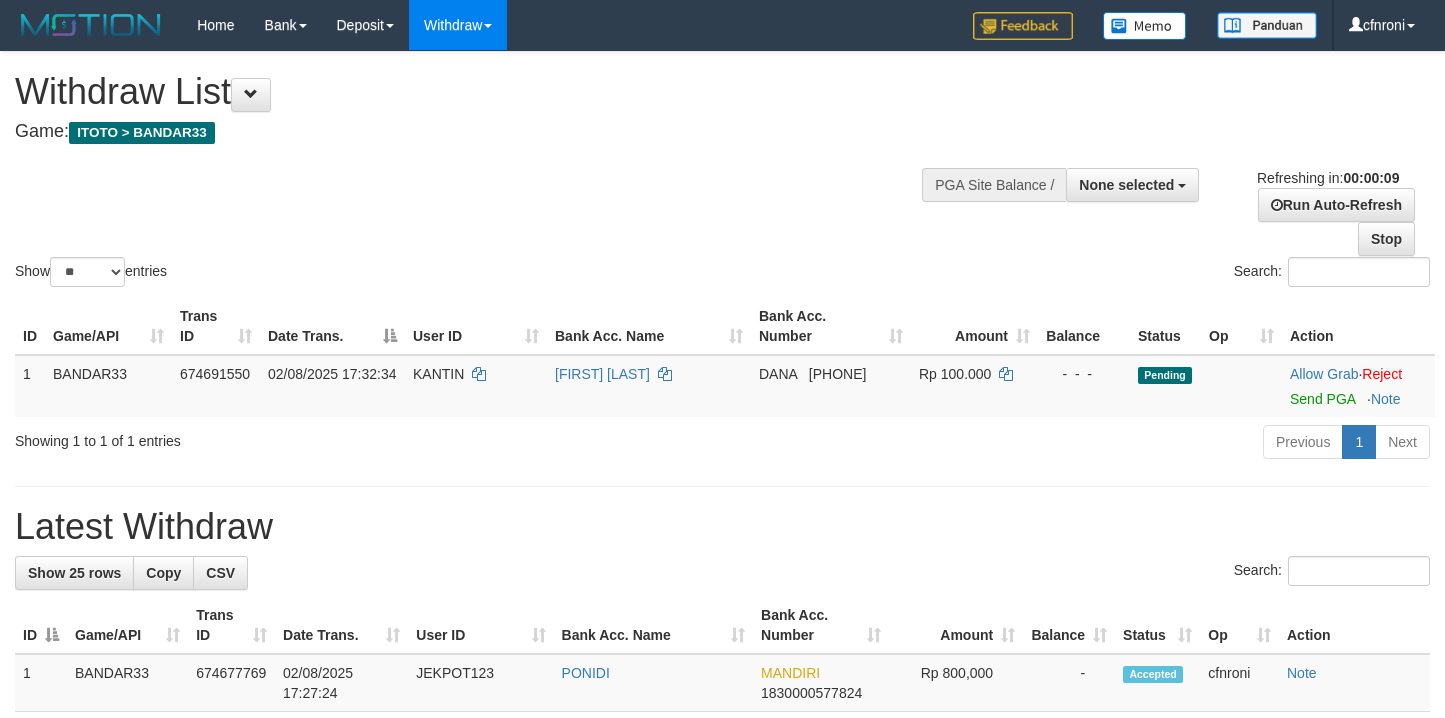 select 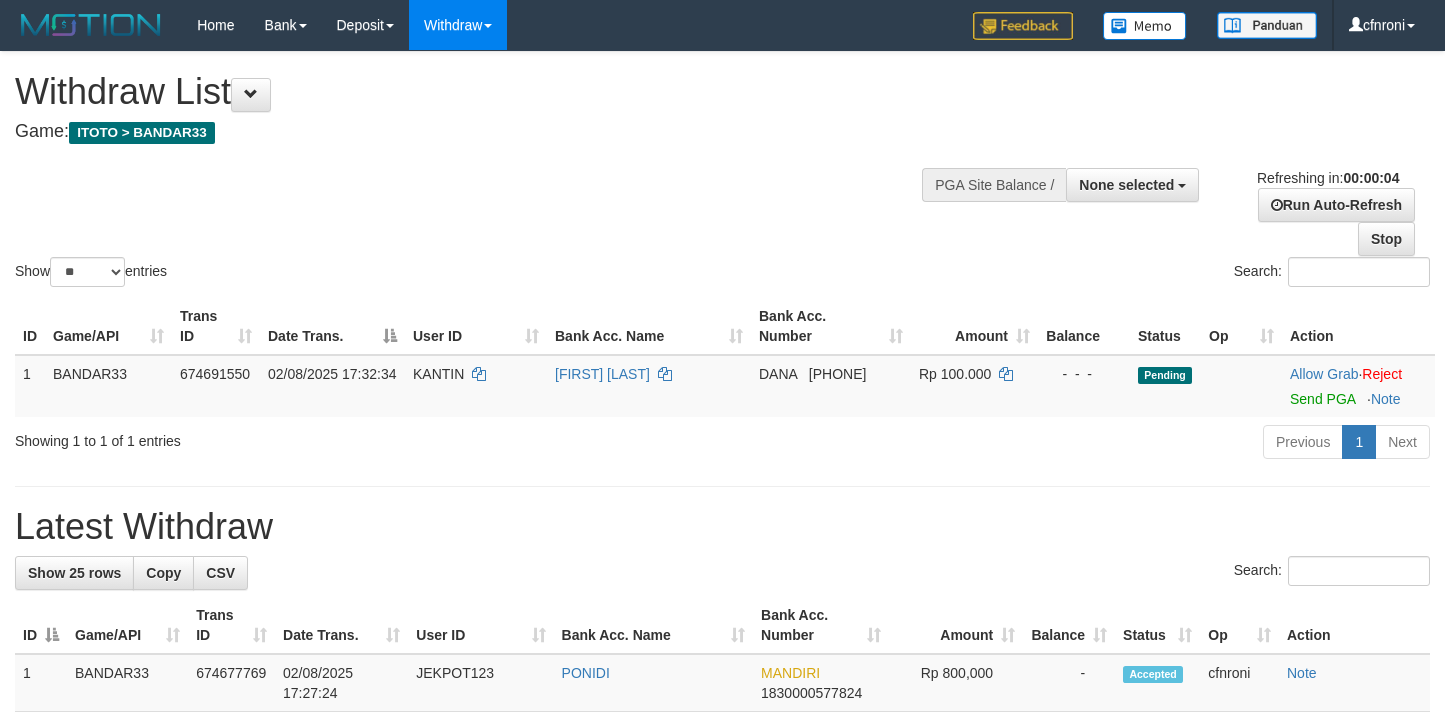 scroll, scrollTop: 0, scrollLeft: 0, axis: both 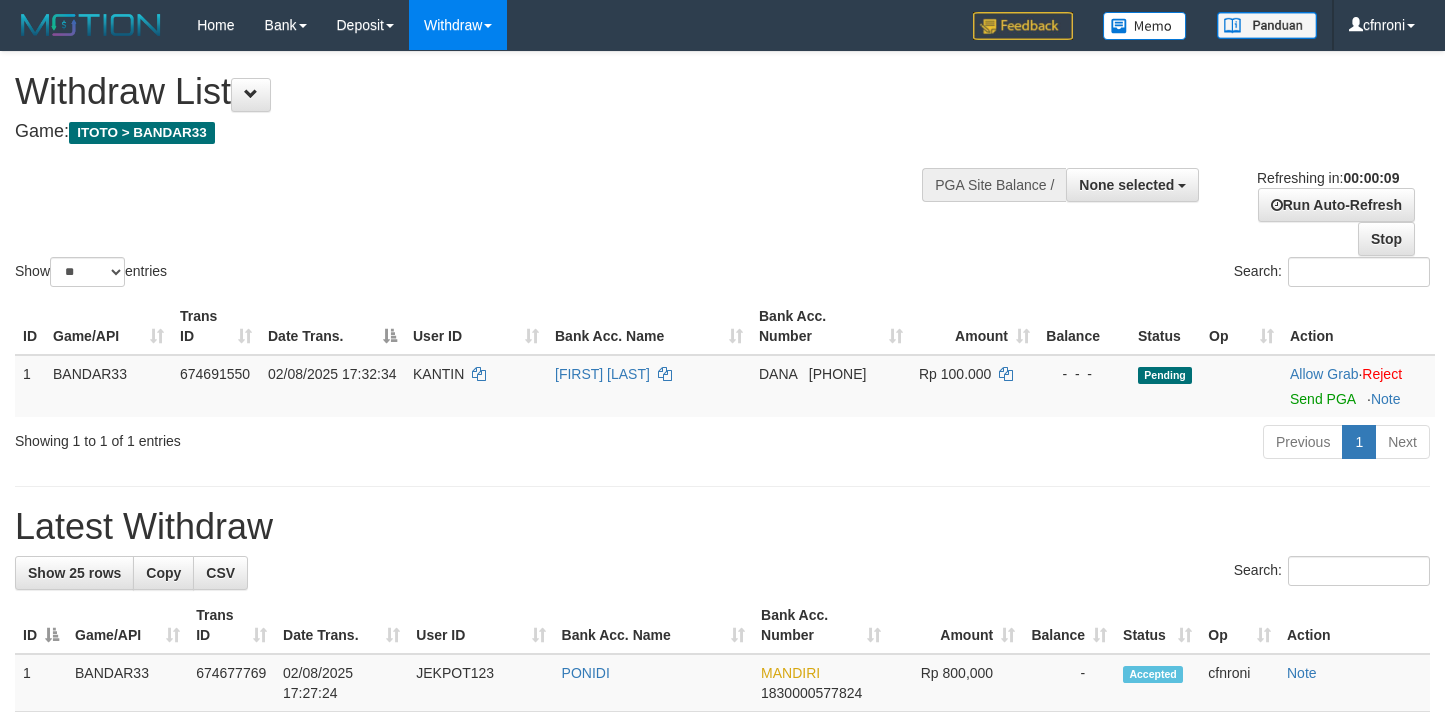 select 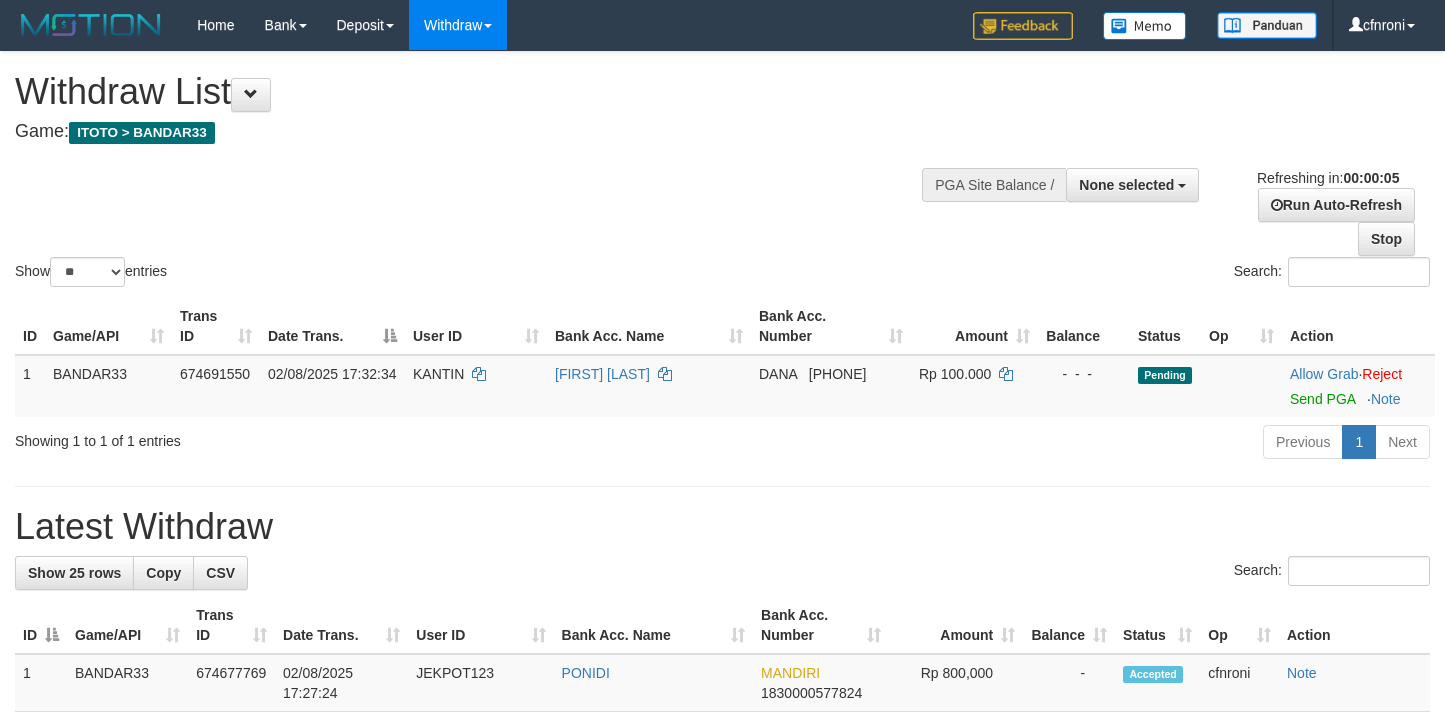 scroll, scrollTop: 0, scrollLeft: 0, axis: both 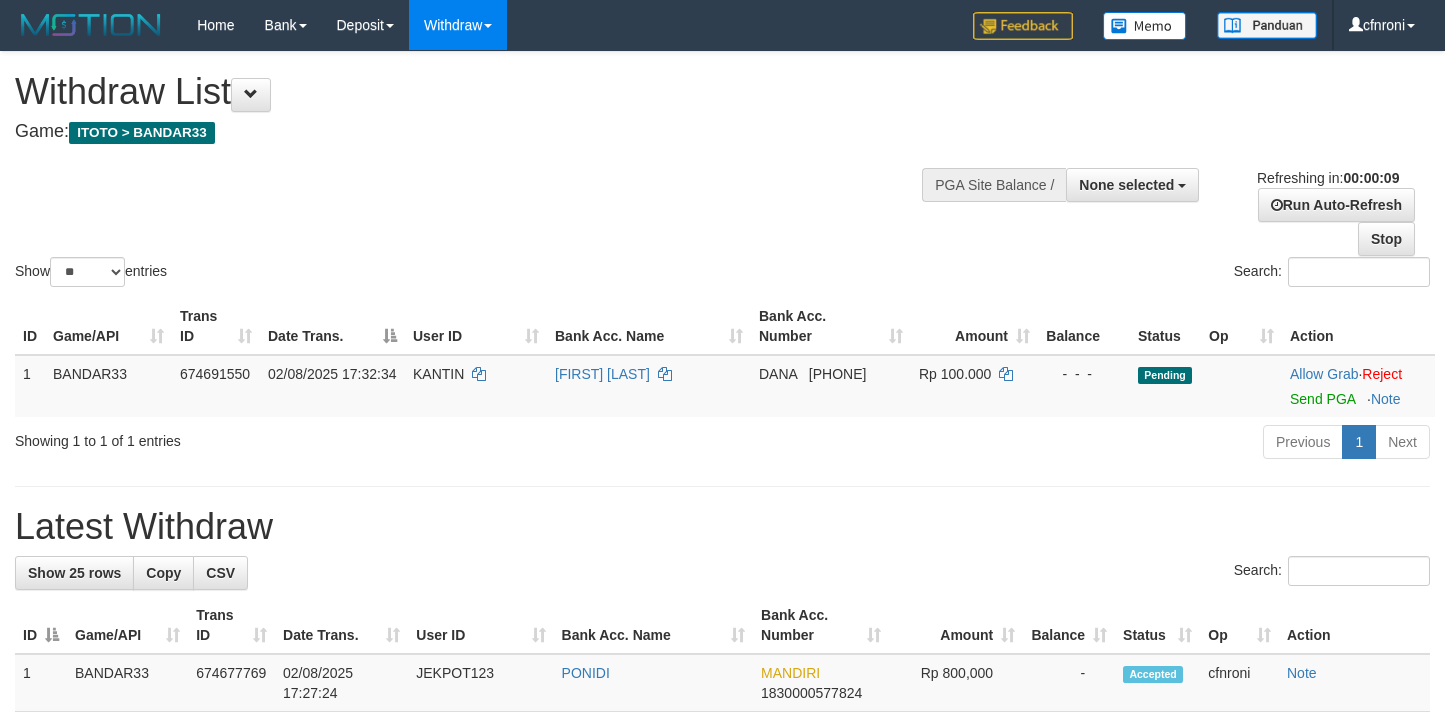 select 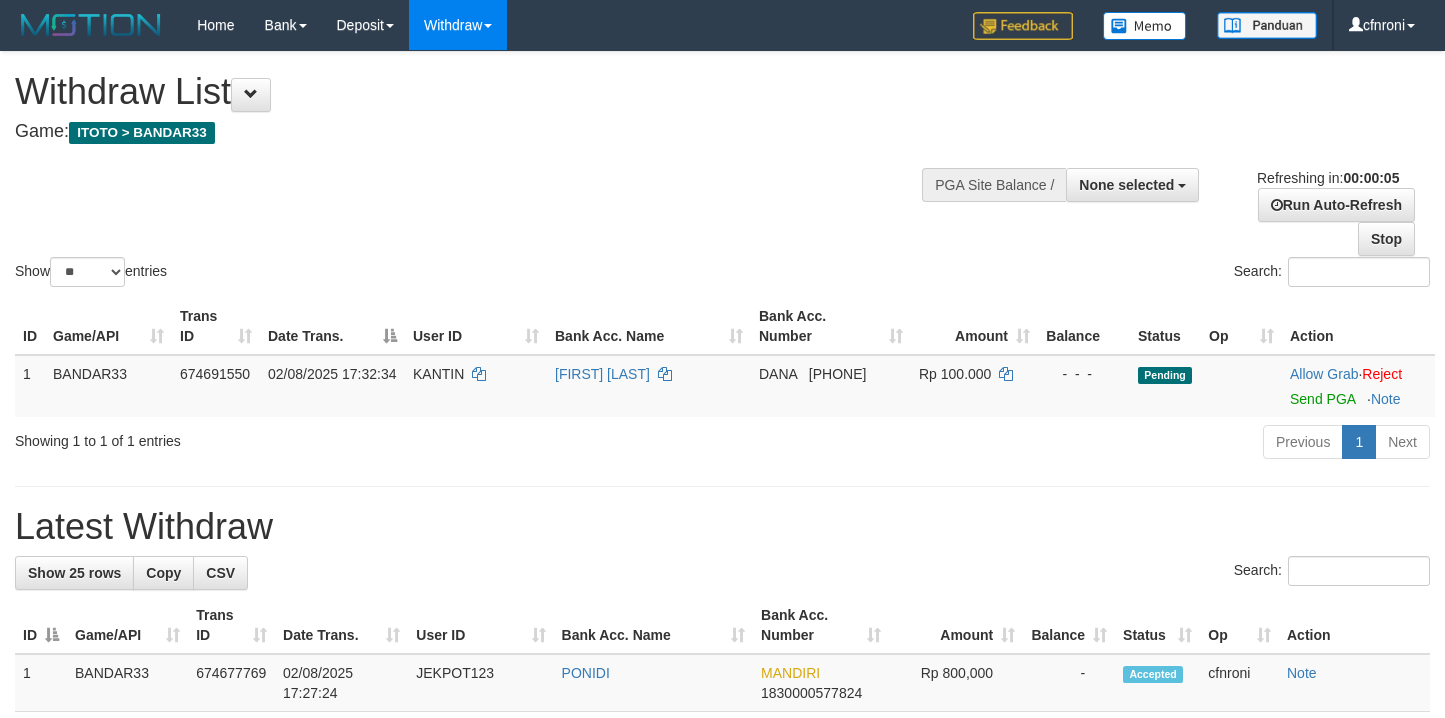 scroll, scrollTop: 0, scrollLeft: 0, axis: both 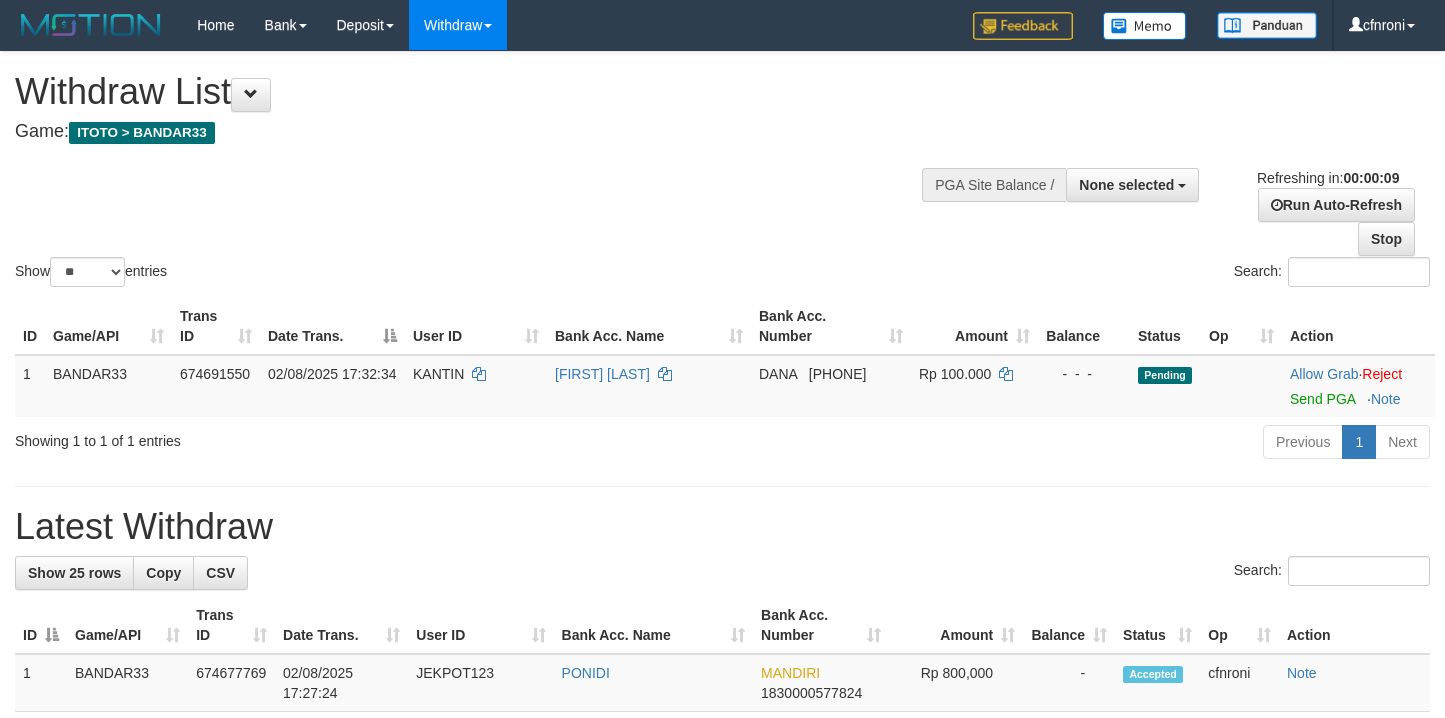 select 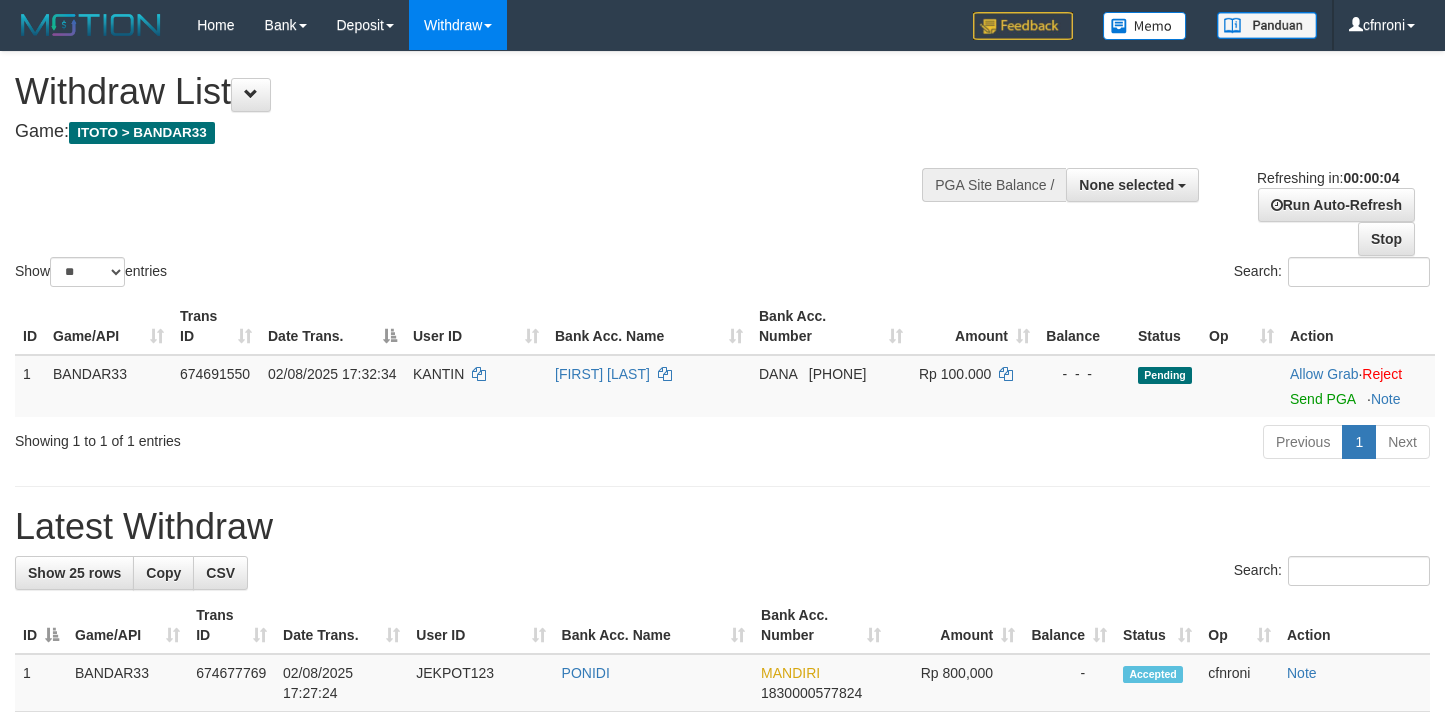 scroll, scrollTop: 0, scrollLeft: 0, axis: both 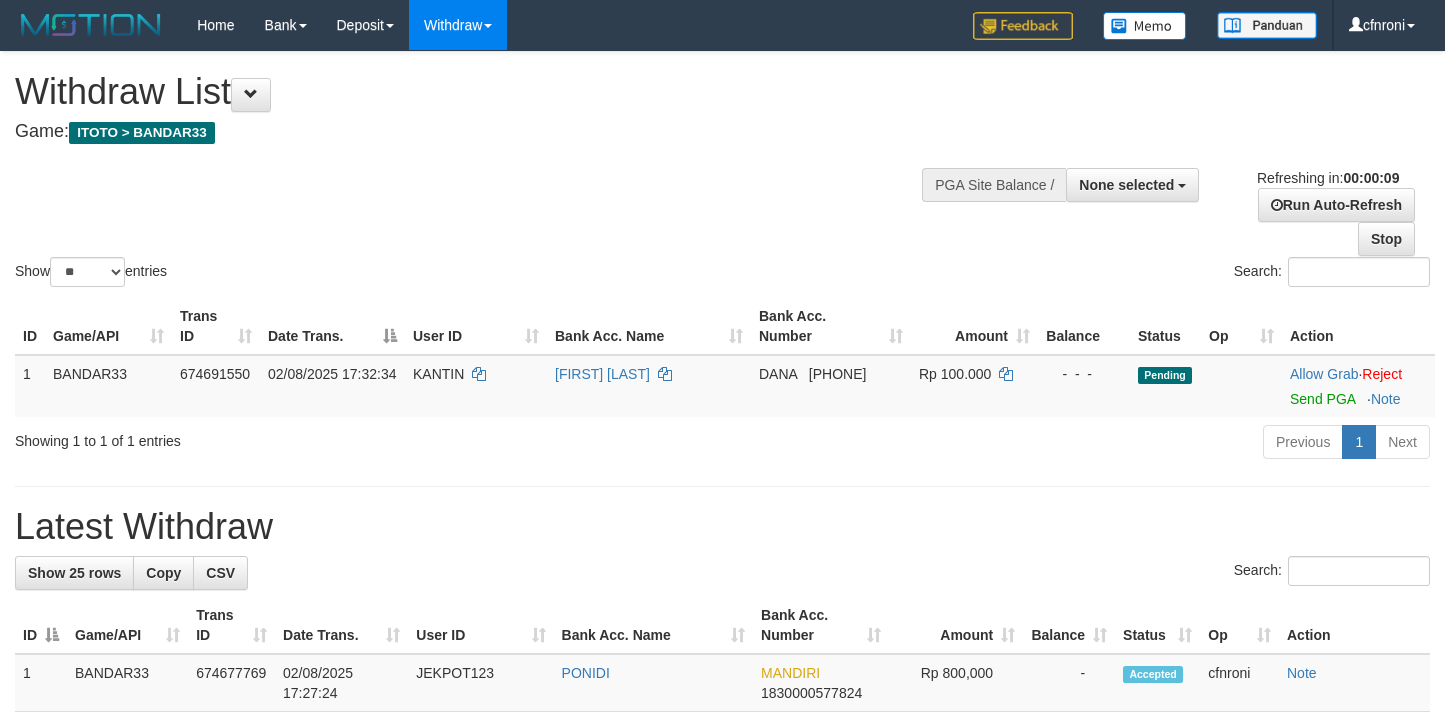 select 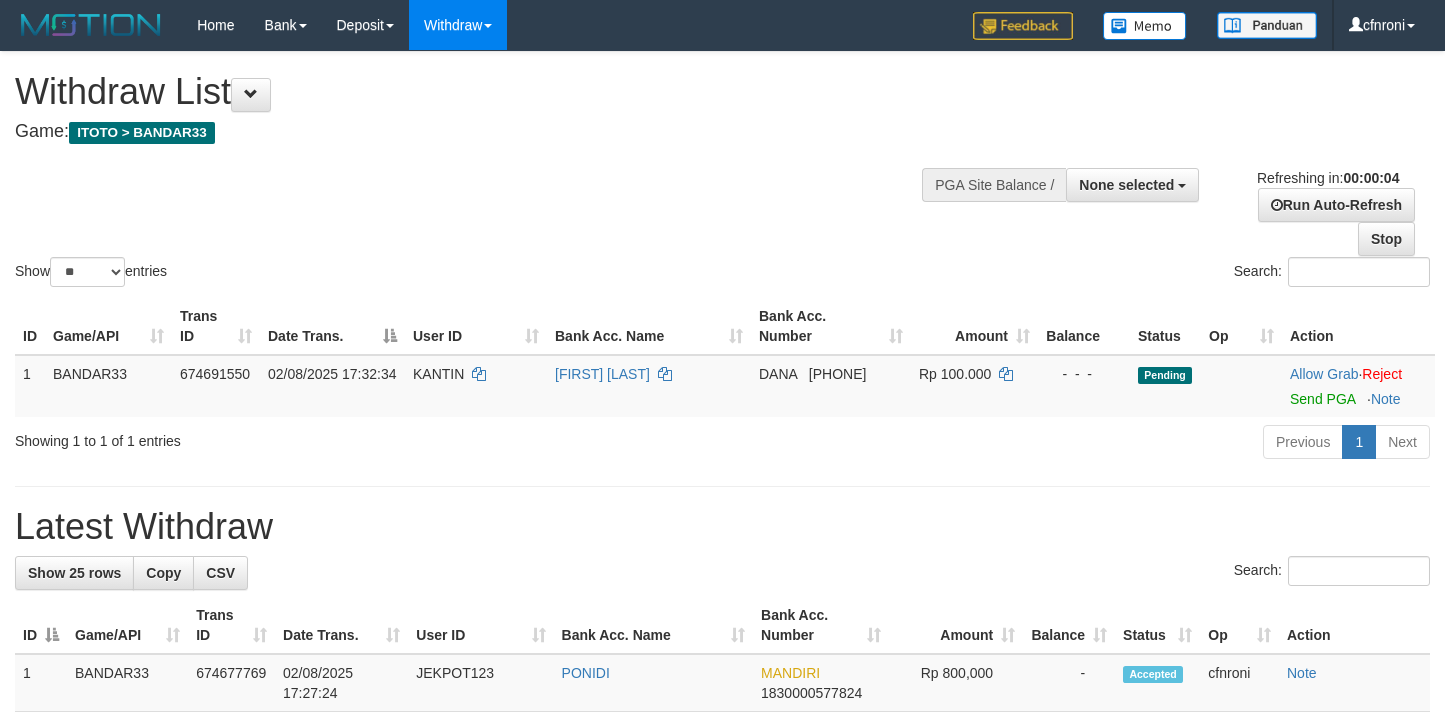 scroll, scrollTop: 0, scrollLeft: 0, axis: both 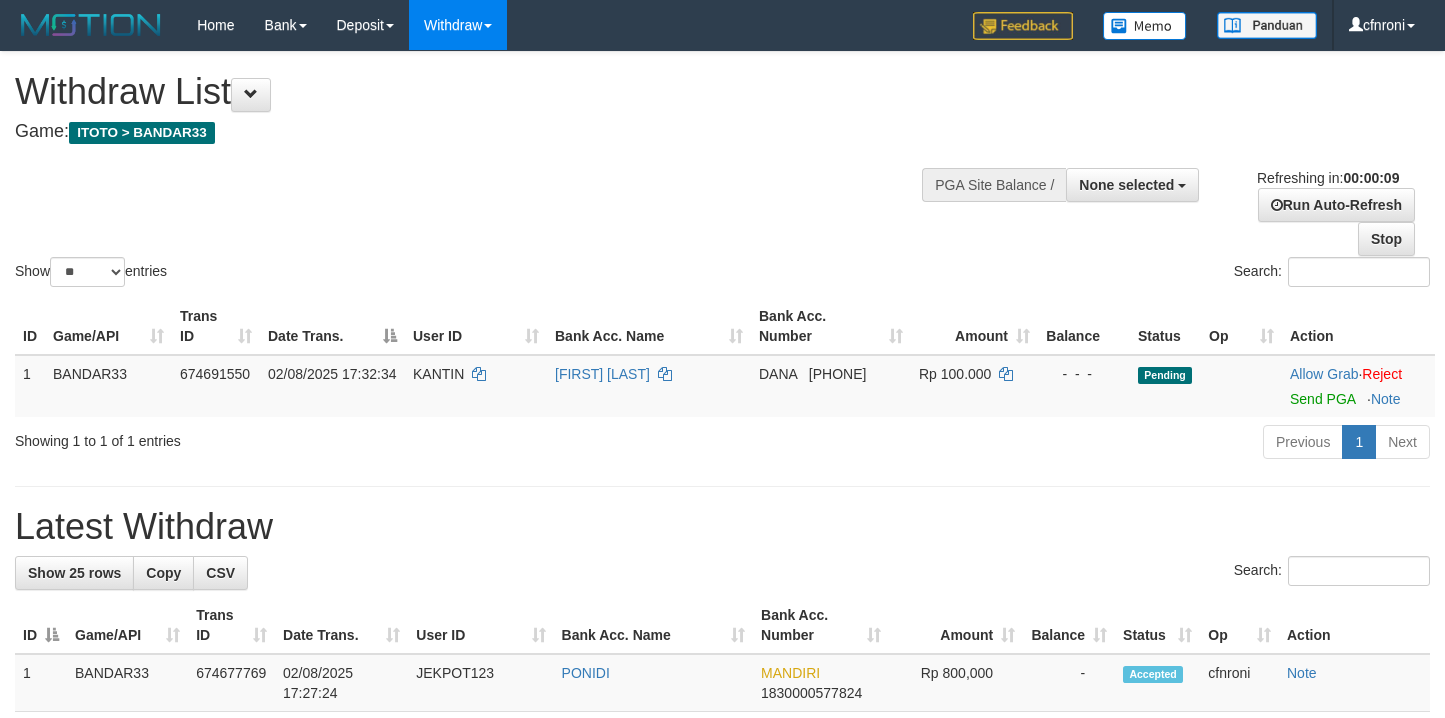 select 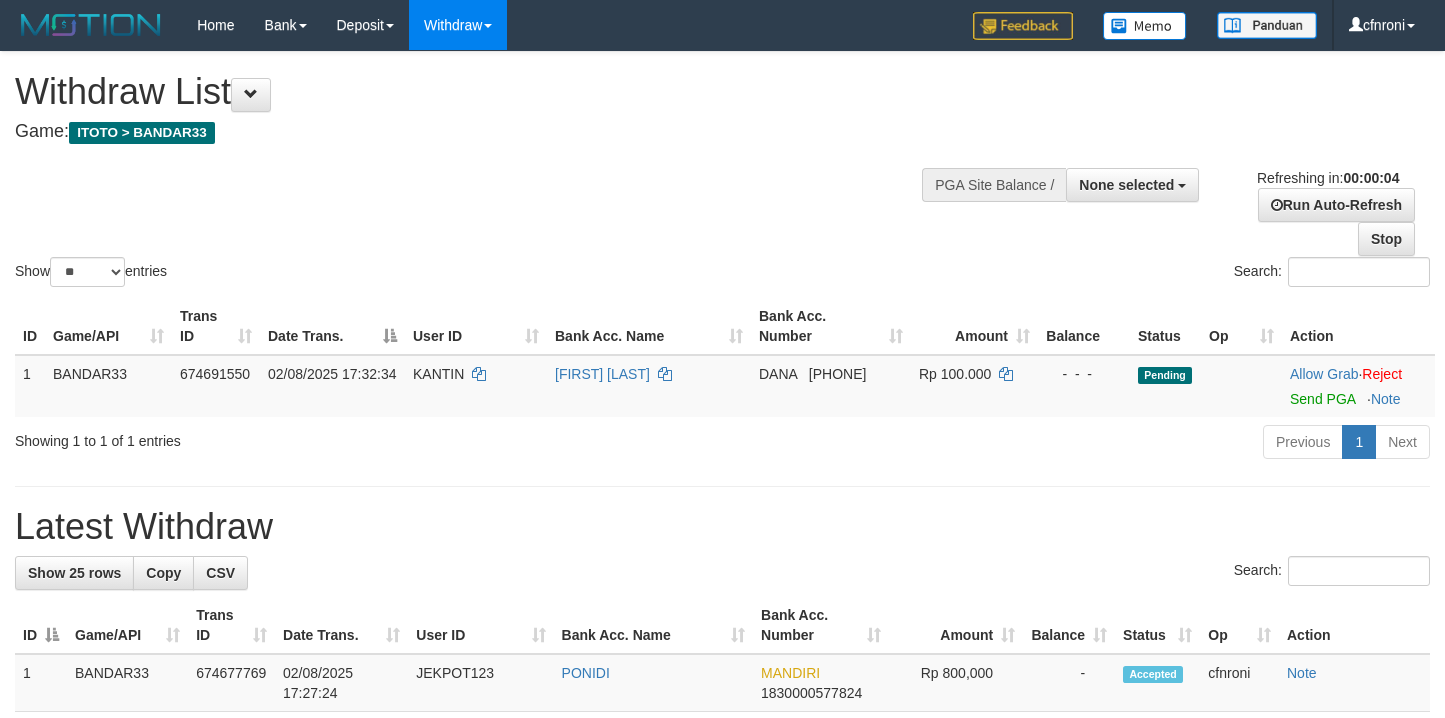 scroll, scrollTop: 0, scrollLeft: 0, axis: both 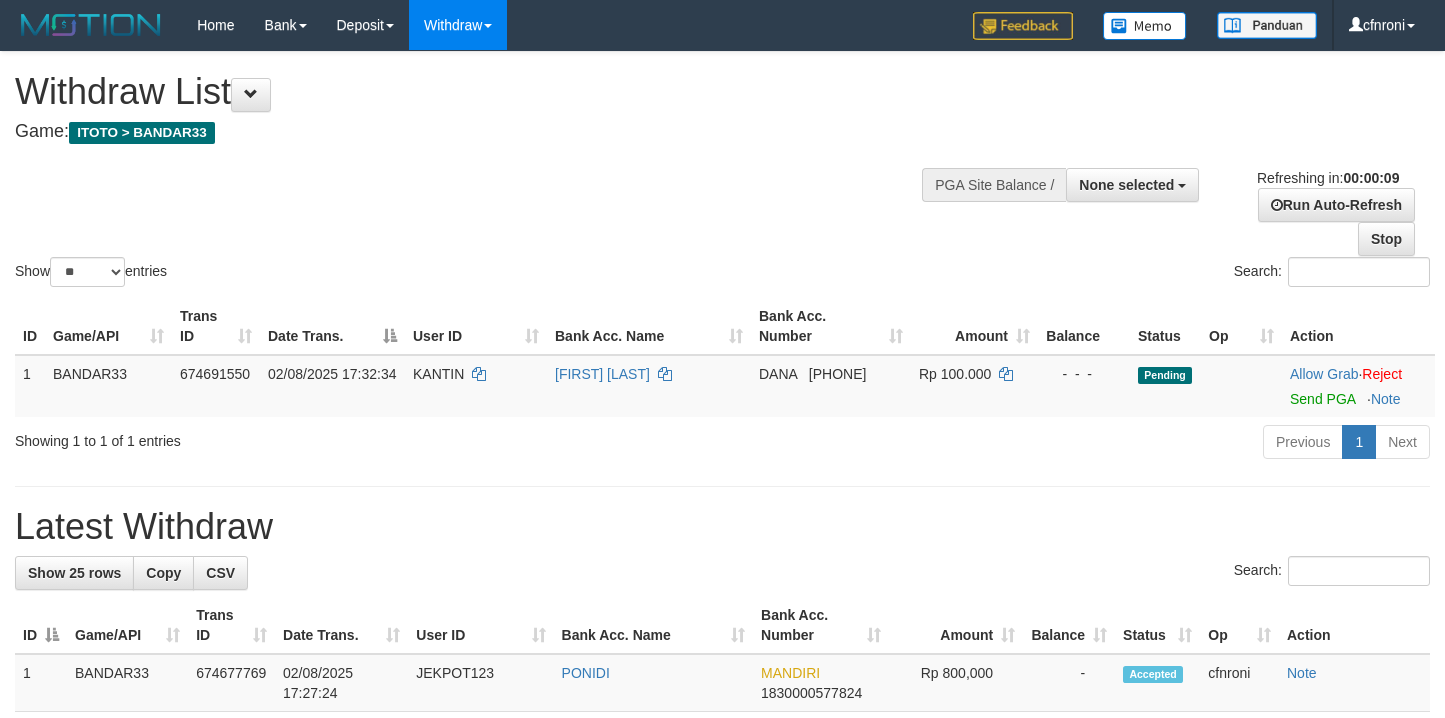 select 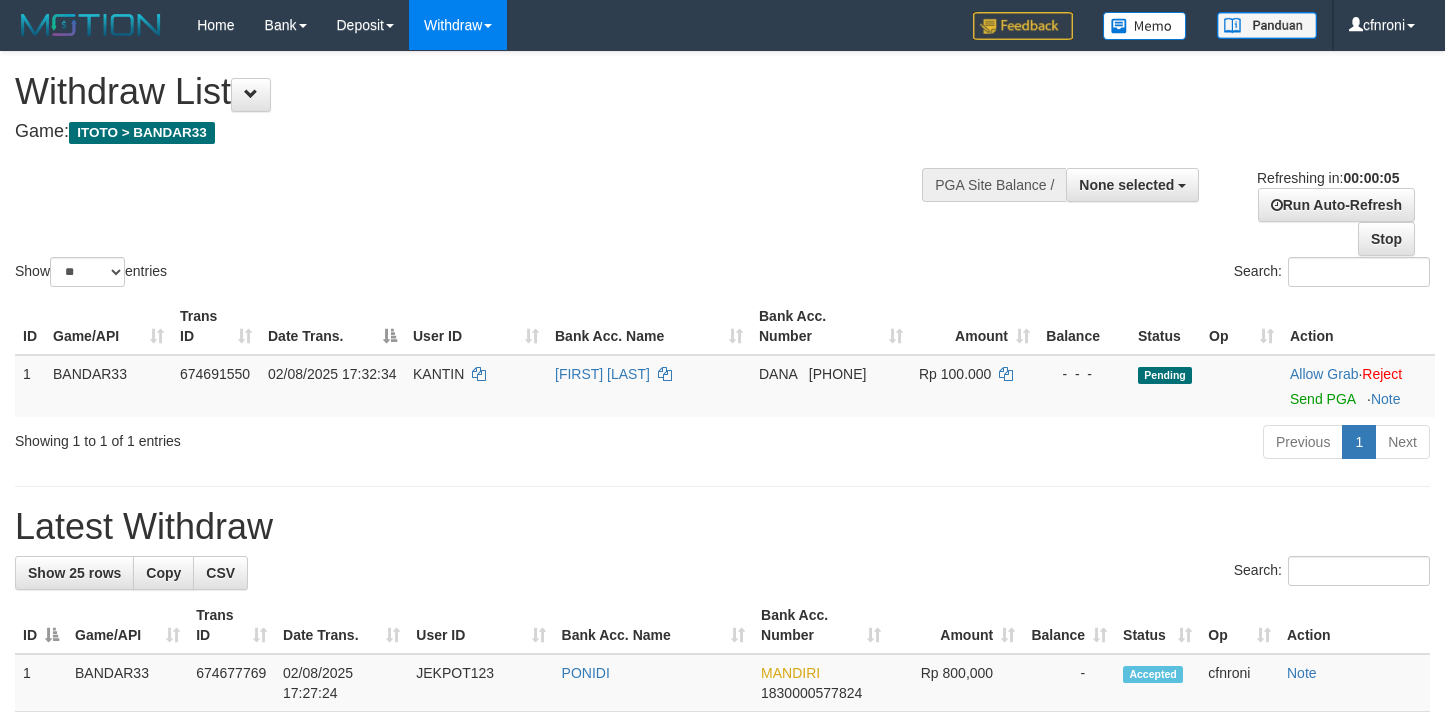 scroll, scrollTop: 0, scrollLeft: 0, axis: both 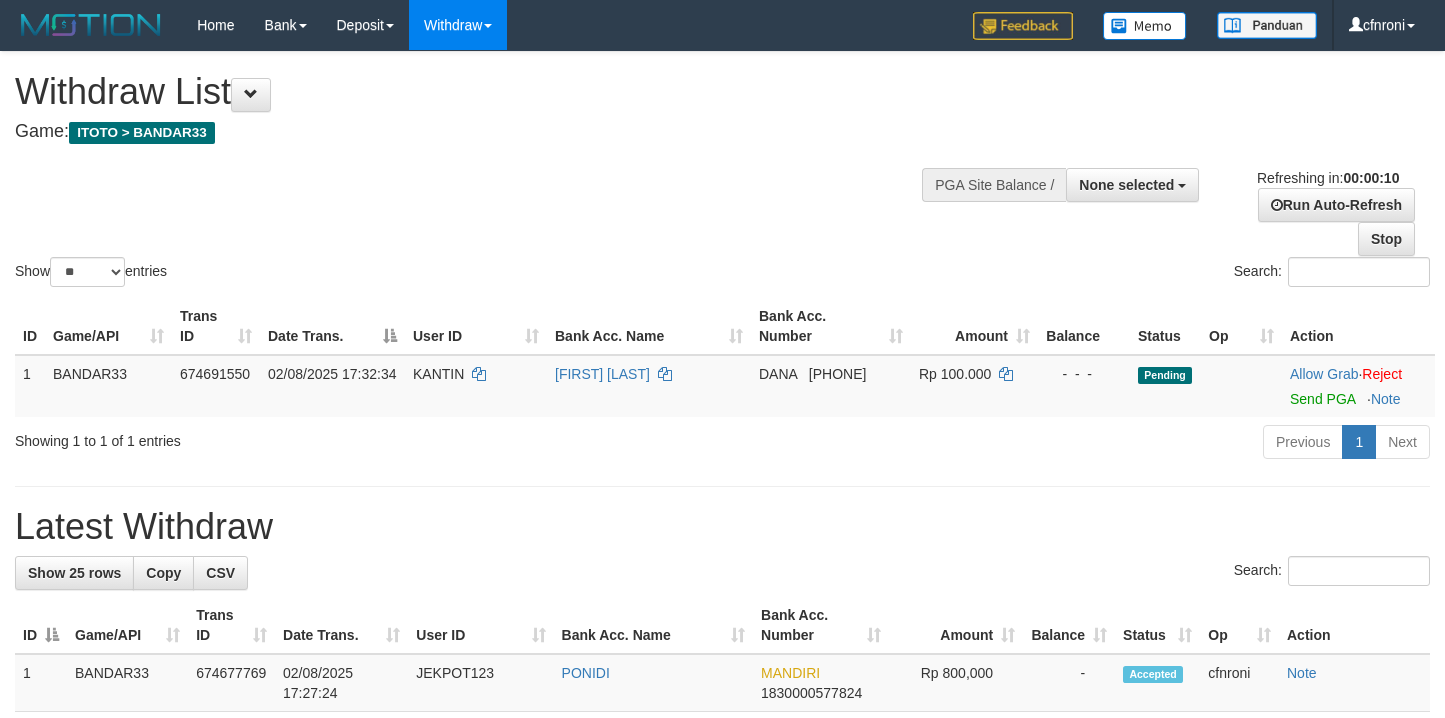 select 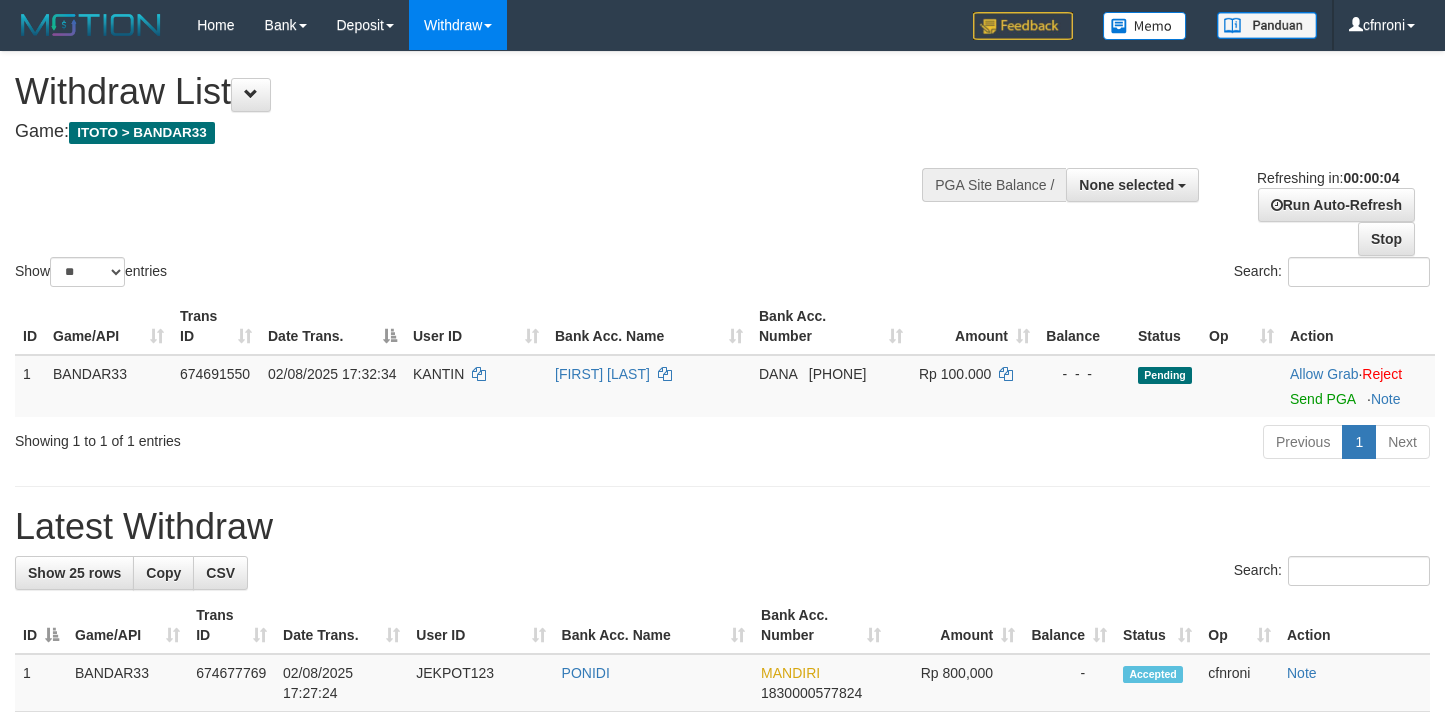 scroll, scrollTop: 0, scrollLeft: 0, axis: both 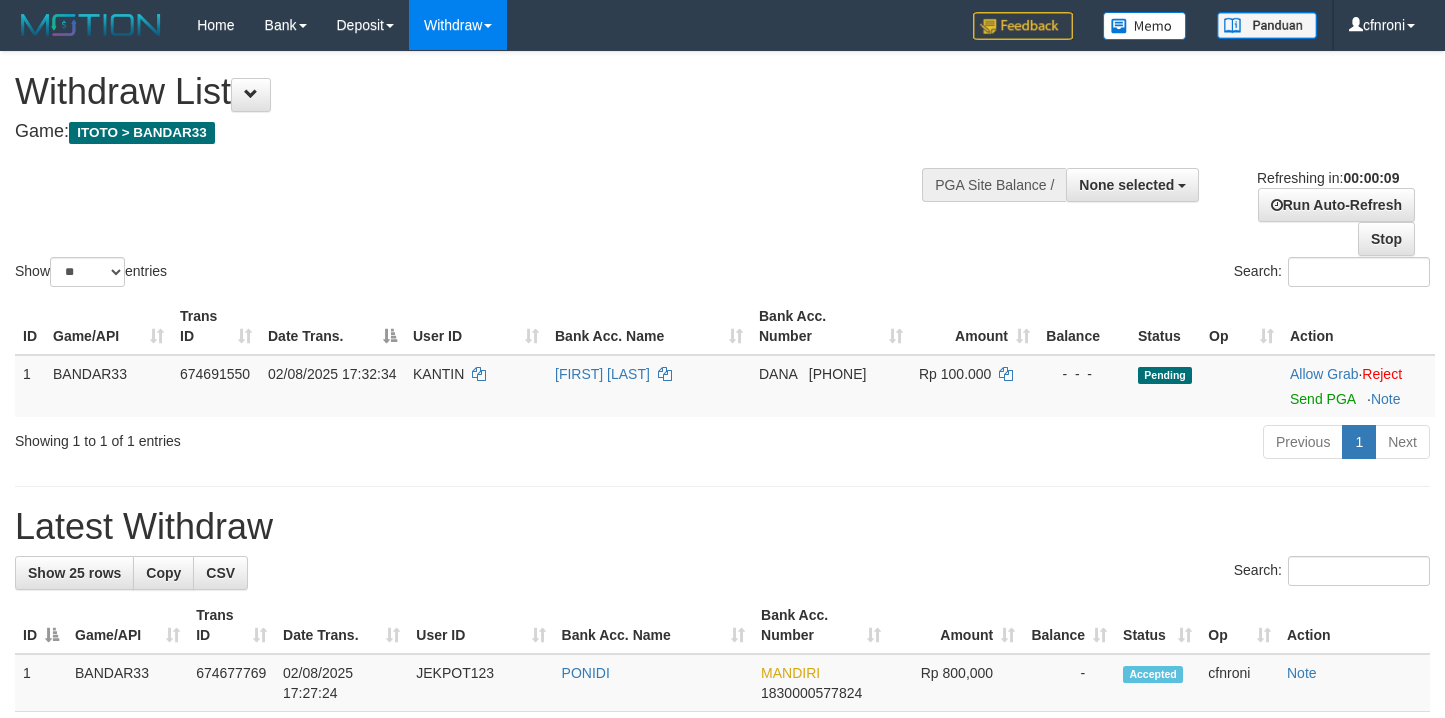 select 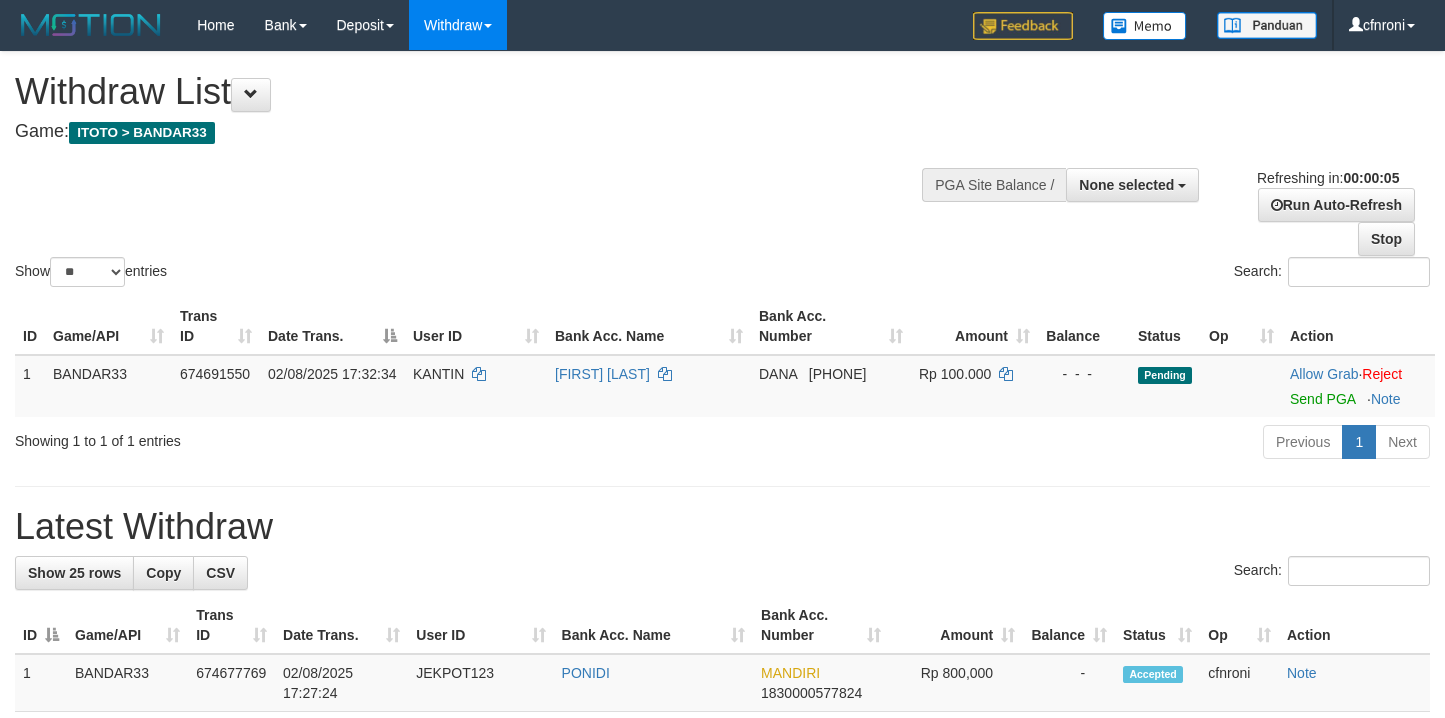 scroll, scrollTop: 0, scrollLeft: 0, axis: both 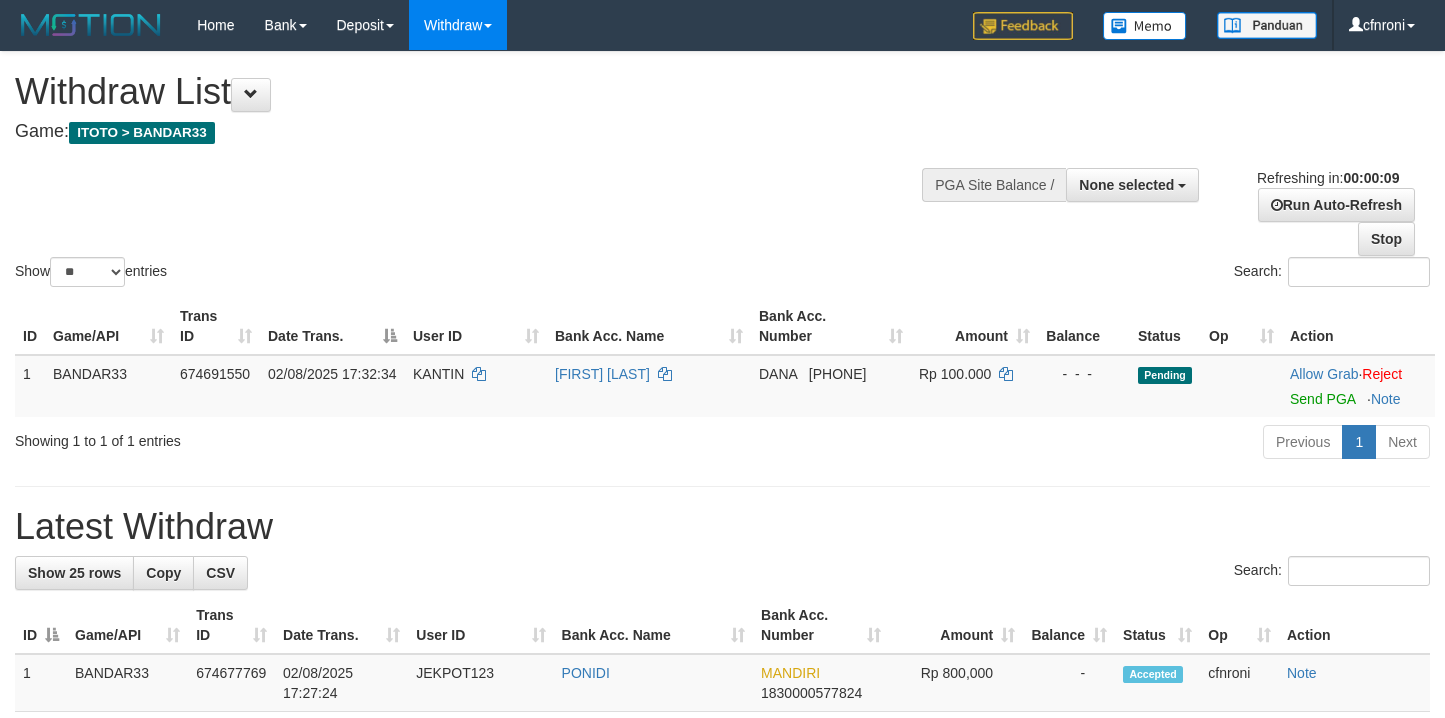 select 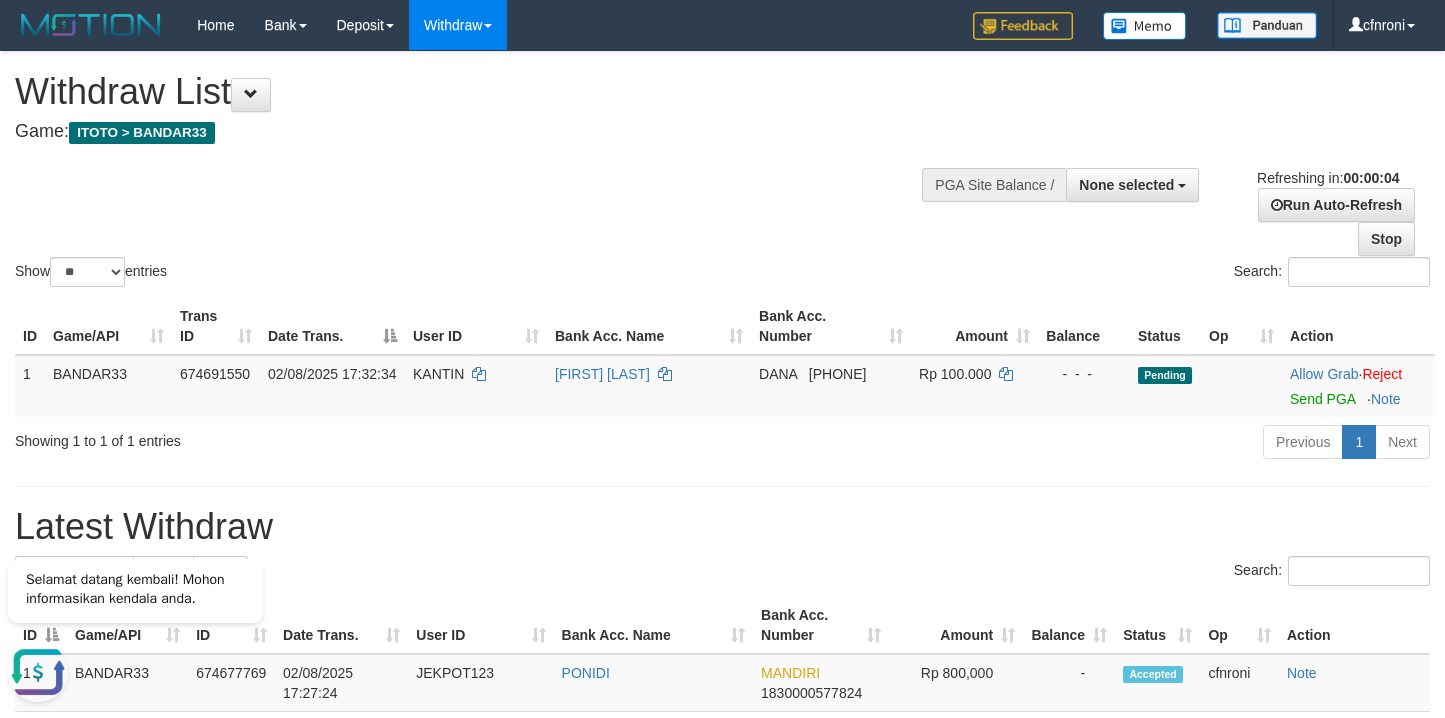 scroll, scrollTop: 0, scrollLeft: 0, axis: both 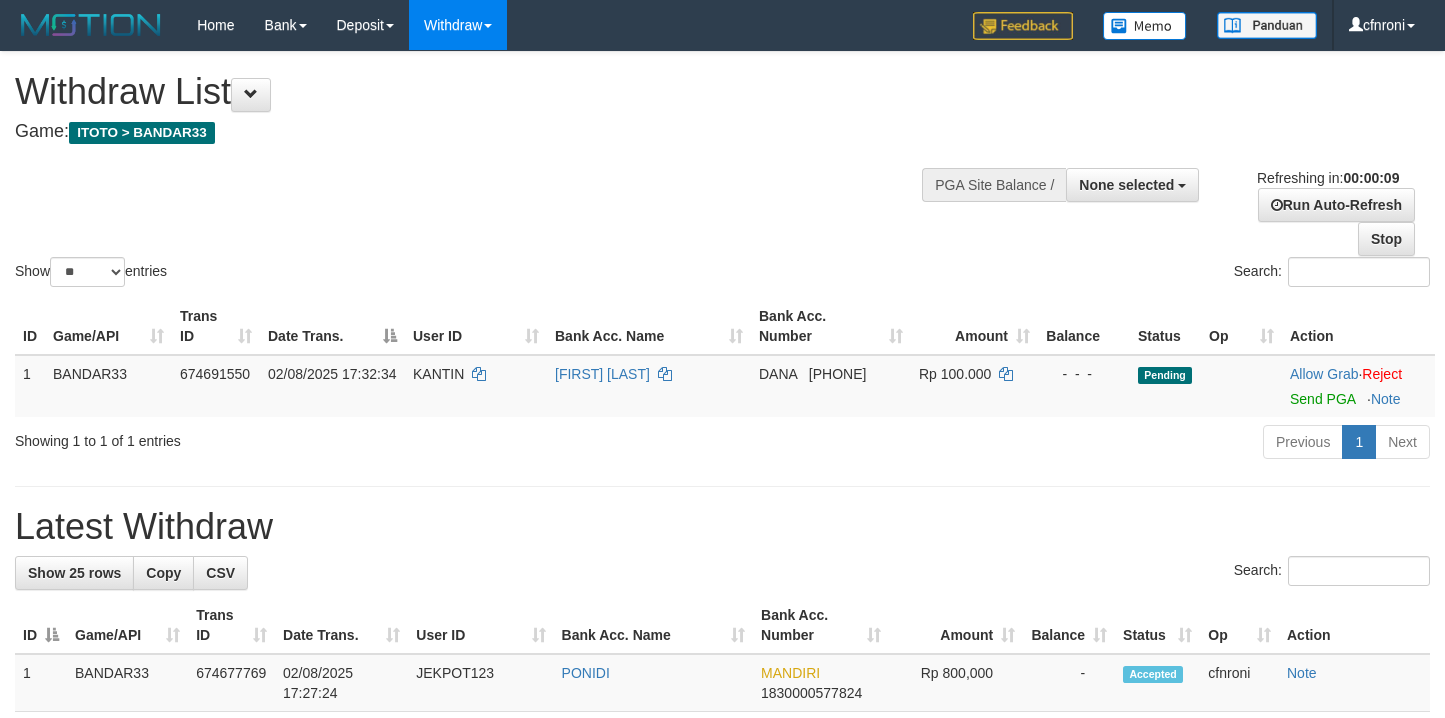 select 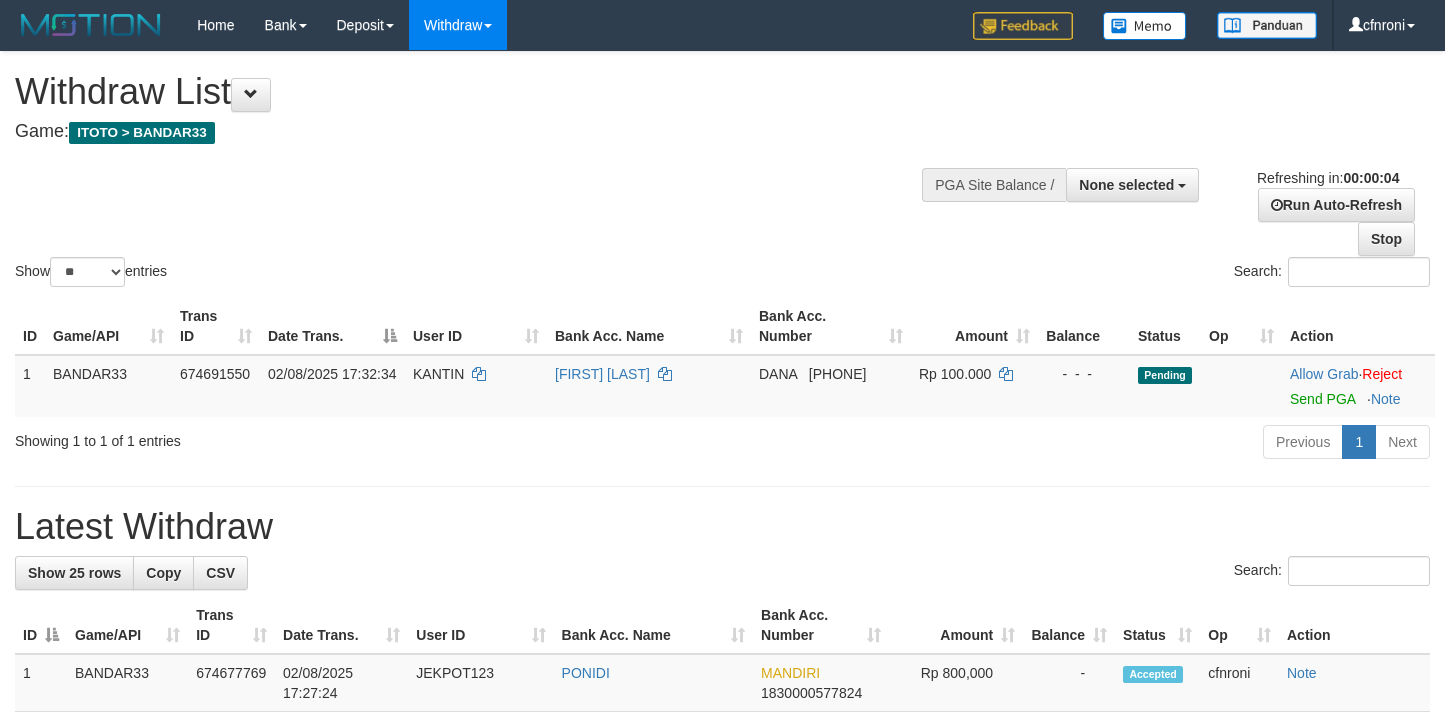 scroll, scrollTop: 0, scrollLeft: 0, axis: both 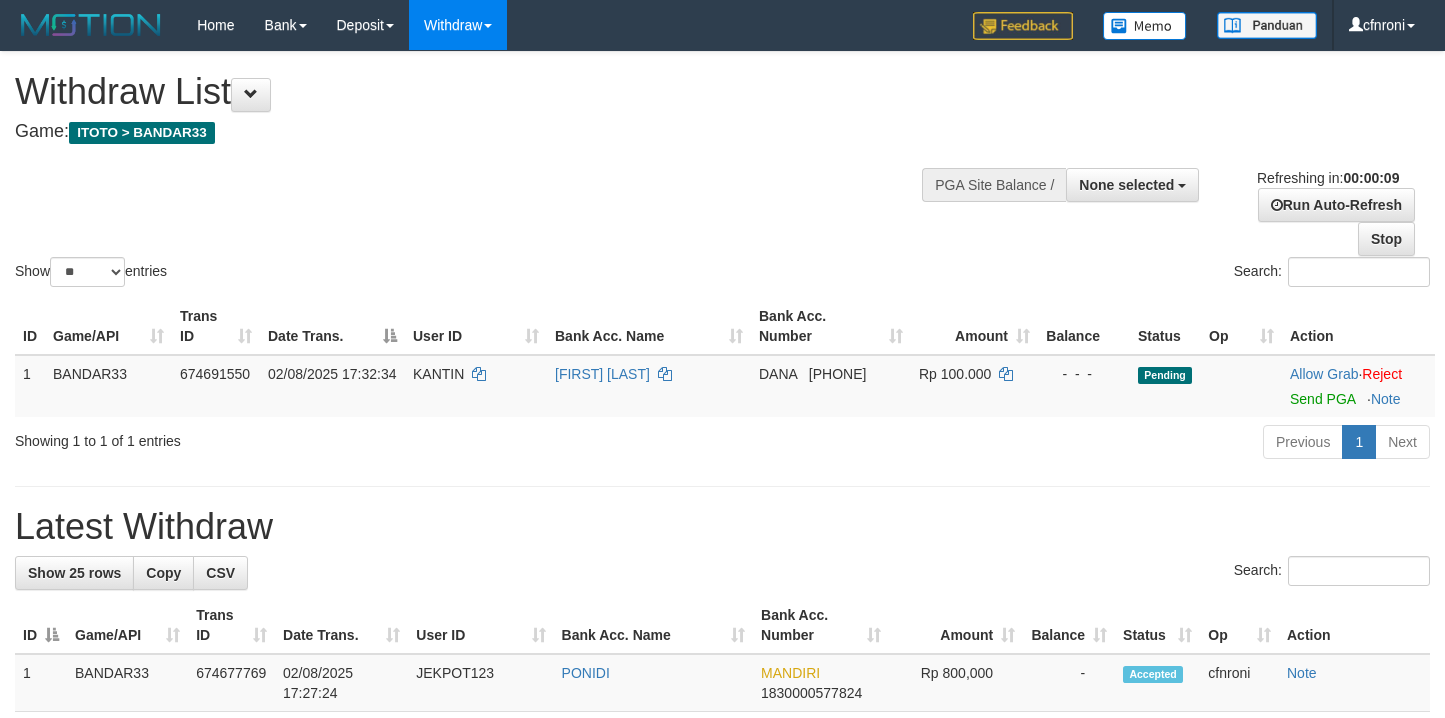 select 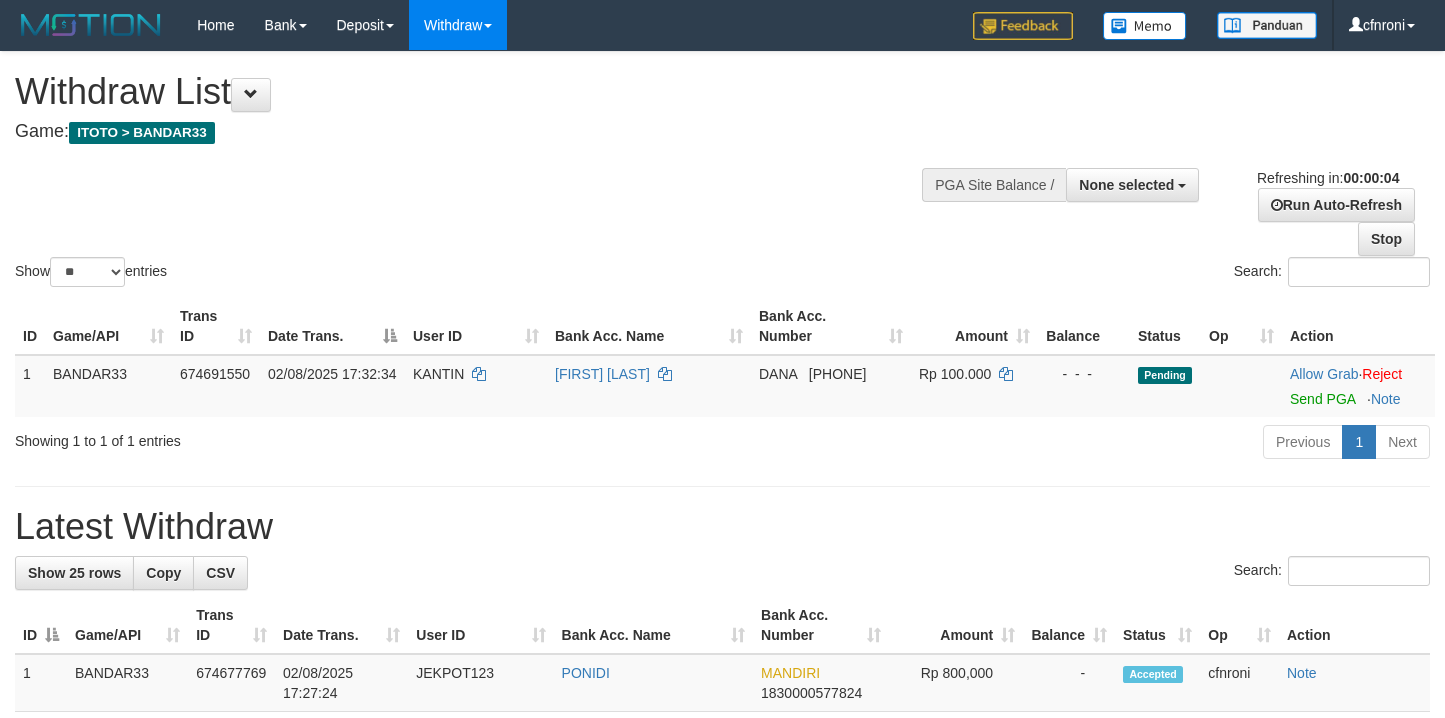 scroll, scrollTop: 0, scrollLeft: 0, axis: both 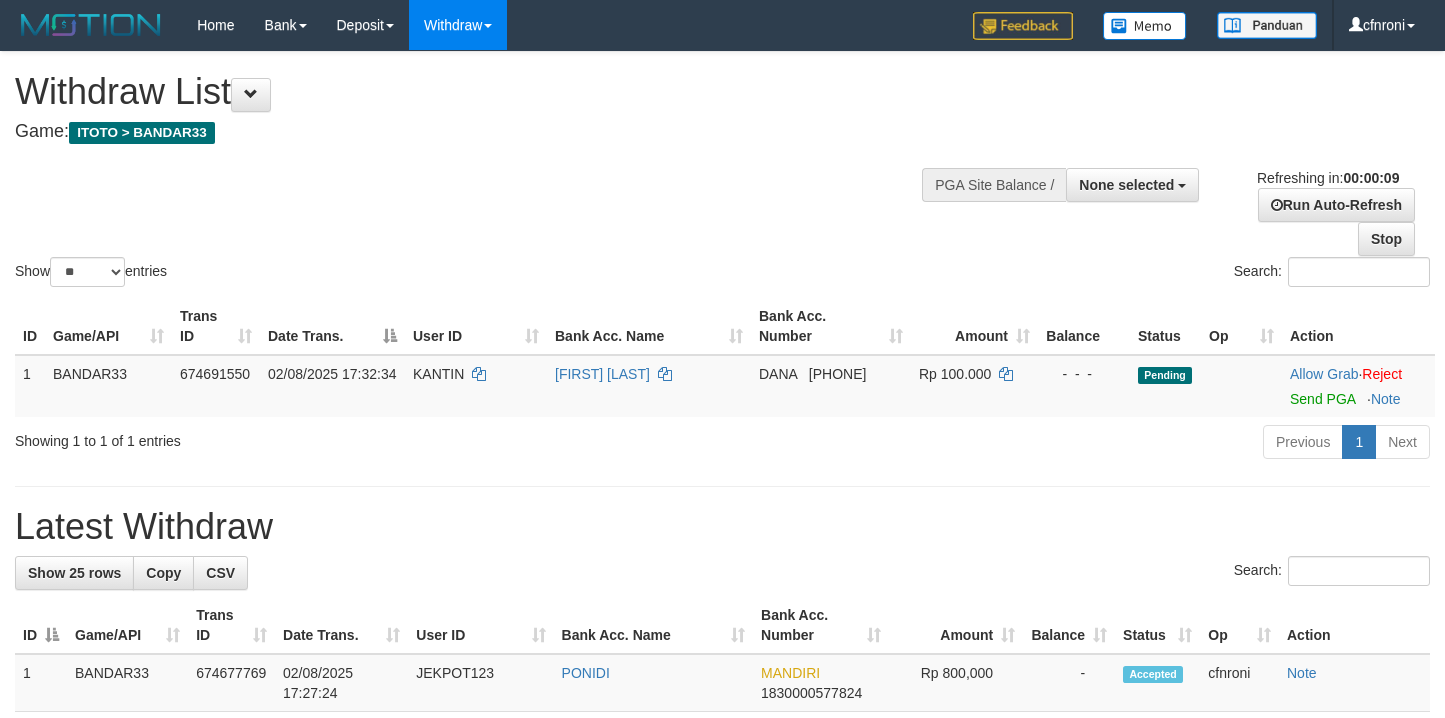 select 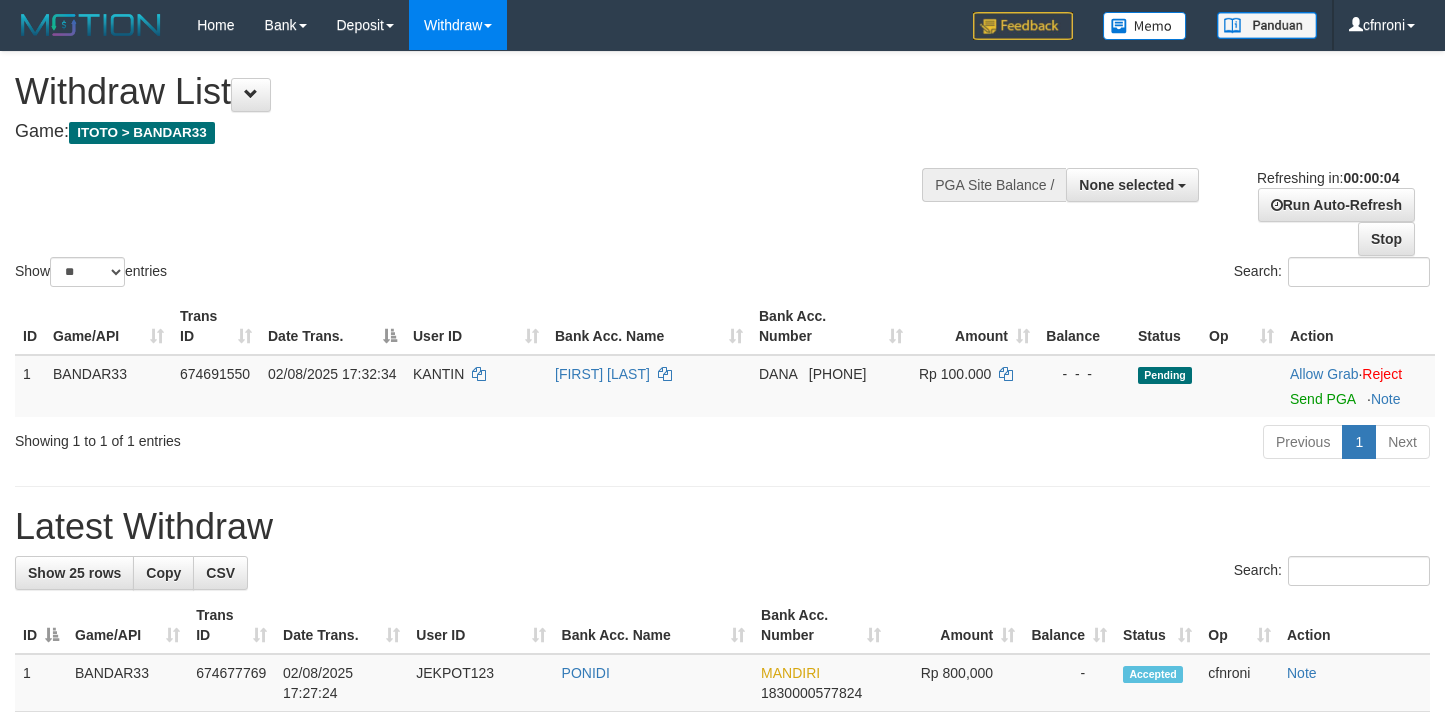 scroll, scrollTop: 0, scrollLeft: 0, axis: both 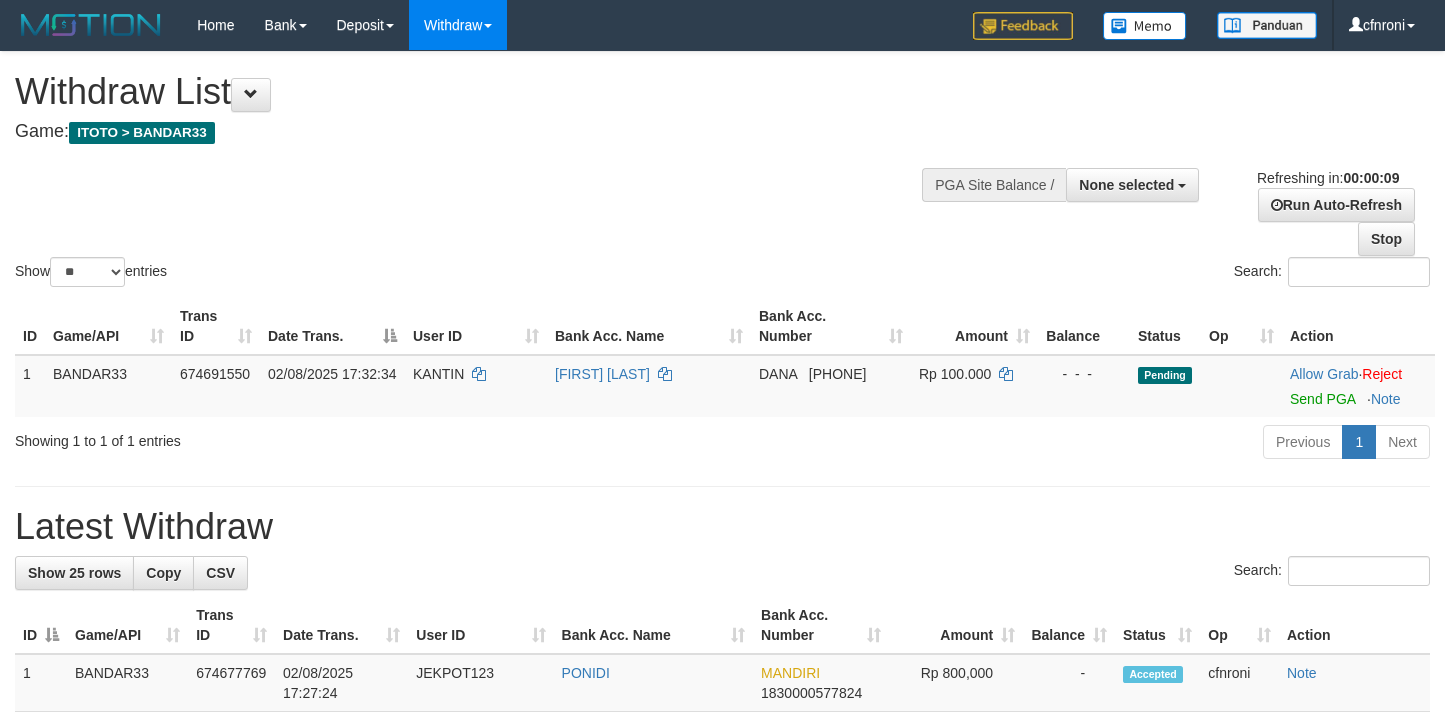 select 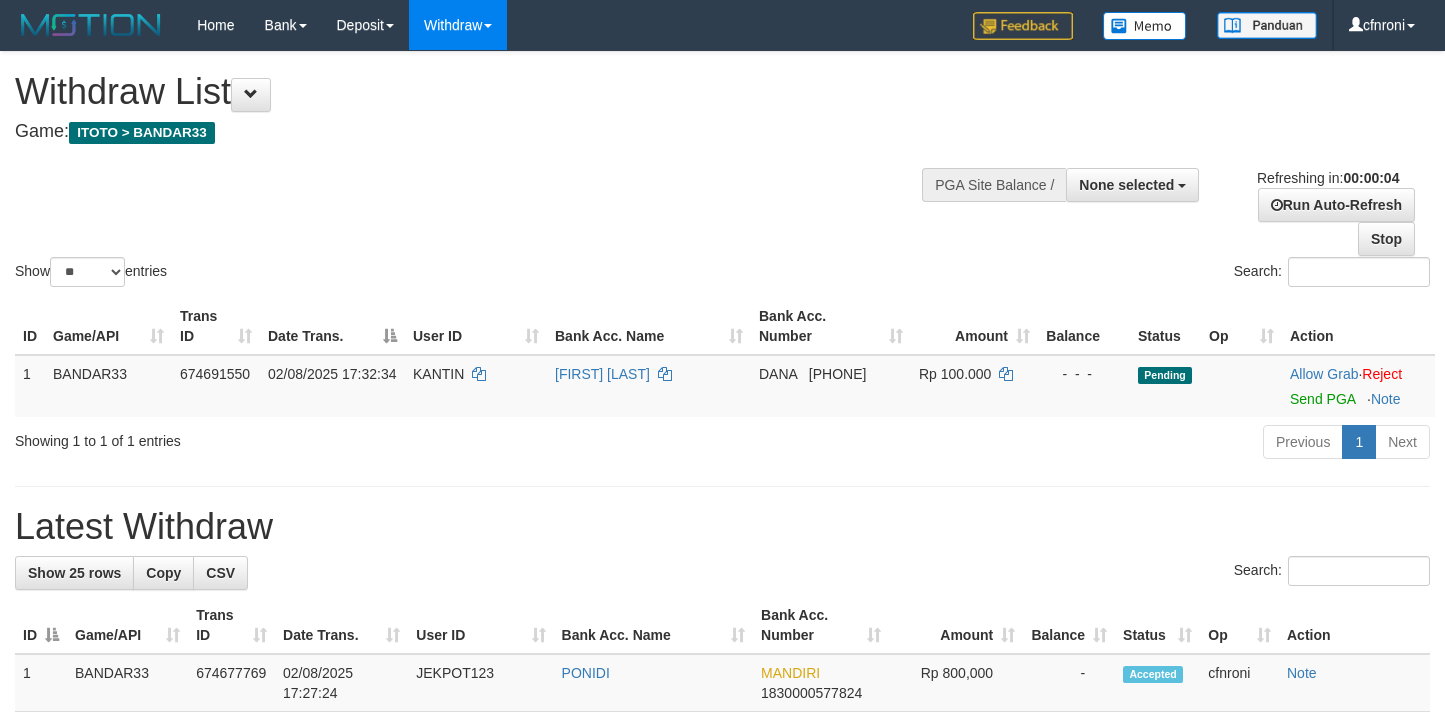 scroll, scrollTop: 0, scrollLeft: 0, axis: both 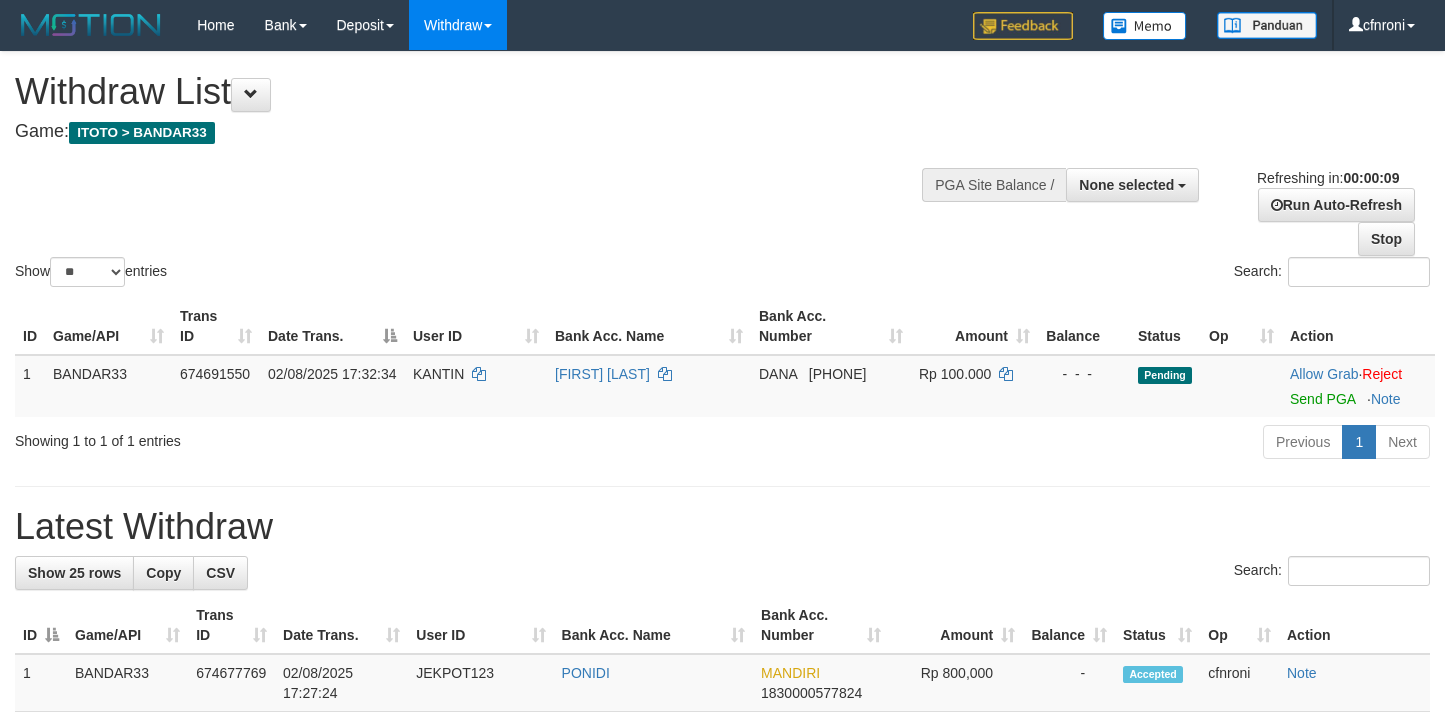 select 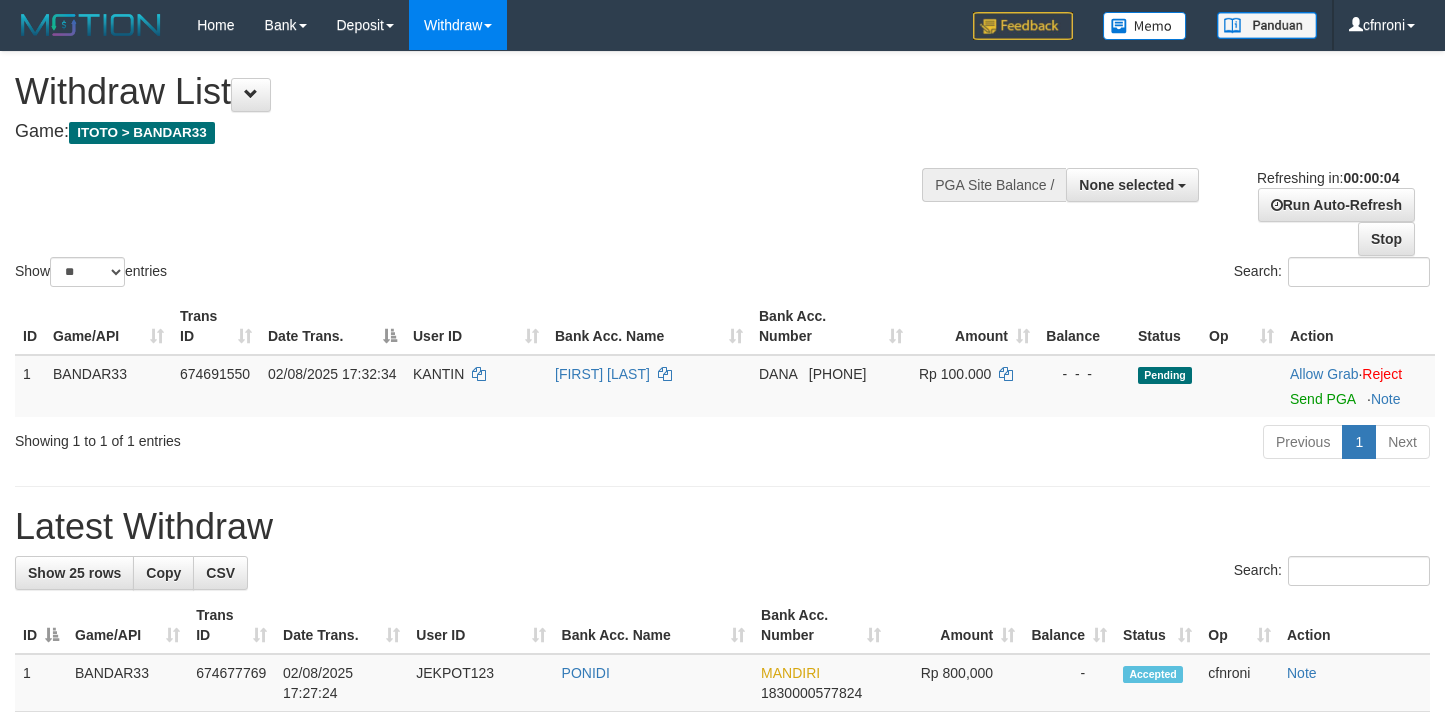 scroll, scrollTop: 0, scrollLeft: 0, axis: both 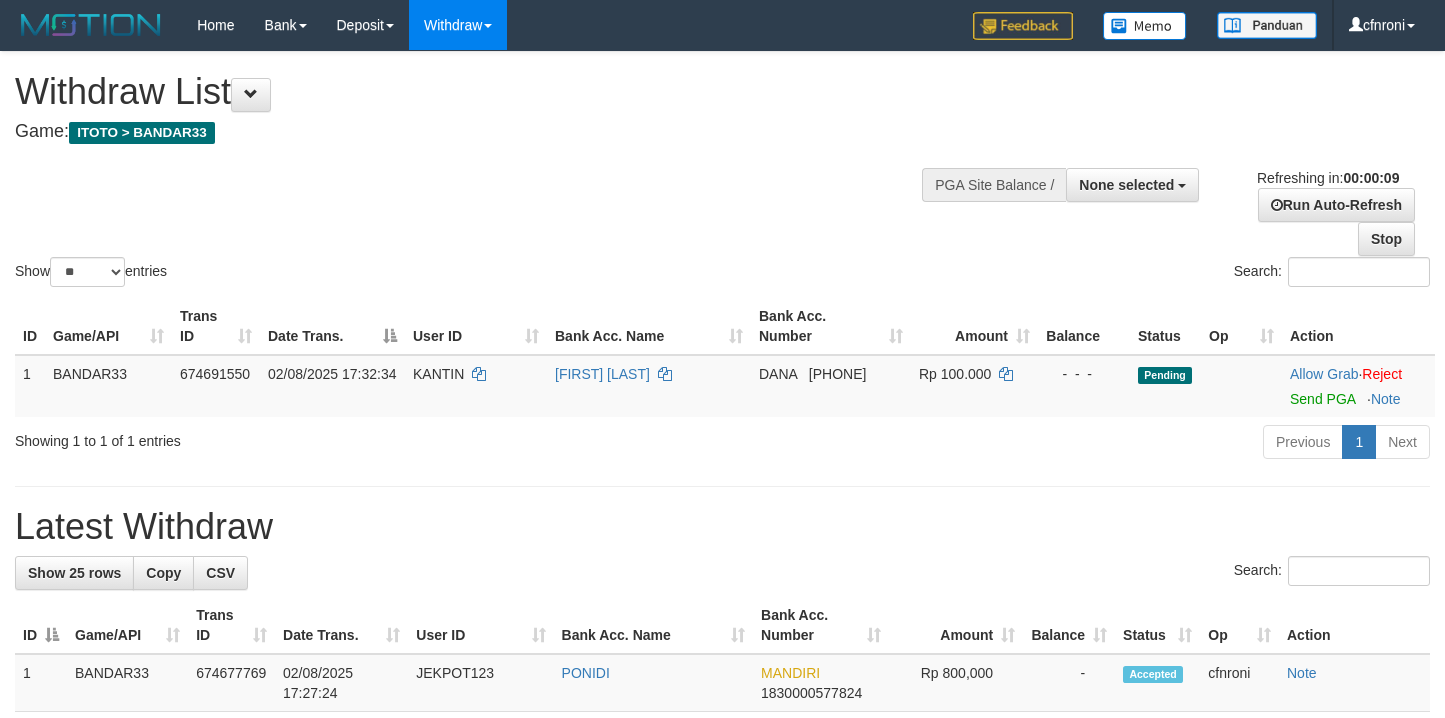 select 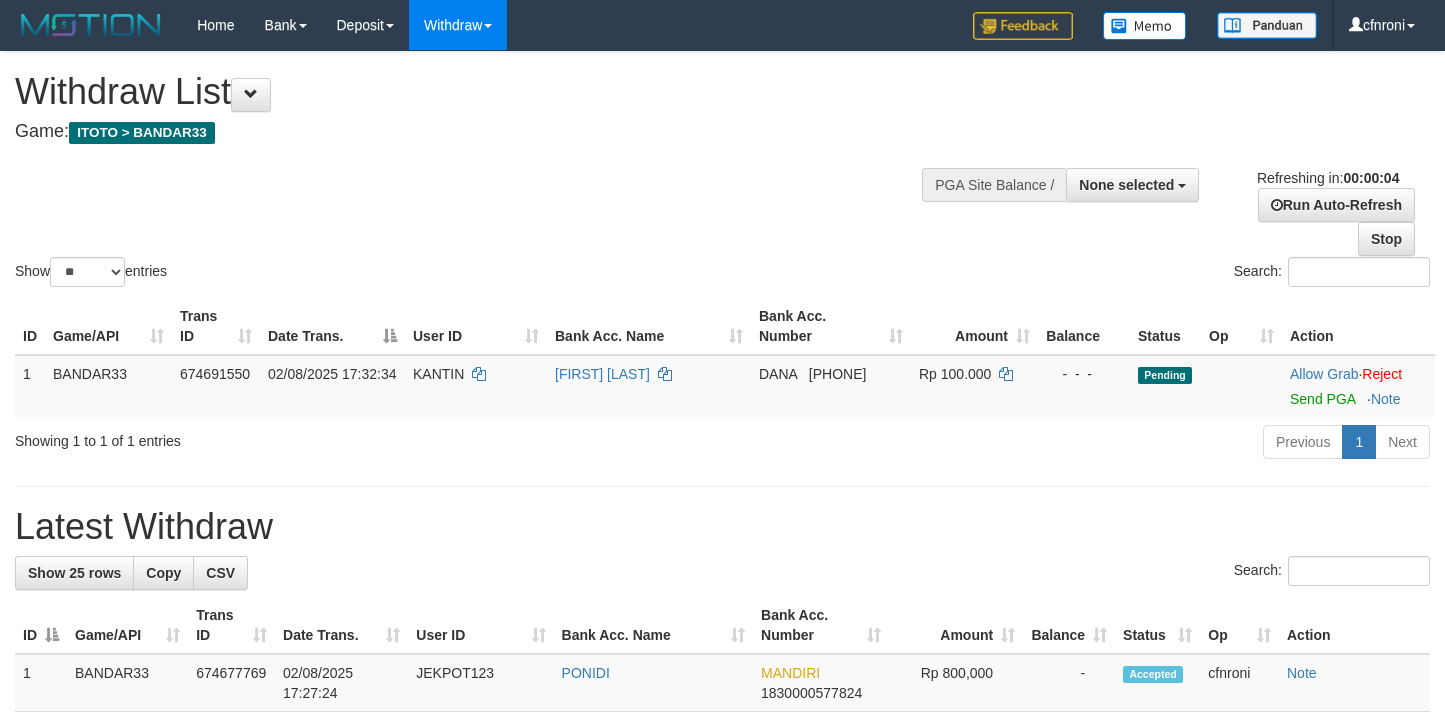 scroll, scrollTop: 0, scrollLeft: 0, axis: both 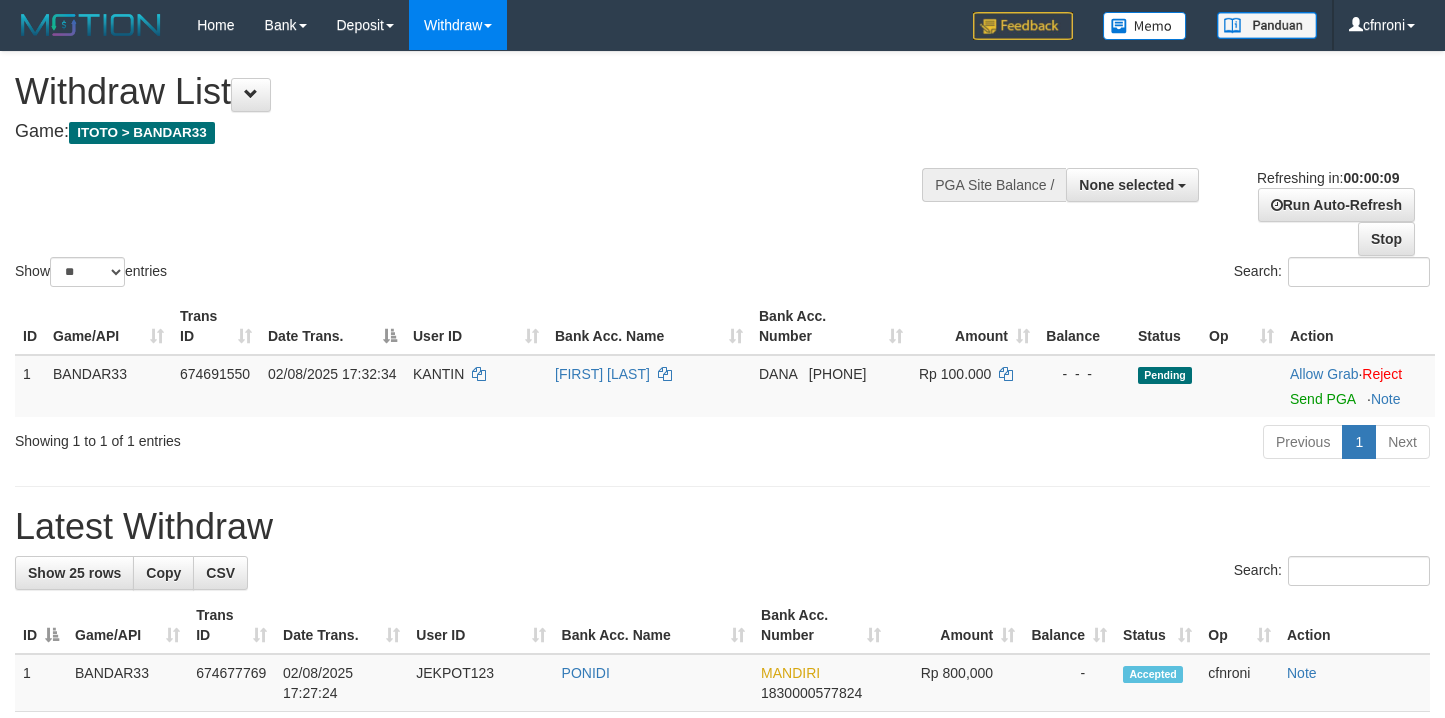 select 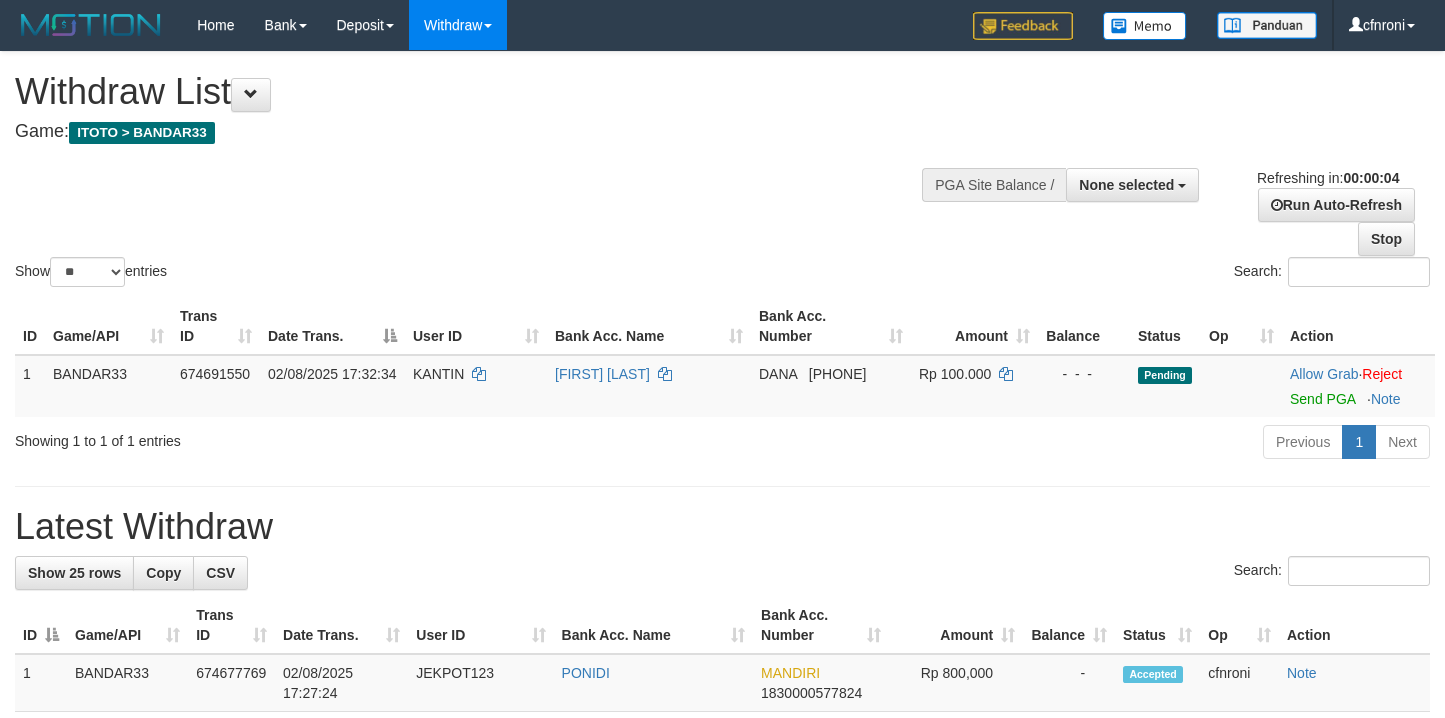 scroll, scrollTop: 0, scrollLeft: 0, axis: both 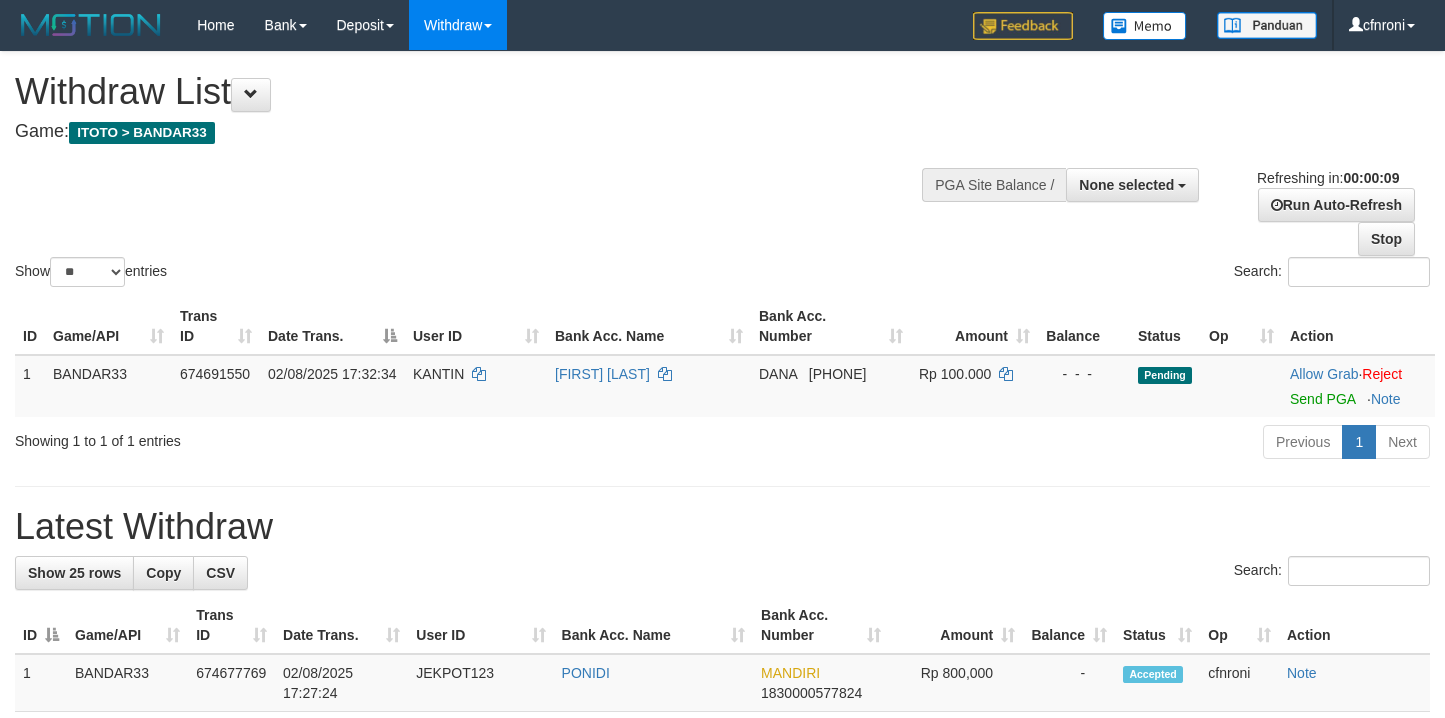 select 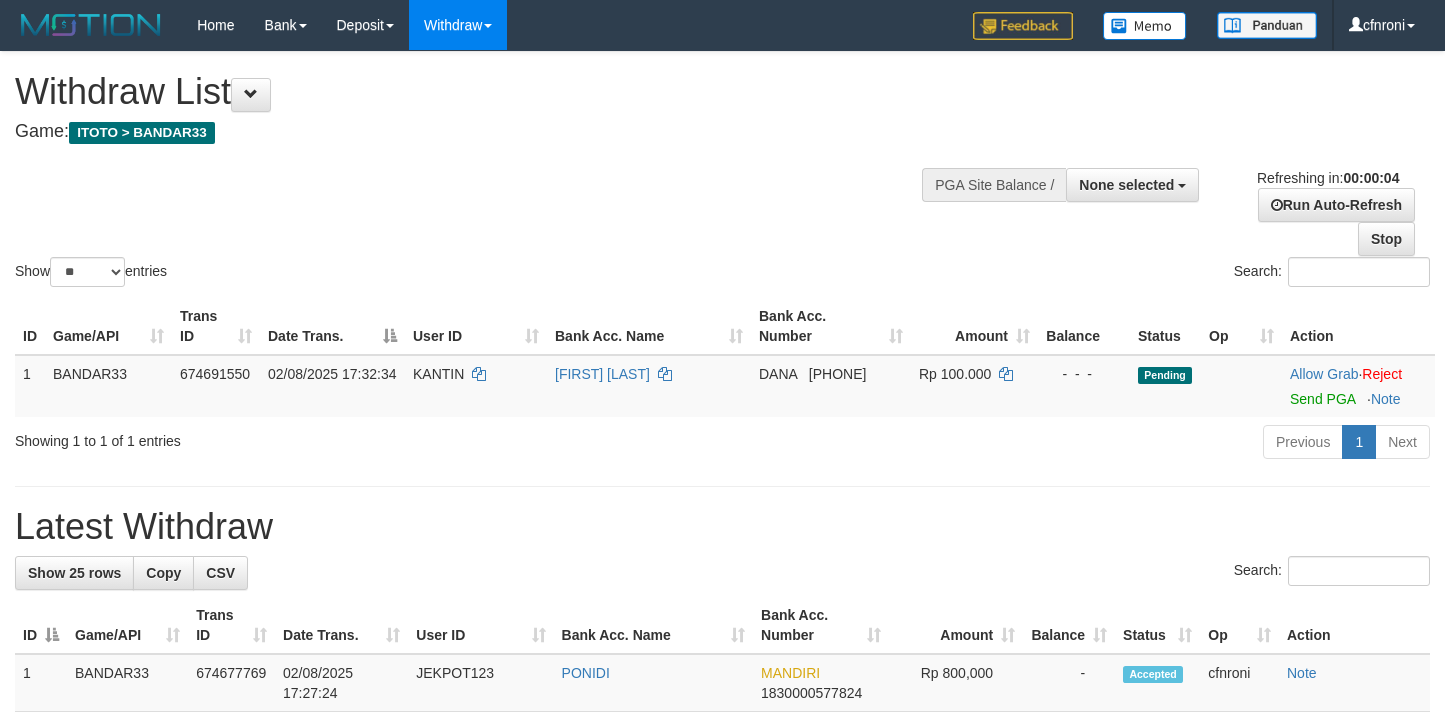 scroll, scrollTop: 0, scrollLeft: 0, axis: both 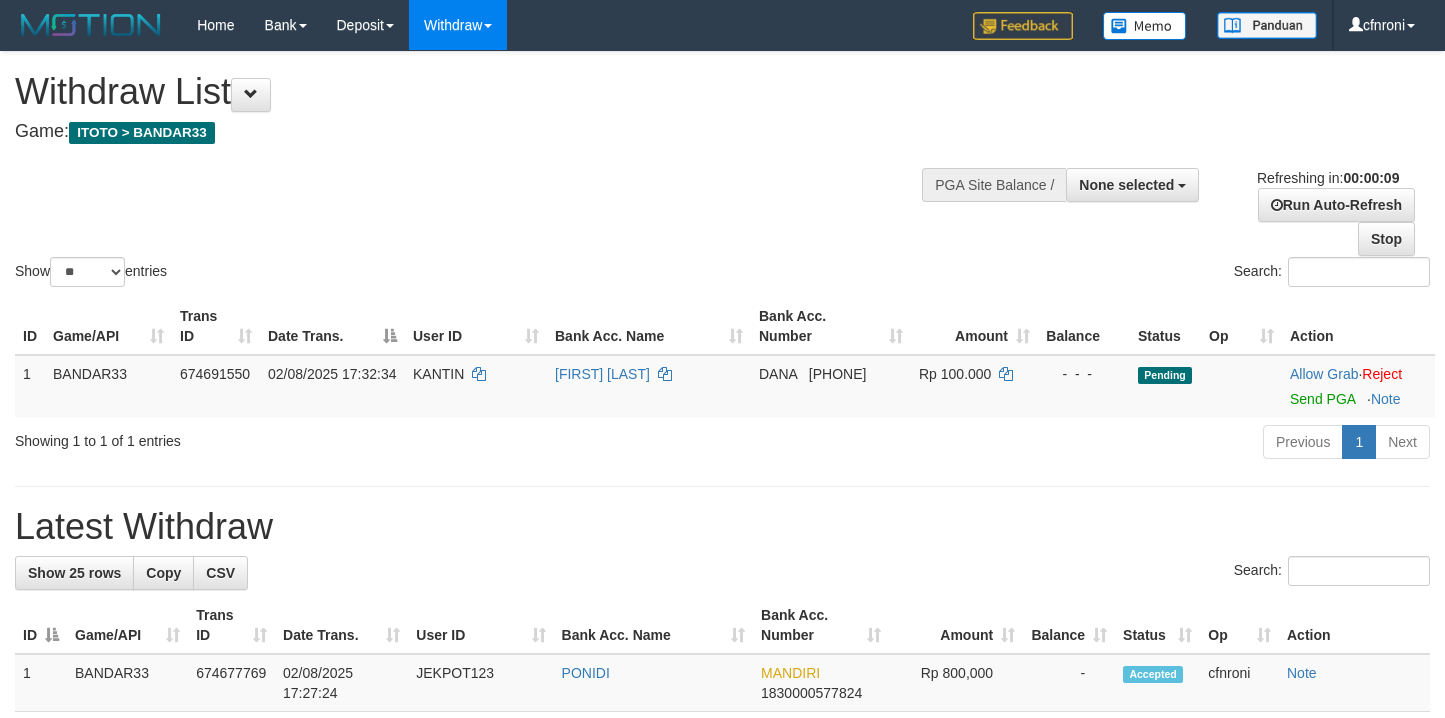 select 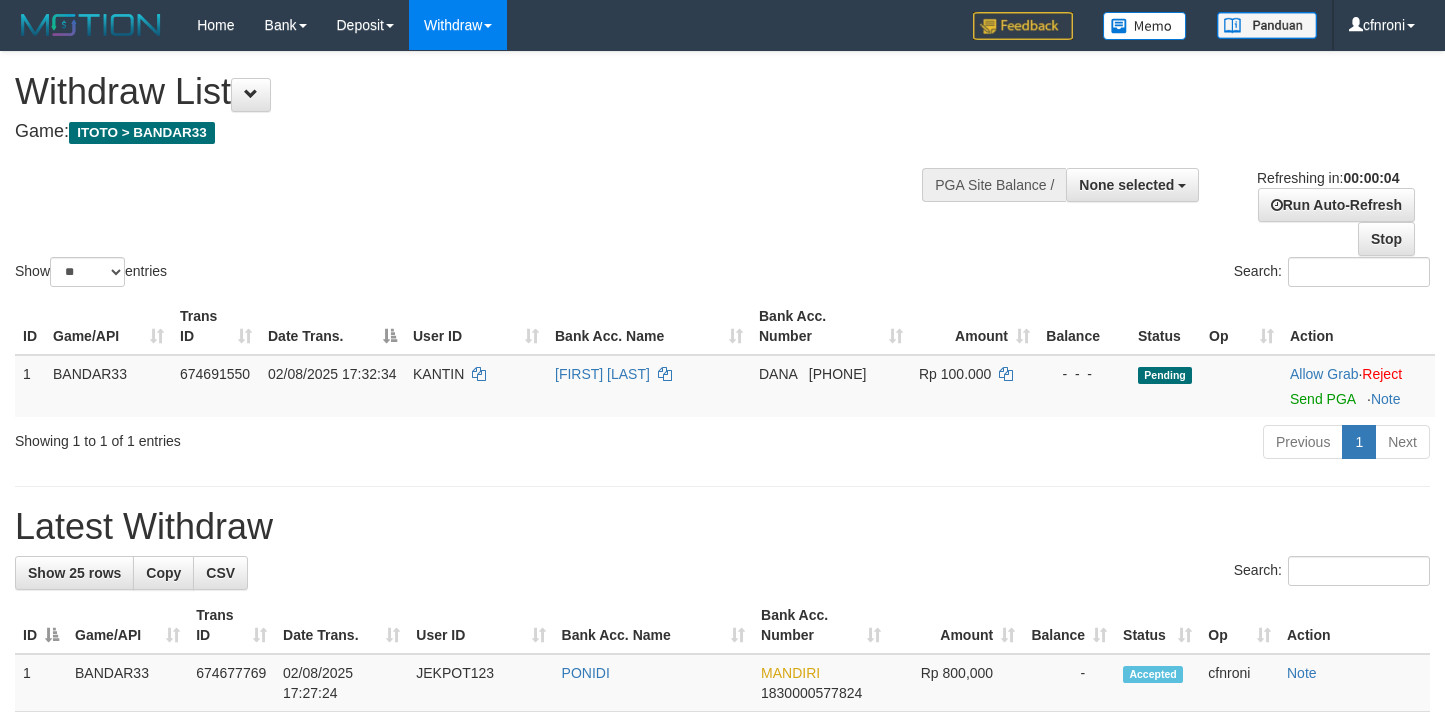 scroll, scrollTop: 0, scrollLeft: 0, axis: both 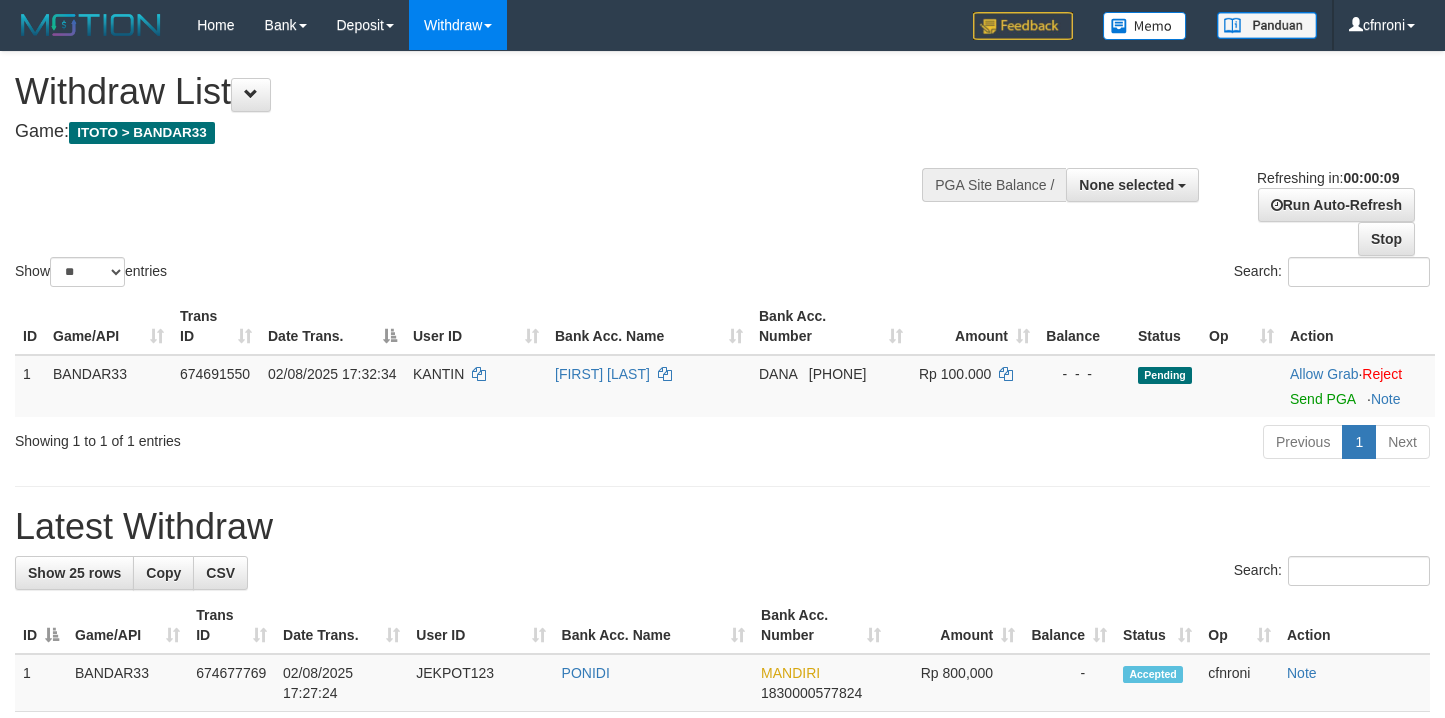 select 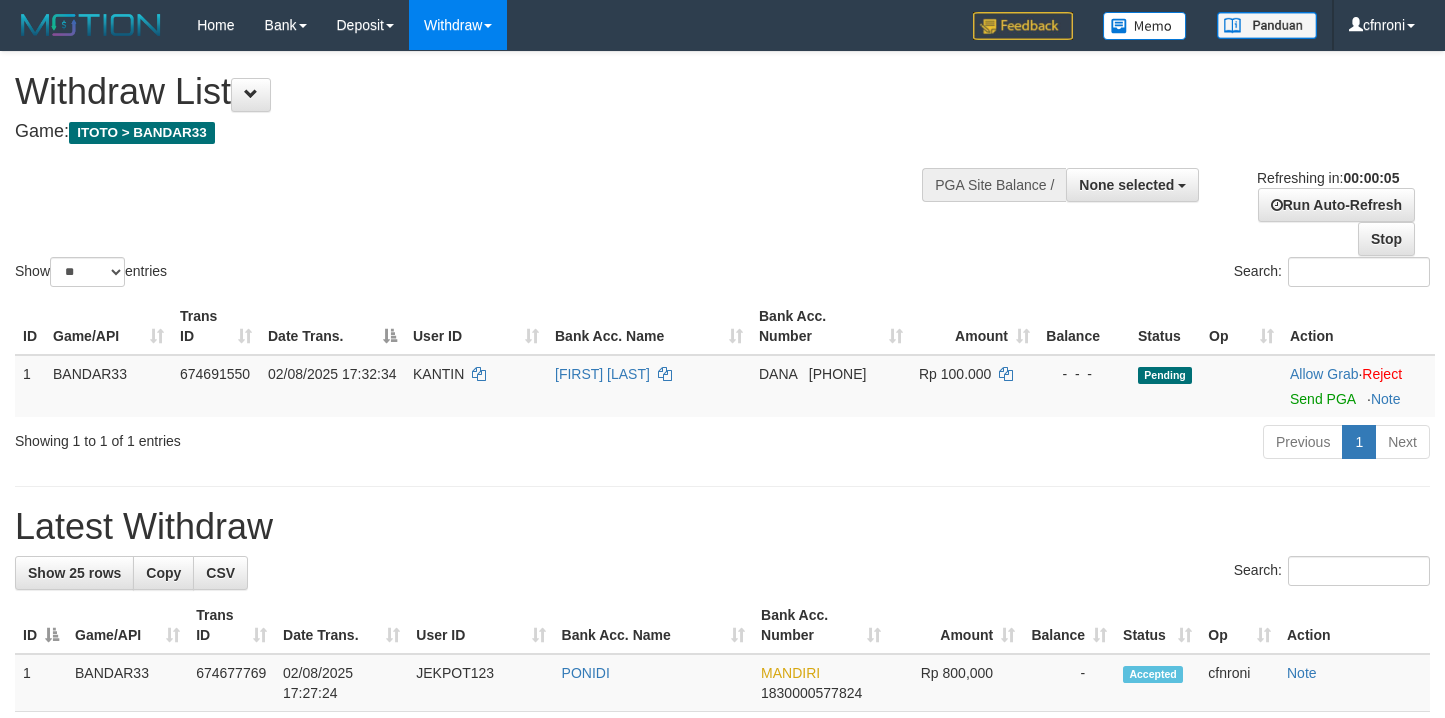 scroll, scrollTop: 0, scrollLeft: 0, axis: both 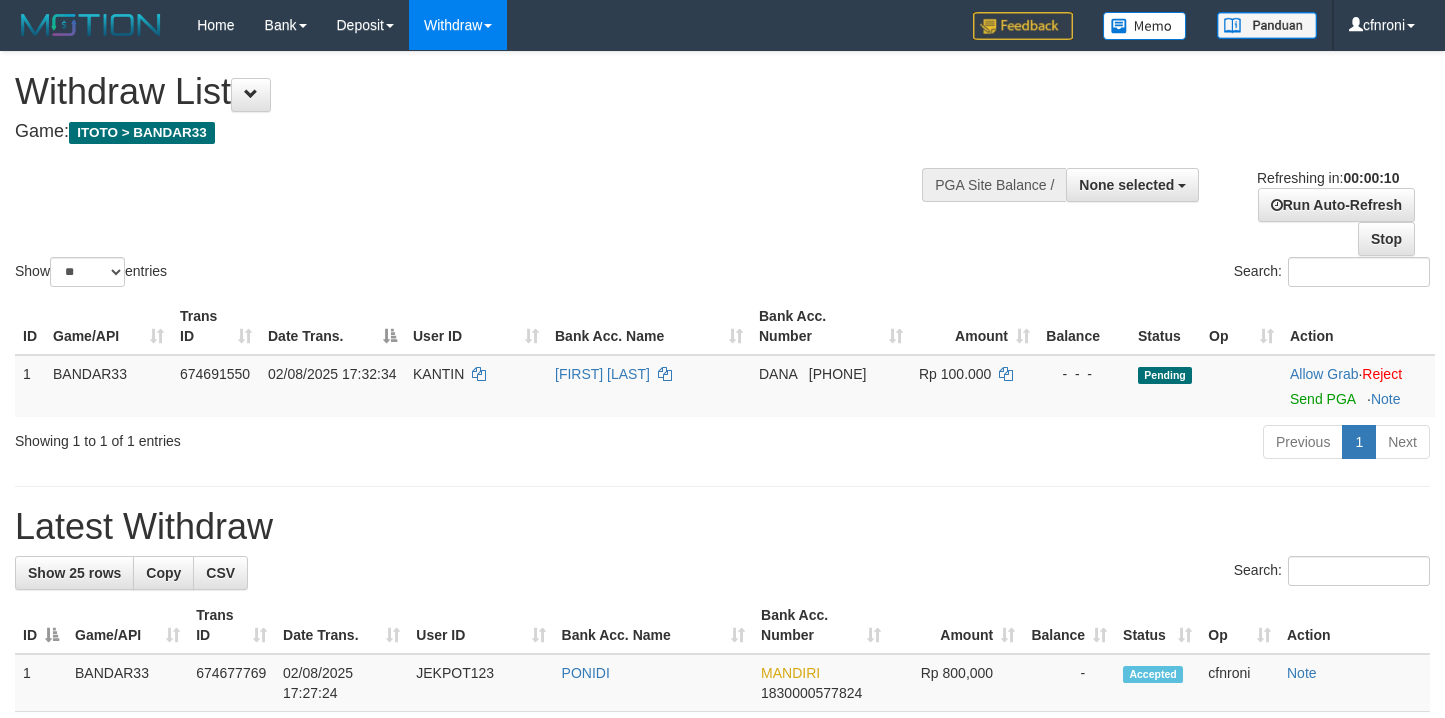 select 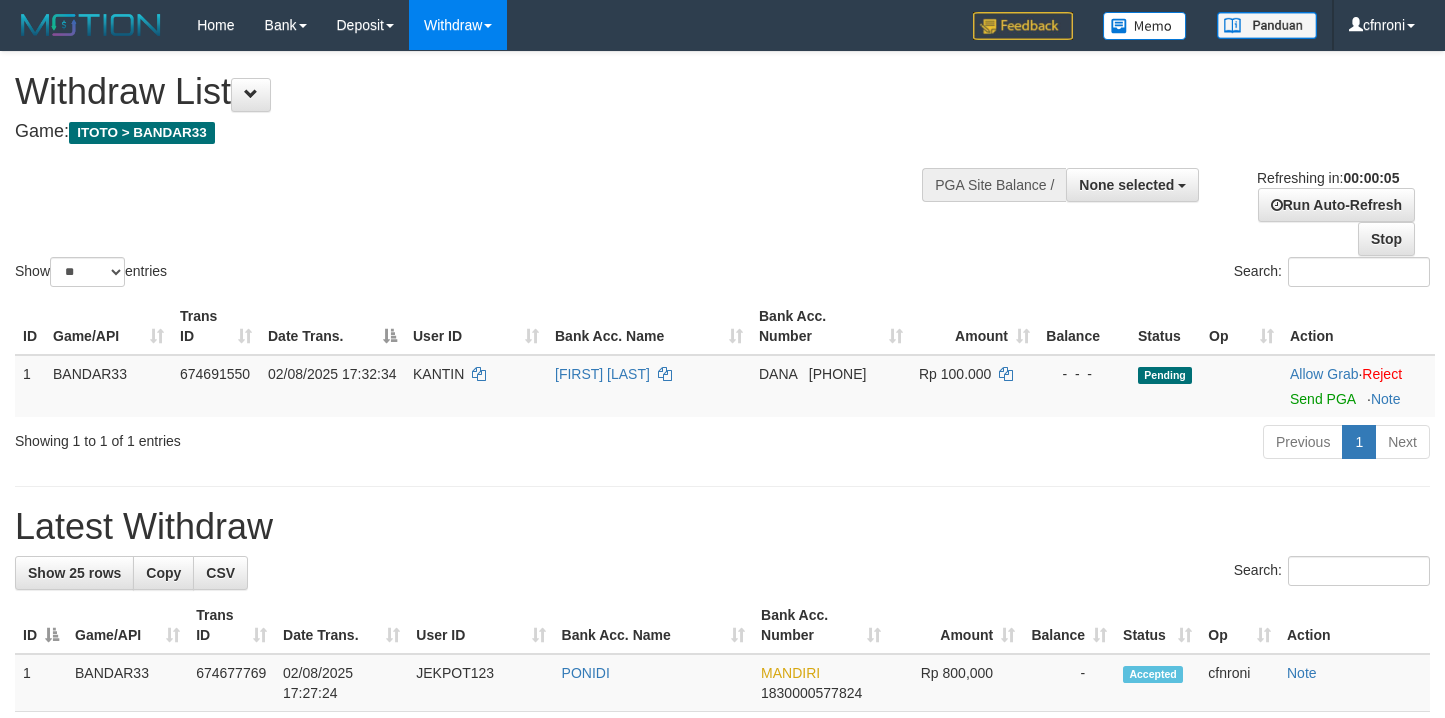 scroll, scrollTop: 0, scrollLeft: 0, axis: both 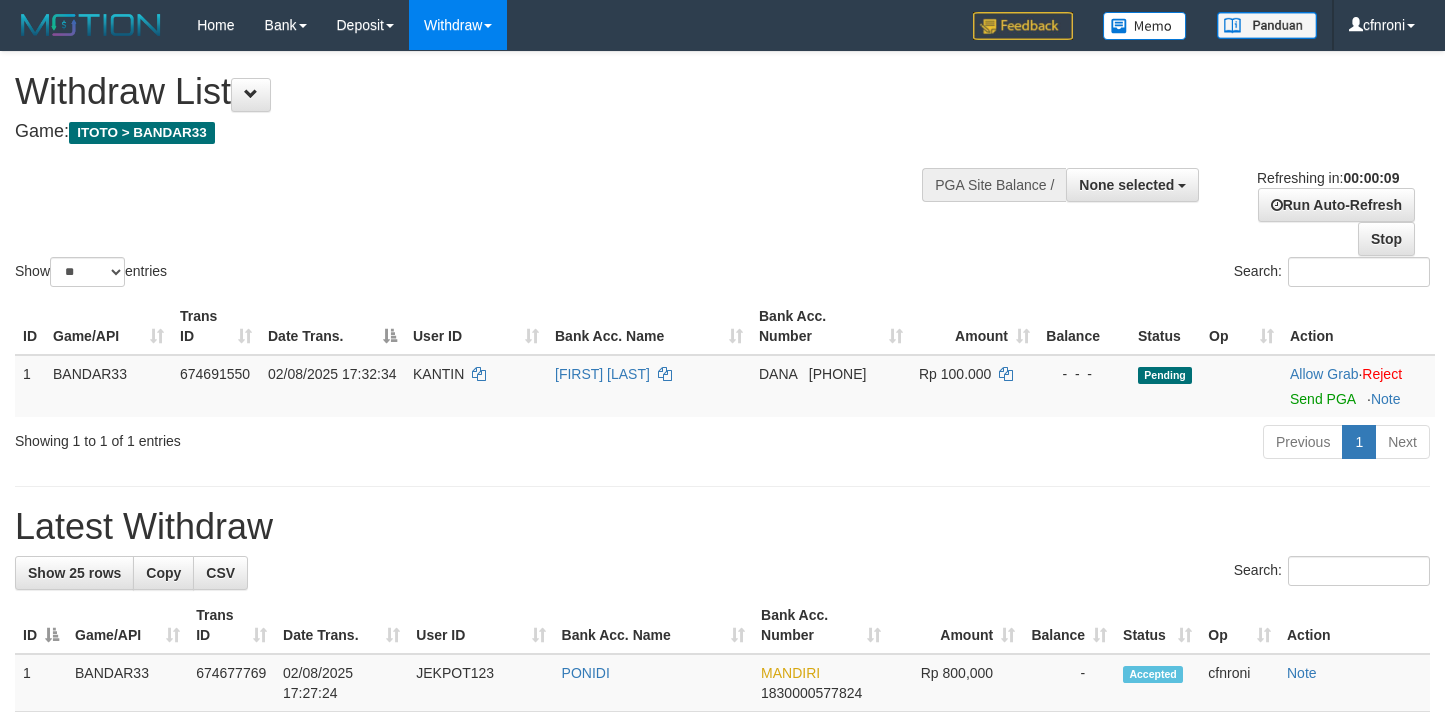 select 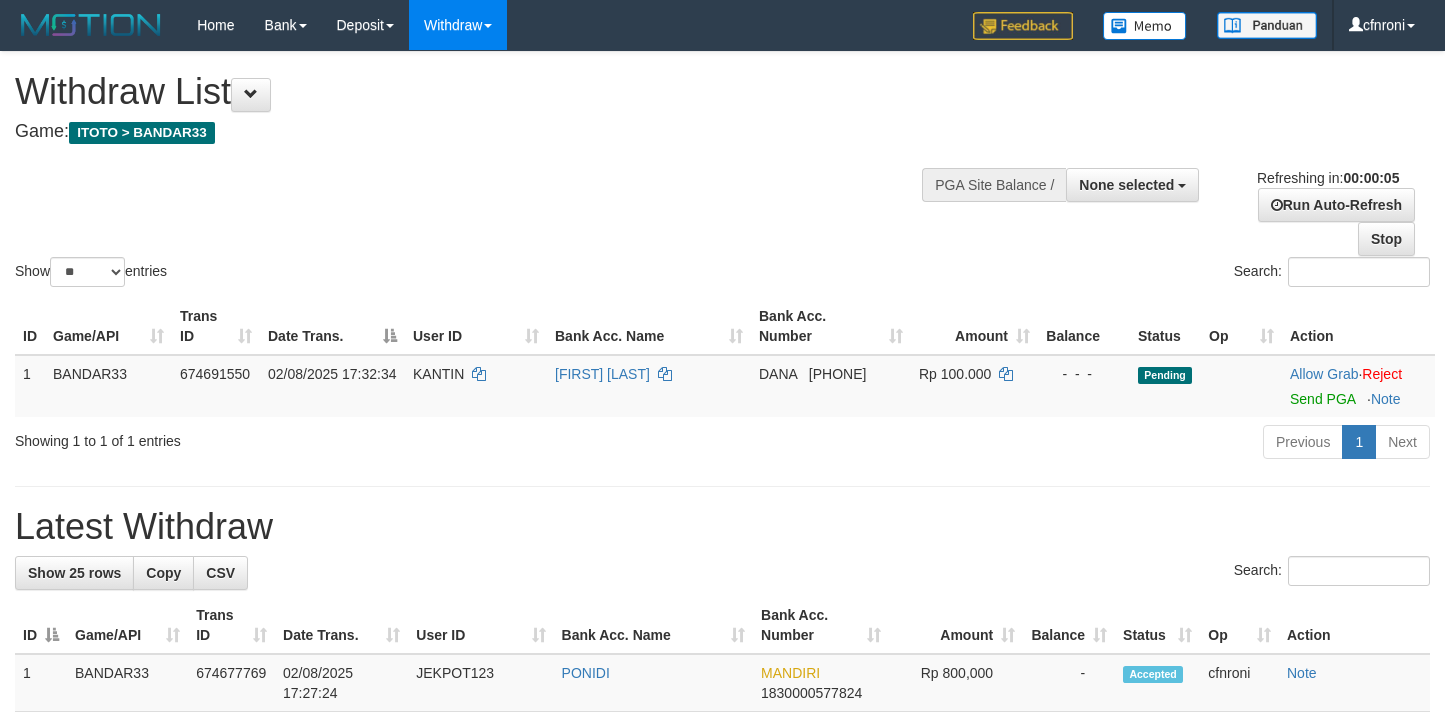 scroll, scrollTop: 0, scrollLeft: 0, axis: both 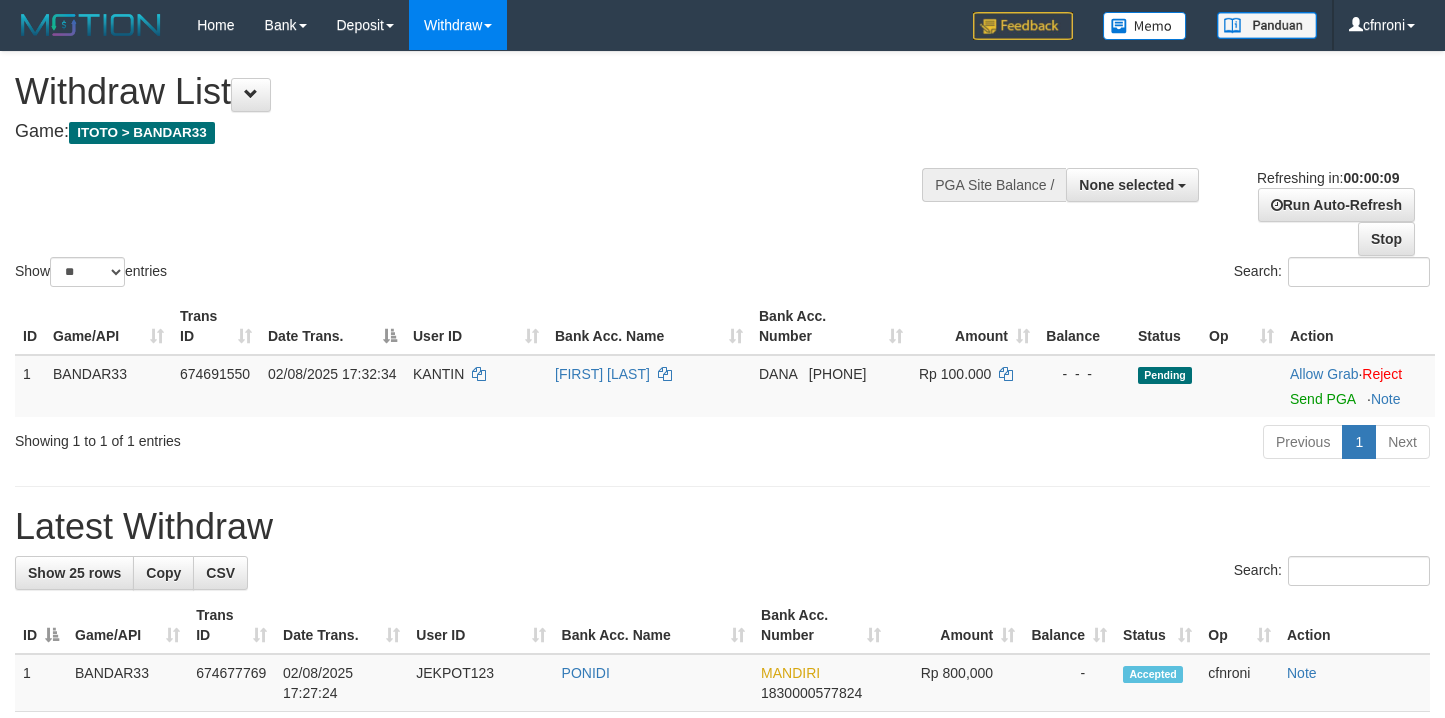 select 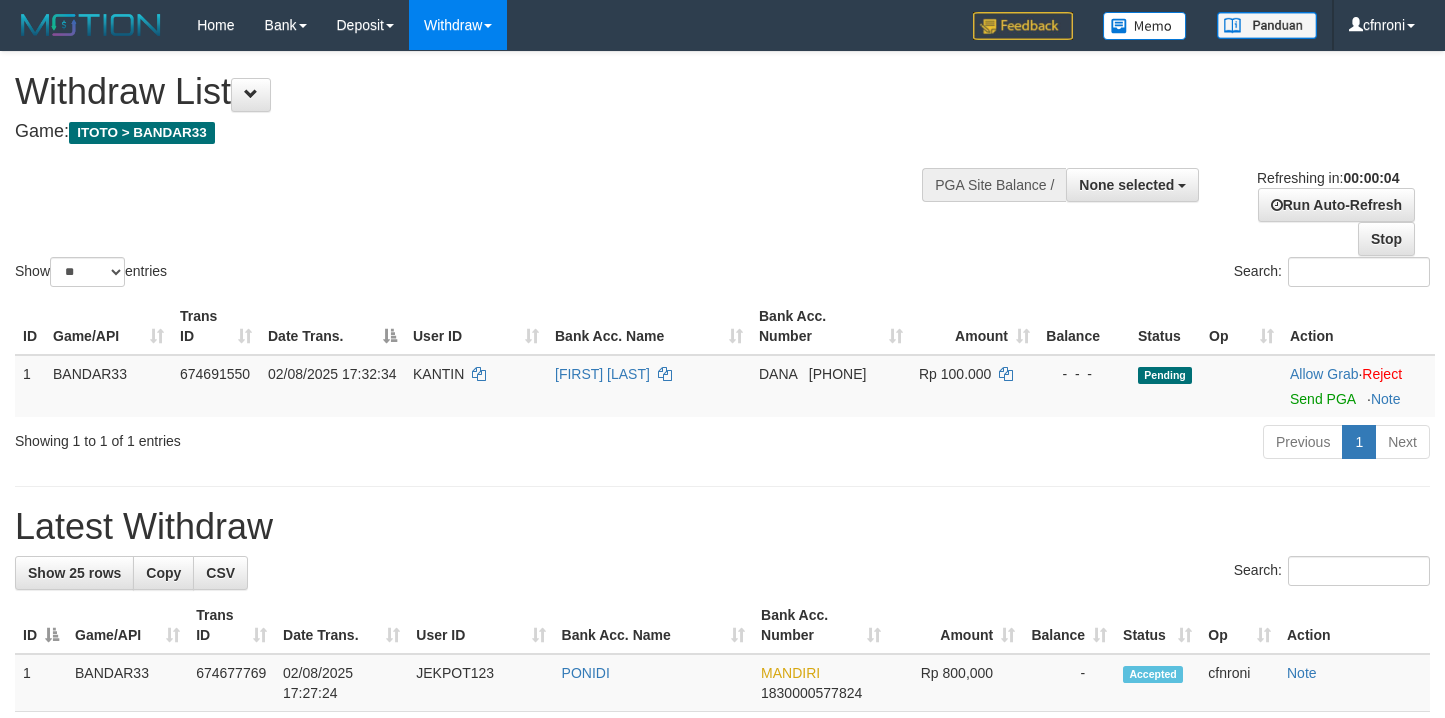 scroll, scrollTop: 0, scrollLeft: 0, axis: both 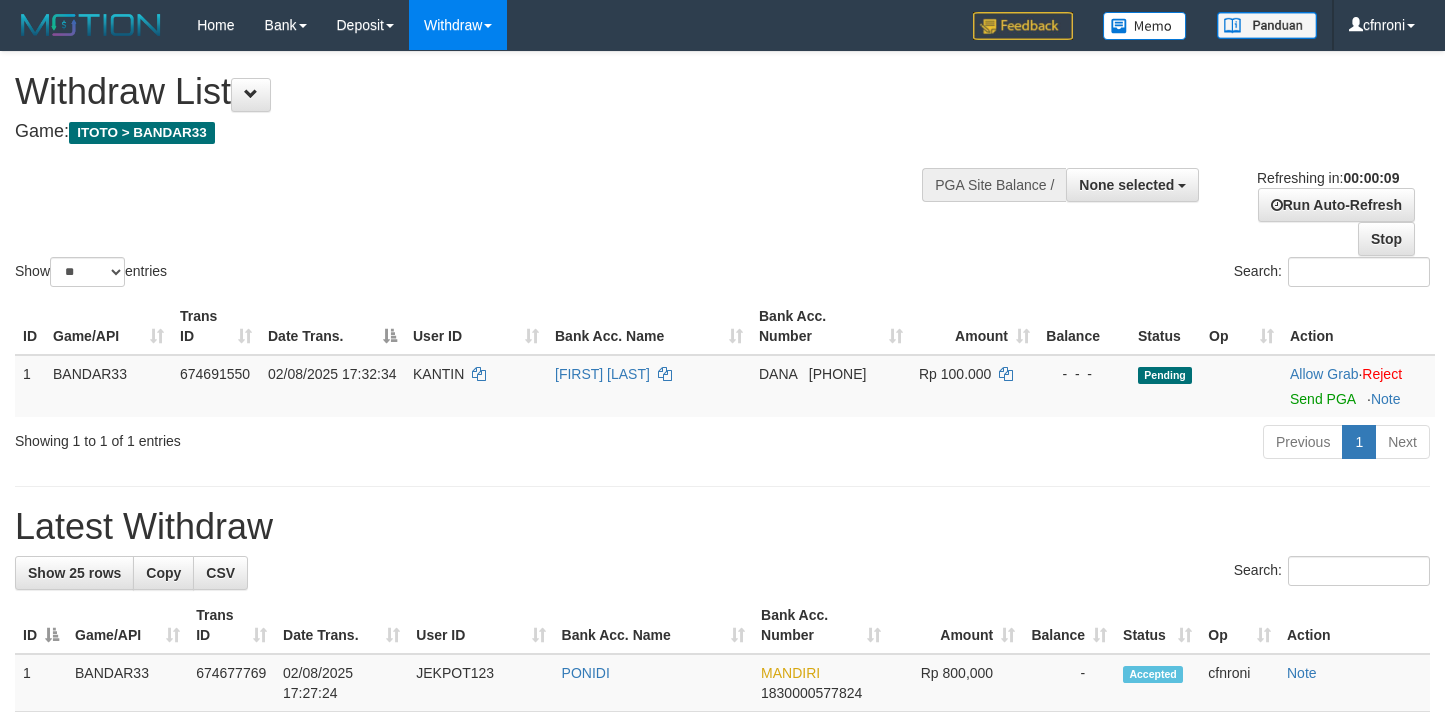 select 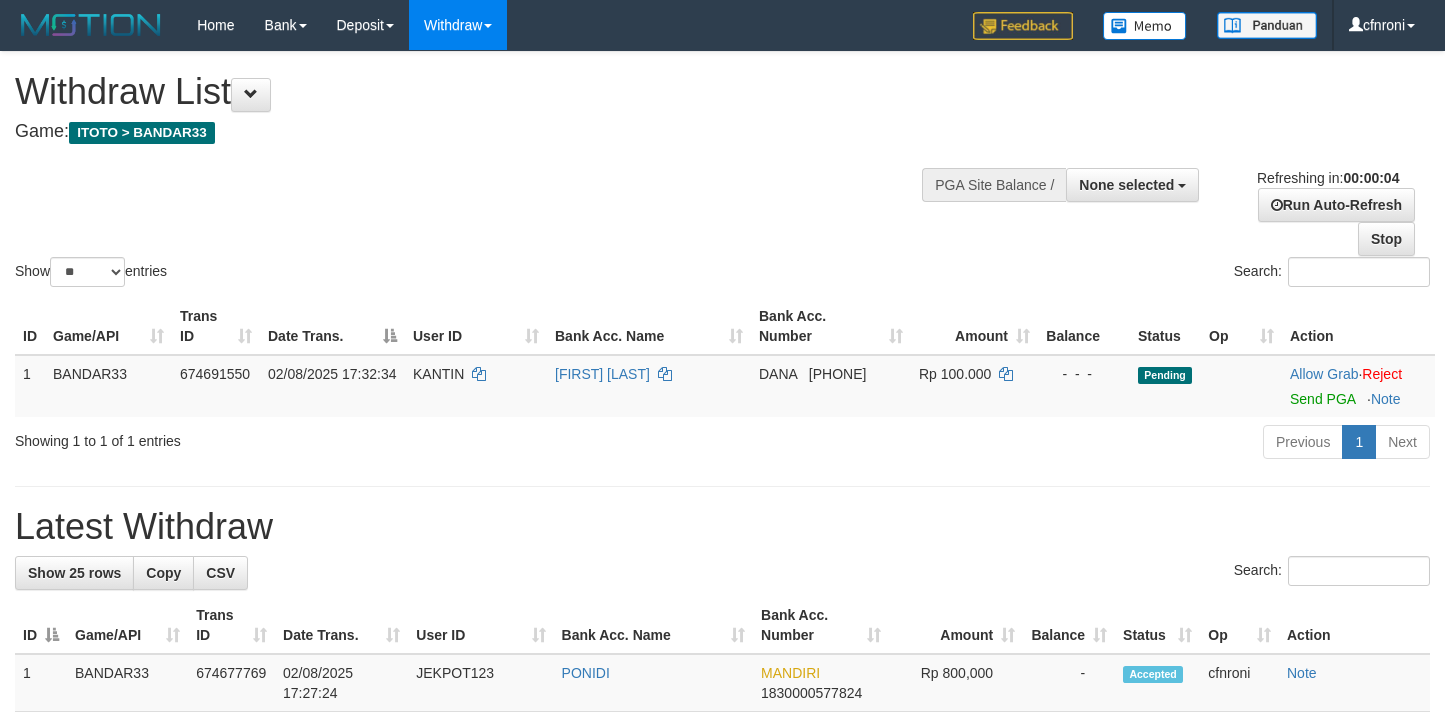 scroll, scrollTop: 0, scrollLeft: 0, axis: both 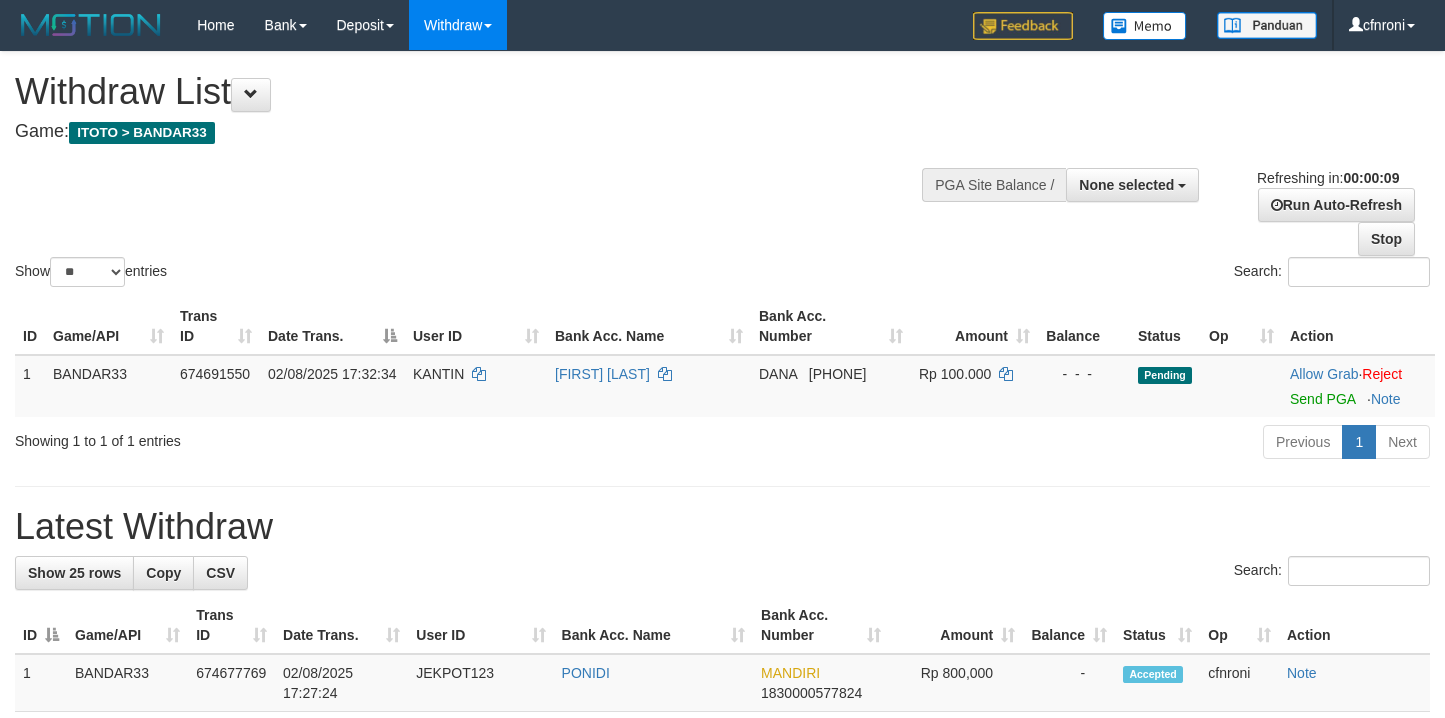 select 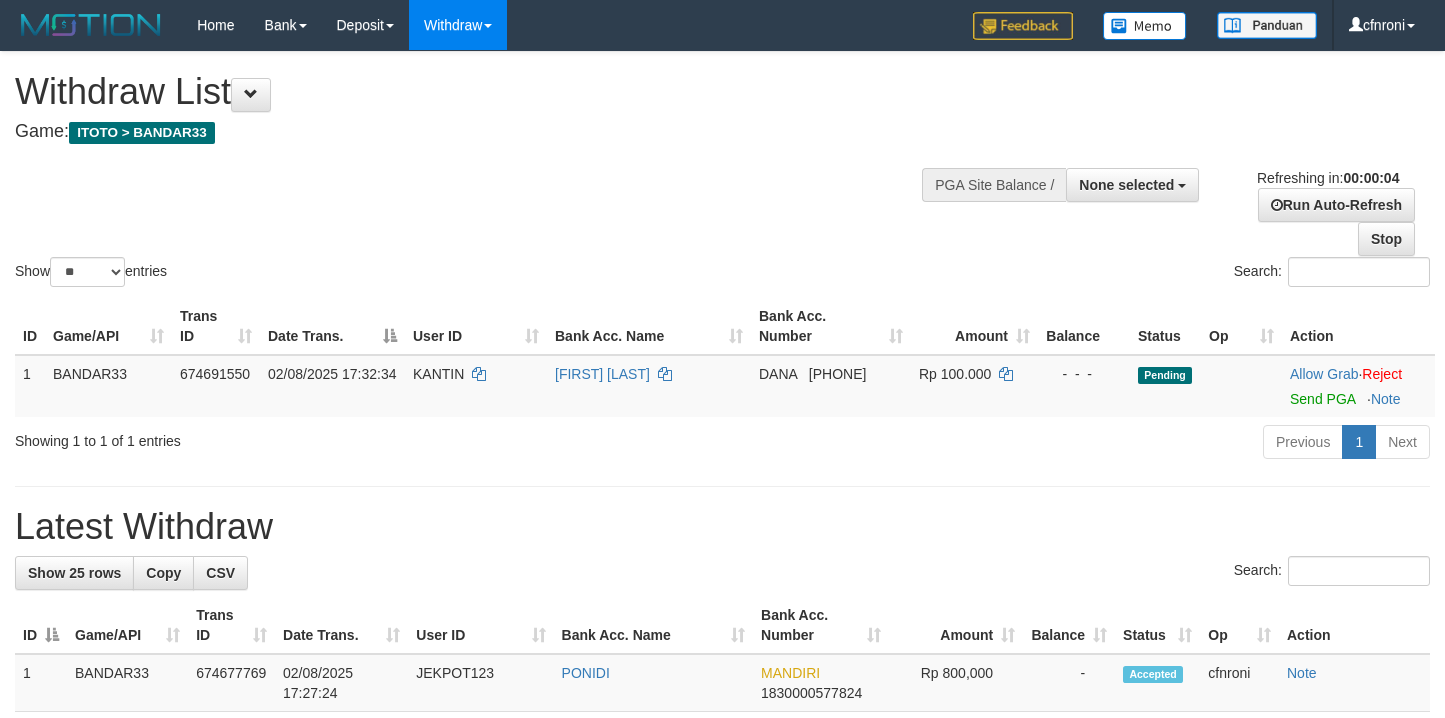 scroll, scrollTop: 0, scrollLeft: 0, axis: both 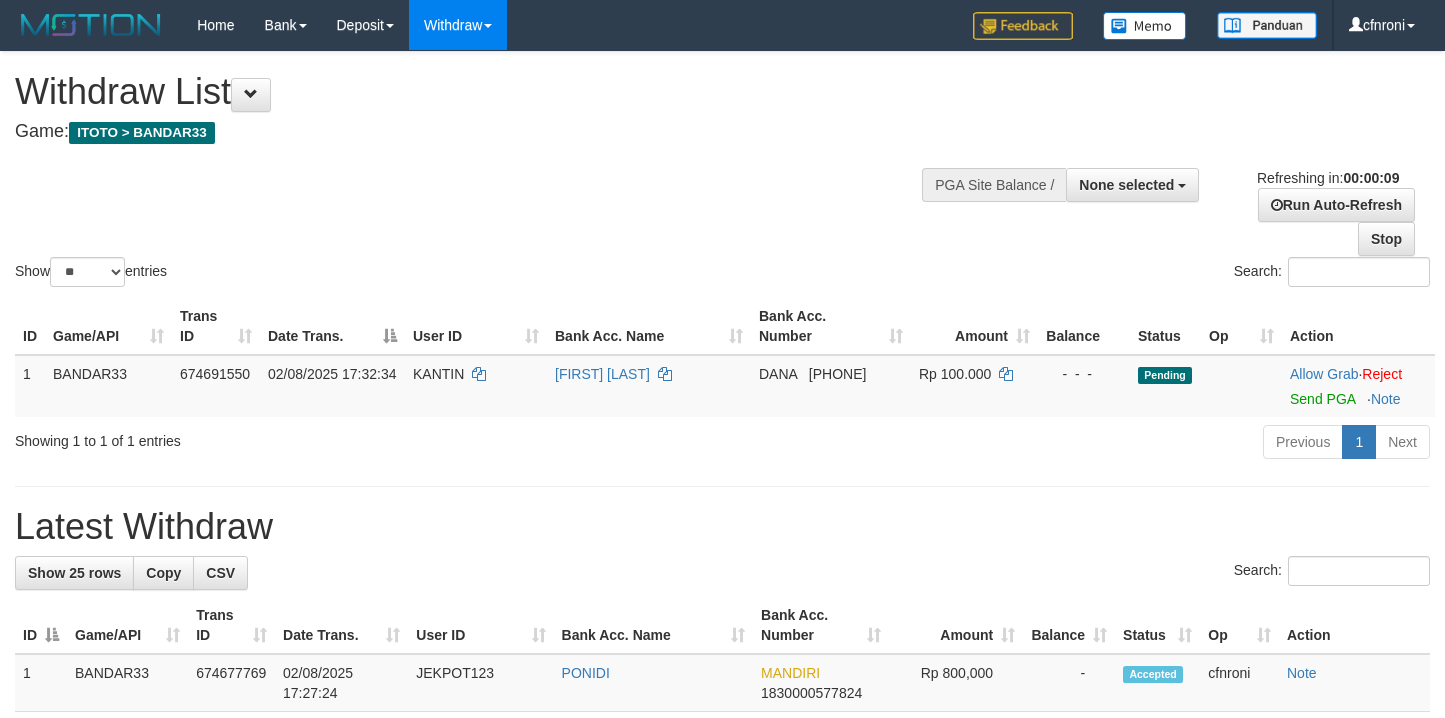 select 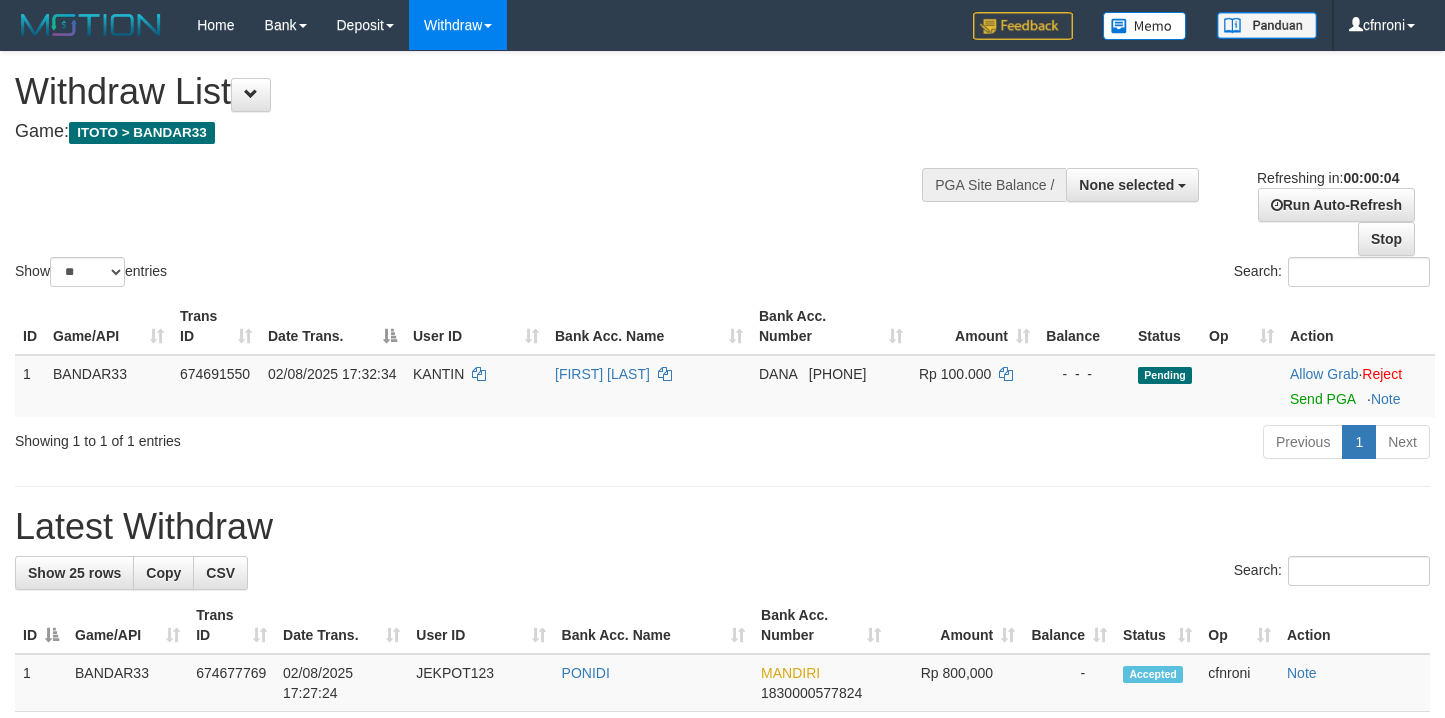 scroll, scrollTop: 0, scrollLeft: 0, axis: both 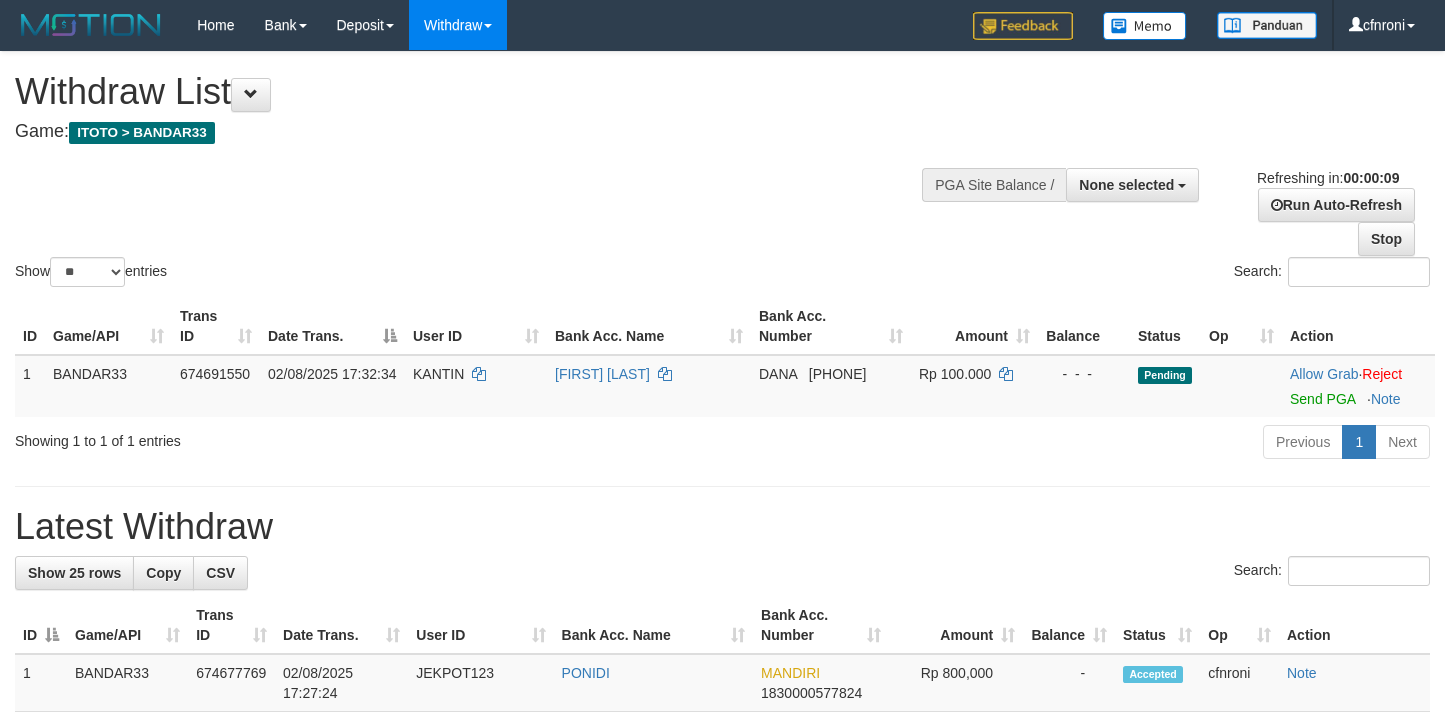 select 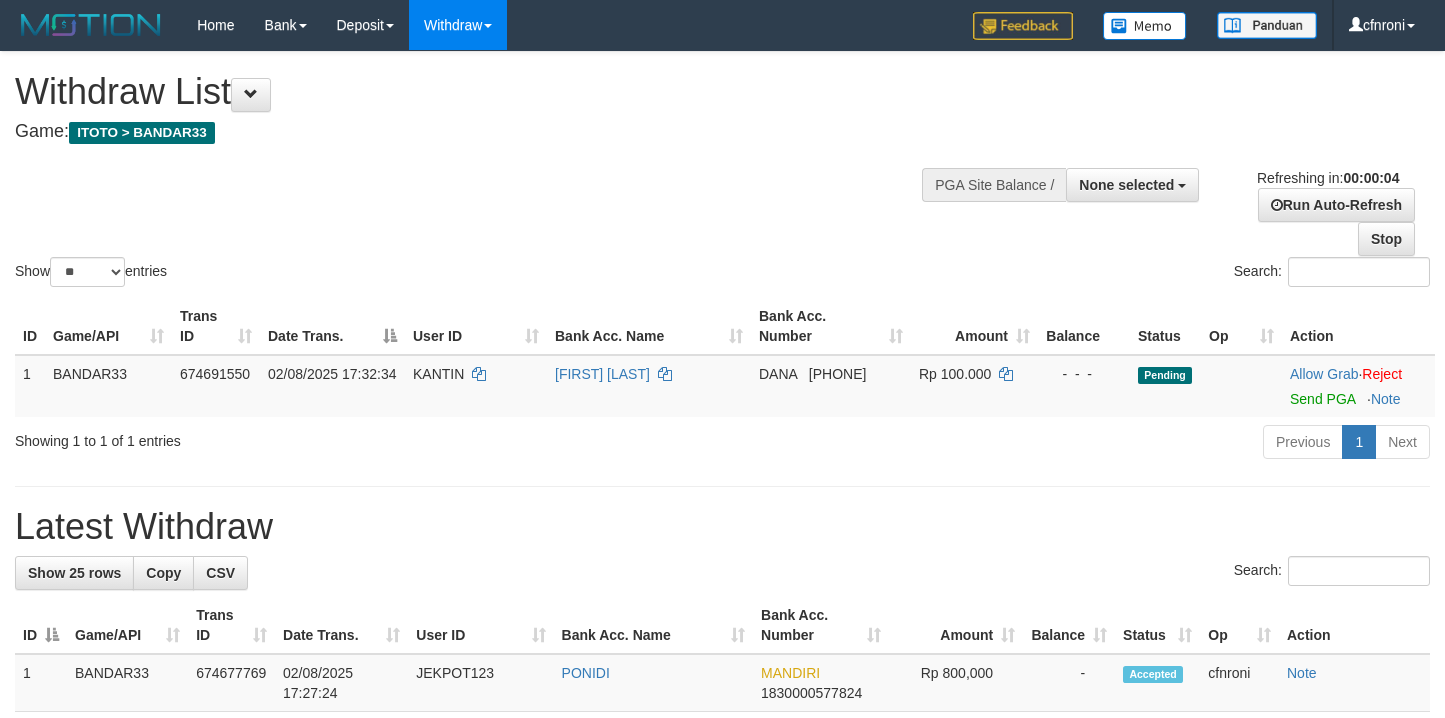 scroll, scrollTop: 0, scrollLeft: 0, axis: both 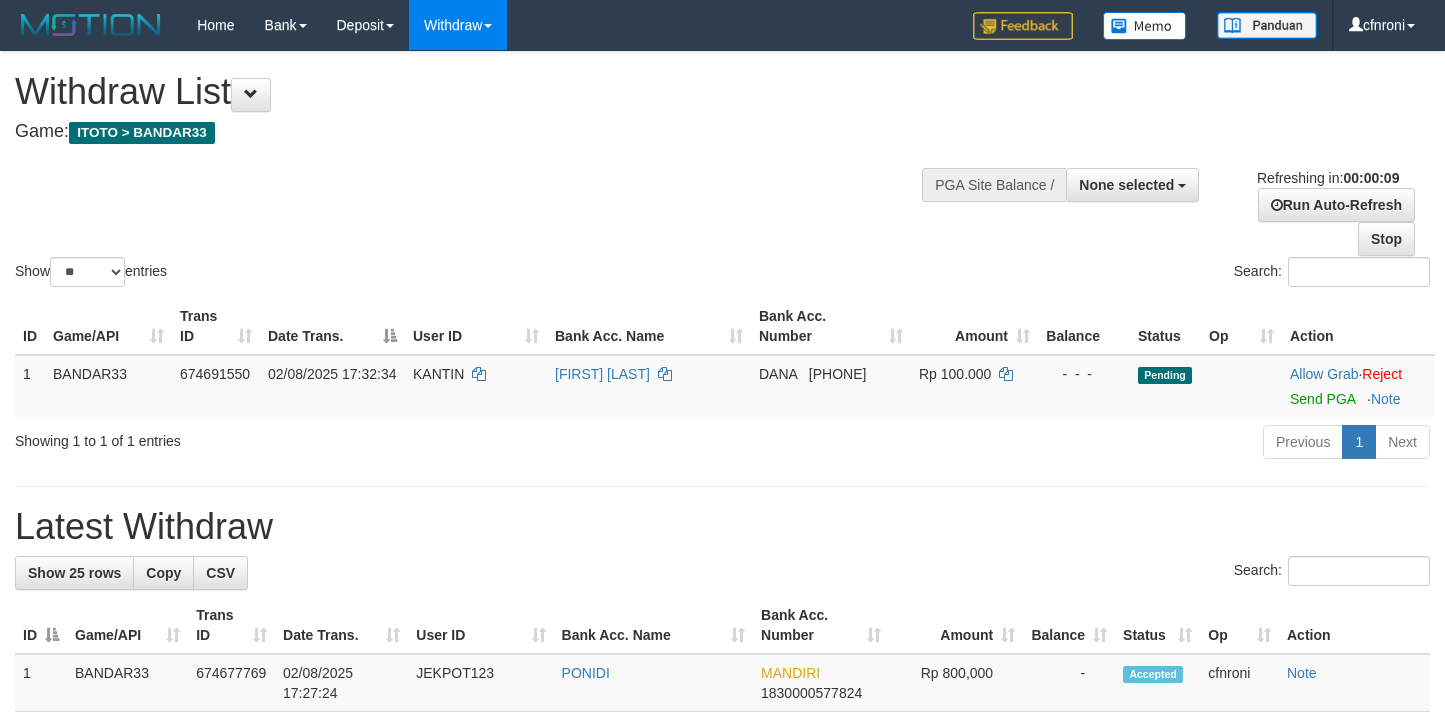 select 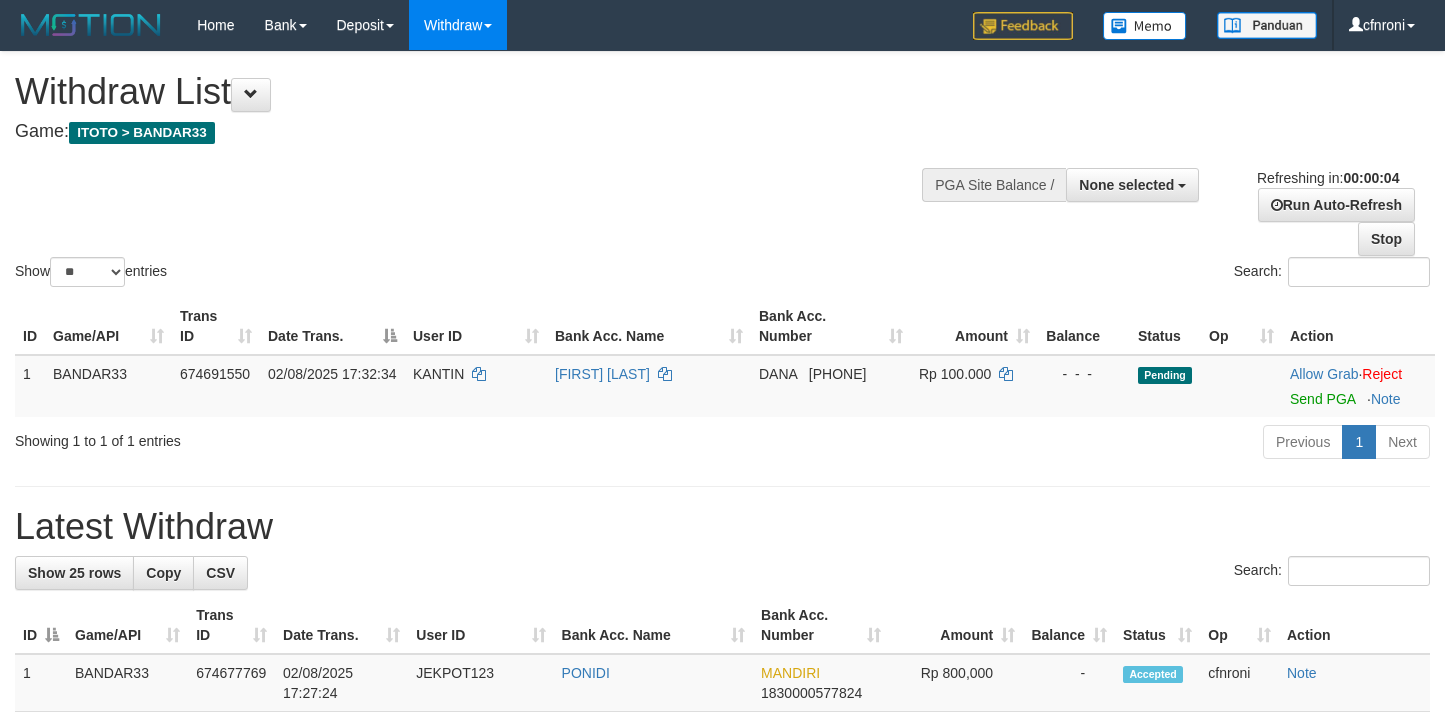scroll, scrollTop: 0, scrollLeft: 0, axis: both 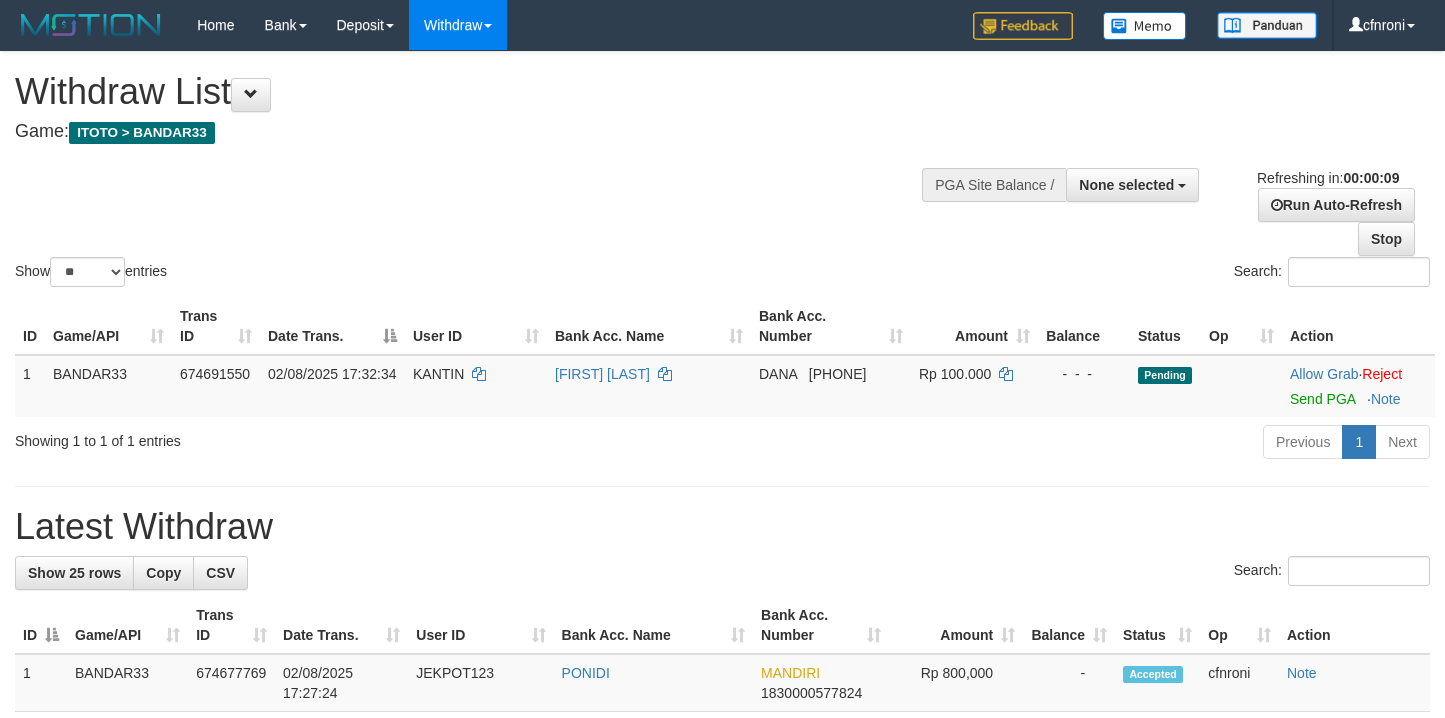 select 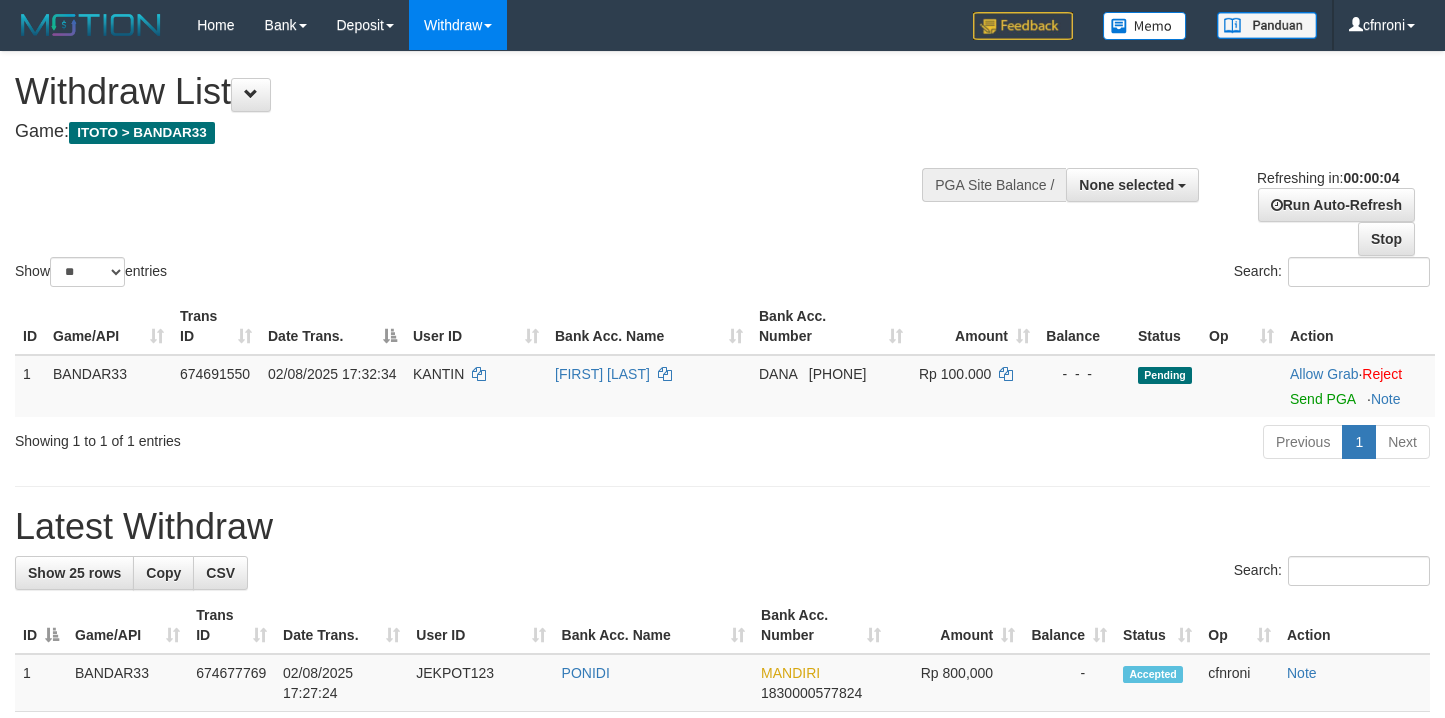scroll, scrollTop: 0, scrollLeft: 0, axis: both 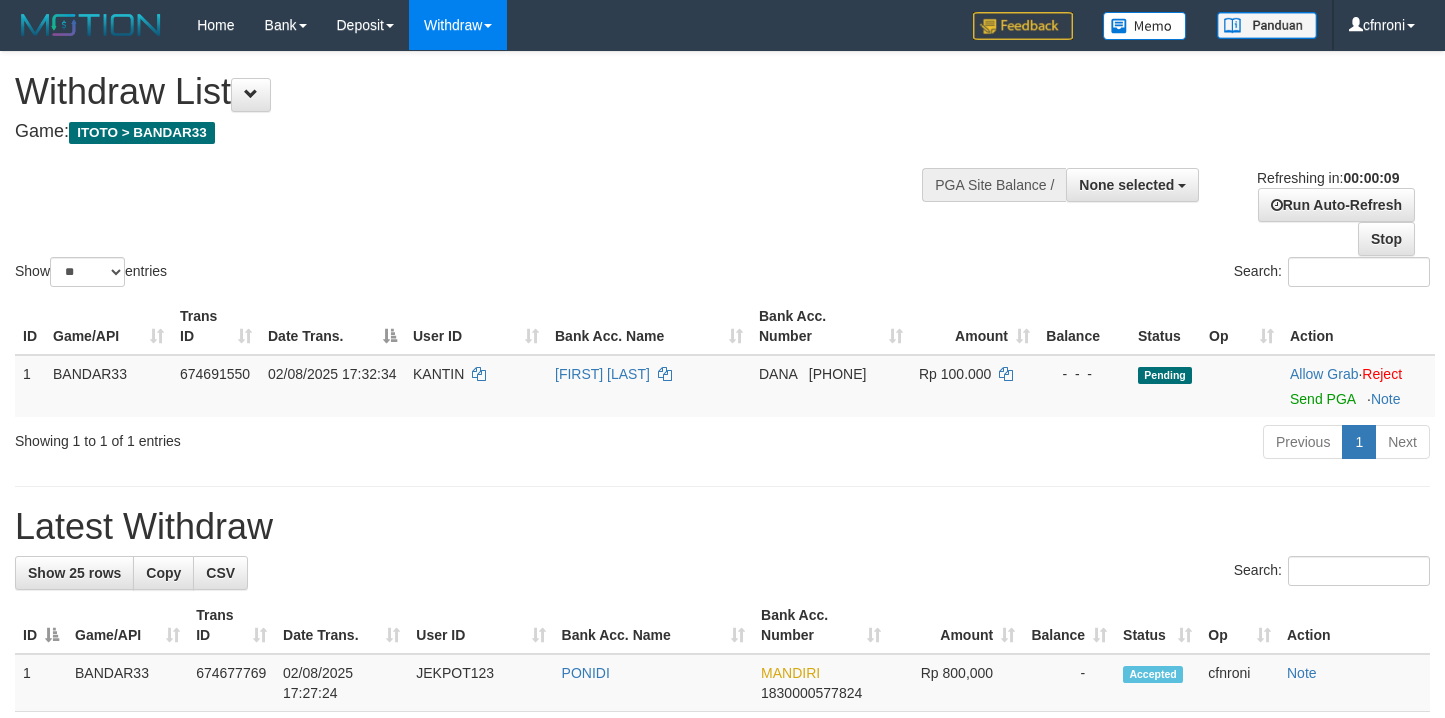 select 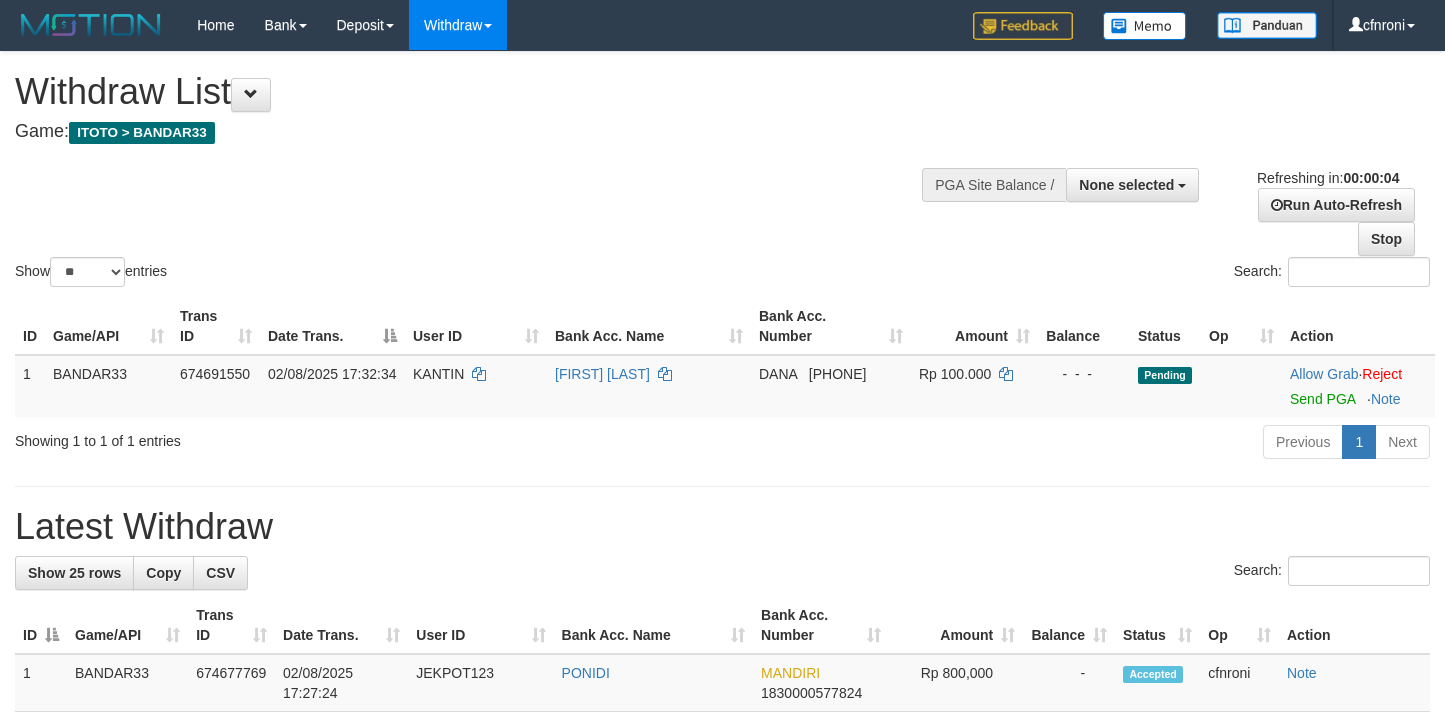 scroll, scrollTop: 0, scrollLeft: 0, axis: both 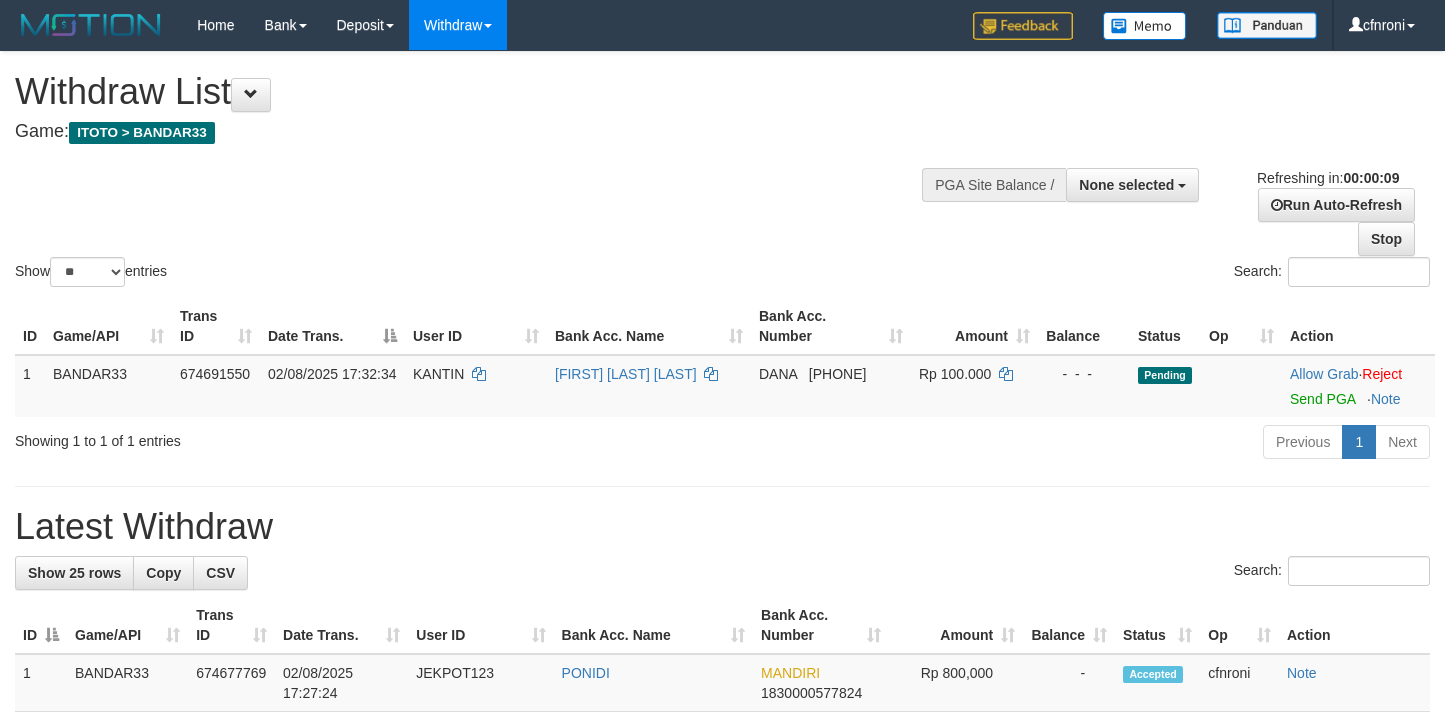 select 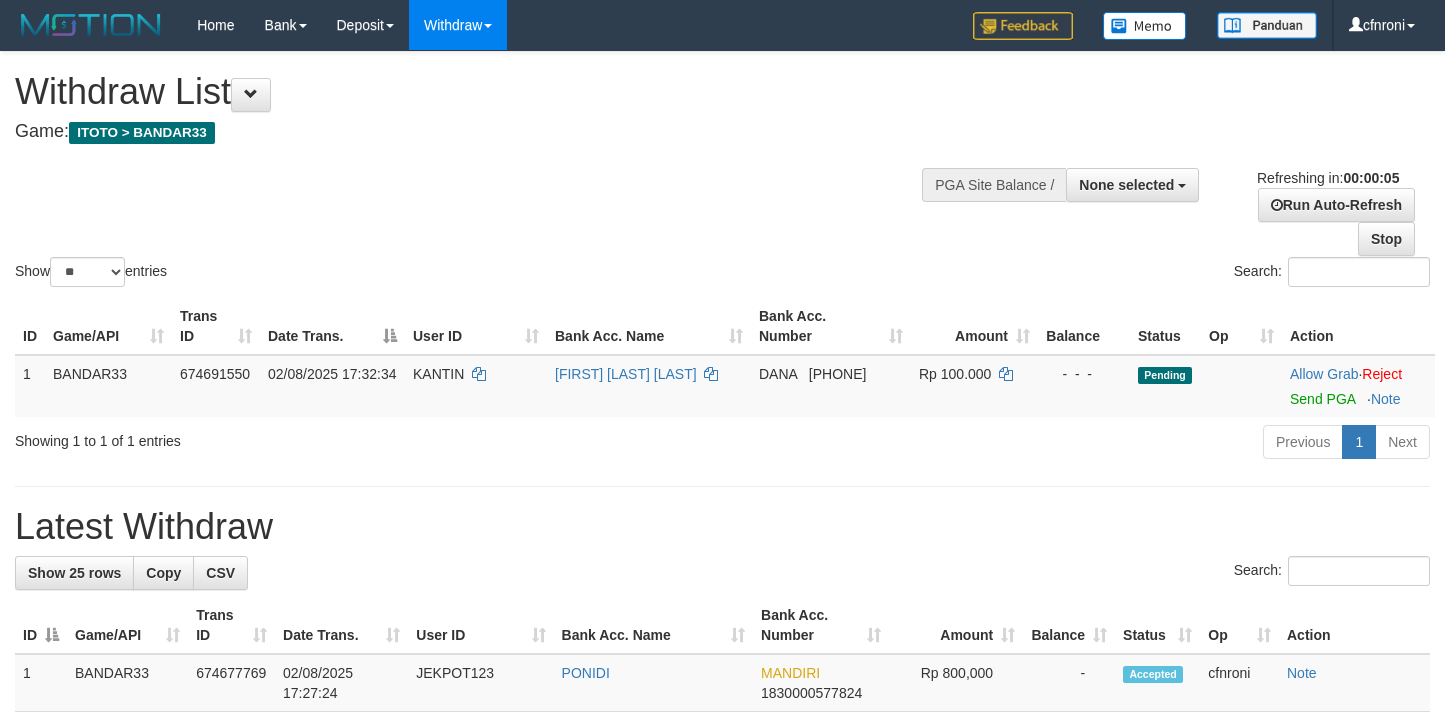 scroll, scrollTop: 0, scrollLeft: 0, axis: both 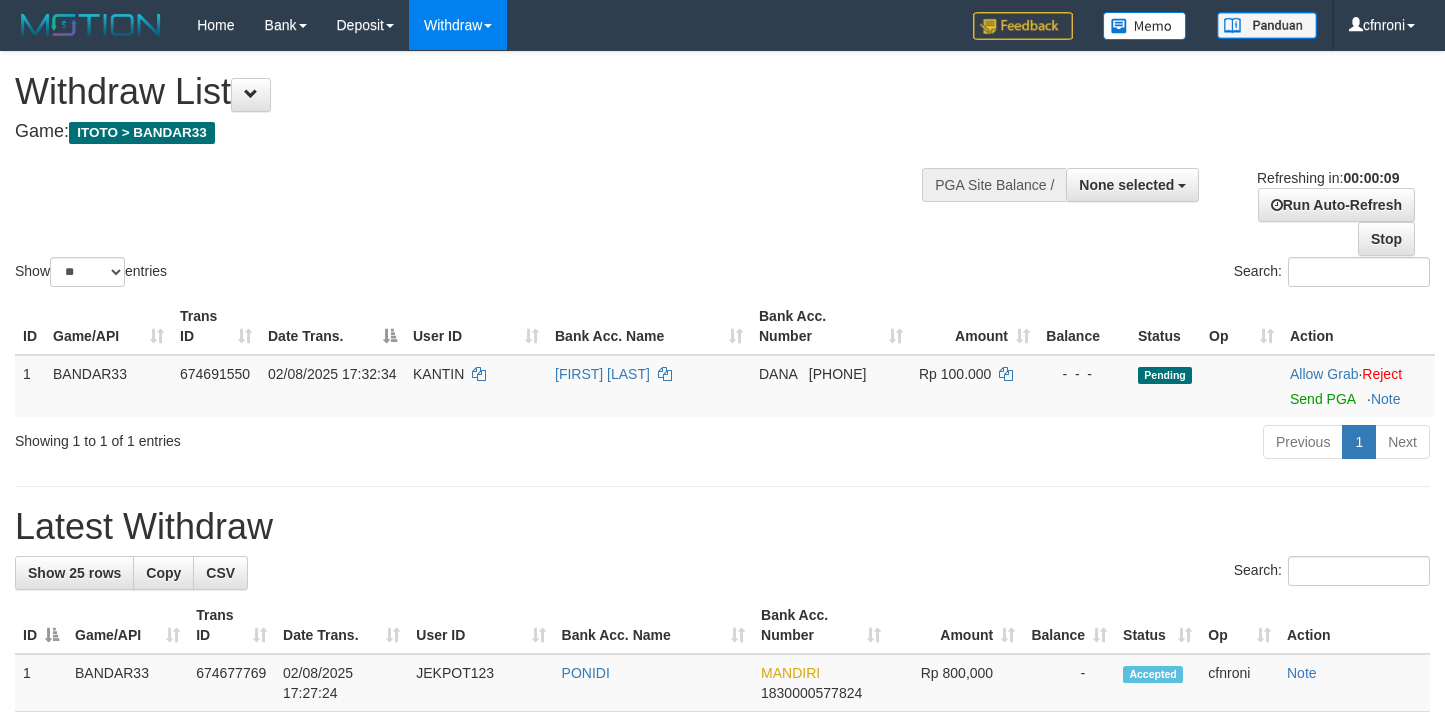 select 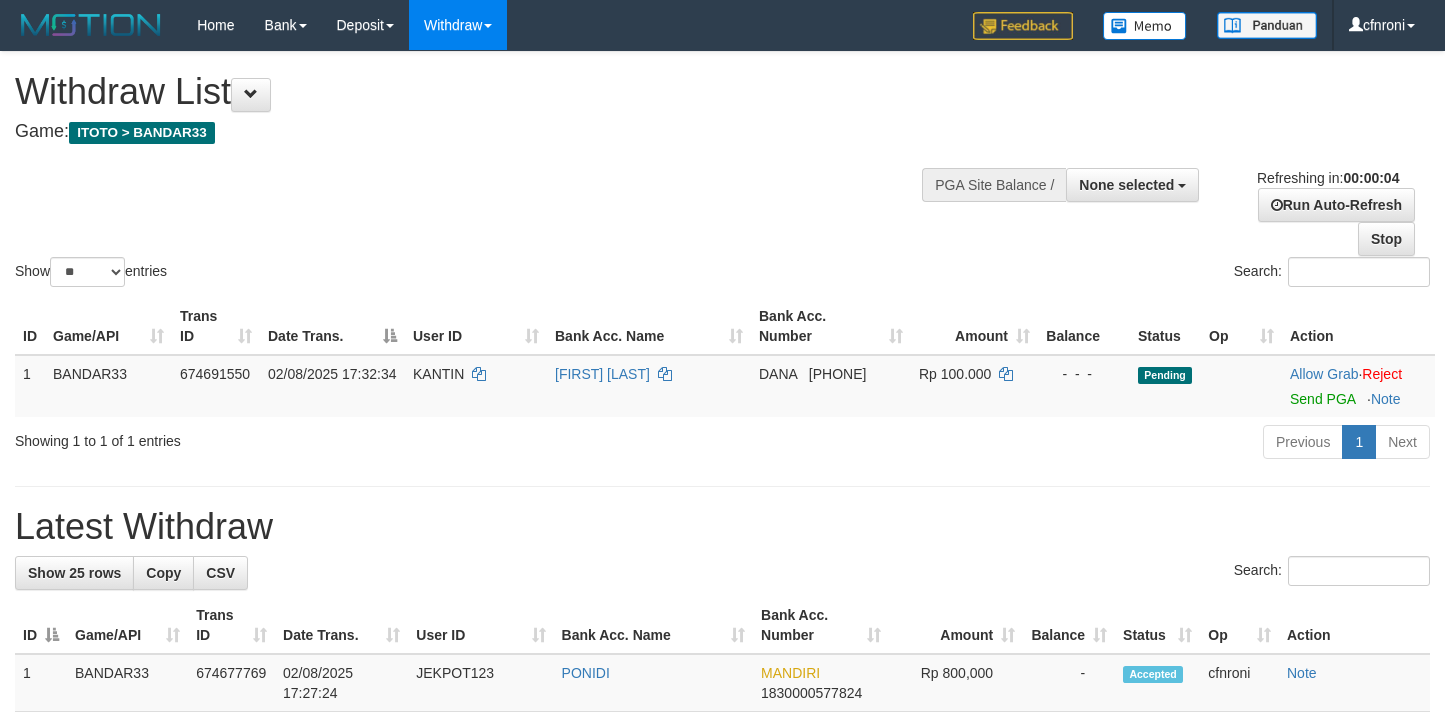 scroll, scrollTop: 0, scrollLeft: 0, axis: both 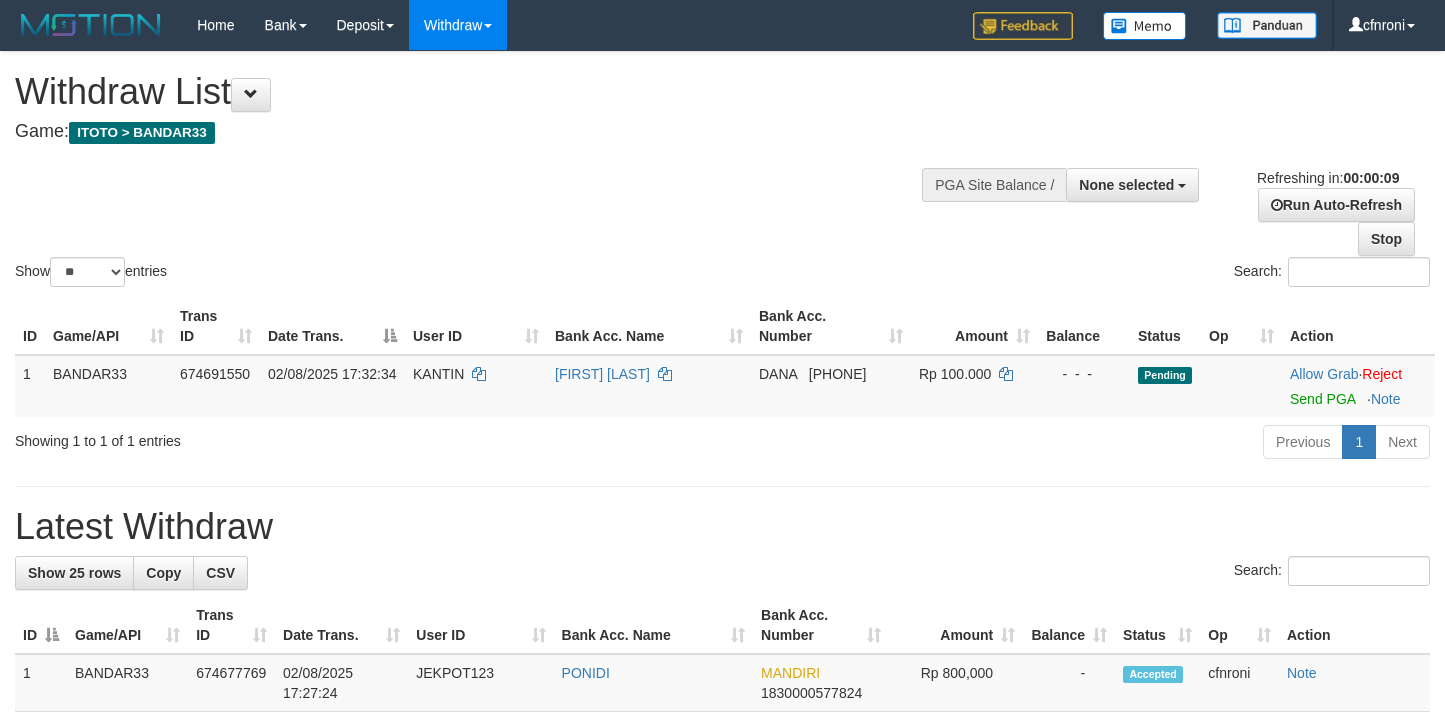 select 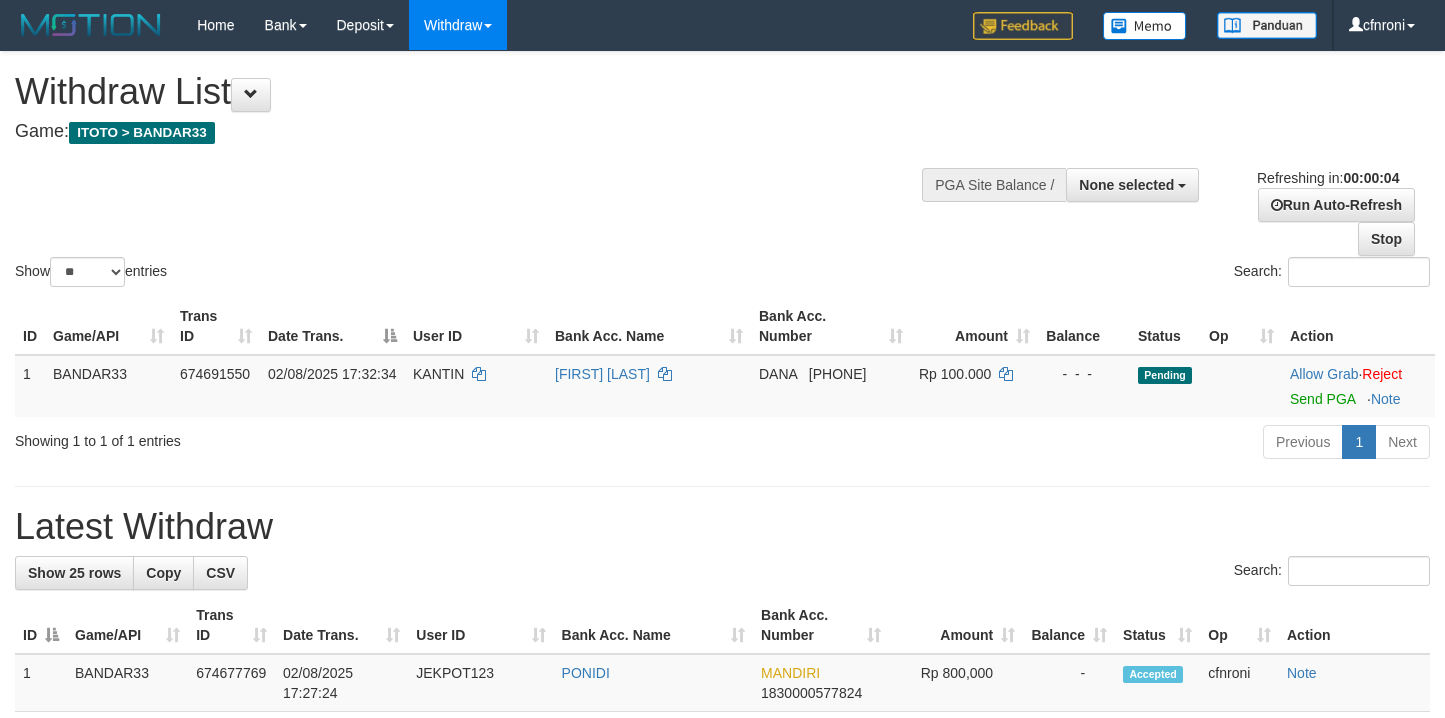 scroll, scrollTop: 0, scrollLeft: 0, axis: both 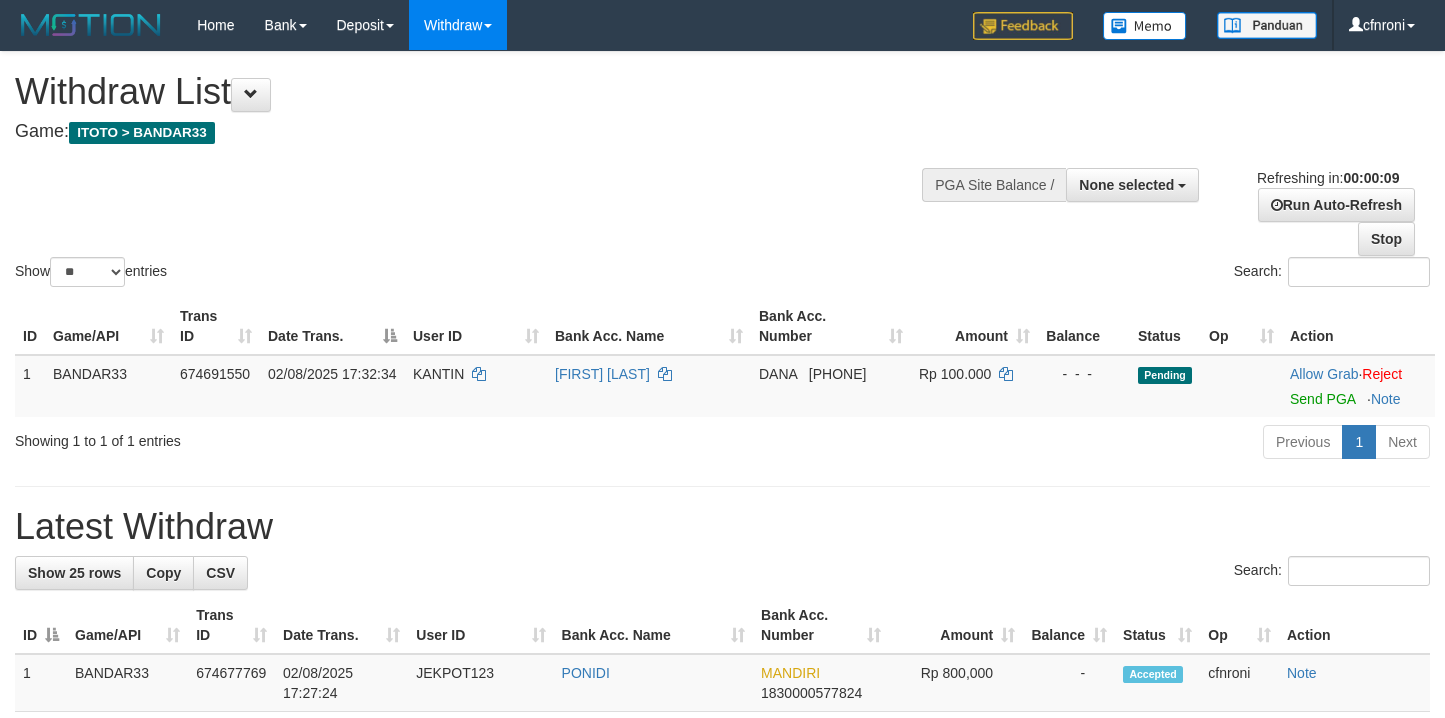 select 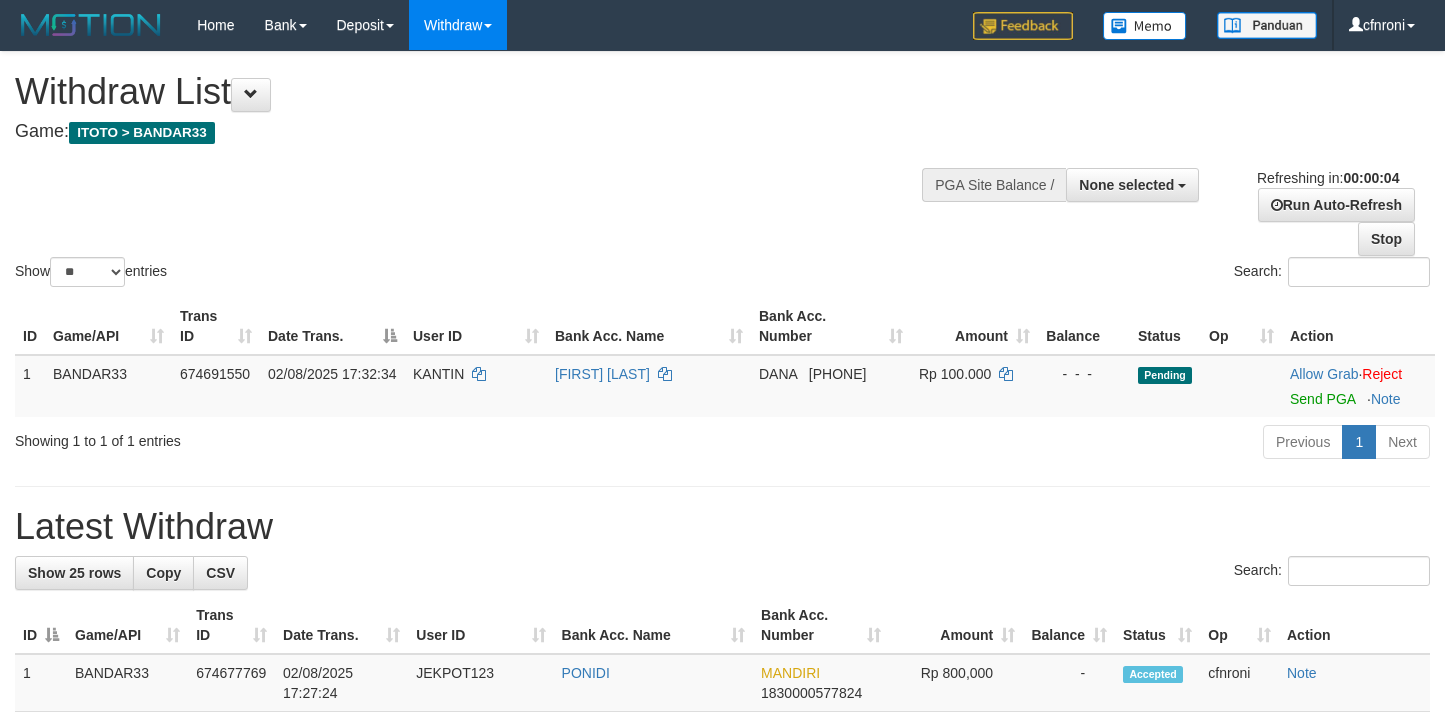 scroll, scrollTop: 0, scrollLeft: 0, axis: both 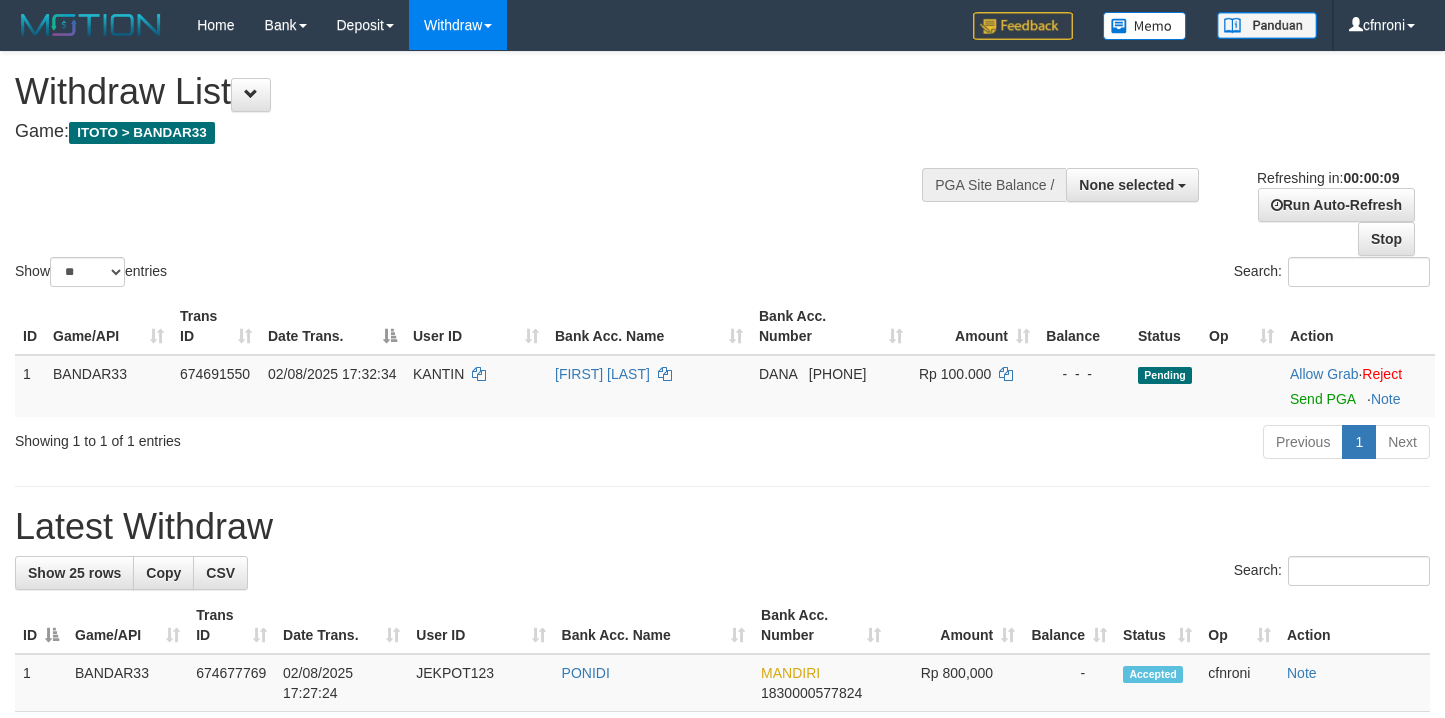 select 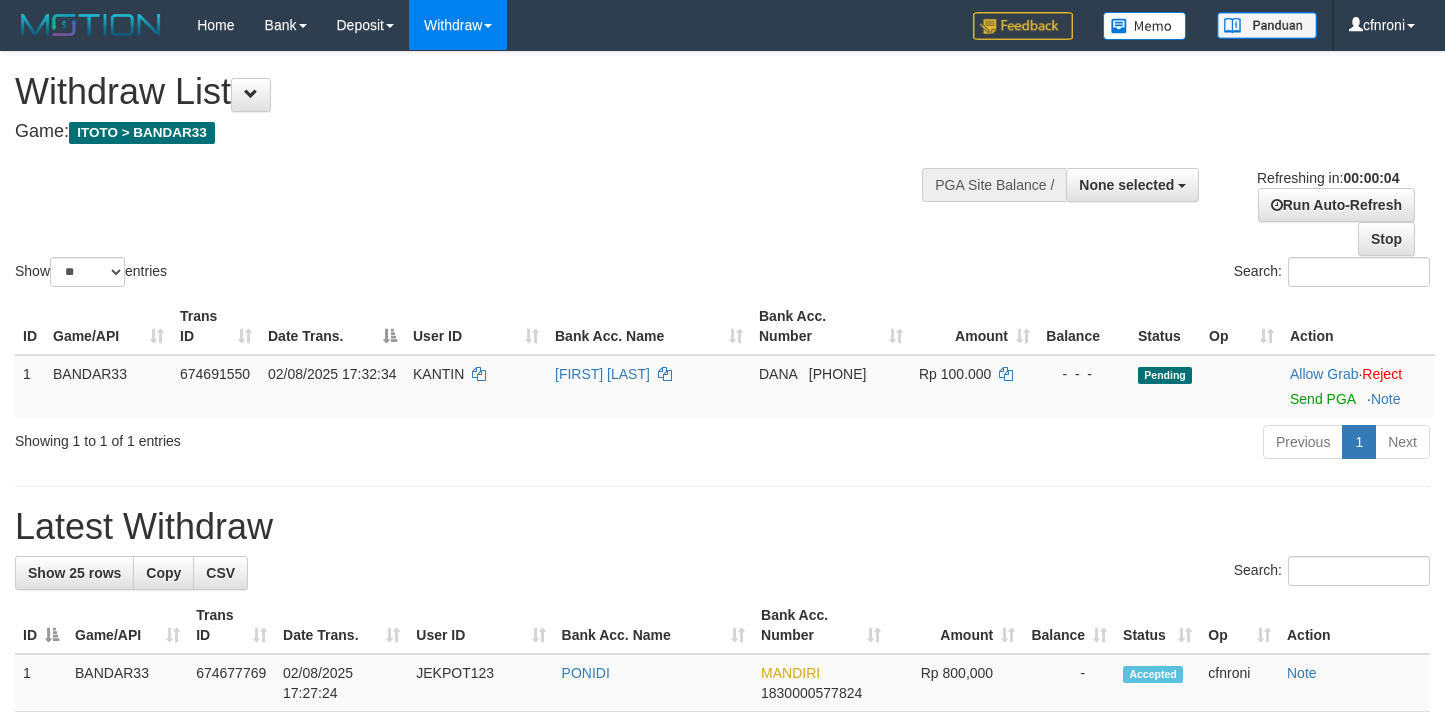 scroll, scrollTop: 0, scrollLeft: 0, axis: both 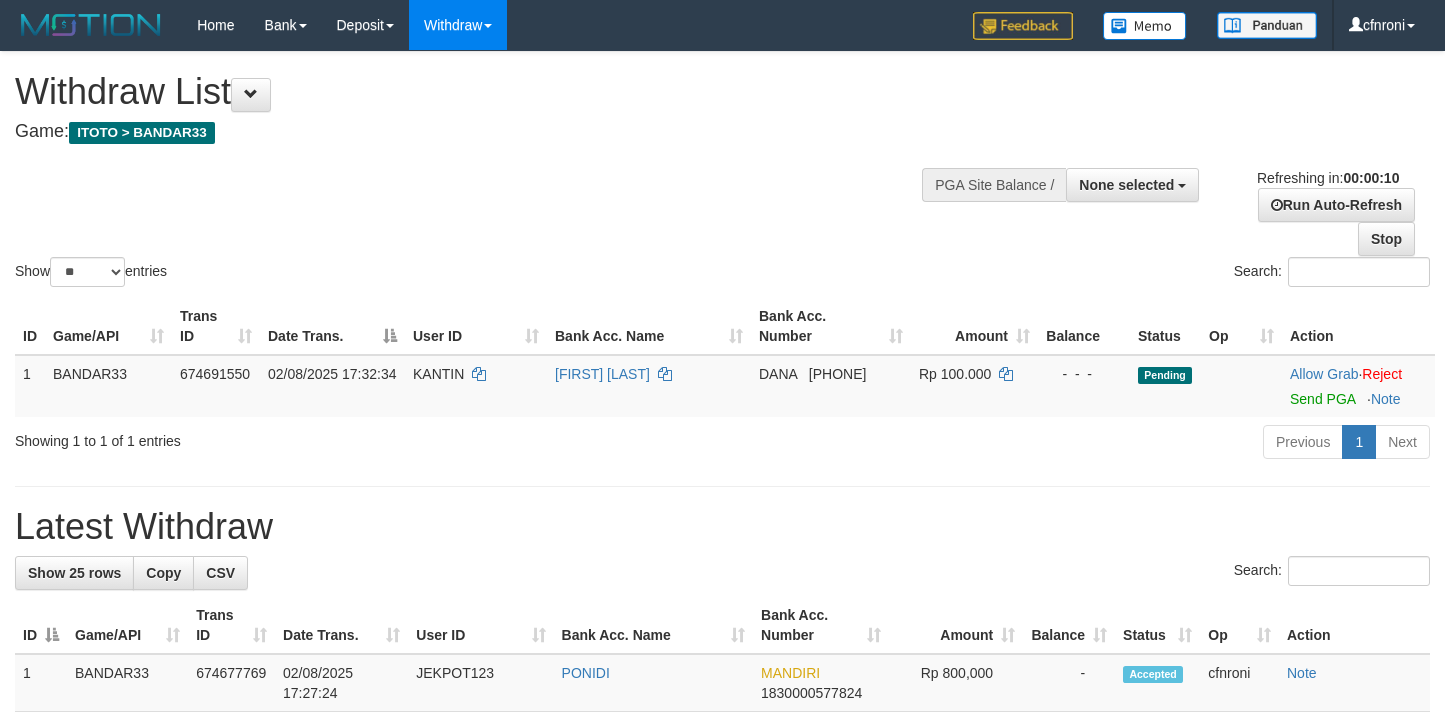 select 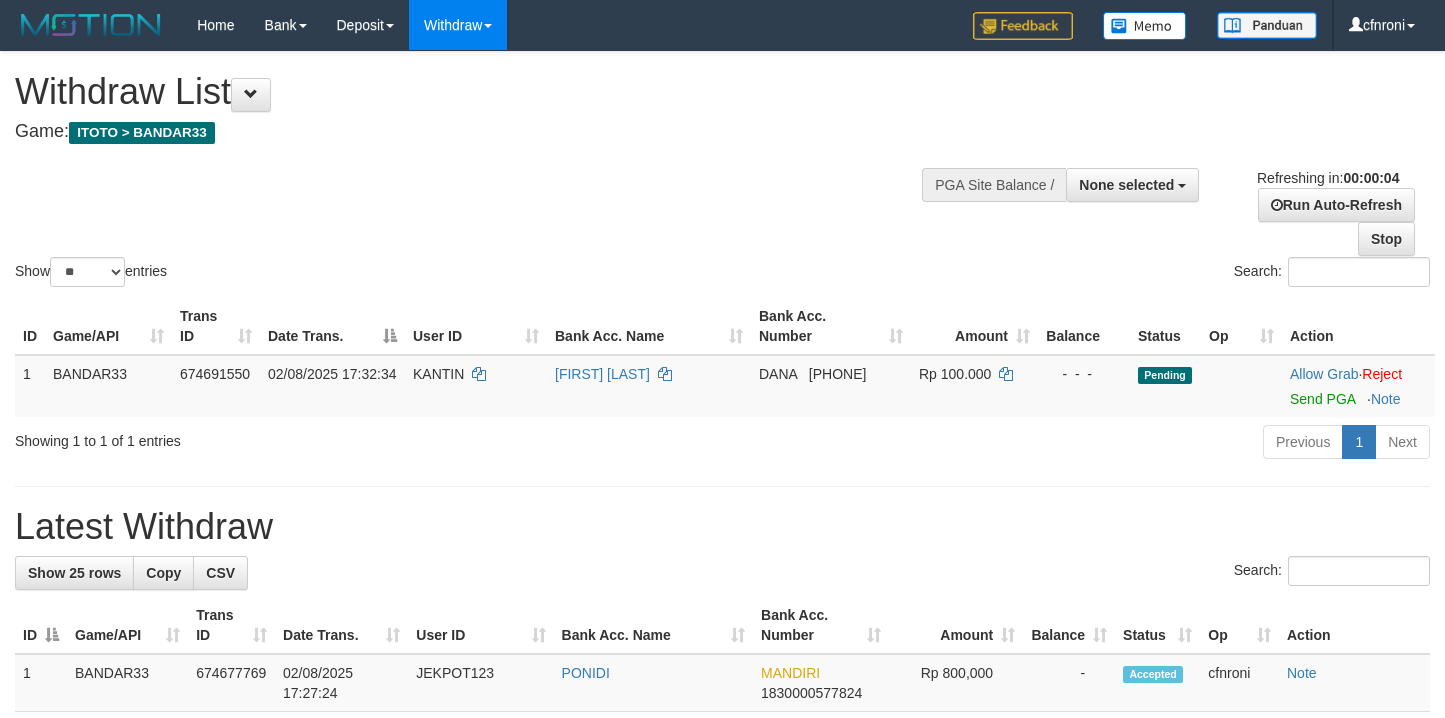 scroll, scrollTop: 0, scrollLeft: 0, axis: both 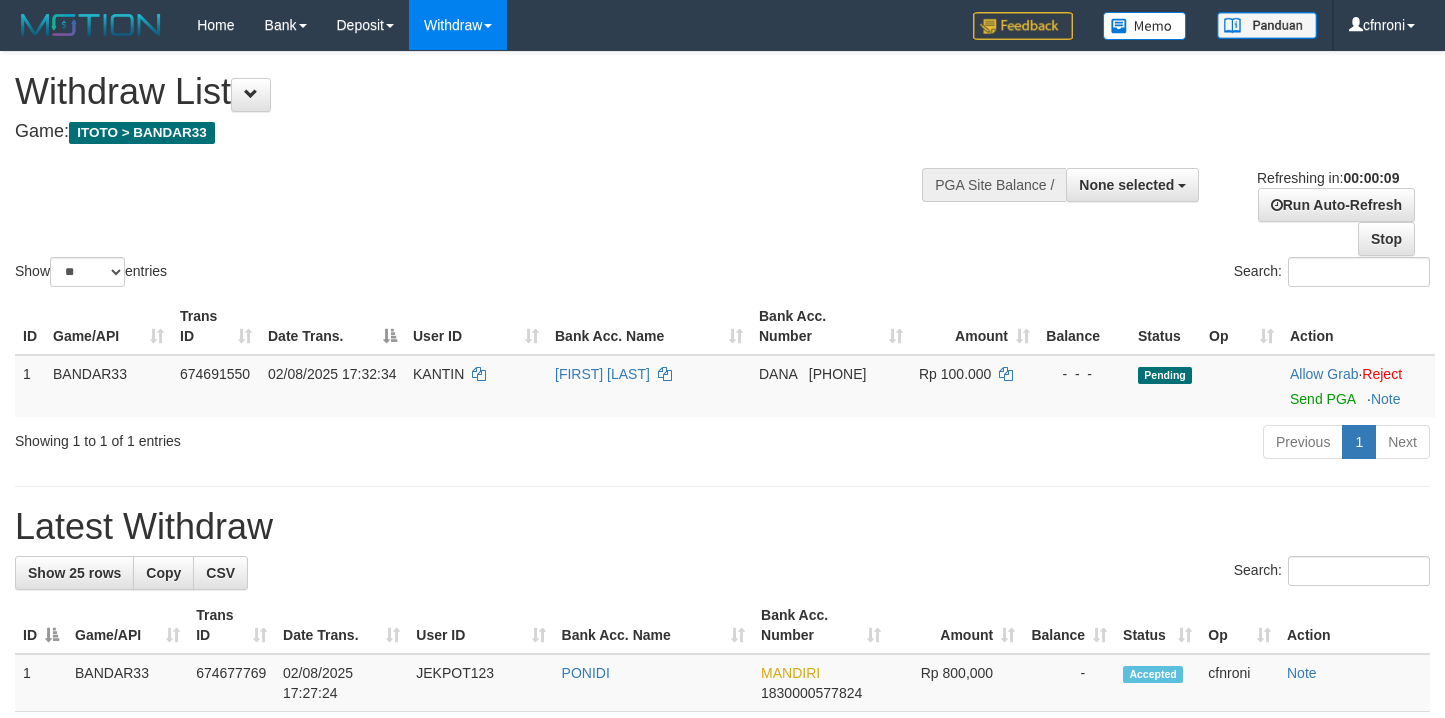 select 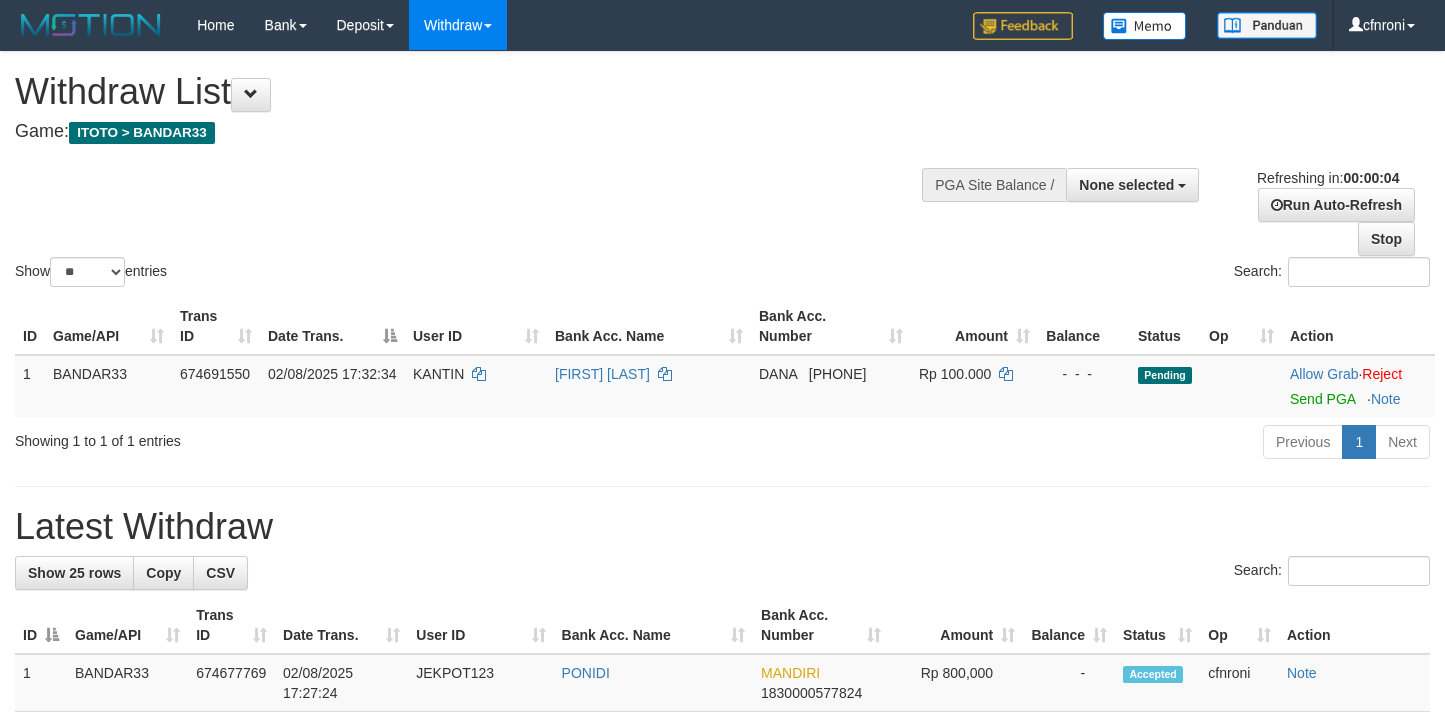 scroll, scrollTop: 0, scrollLeft: 0, axis: both 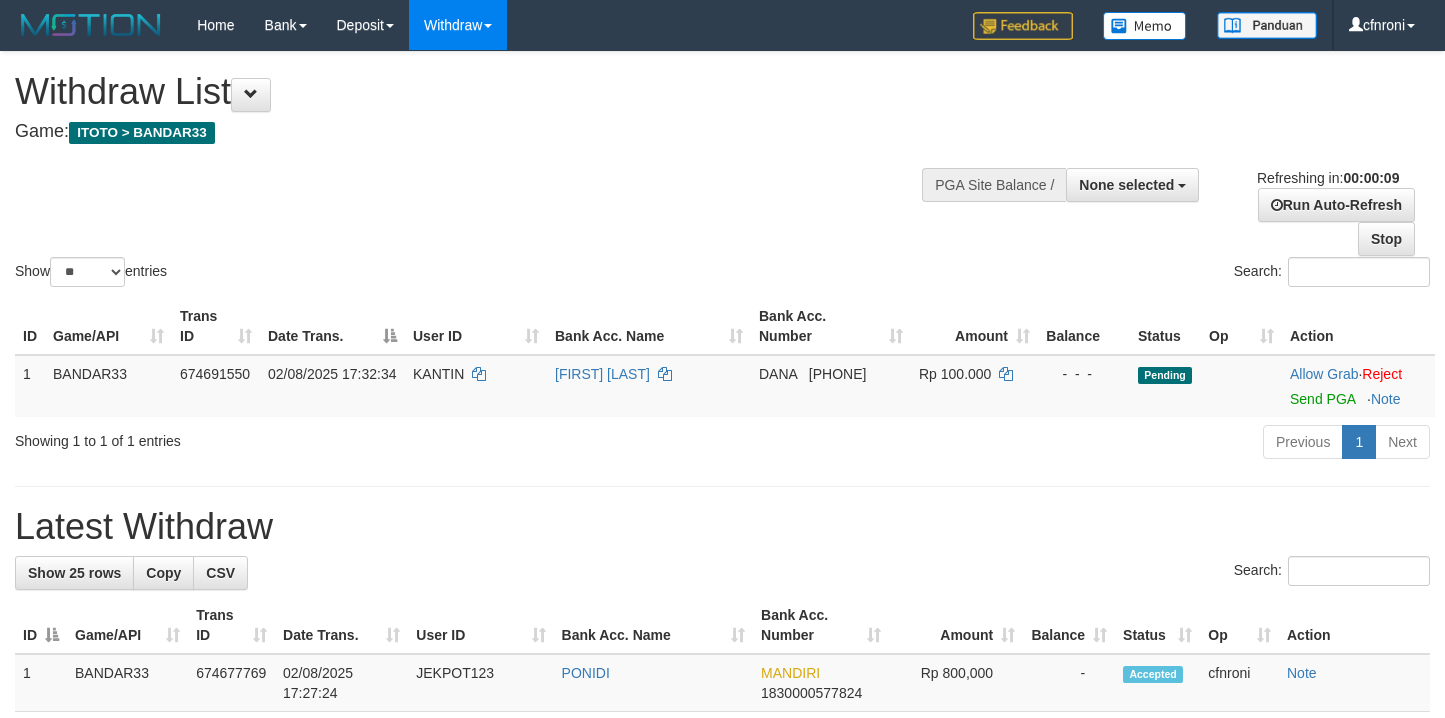 select 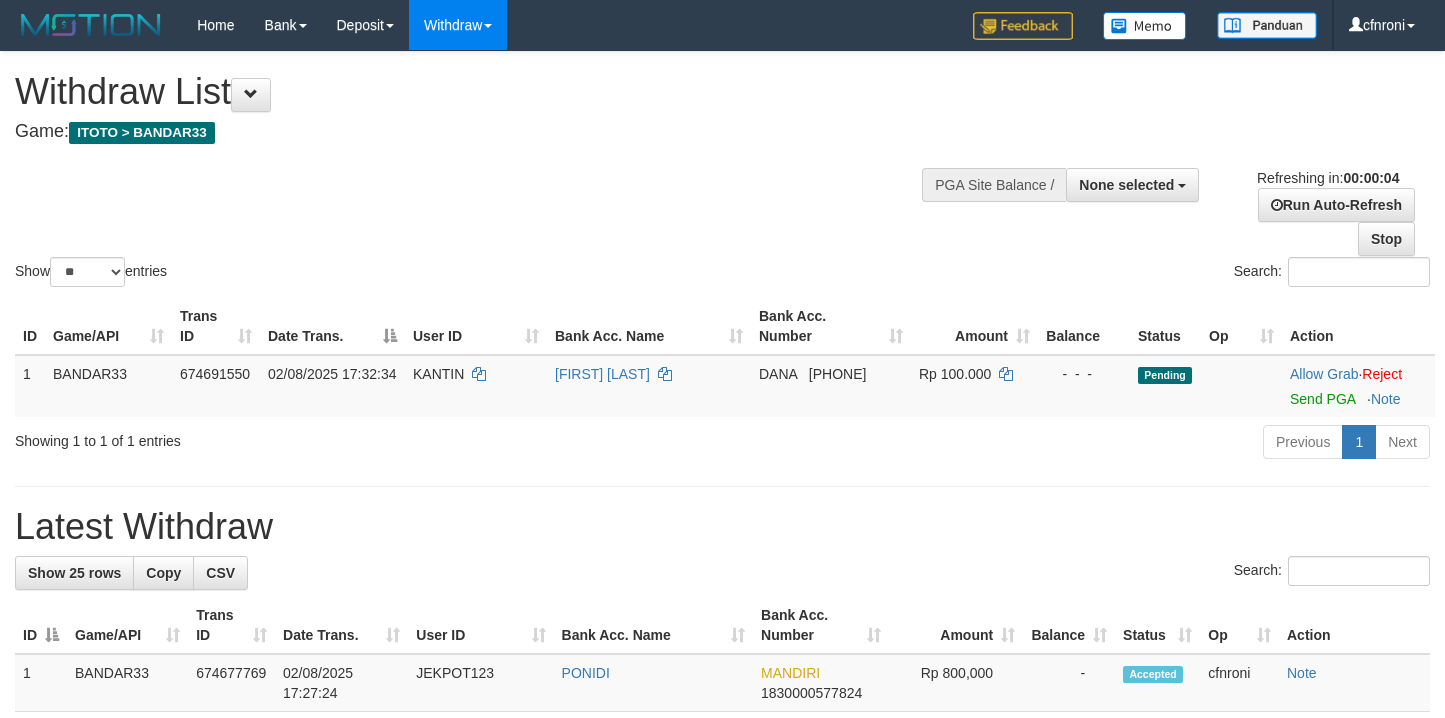 scroll, scrollTop: 0, scrollLeft: 0, axis: both 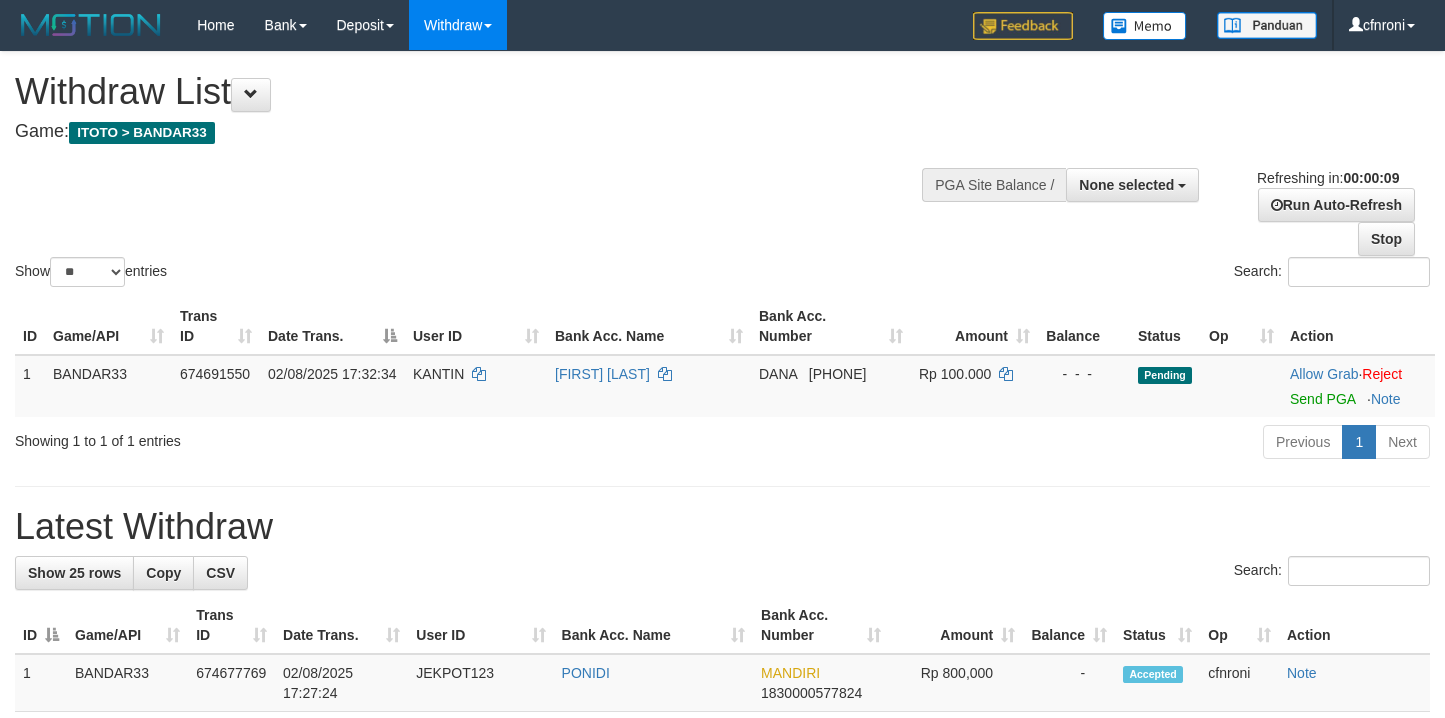 select 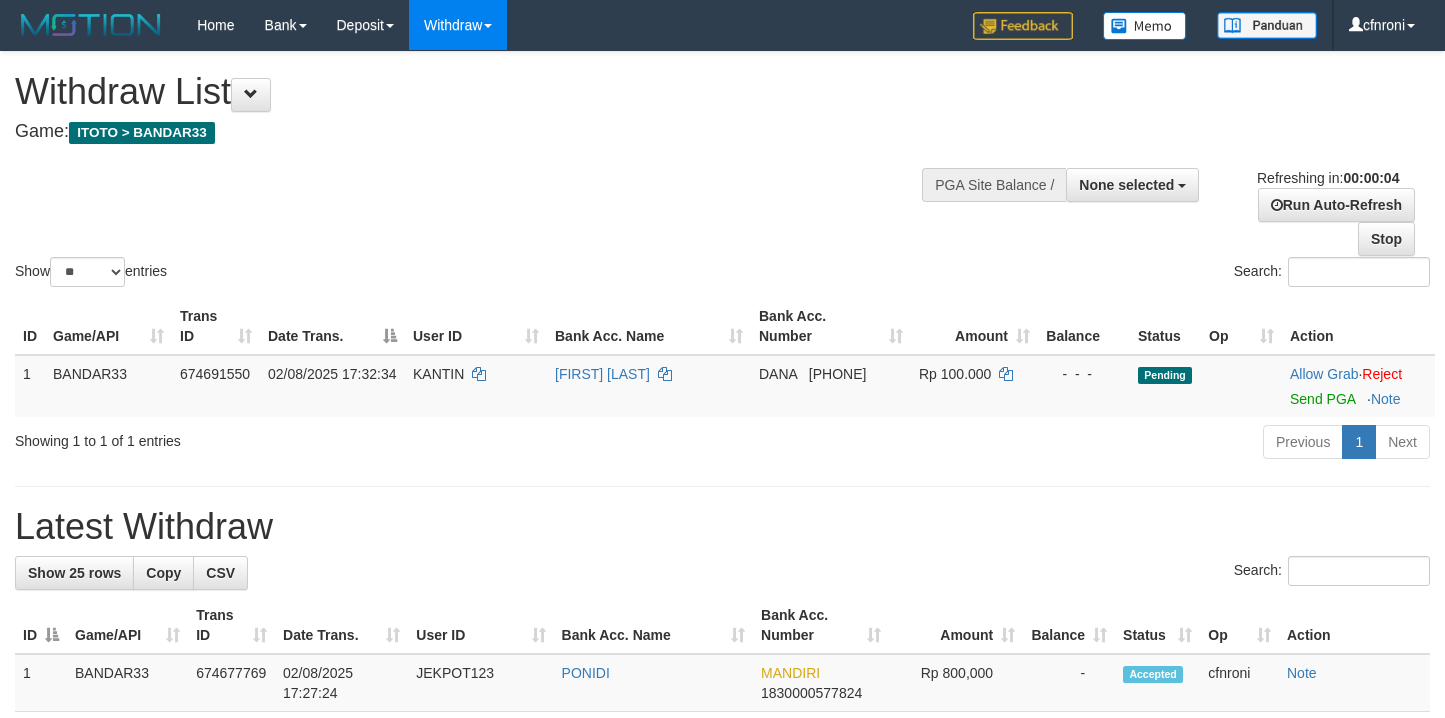 scroll, scrollTop: 0, scrollLeft: 0, axis: both 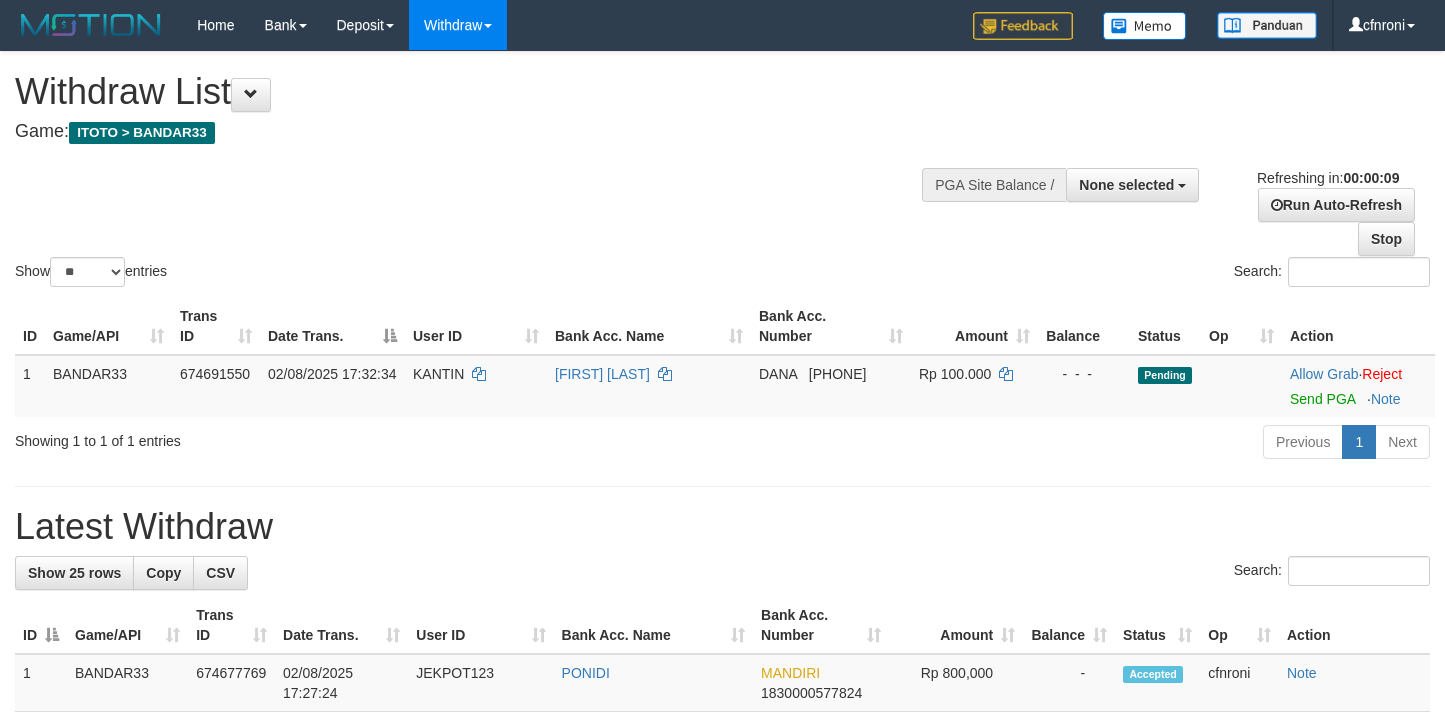 select 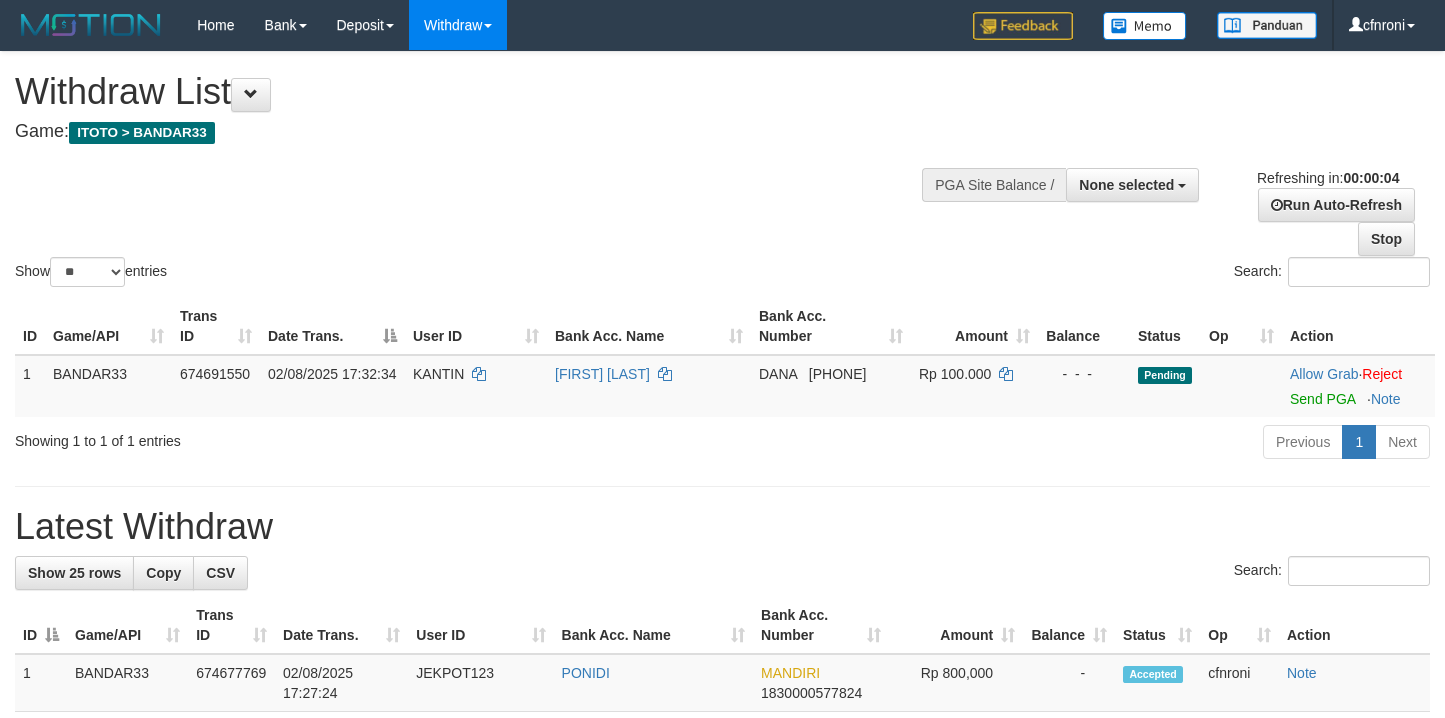 scroll, scrollTop: 0, scrollLeft: 0, axis: both 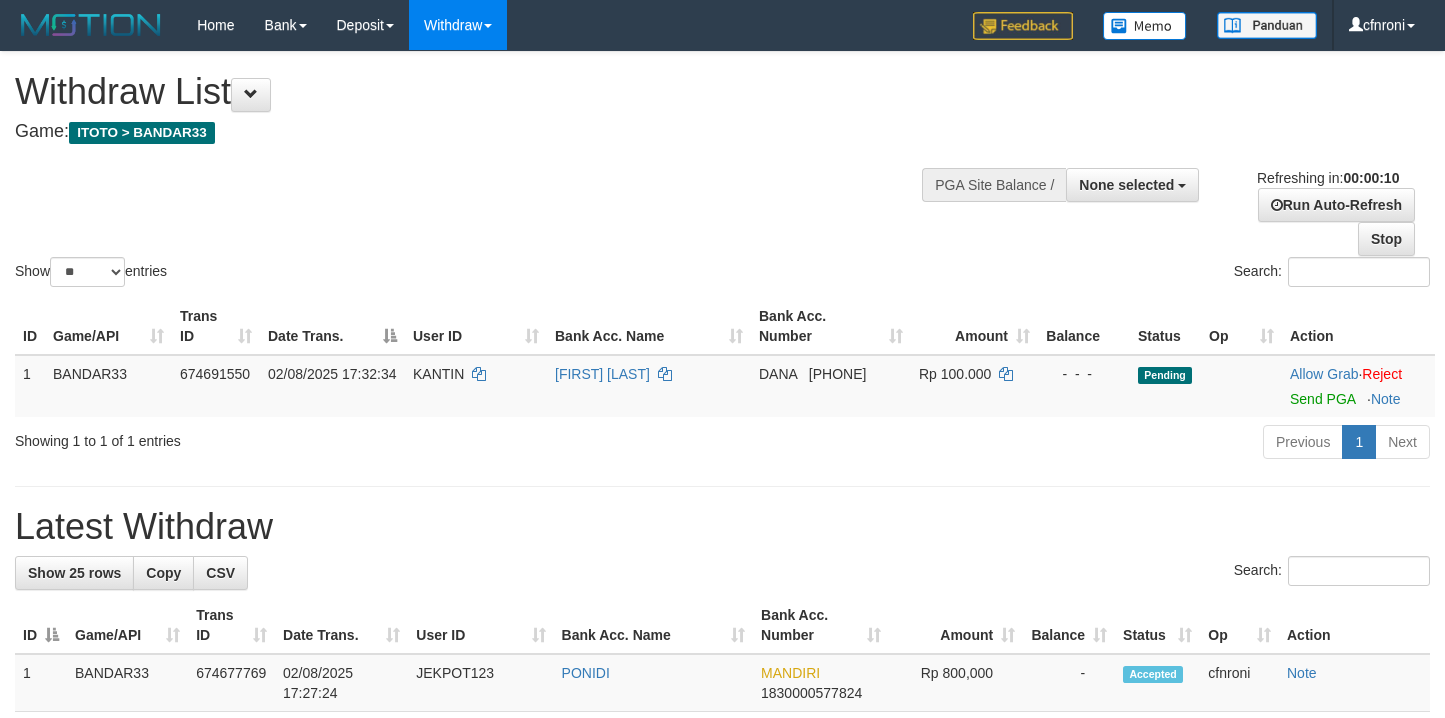 select 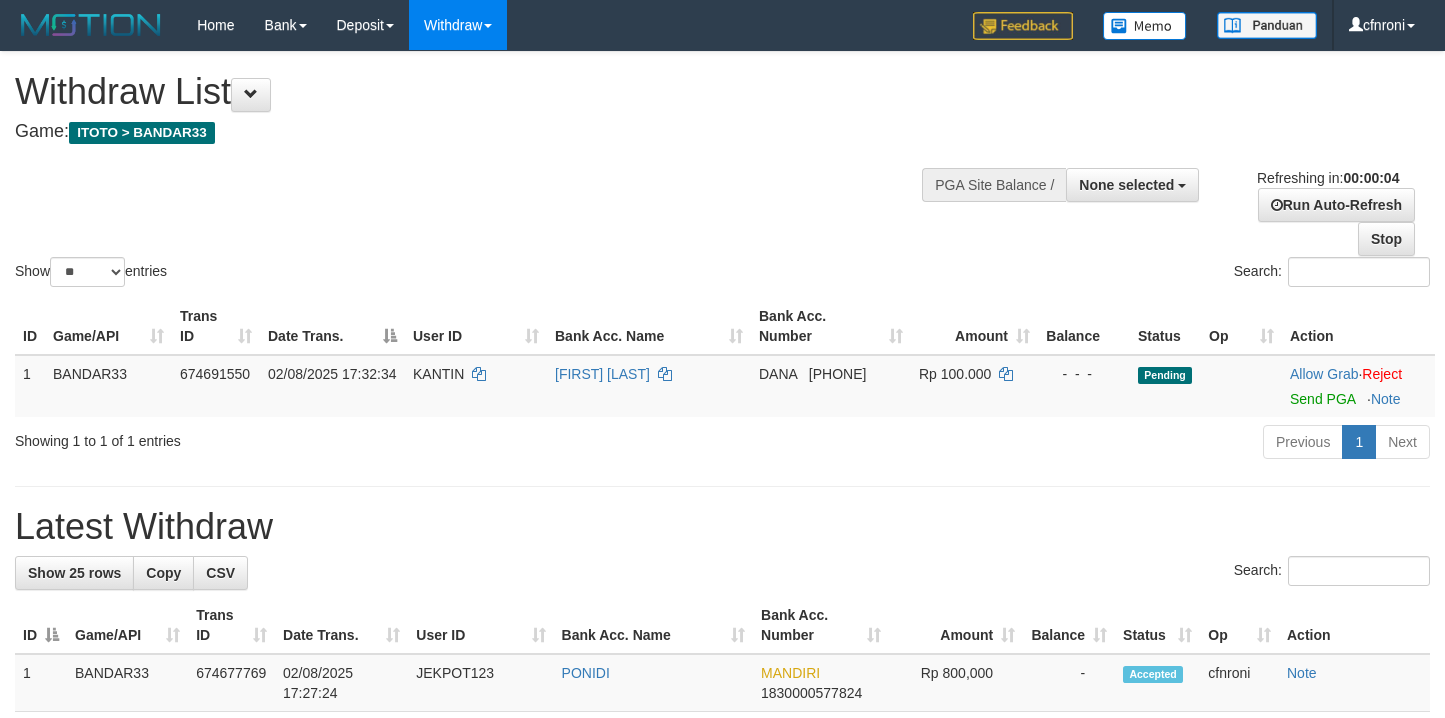 scroll, scrollTop: 0, scrollLeft: 0, axis: both 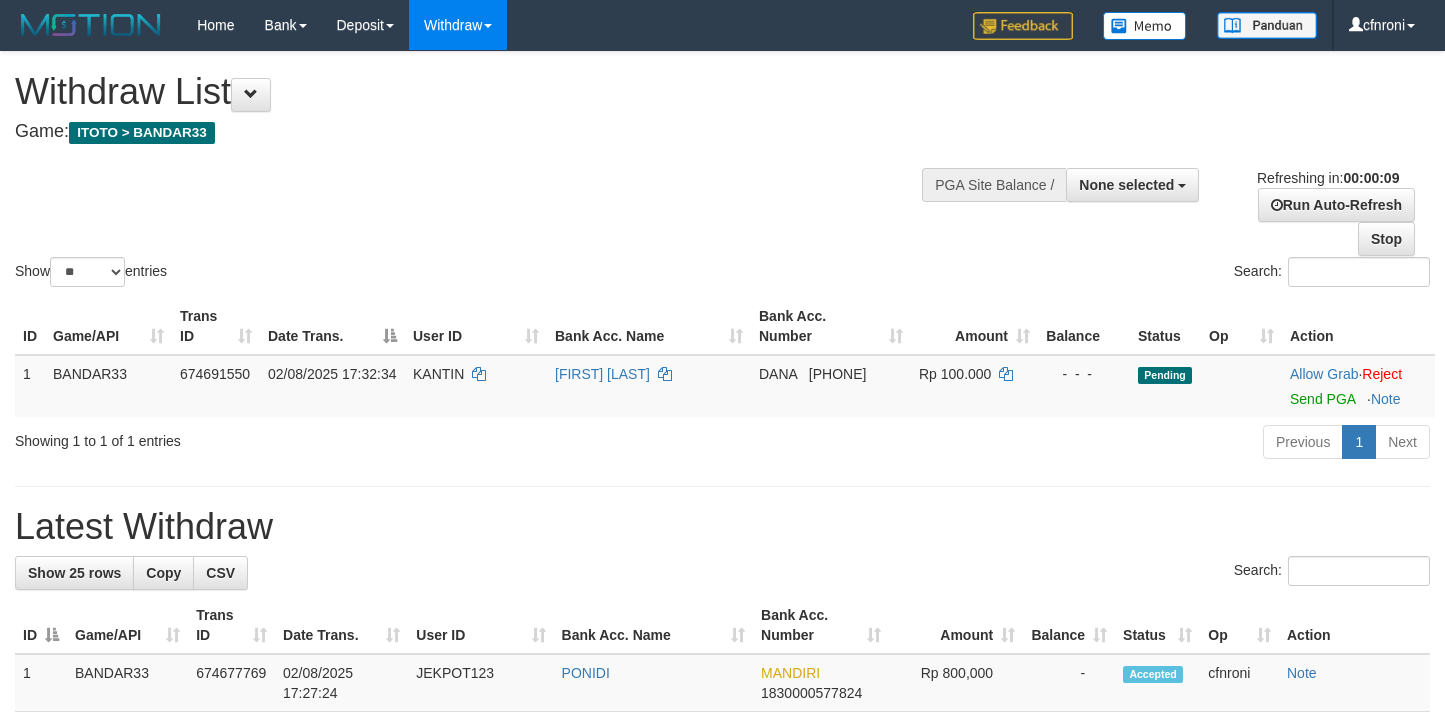 select 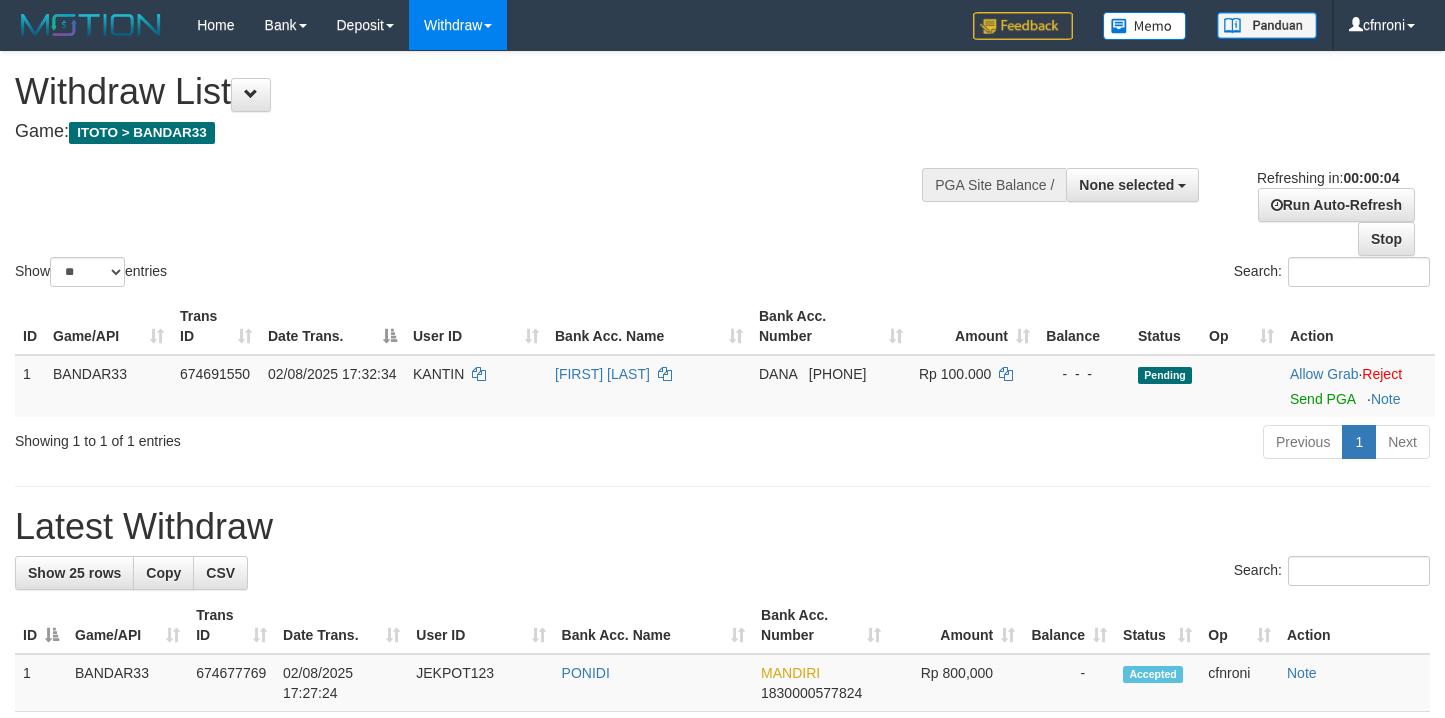 scroll, scrollTop: 0, scrollLeft: 0, axis: both 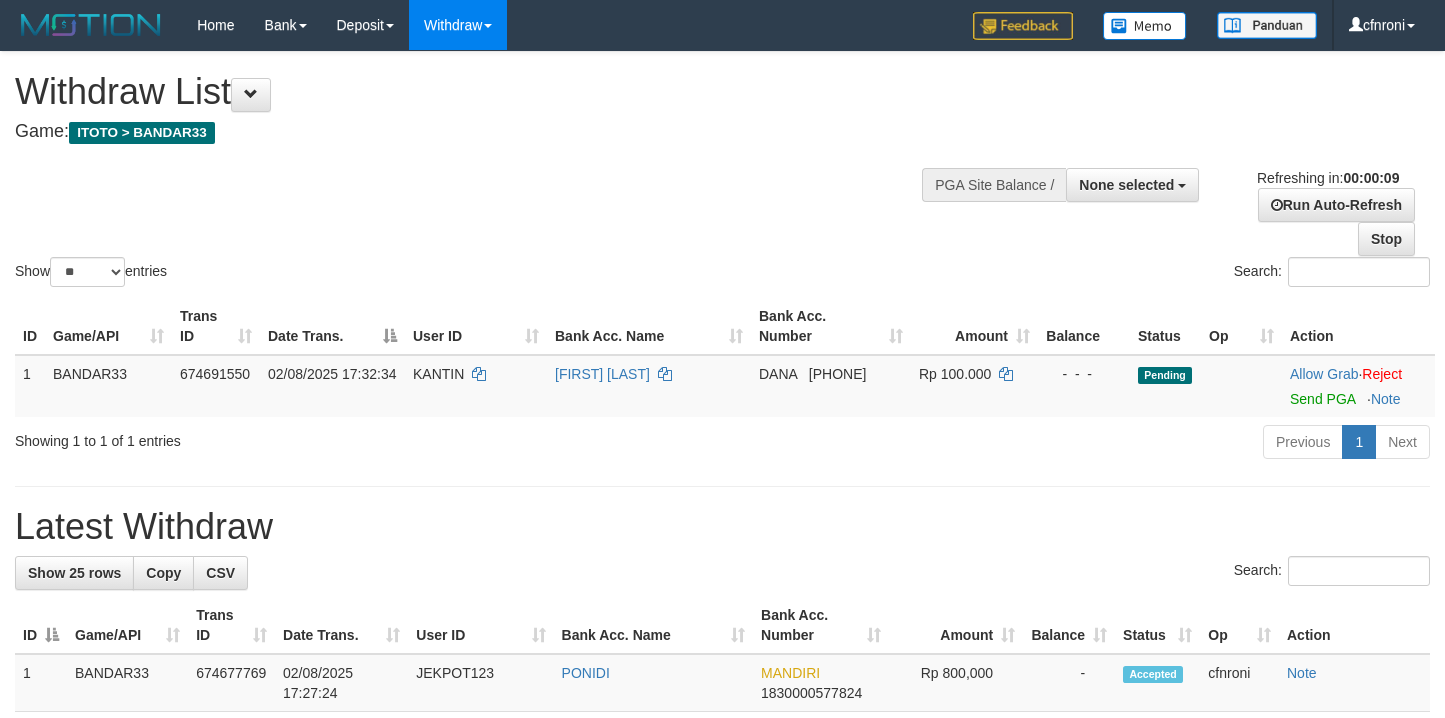 select 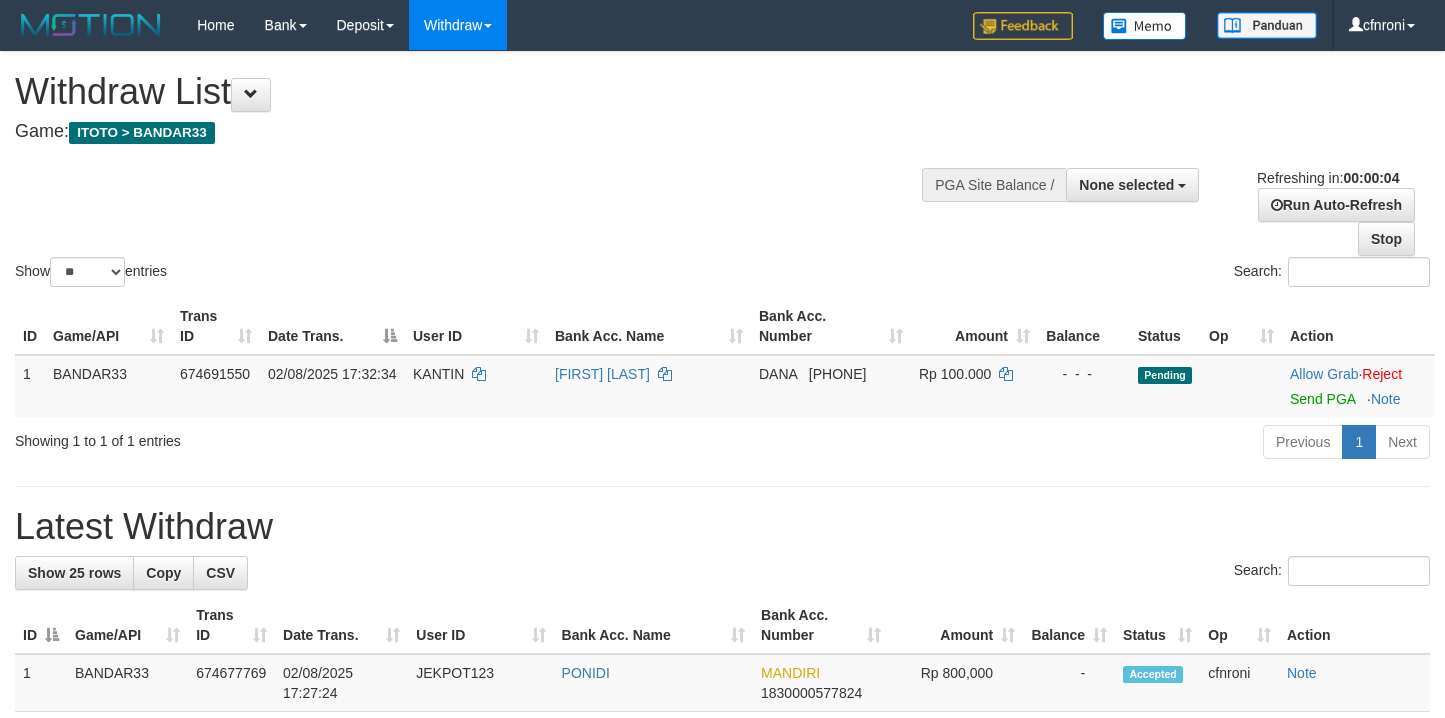 scroll, scrollTop: 0, scrollLeft: 0, axis: both 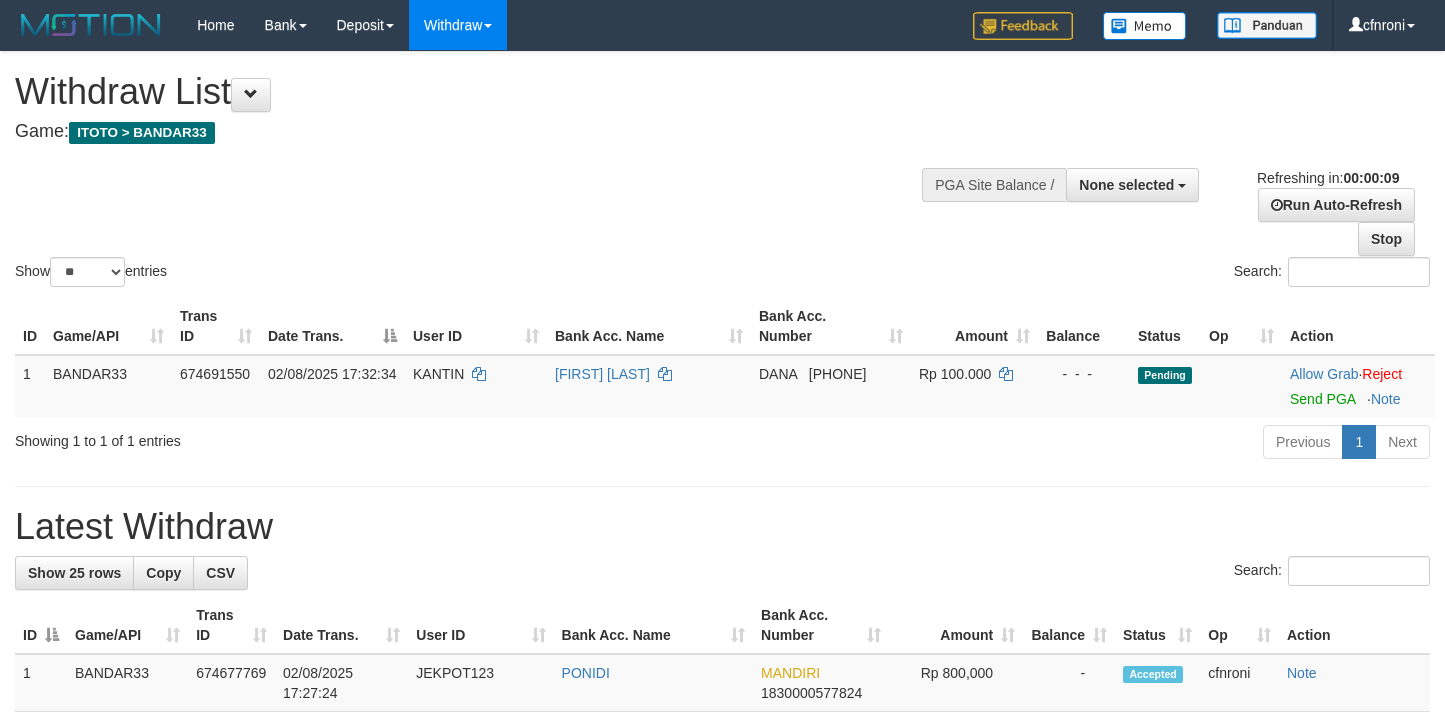select 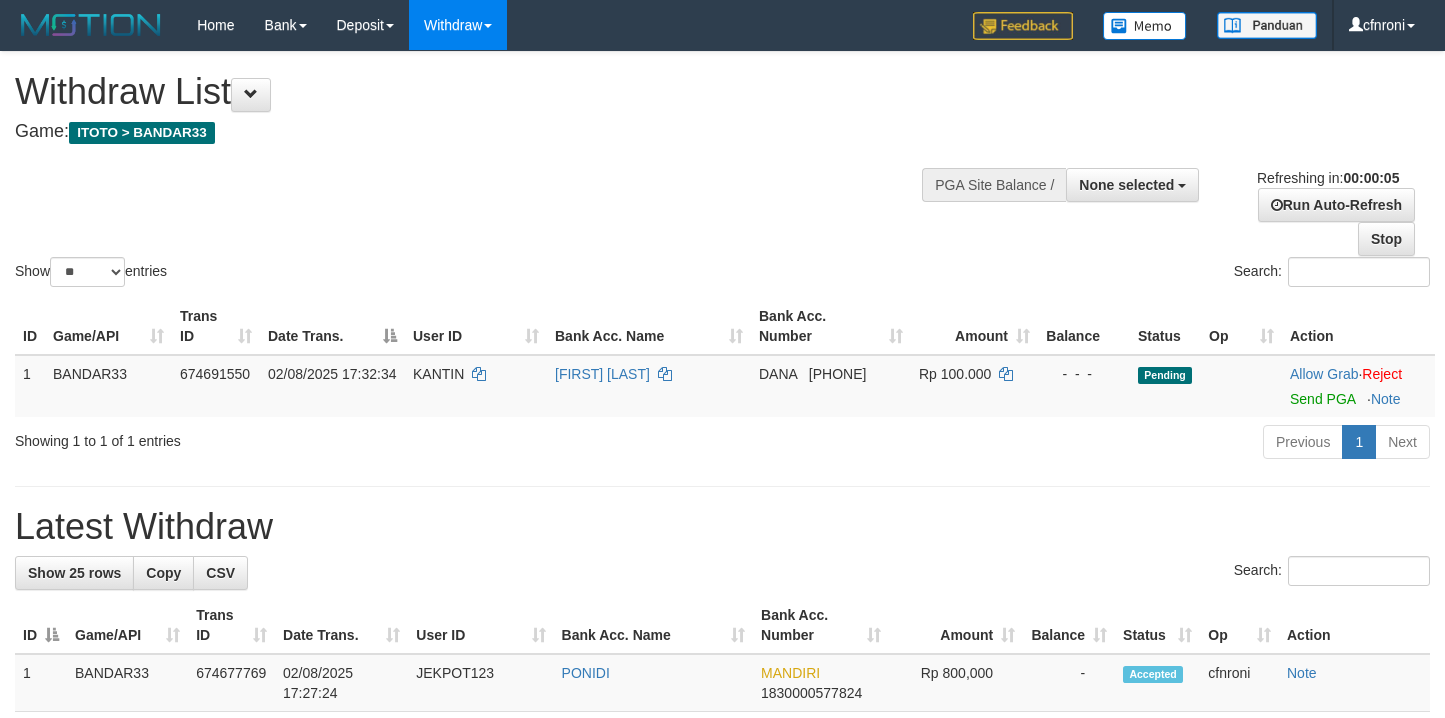 scroll, scrollTop: 0, scrollLeft: 0, axis: both 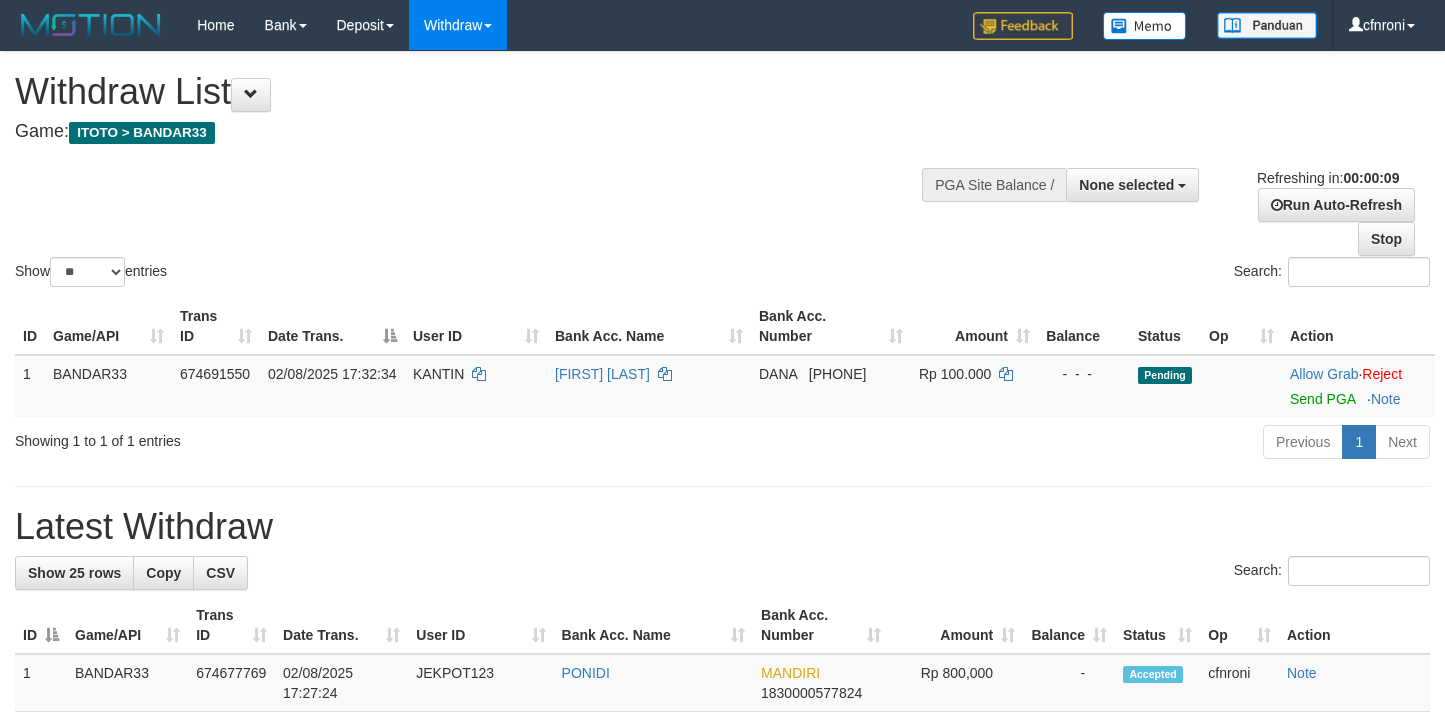 select 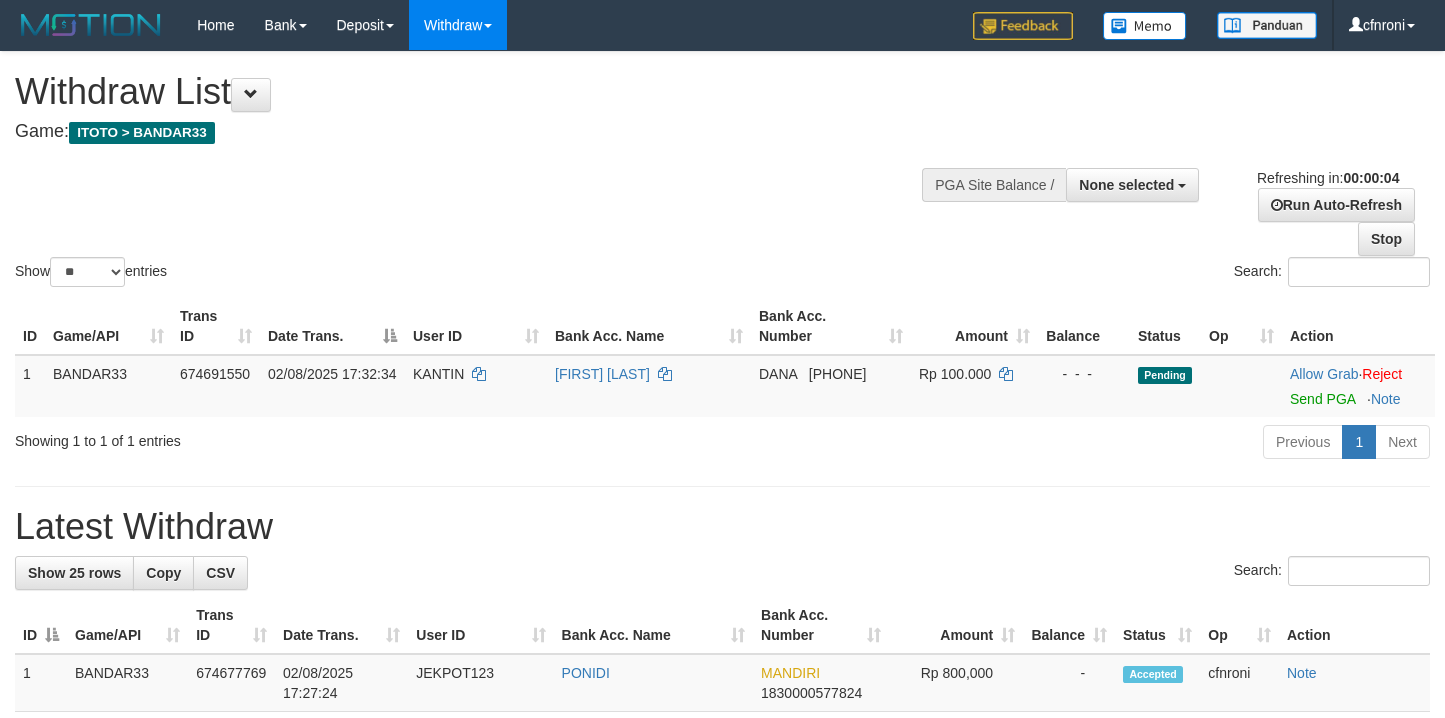 scroll, scrollTop: 0, scrollLeft: 0, axis: both 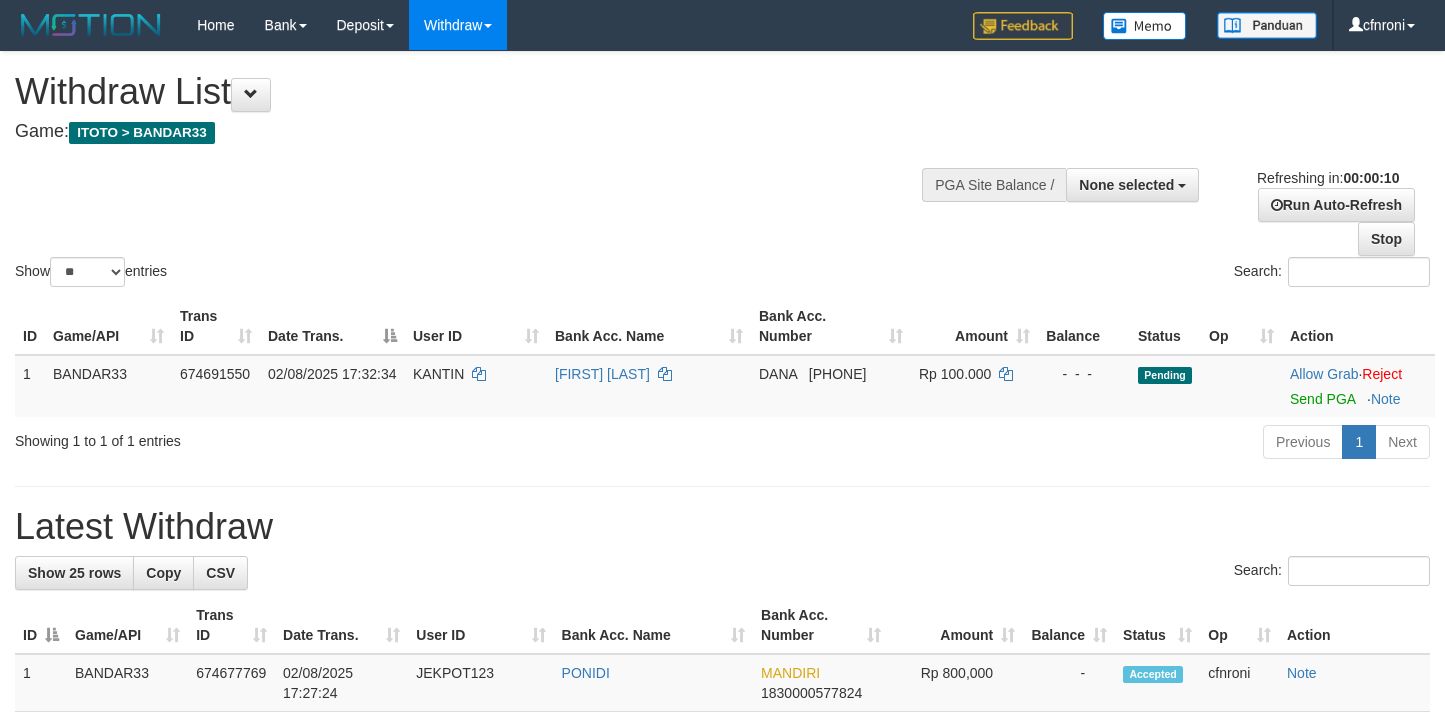 select 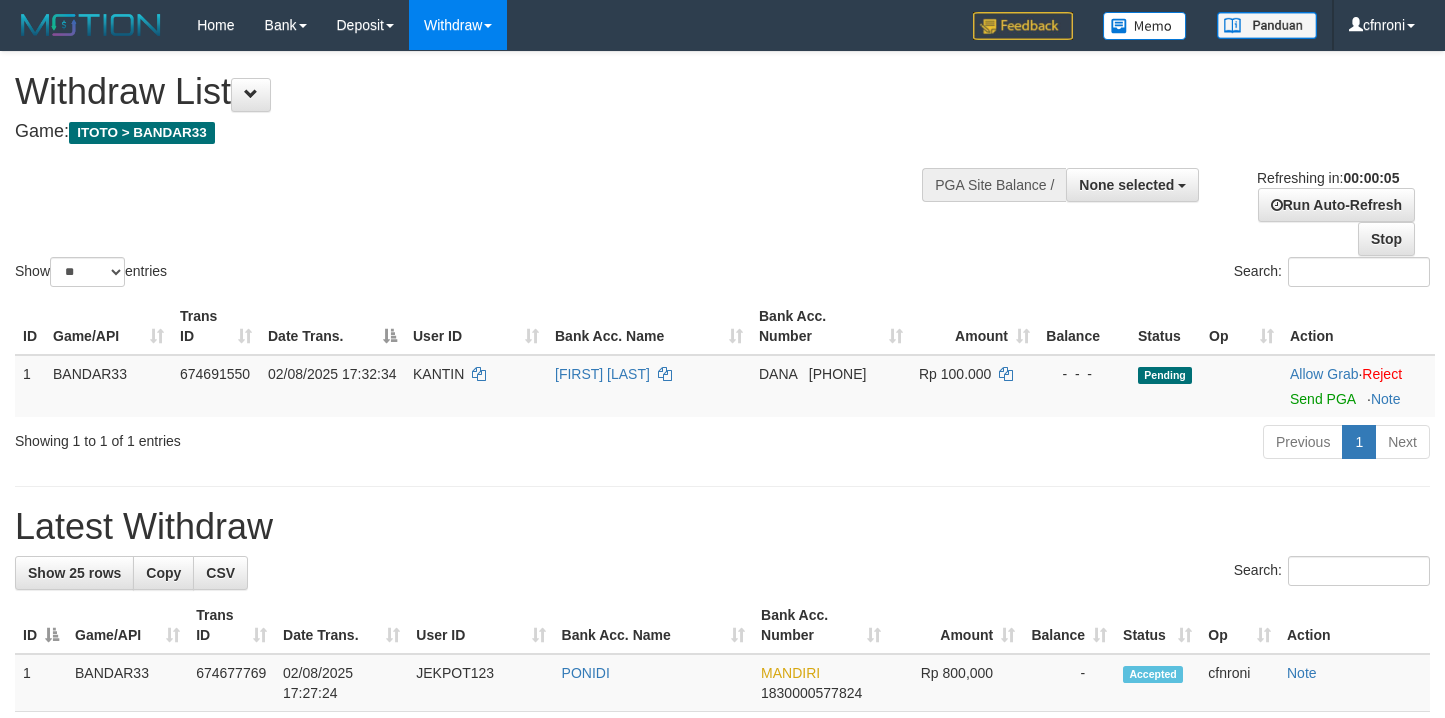 scroll, scrollTop: 0, scrollLeft: 0, axis: both 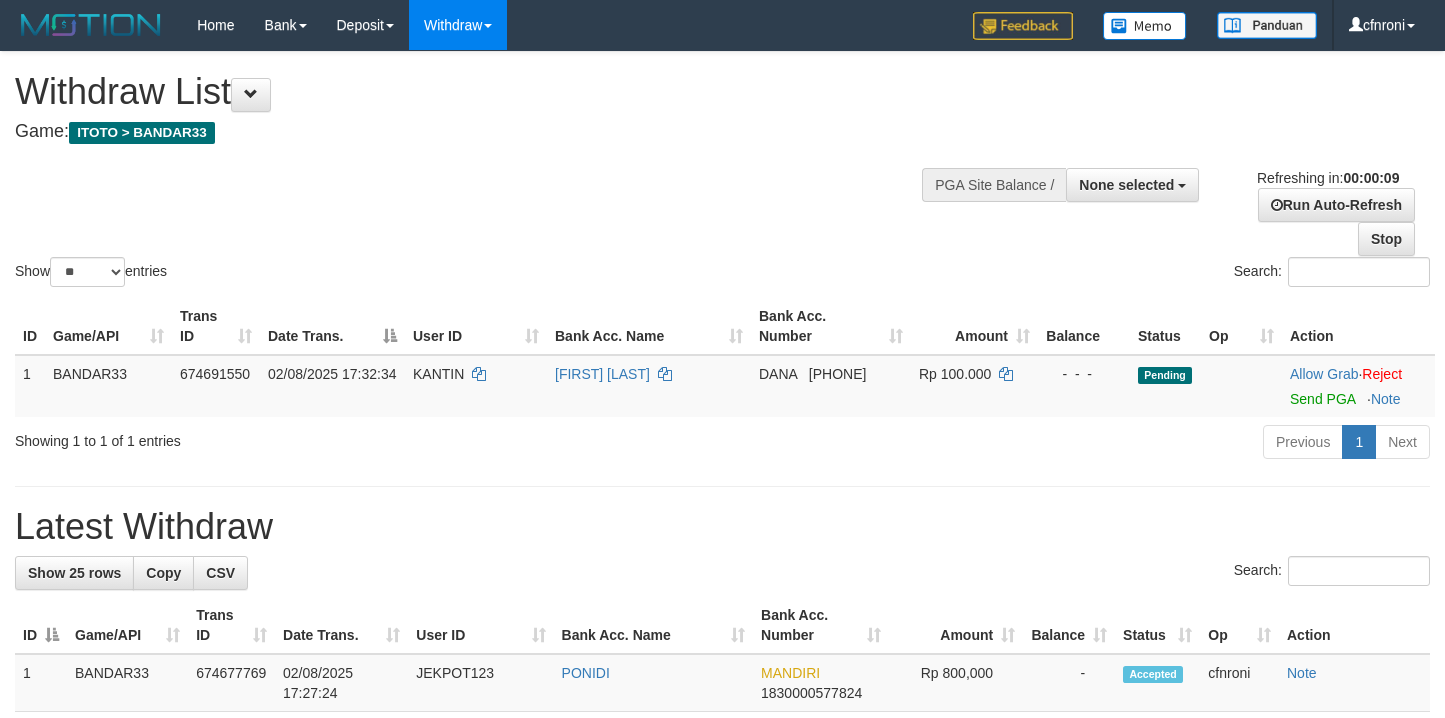 select 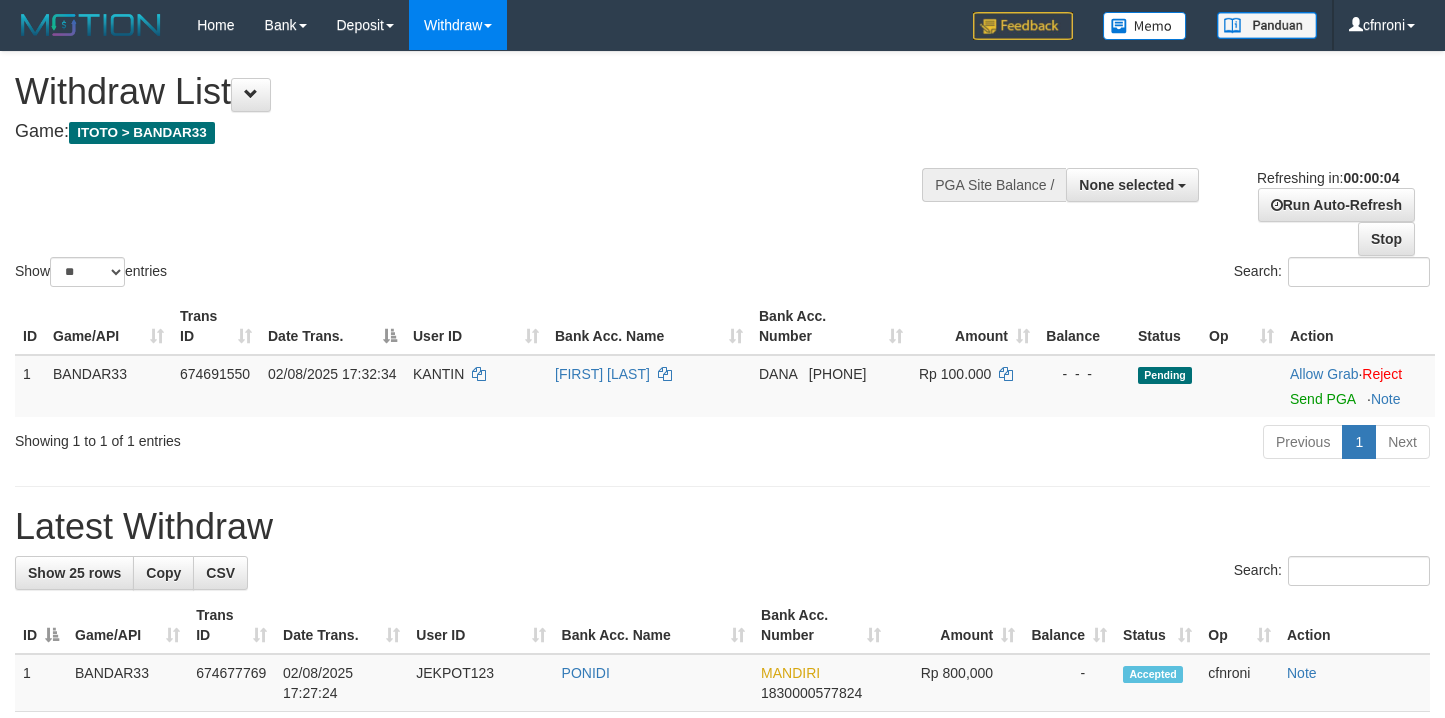 scroll, scrollTop: 0, scrollLeft: 0, axis: both 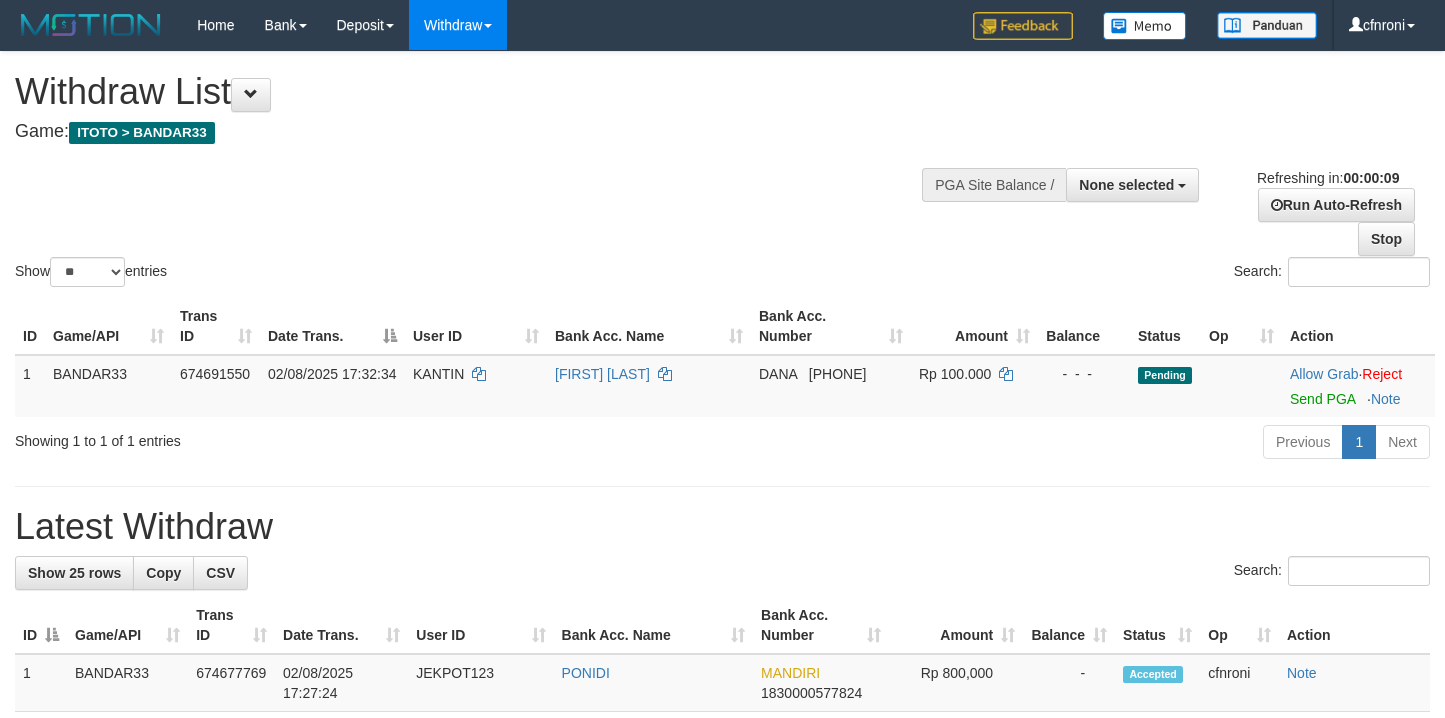 select 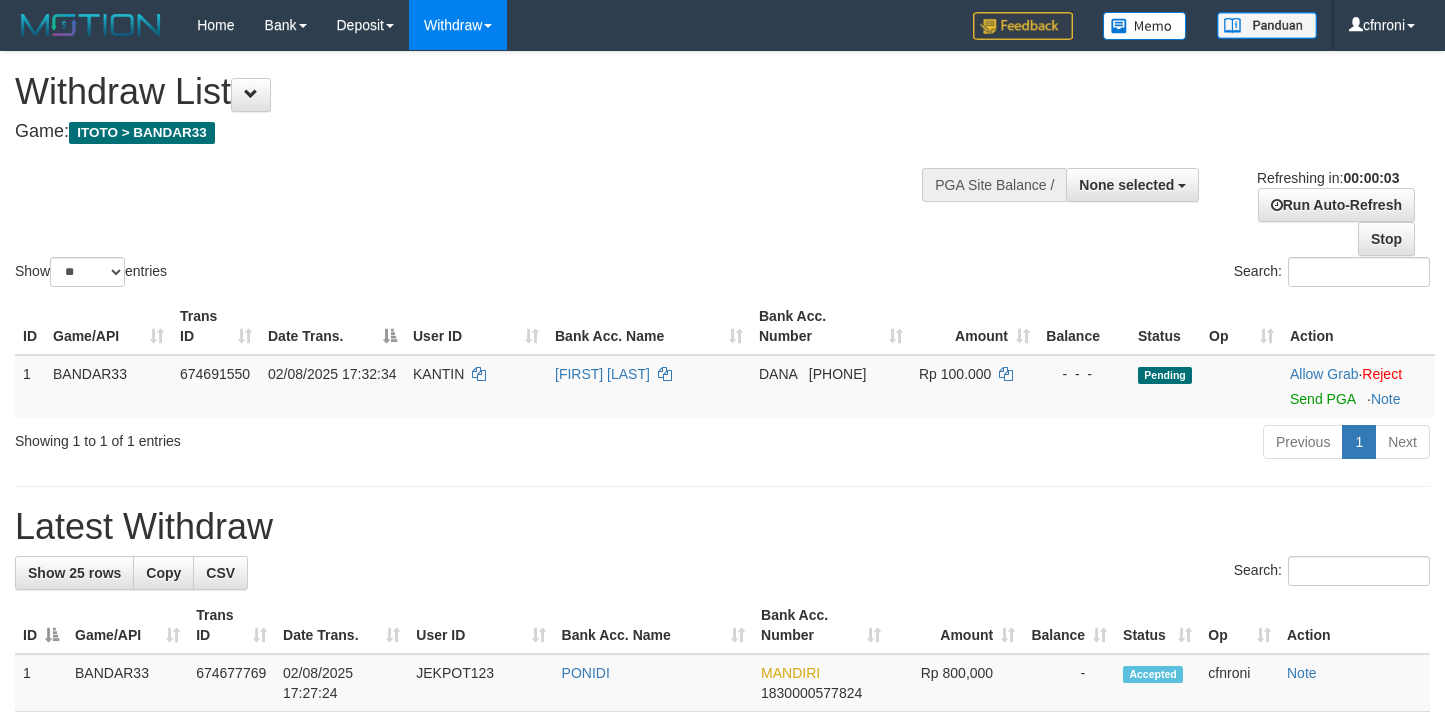 scroll, scrollTop: 0, scrollLeft: 0, axis: both 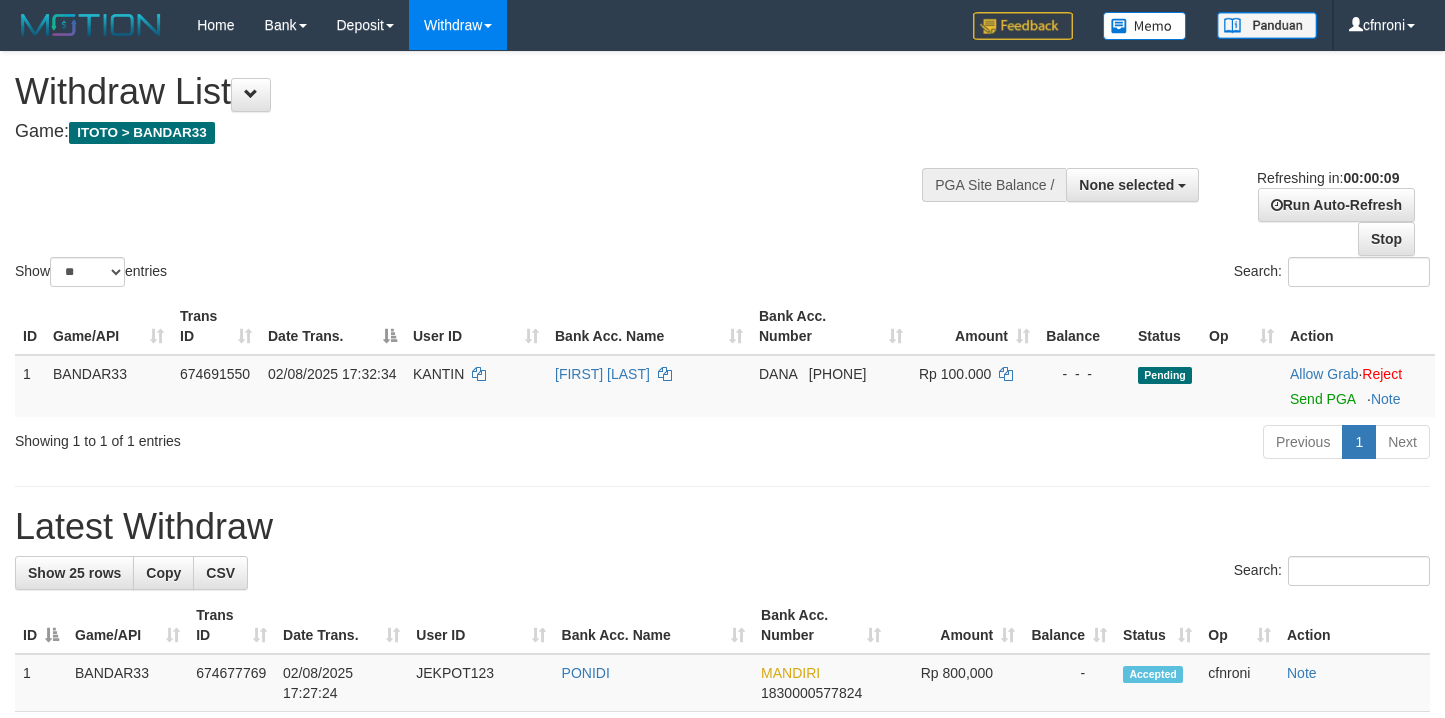 select 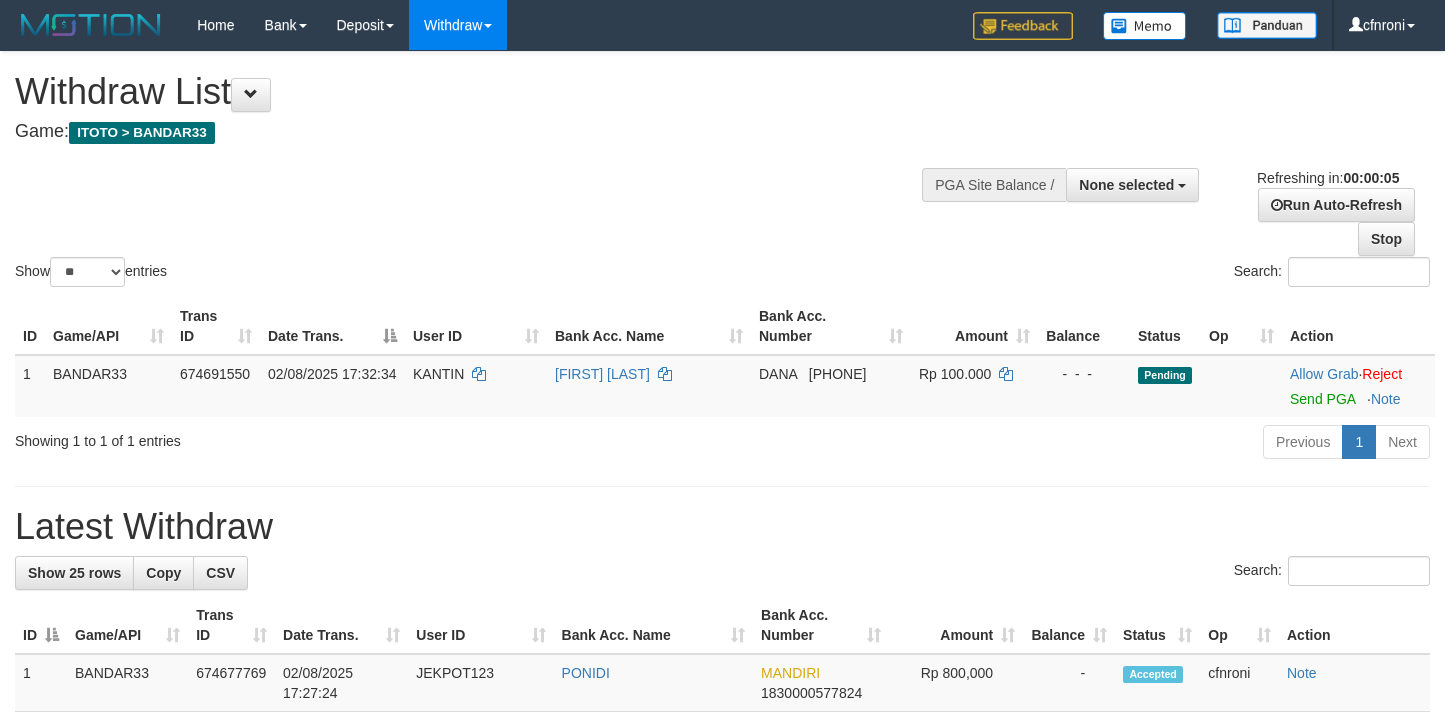 scroll, scrollTop: 0, scrollLeft: 0, axis: both 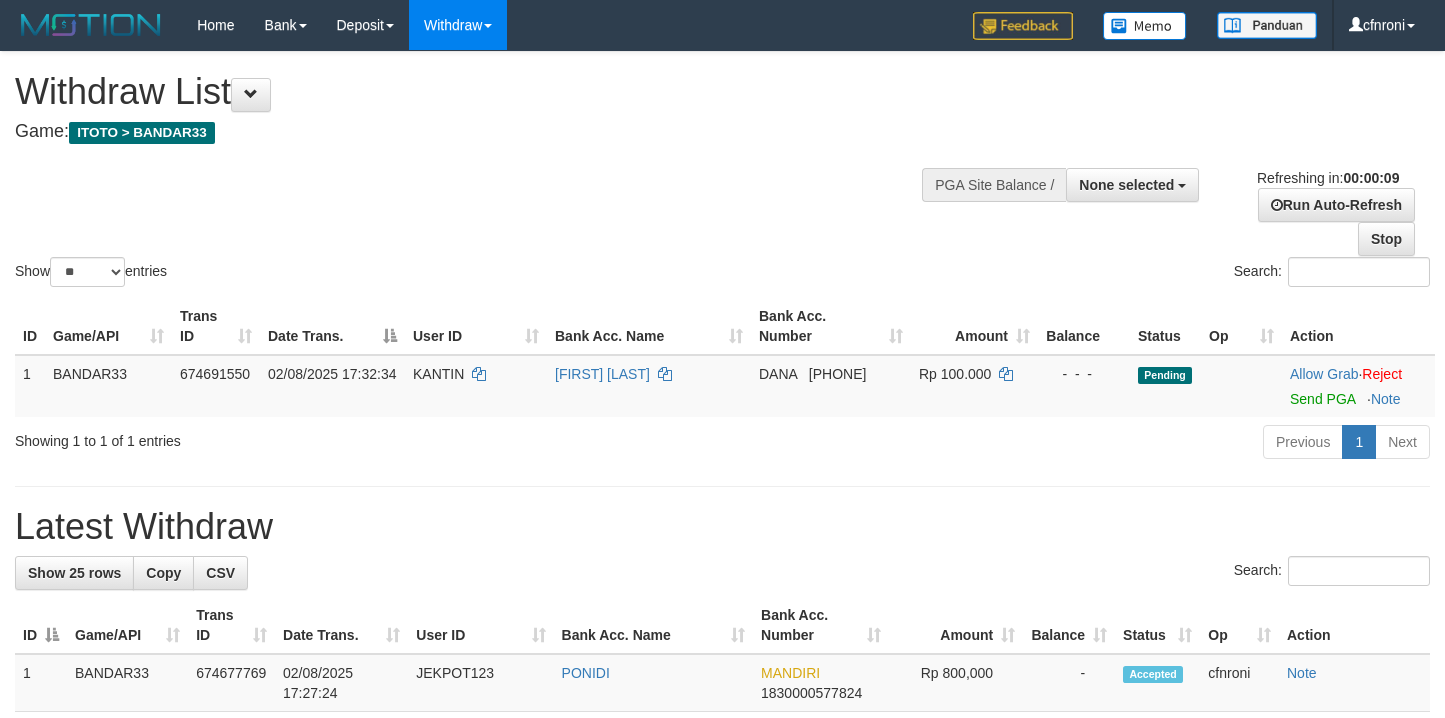 select 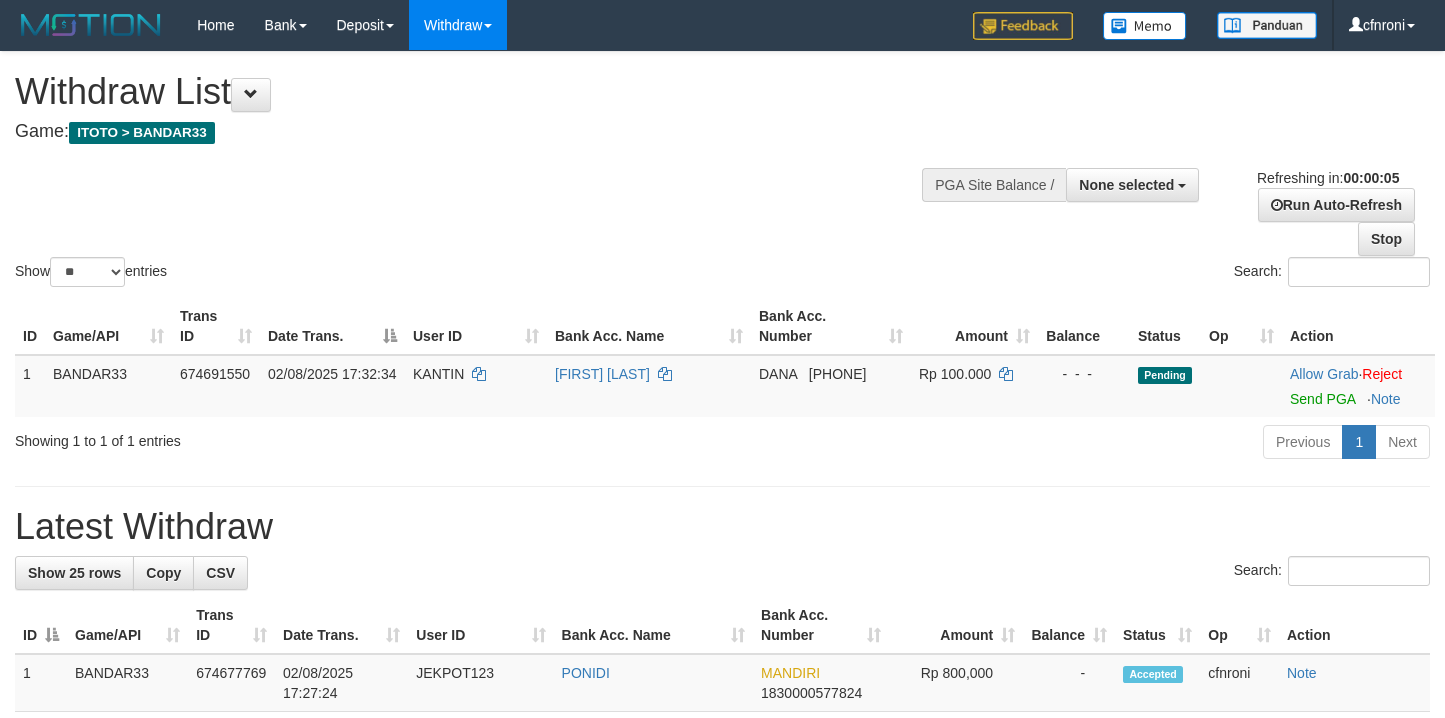 scroll, scrollTop: 0, scrollLeft: 0, axis: both 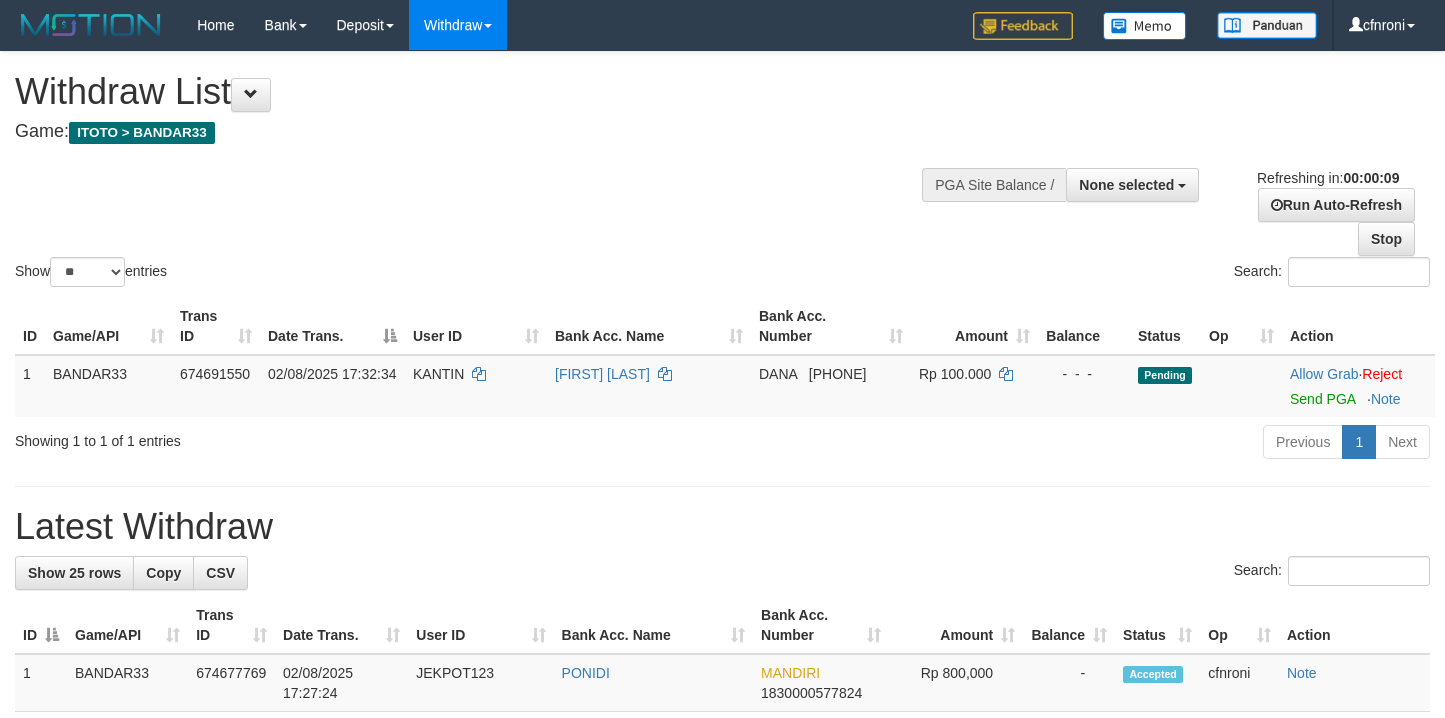 select 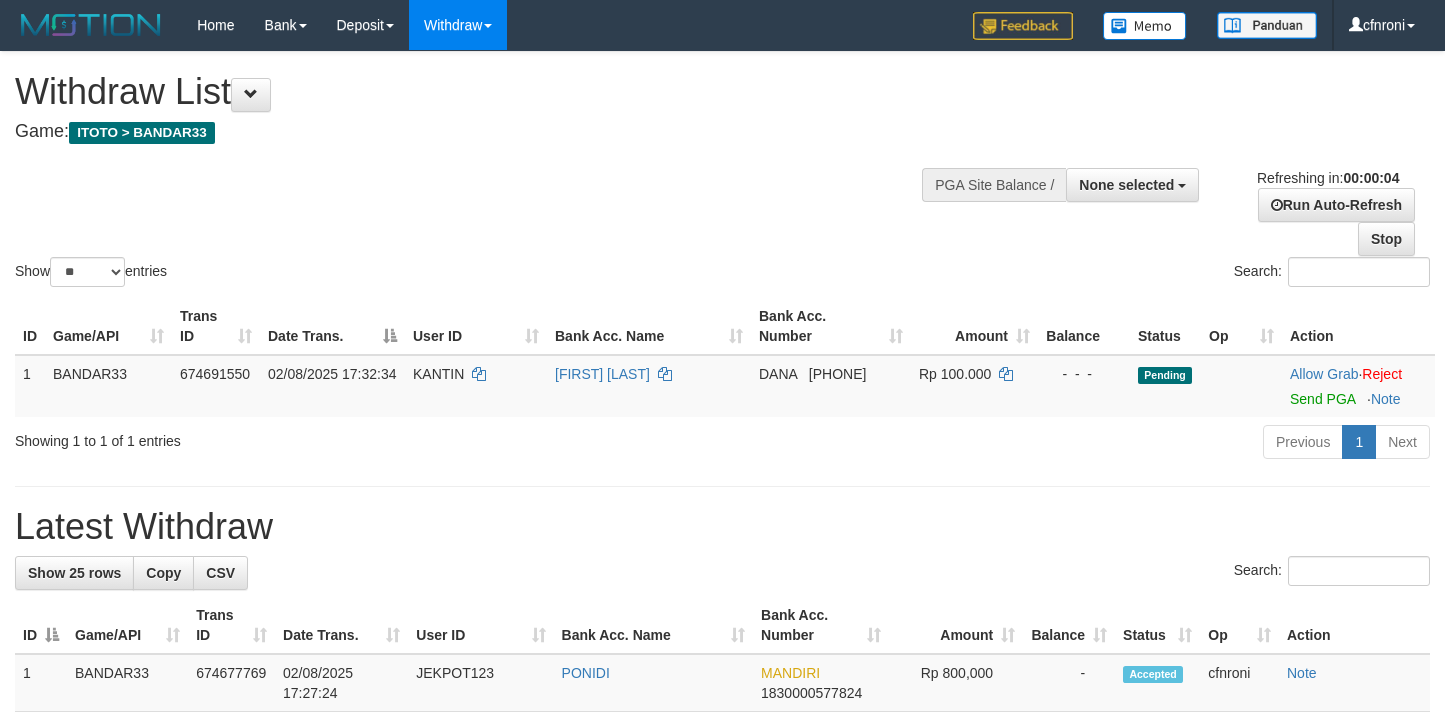 scroll, scrollTop: 0, scrollLeft: 0, axis: both 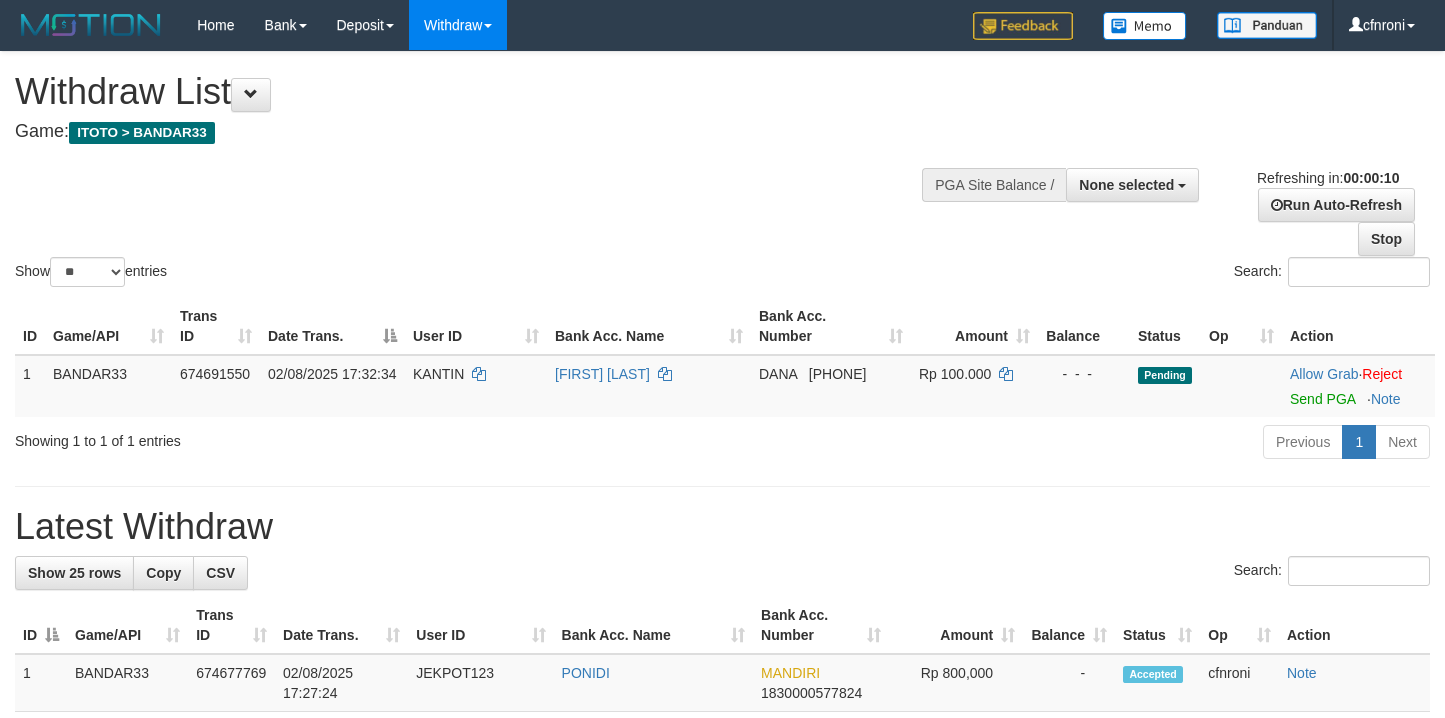select 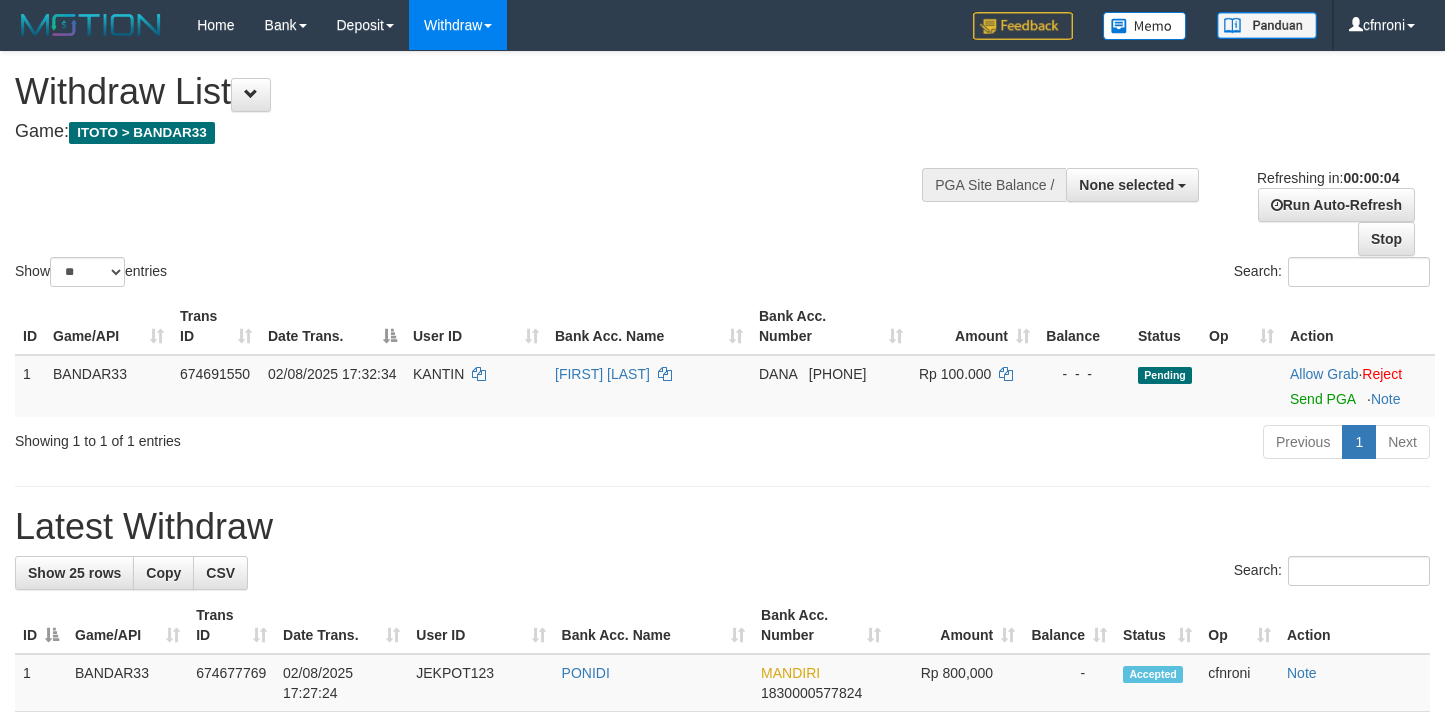 scroll, scrollTop: 0, scrollLeft: 0, axis: both 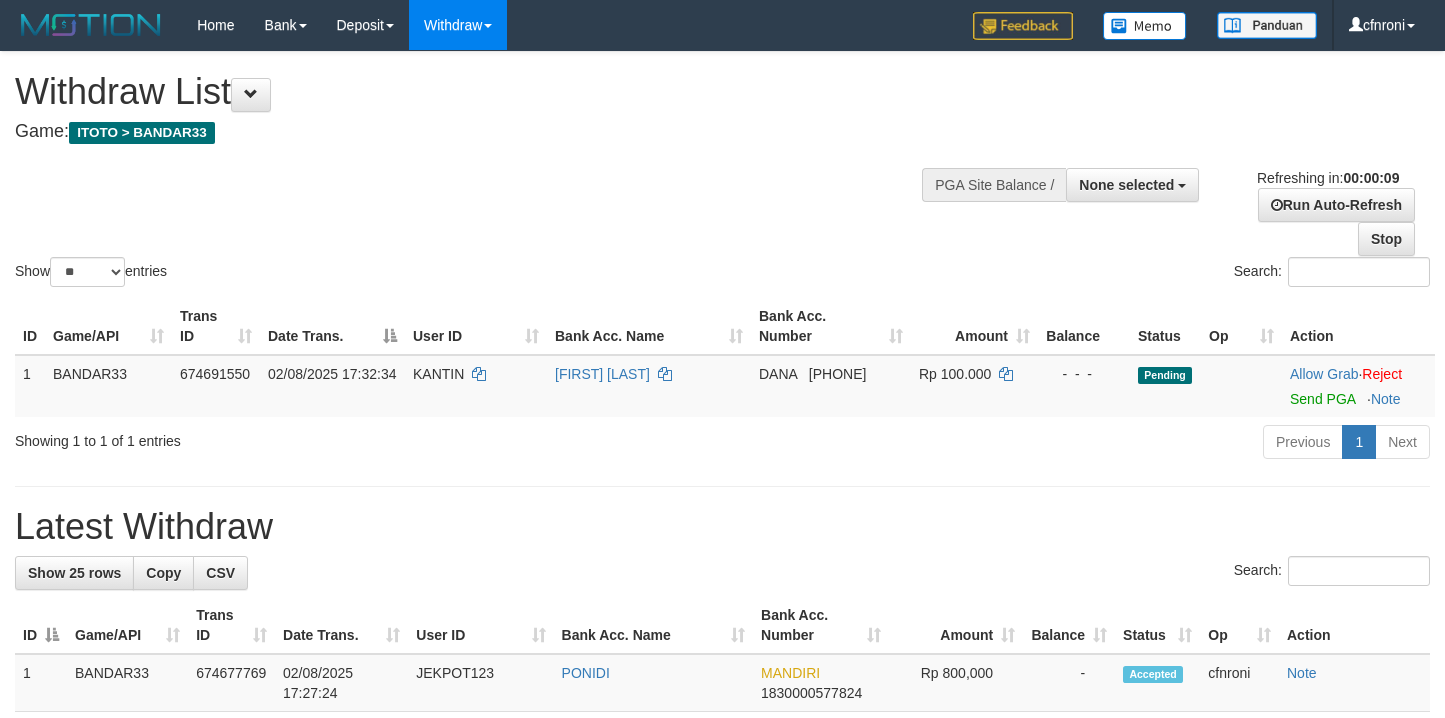 select 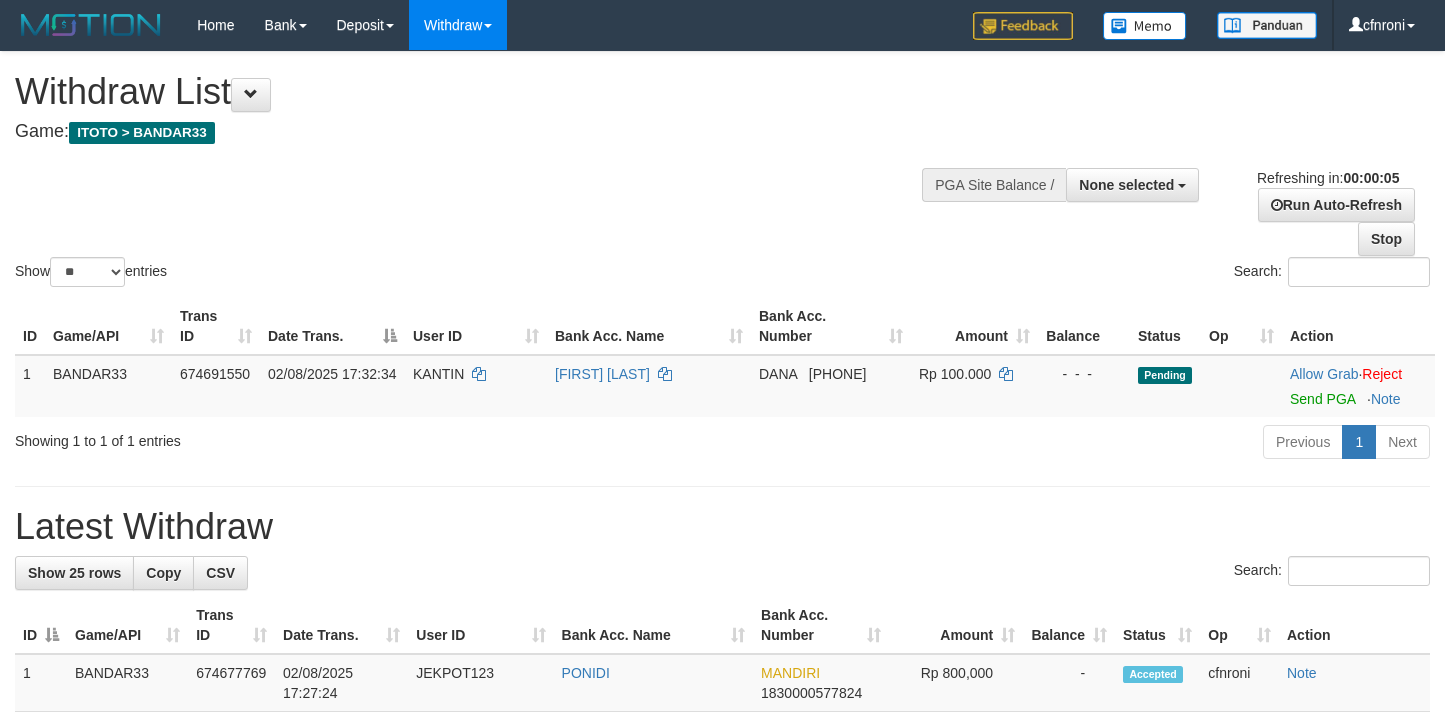 scroll, scrollTop: 0, scrollLeft: 0, axis: both 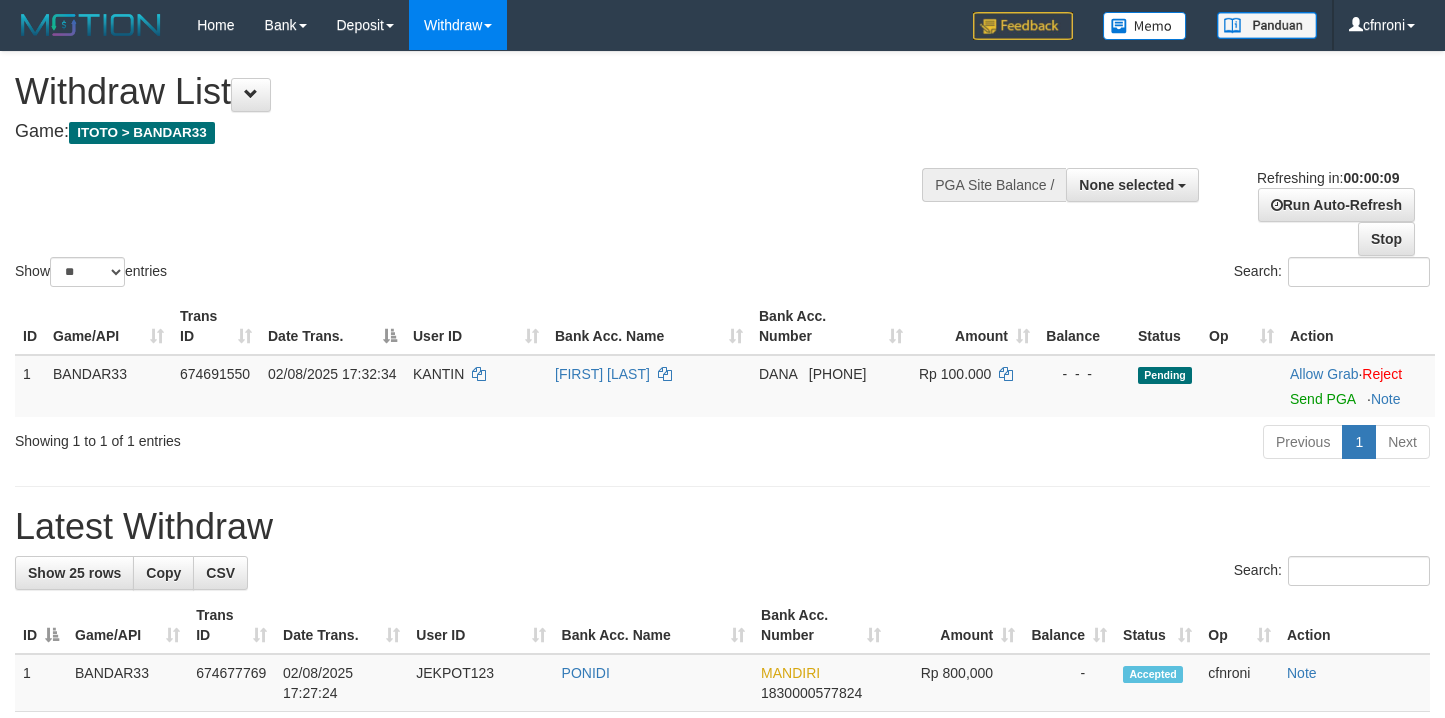 select 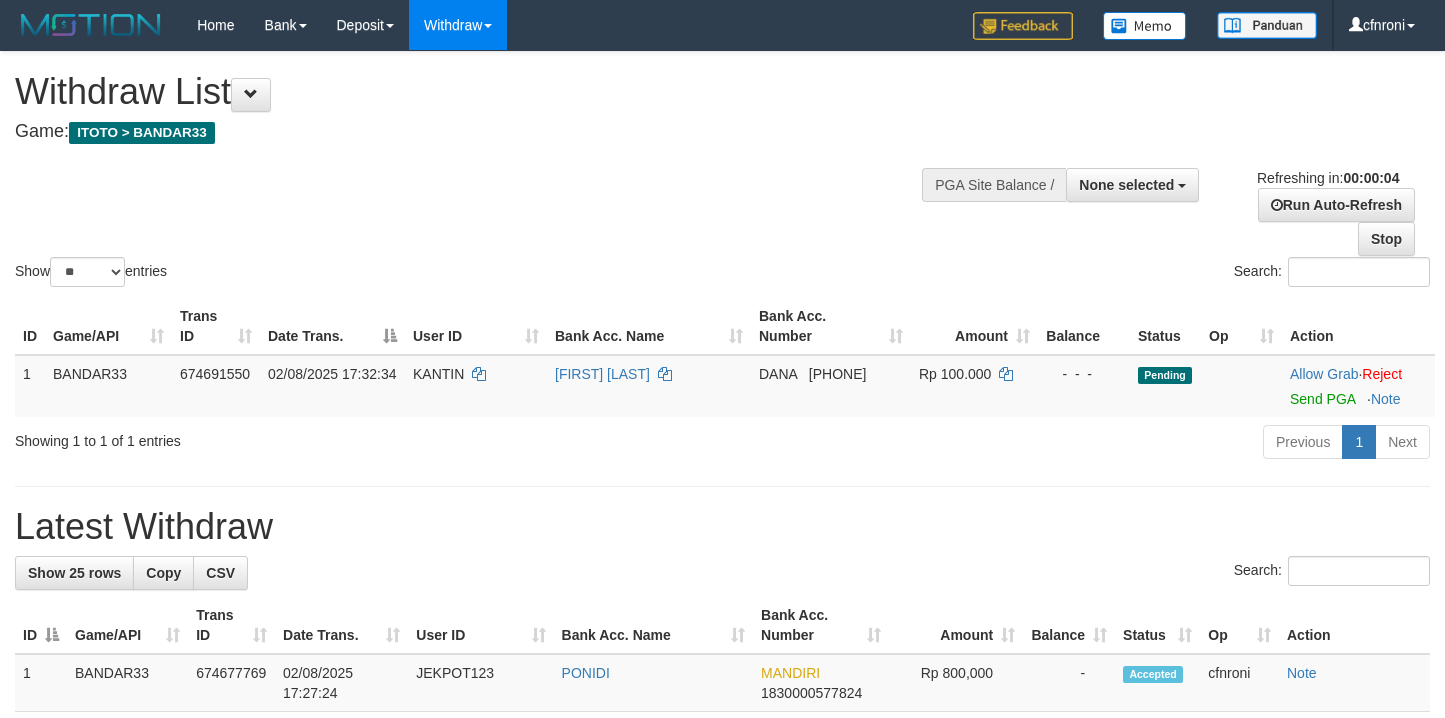 scroll, scrollTop: 0, scrollLeft: 0, axis: both 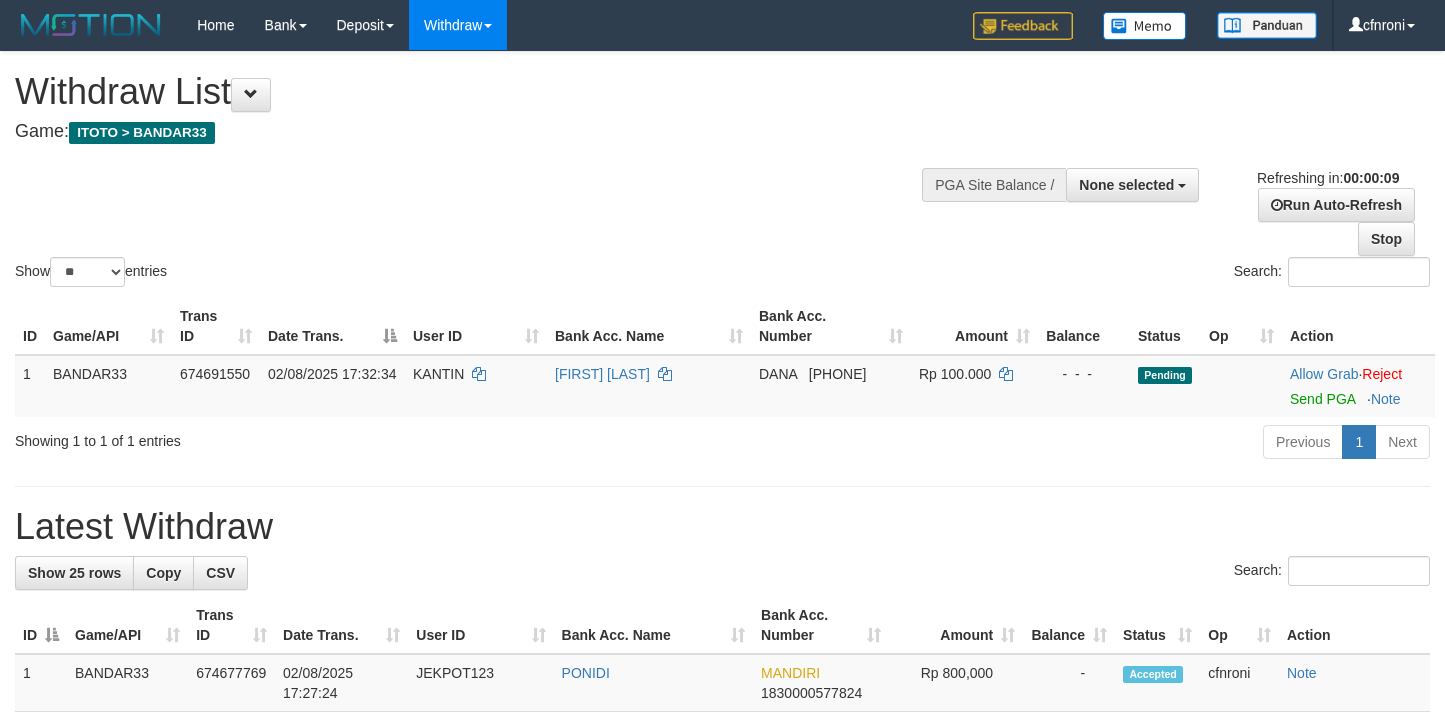 select 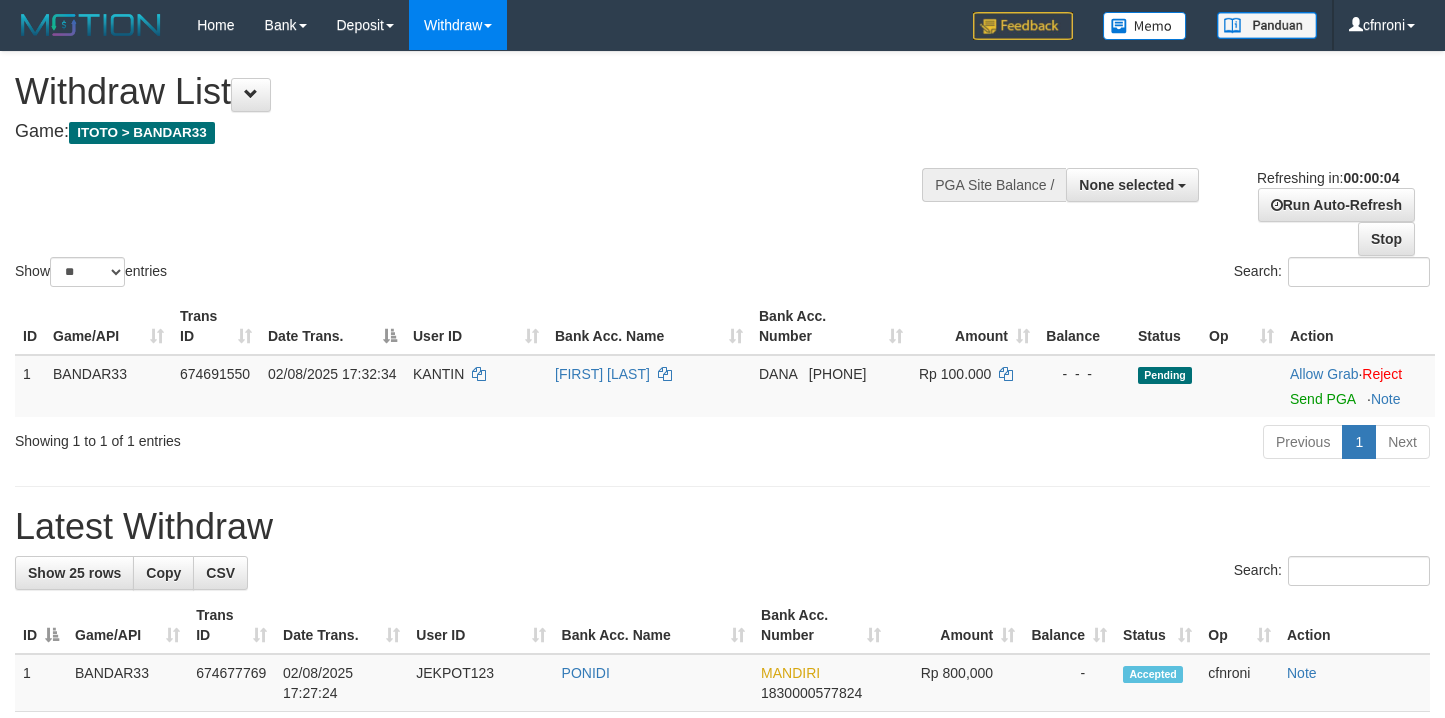 scroll, scrollTop: 0, scrollLeft: 0, axis: both 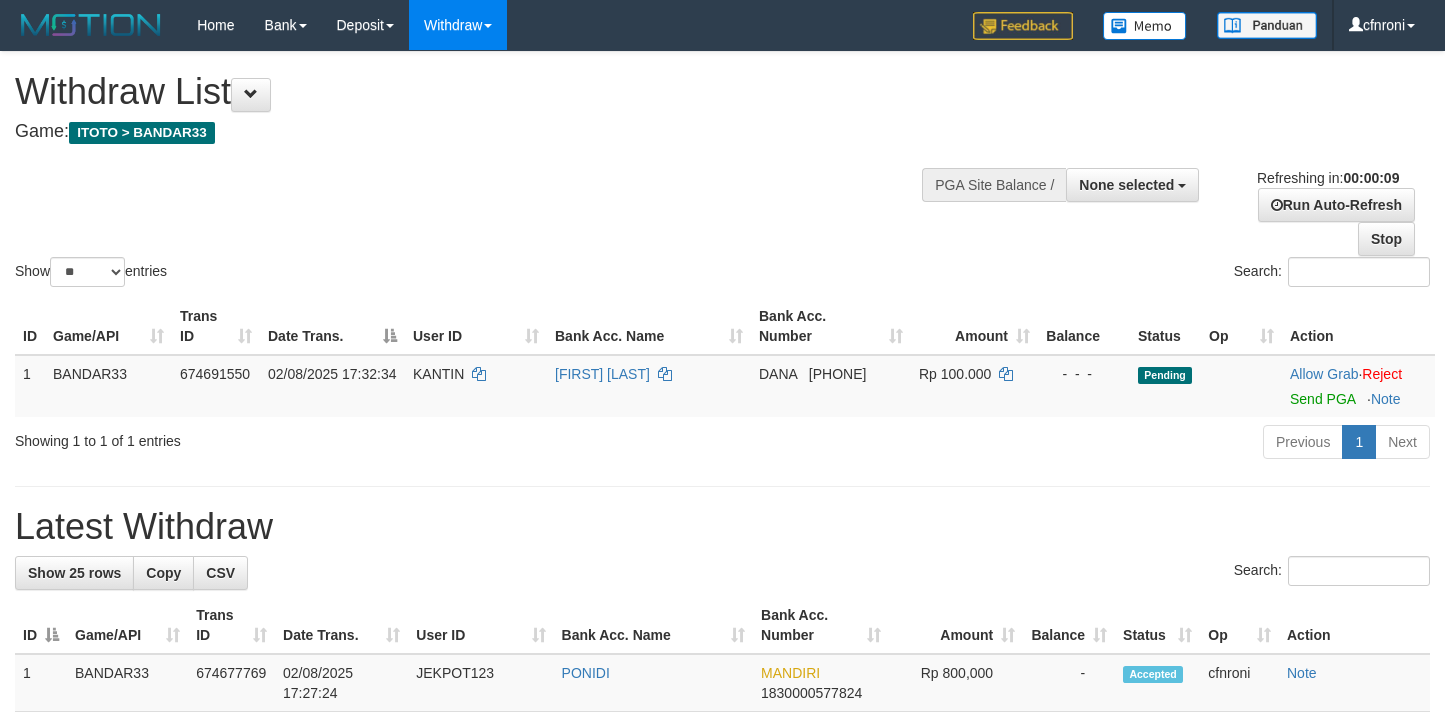 select 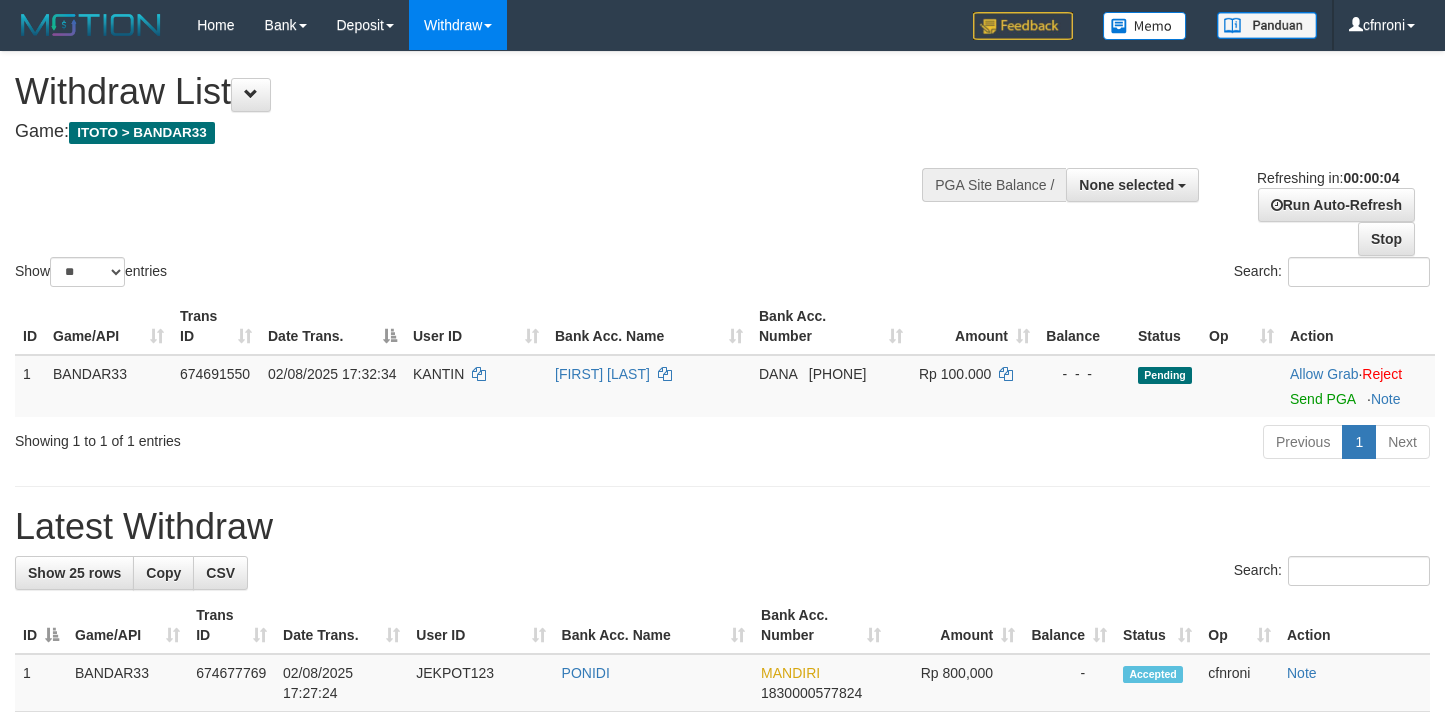 scroll, scrollTop: 0, scrollLeft: 0, axis: both 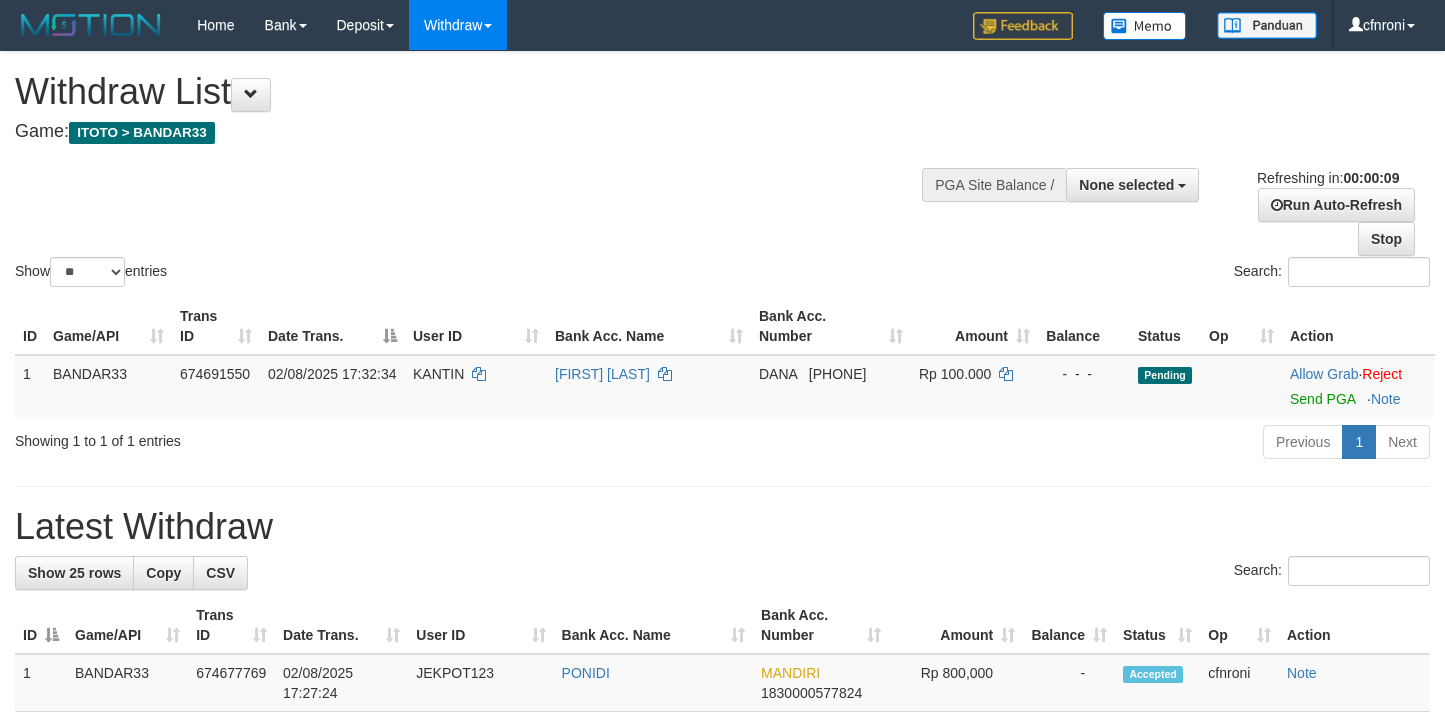 select 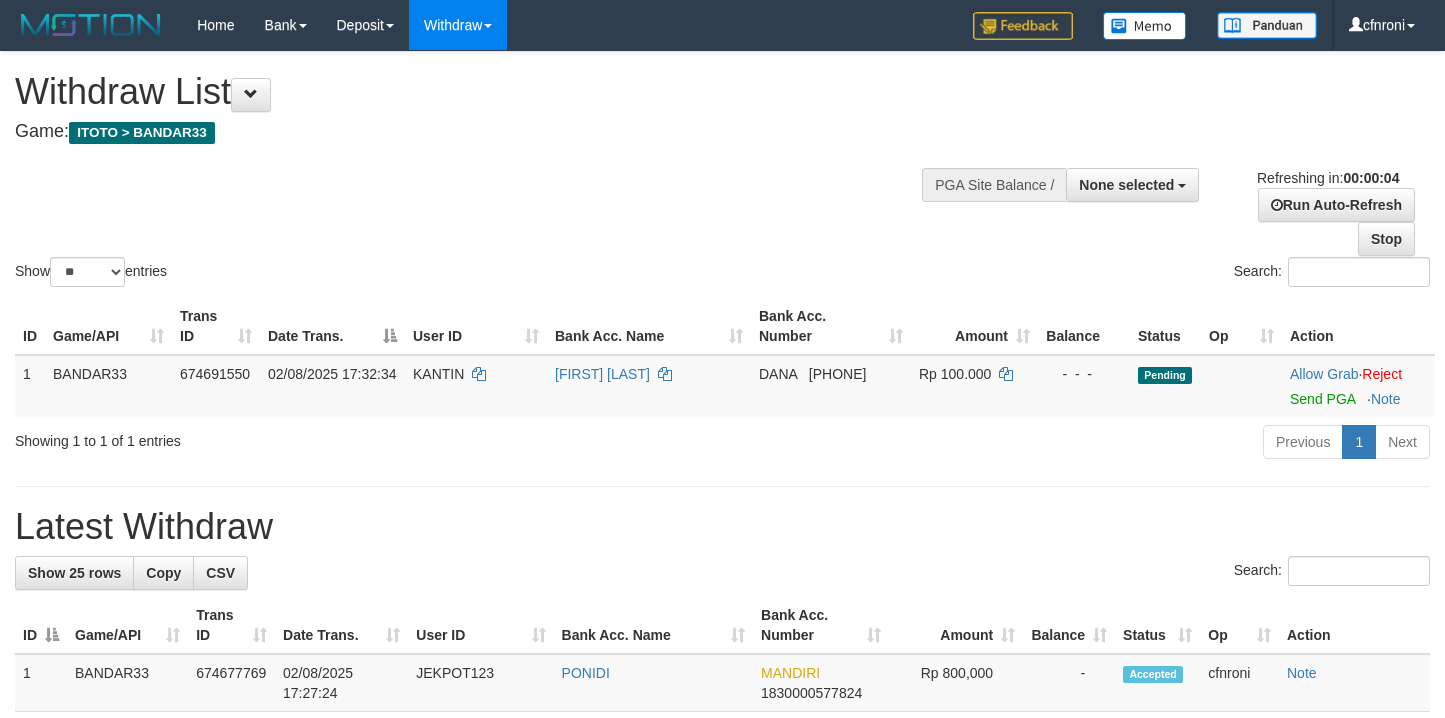 scroll, scrollTop: 0, scrollLeft: 0, axis: both 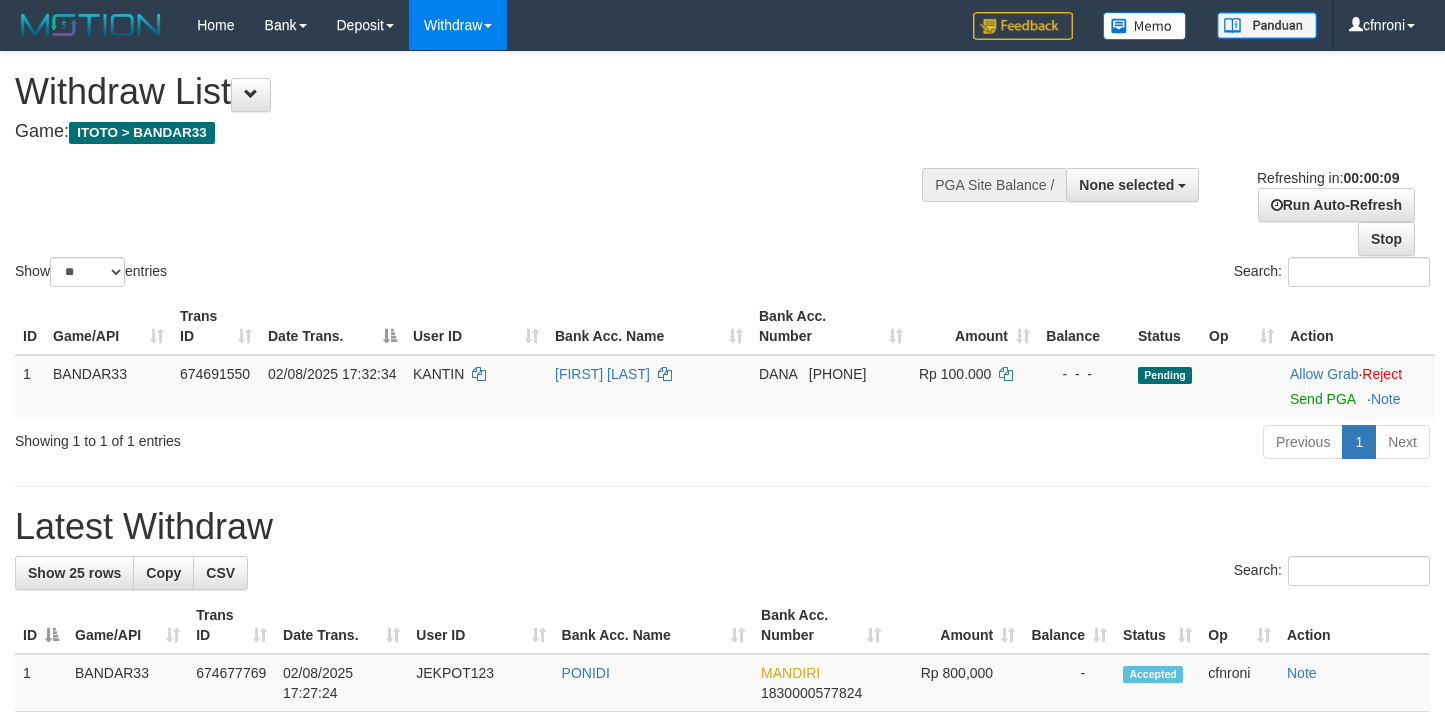 select 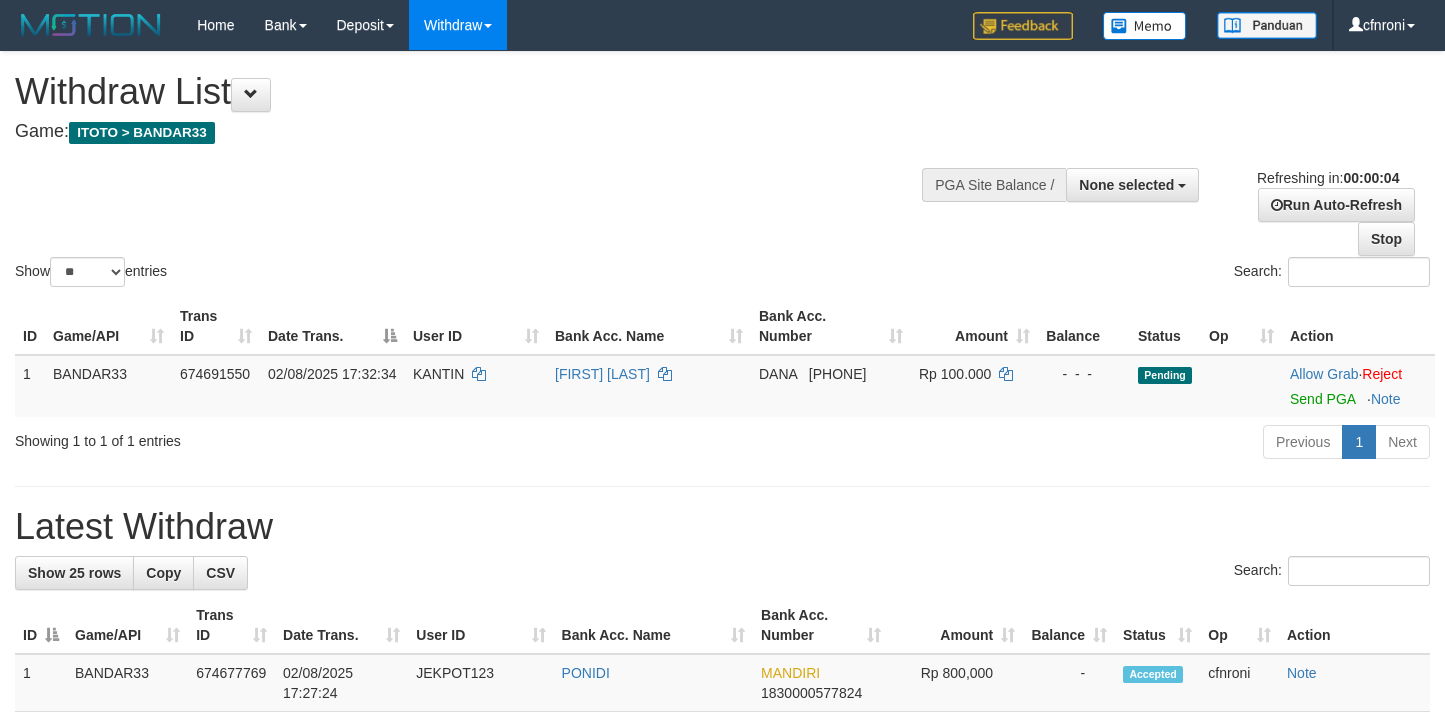 scroll, scrollTop: 0, scrollLeft: 0, axis: both 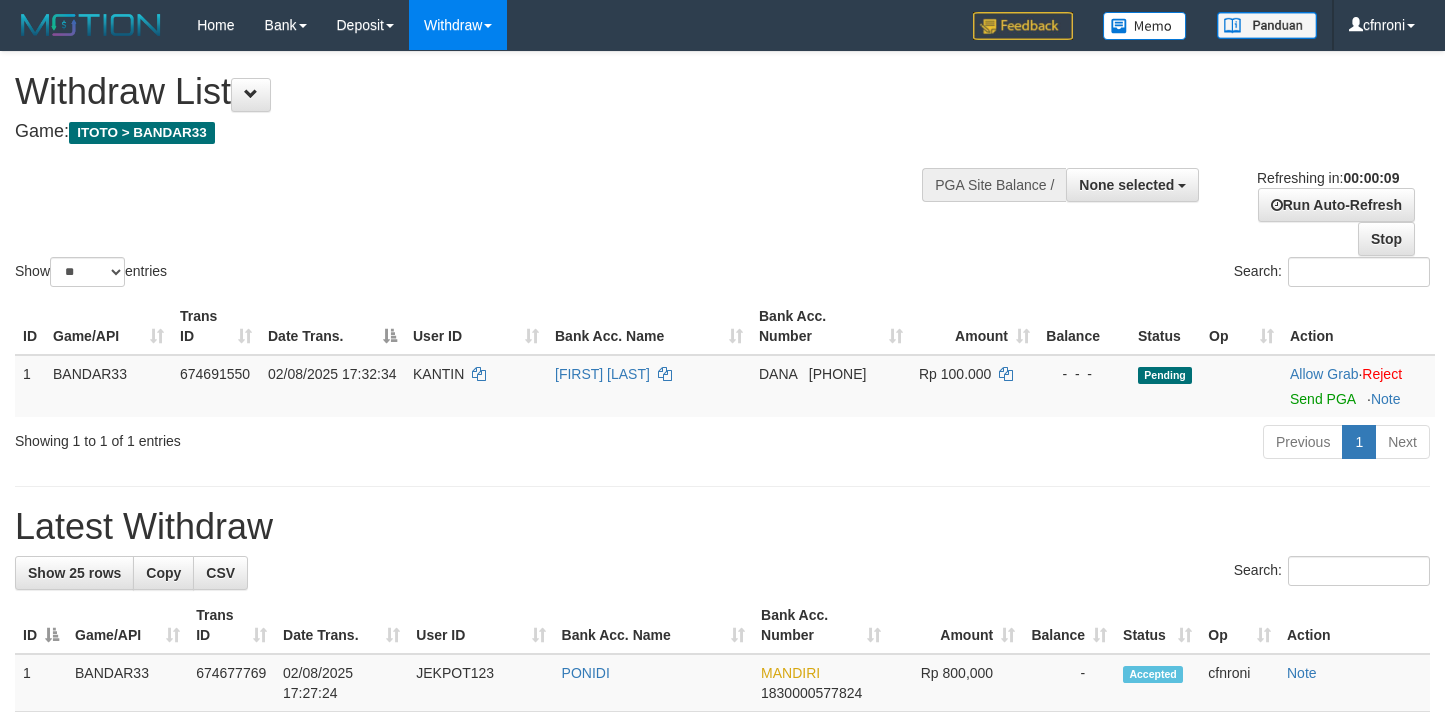select 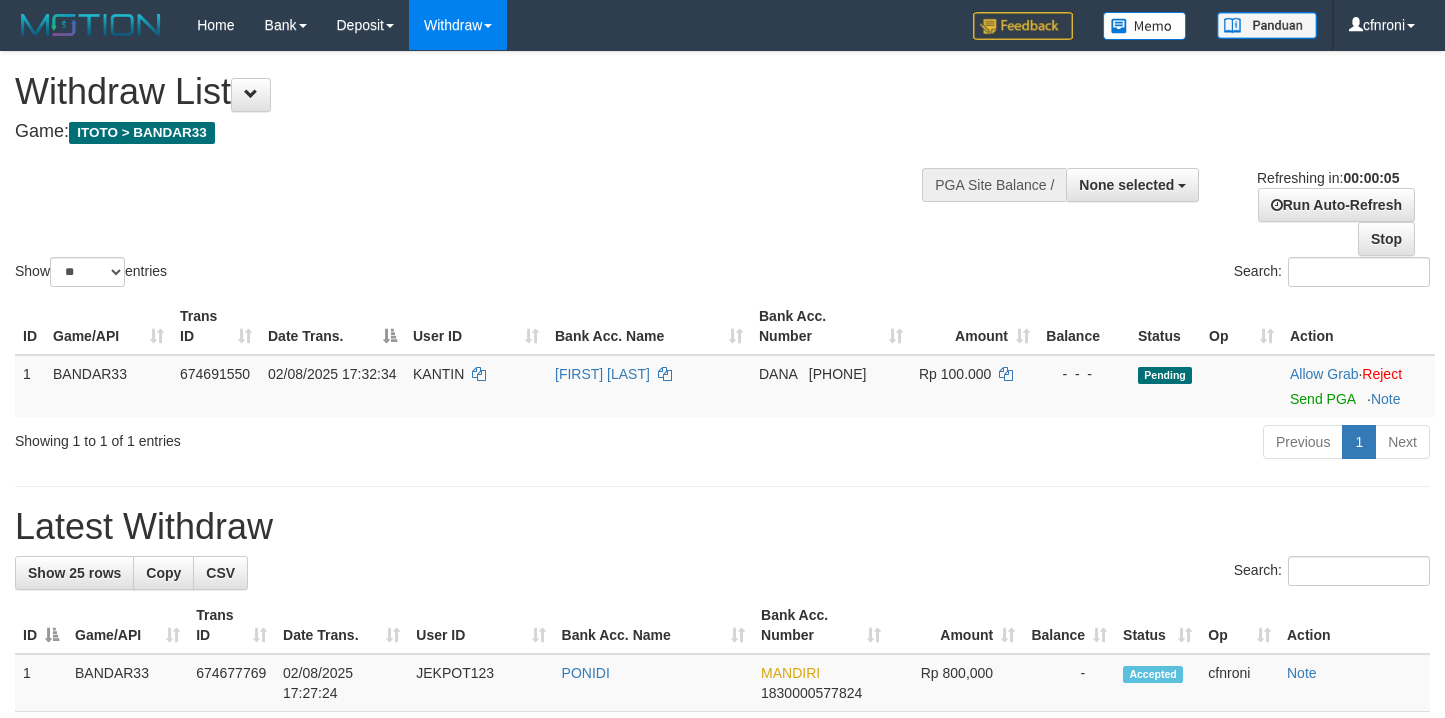 scroll, scrollTop: 0, scrollLeft: 0, axis: both 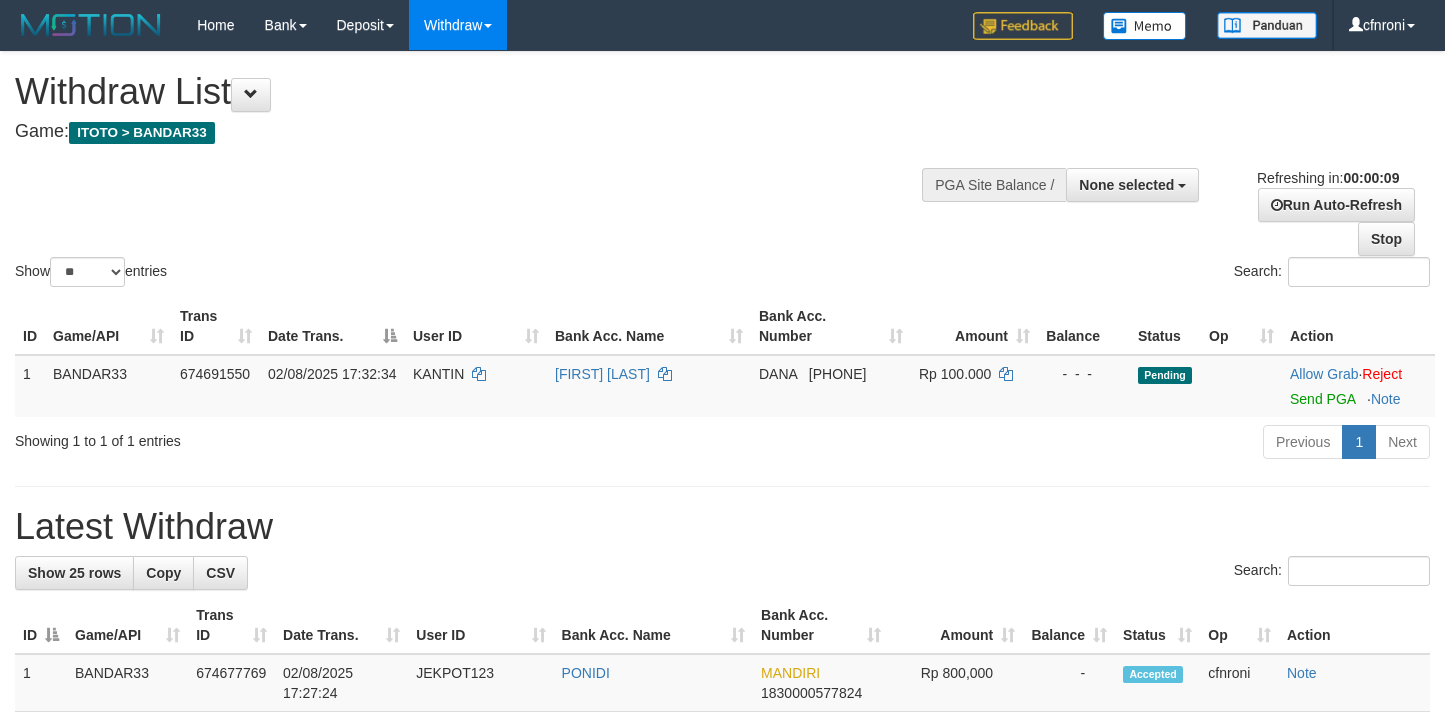 select 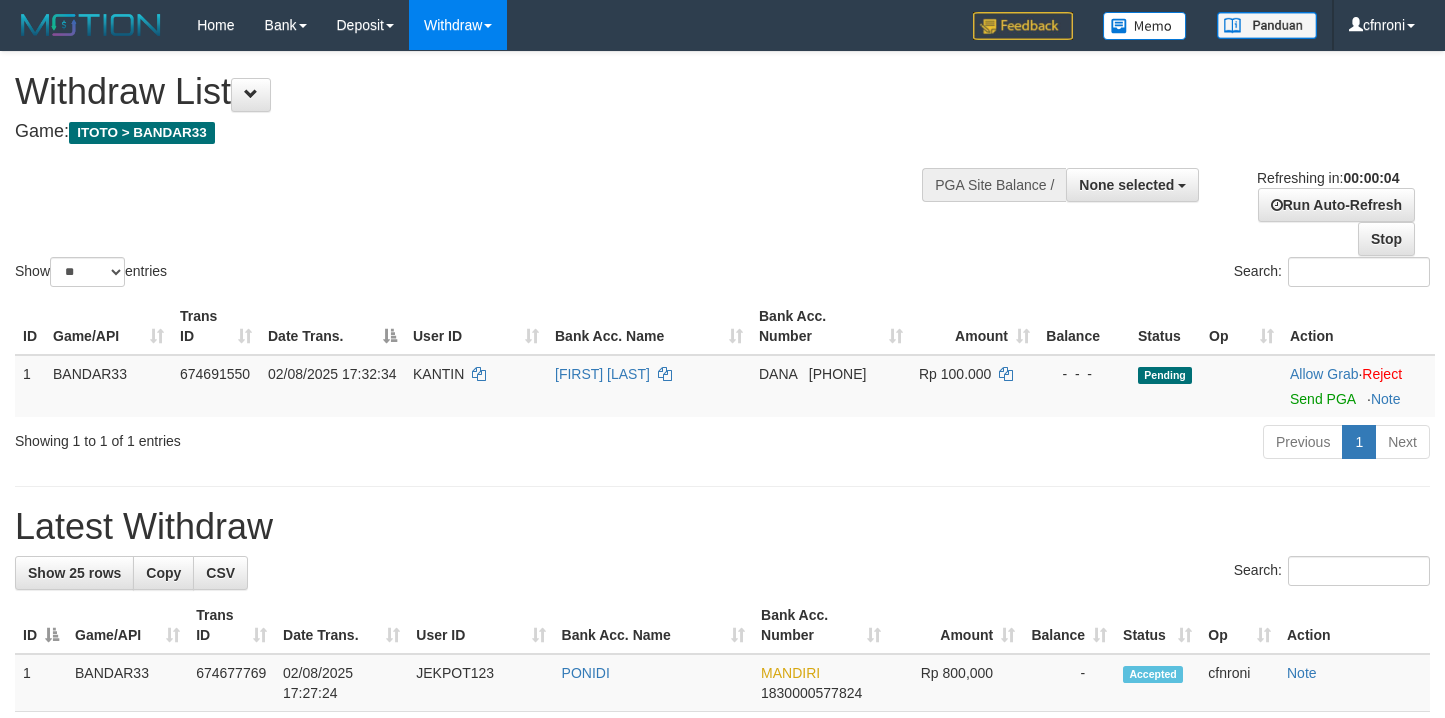 scroll, scrollTop: 0, scrollLeft: 0, axis: both 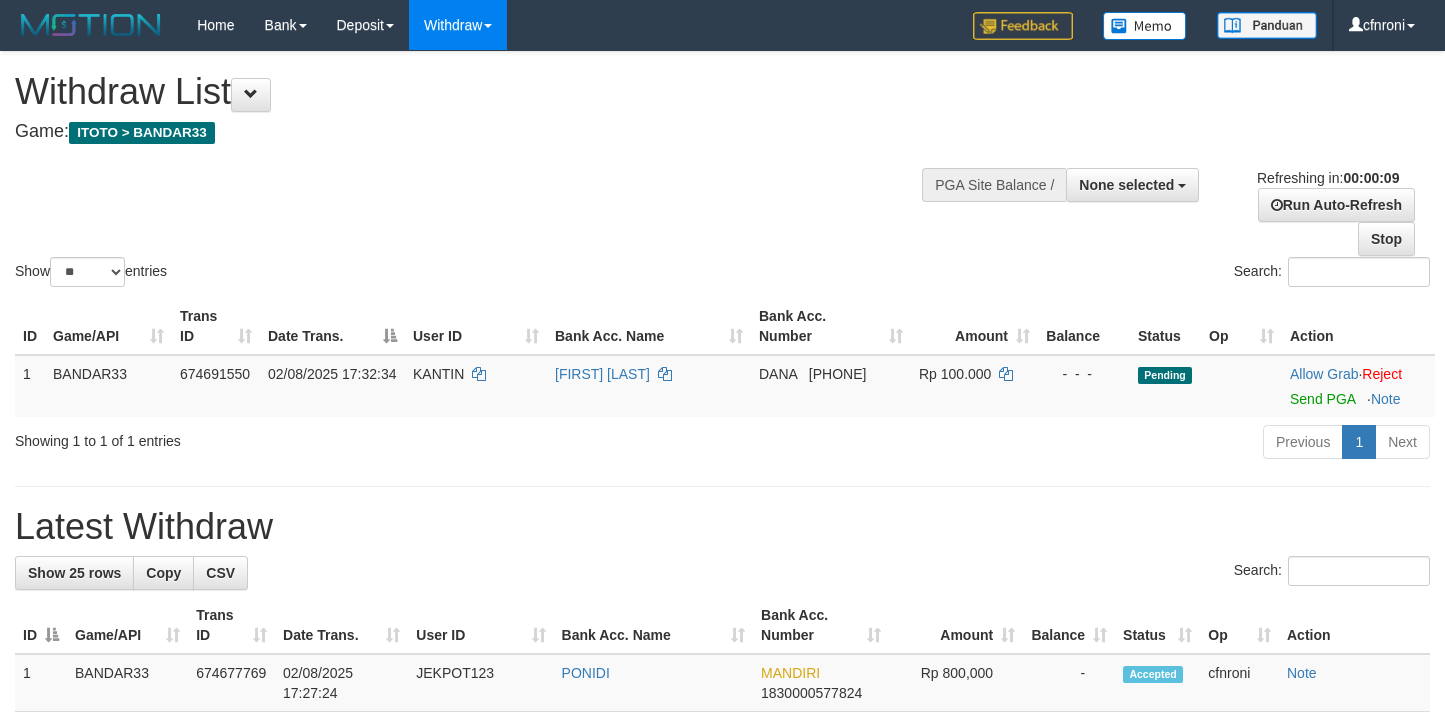 select 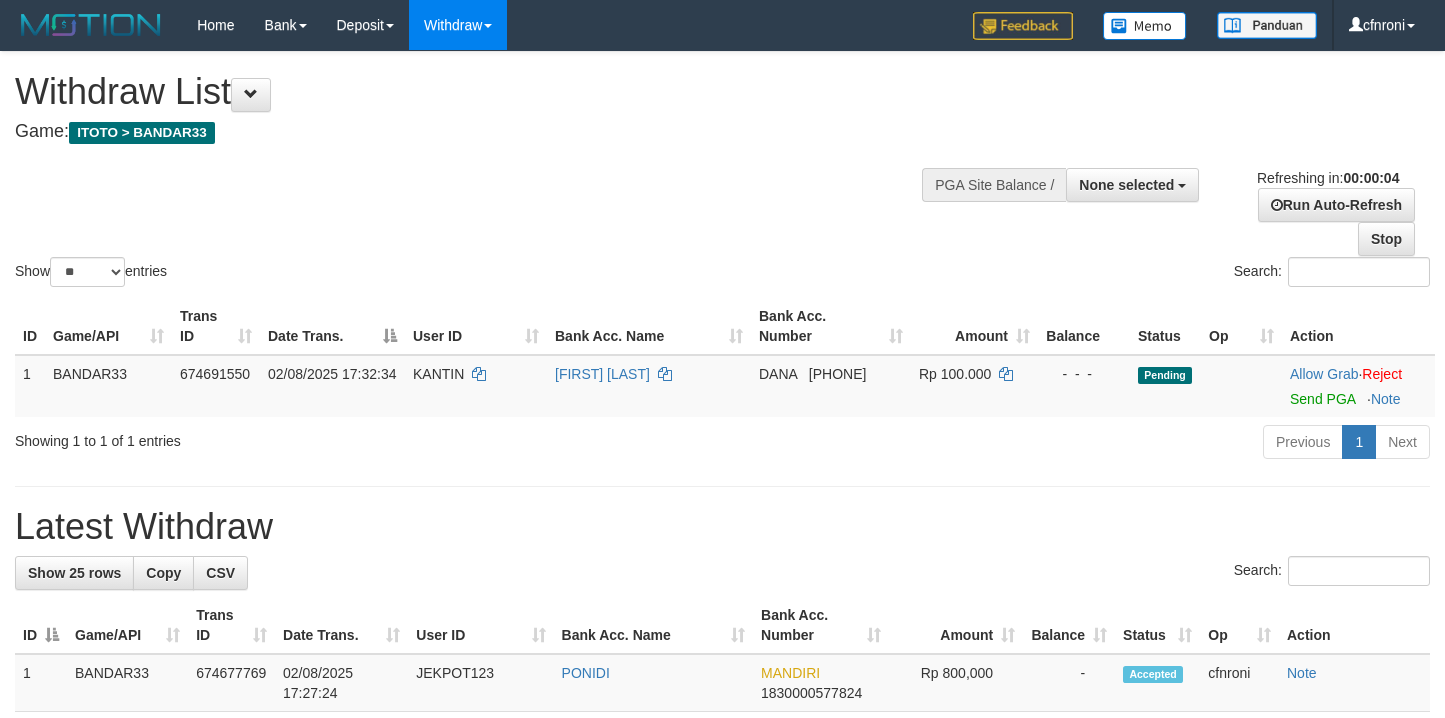 scroll, scrollTop: 0, scrollLeft: 0, axis: both 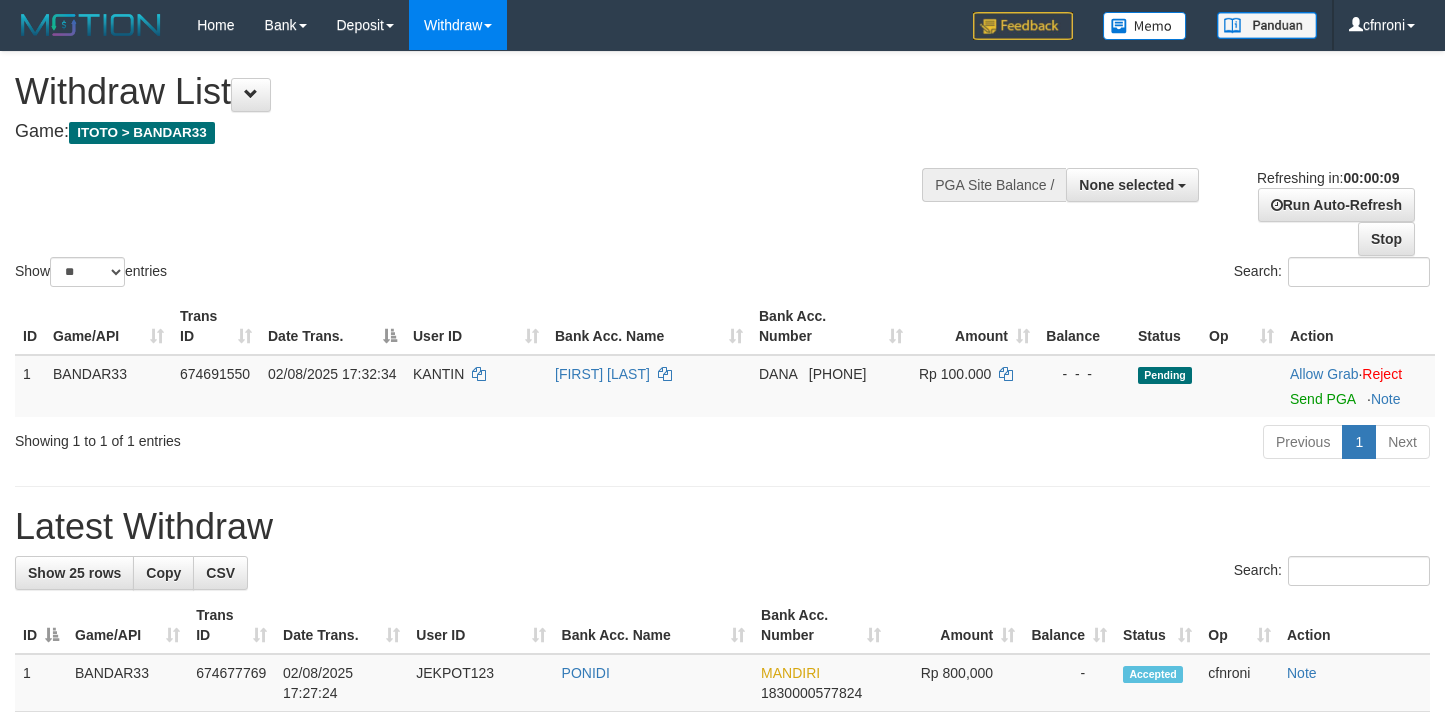 select 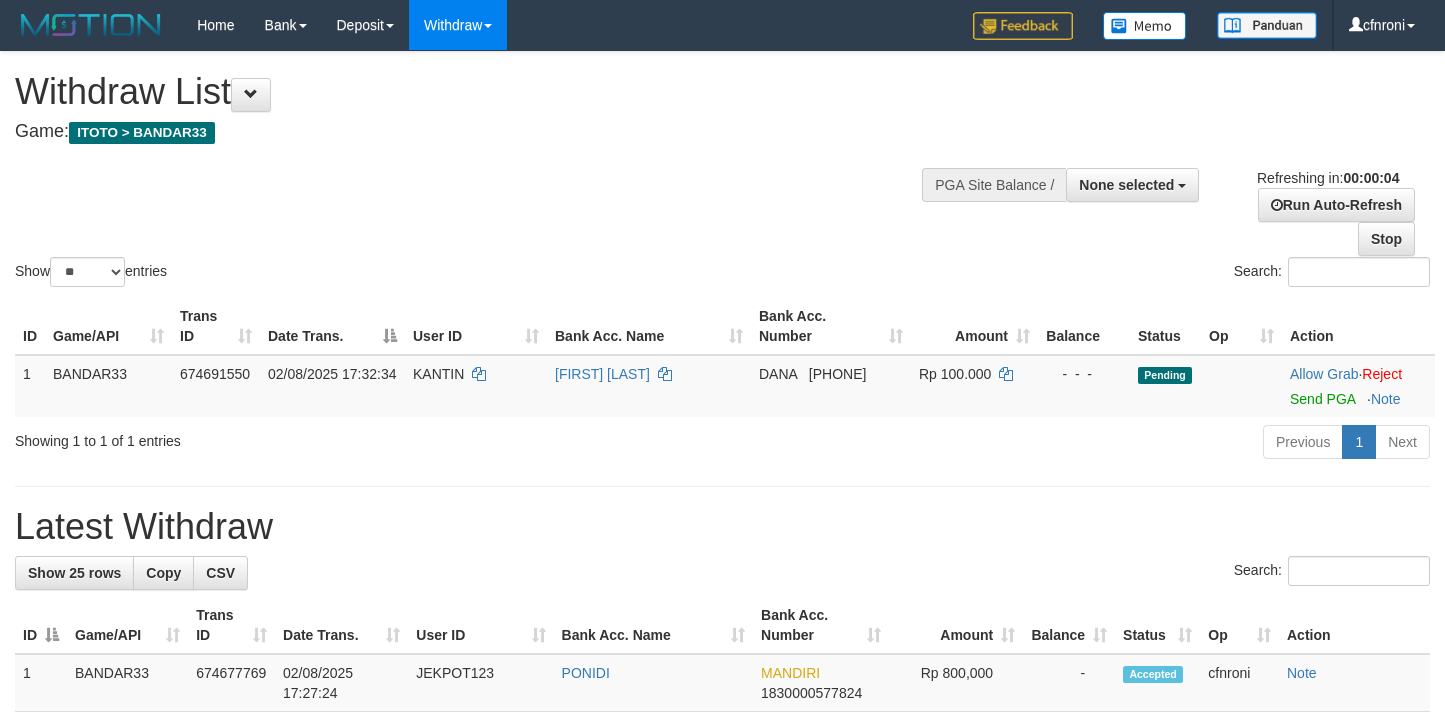 scroll, scrollTop: 0, scrollLeft: 0, axis: both 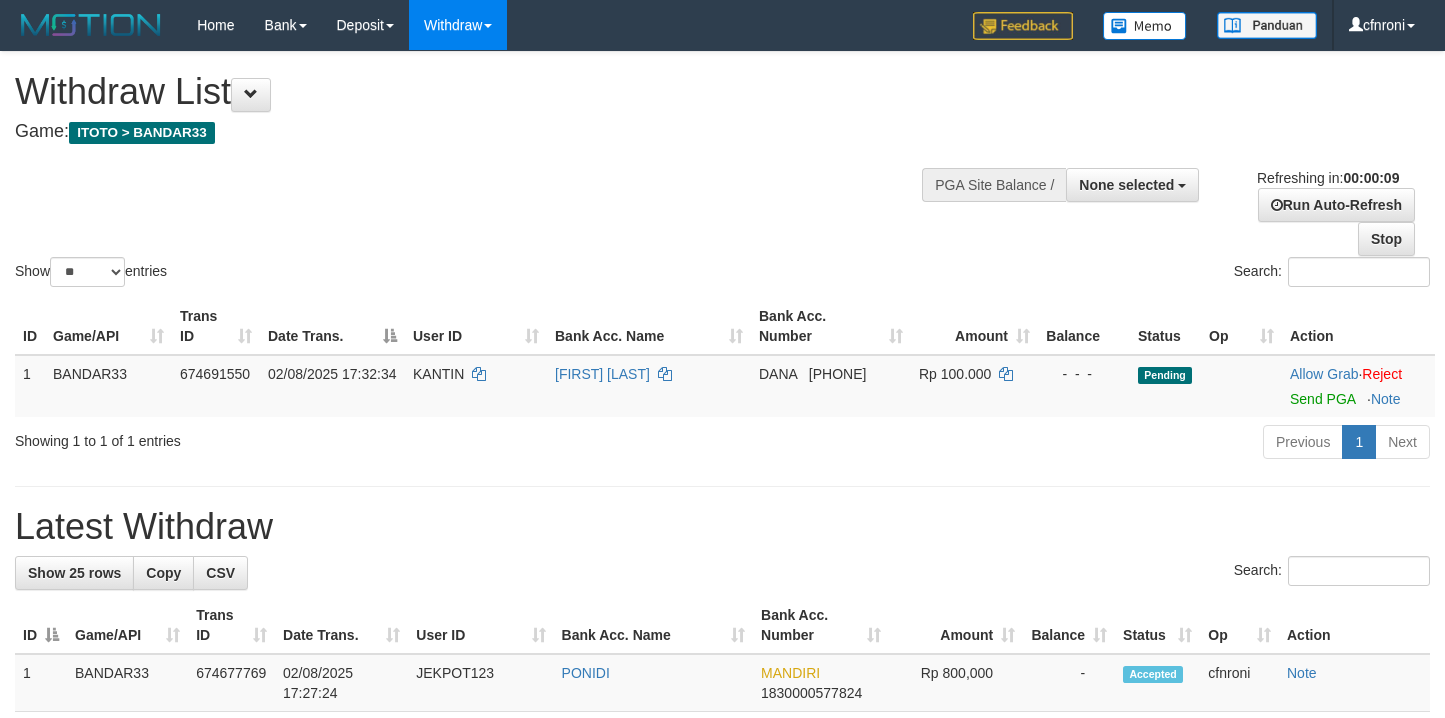 select 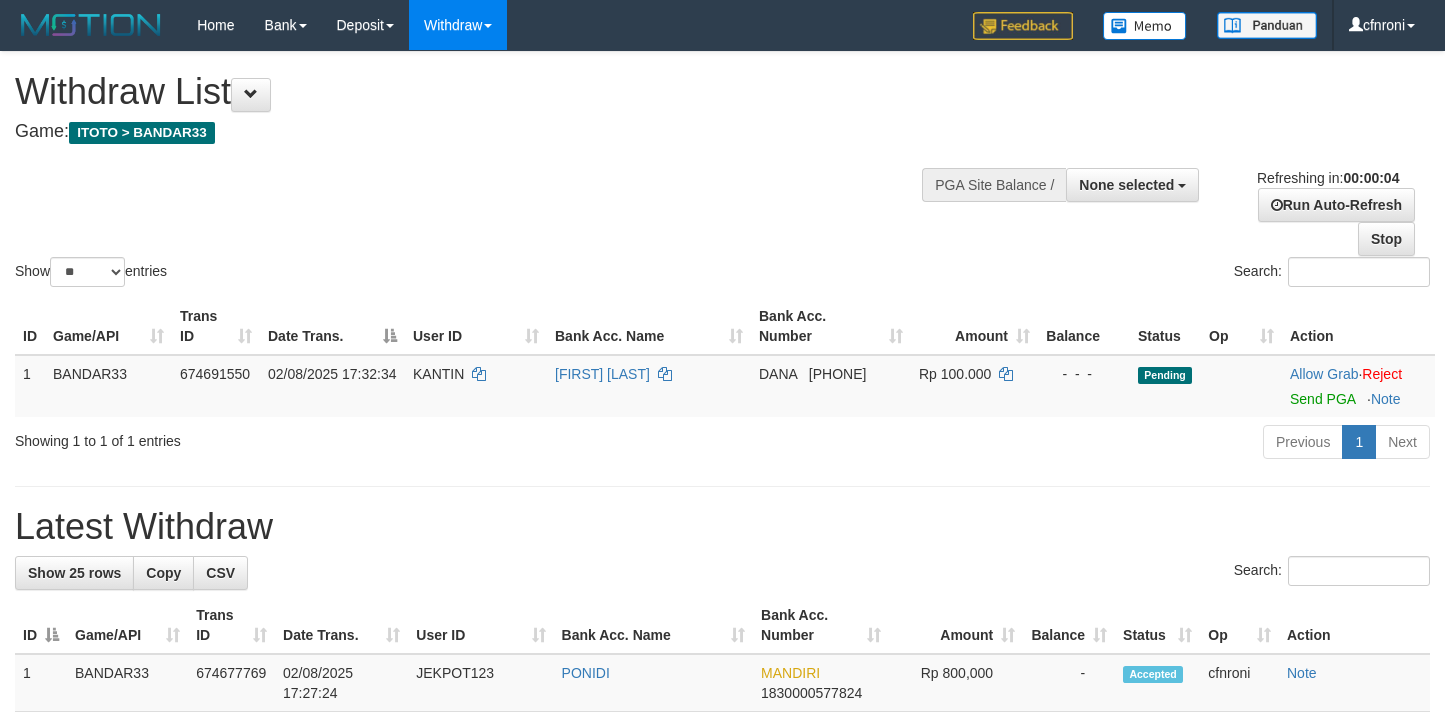 scroll, scrollTop: 0, scrollLeft: 0, axis: both 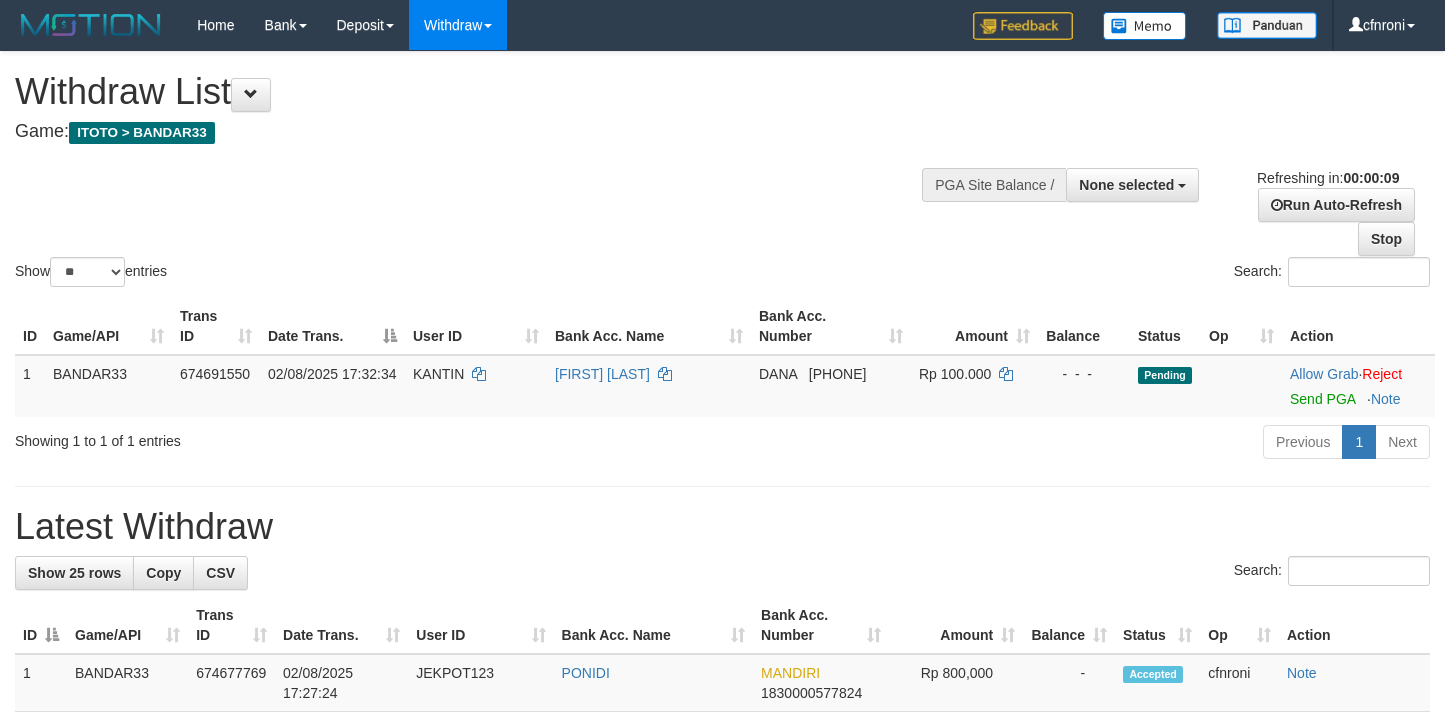 select 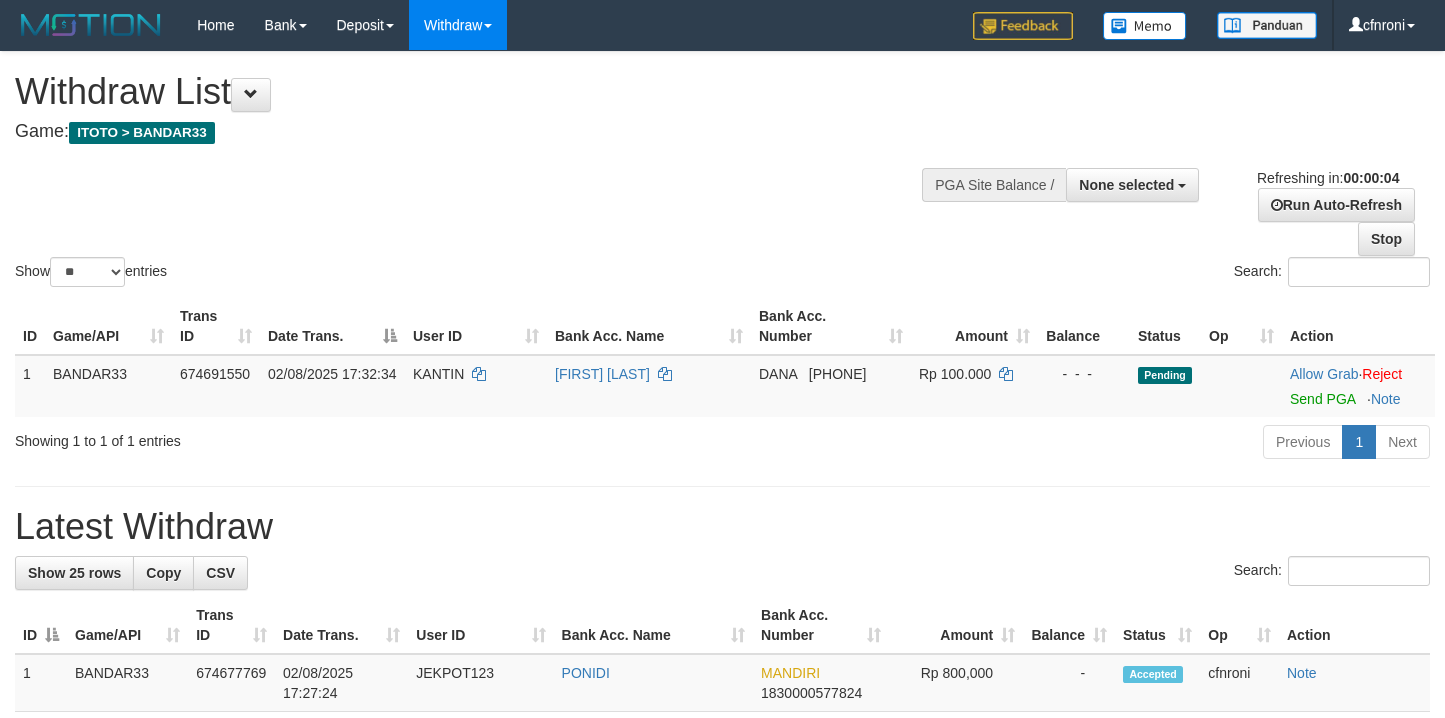 scroll, scrollTop: 0, scrollLeft: 0, axis: both 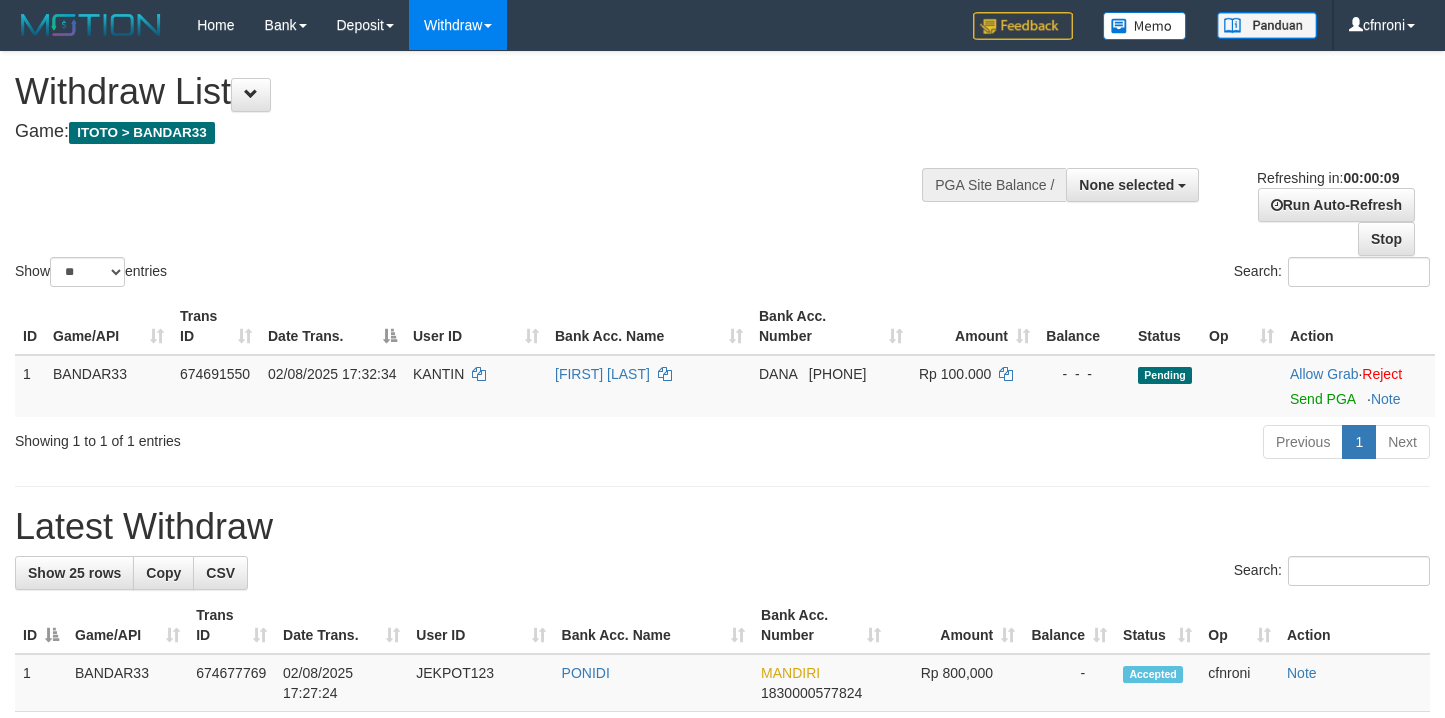 select 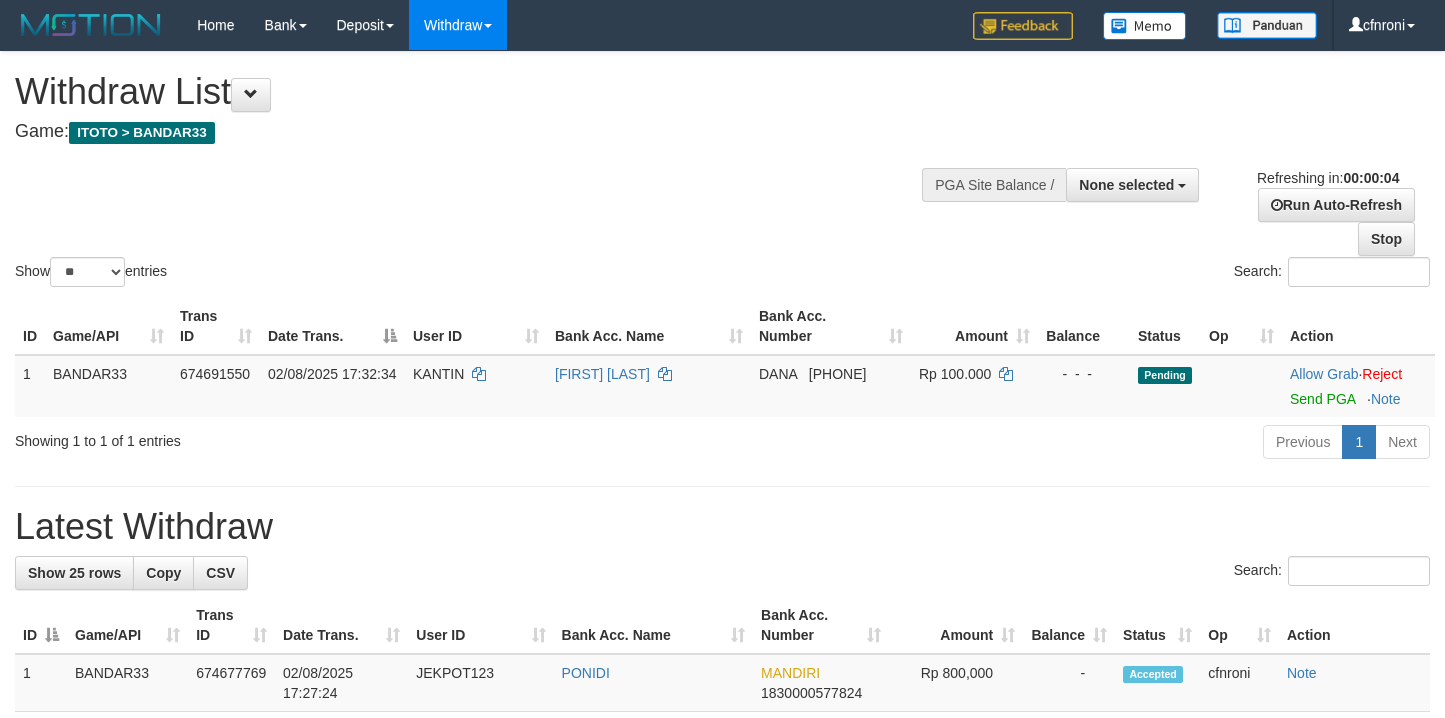 scroll, scrollTop: 0, scrollLeft: 0, axis: both 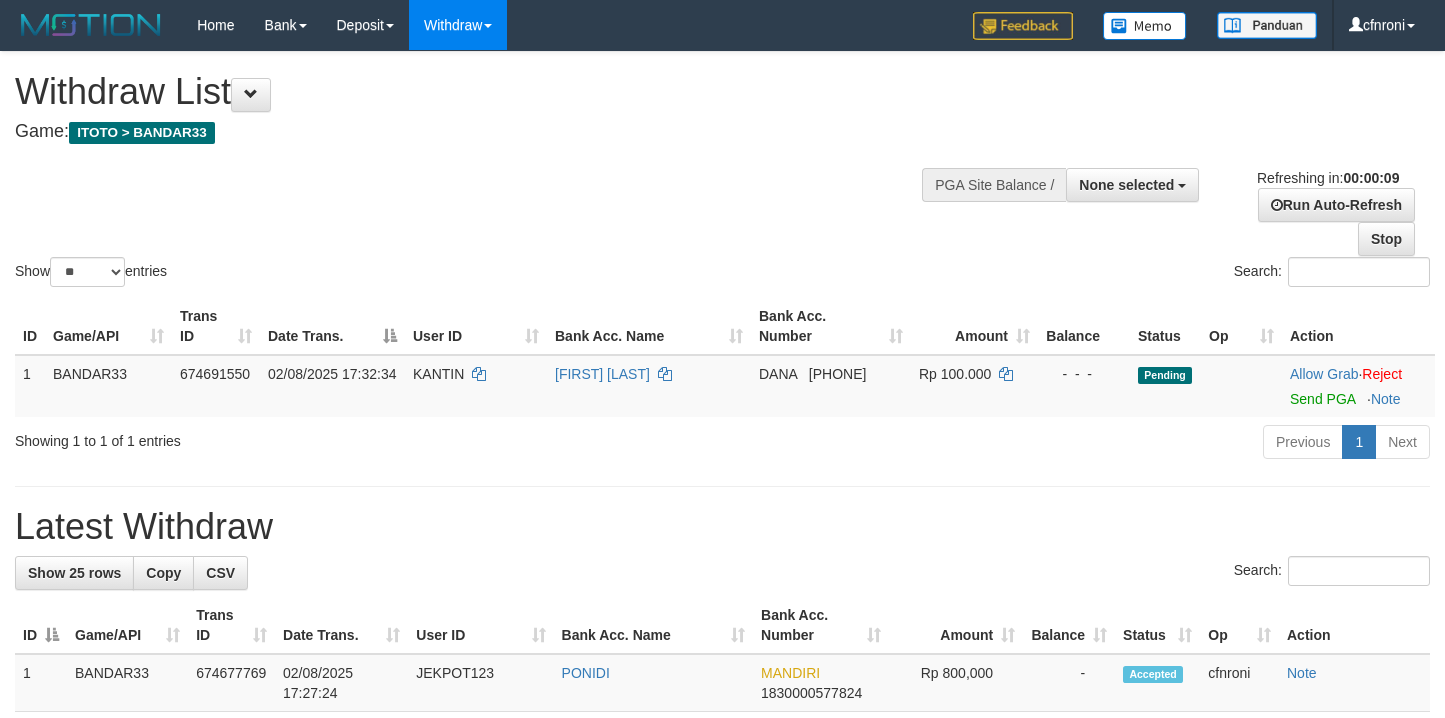 select 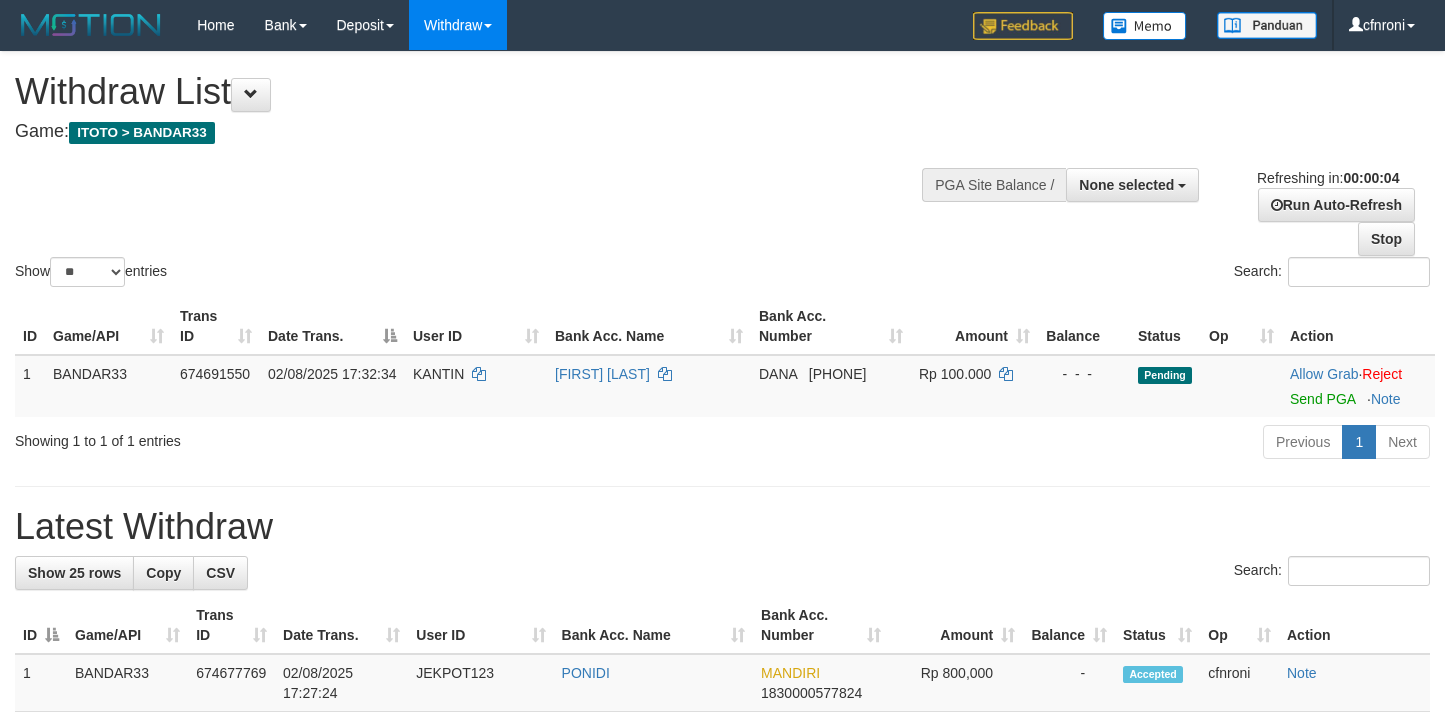 scroll, scrollTop: 0, scrollLeft: 0, axis: both 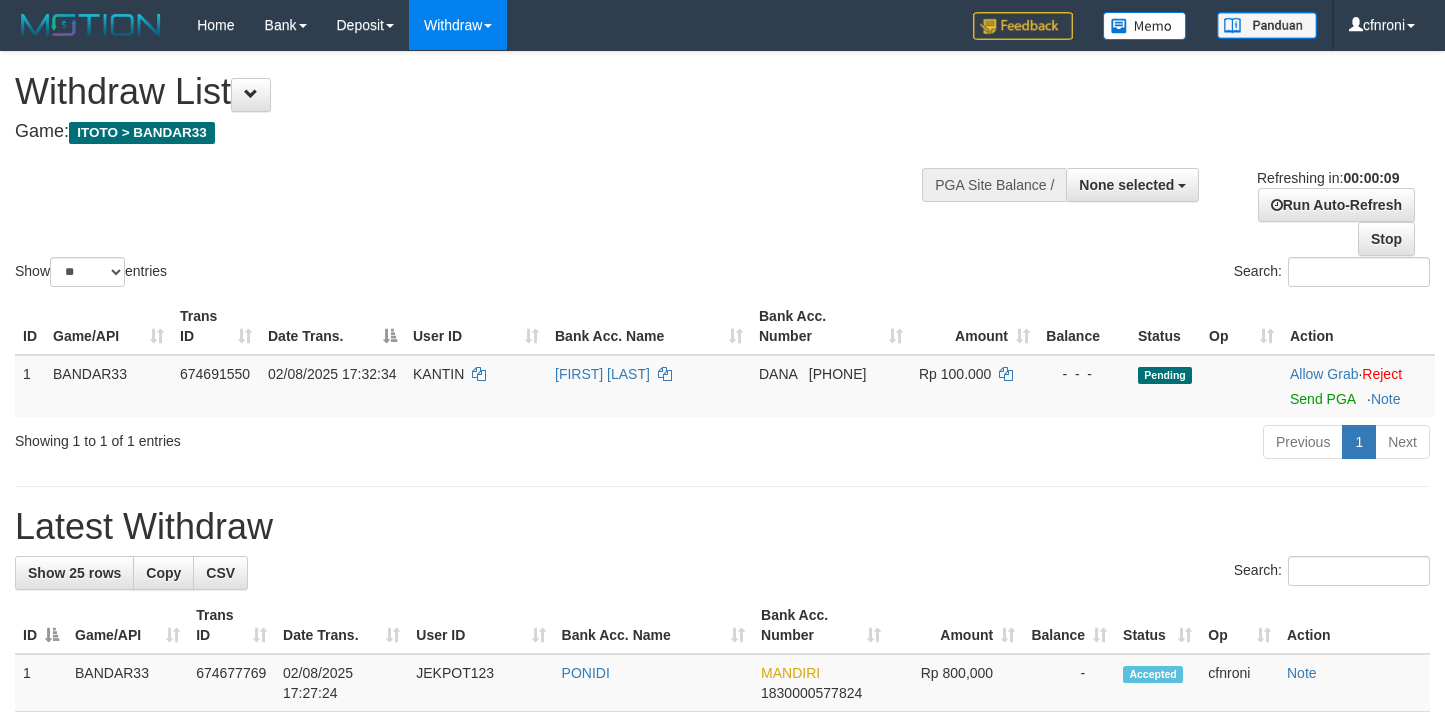 select 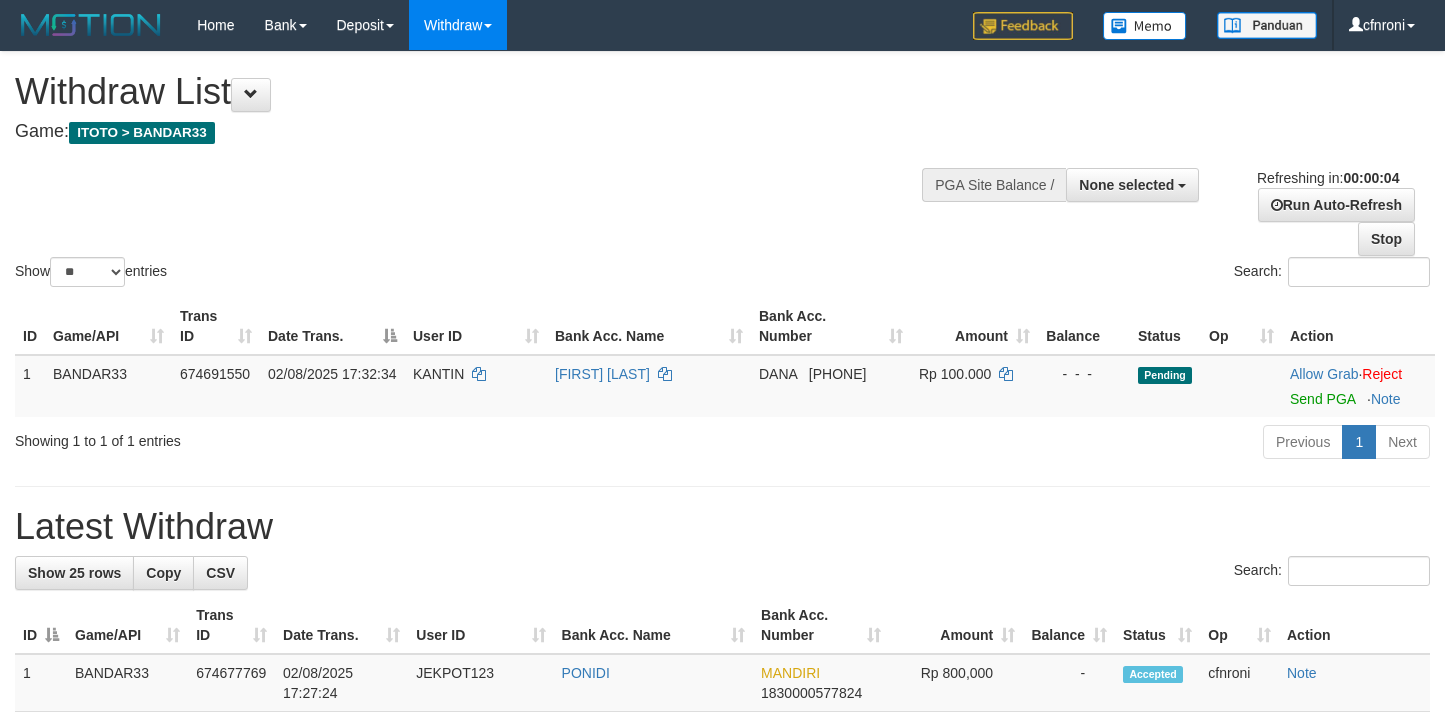scroll, scrollTop: 0, scrollLeft: 0, axis: both 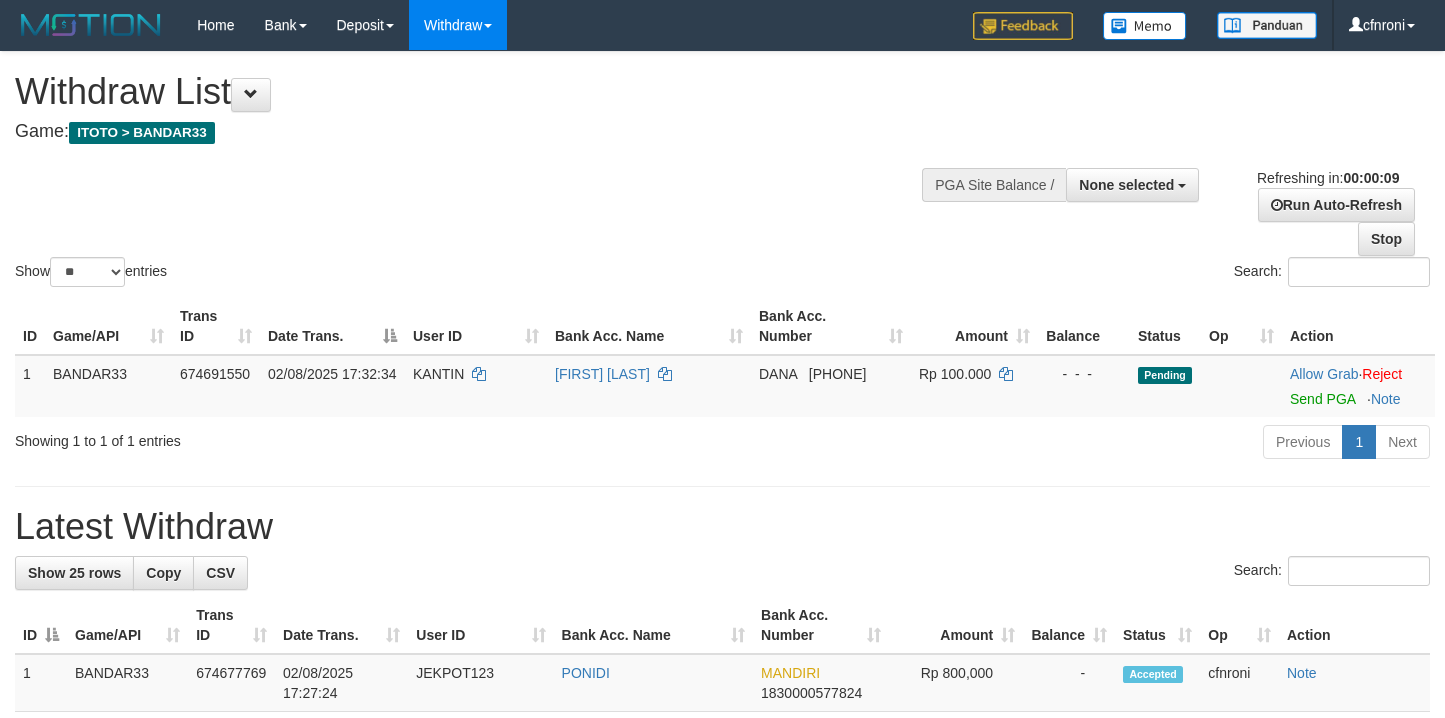 select 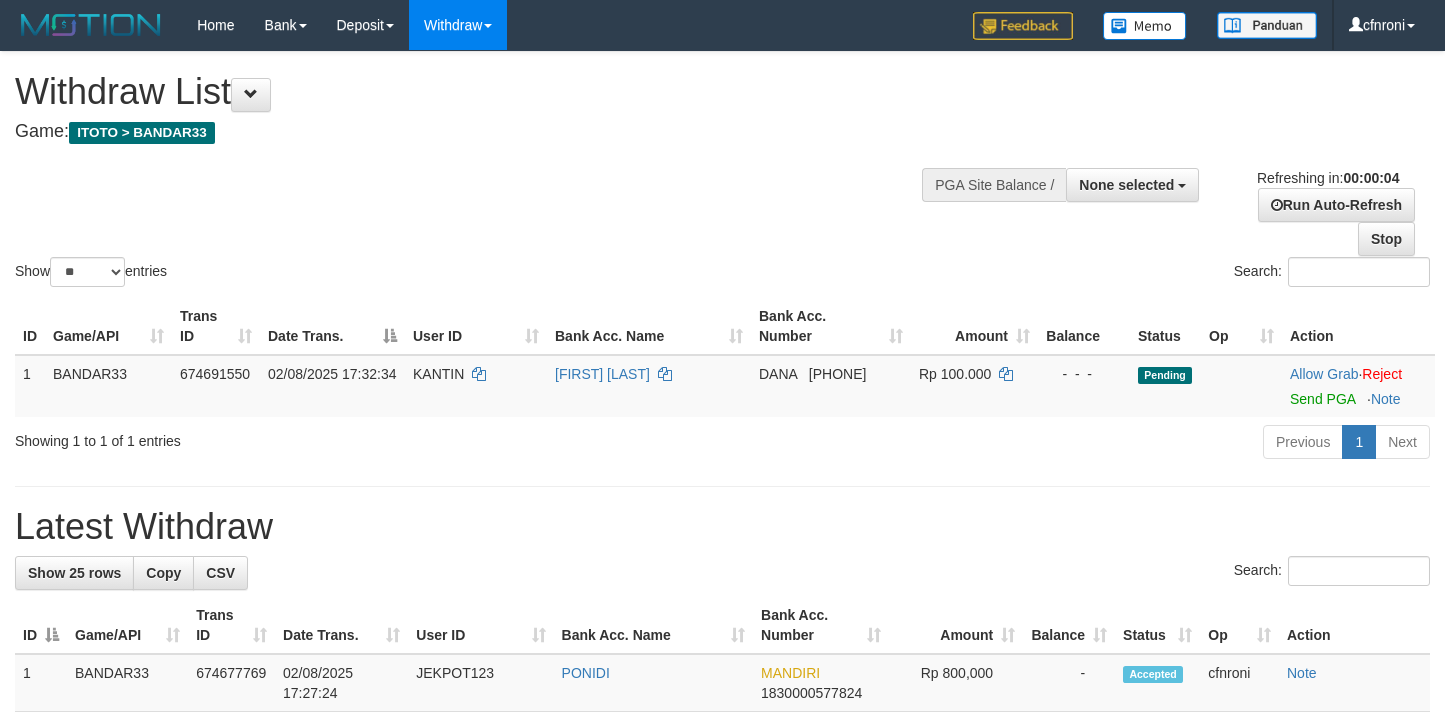 scroll, scrollTop: 0, scrollLeft: 0, axis: both 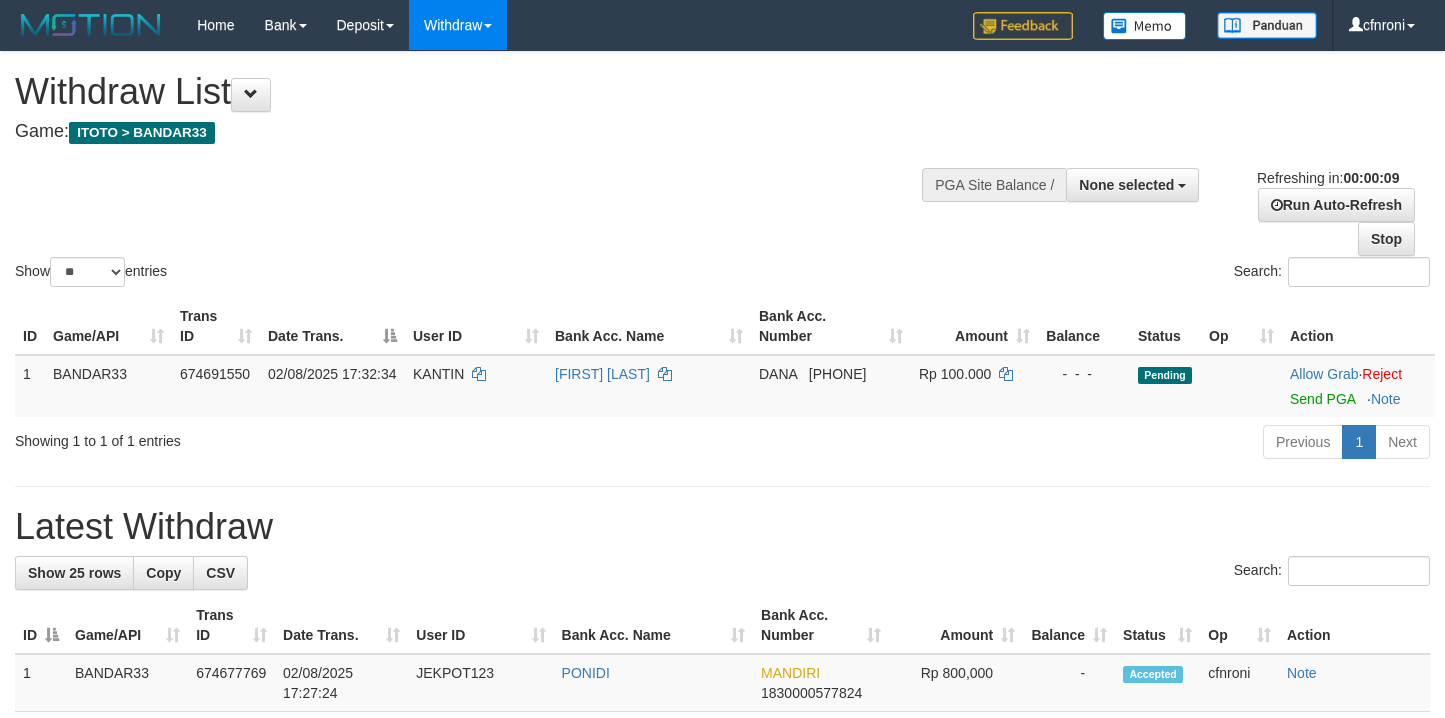 select 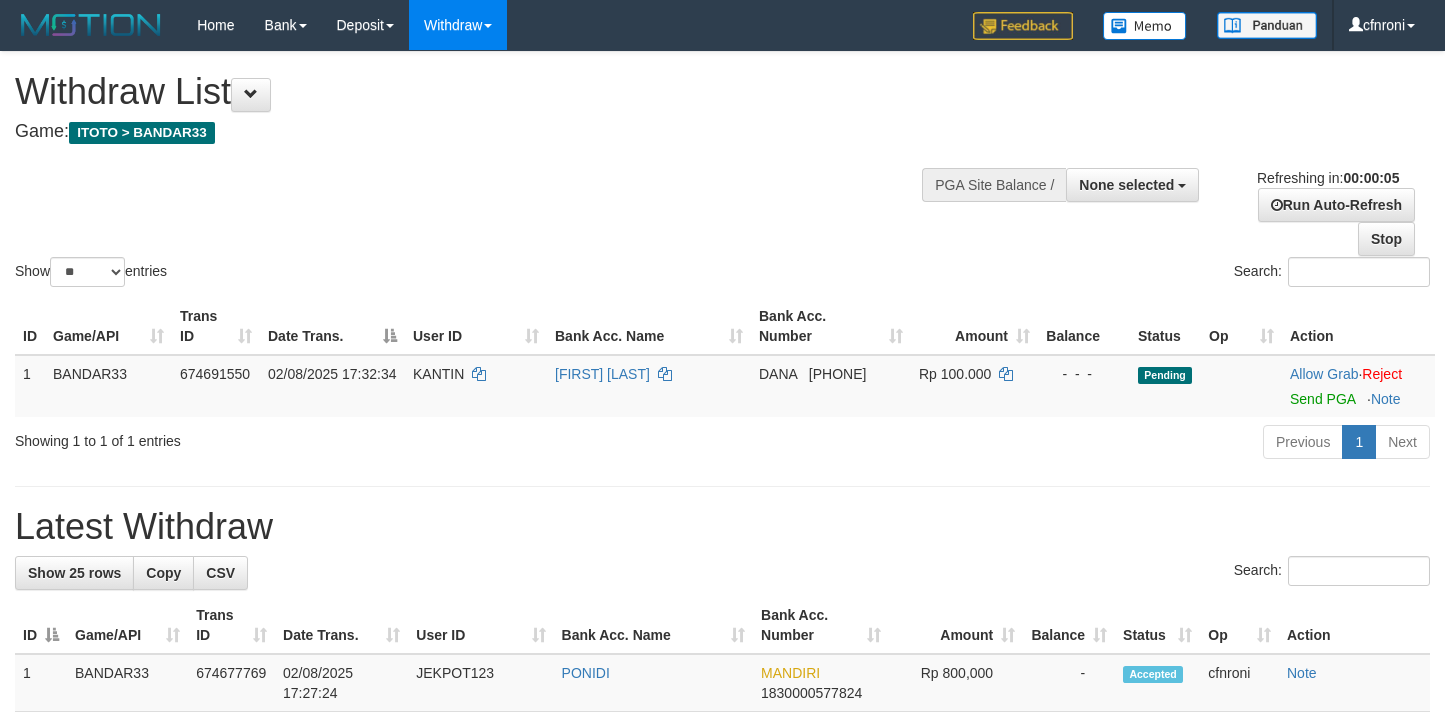 scroll, scrollTop: 0, scrollLeft: 0, axis: both 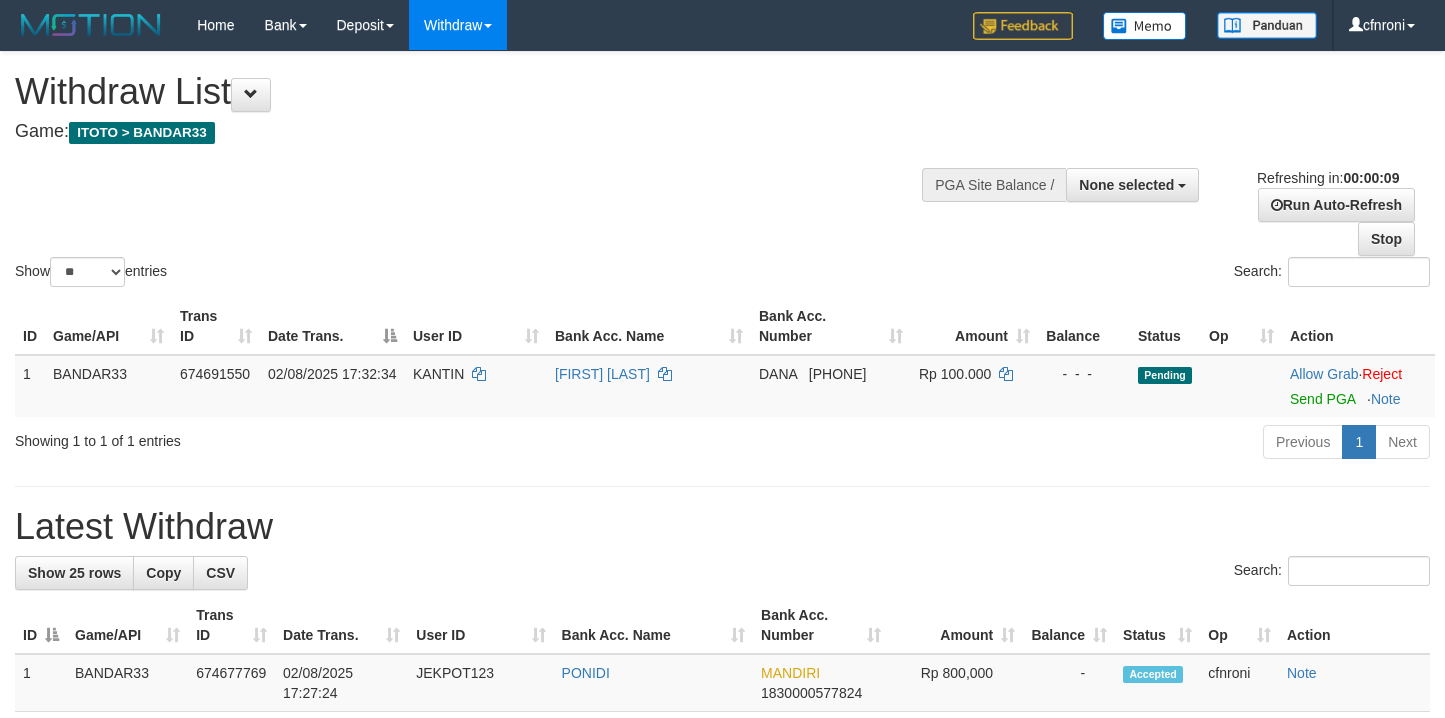 select 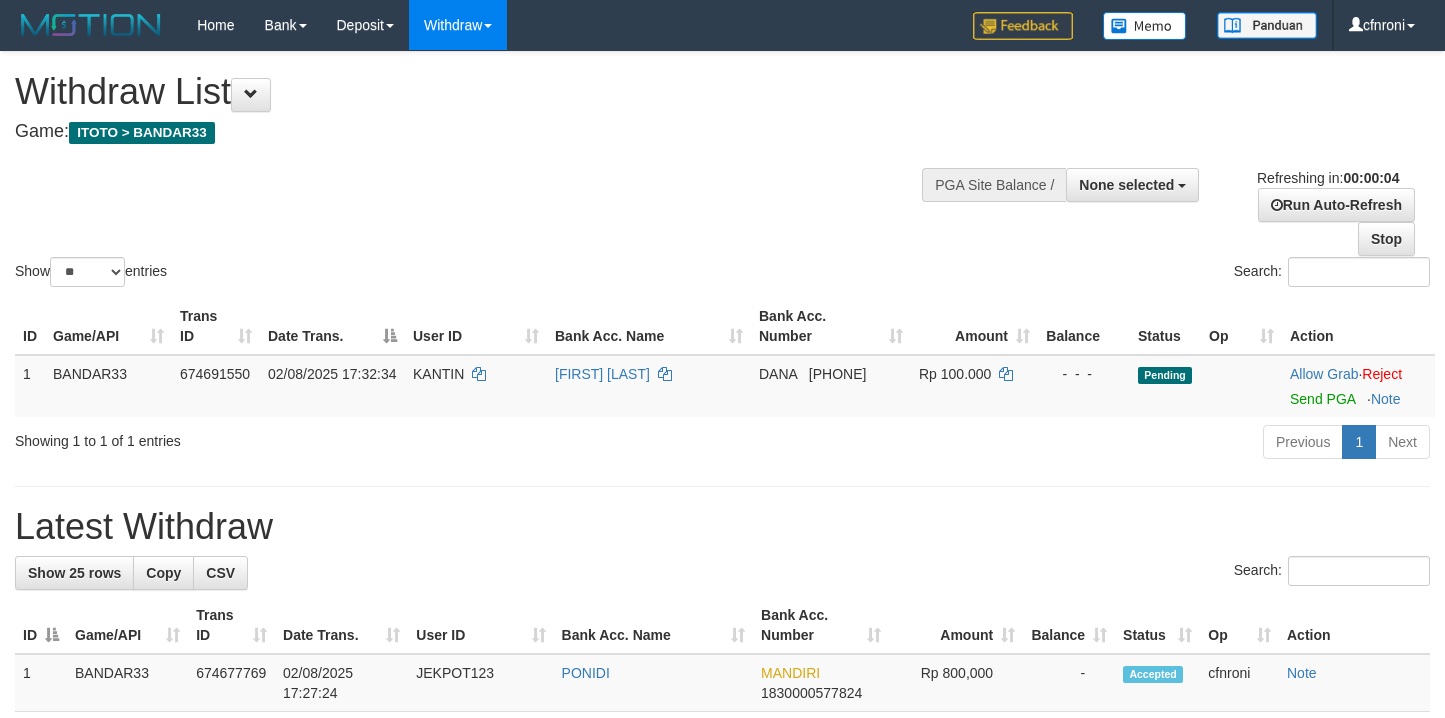 scroll, scrollTop: 0, scrollLeft: 0, axis: both 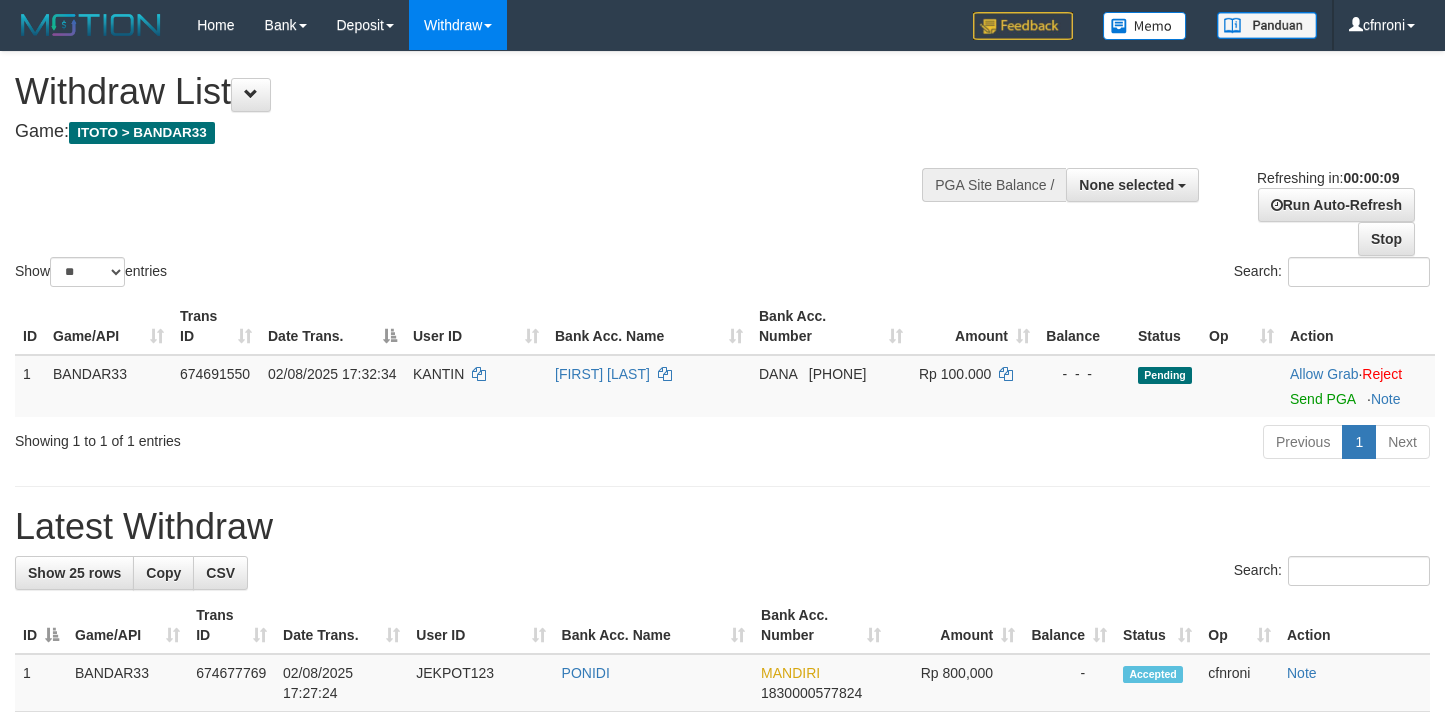 select 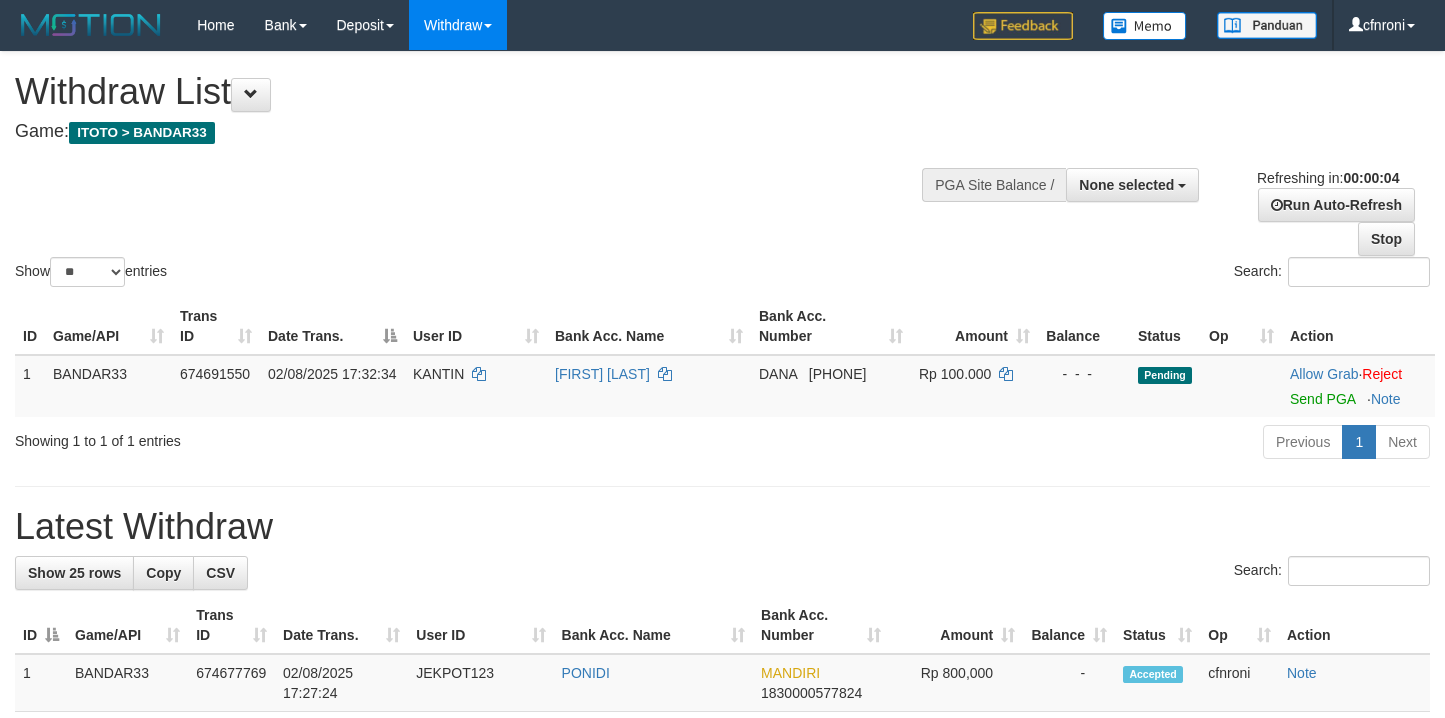 scroll, scrollTop: 0, scrollLeft: 0, axis: both 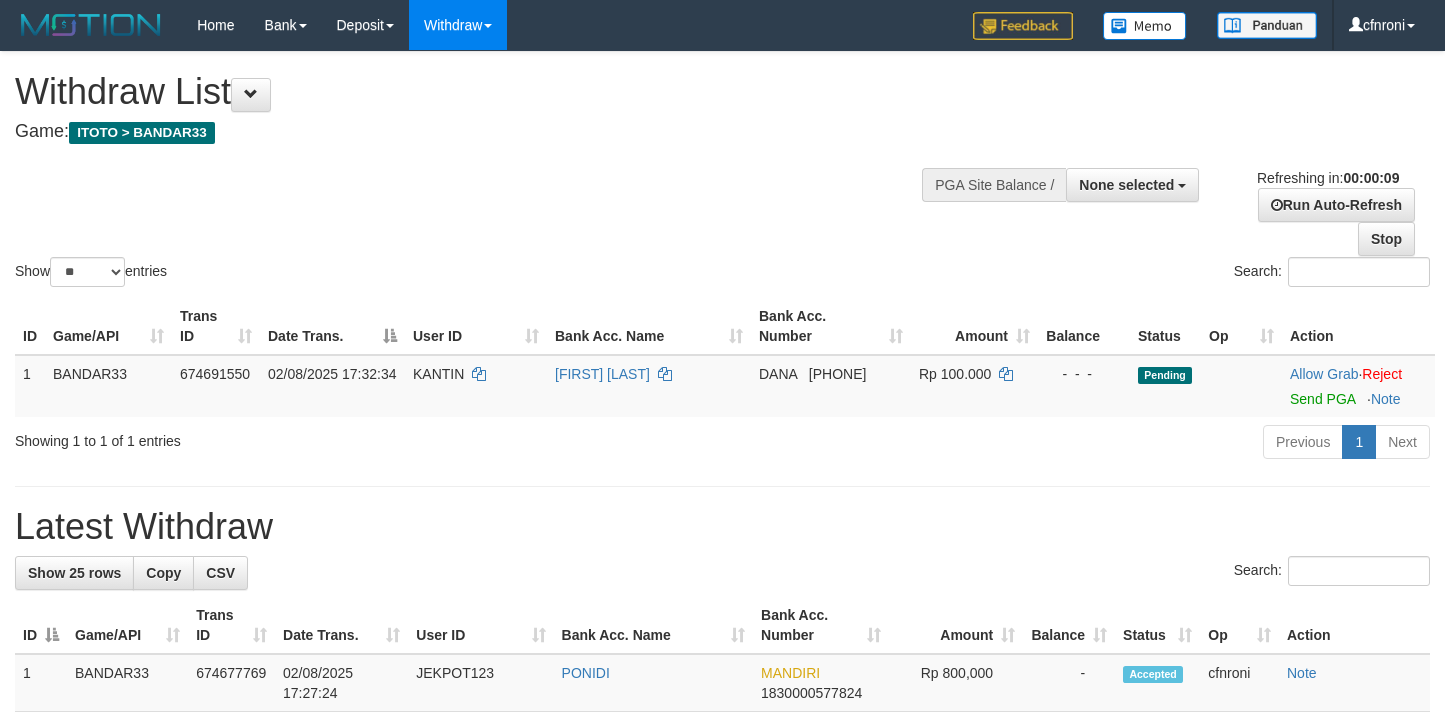 select 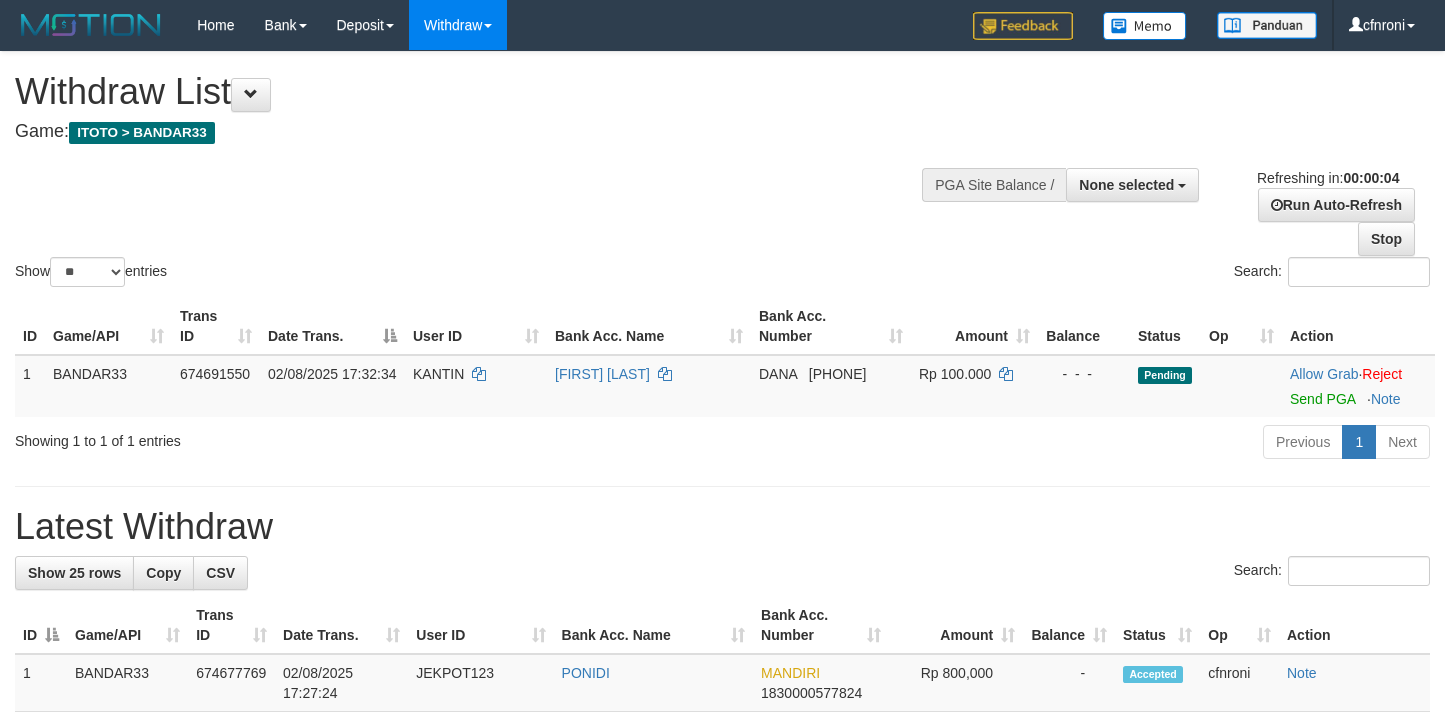 scroll, scrollTop: 0, scrollLeft: 0, axis: both 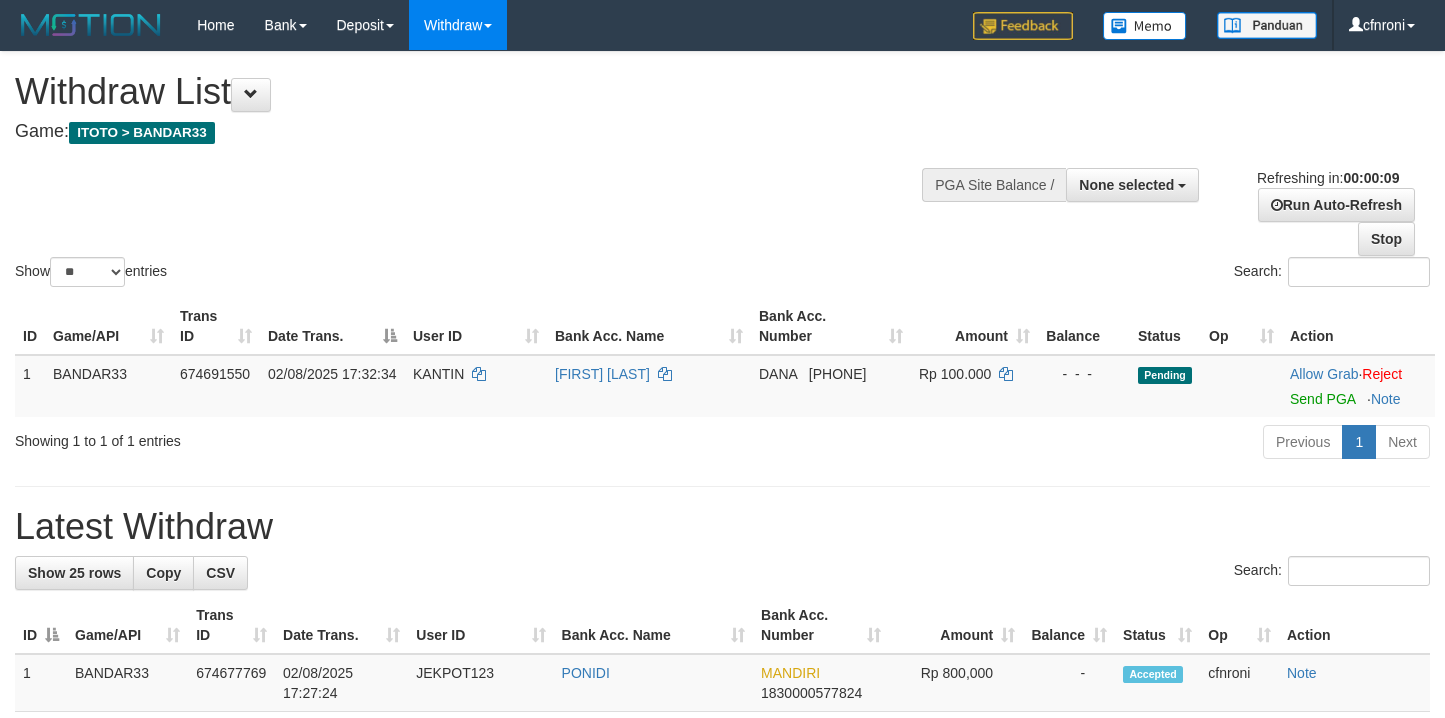select 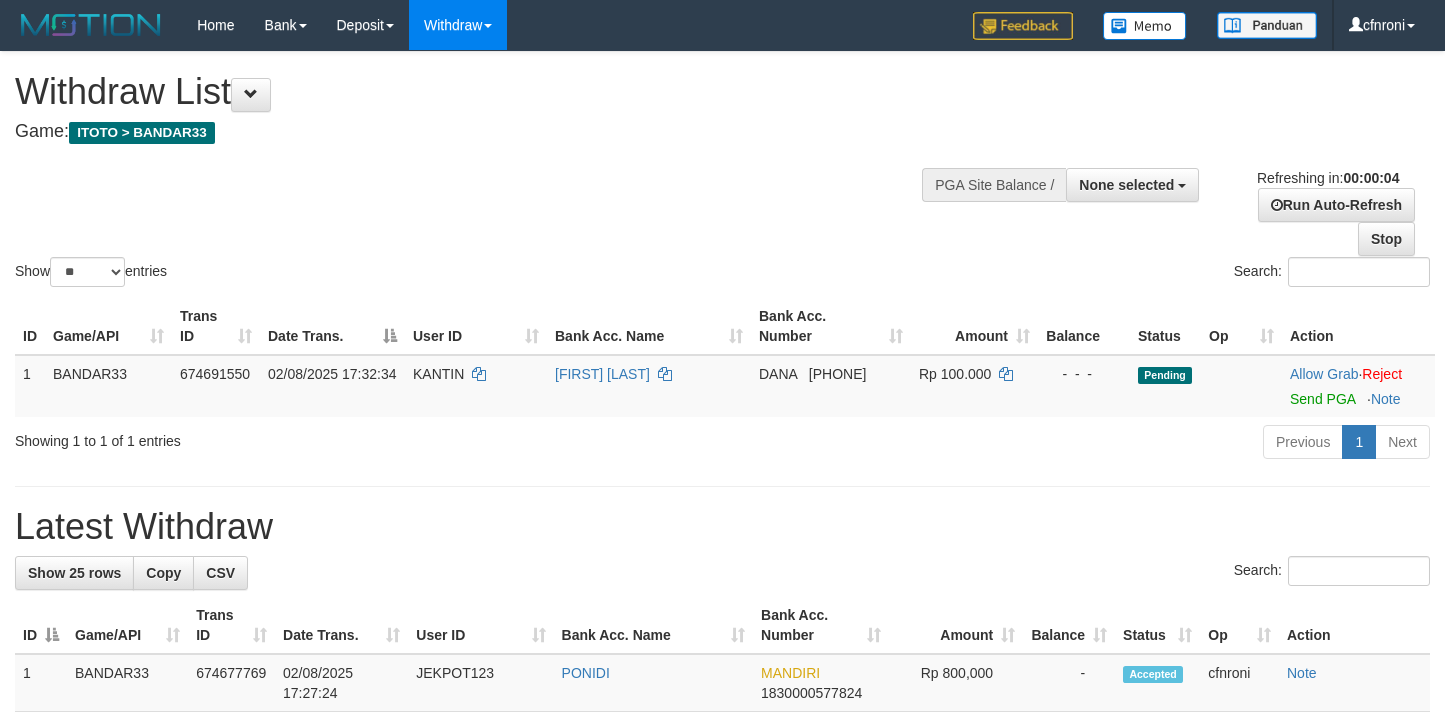 scroll, scrollTop: 0, scrollLeft: 0, axis: both 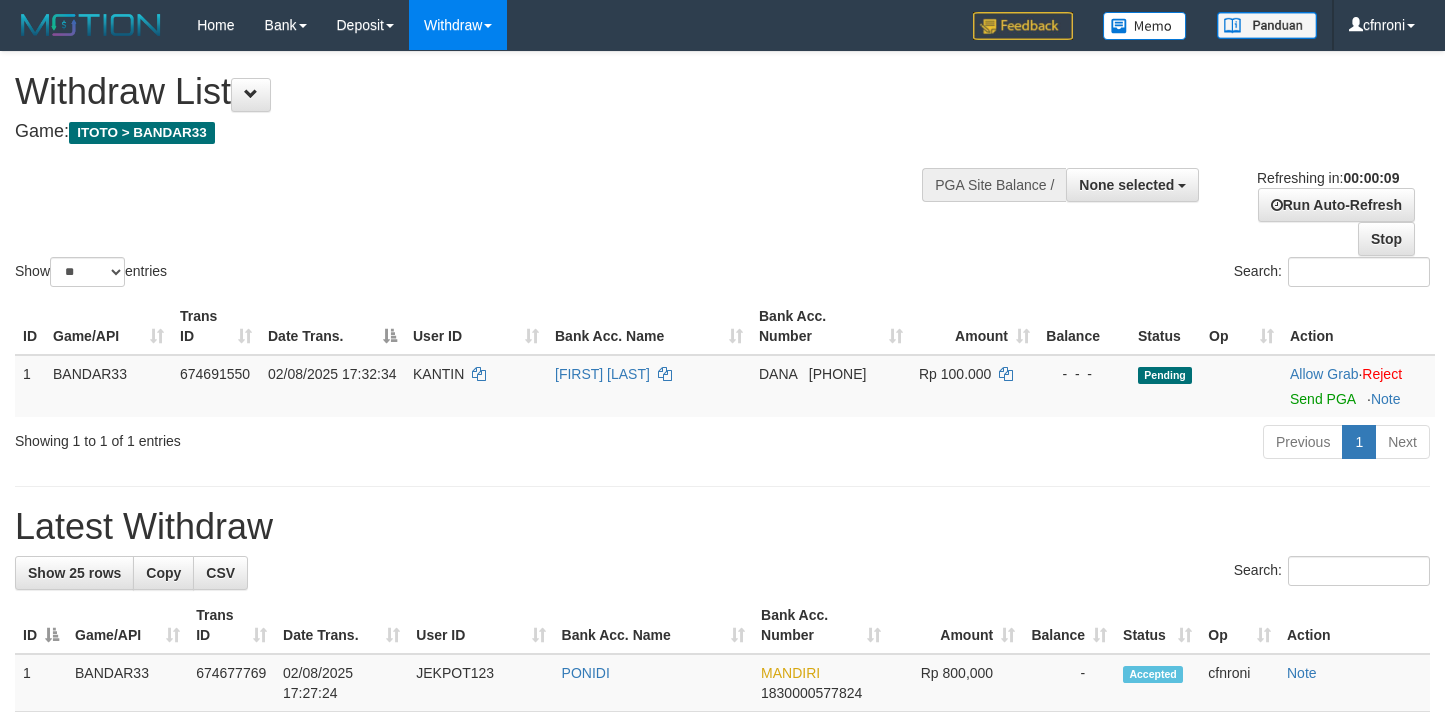 select 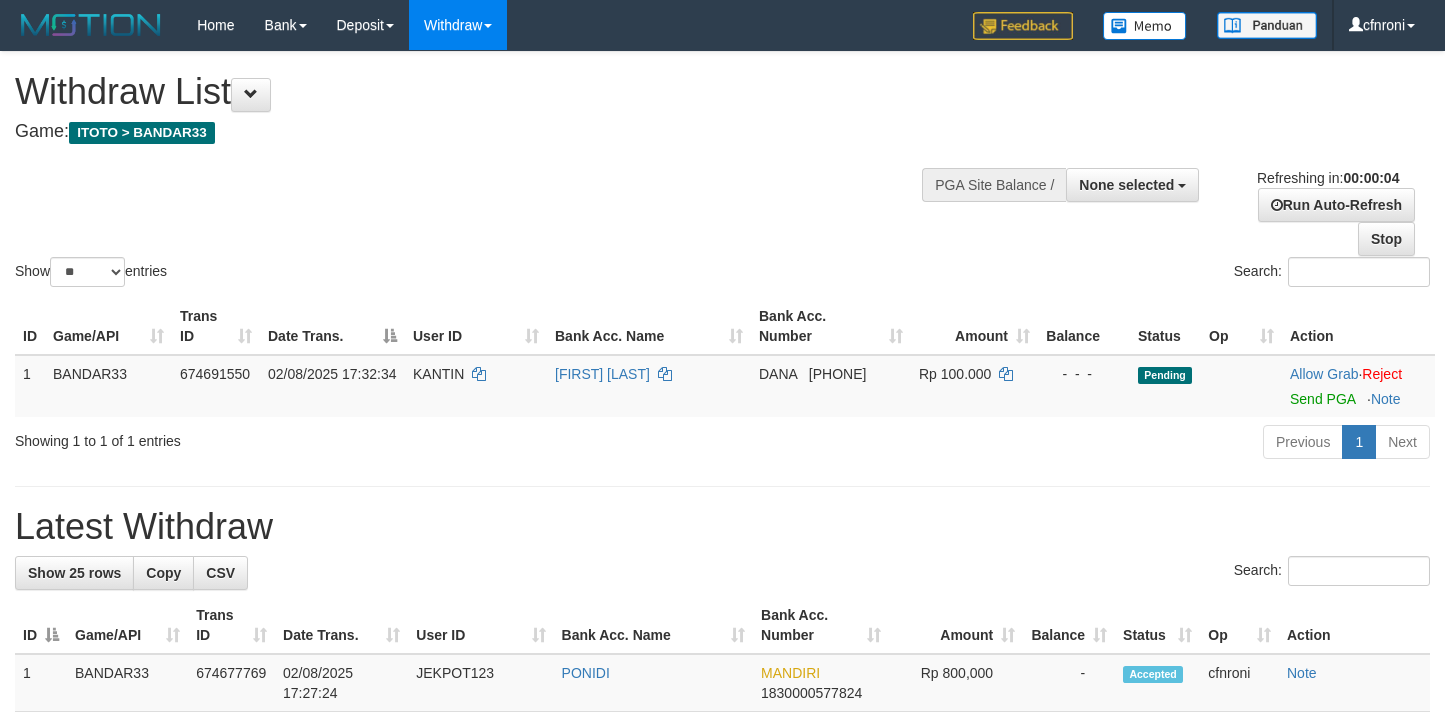 scroll, scrollTop: 0, scrollLeft: 0, axis: both 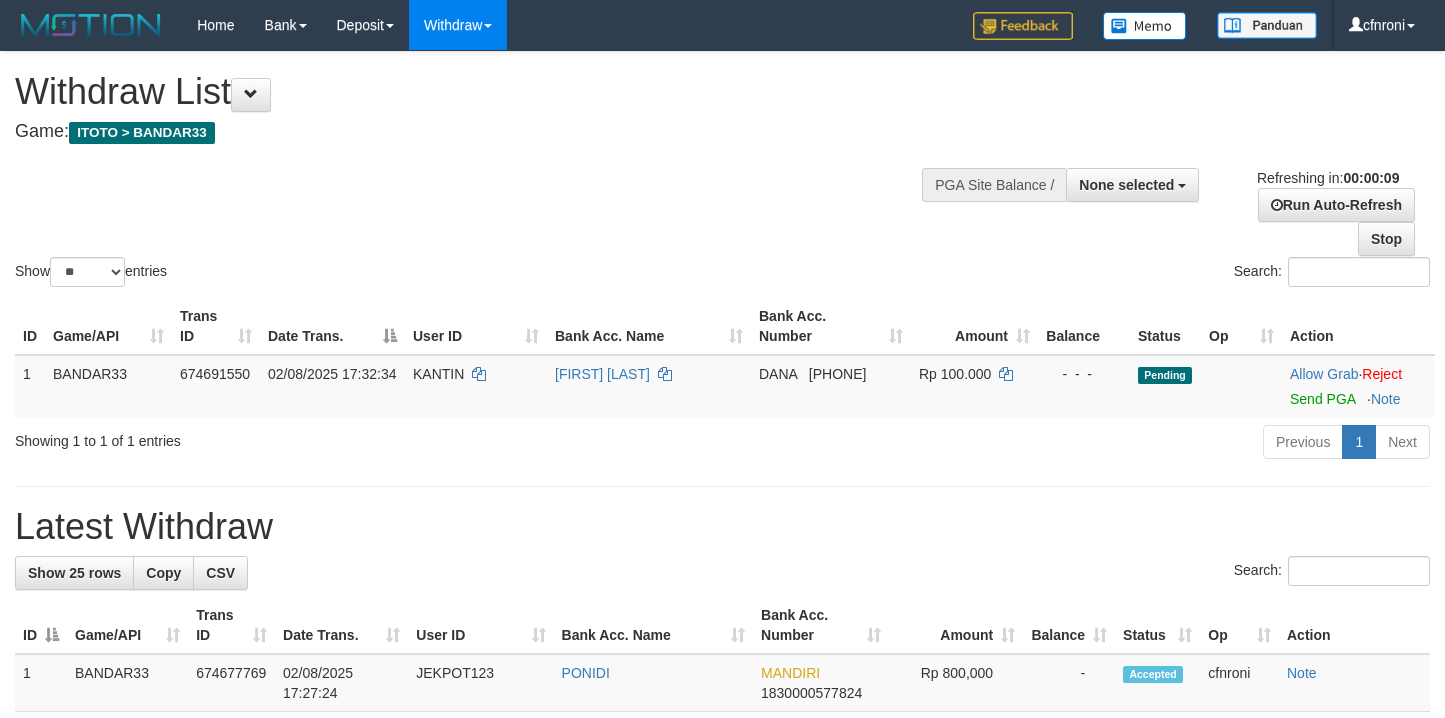 select 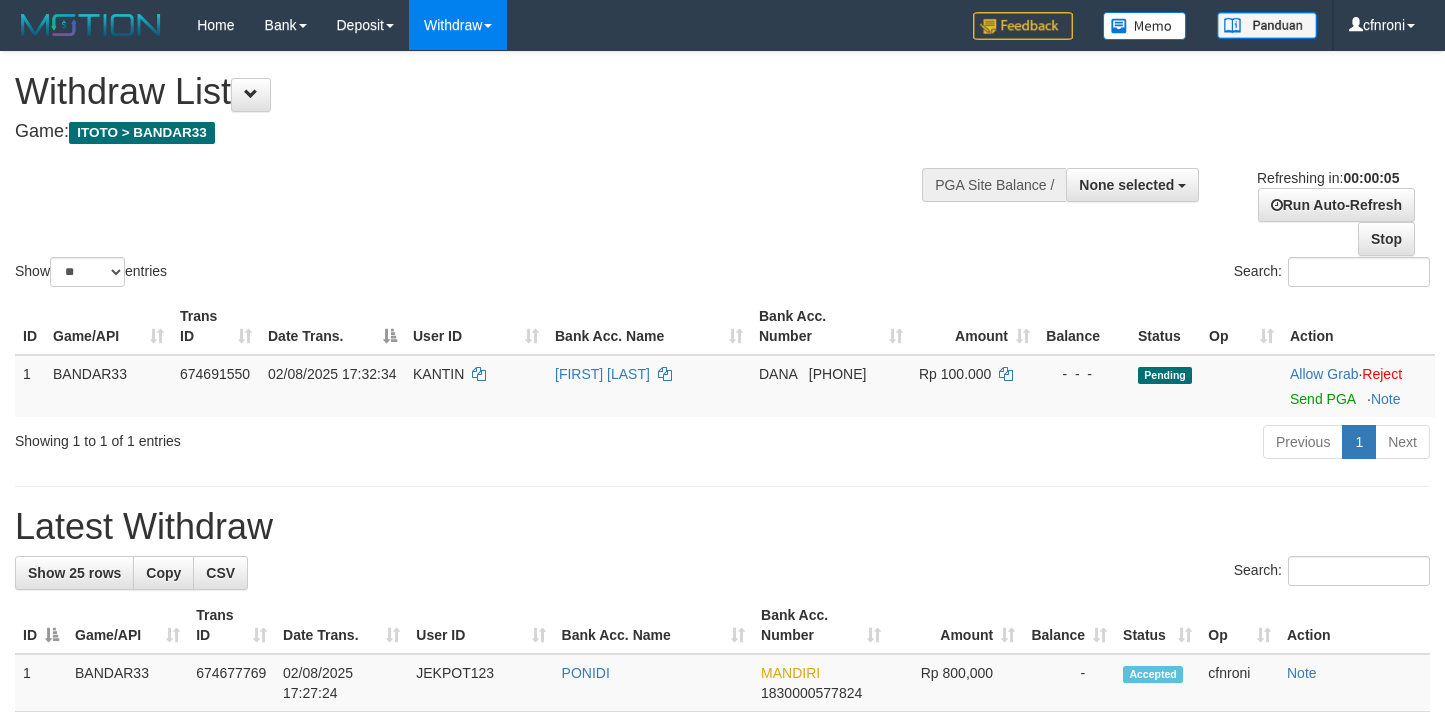 scroll, scrollTop: 0, scrollLeft: 0, axis: both 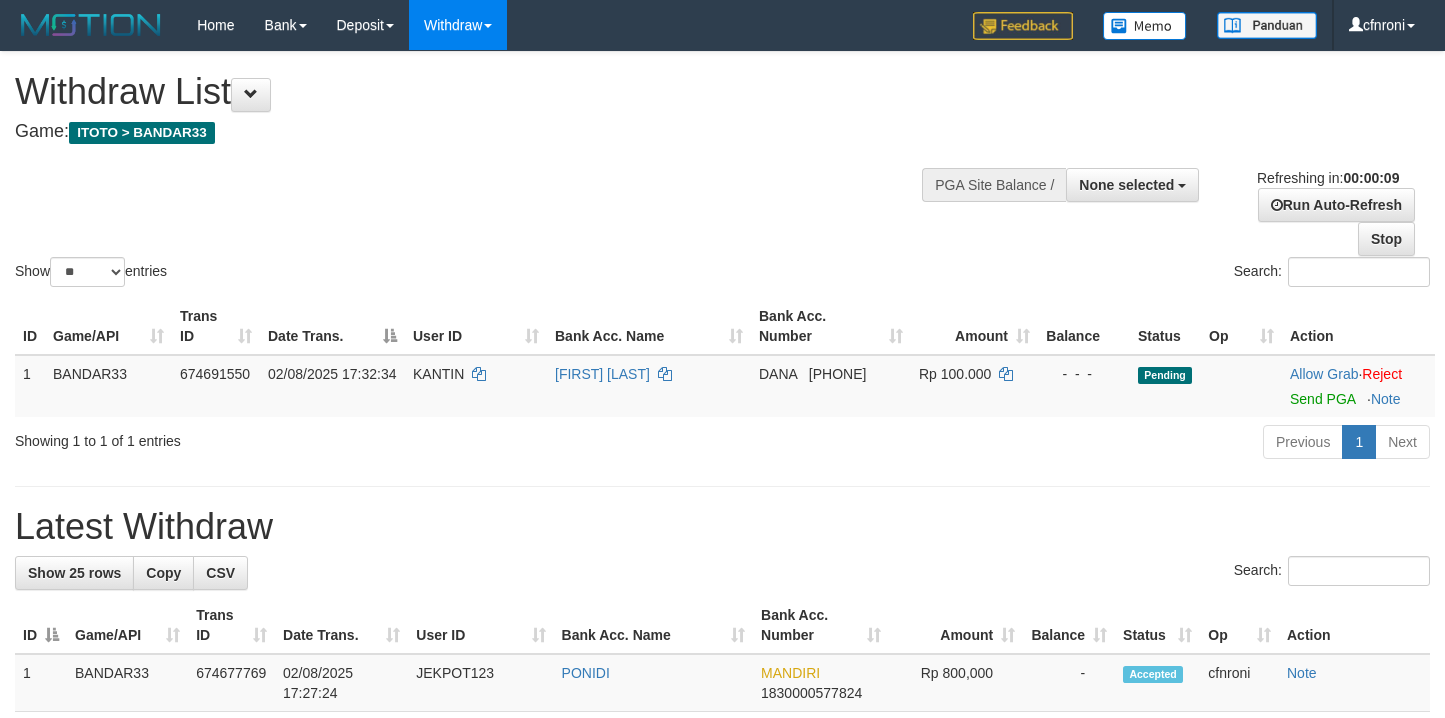 select 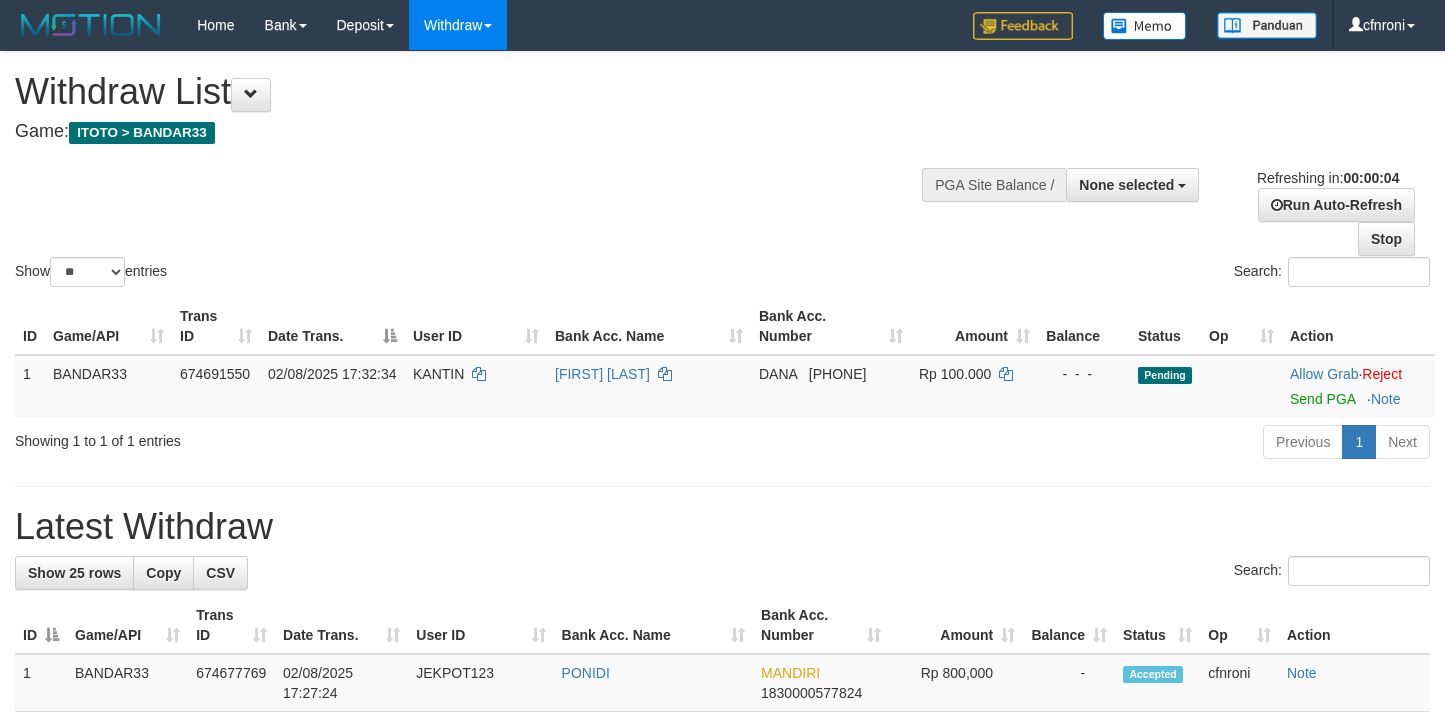 scroll, scrollTop: 0, scrollLeft: 0, axis: both 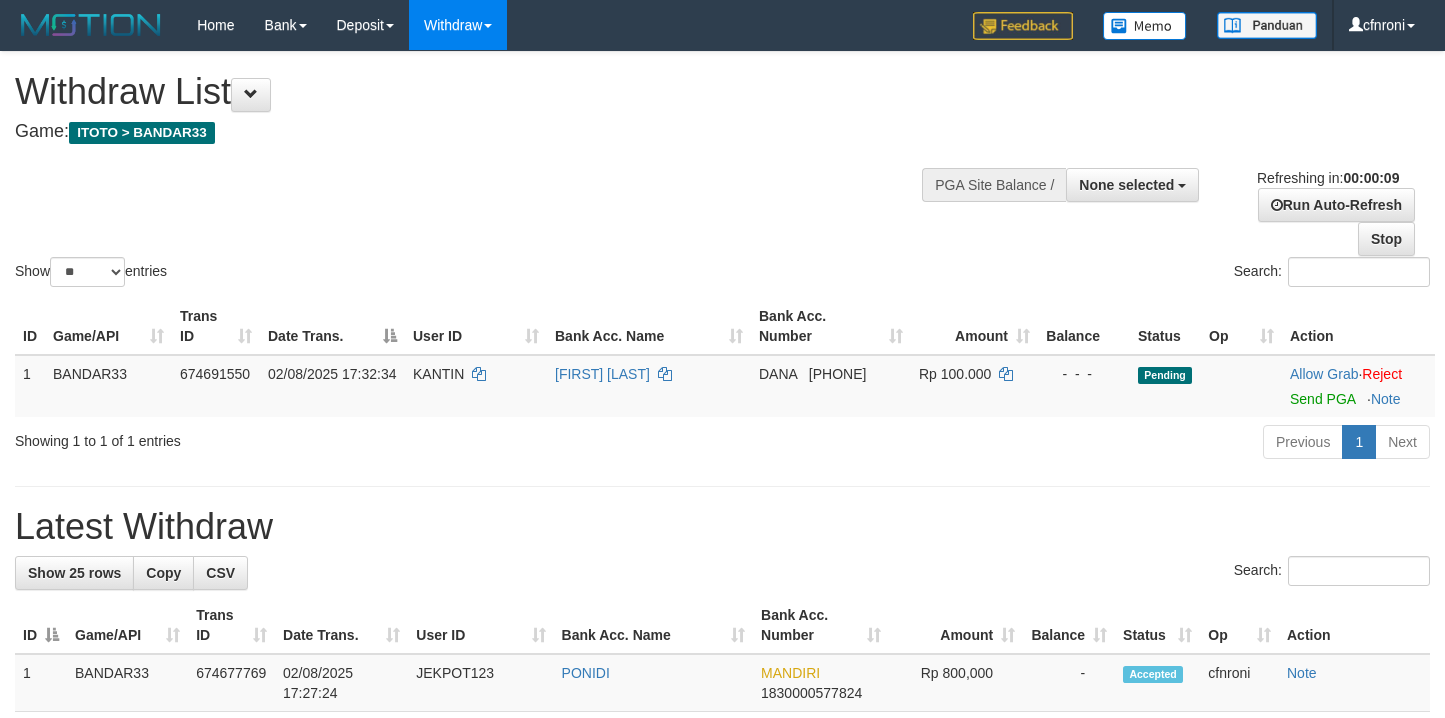 select 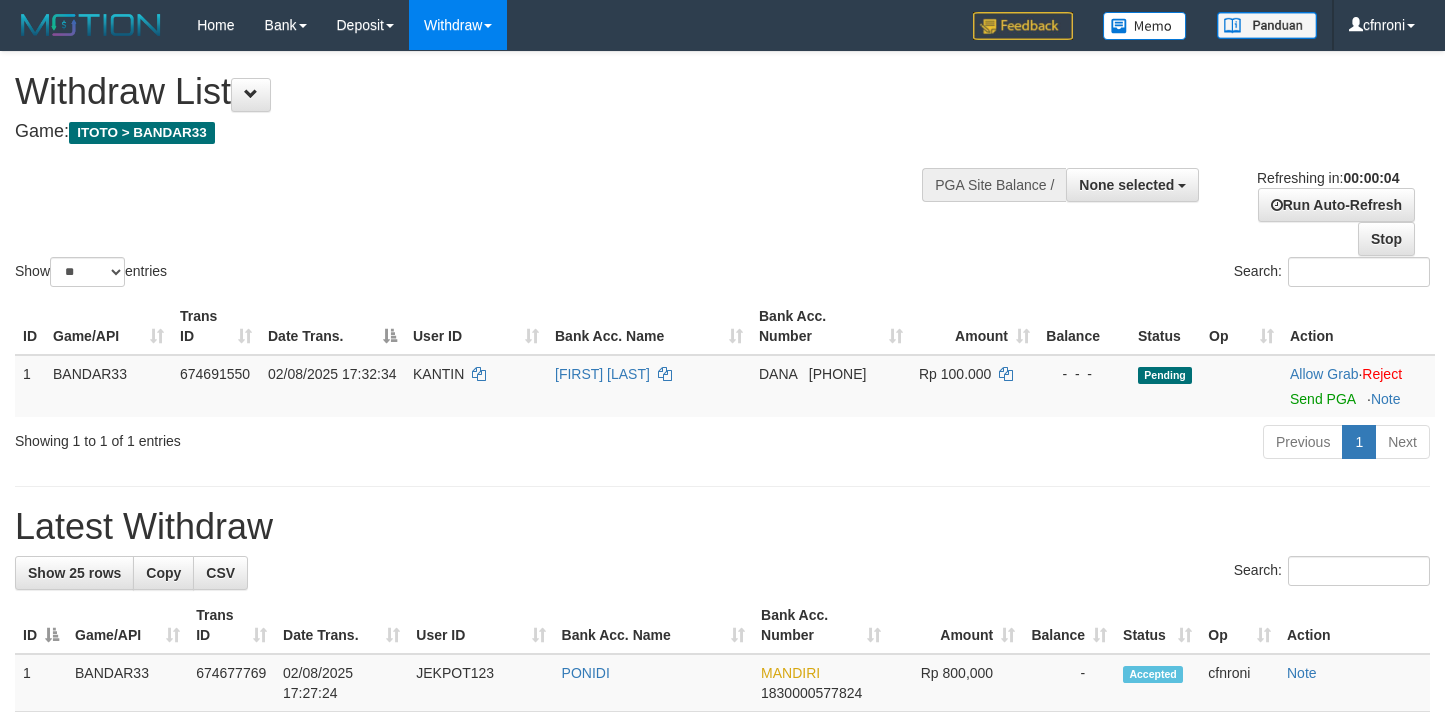 scroll, scrollTop: 0, scrollLeft: 0, axis: both 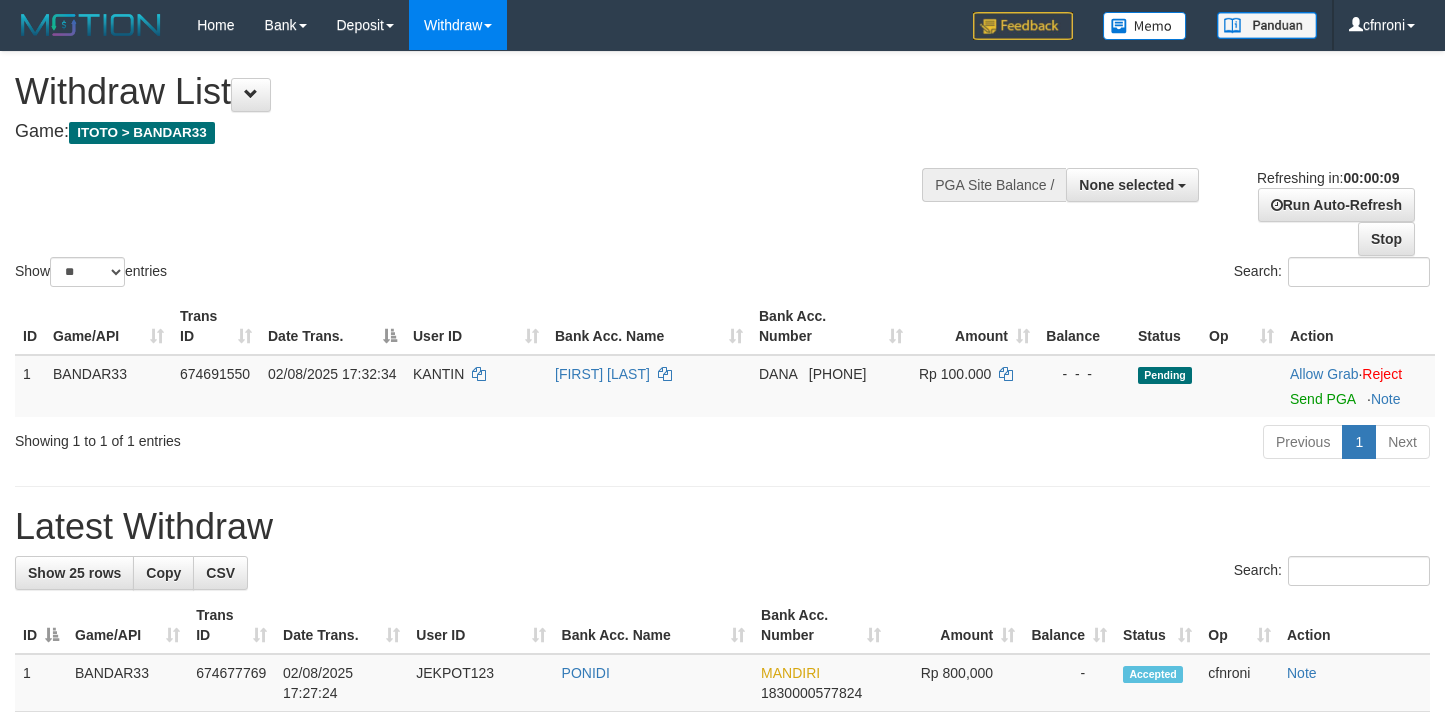 select 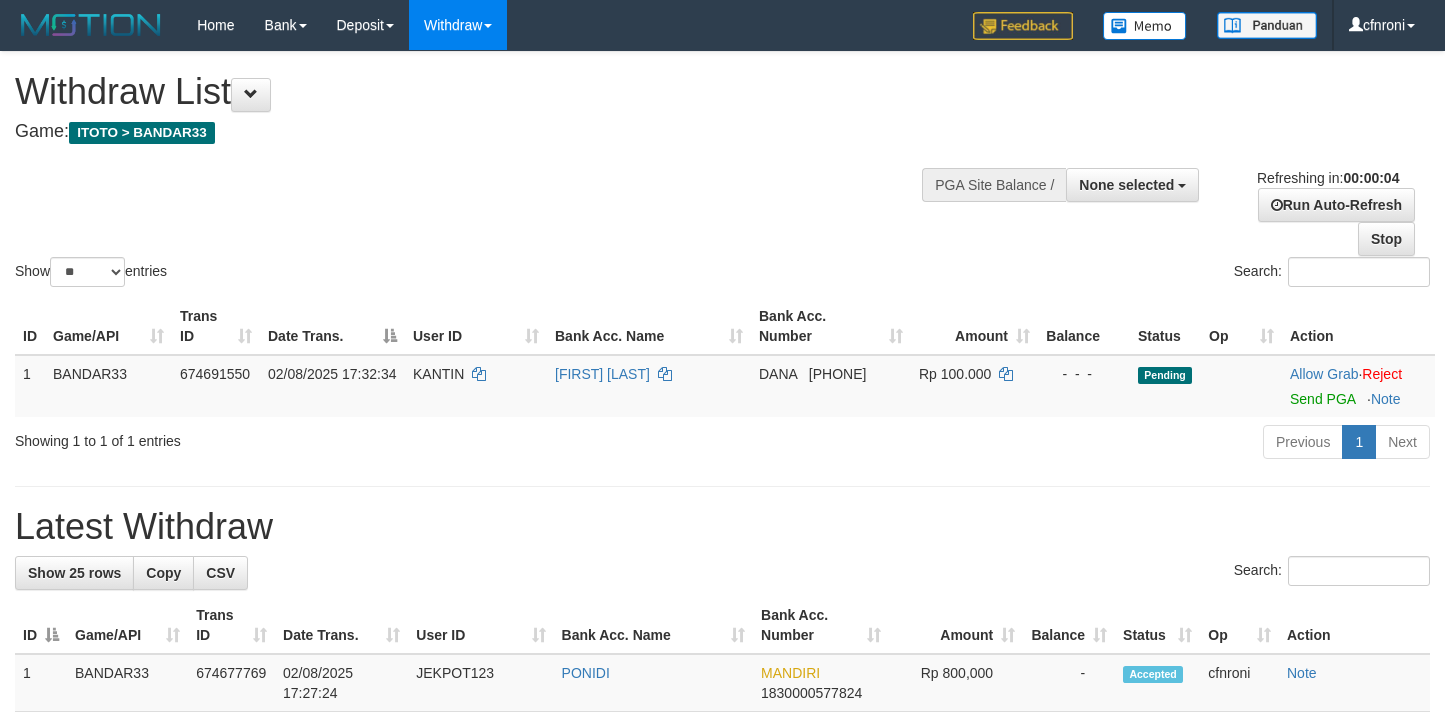 scroll, scrollTop: 0, scrollLeft: 0, axis: both 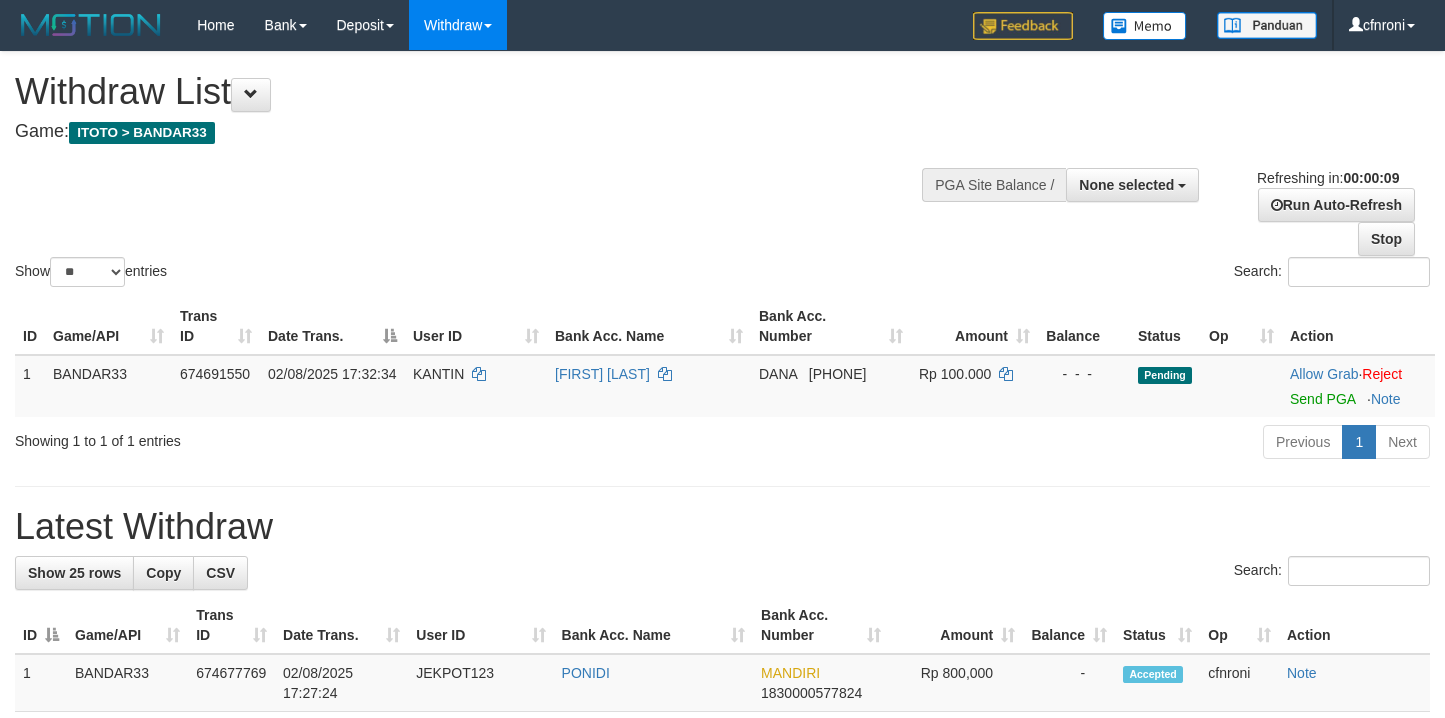 select 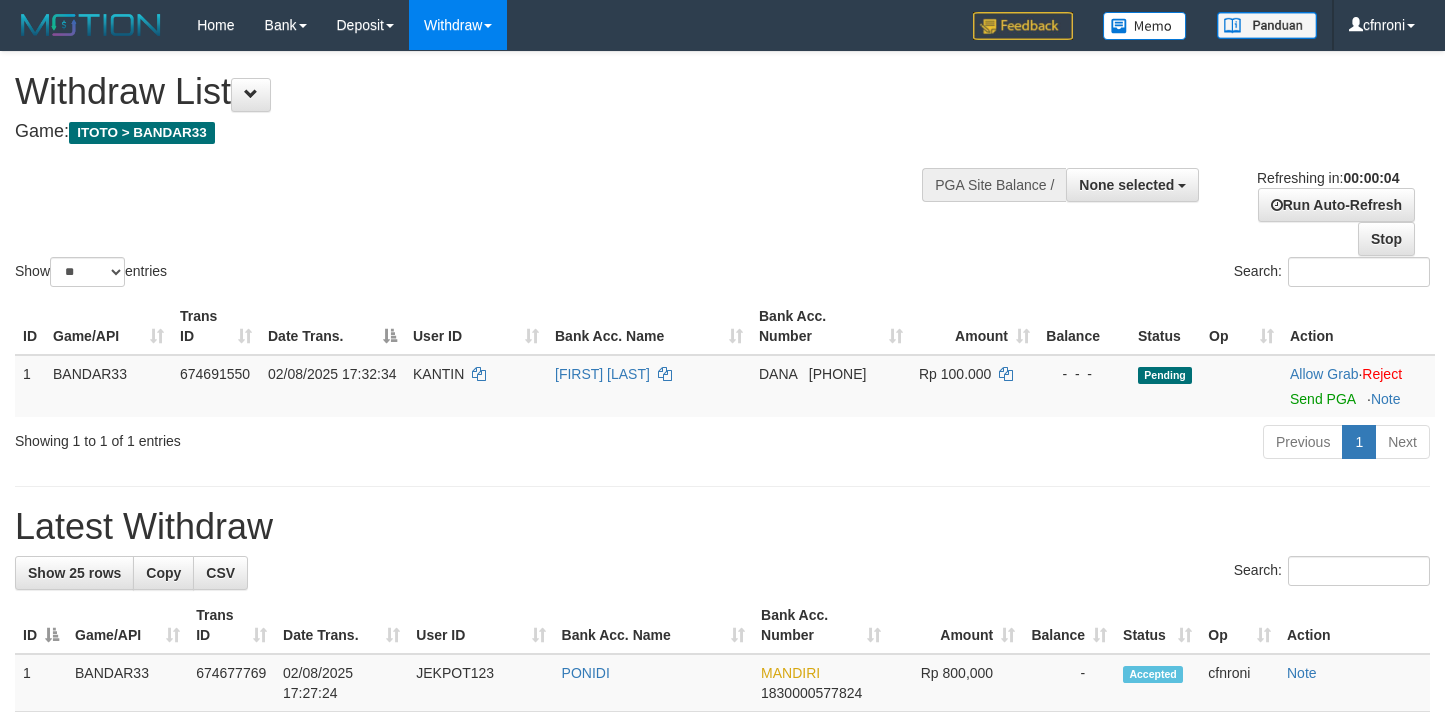scroll, scrollTop: 0, scrollLeft: 0, axis: both 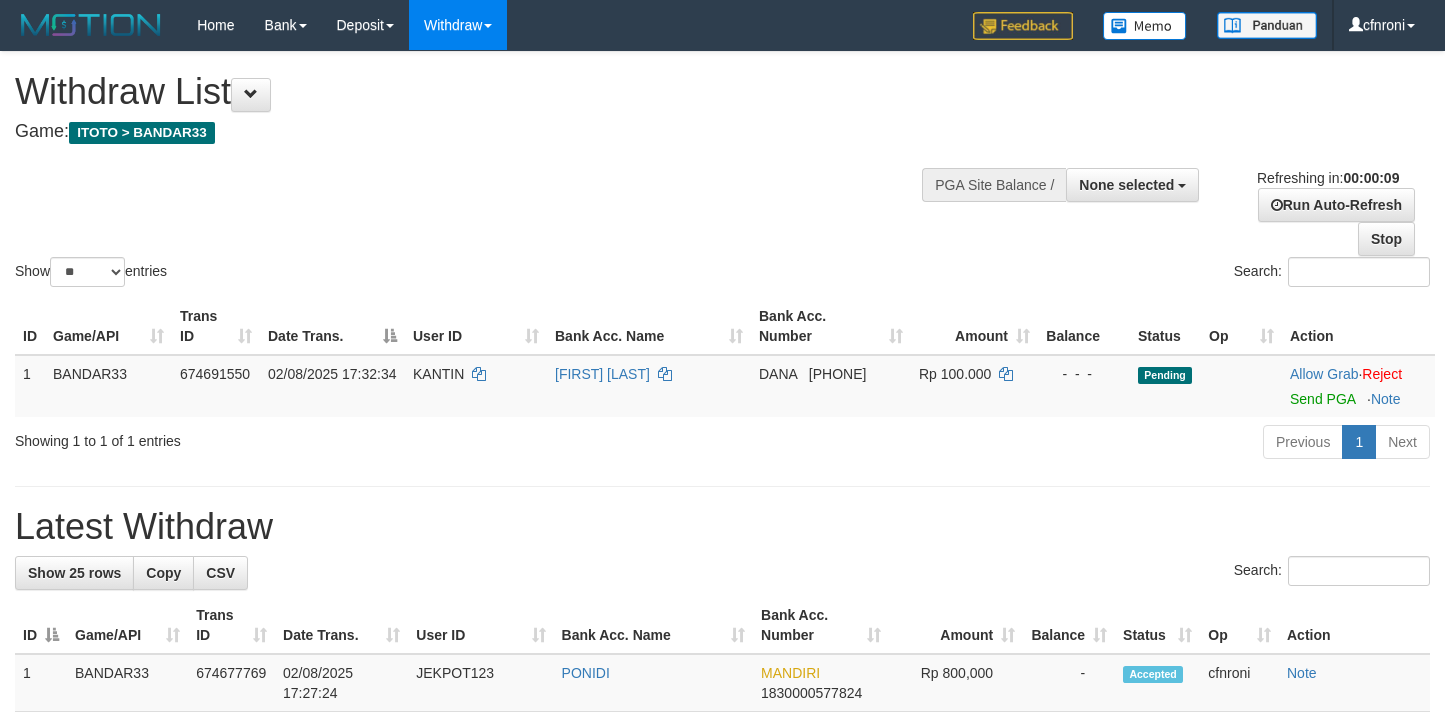 select 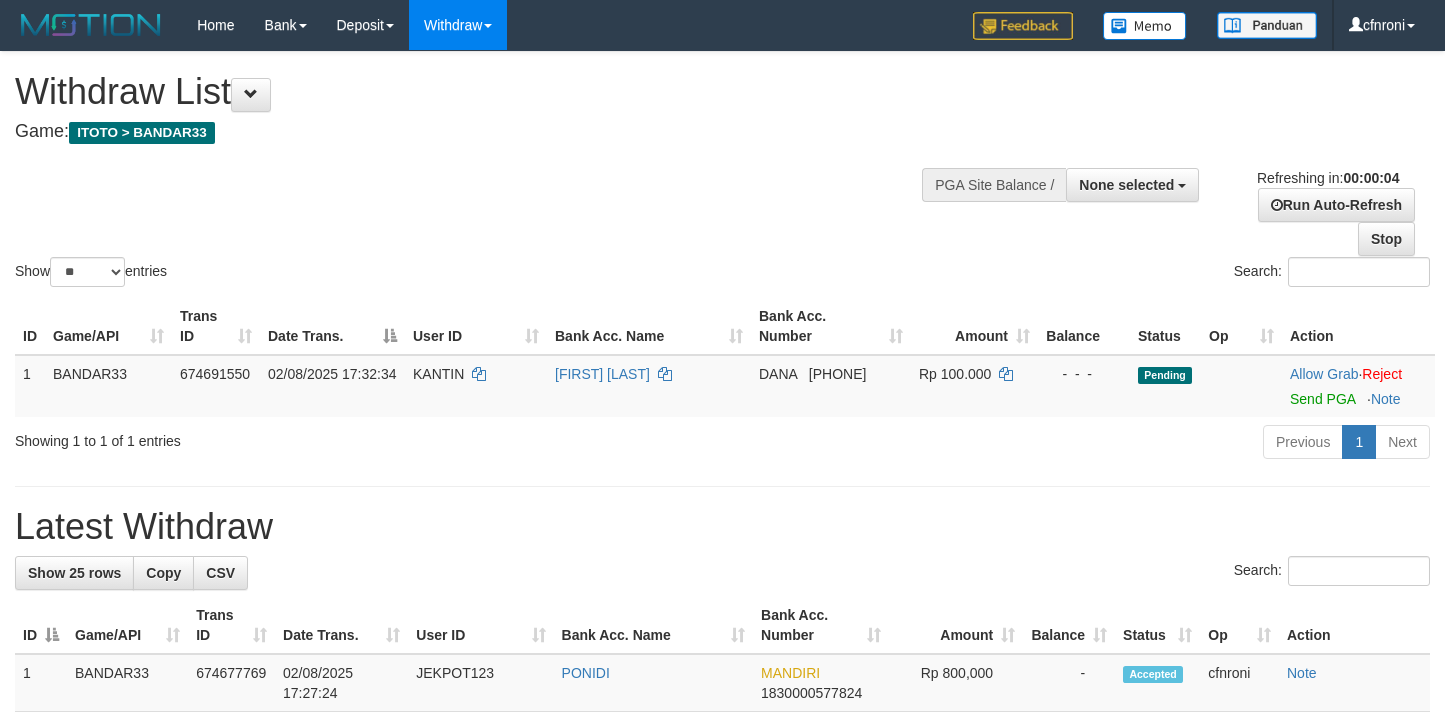 scroll, scrollTop: 0, scrollLeft: 0, axis: both 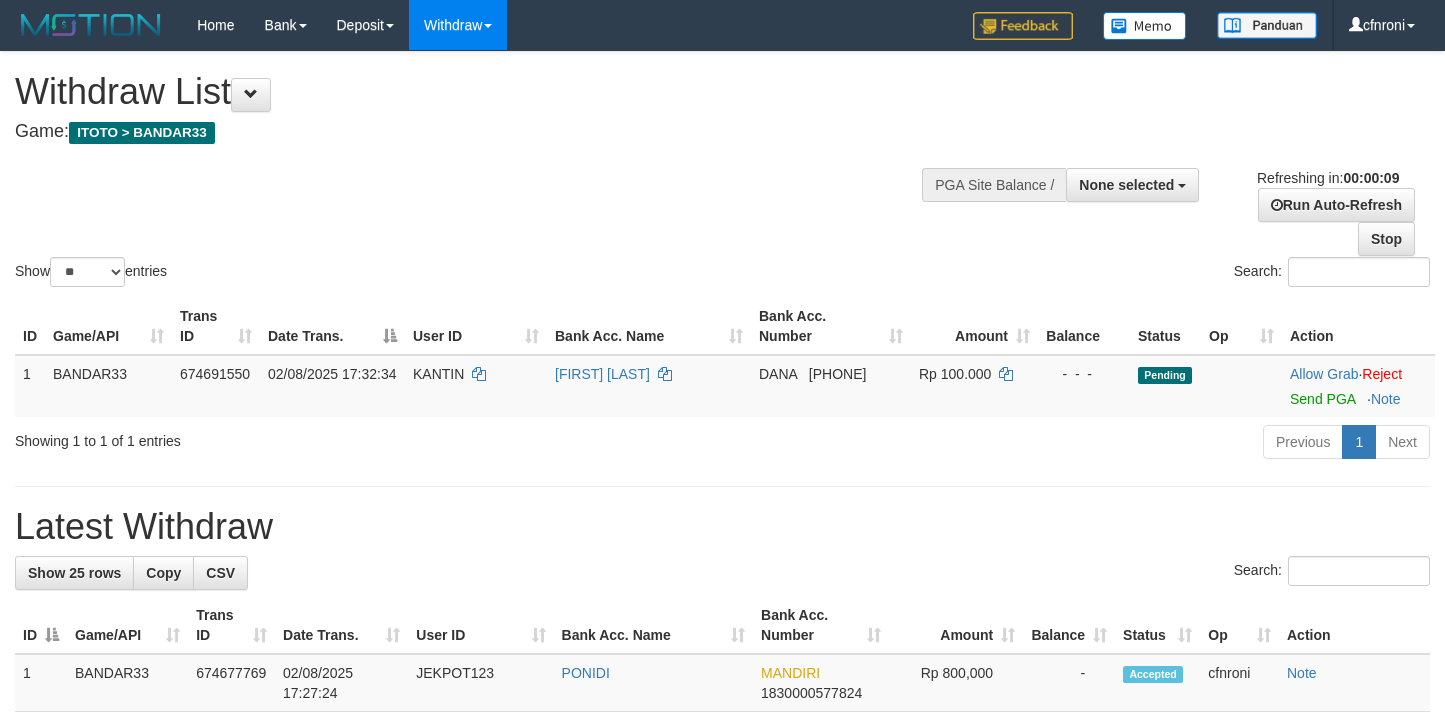 select 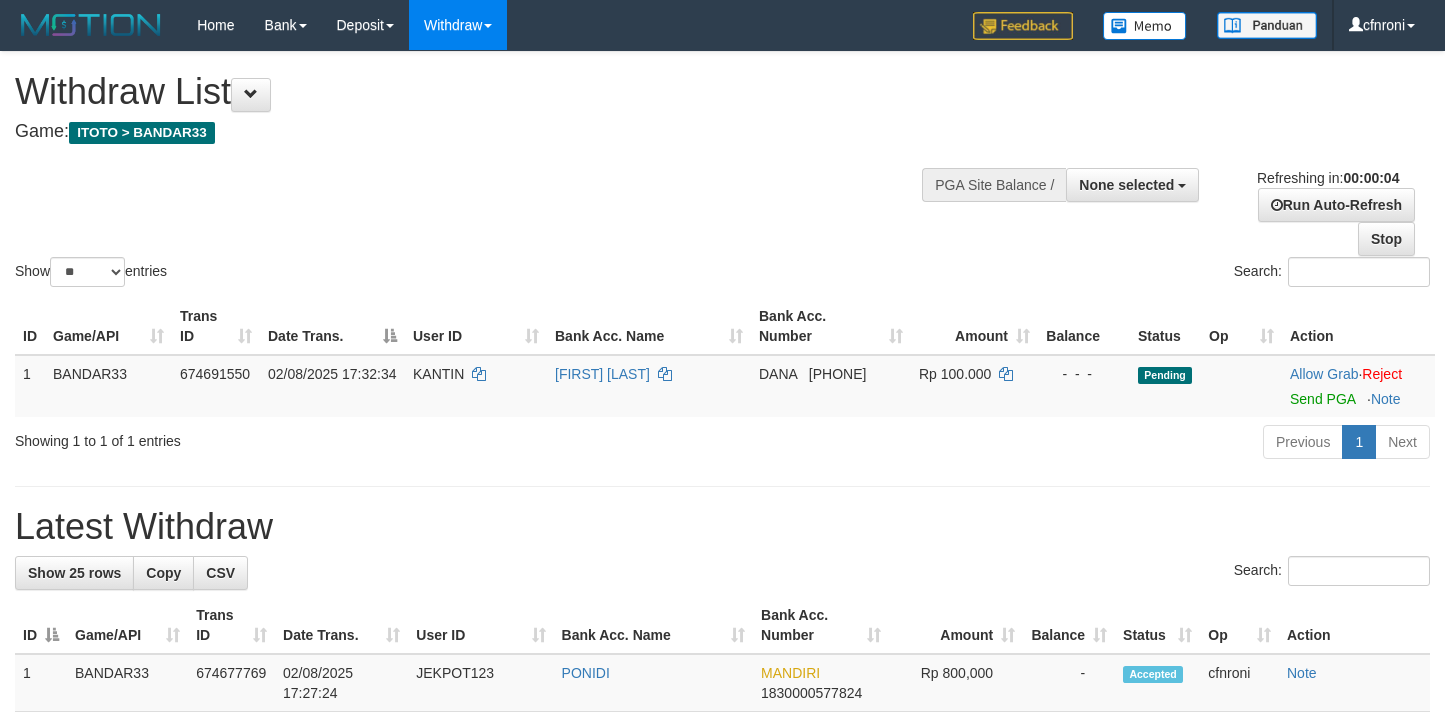 scroll, scrollTop: 0, scrollLeft: 0, axis: both 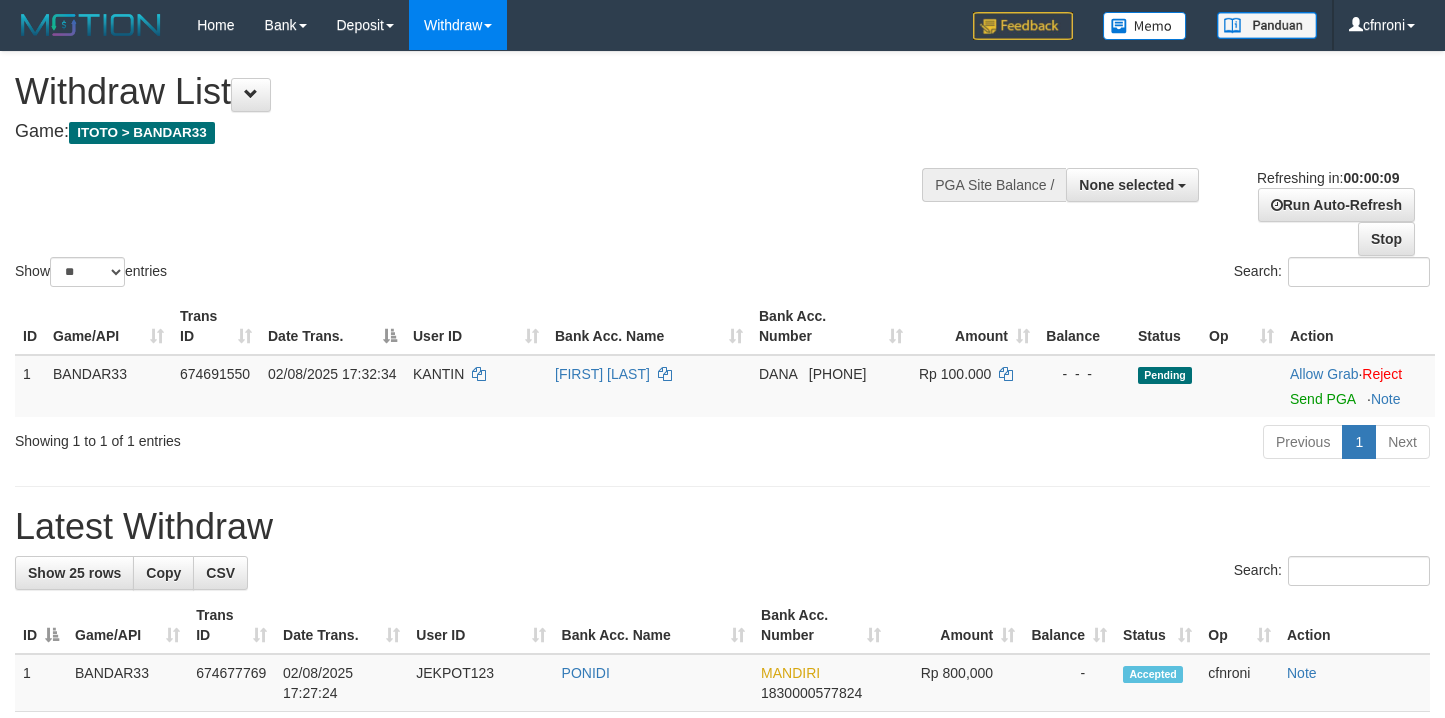 select 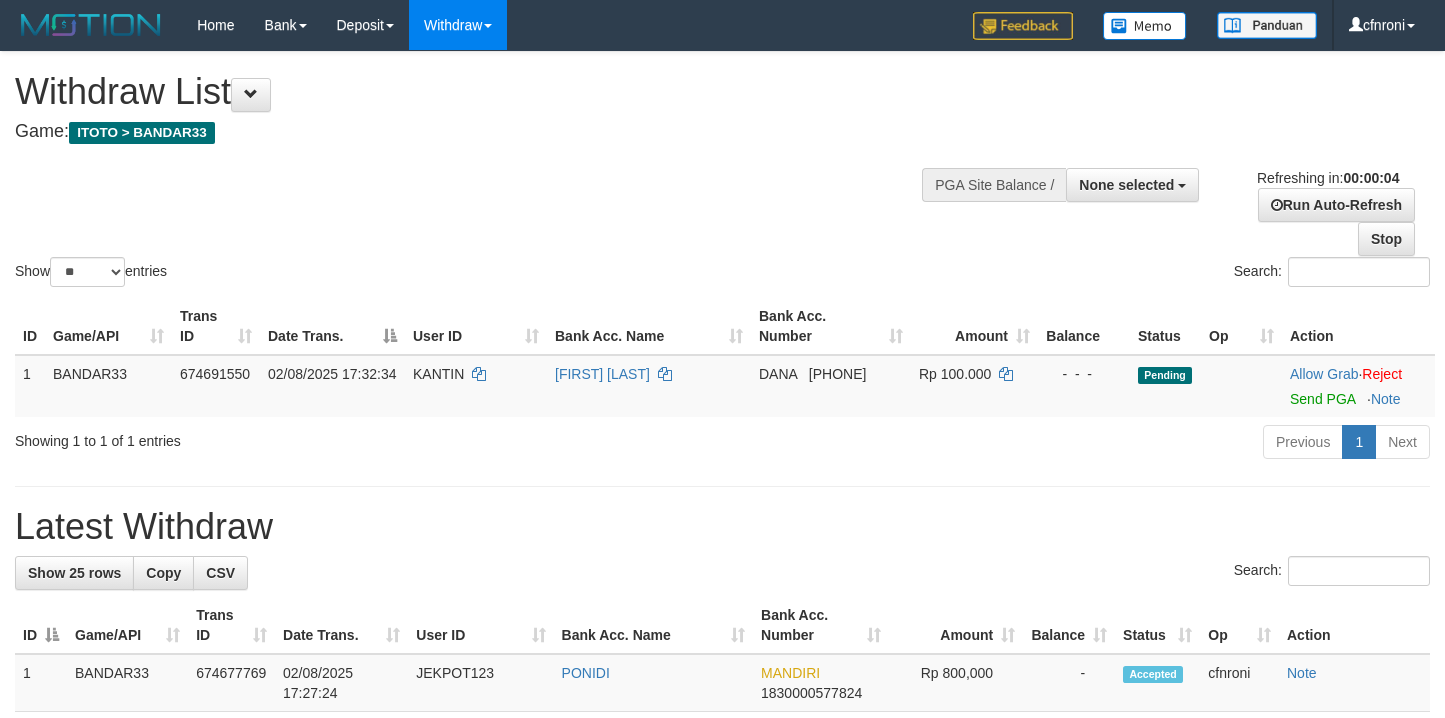 scroll, scrollTop: 0, scrollLeft: 0, axis: both 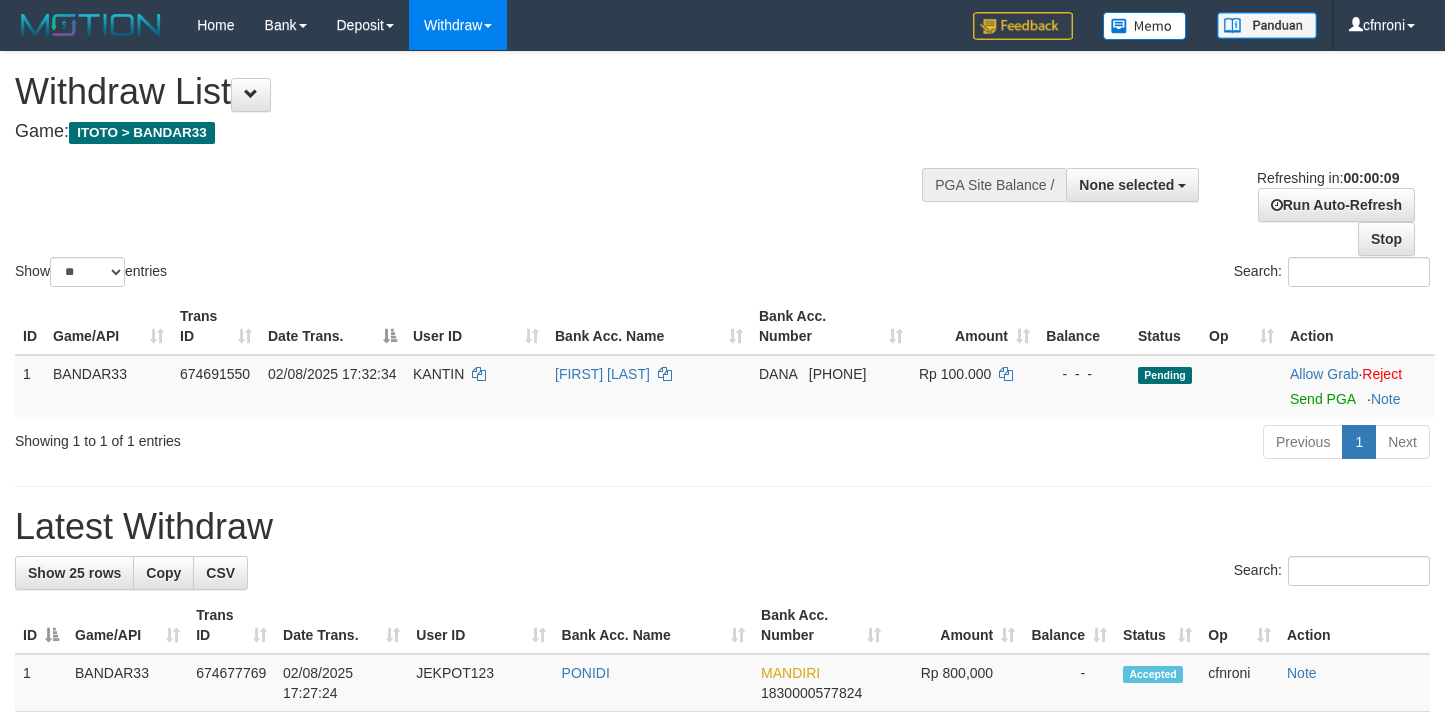 select 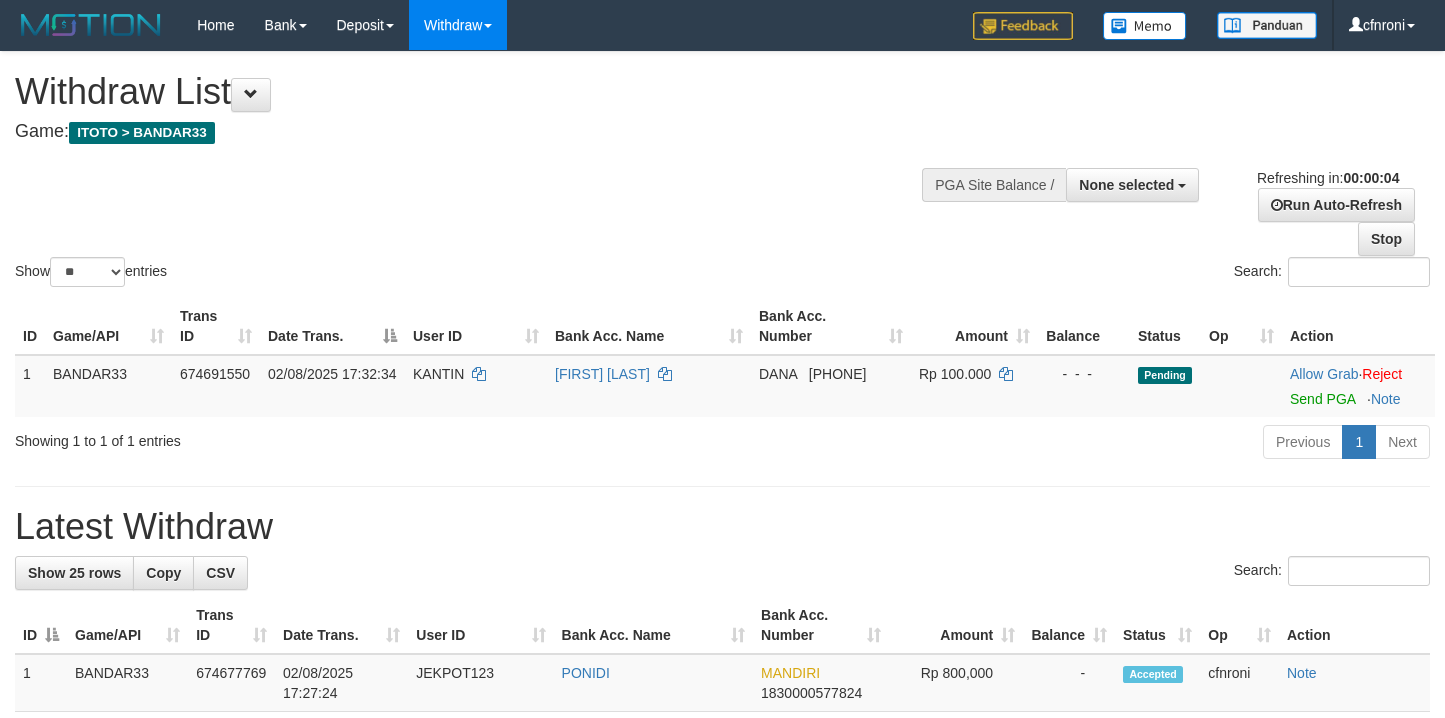 scroll, scrollTop: 0, scrollLeft: 0, axis: both 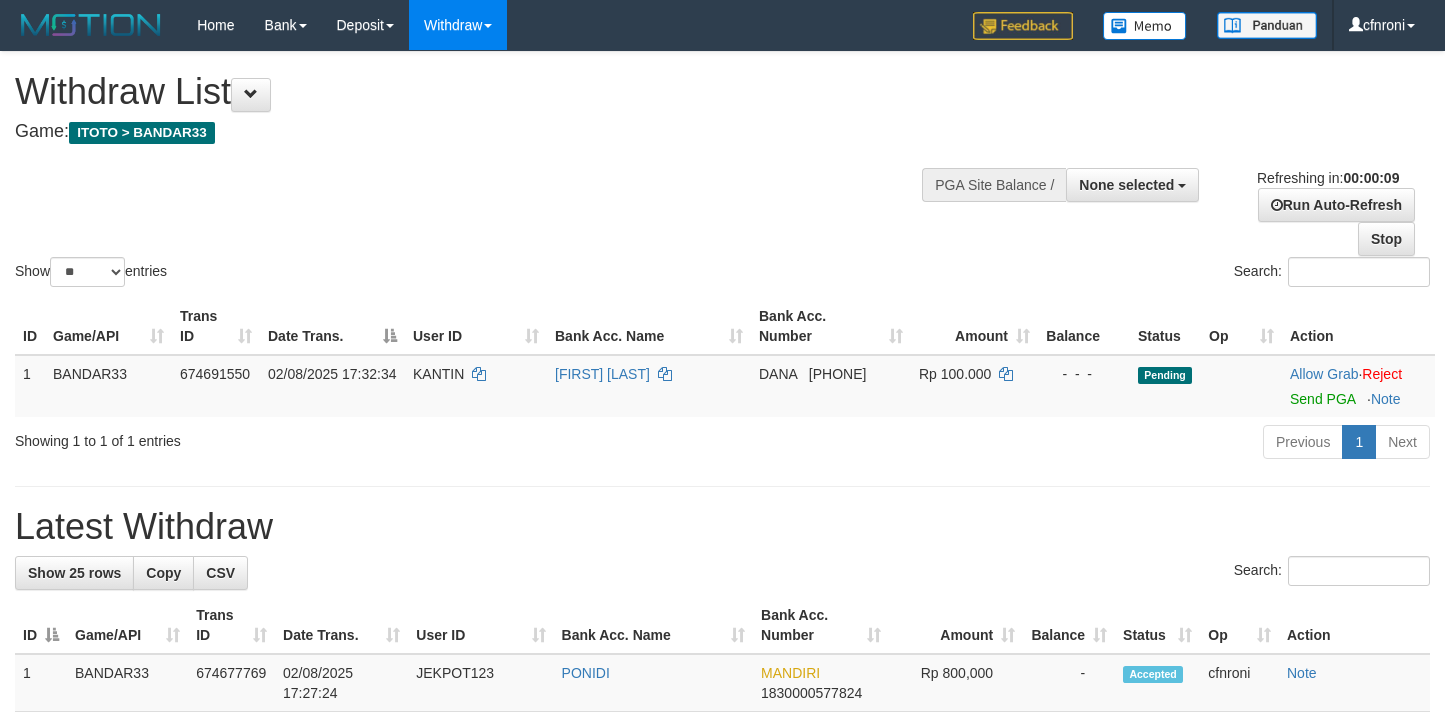 select 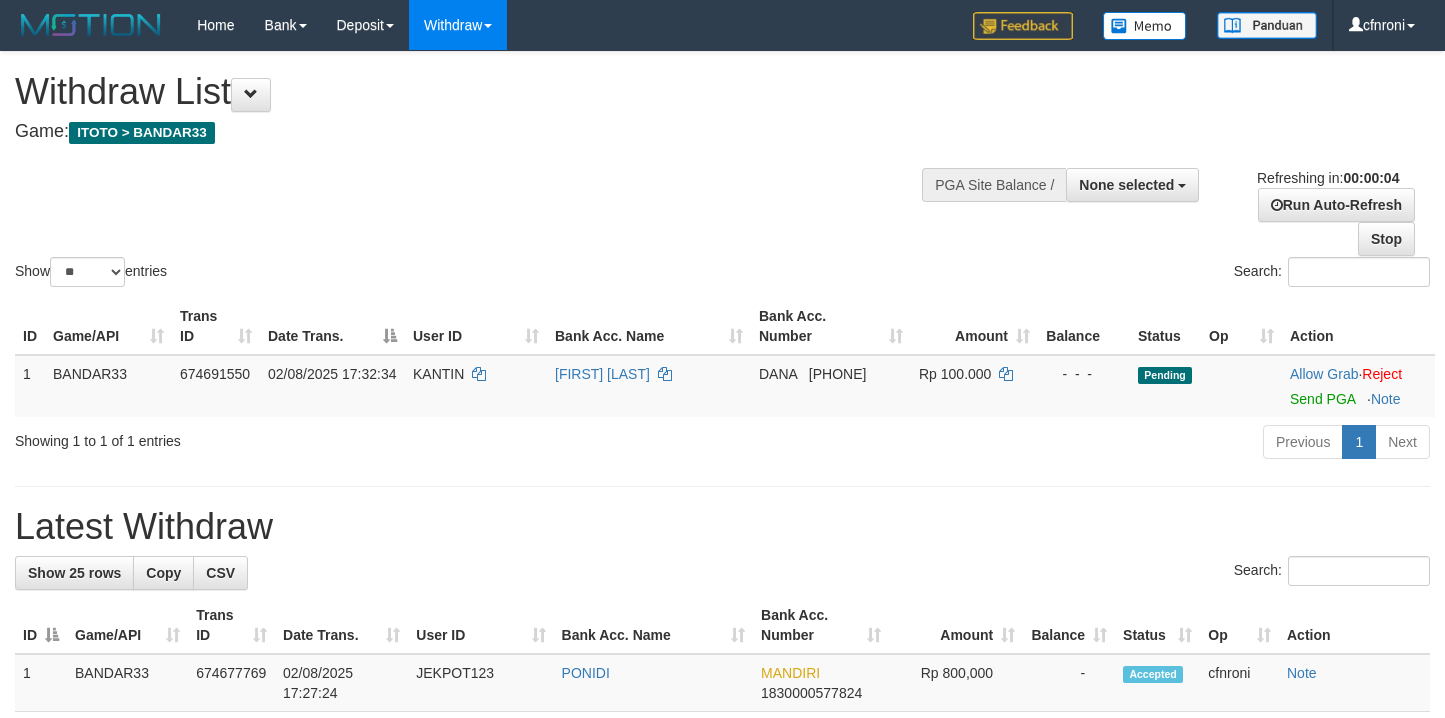scroll, scrollTop: 0, scrollLeft: 0, axis: both 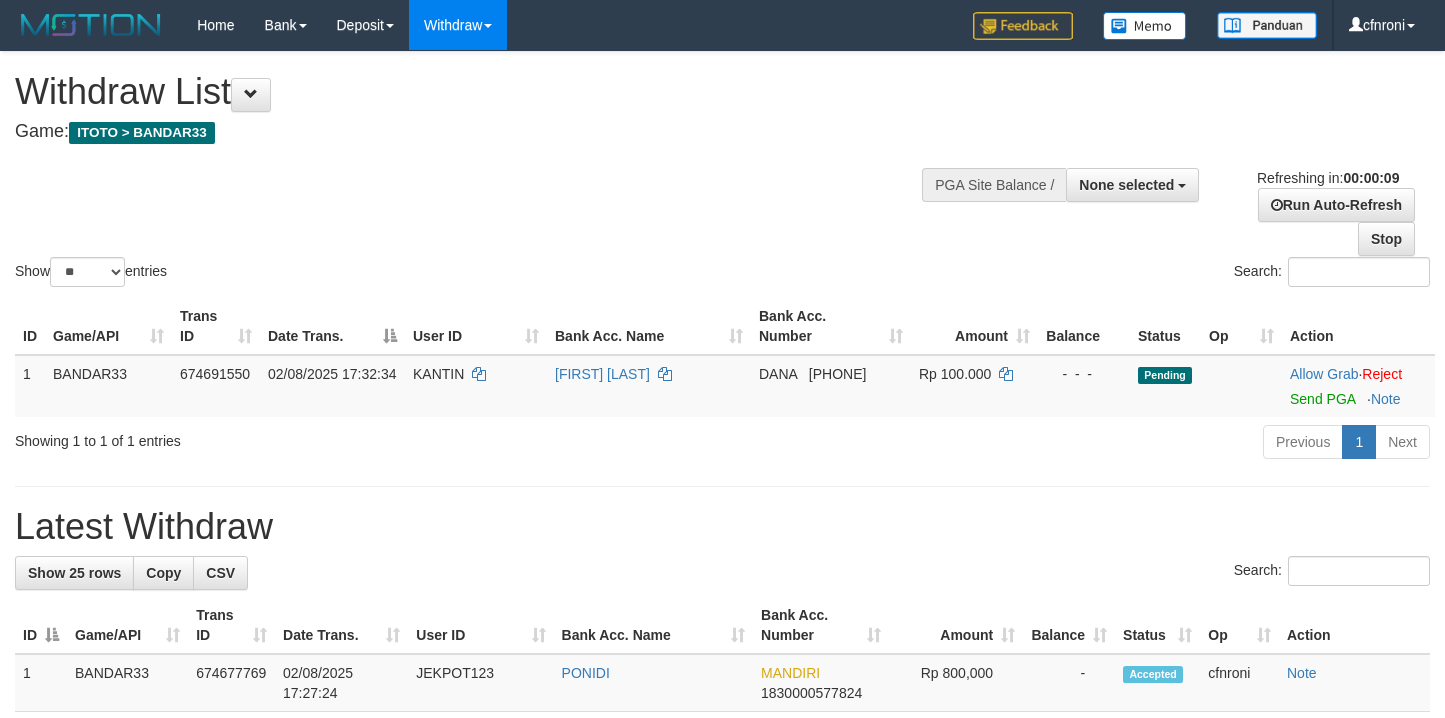 select 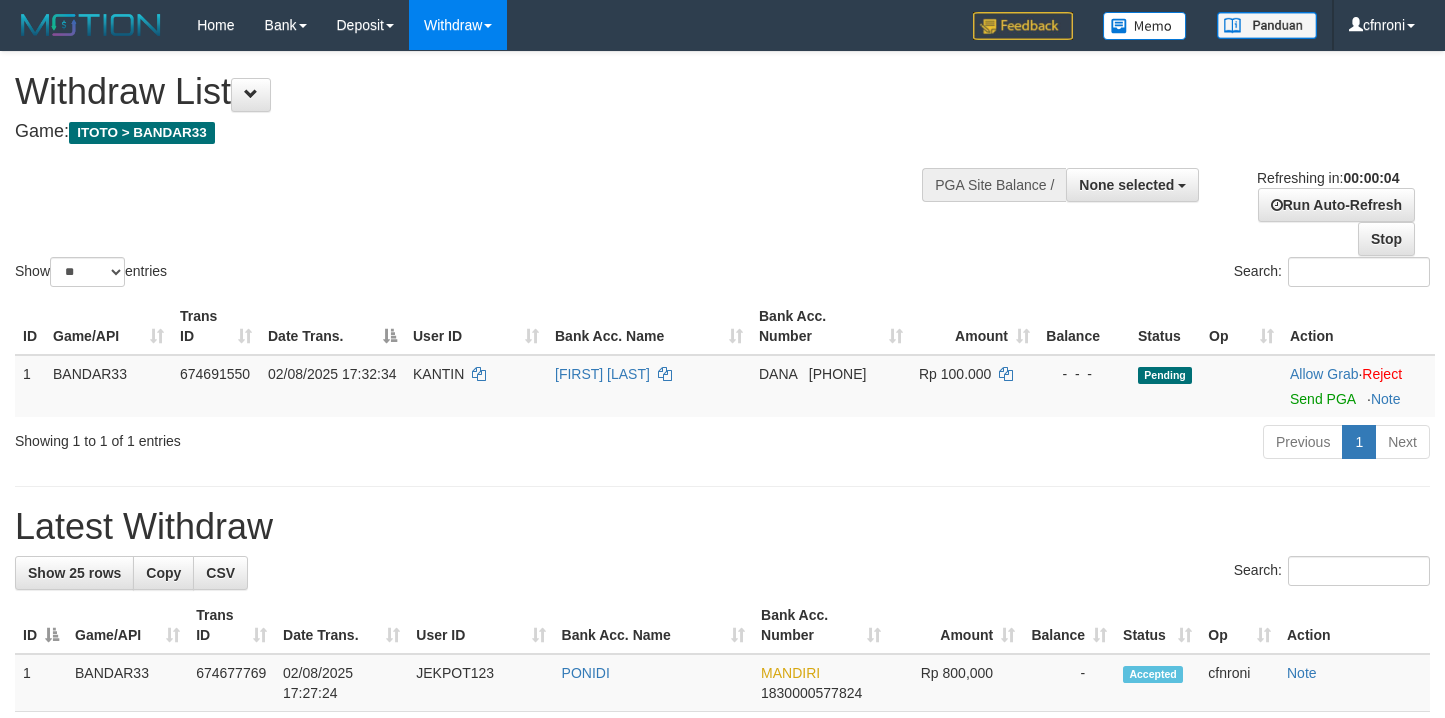 scroll, scrollTop: 0, scrollLeft: 0, axis: both 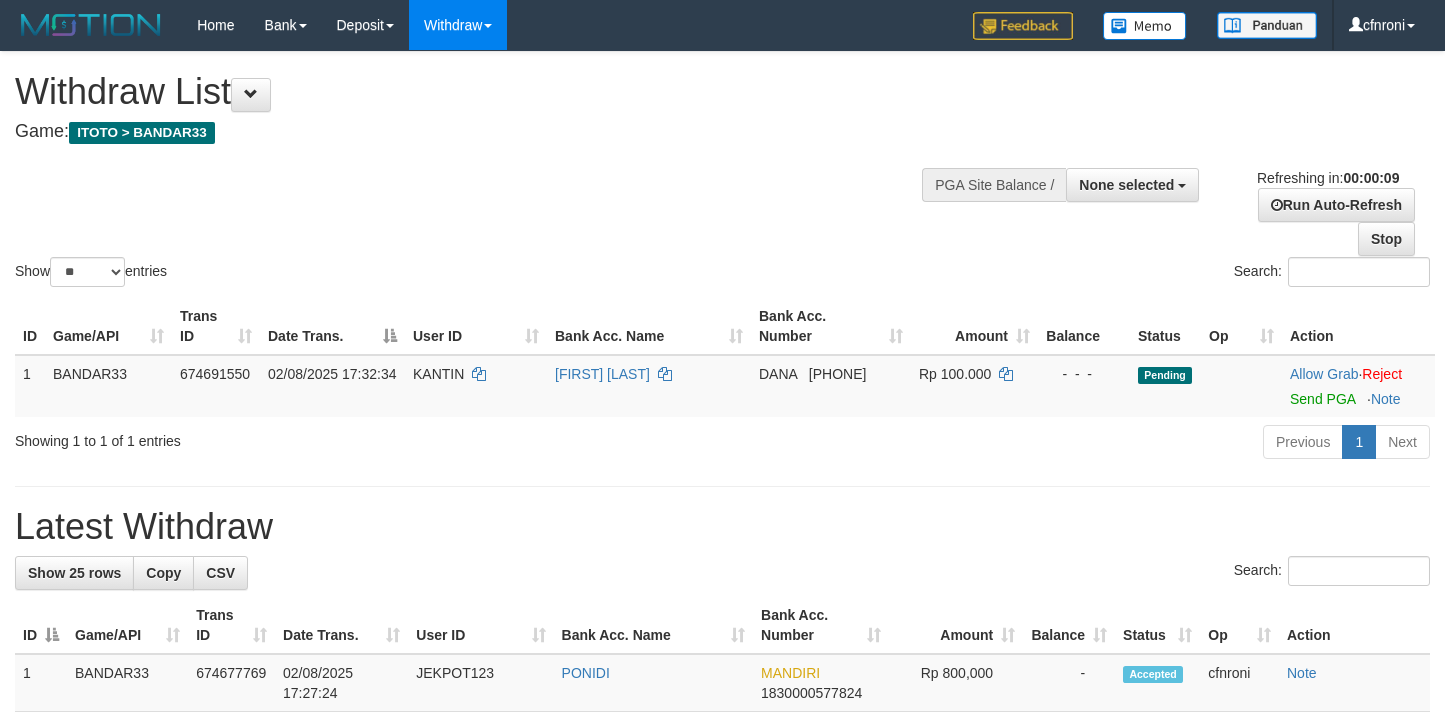 select 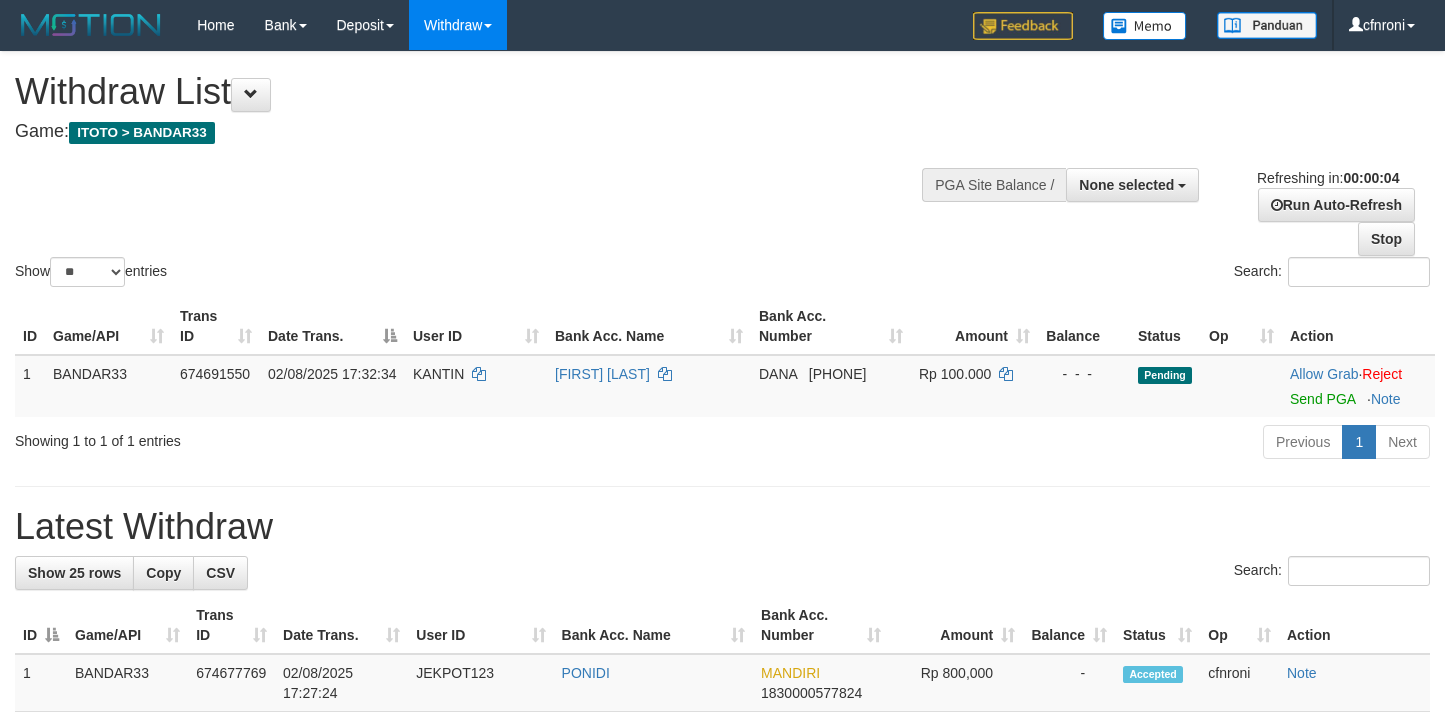 scroll, scrollTop: 0, scrollLeft: 0, axis: both 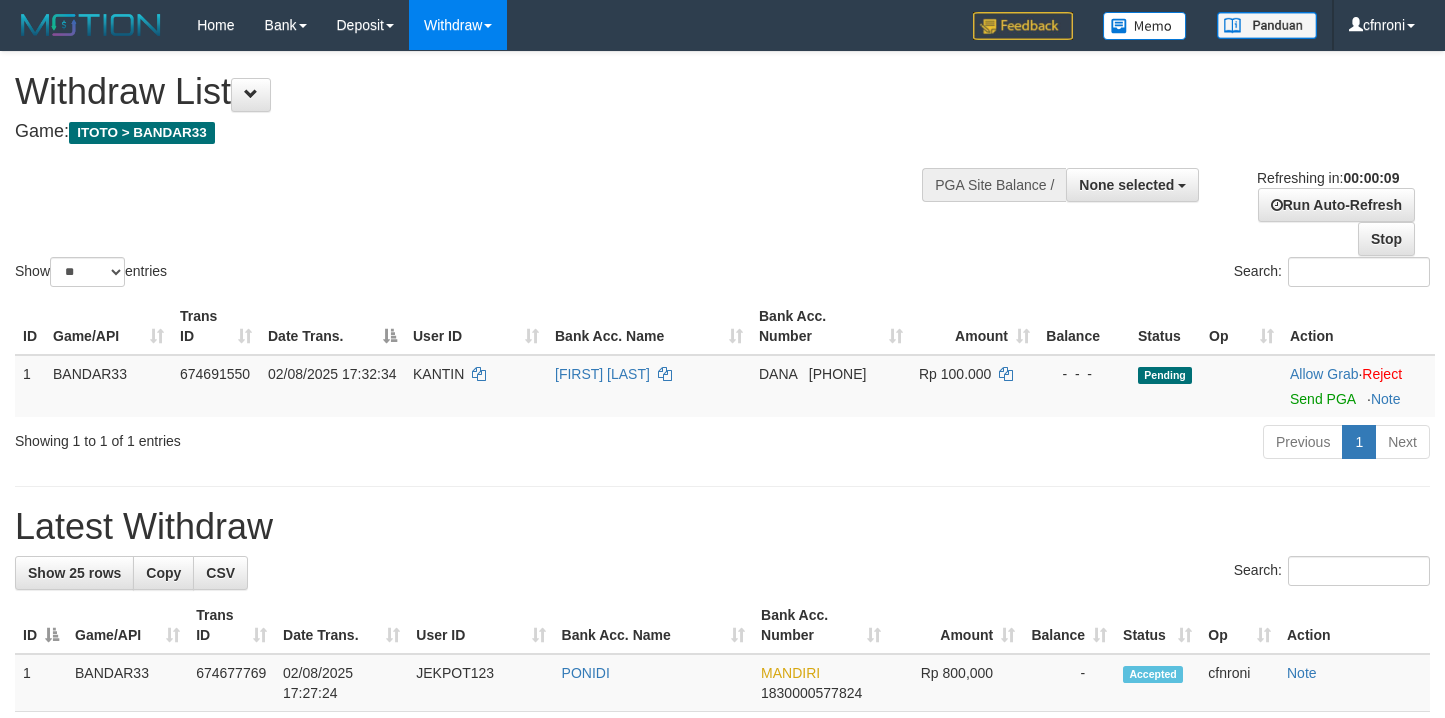 select 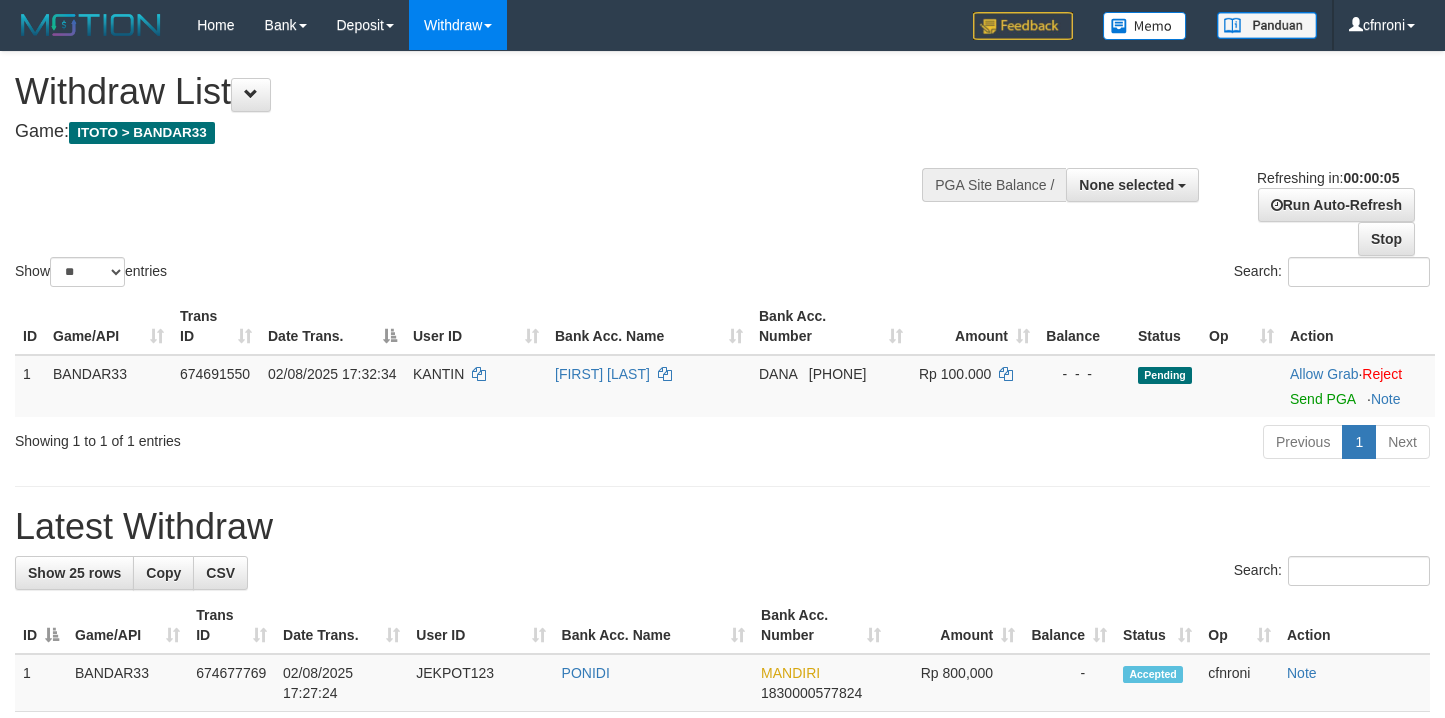 scroll, scrollTop: 0, scrollLeft: 0, axis: both 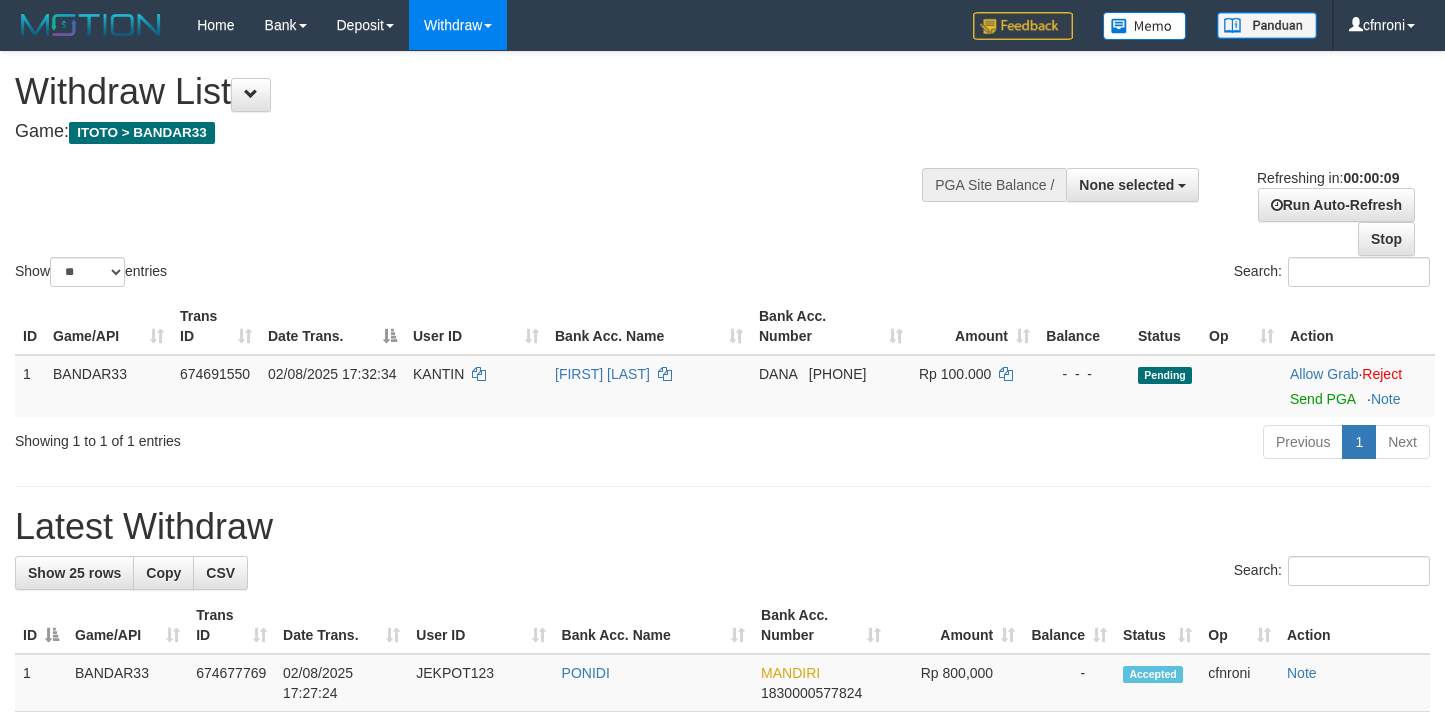 select 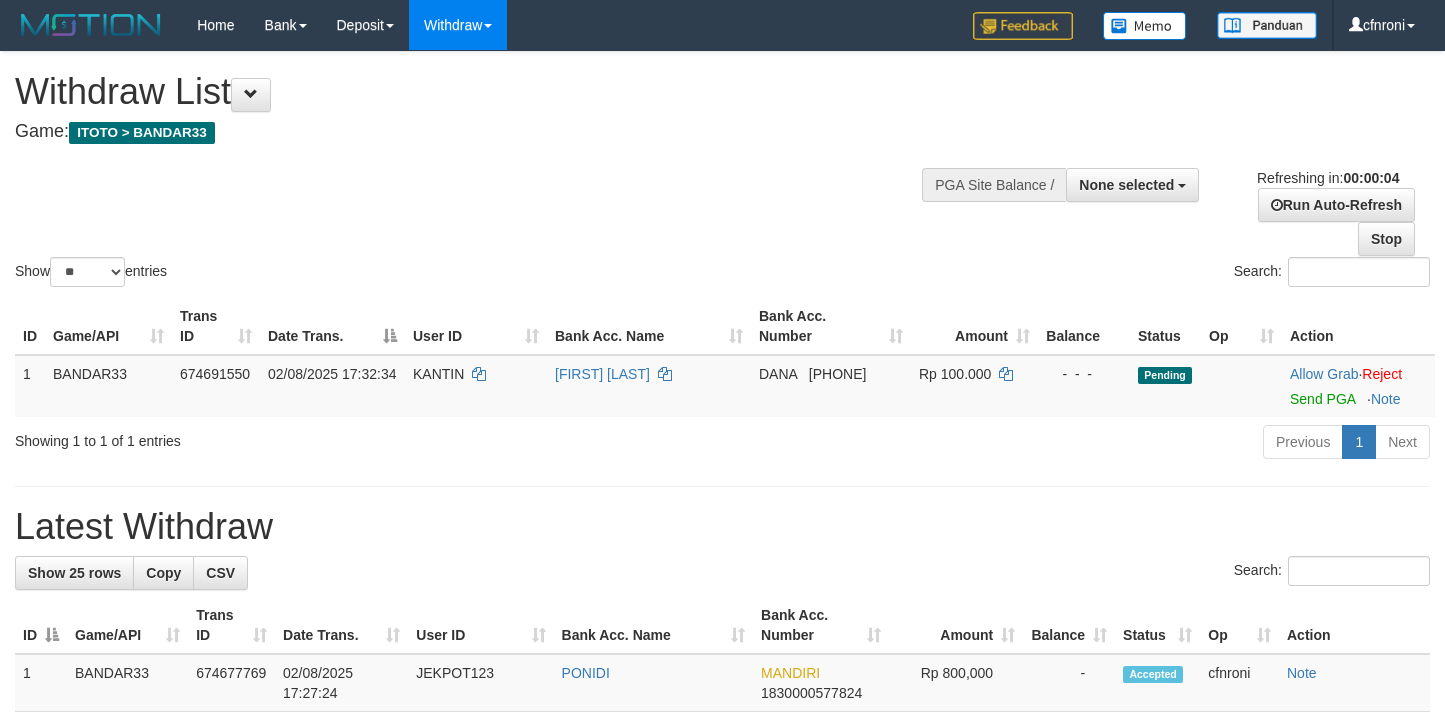 scroll, scrollTop: 0, scrollLeft: 0, axis: both 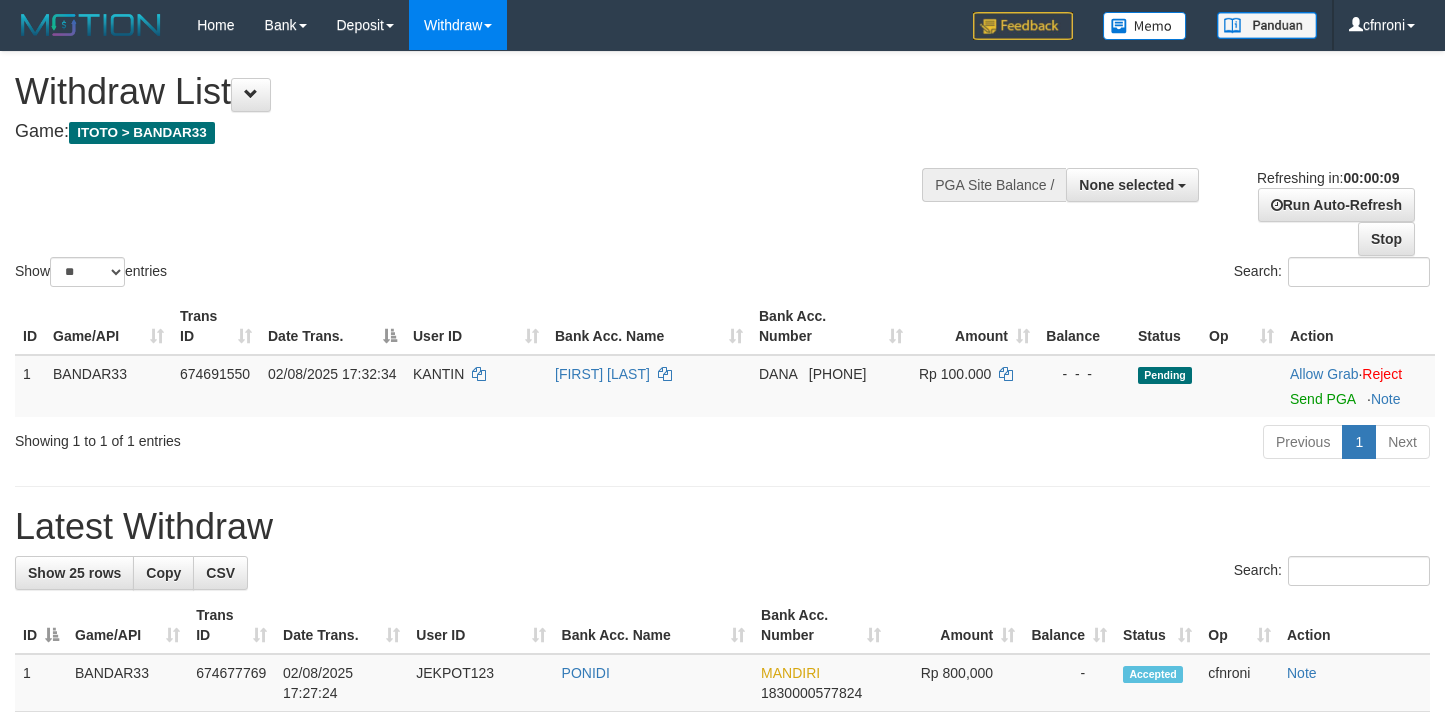 select 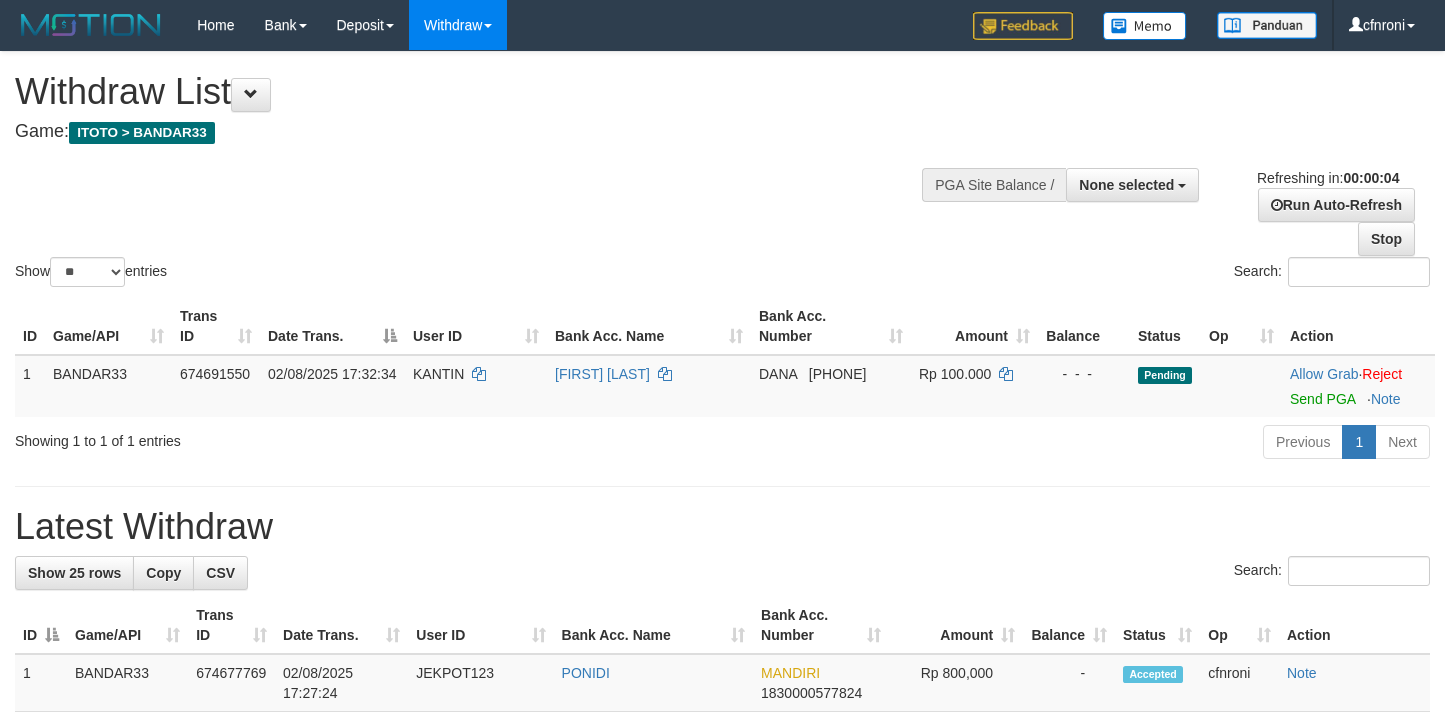 scroll, scrollTop: 0, scrollLeft: 0, axis: both 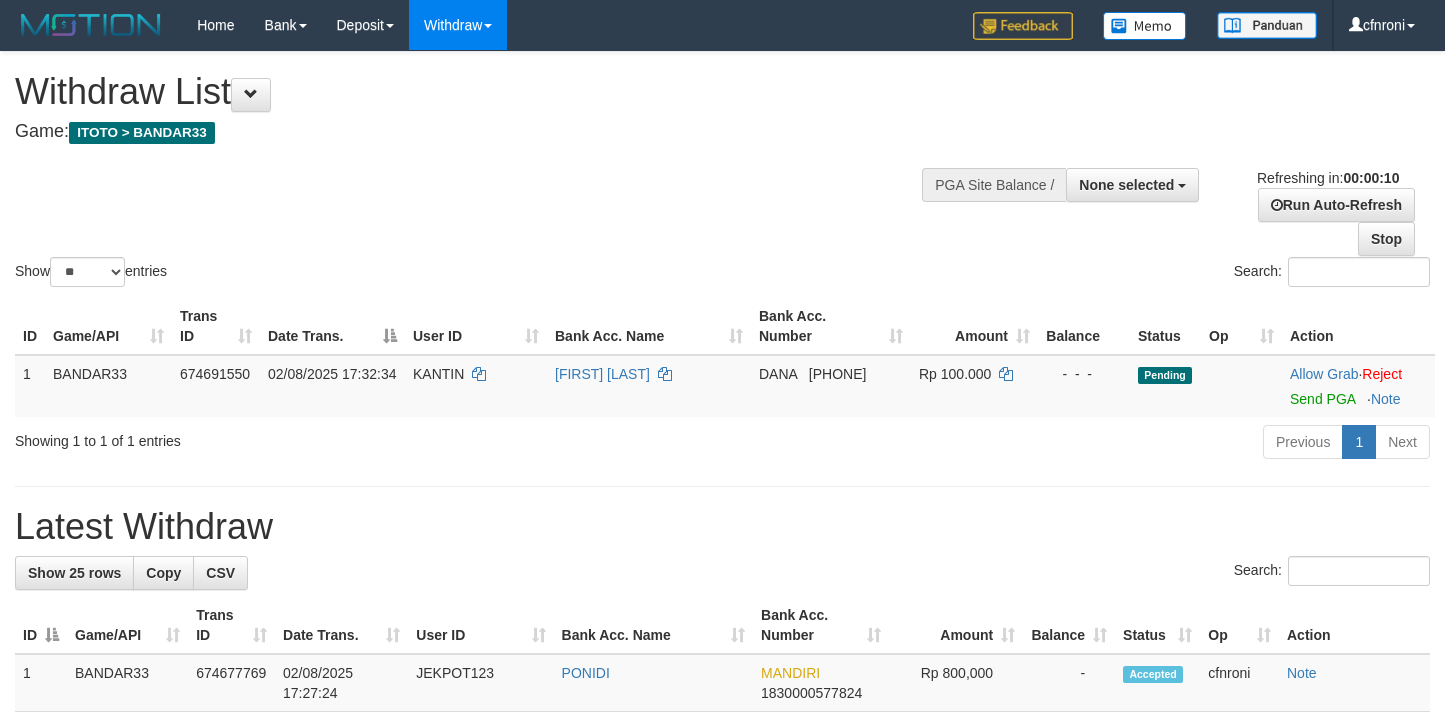 select 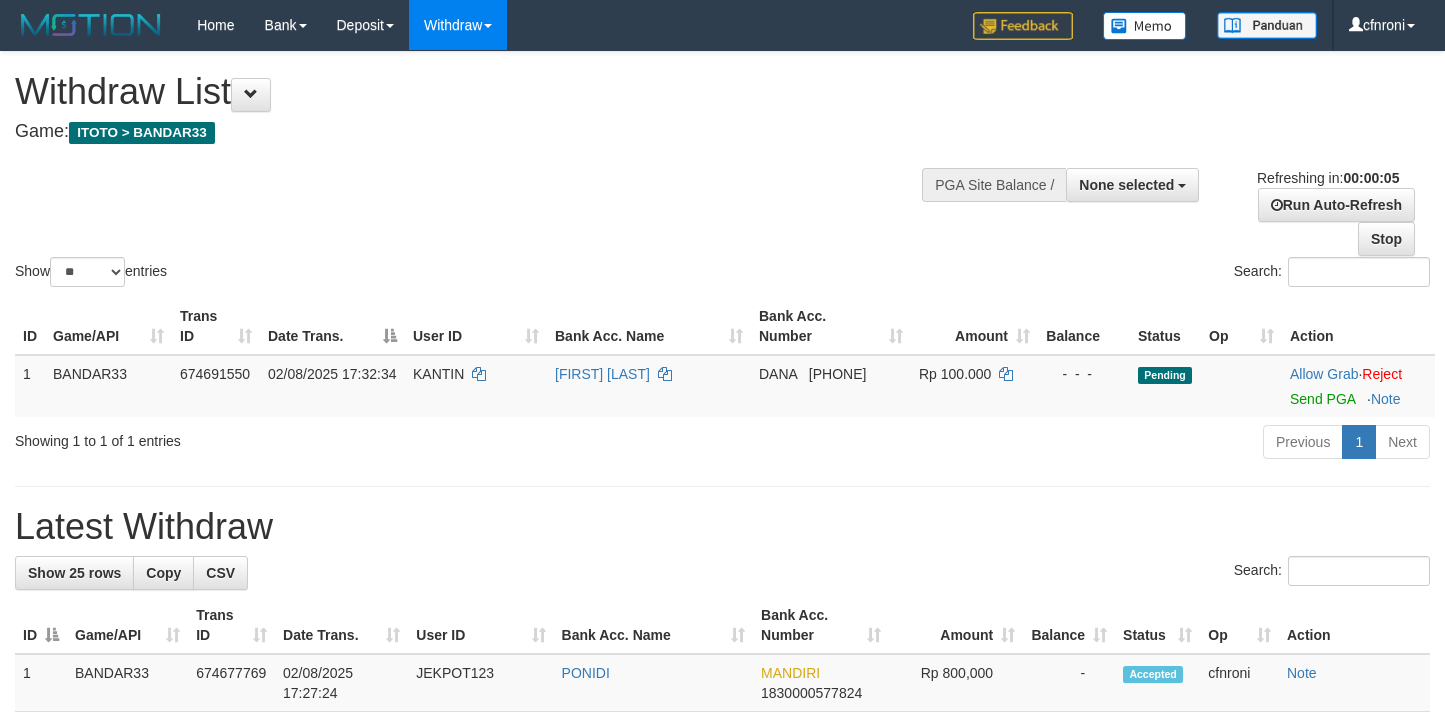 scroll, scrollTop: 0, scrollLeft: 0, axis: both 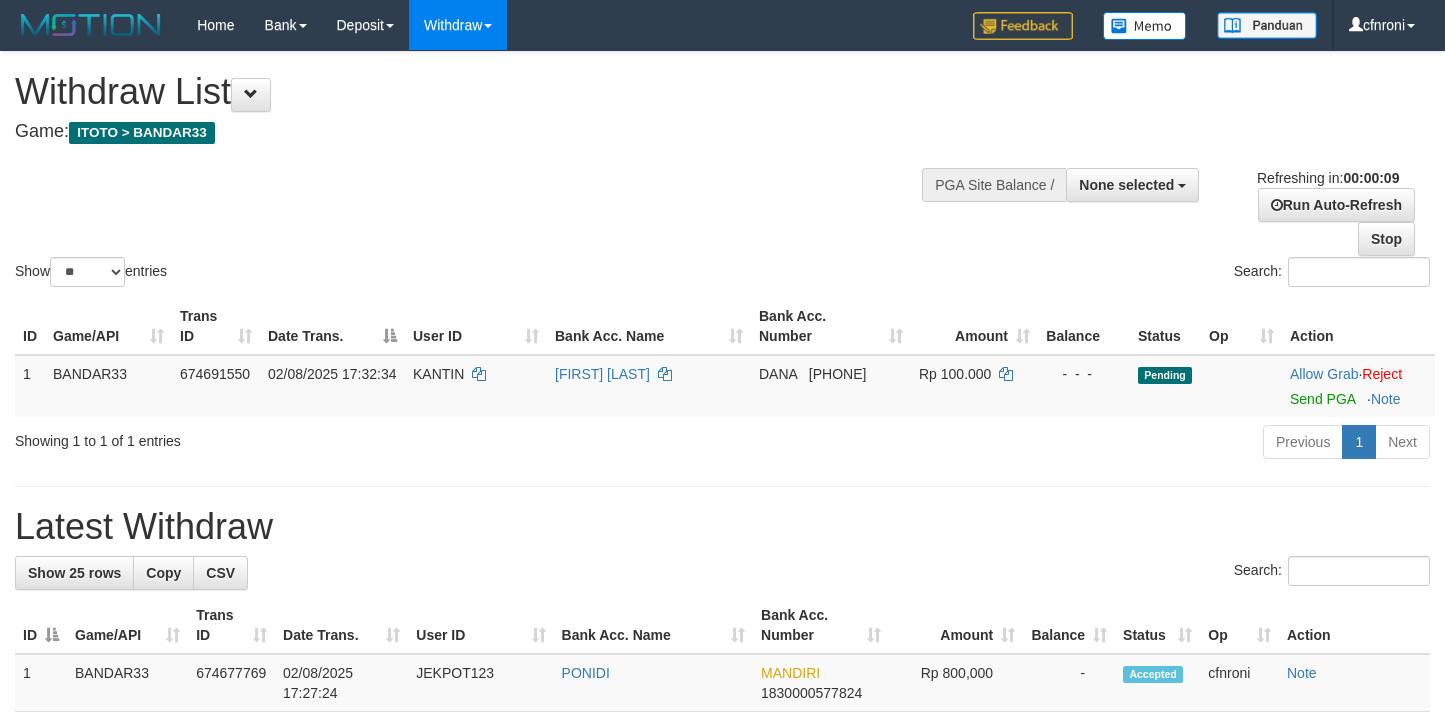 select 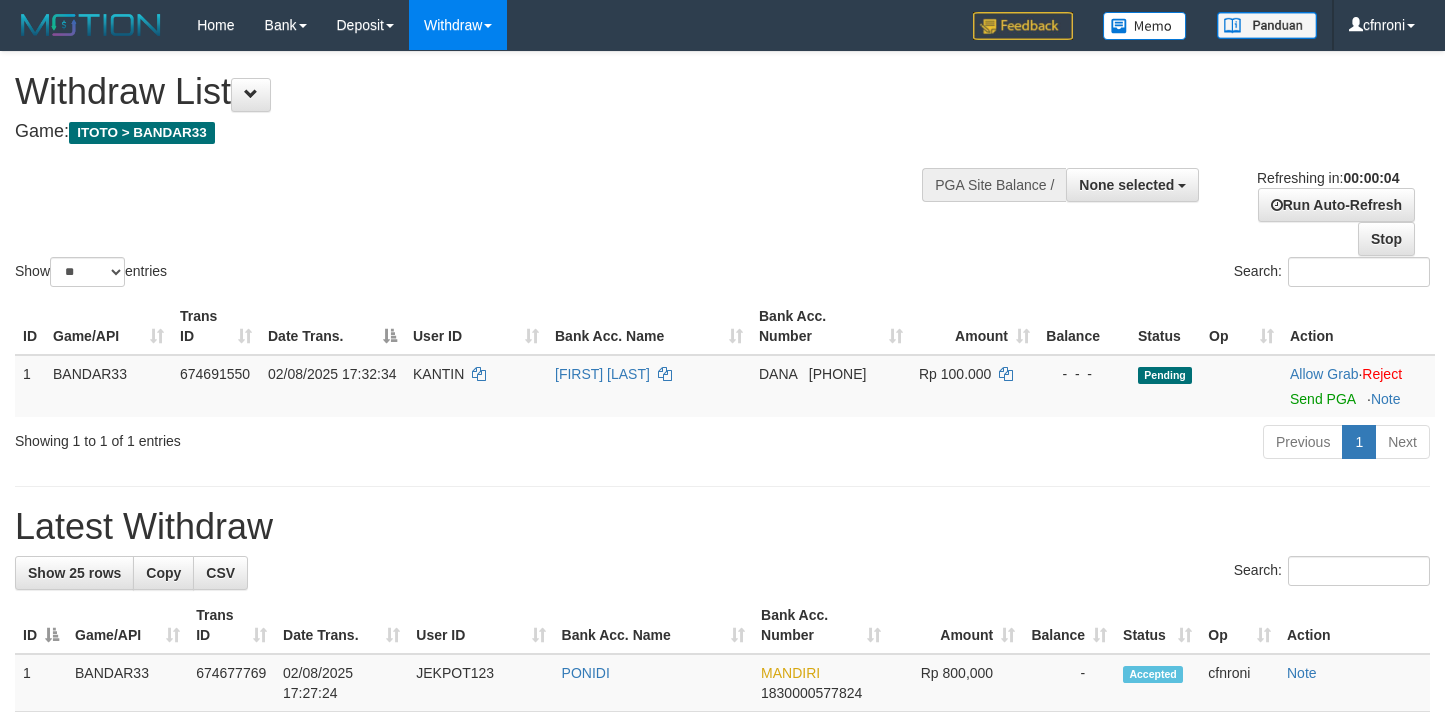 scroll, scrollTop: 0, scrollLeft: 0, axis: both 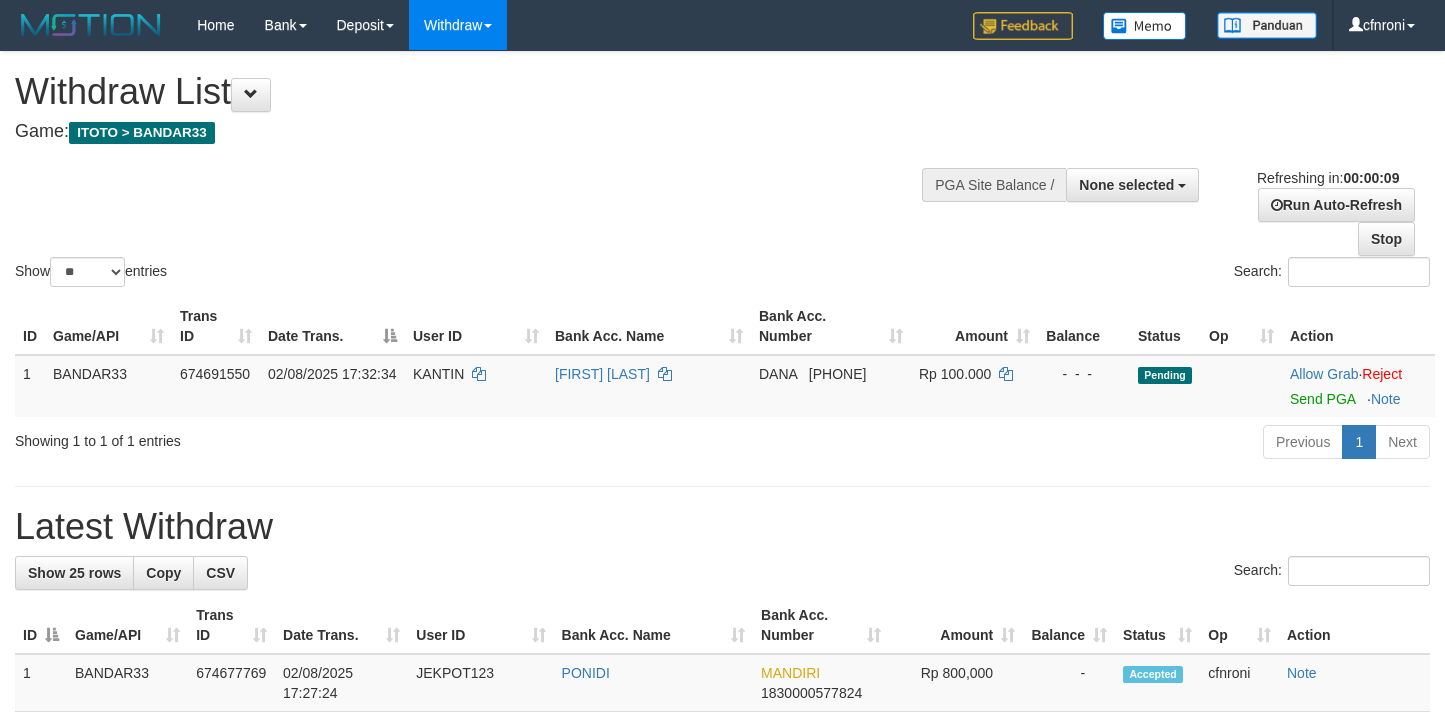 select 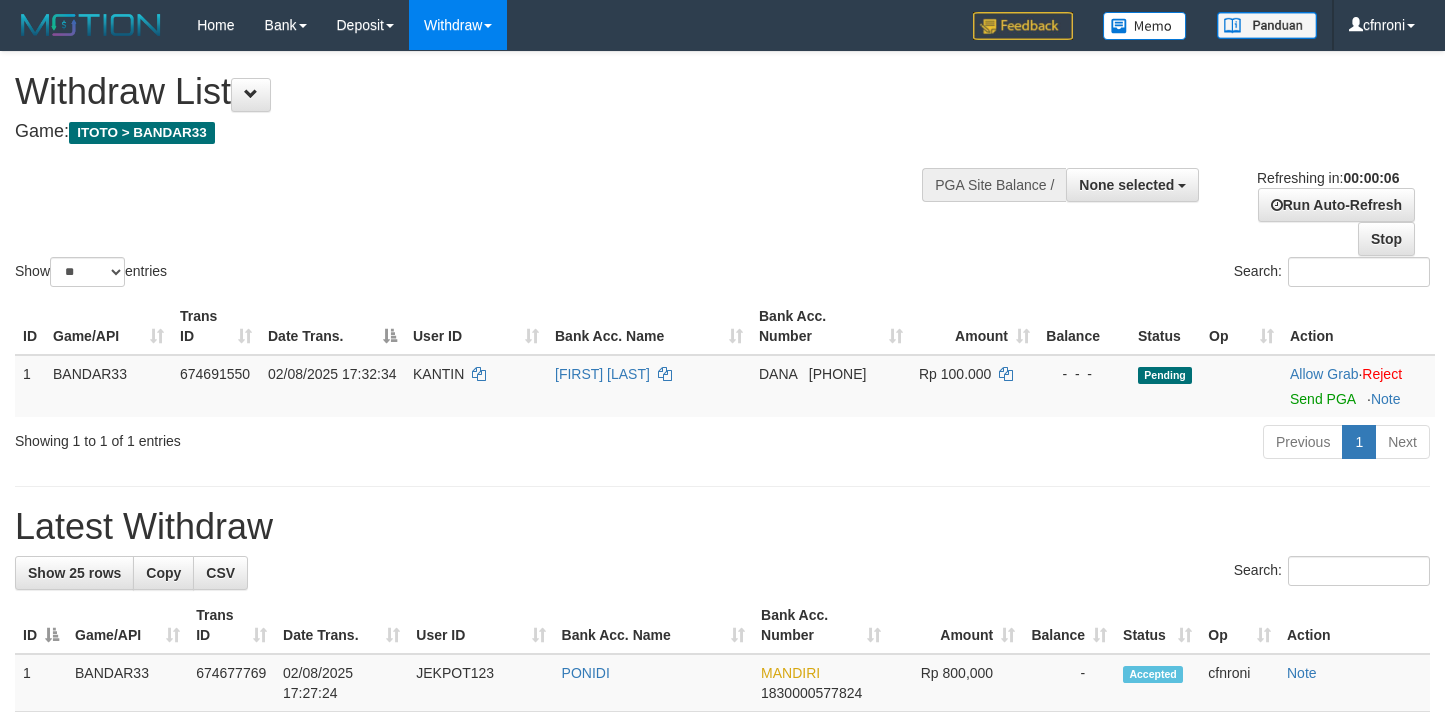 scroll, scrollTop: 0, scrollLeft: 0, axis: both 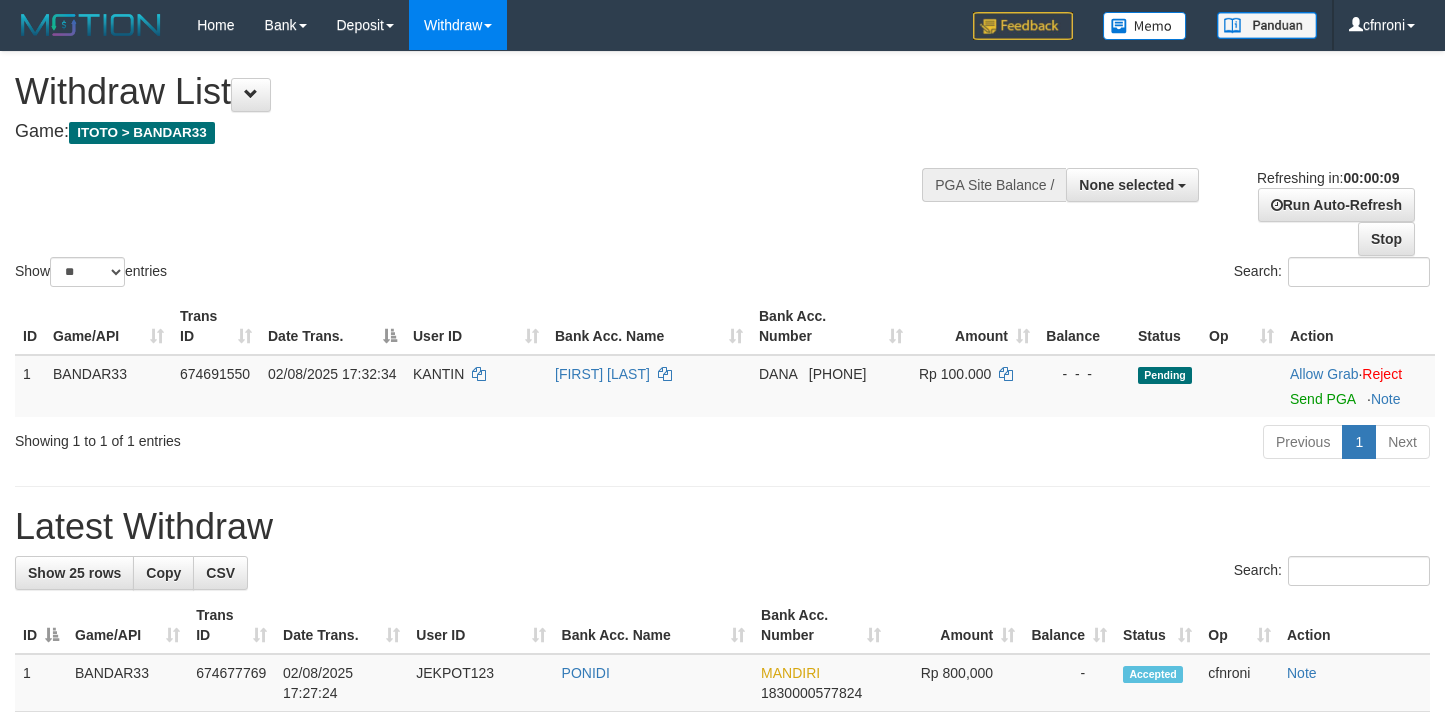 select 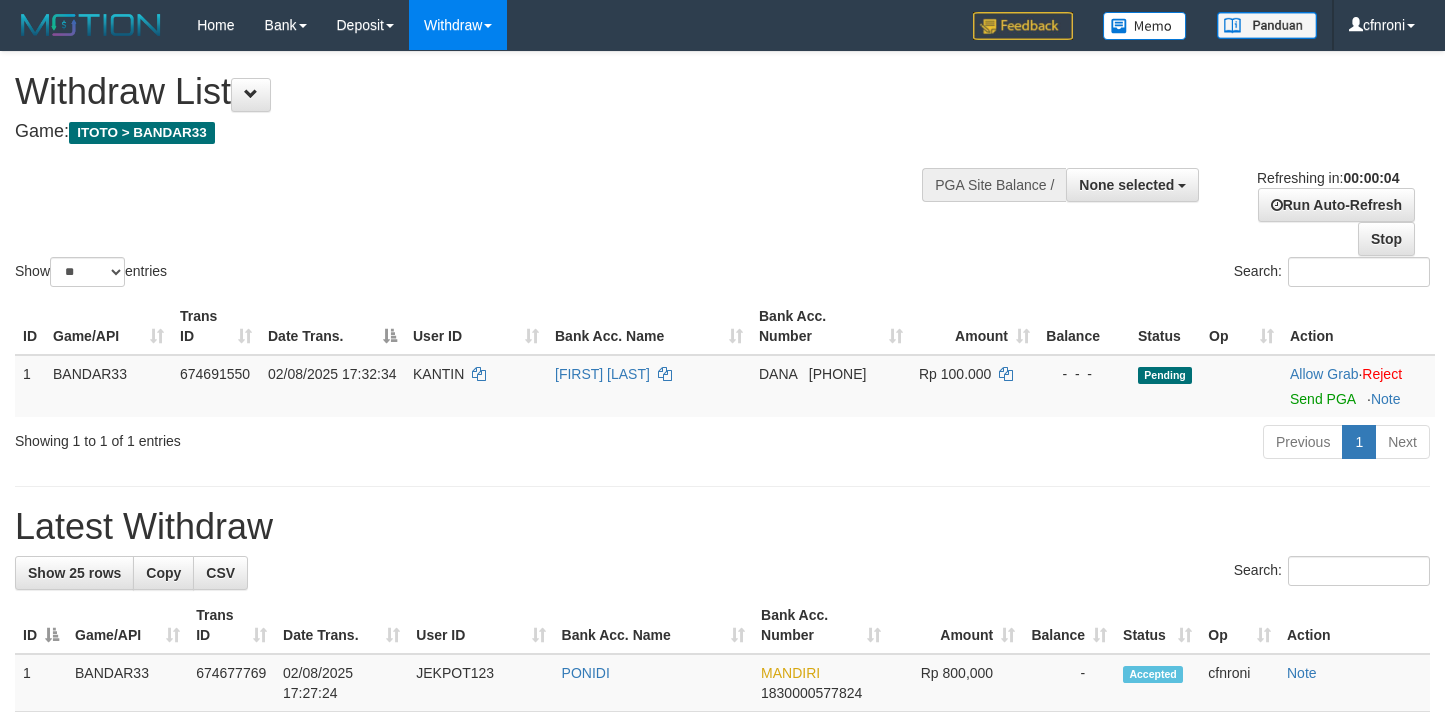 scroll, scrollTop: 0, scrollLeft: 0, axis: both 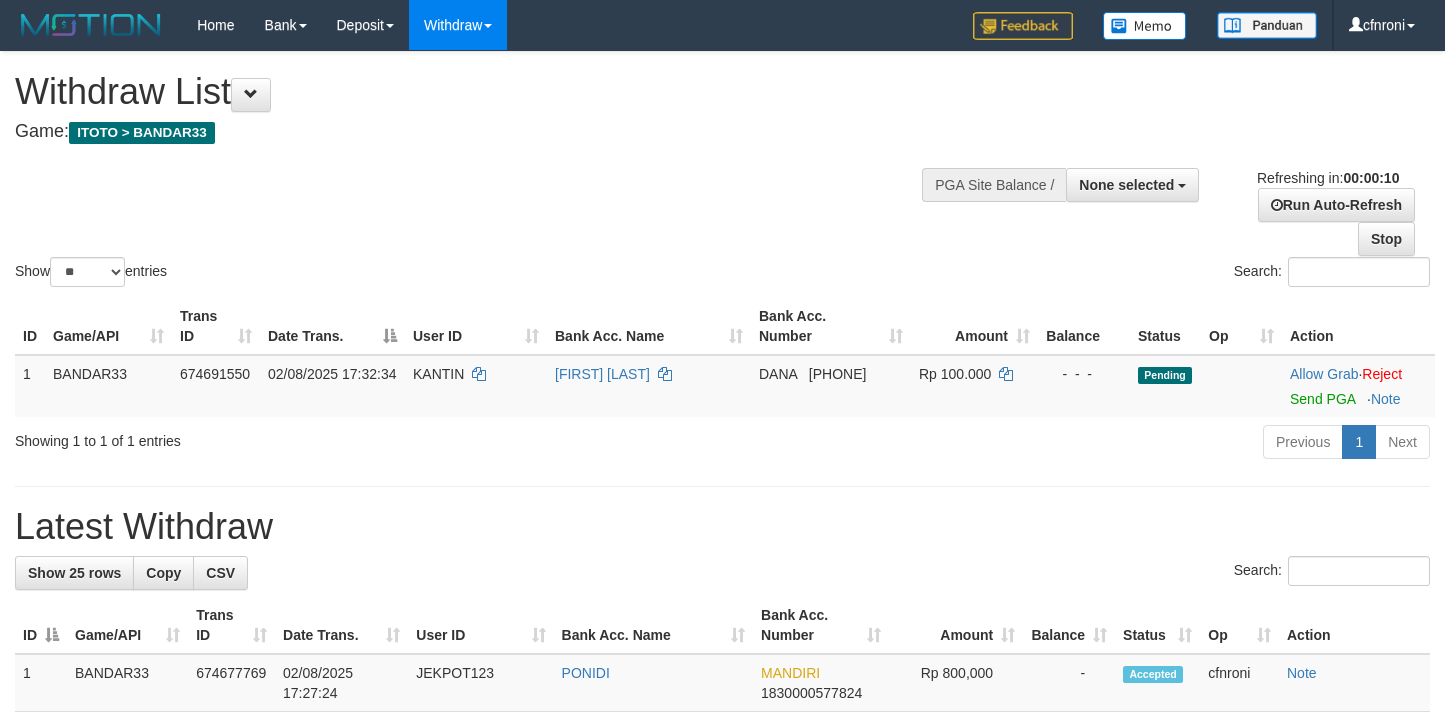 select 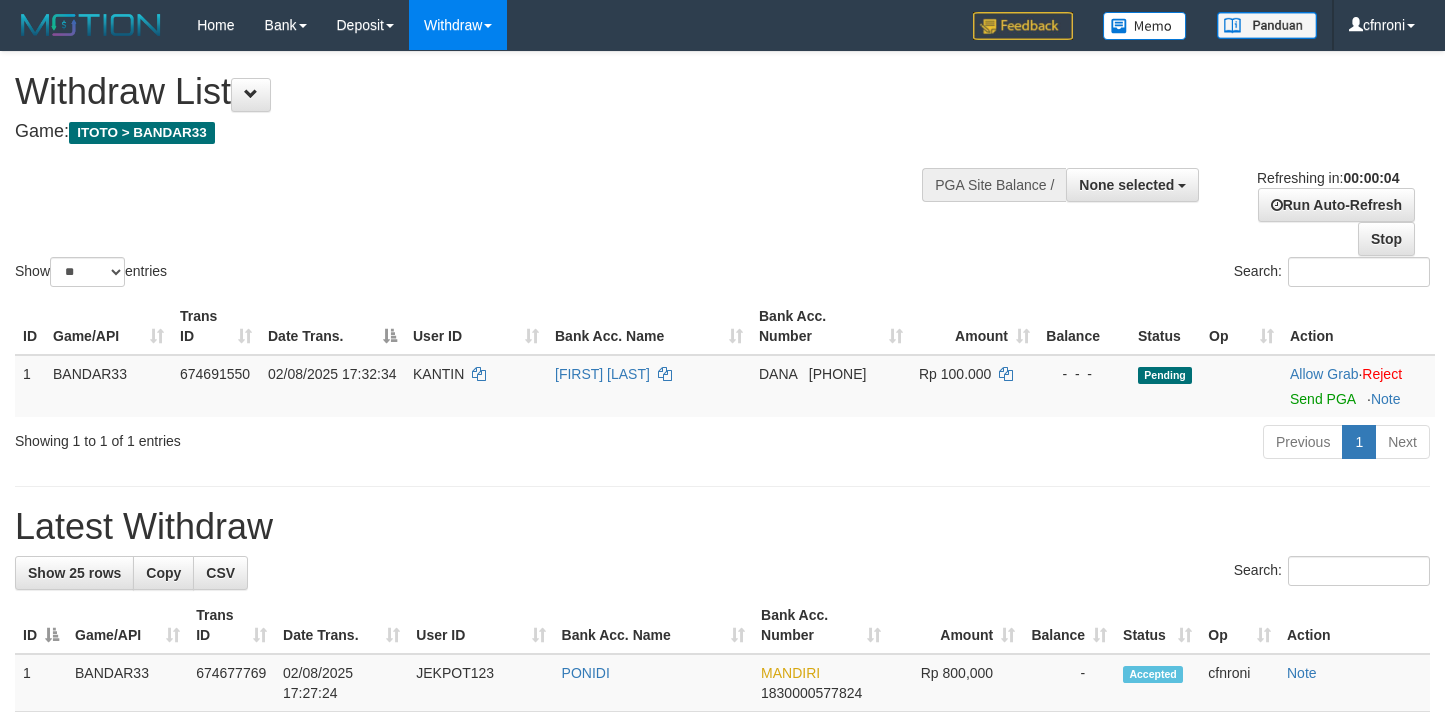 scroll, scrollTop: 0, scrollLeft: 0, axis: both 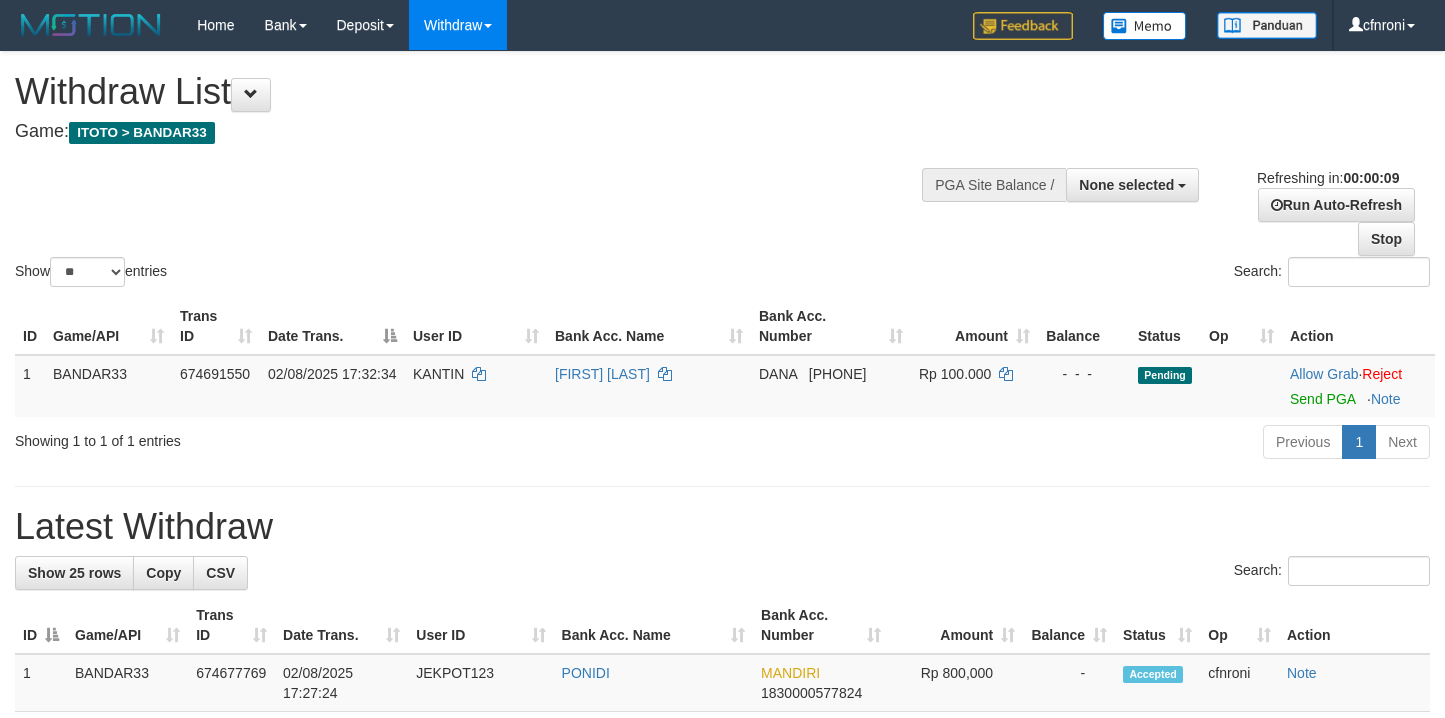select 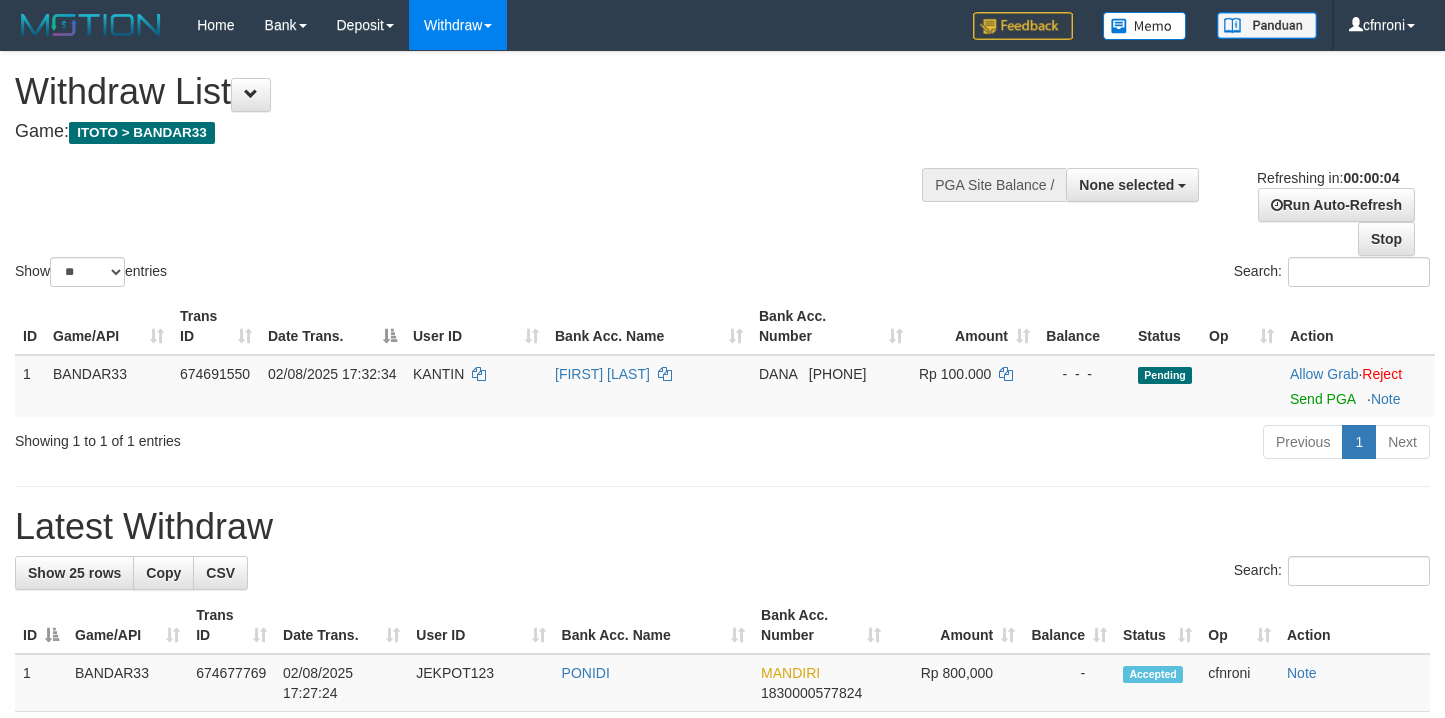 scroll, scrollTop: 0, scrollLeft: 0, axis: both 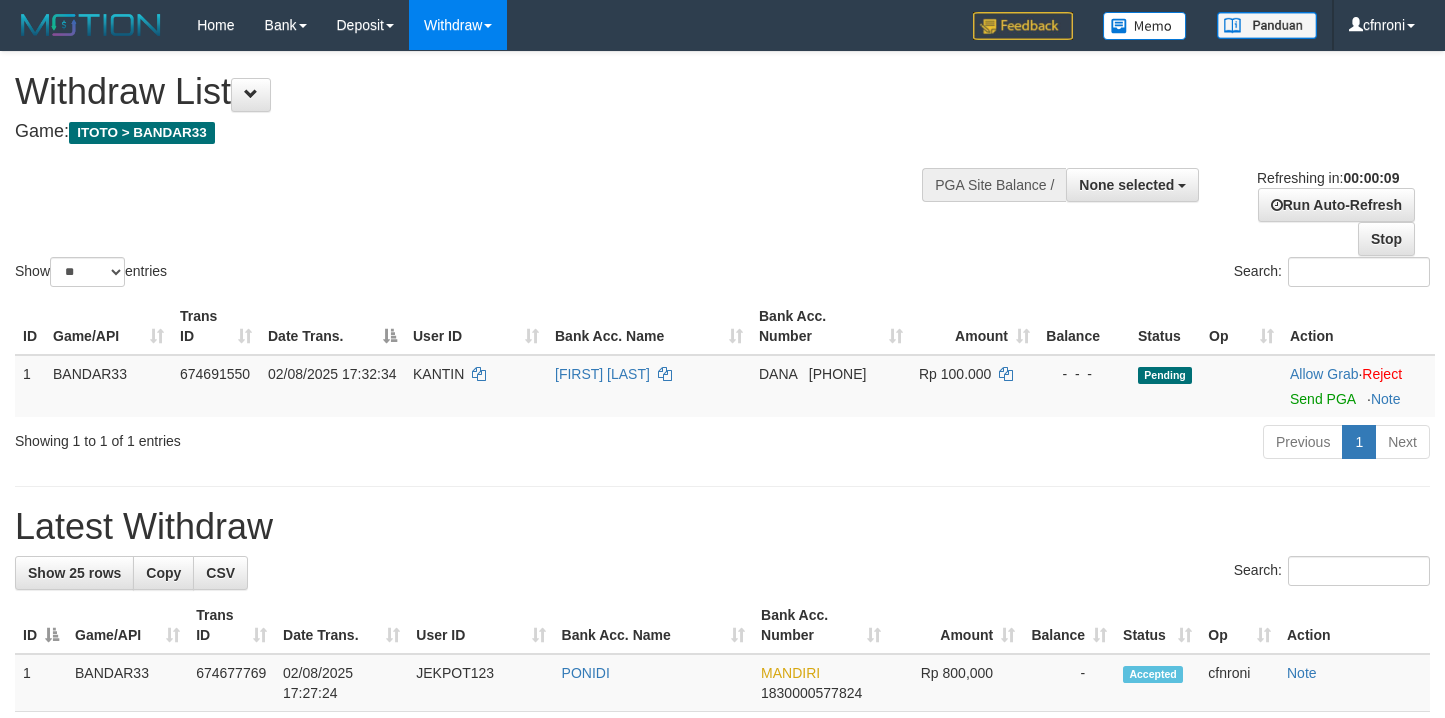 select 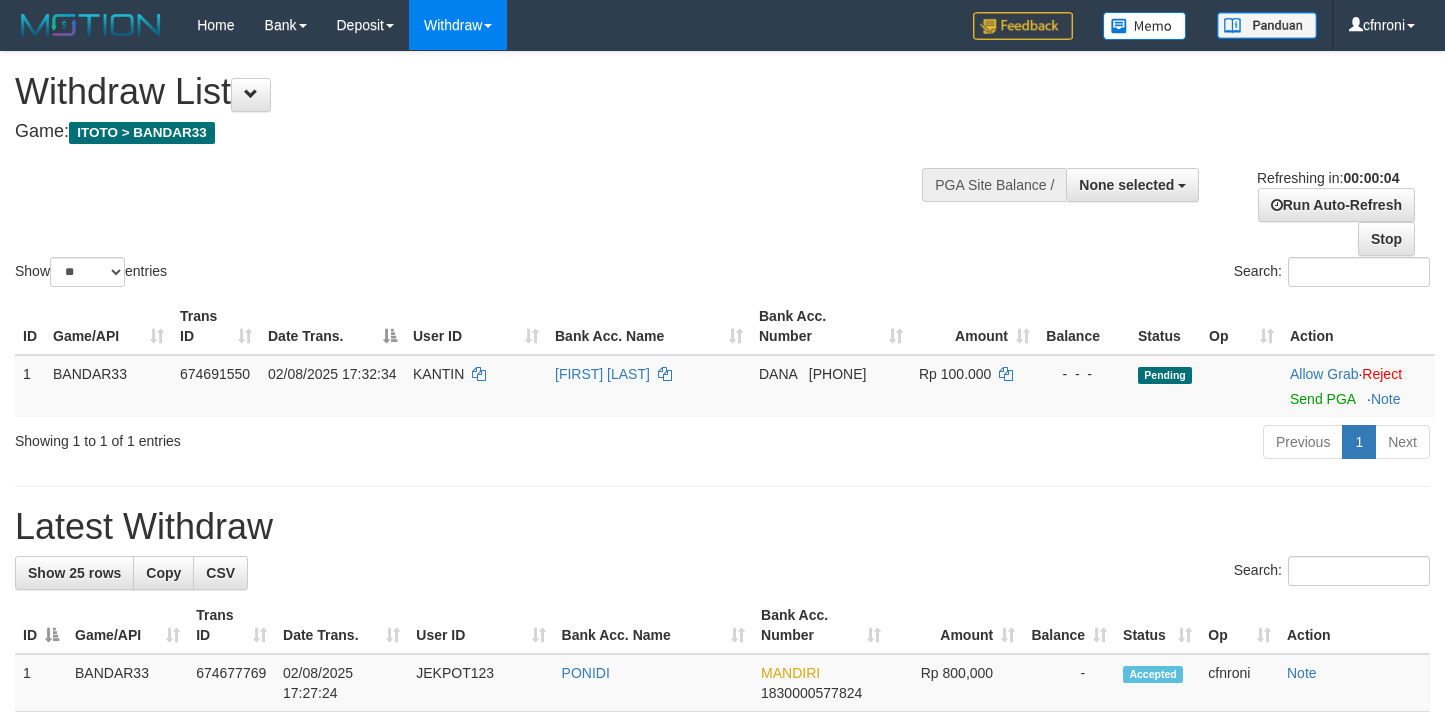 scroll, scrollTop: 0, scrollLeft: 0, axis: both 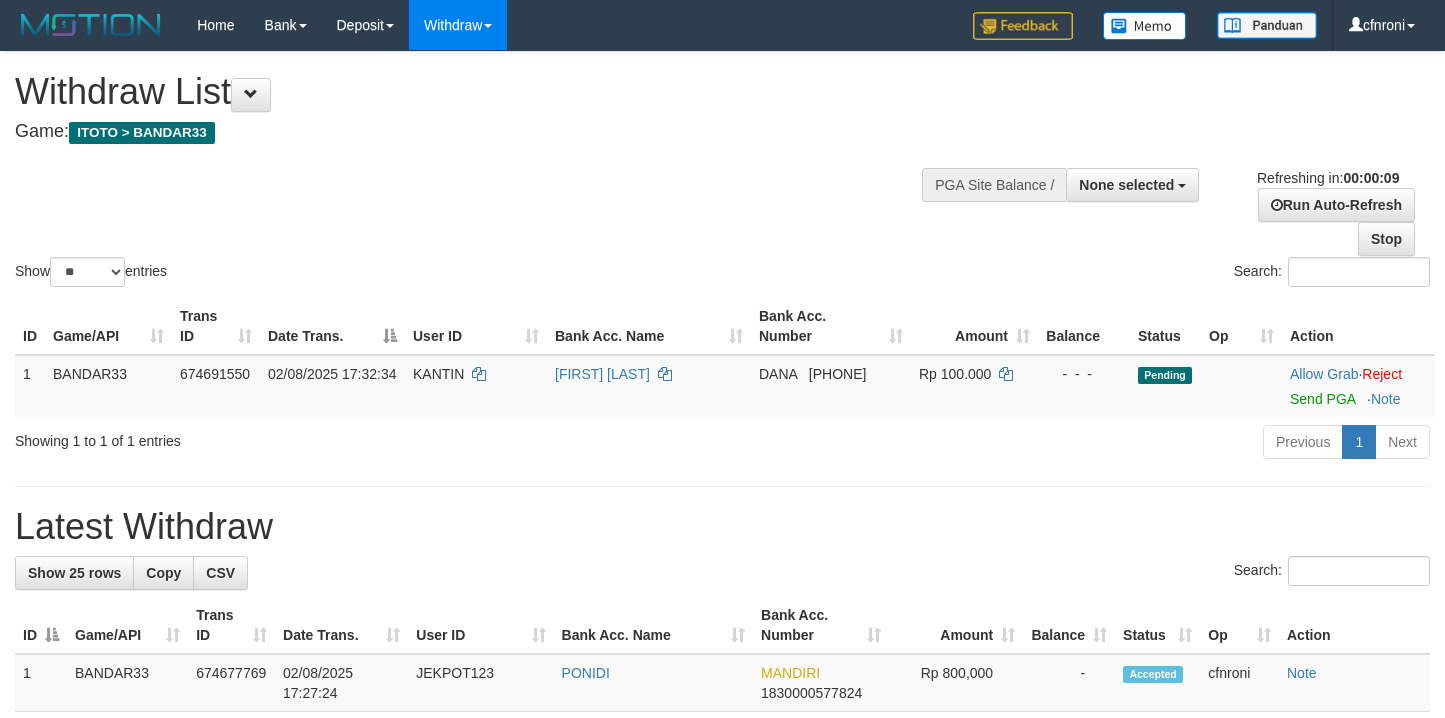 select 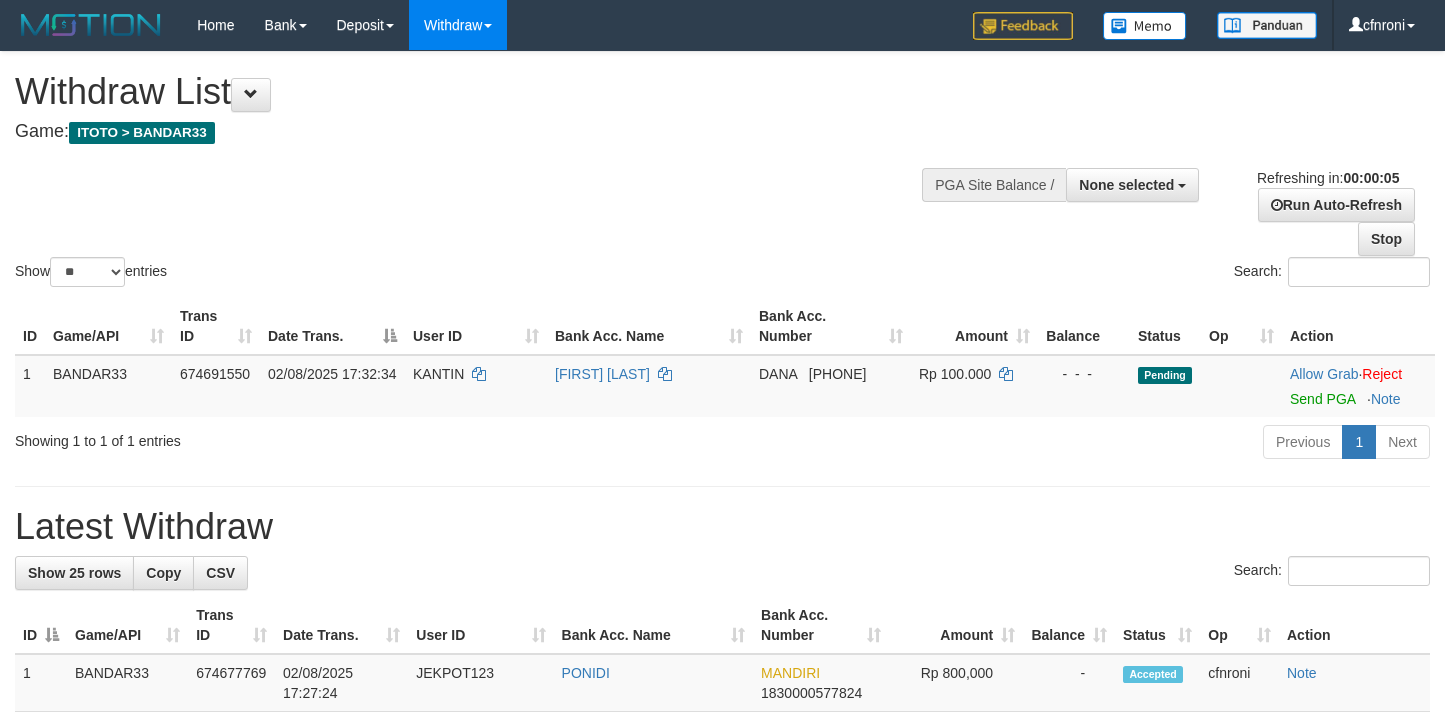 scroll, scrollTop: 0, scrollLeft: 0, axis: both 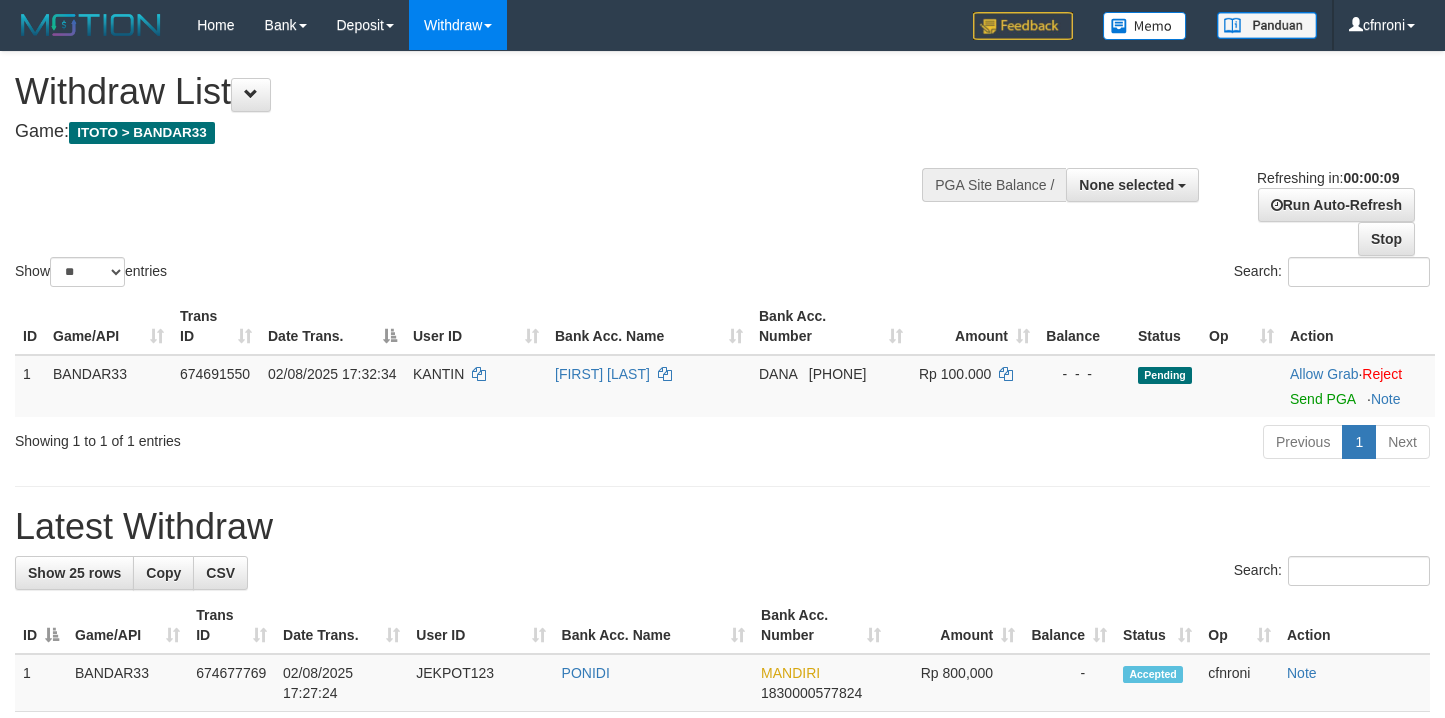 select 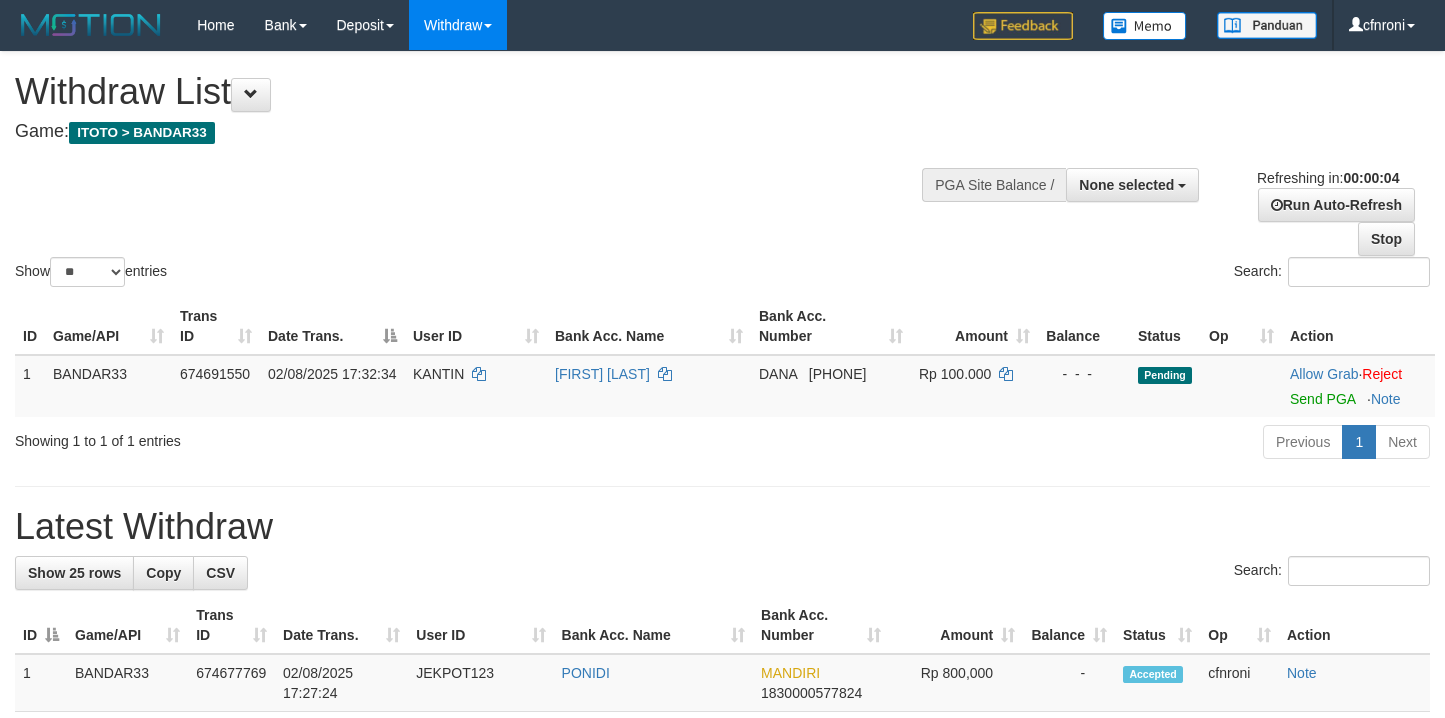 scroll, scrollTop: 0, scrollLeft: 0, axis: both 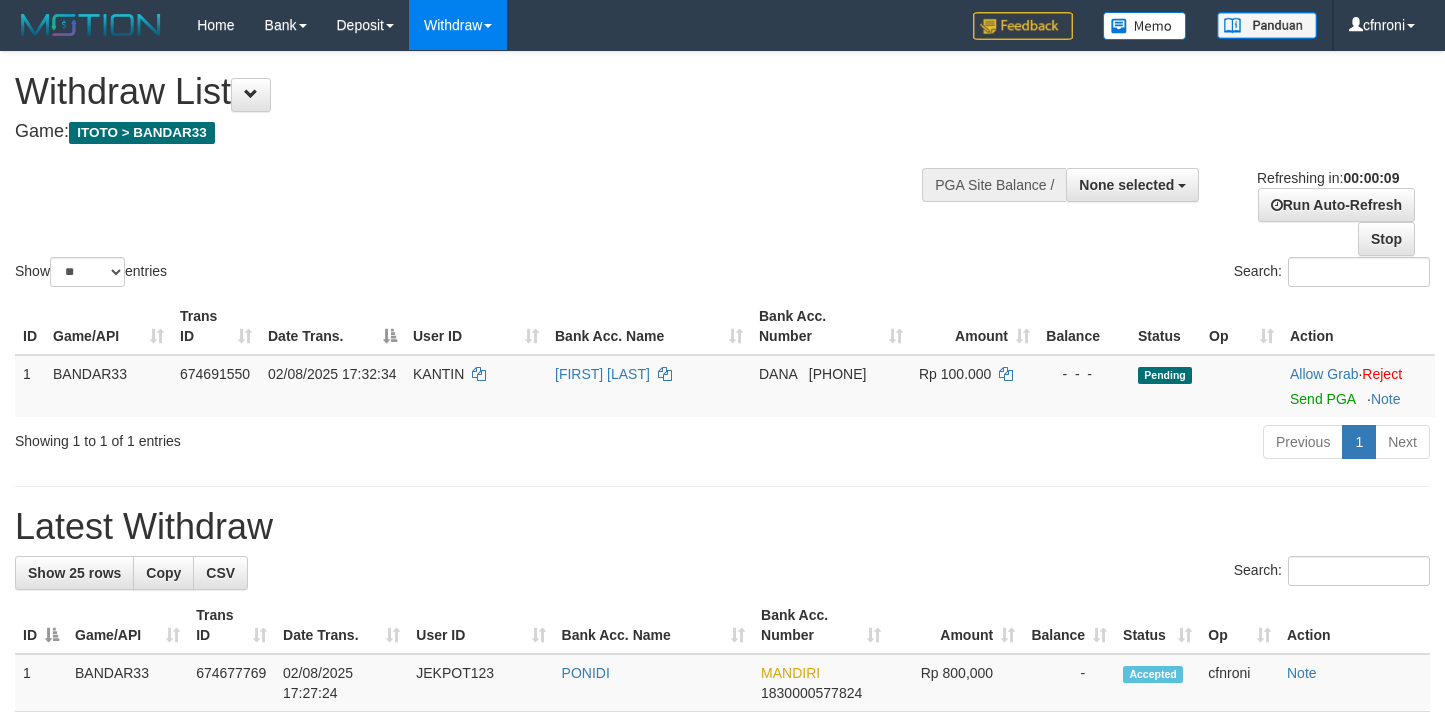 select 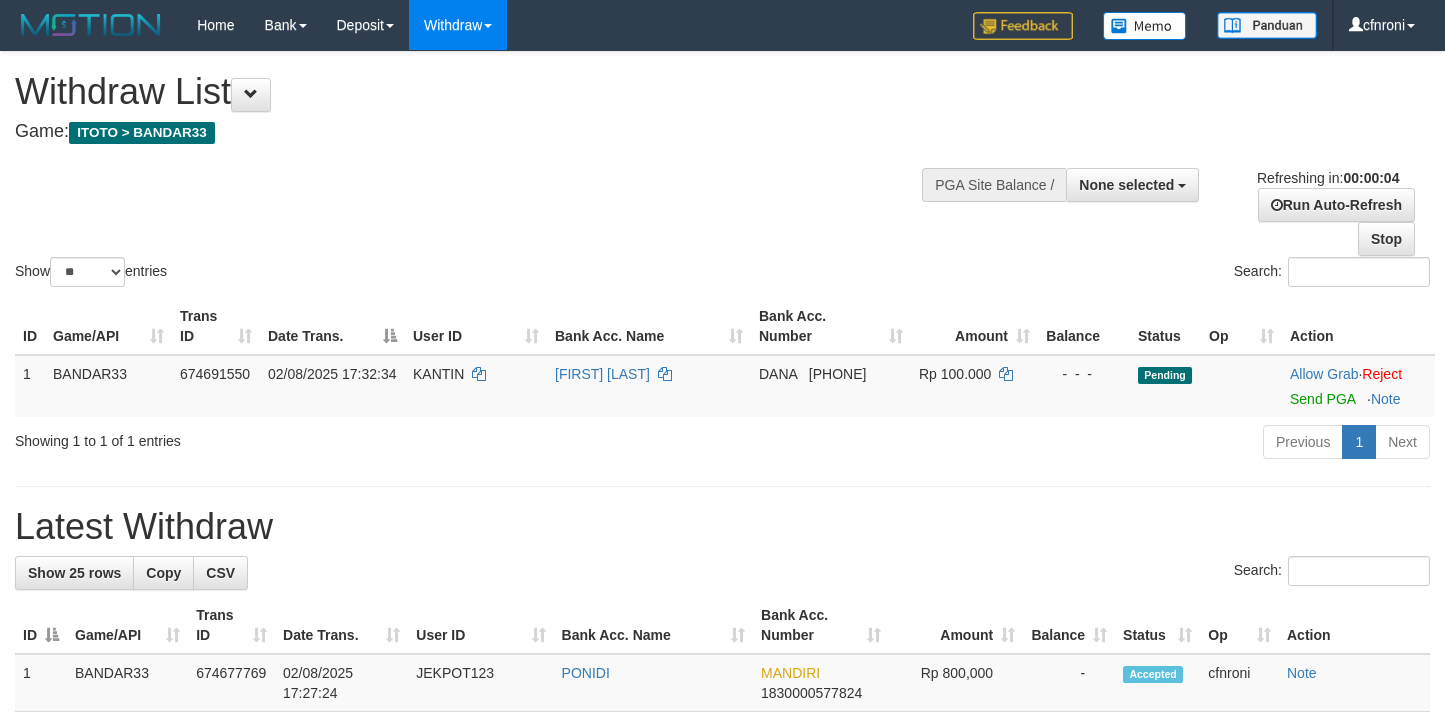 scroll, scrollTop: 0, scrollLeft: 0, axis: both 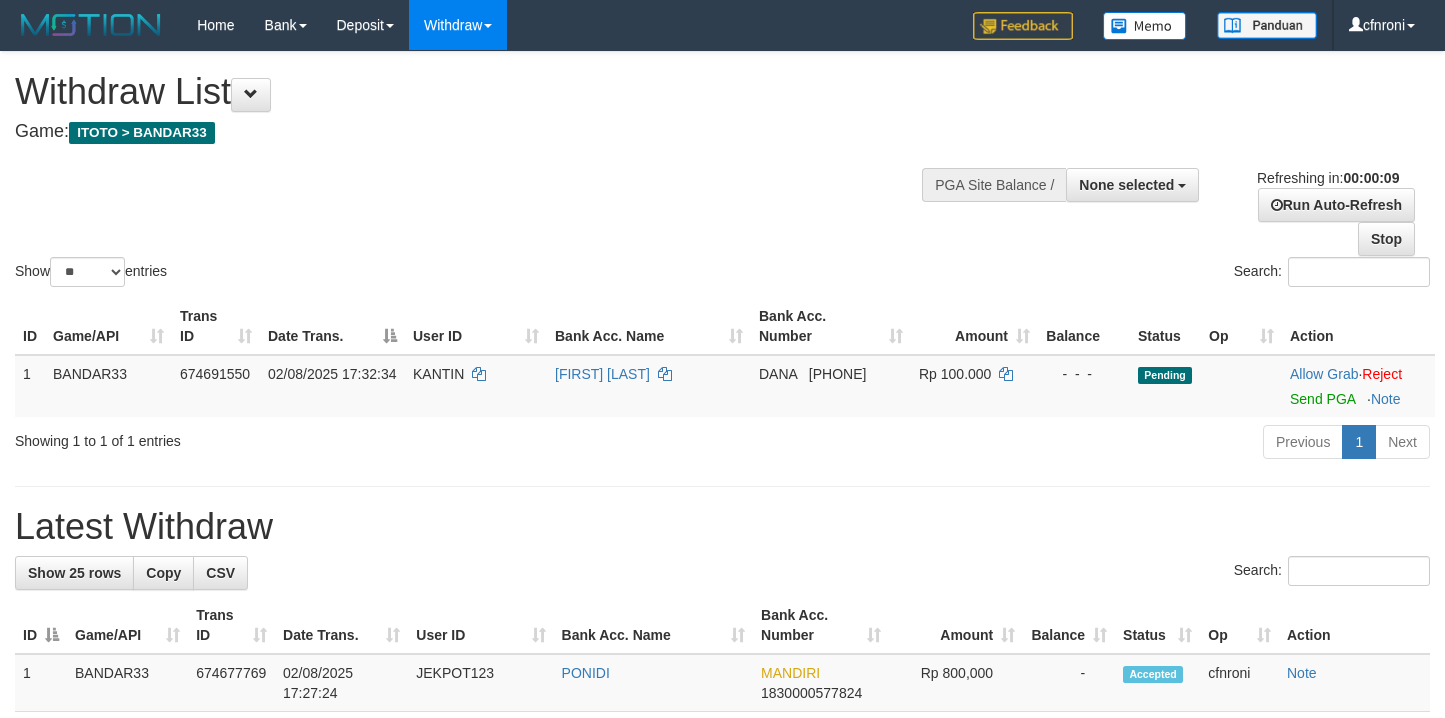 select 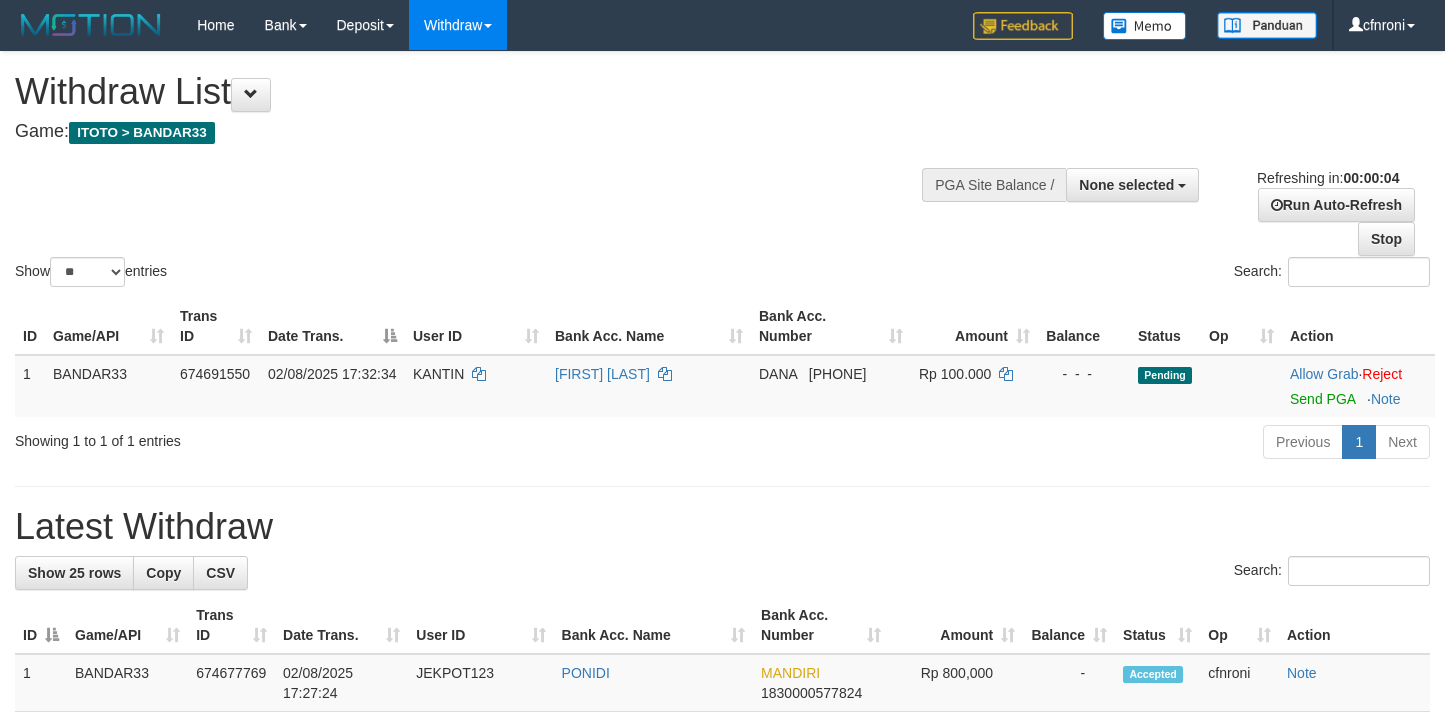 scroll, scrollTop: 0, scrollLeft: 0, axis: both 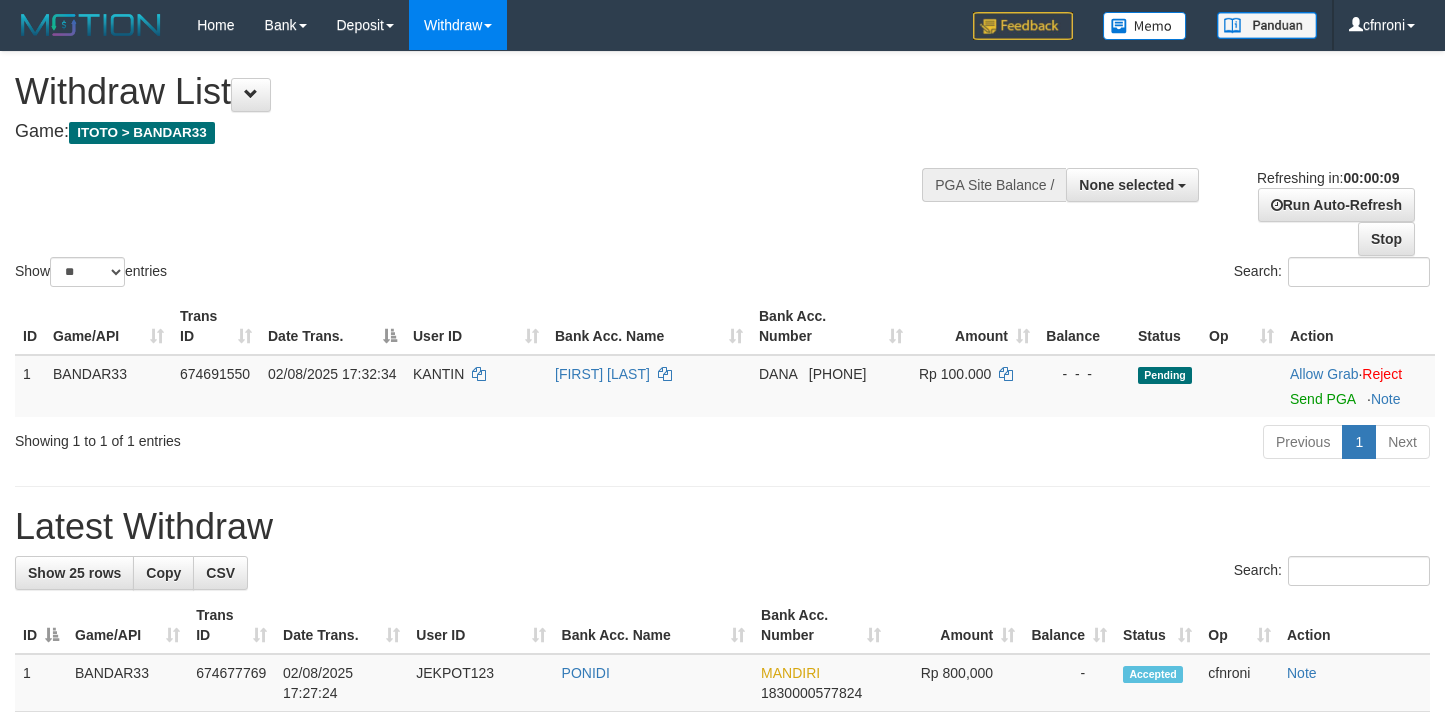 select 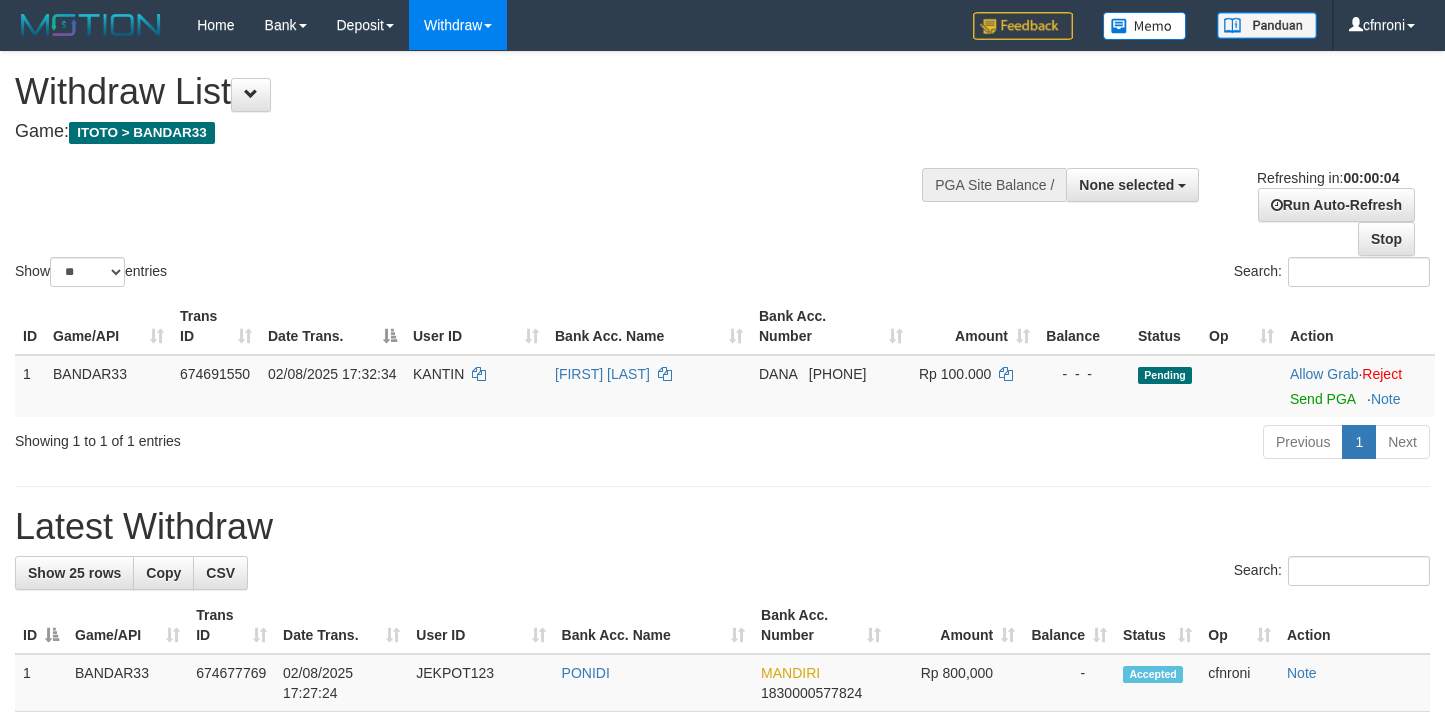 scroll, scrollTop: 0, scrollLeft: 0, axis: both 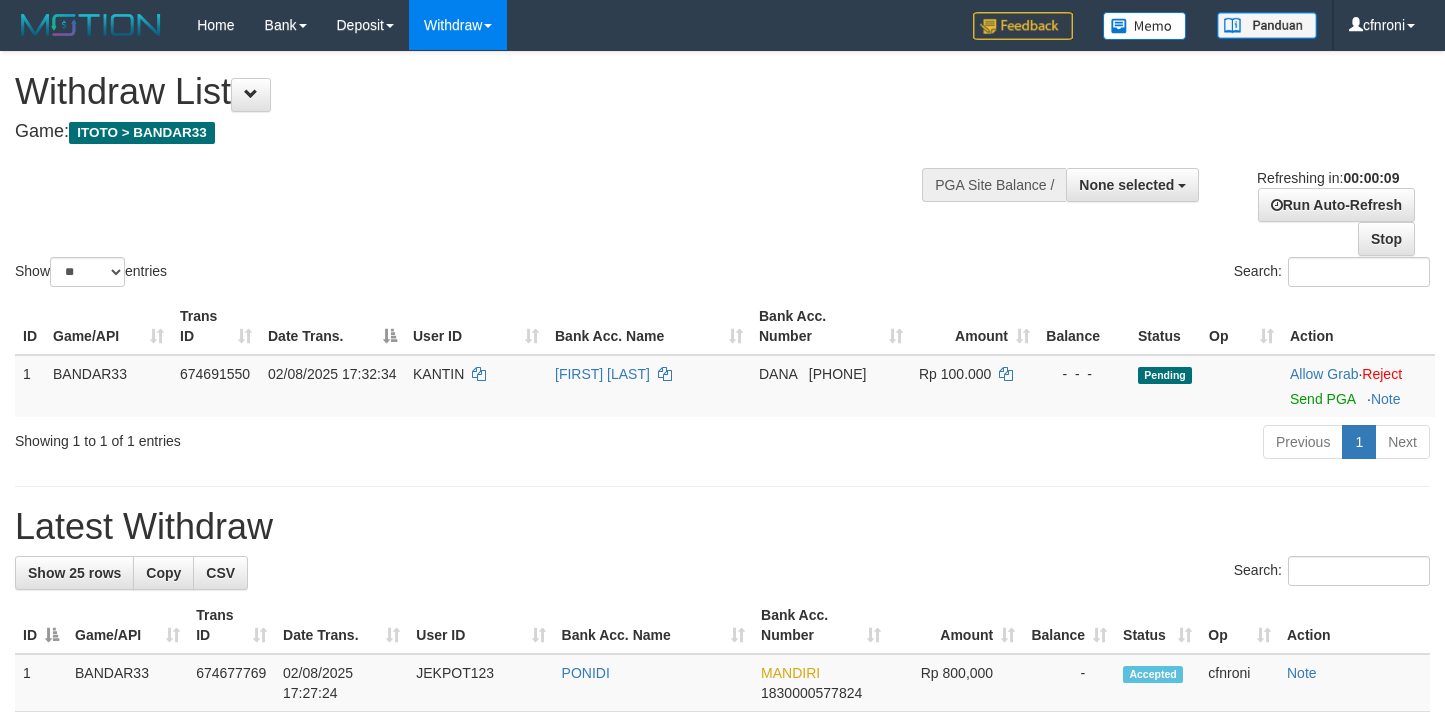 select 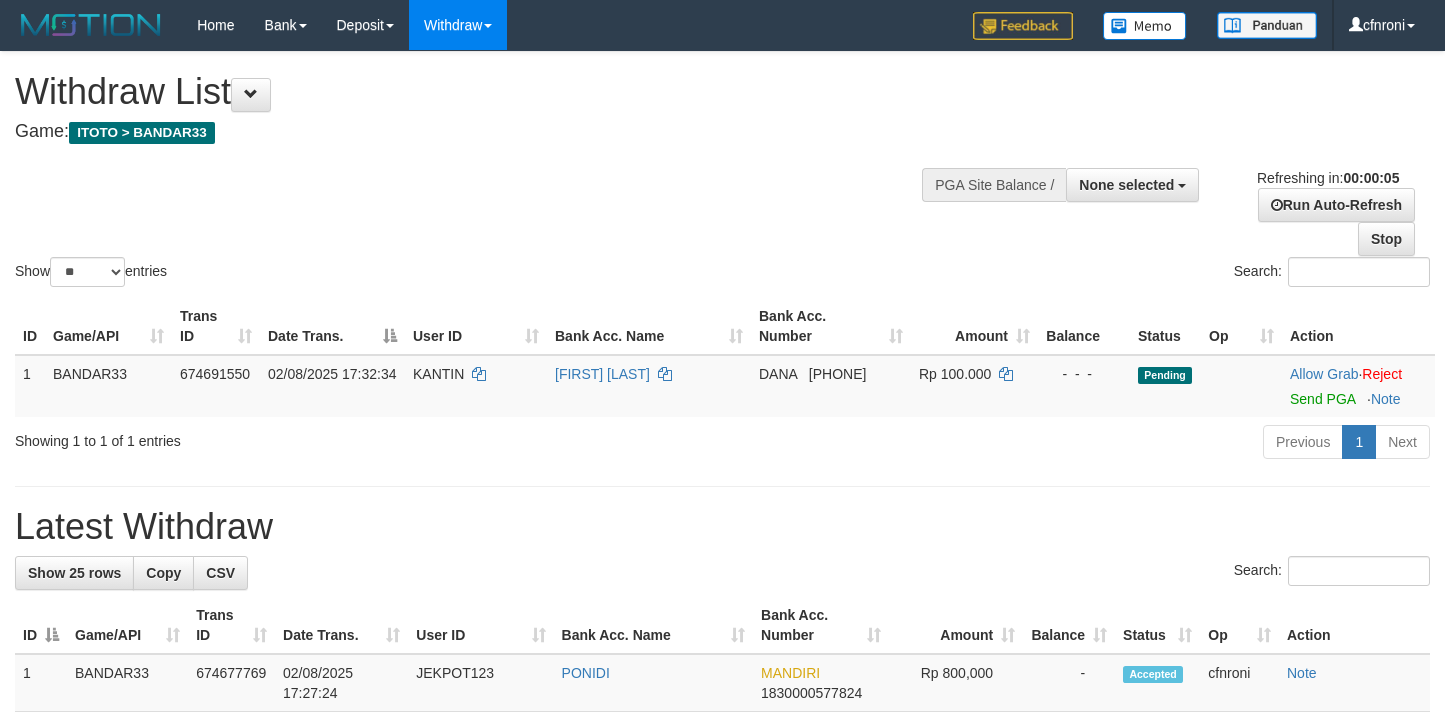 scroll, scrollTop: 0, scrollLeft: 0, axis: both 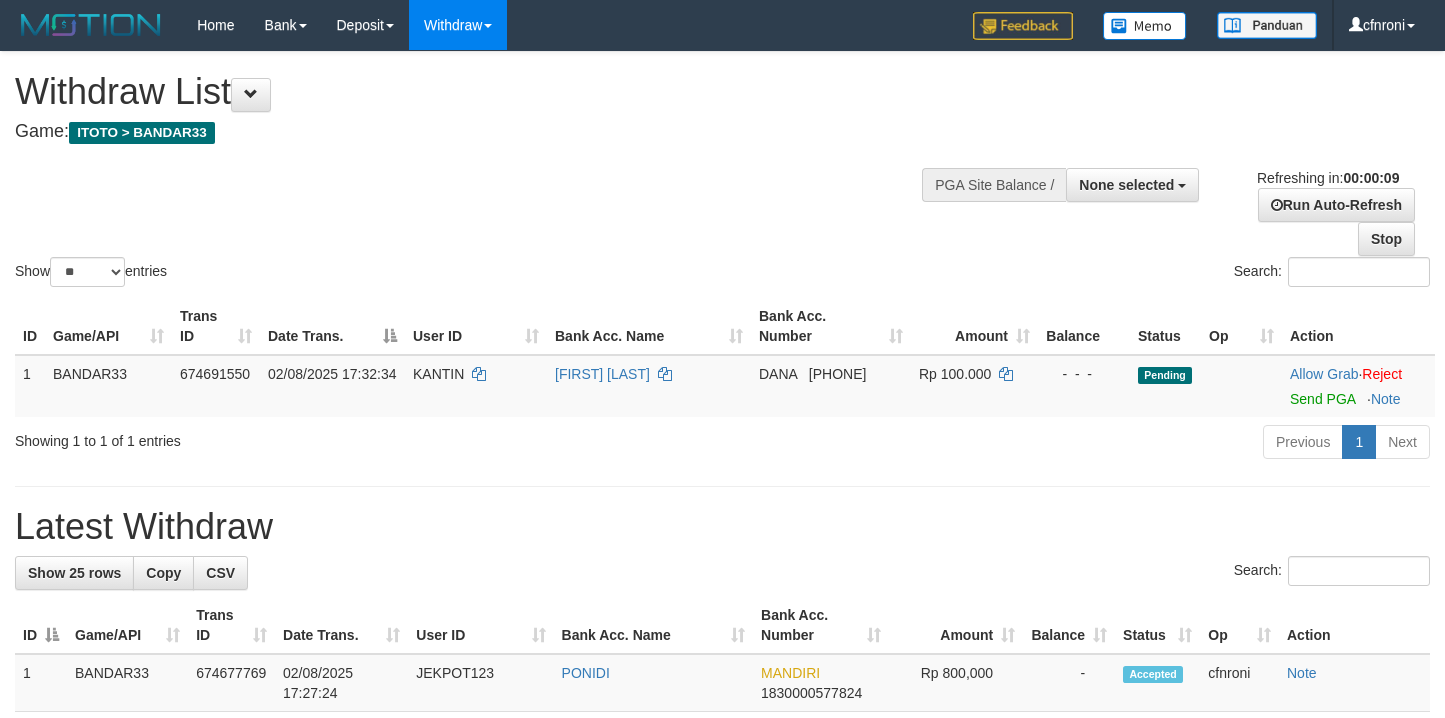 select 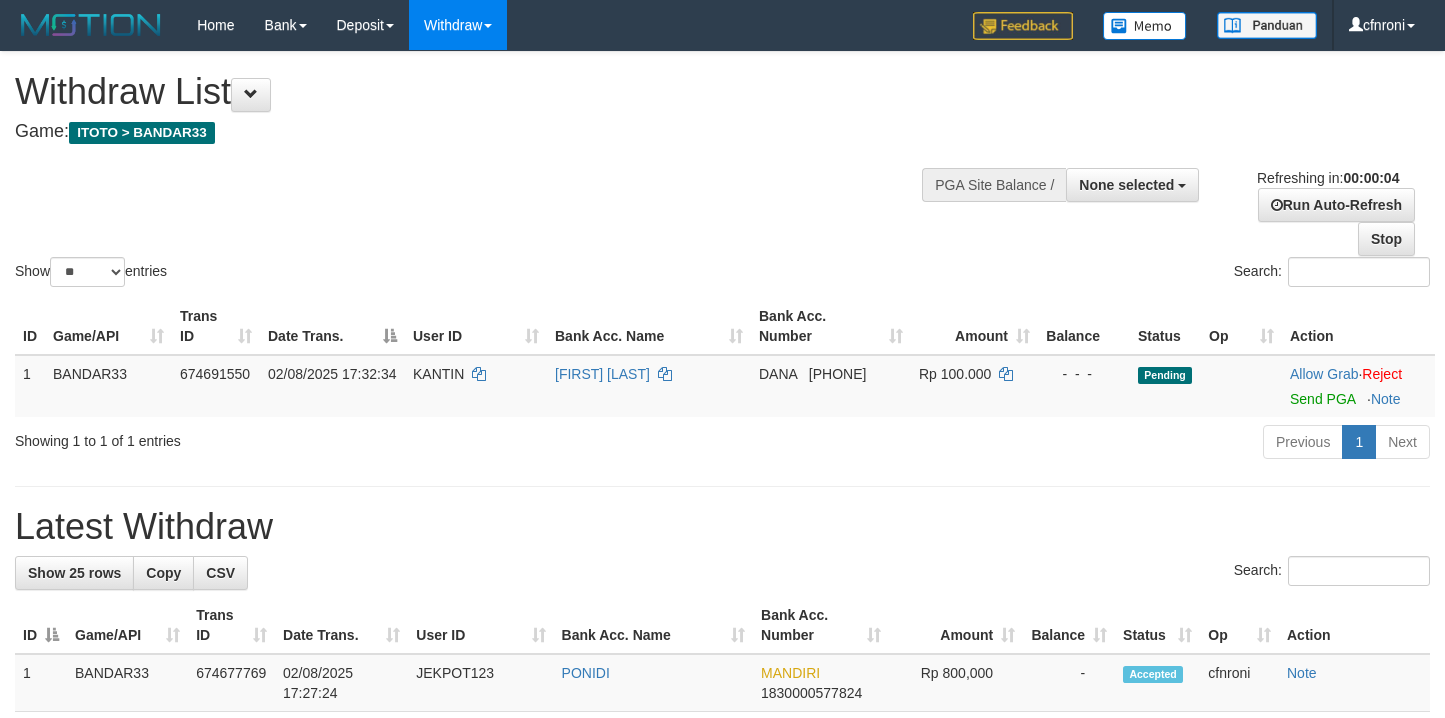 scroll, scrollTop: 0, scrollLeft: 0, axis: both 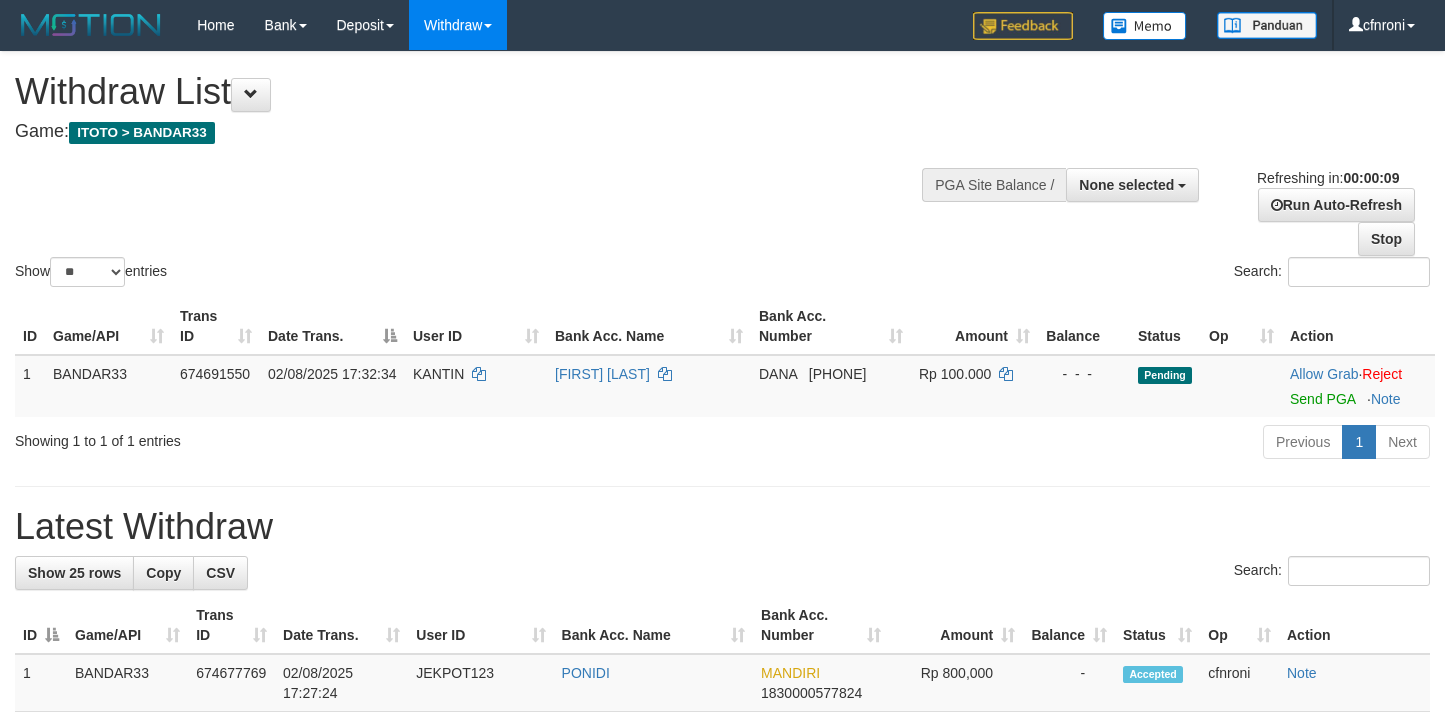 select 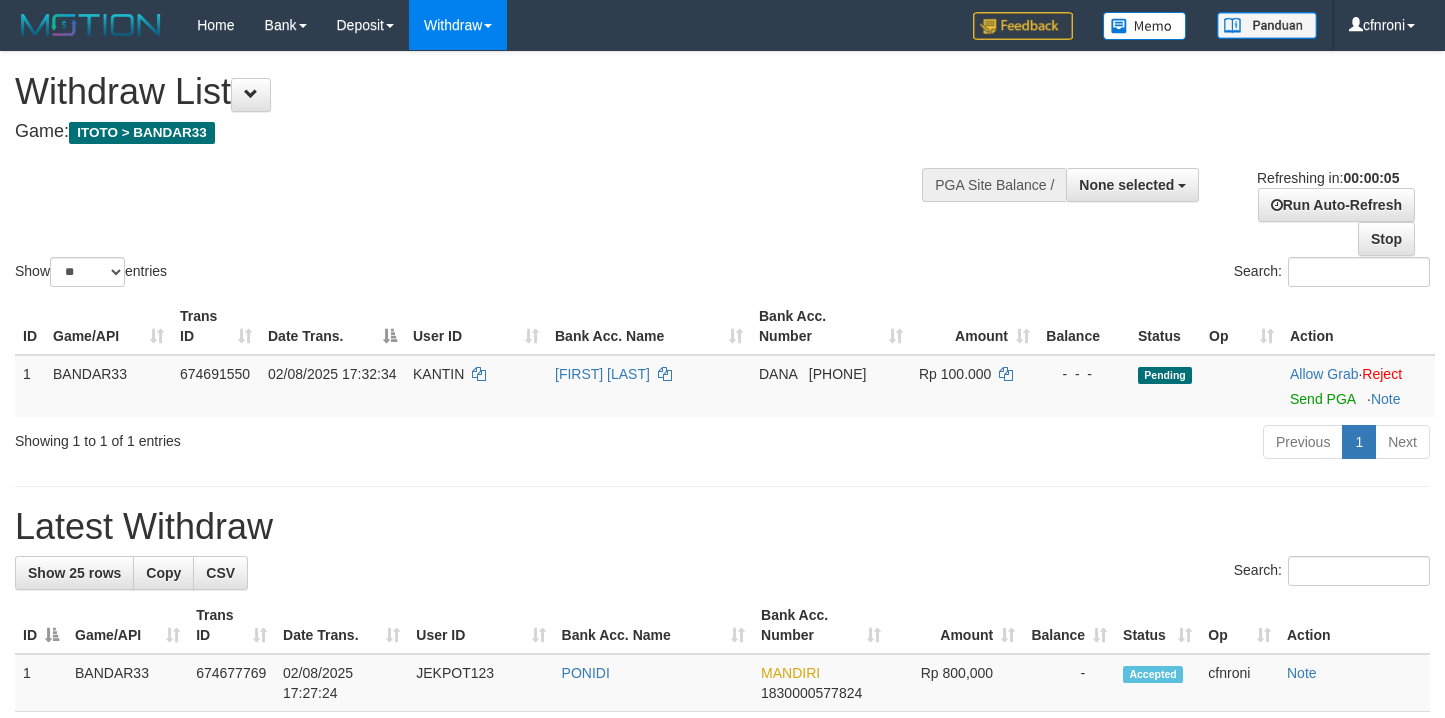 scroll, scrollTop: 0, scrollLeft: 0, axis: both 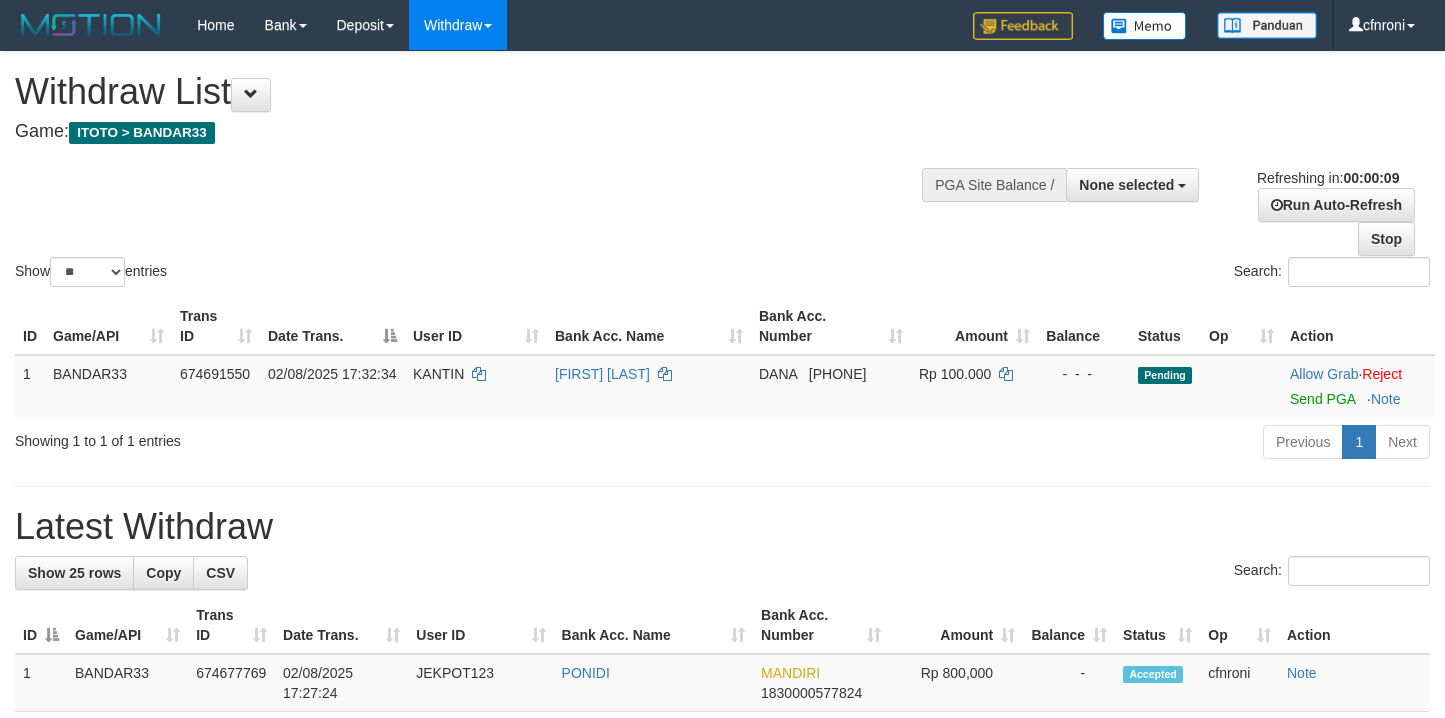 select 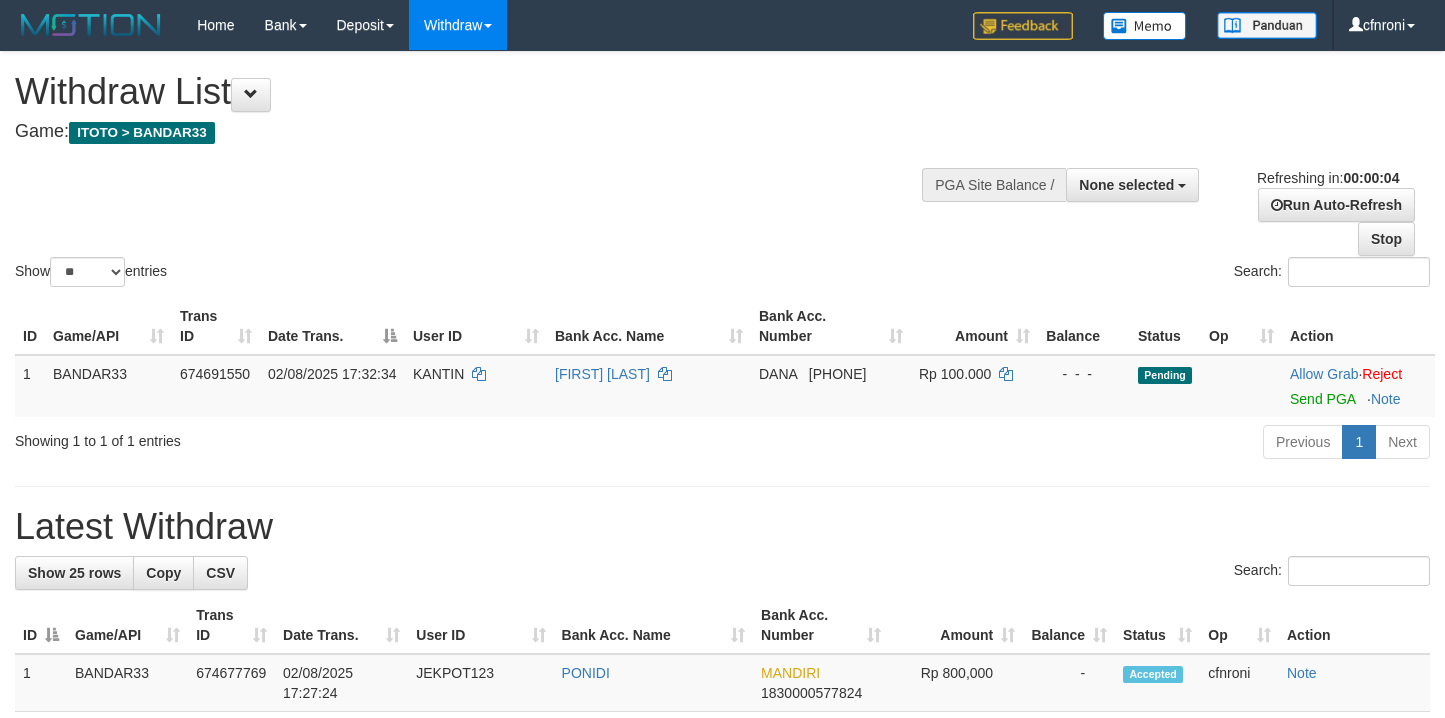 scroll, scrollTop: 0, scrollLeft: 0, axis: both 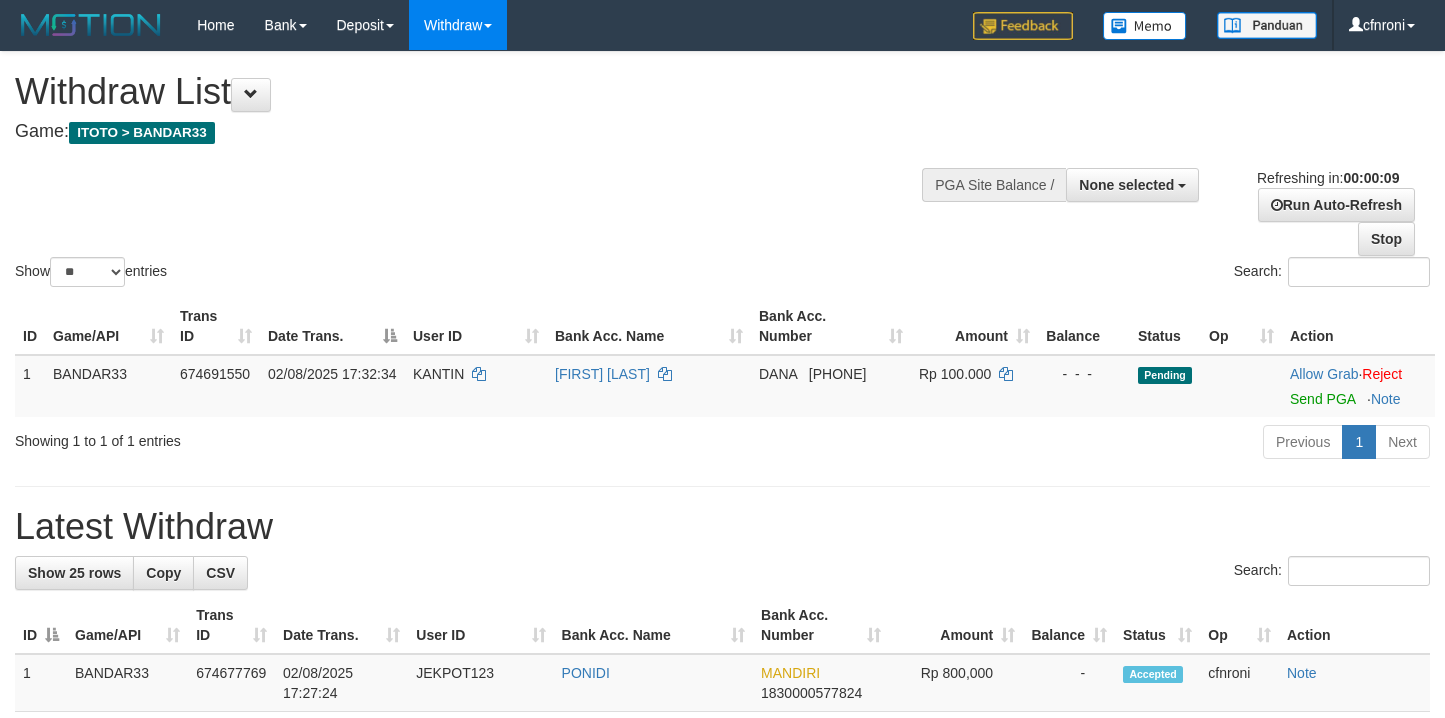 select 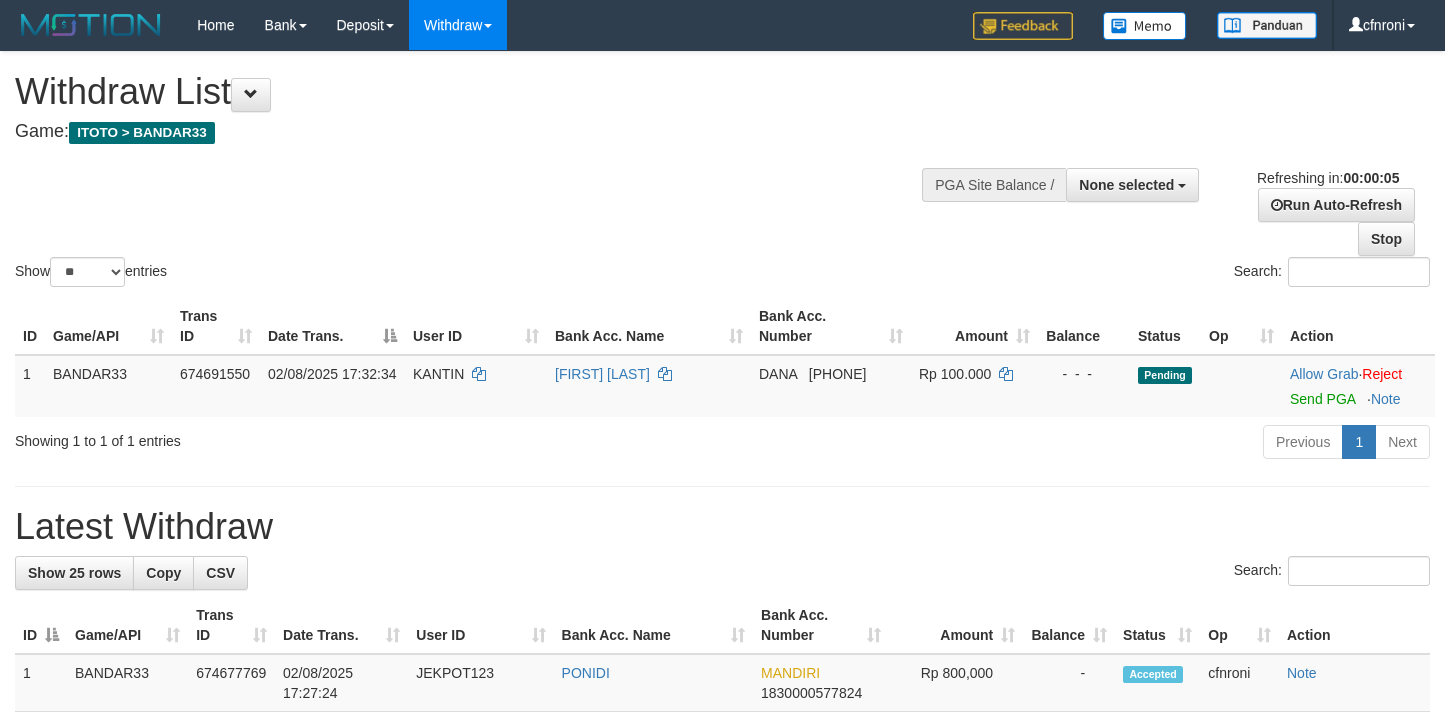 scroll, scrollTop: 0, scrollLeft: 0, axis: both 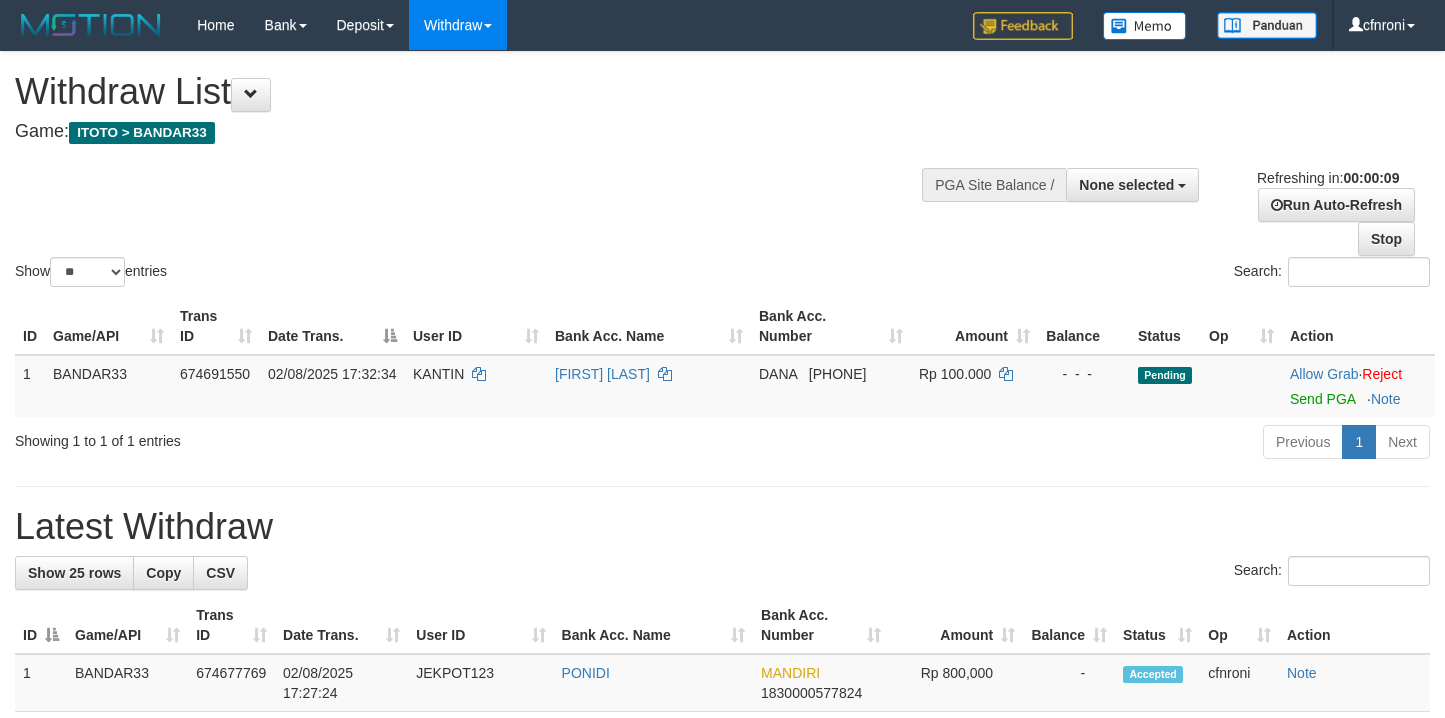 select 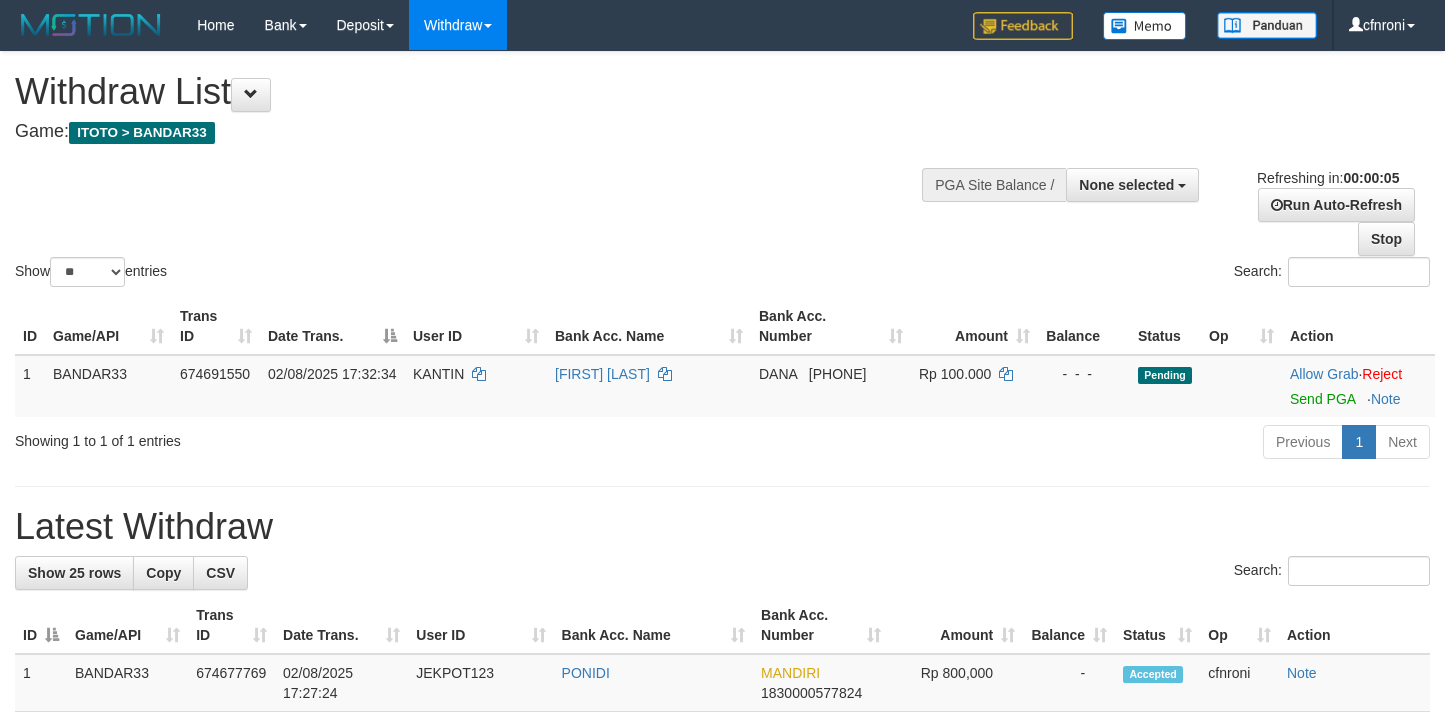 scroll, scrollTop: 0, scrollLeft: 0, axis: both 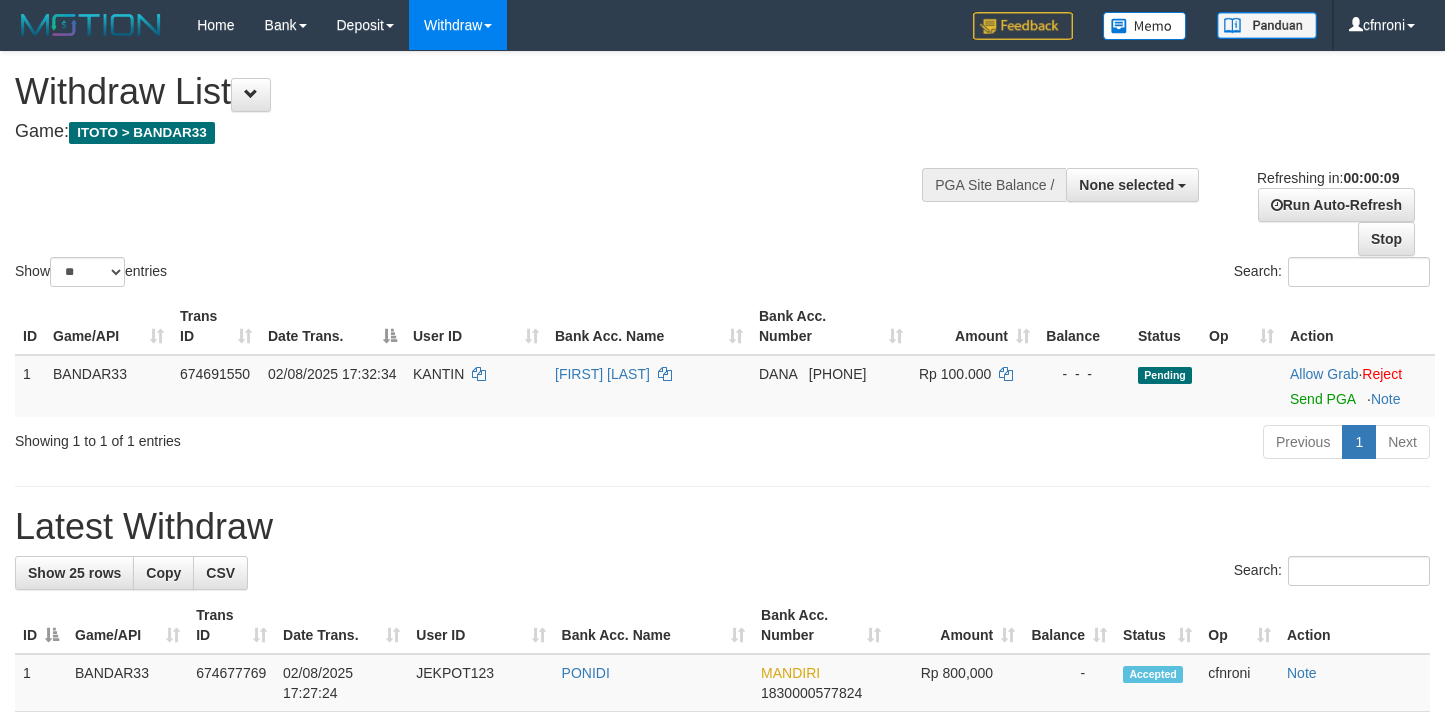 select 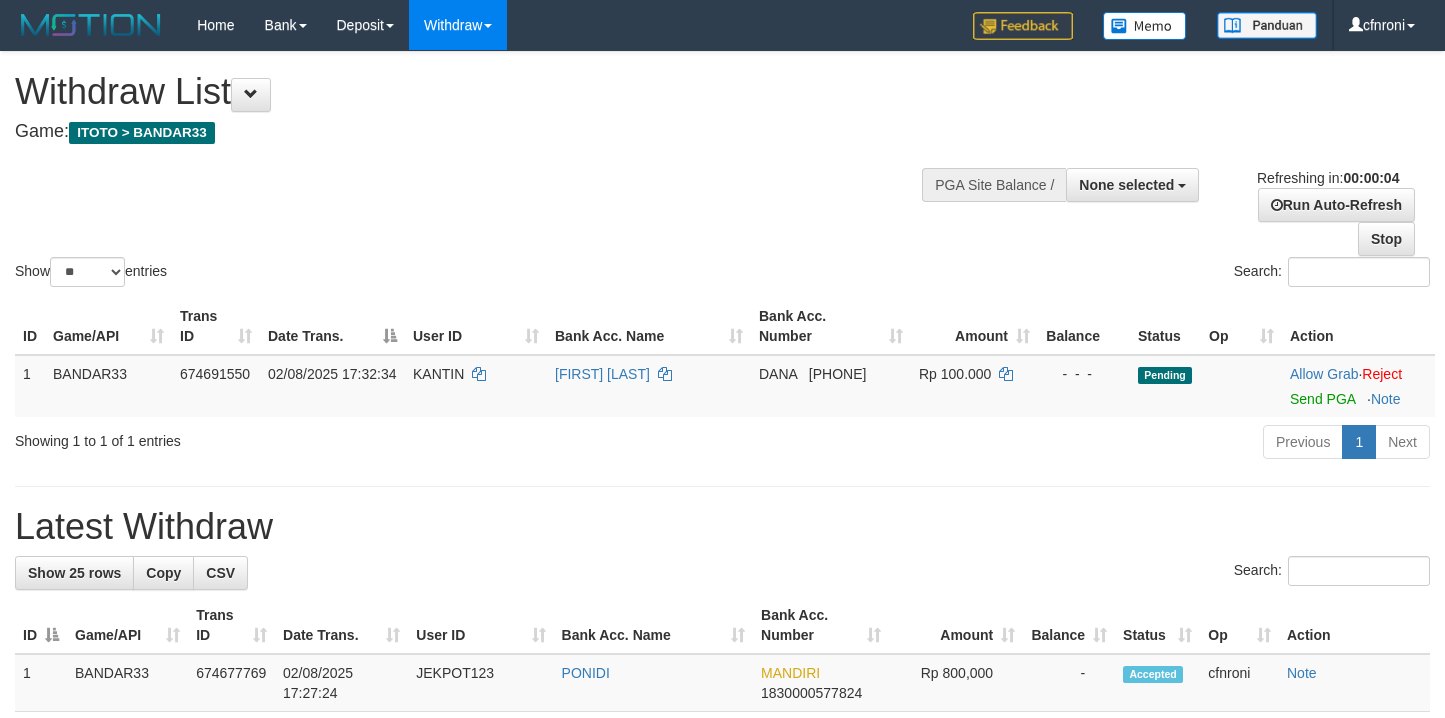 scroll, scrollTop: 0, scrollLeft: 0, axis: both 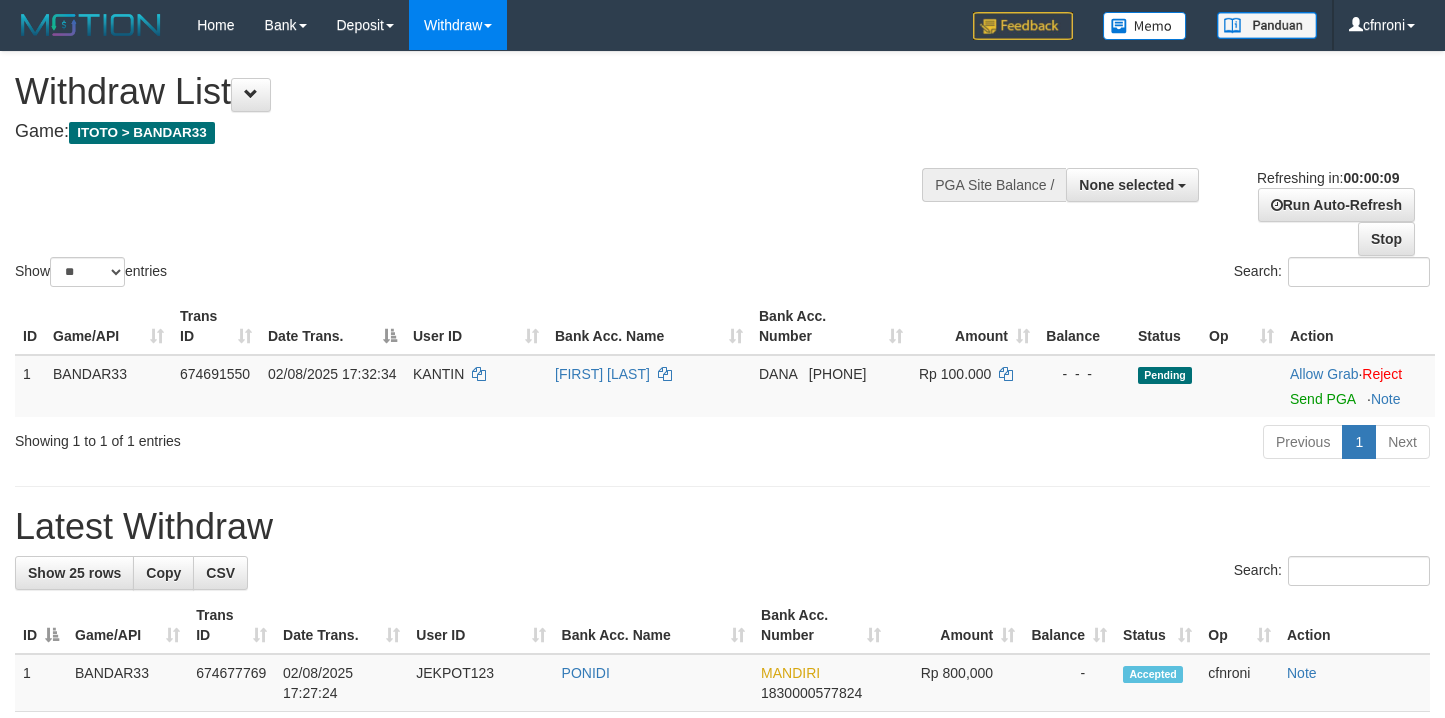 select 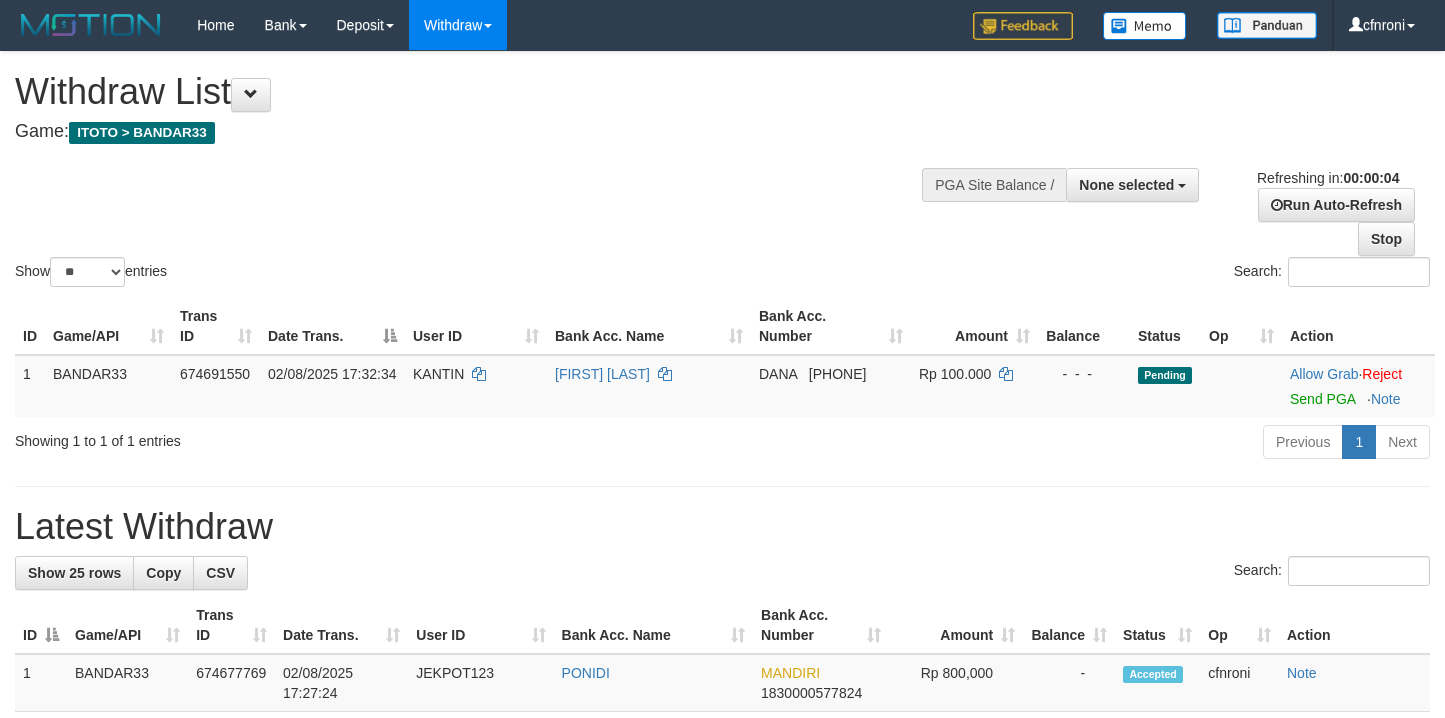 scroll, scrollTop: 0, scrollLeft: 0, axis: both 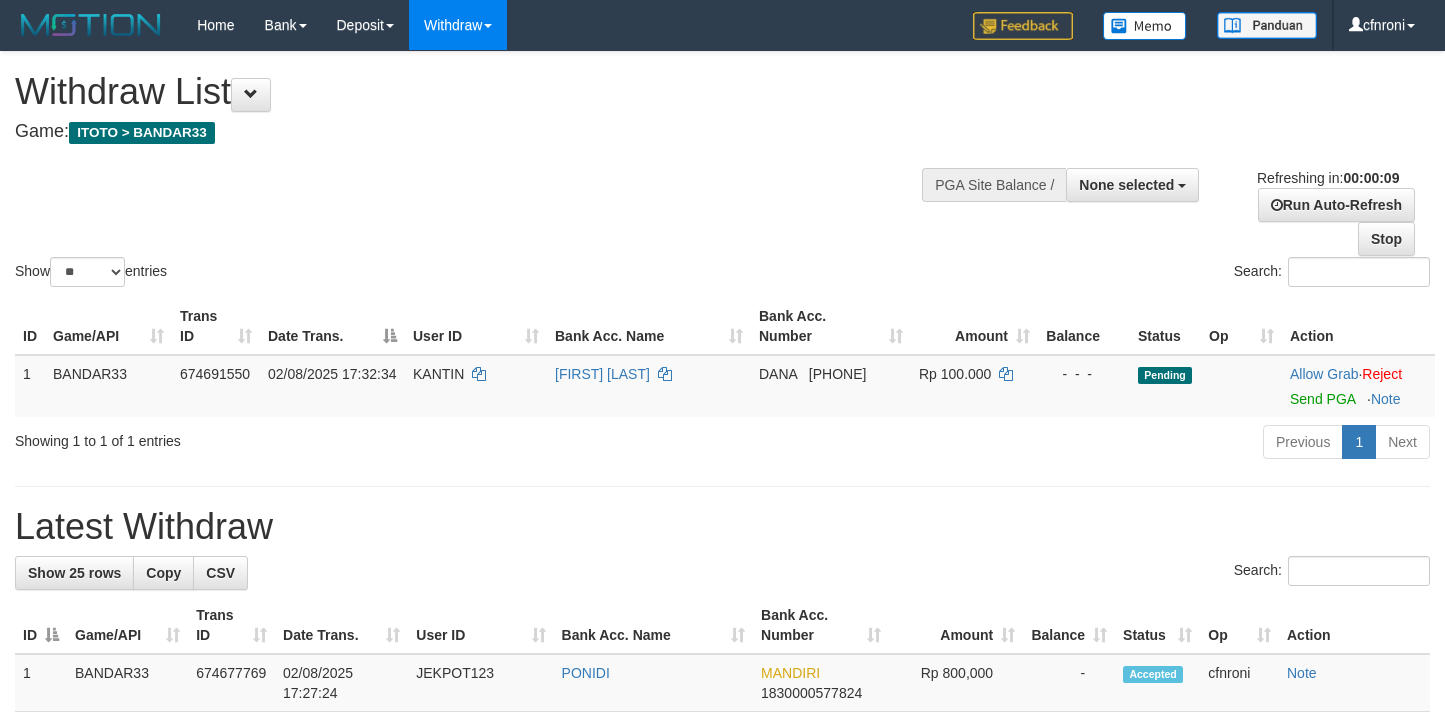 select 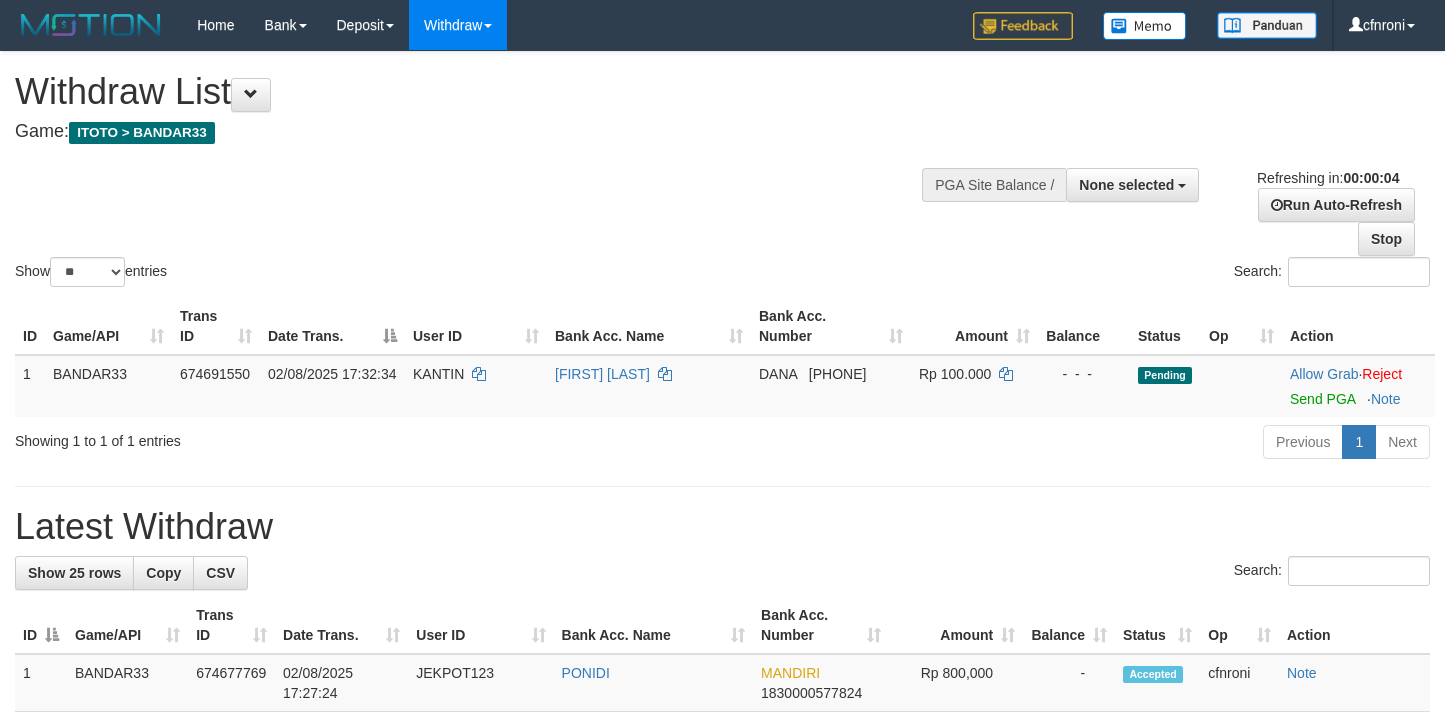 scroll, scrollTop: 0, scrollLeft: 0, axis: both 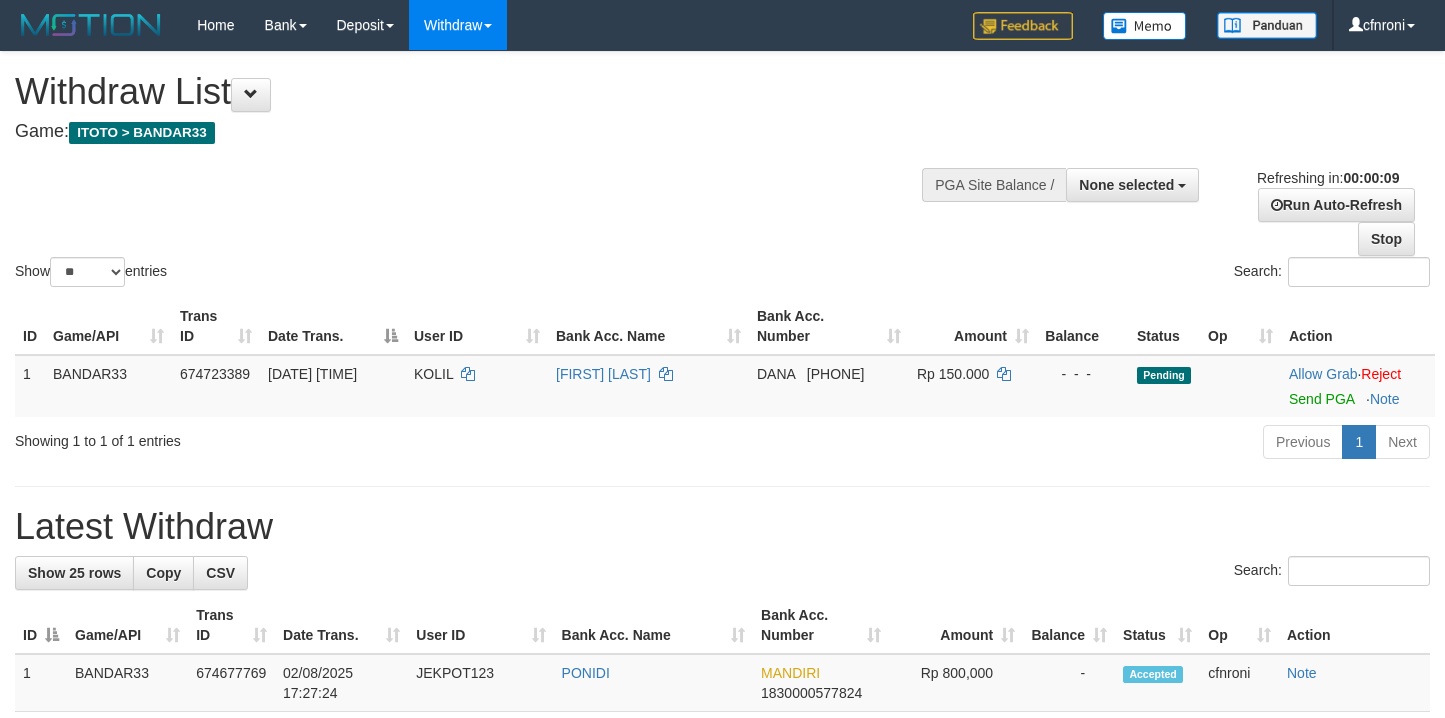 select 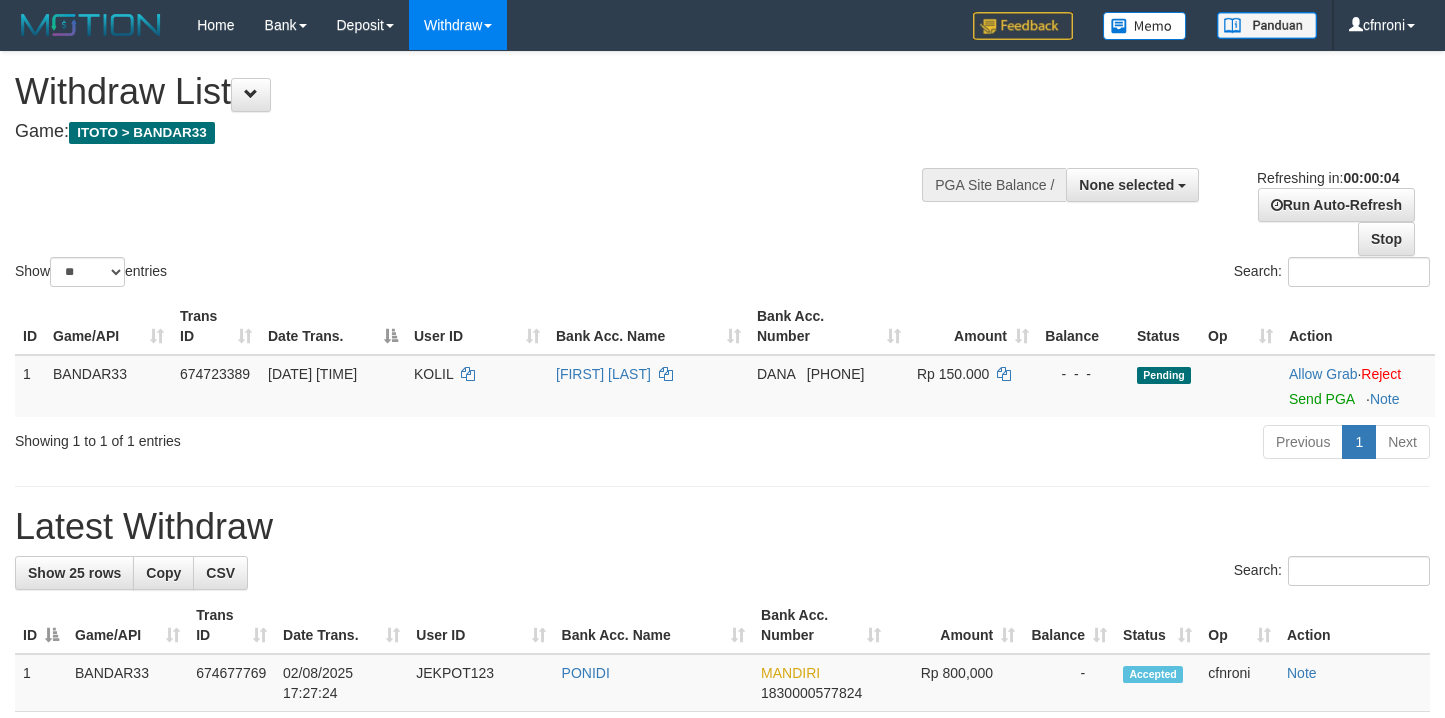 scroll, scrollTop: 0, scrollLeft: 0, axis: both 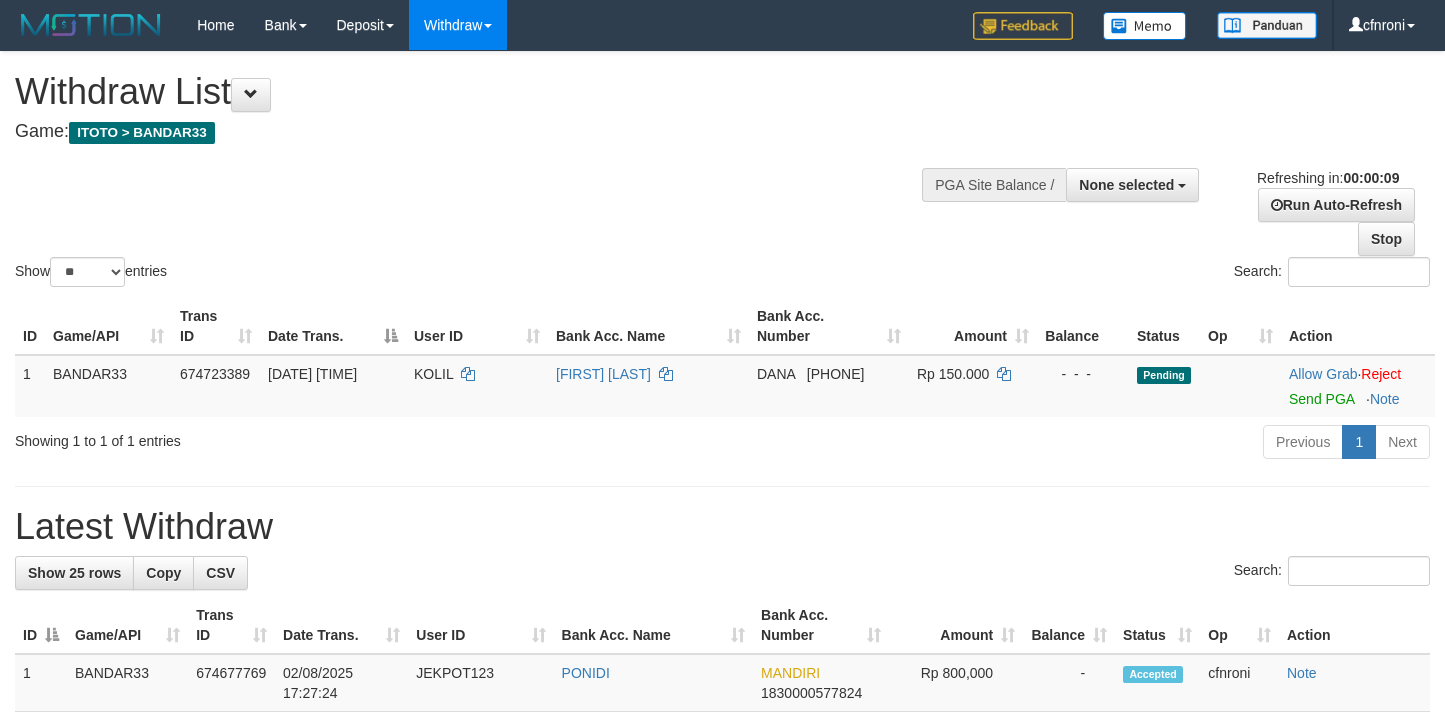 select 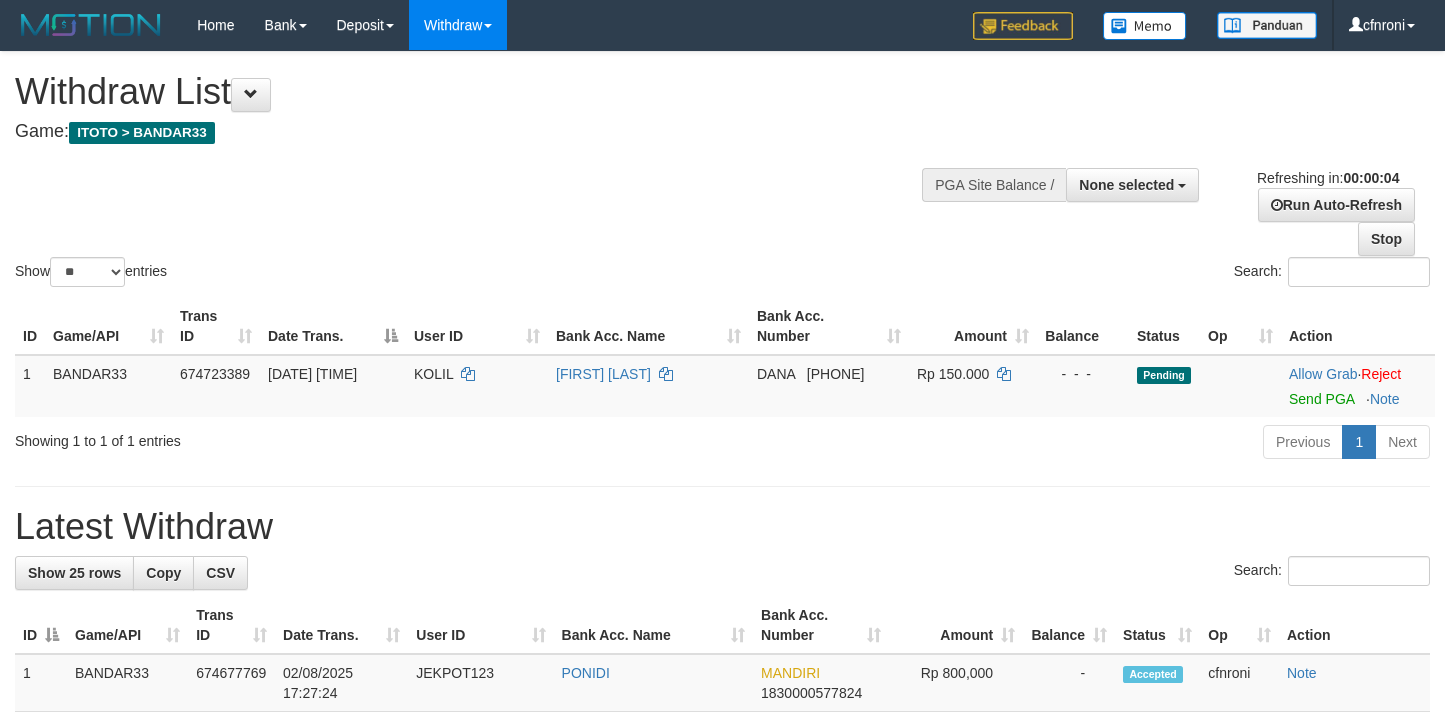 scroll, scrollTop: 0, scrollLeft: 0, axis: both 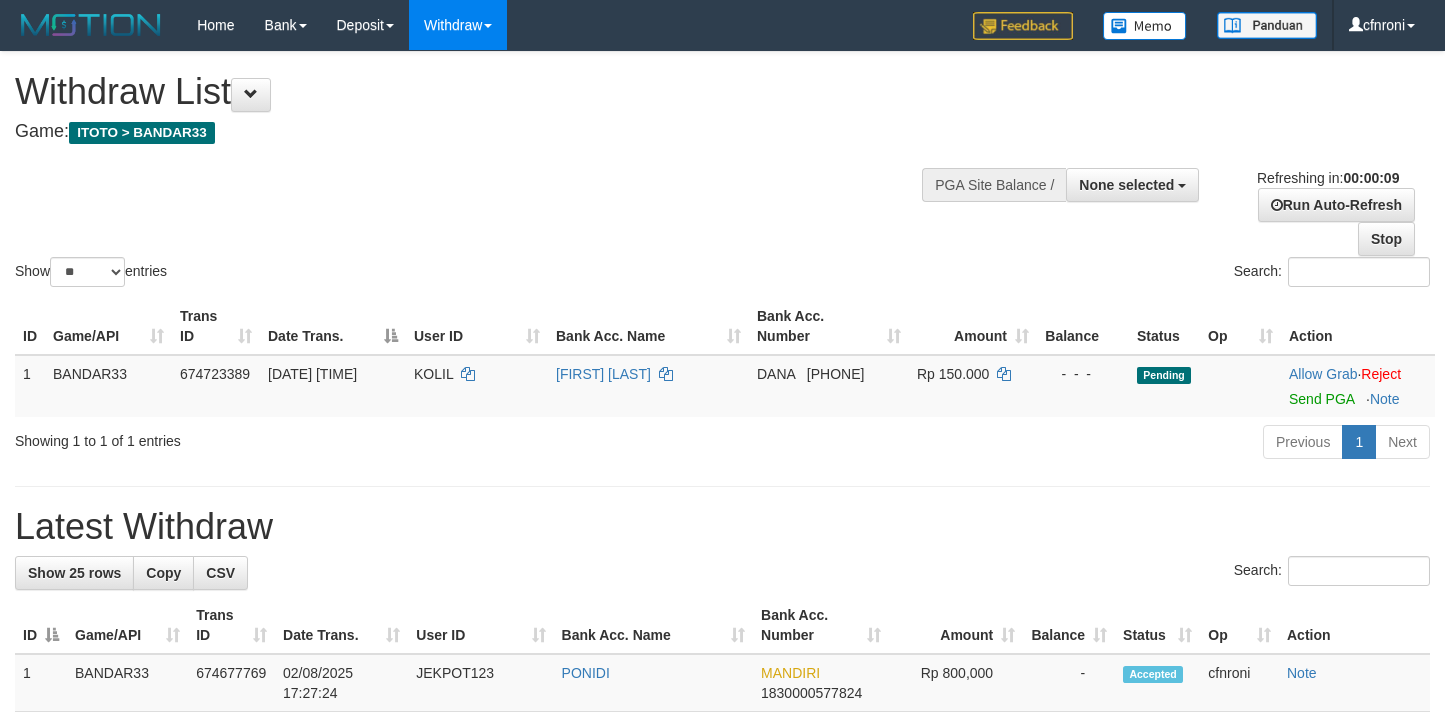 select 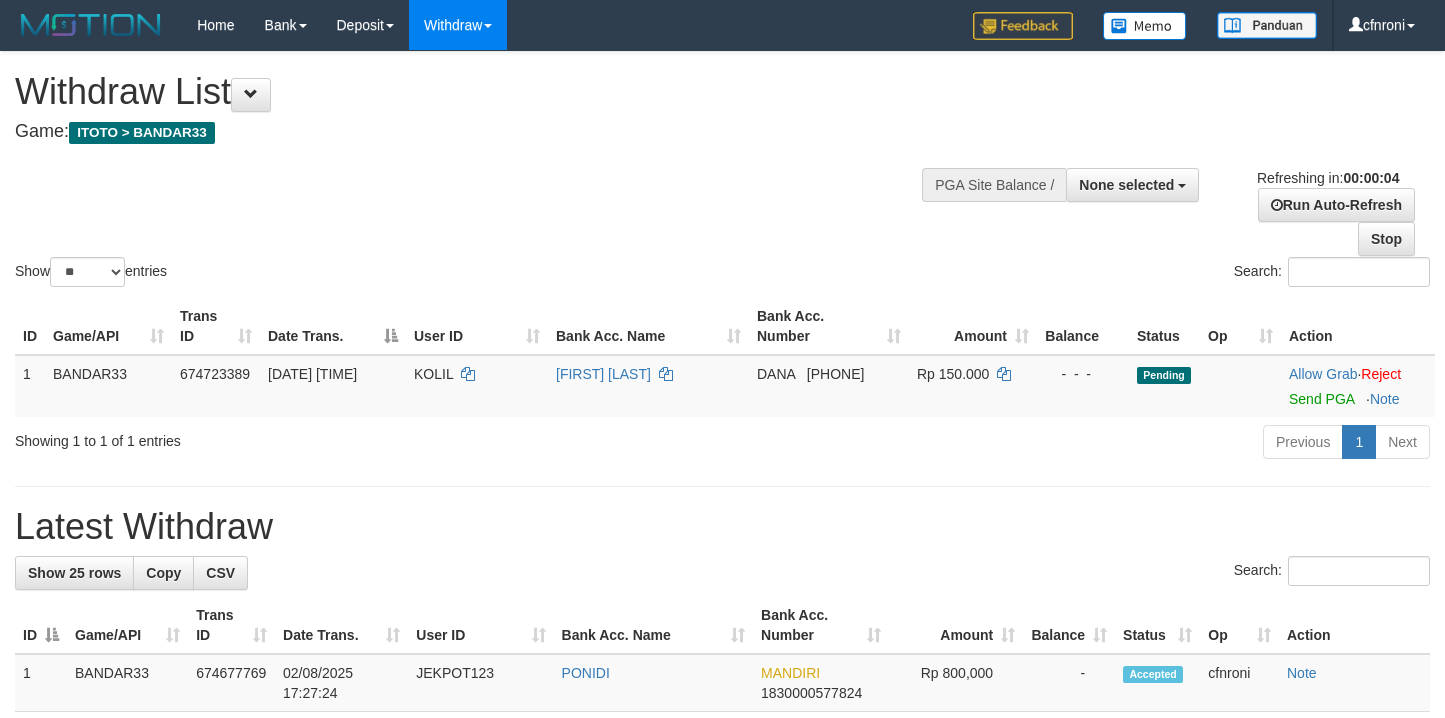 scroll, scrollTop: 0, scrollLeft: 0, axis: both 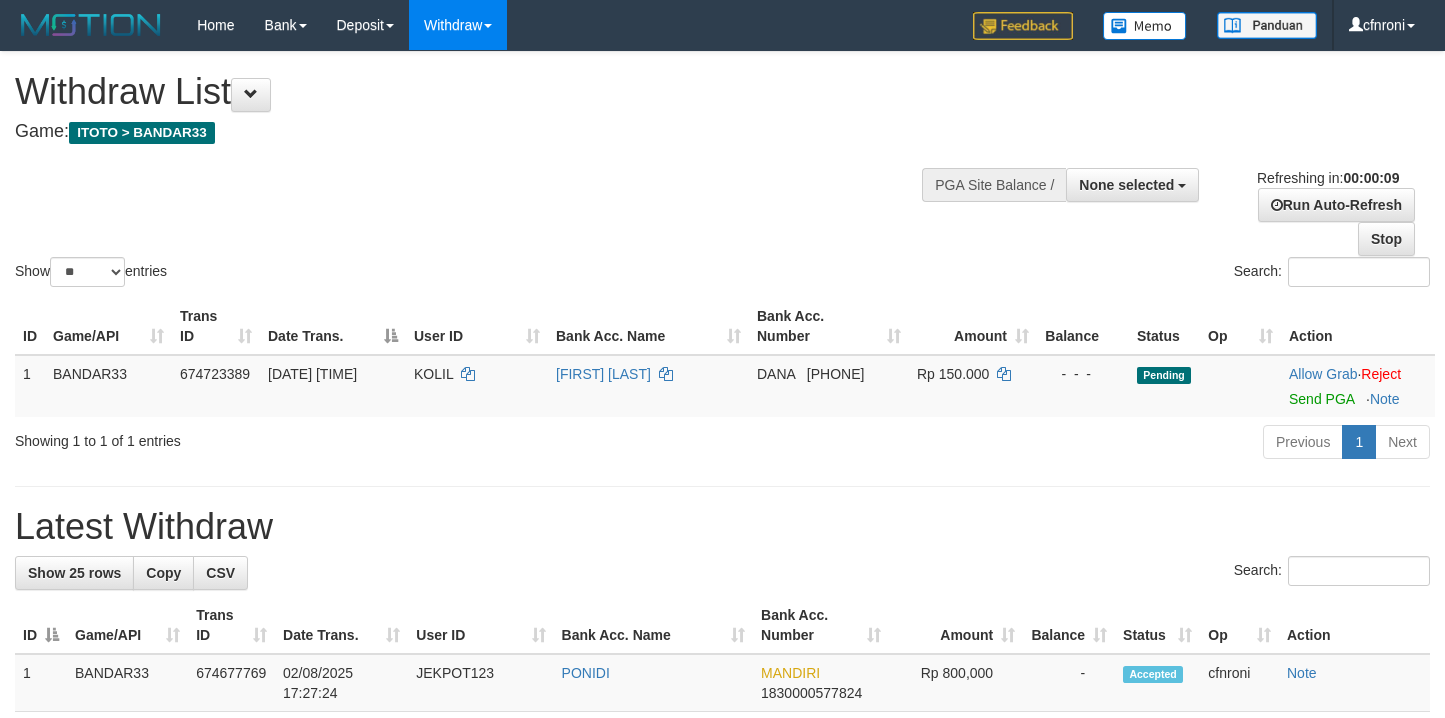 select 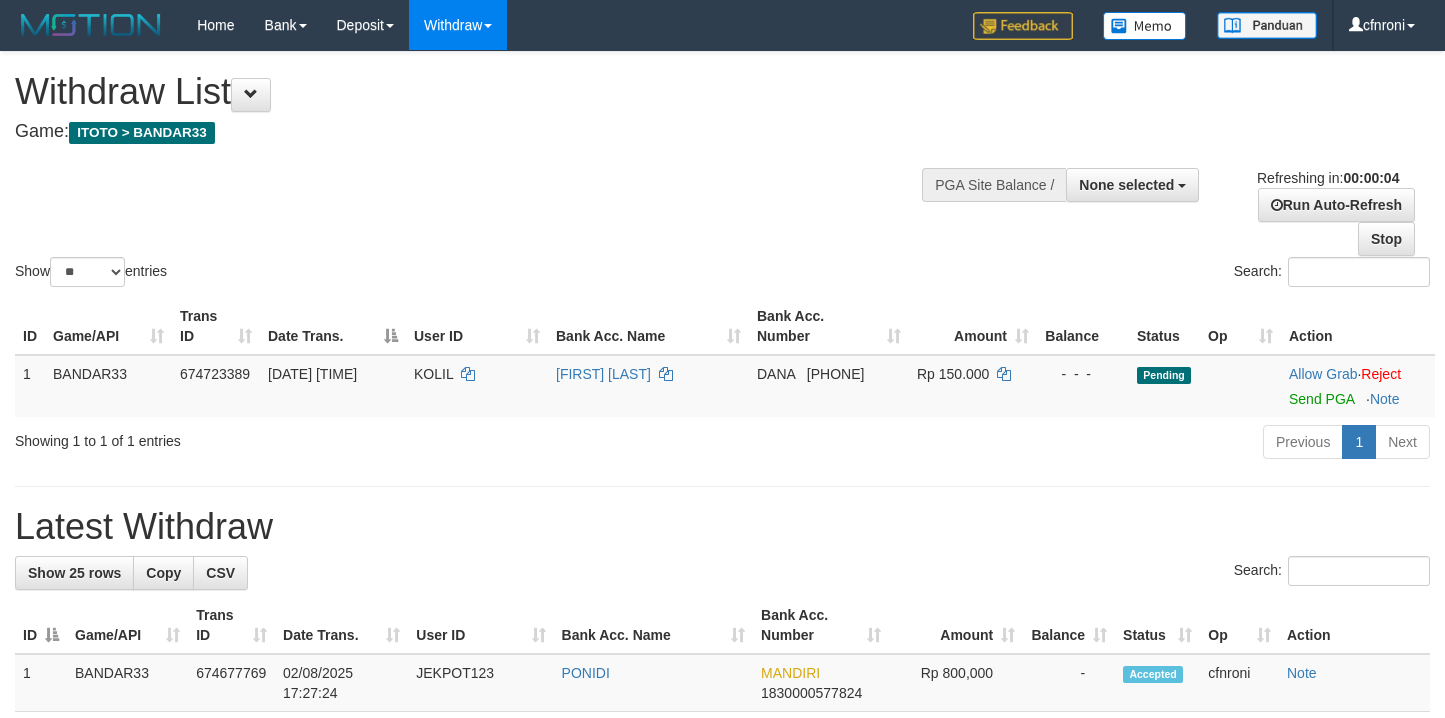 scroll, scrollTop: 0, scrollLeft: 0, axis: both 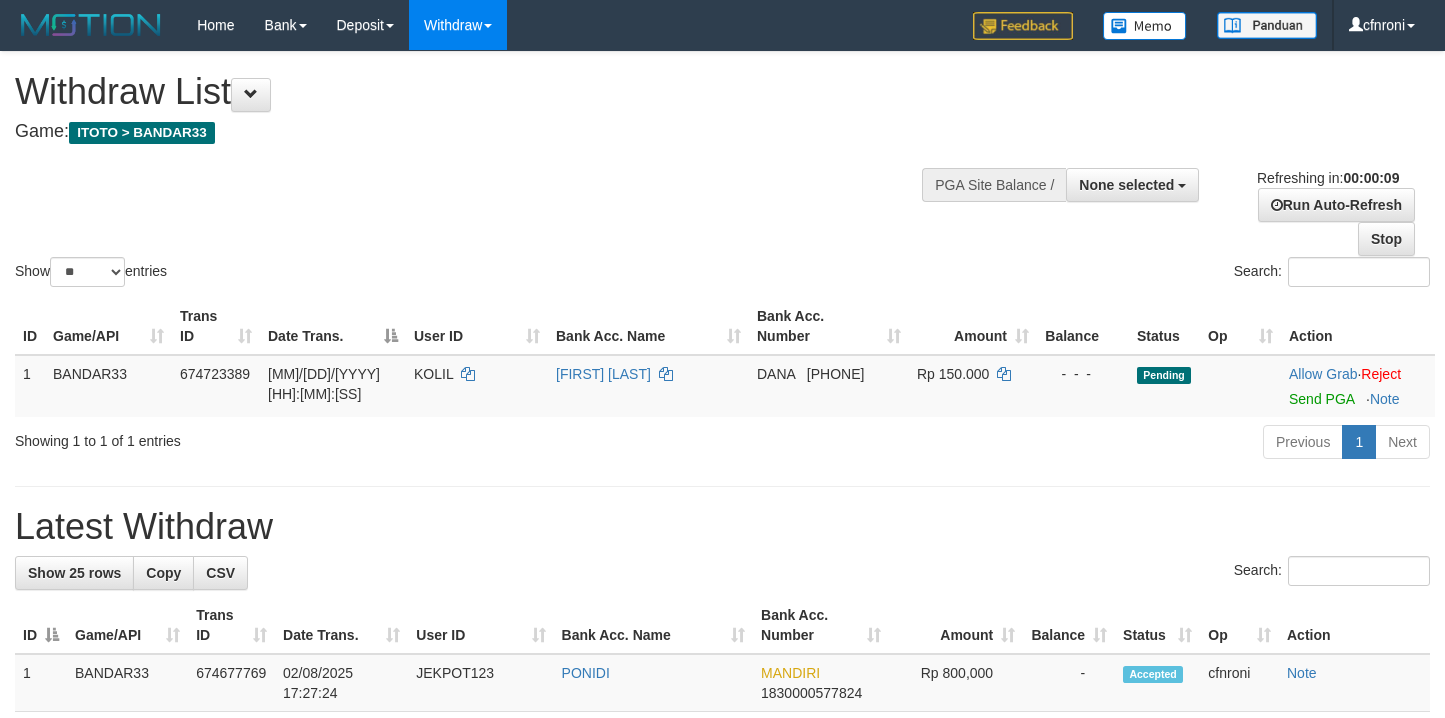 select 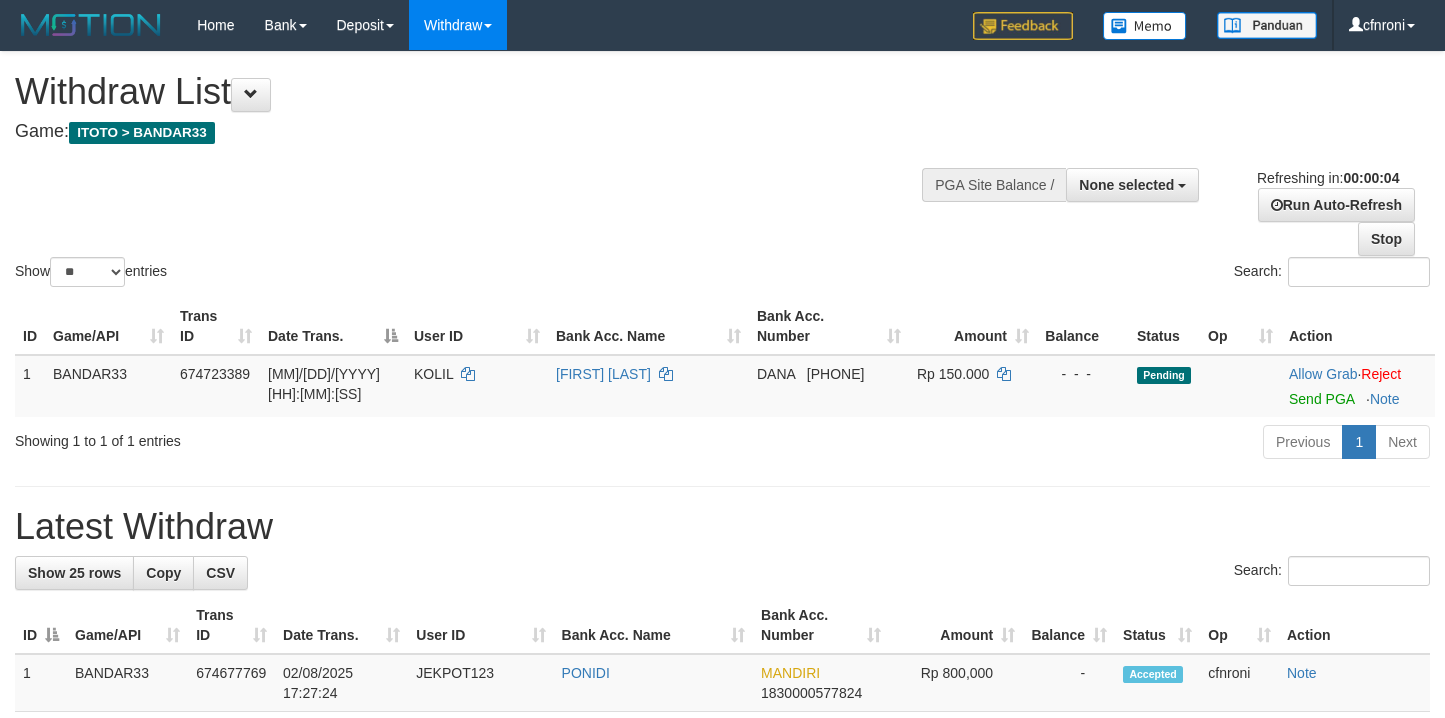 scroll, scrollTop: 0, scrollLeft: 0, axis: both 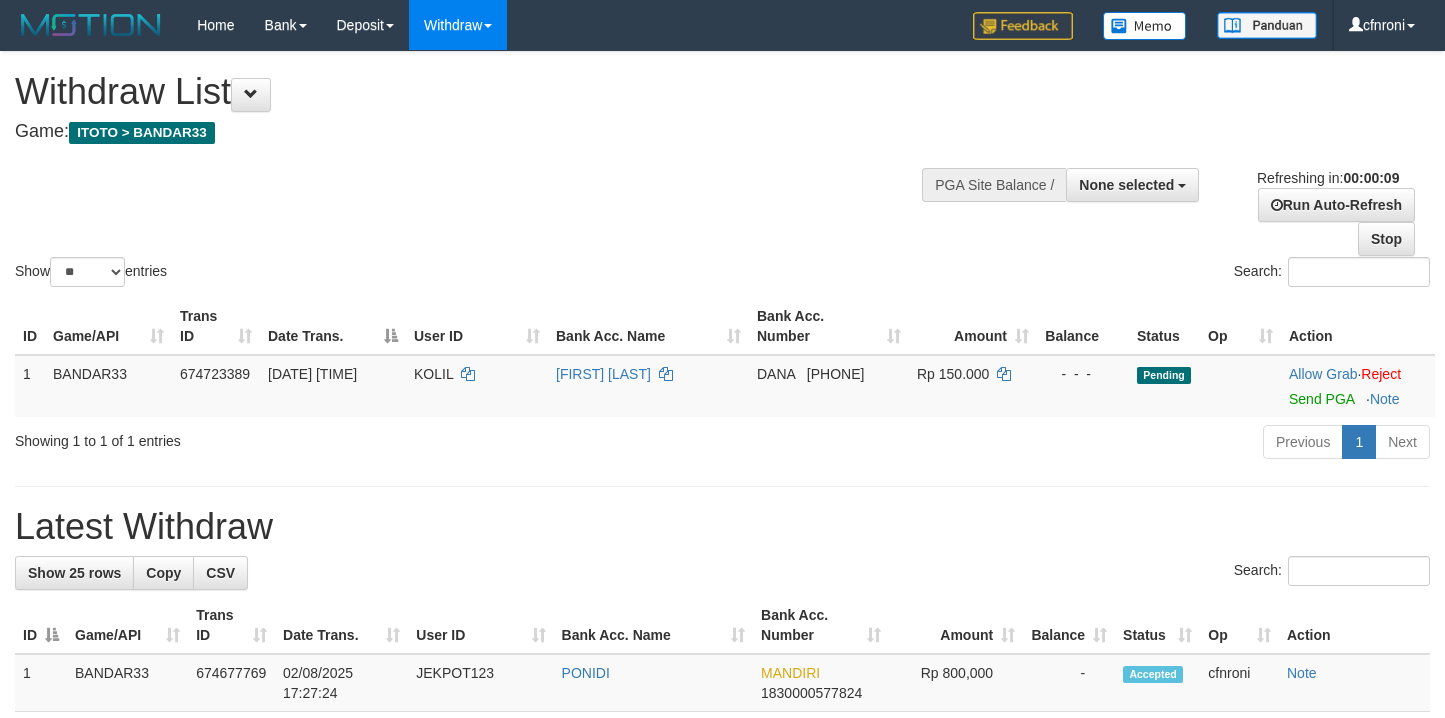 select 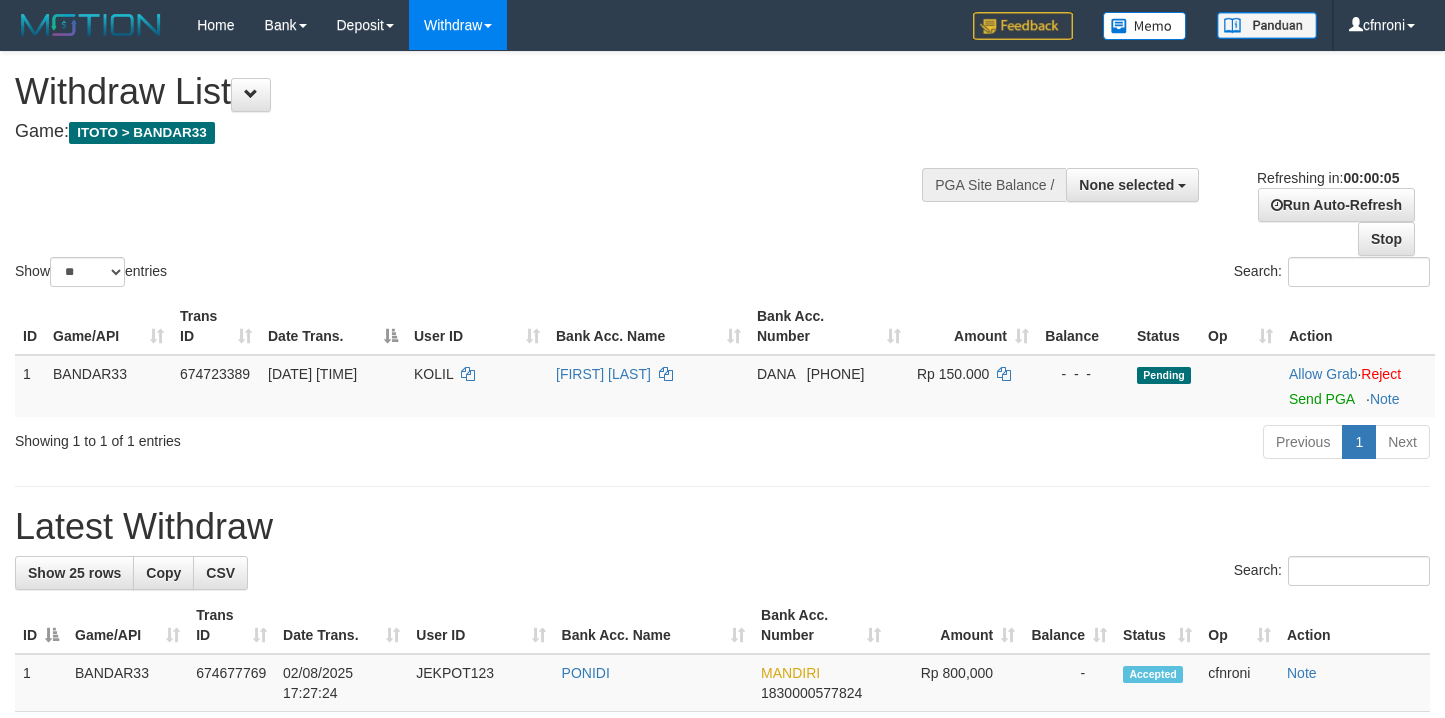 scroll, scrollTop: 0, scrollLeft: 0, axis: both 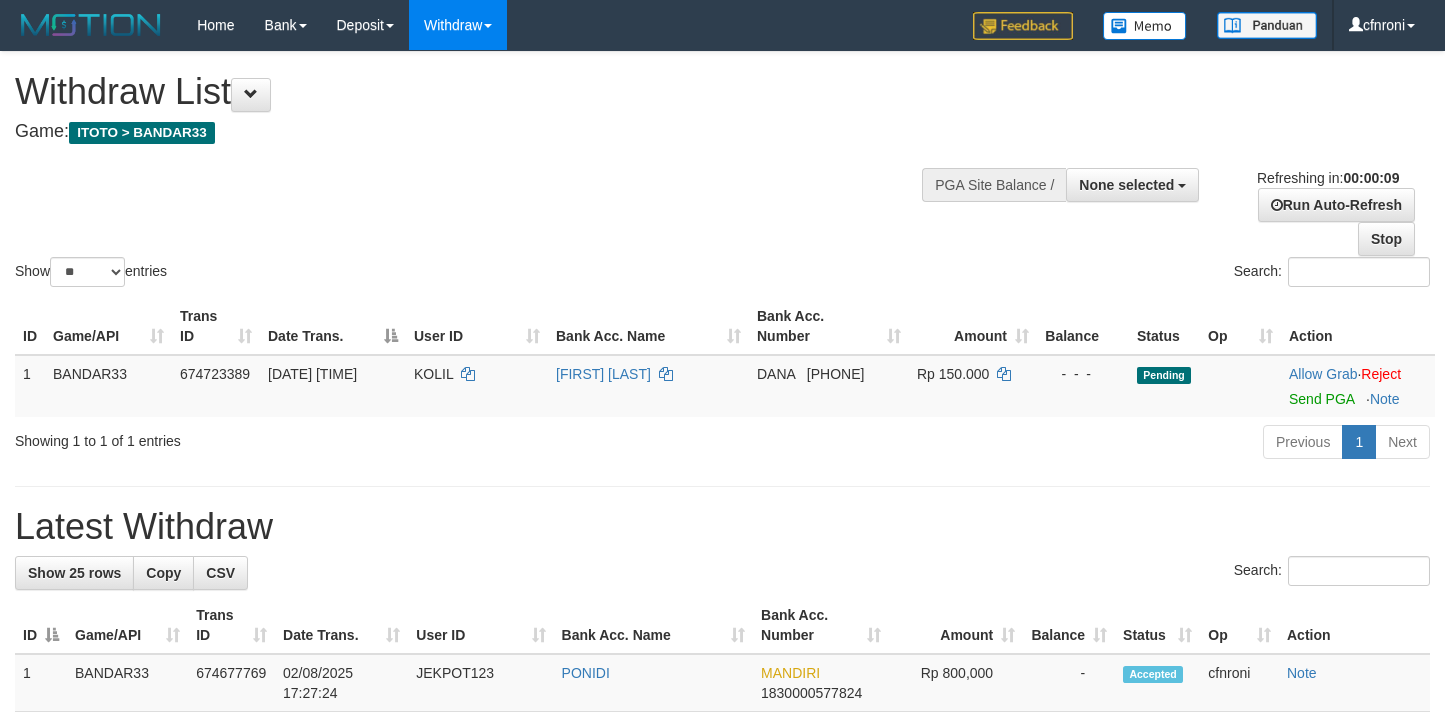 select 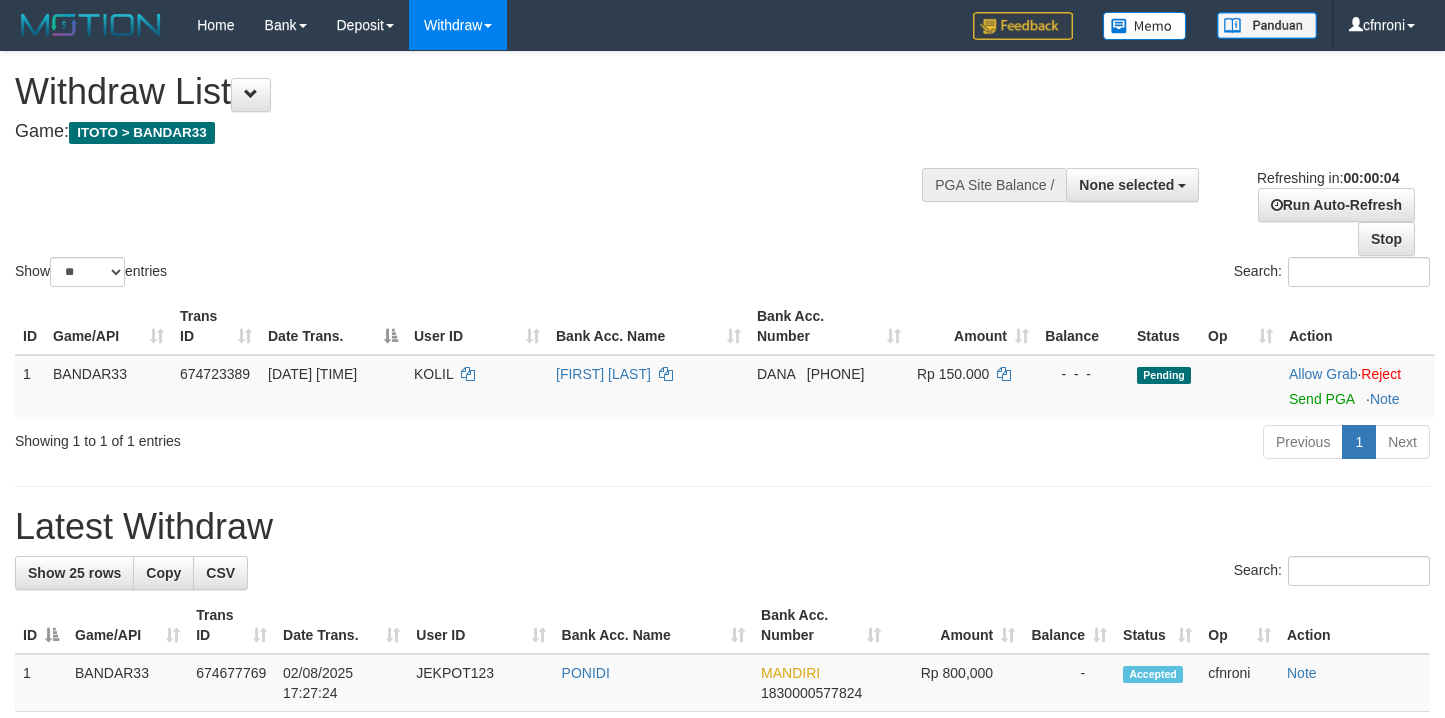 scroll, scrollTop: 0, scrollLeft: 0, axis: both 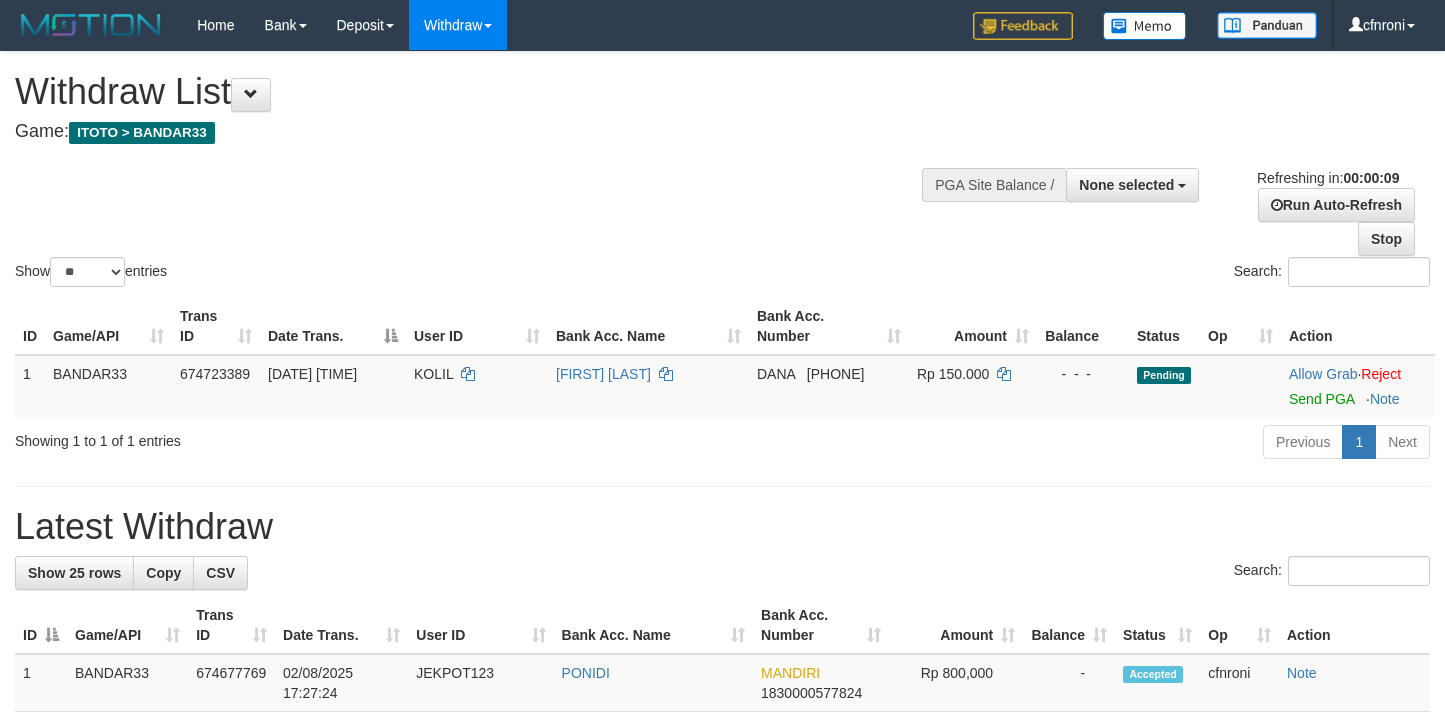 select 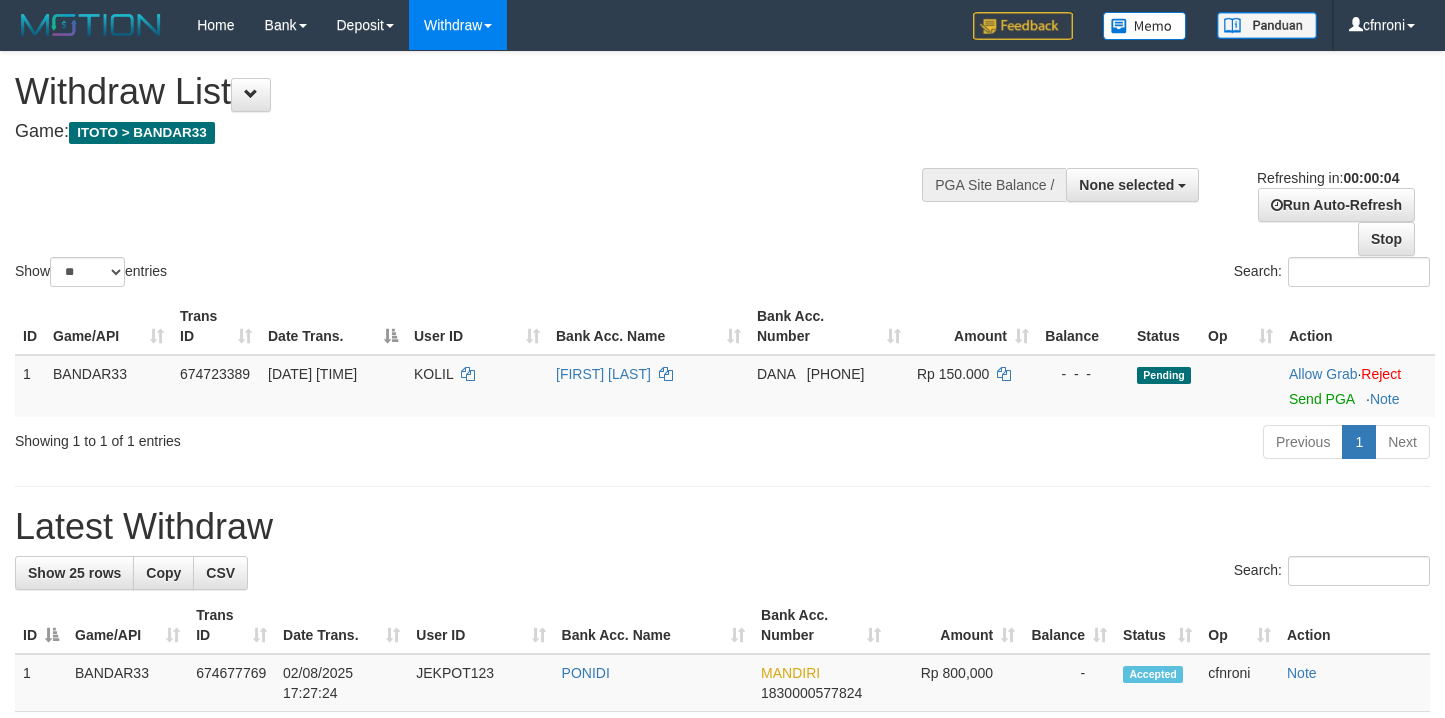 scroll, scrollTop: 0, scrollLeft: 0, axis: both 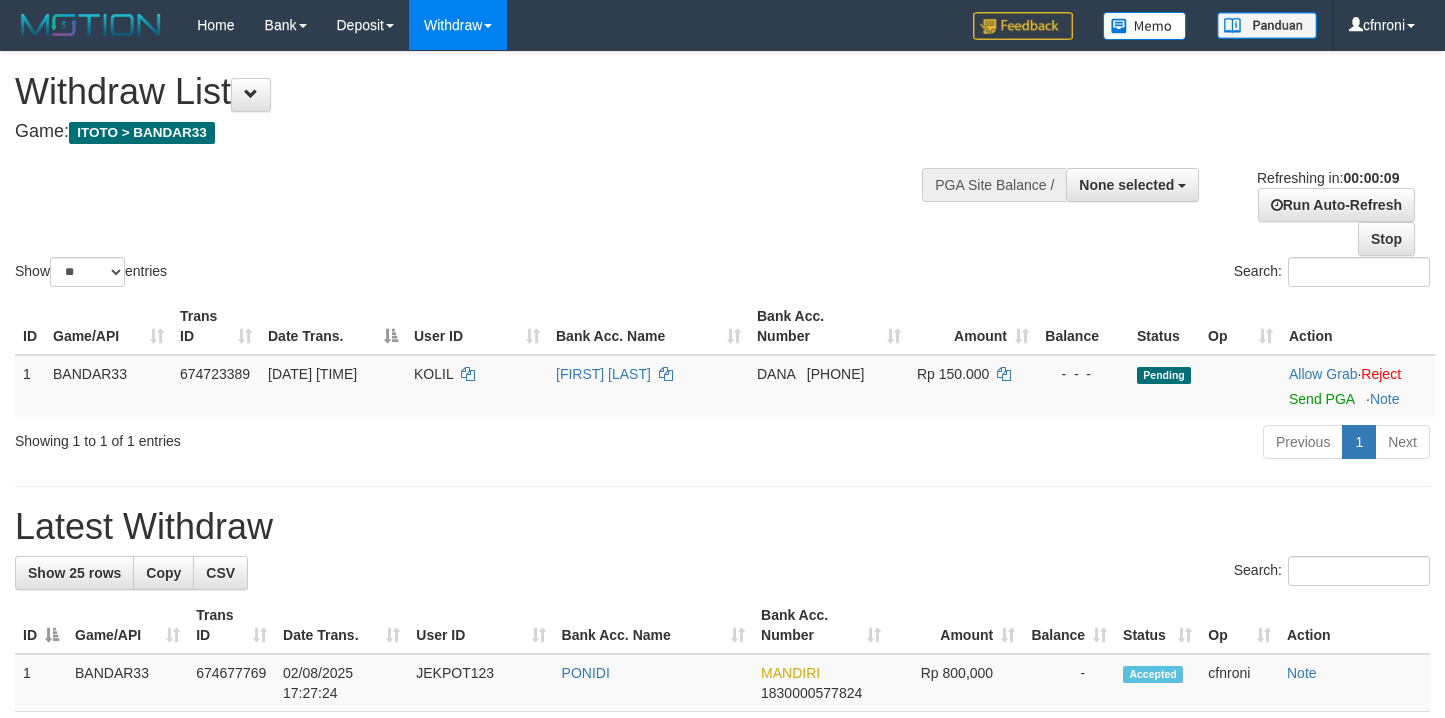 select 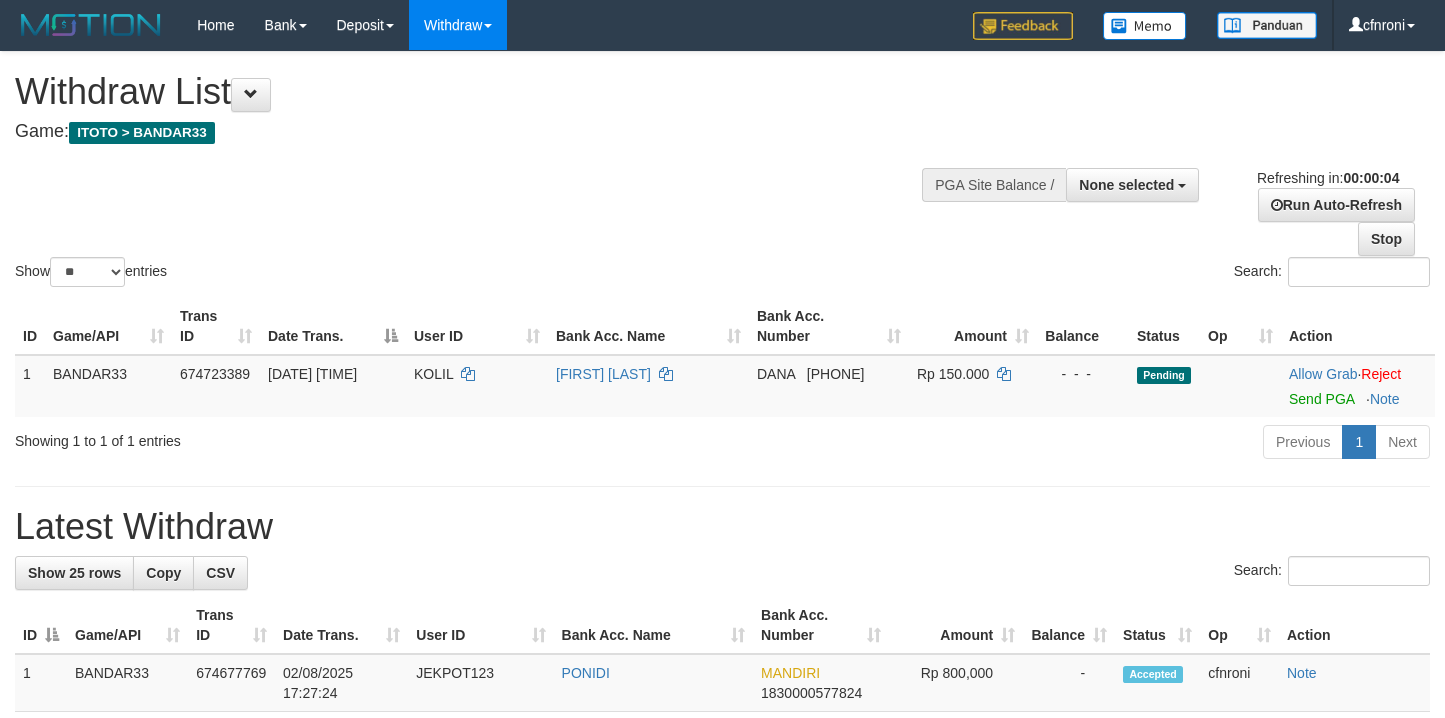 scroll, scrollTop: 0, scrollLeft: 0, axis: both 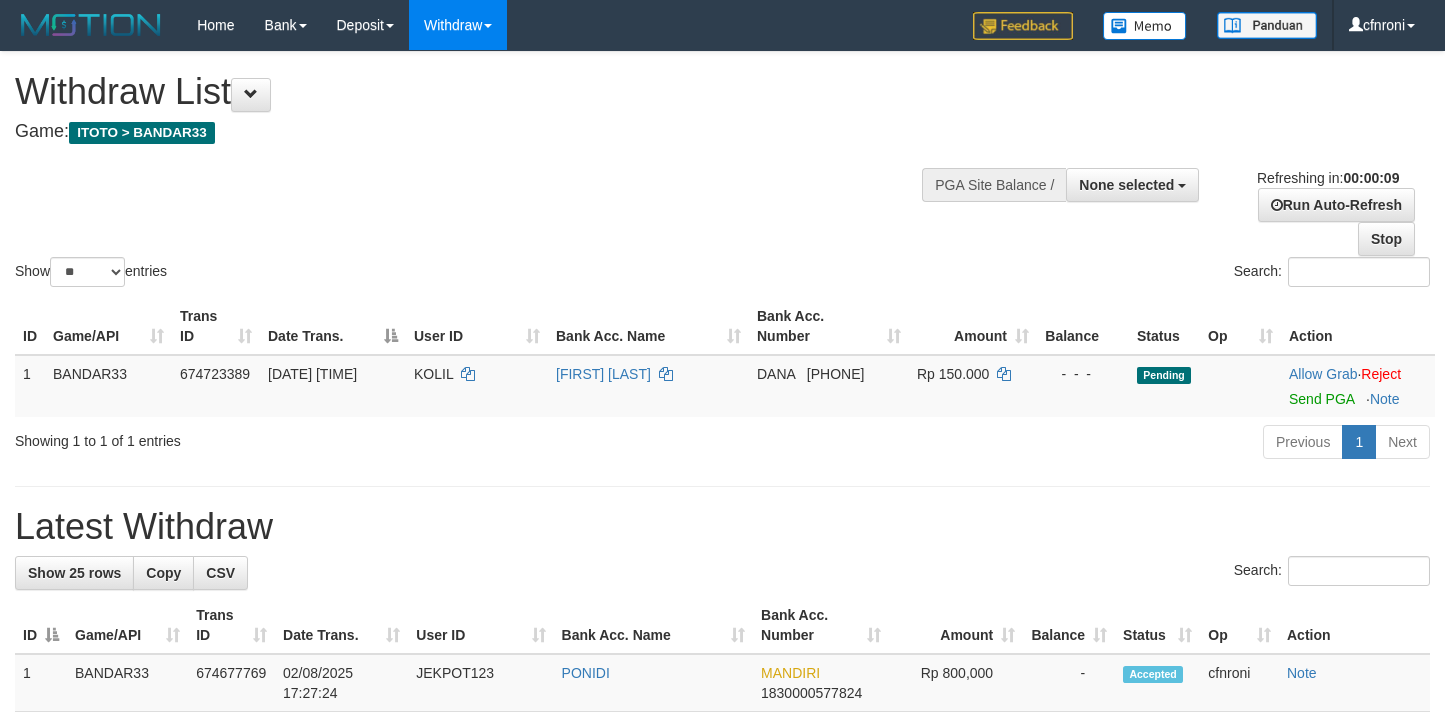 select 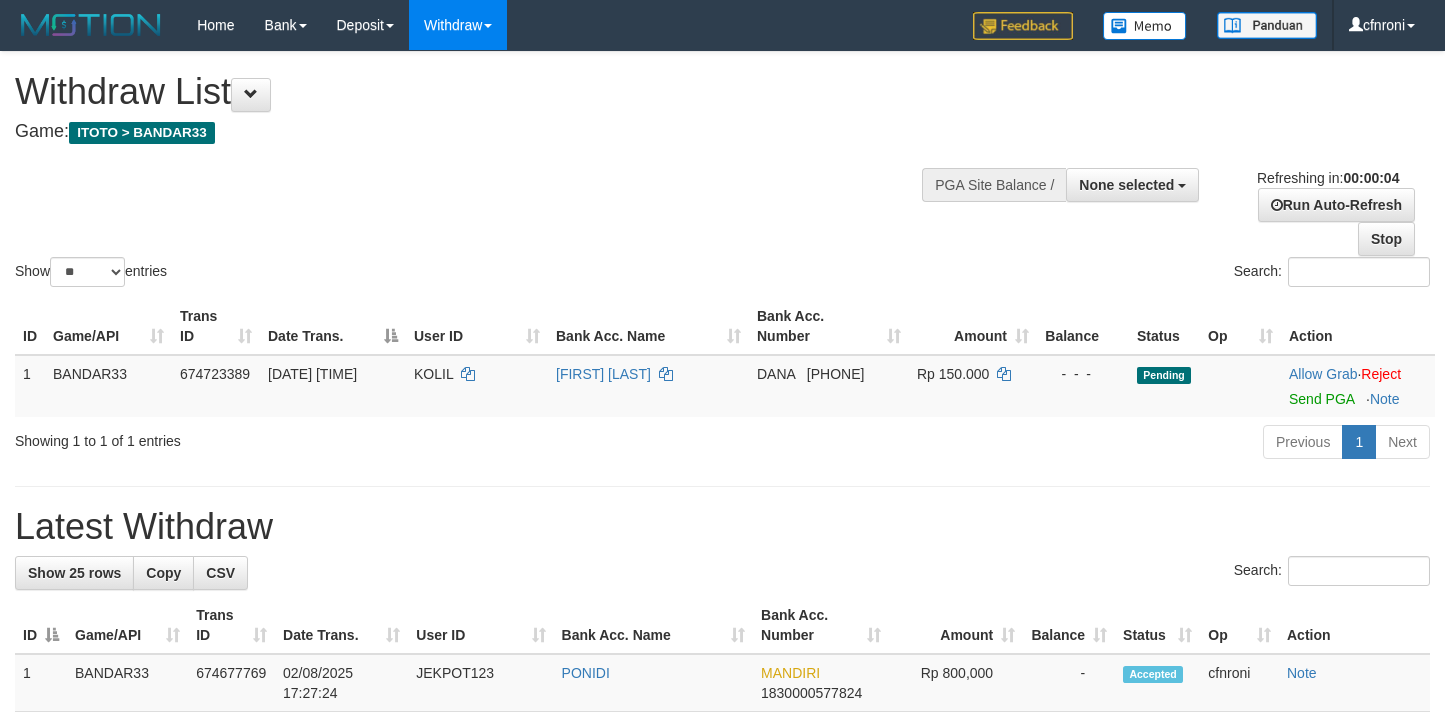 scroll, scrollTop: 0, scrollLeft: 0, axis: both 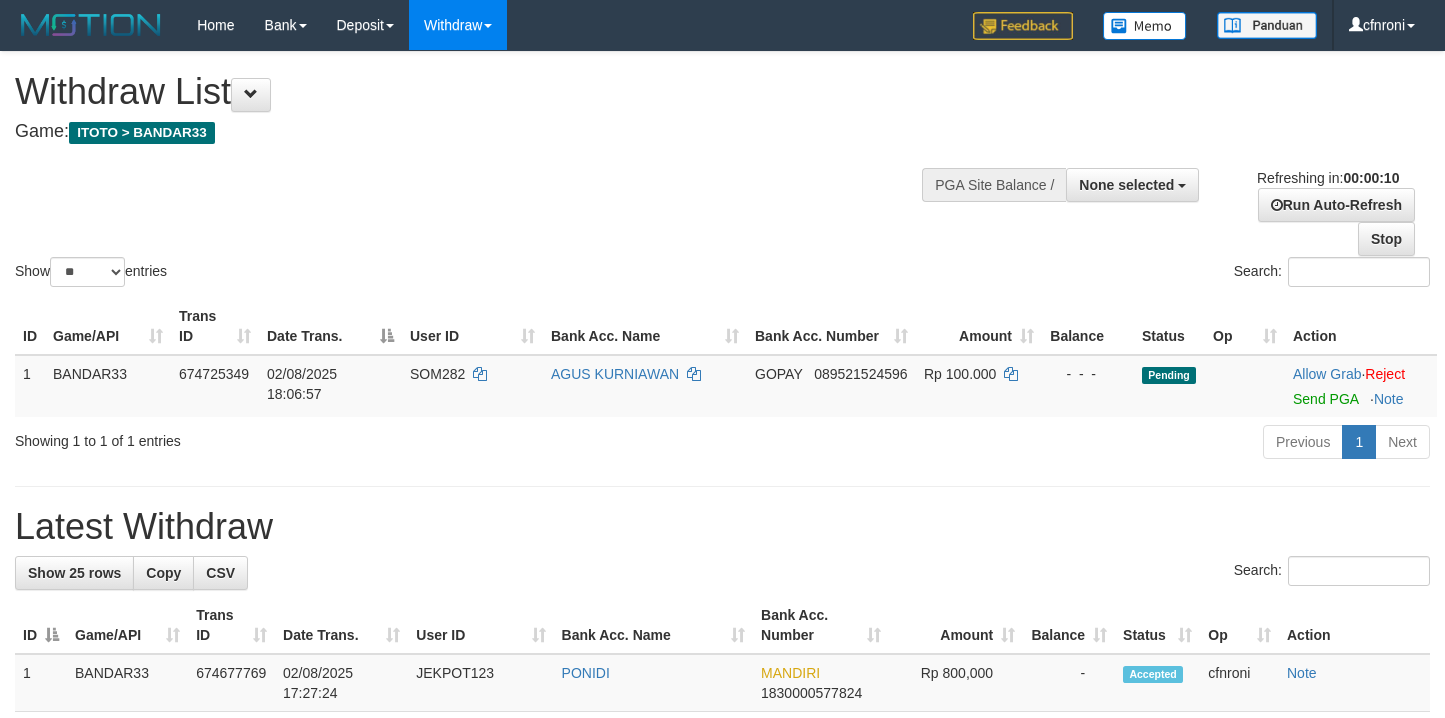 select 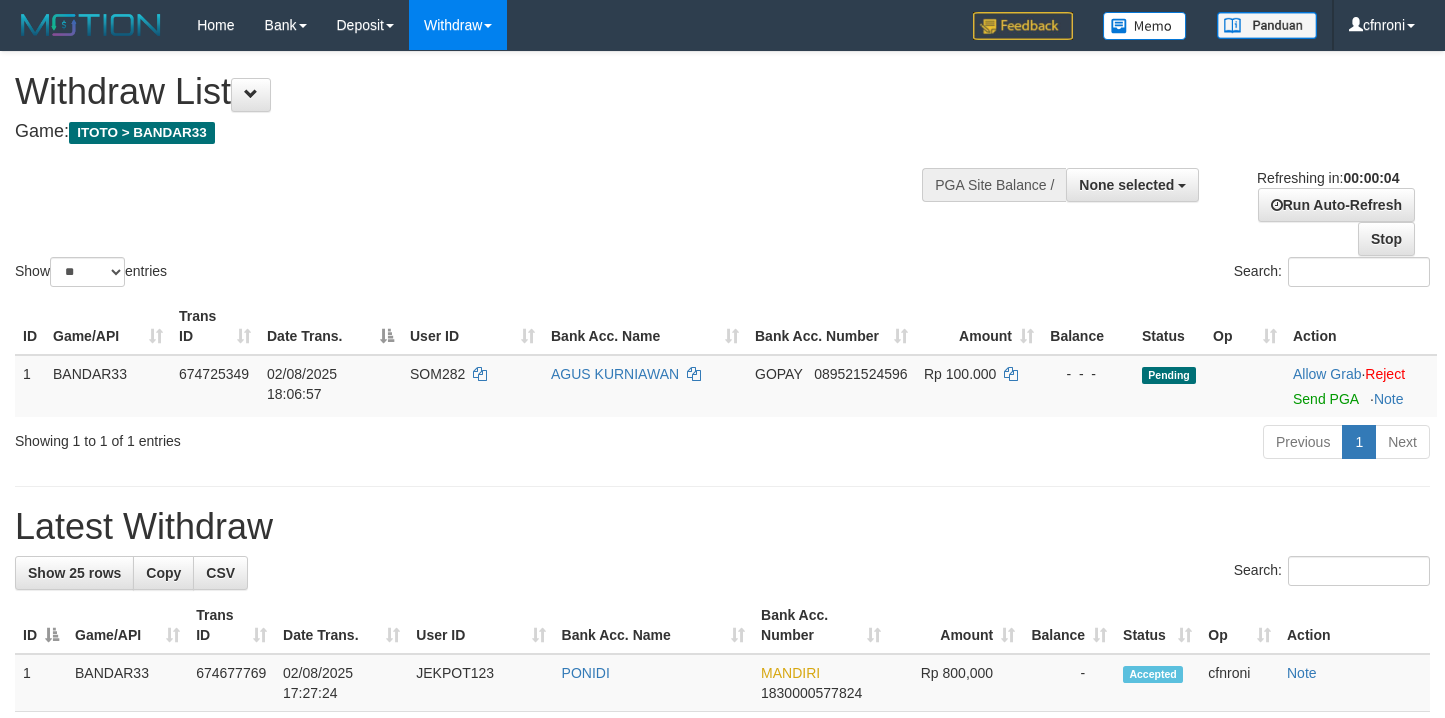 scroll, scrollTop: 0, scrollLeft: 0, axis: both 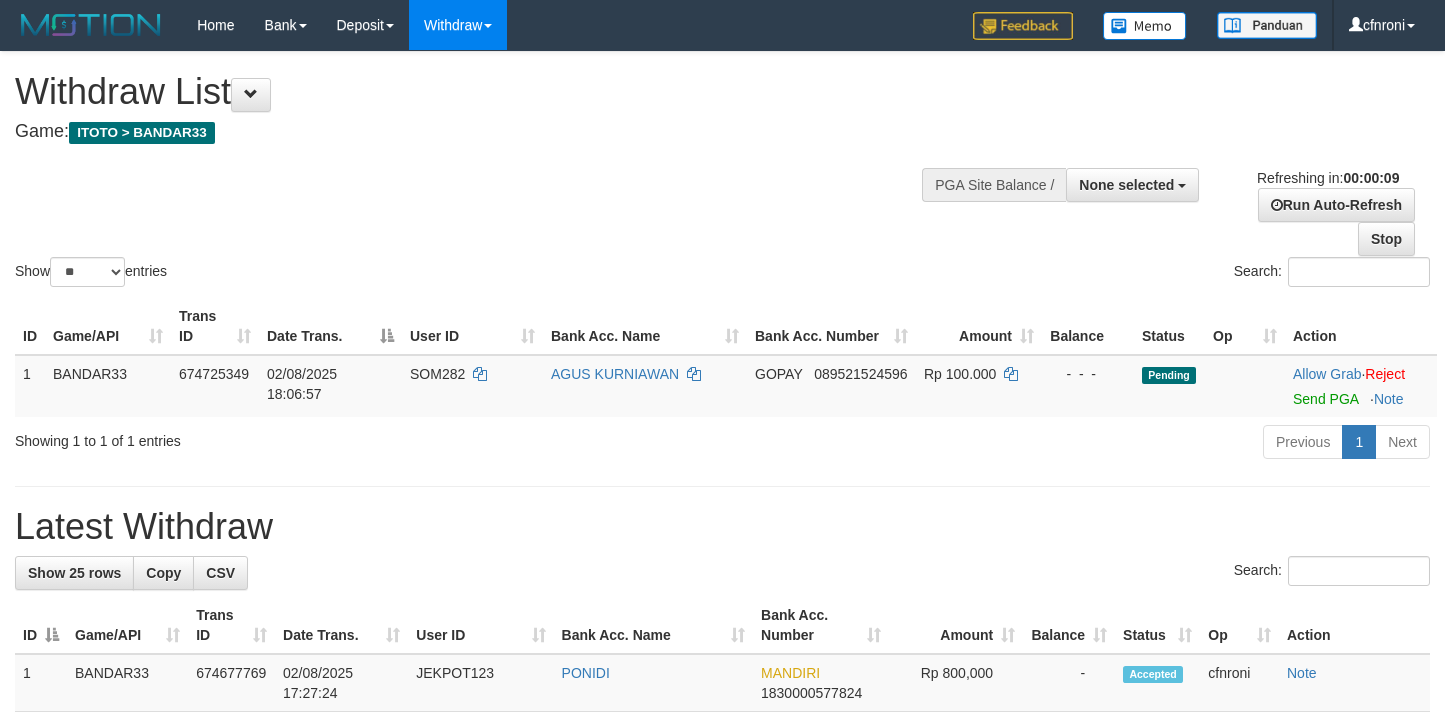 select 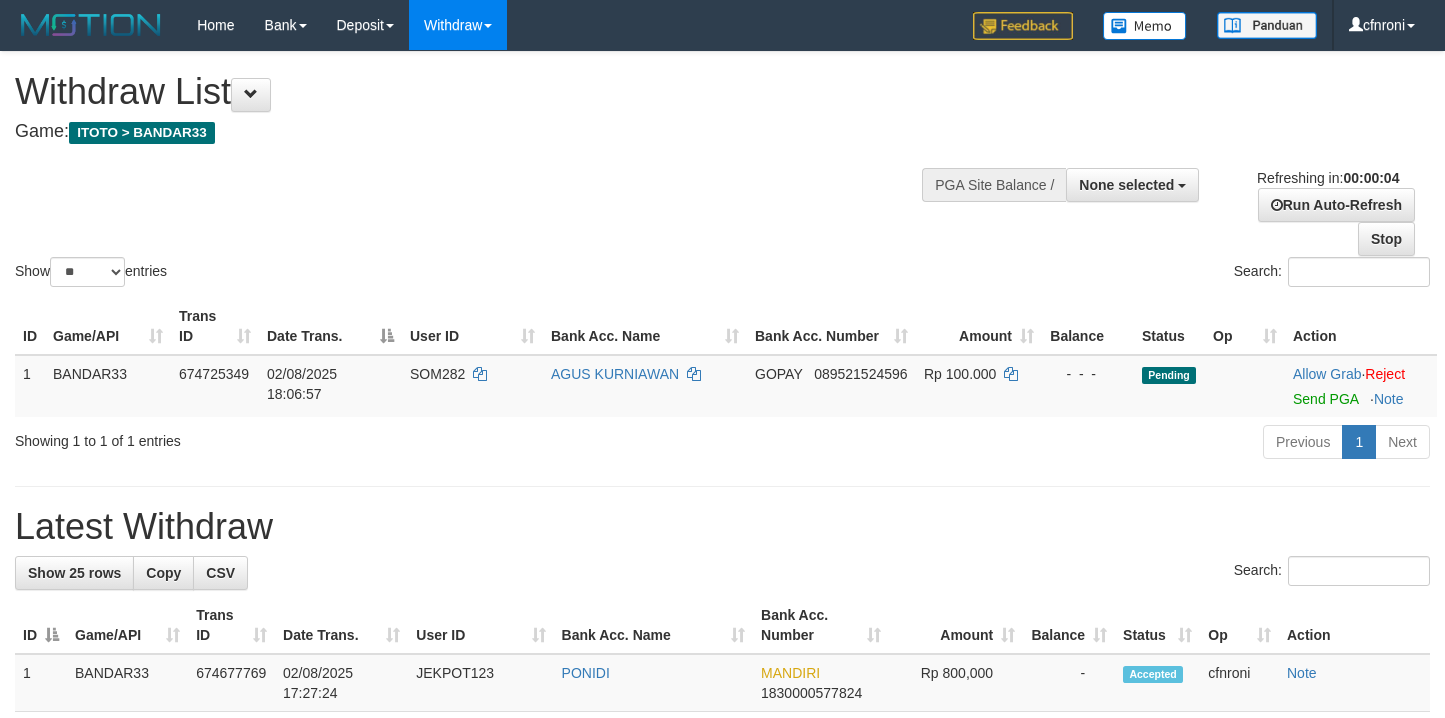 scroll, scrollTop: 0, scrollLeft: 0, axis: both 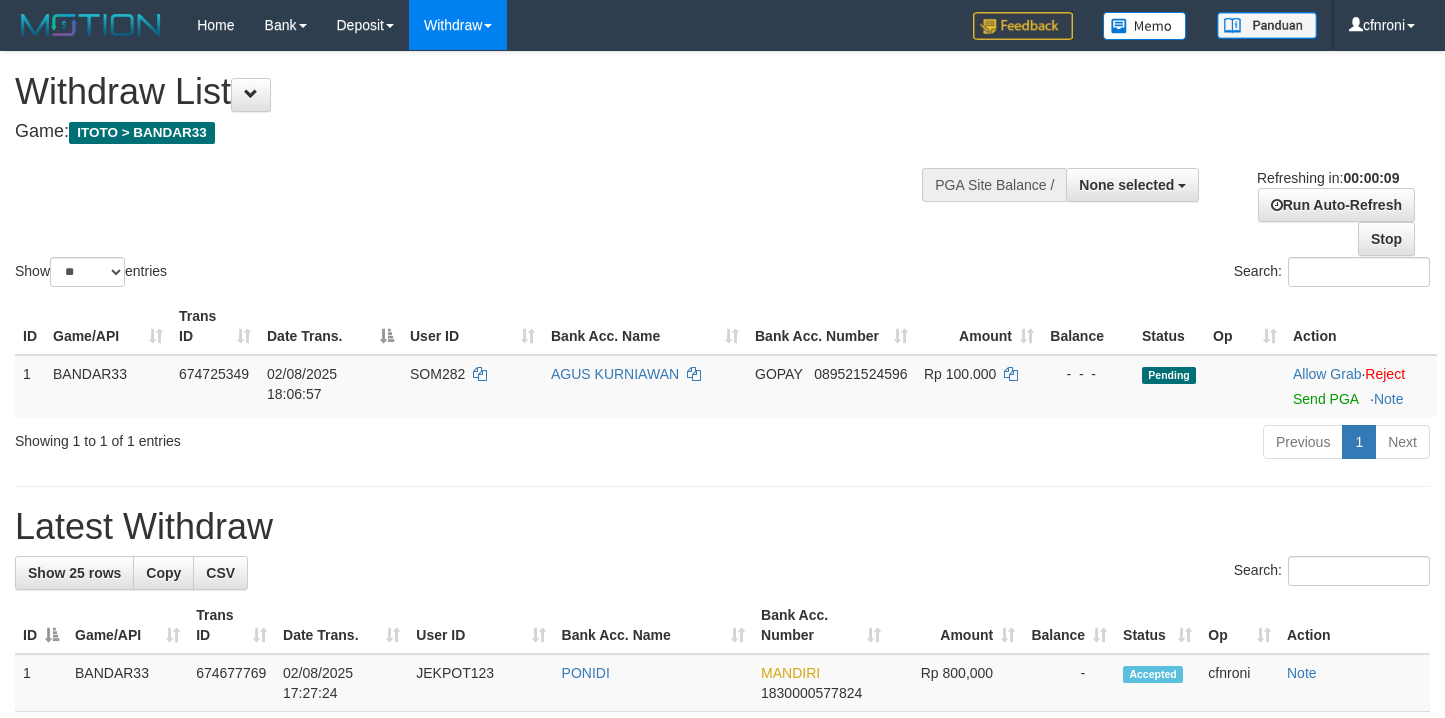 select 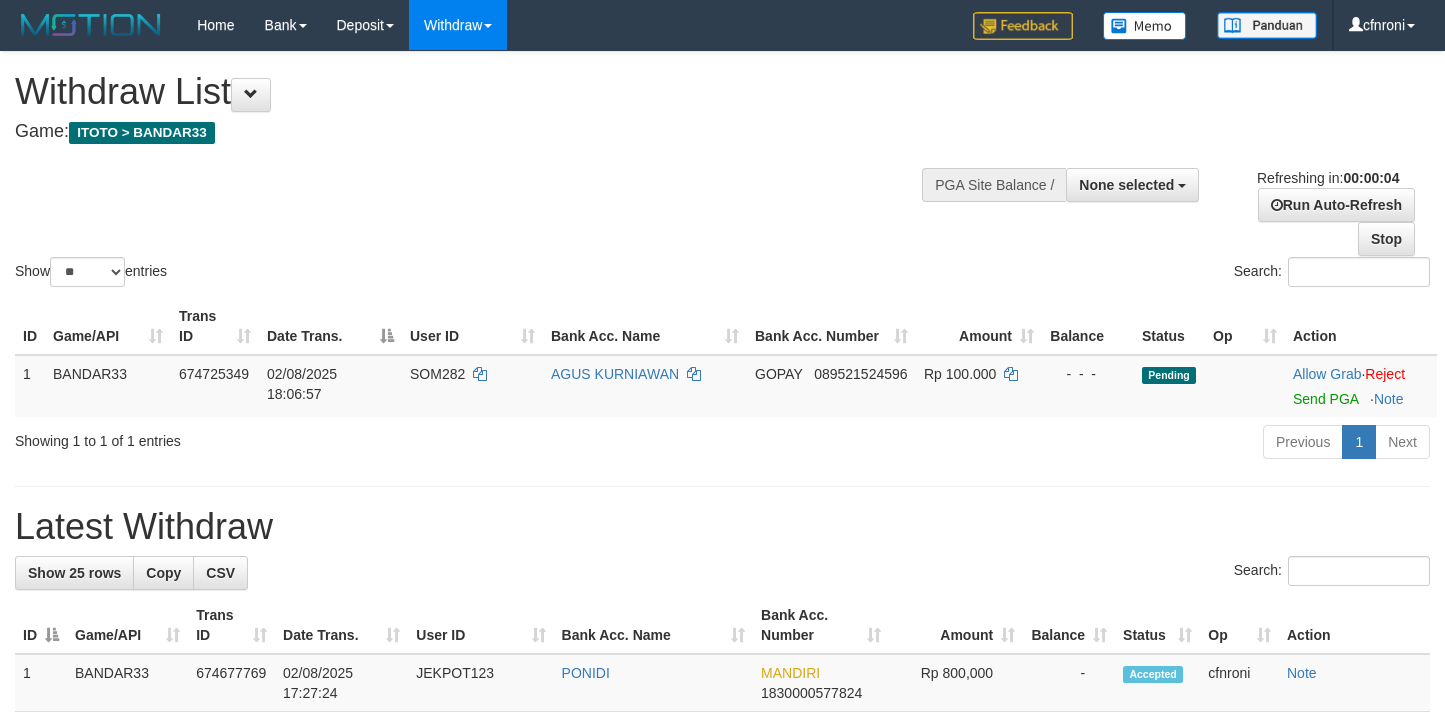 scroll, scrollTop: 0, scrollLeft: 0, axis: both 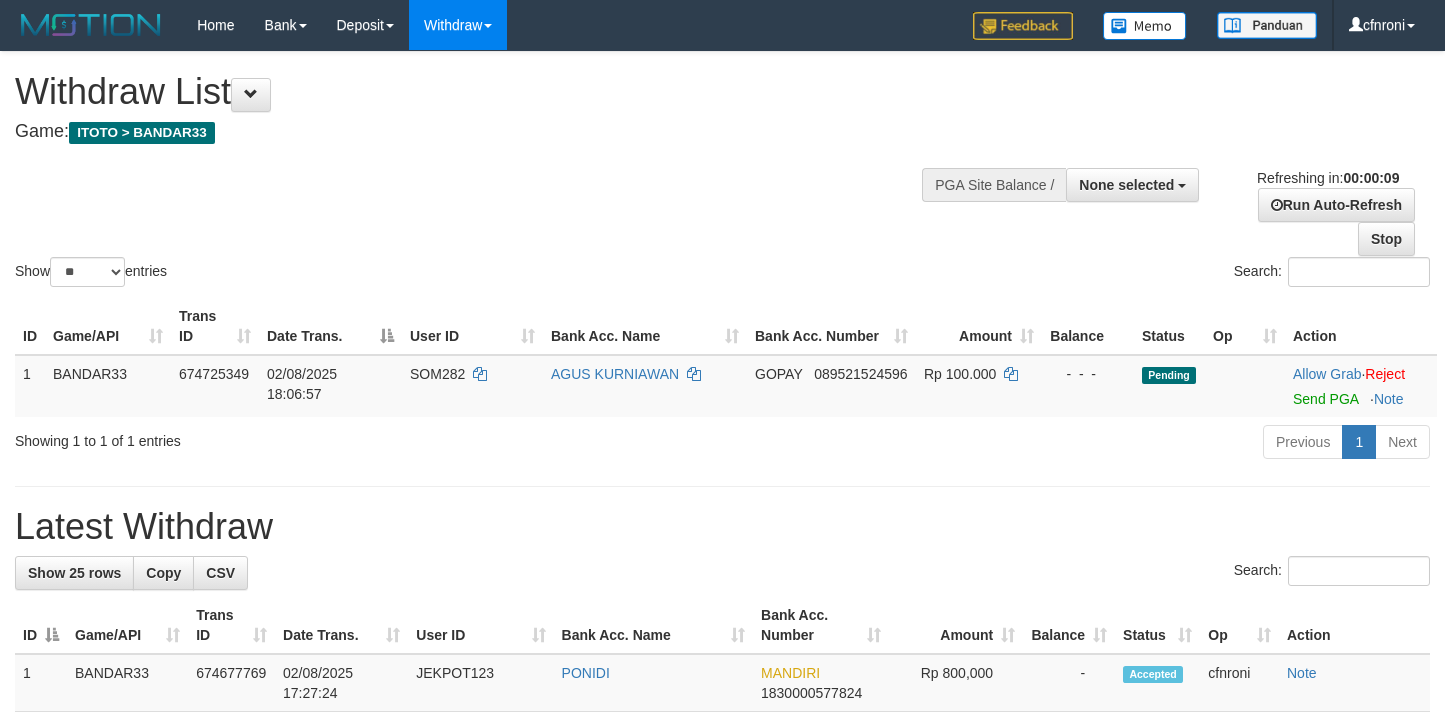 select 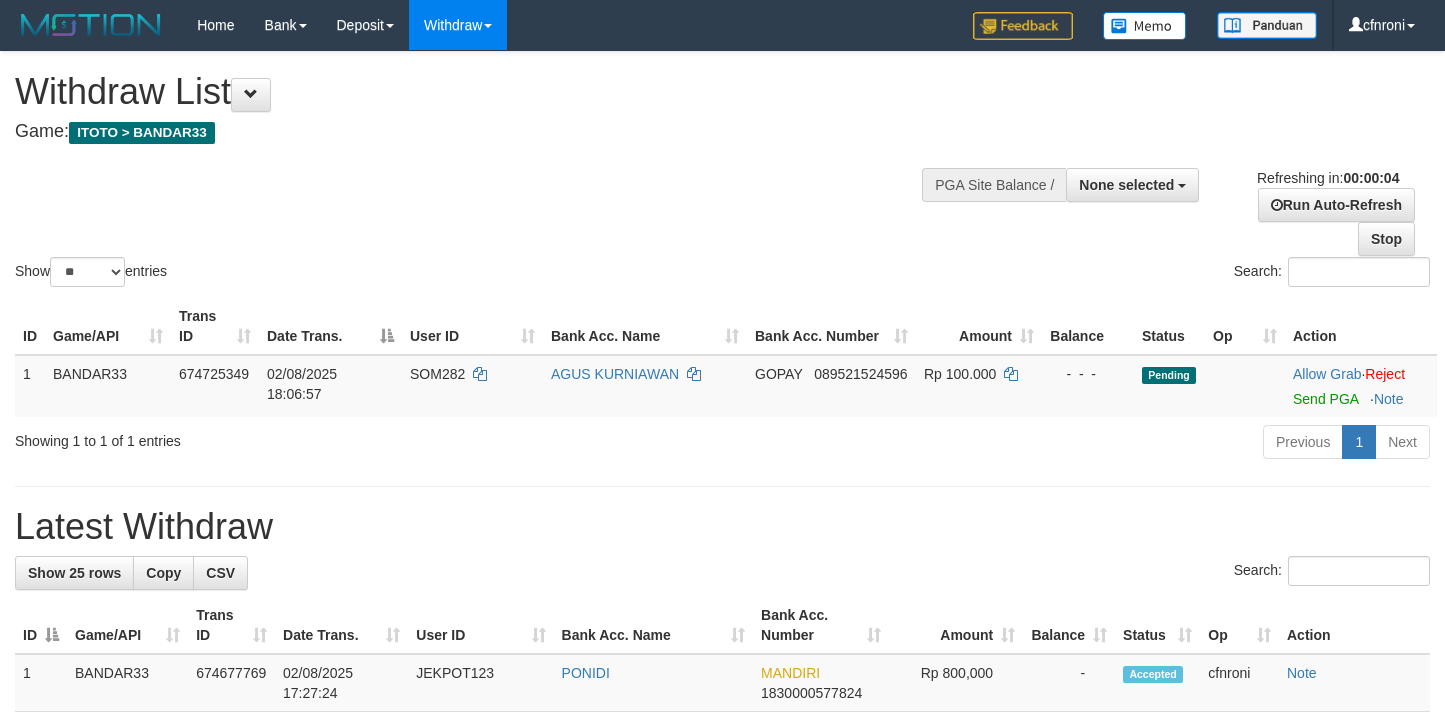 scroll, scrollTop: 0, scrollLeft: 0, axis: both 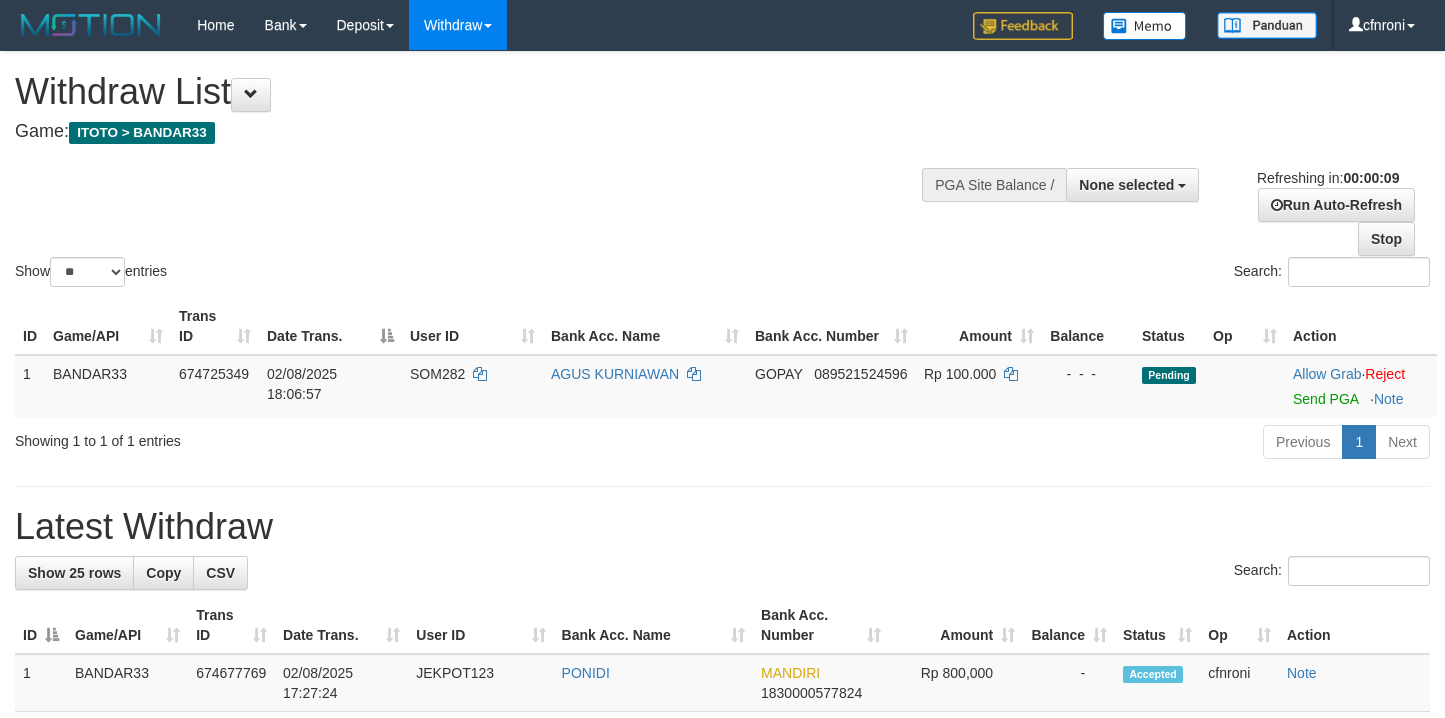select 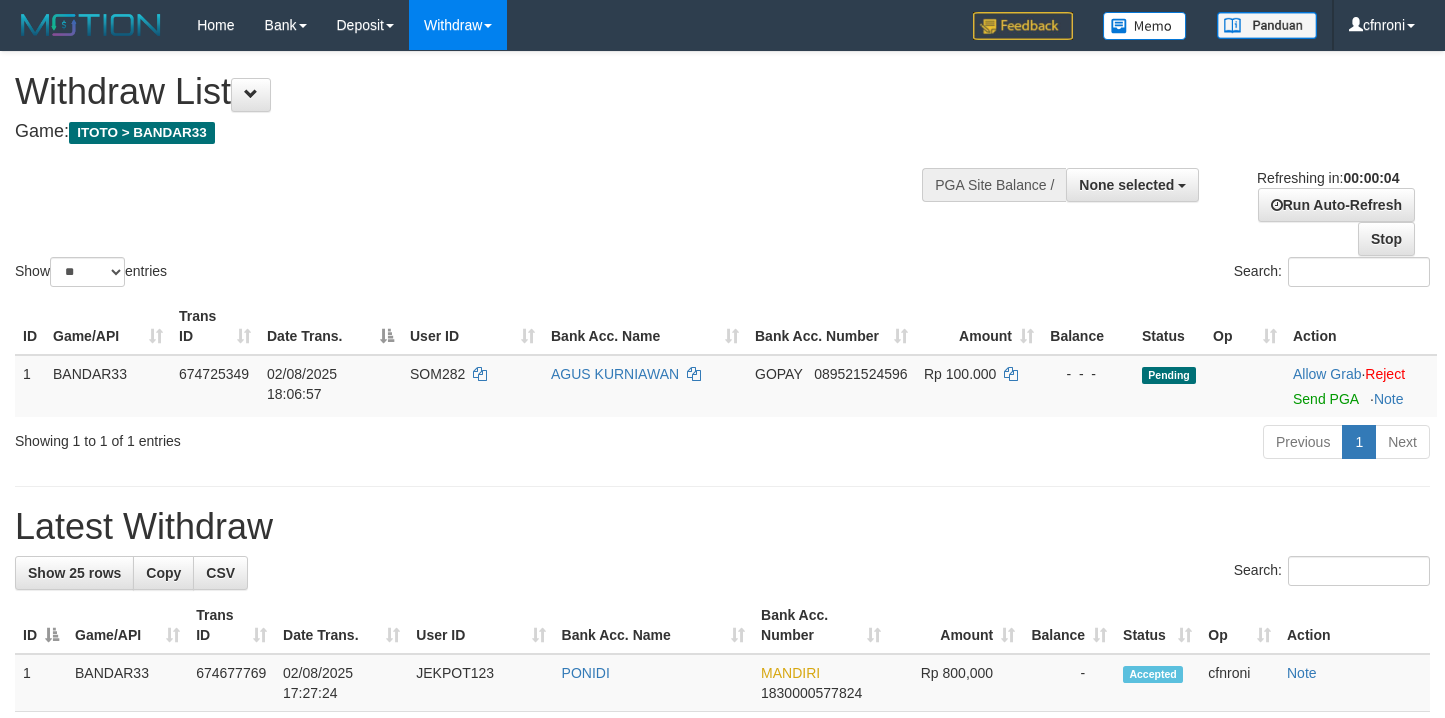 scroll, scrollTop: 0, scrollLeft: 0, axis: both 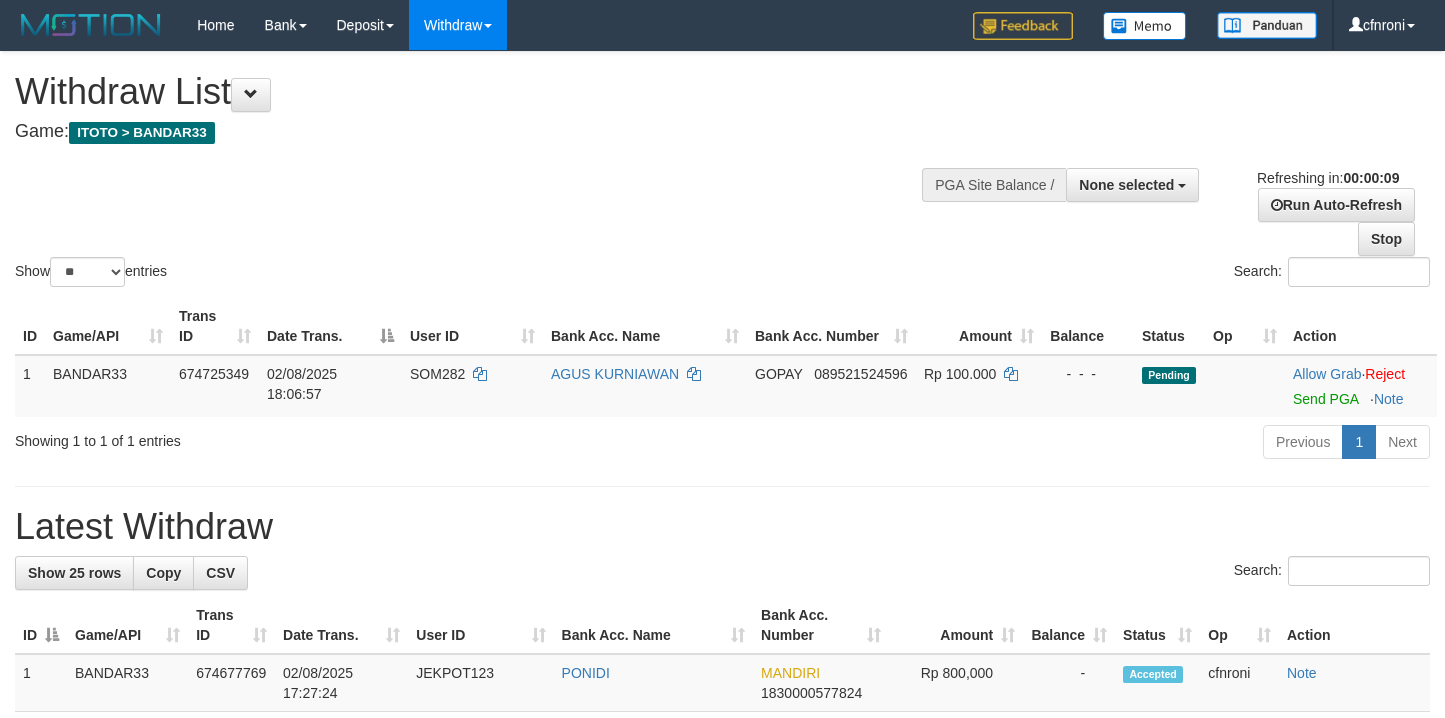 select 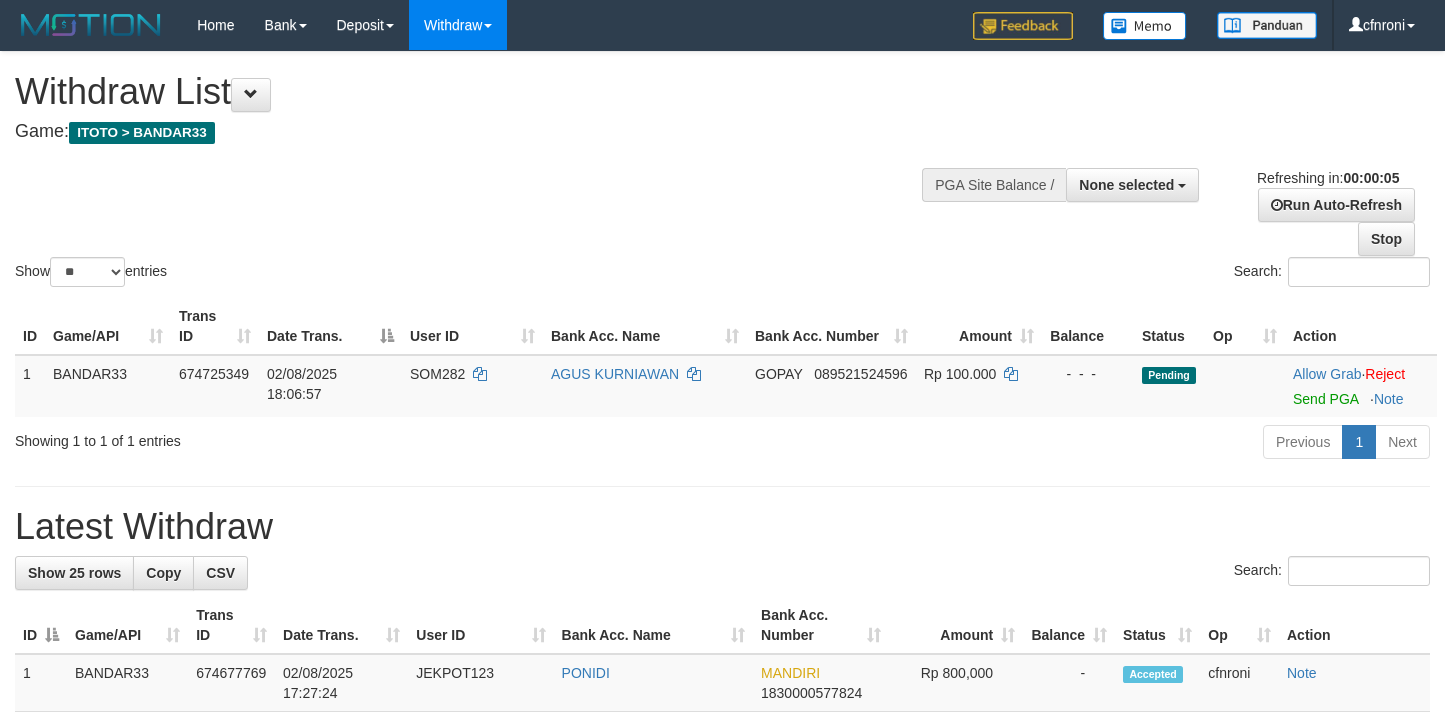 scroll, scrollTop: 0, scrollLeft: 0, axis: both 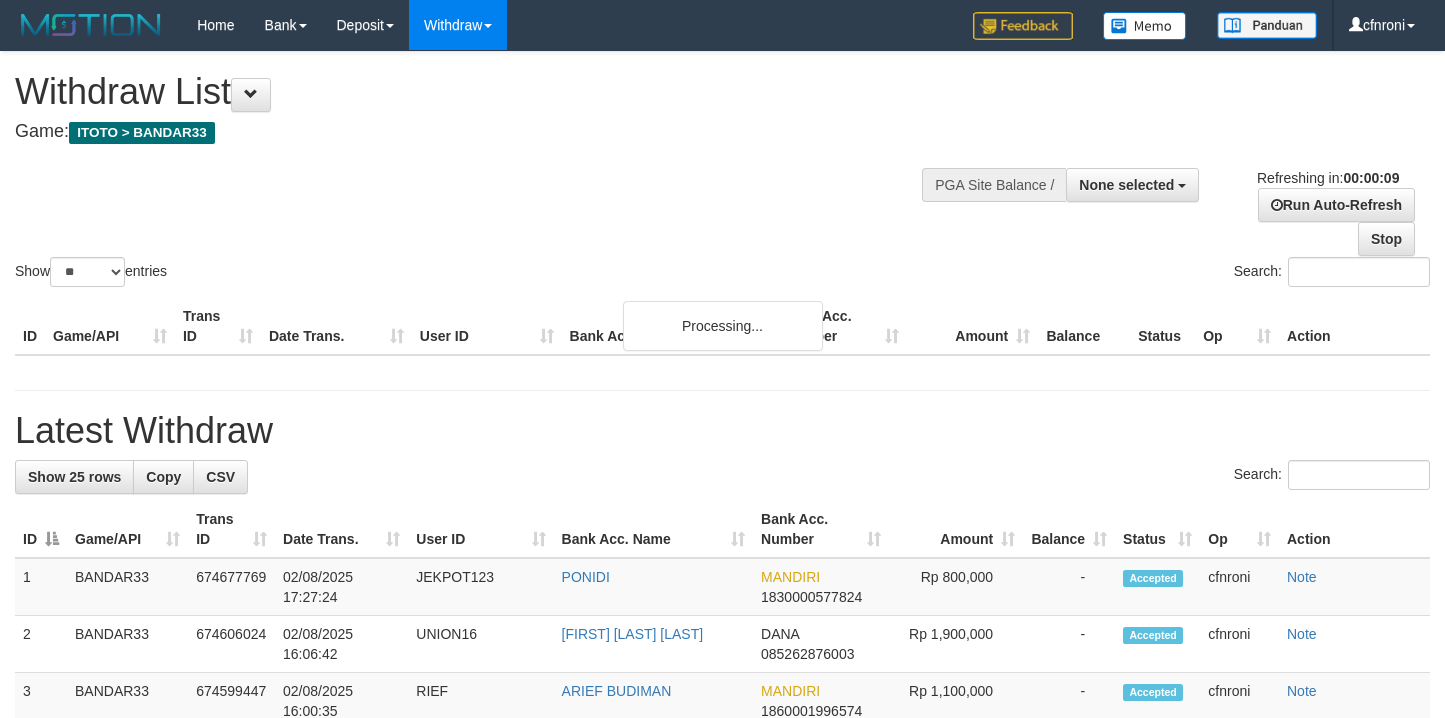 select 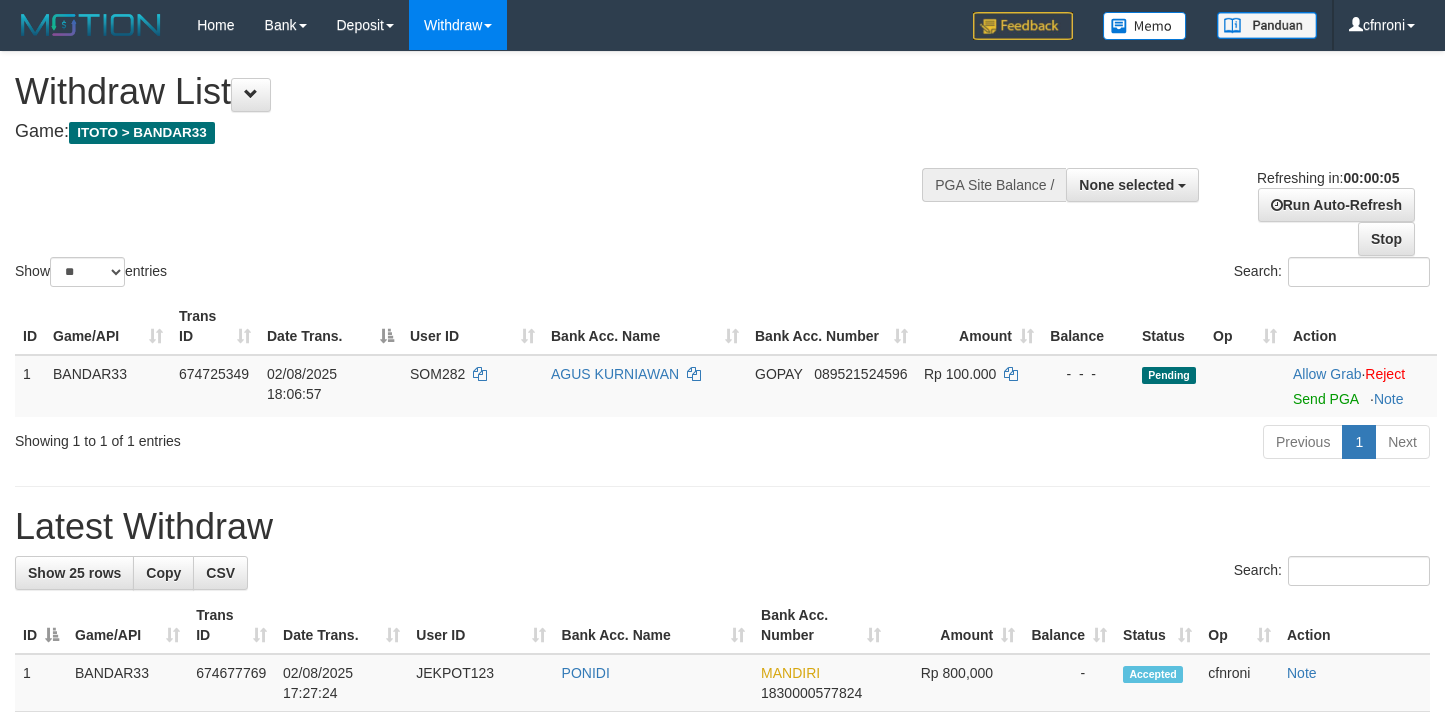 scroll, scrollTop: 0, scrollLeft: 0, axis: both 